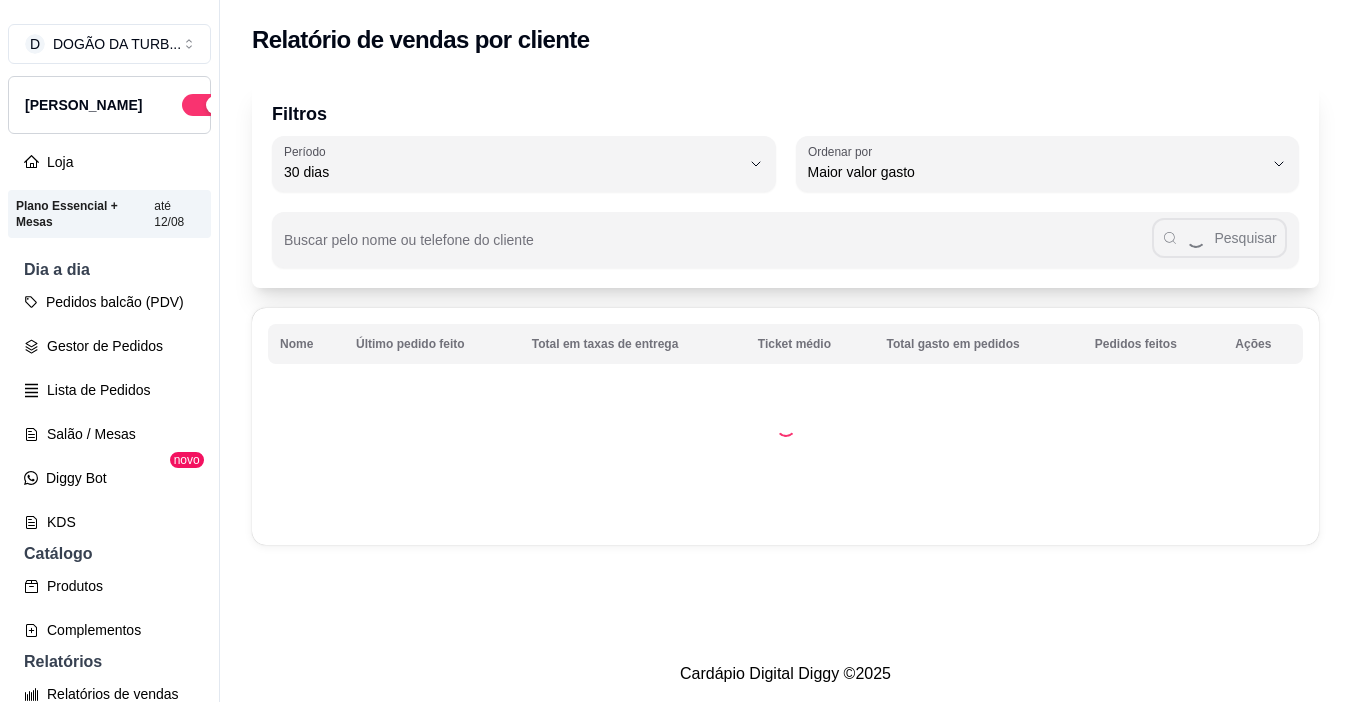 select on "30" 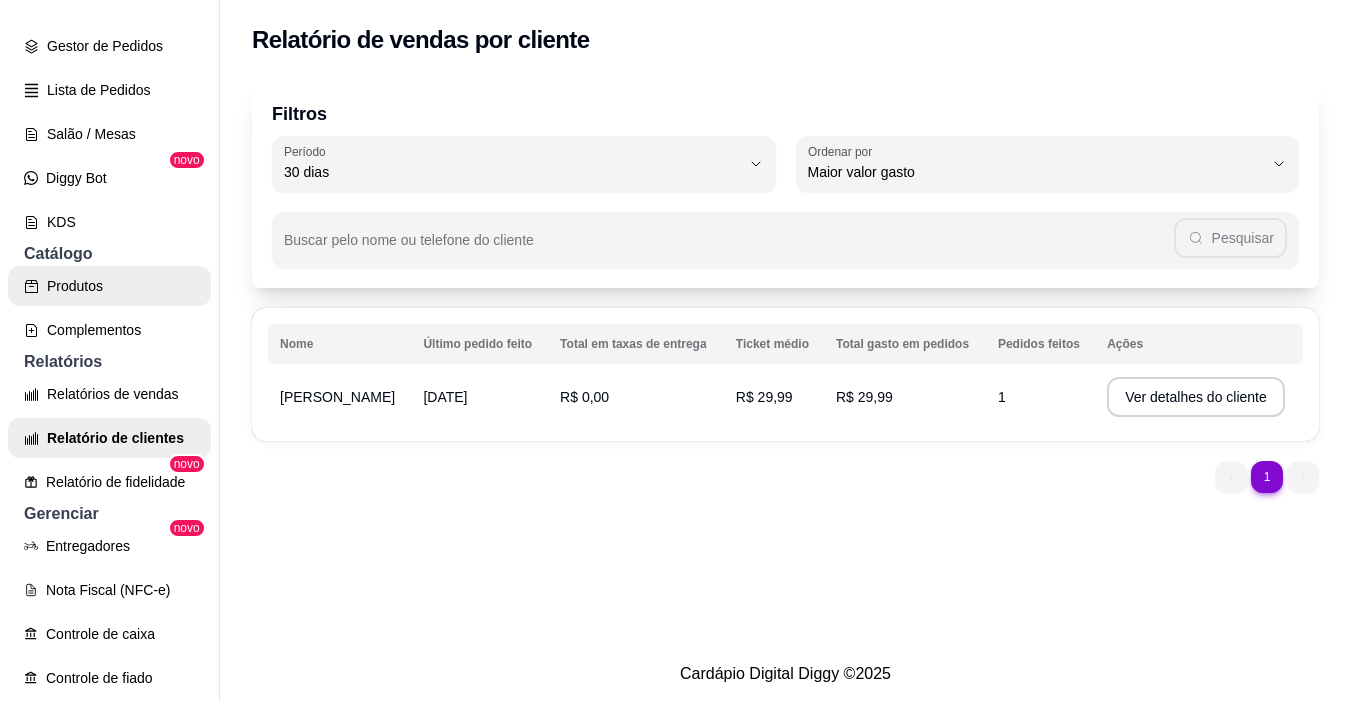 click on "Produtos" at bounding box center [109, 286] 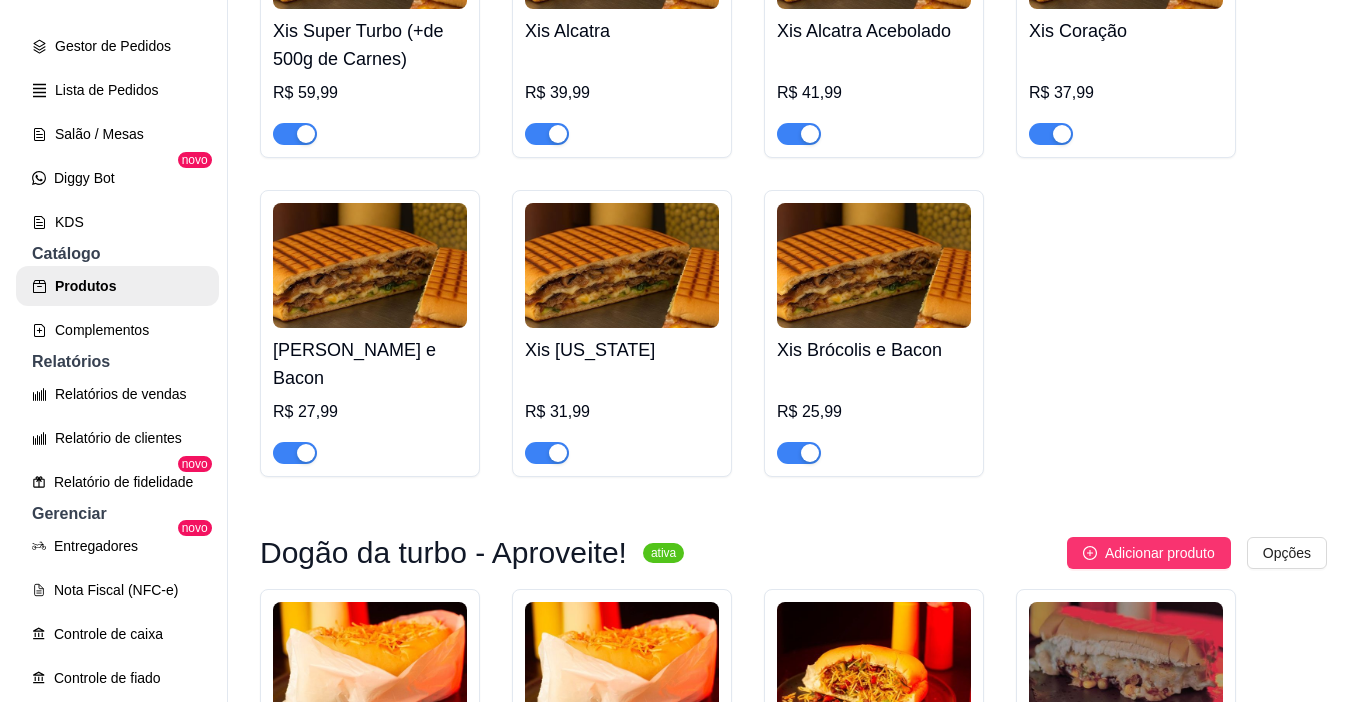 scroll, scrollTop: 1000, scrollLeft: 0, axis: vertical 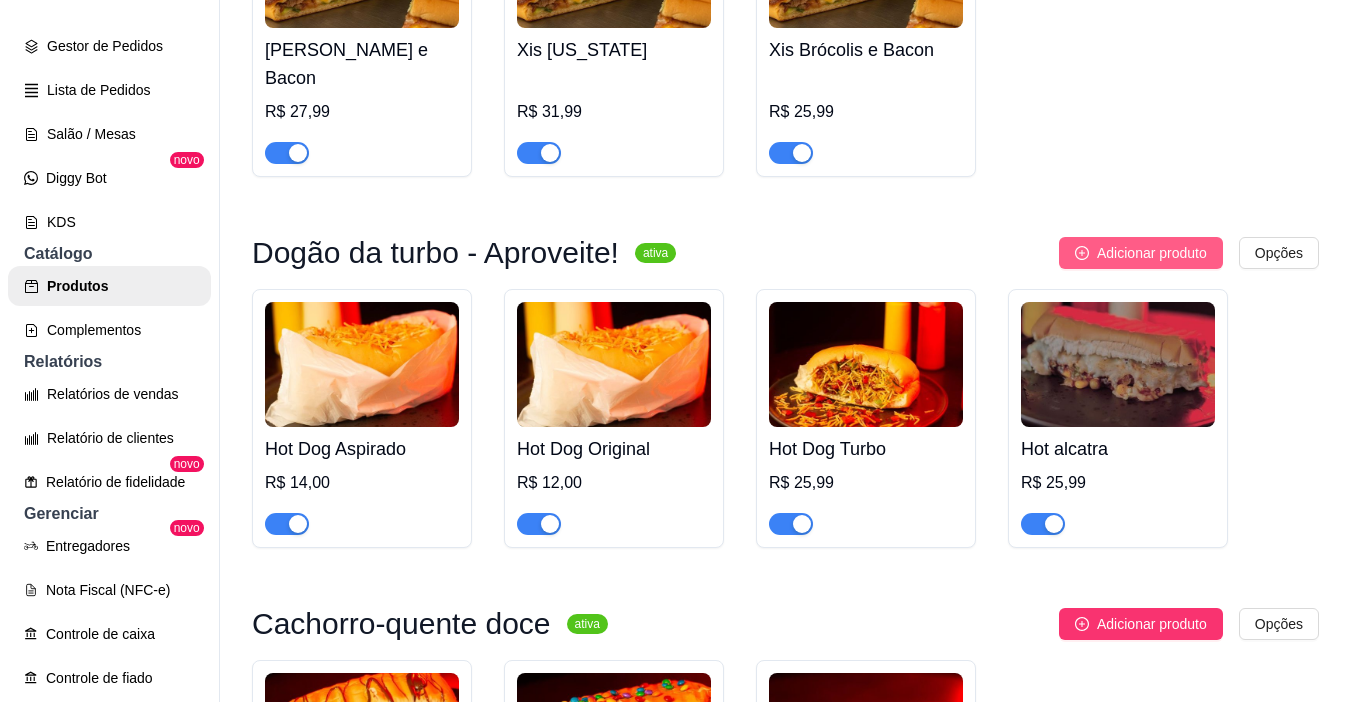 click on "Adicionar produto" at bounding box center [1152, 253] 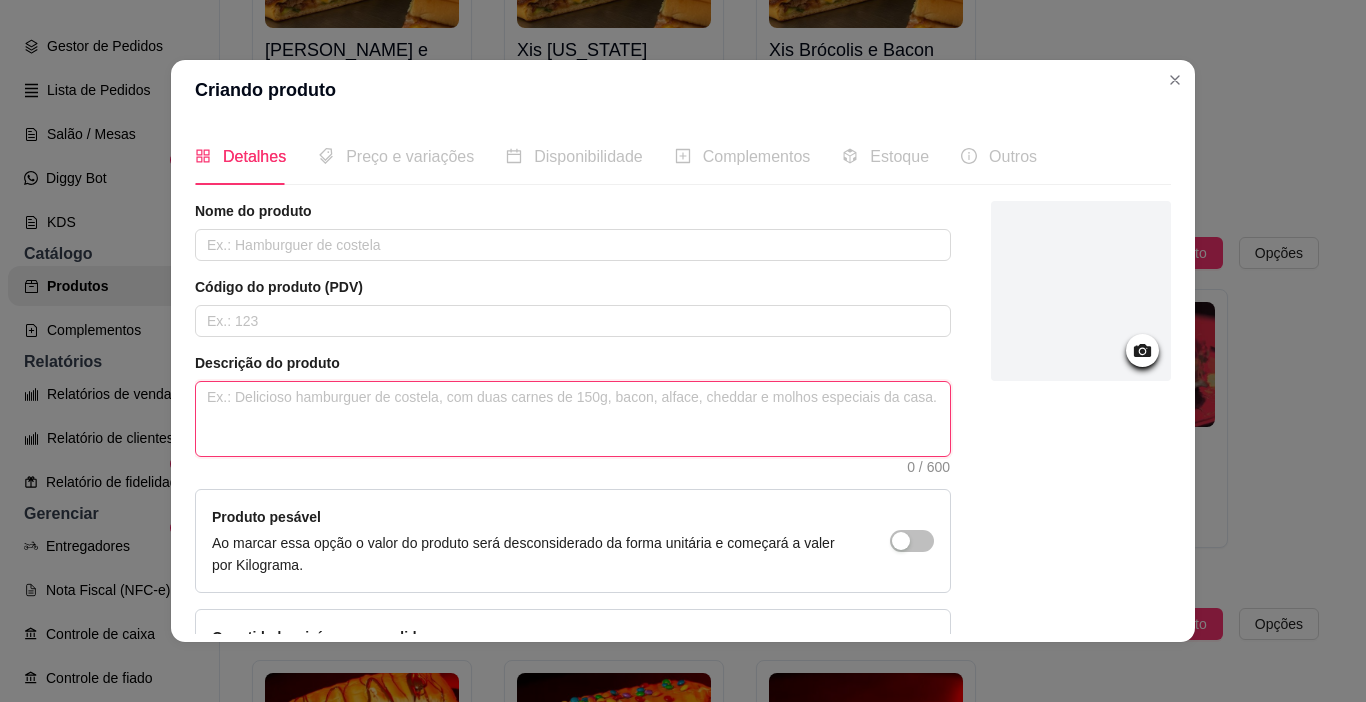 click at bounding box center (573, 419) 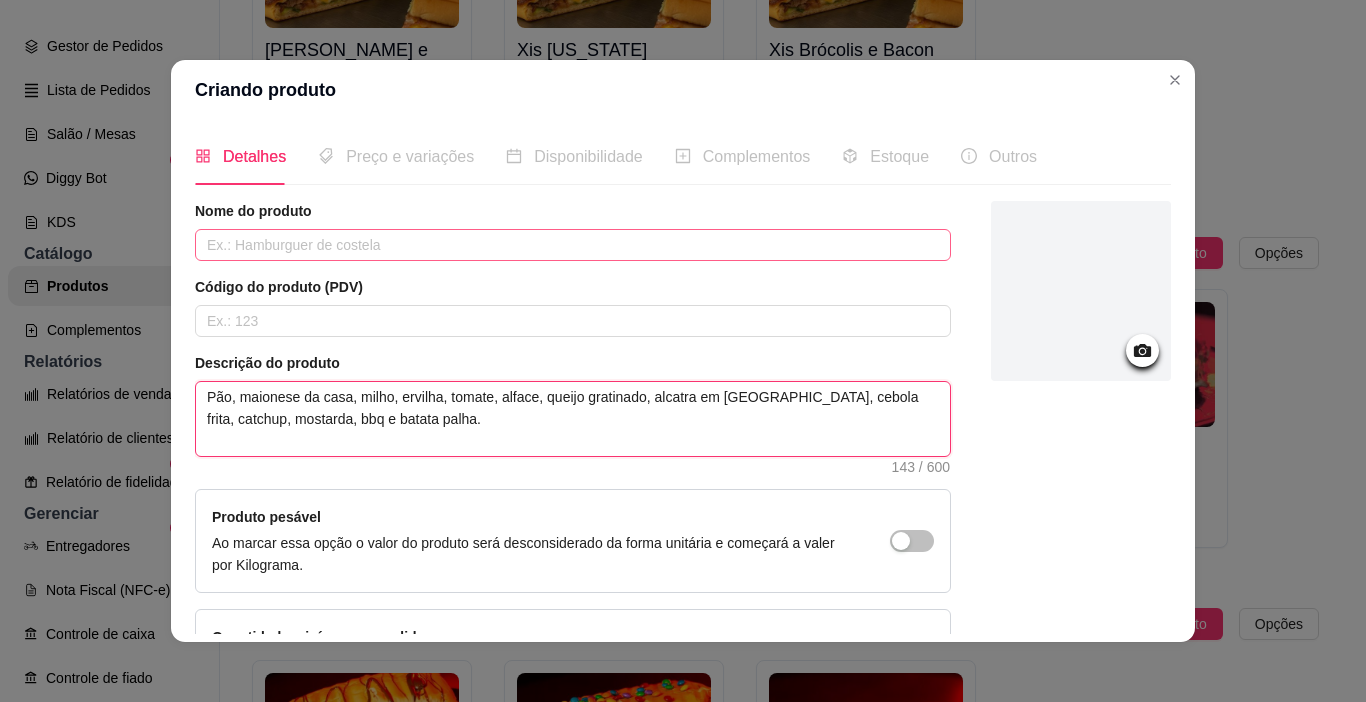 type on "Pão, maionese da casa, milho, ervilha, tomate, alface, queijo gratinado, alcatra em [GEOGRAPHIC_DATA], cebola frita, catchup, mostarda, bbq e batata palha." 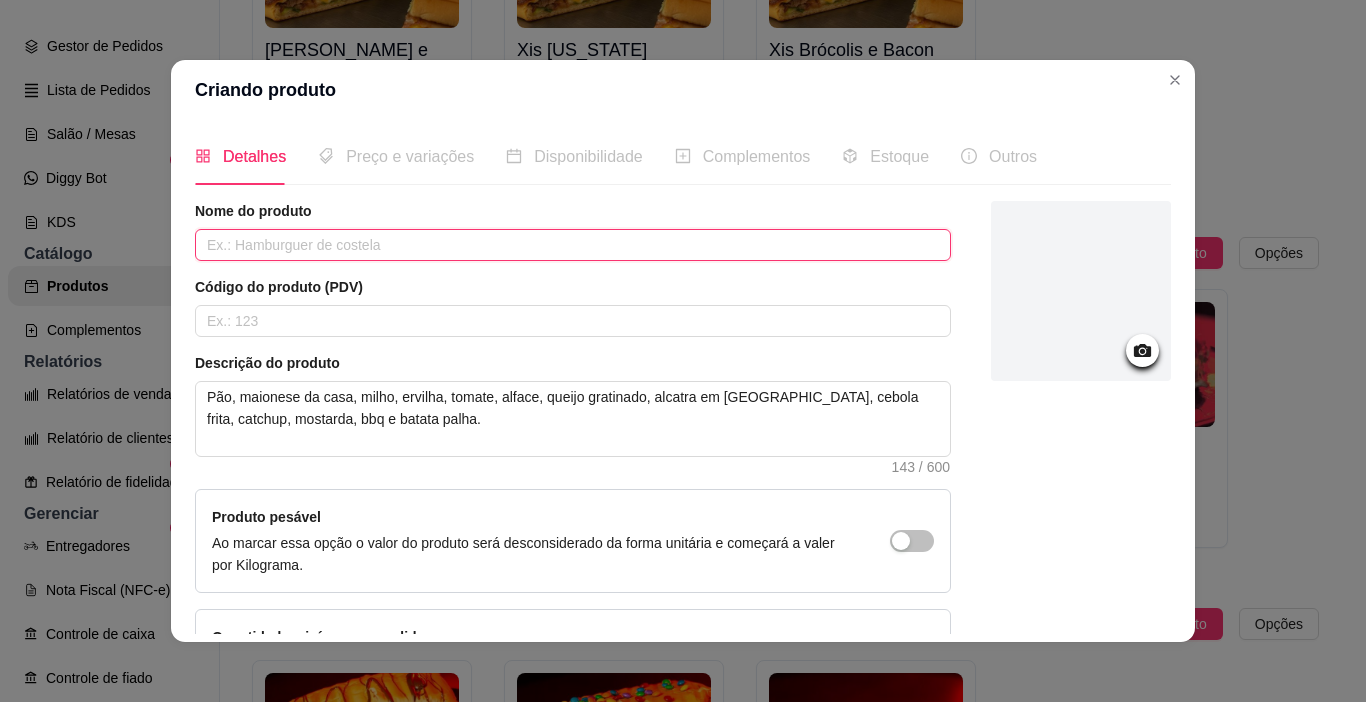 click at bounding box center (573, 245) 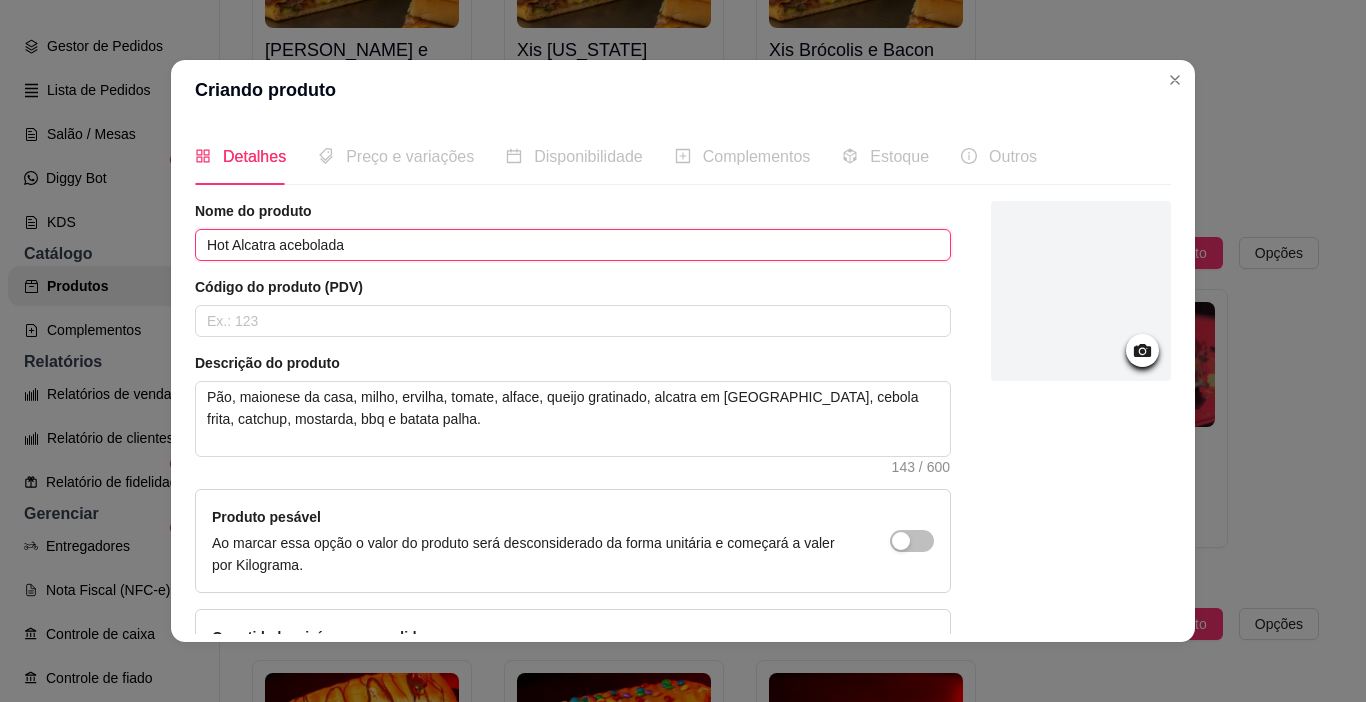click on "Hot Alcatra acebolada" at bounding box center (573, 245) 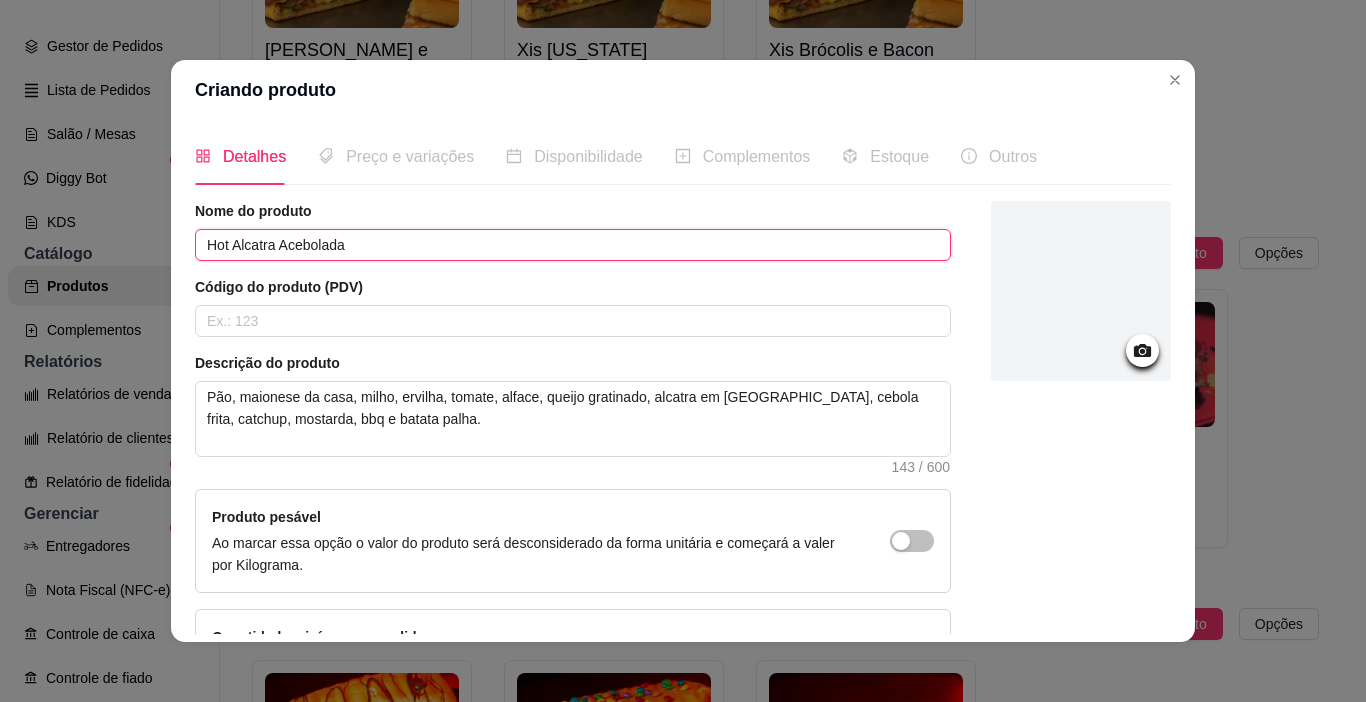 type on "Hot Alcatra Acebolada" 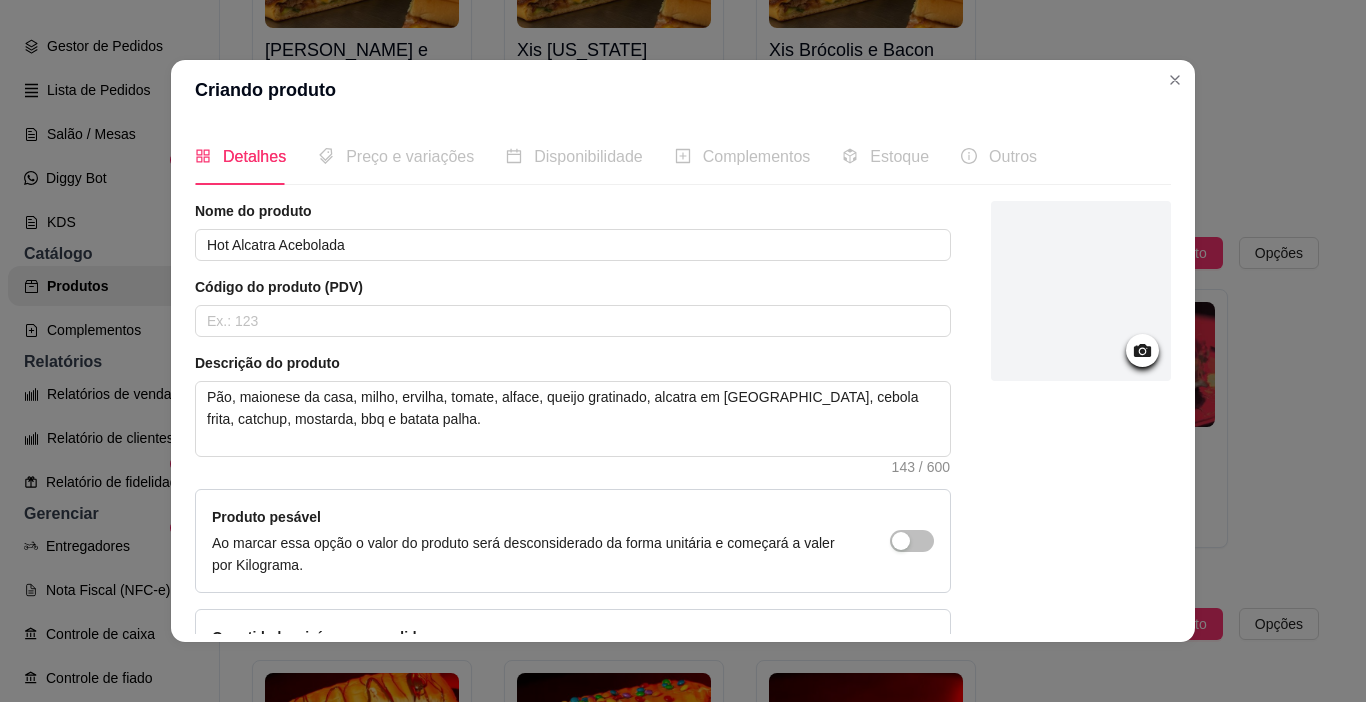 click at bounding box center (1081, 291) 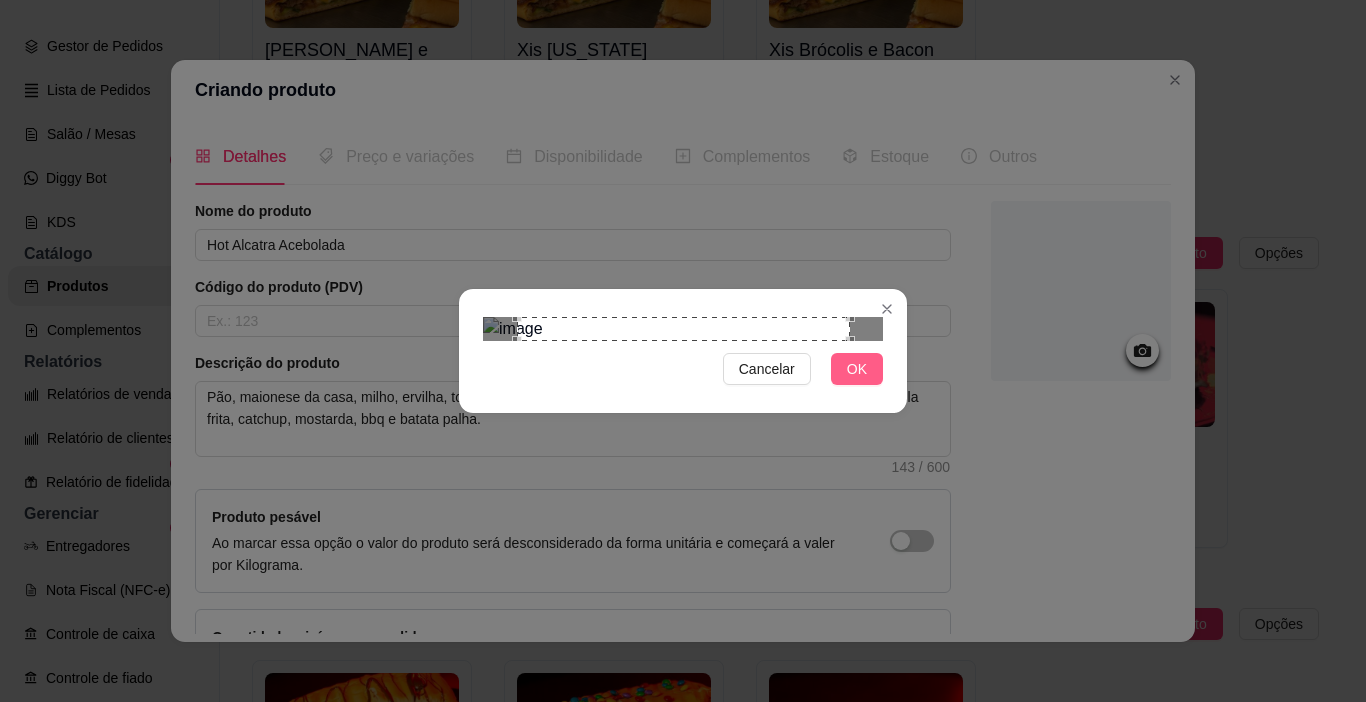 click on "OK" at bounding box center [857, 369] 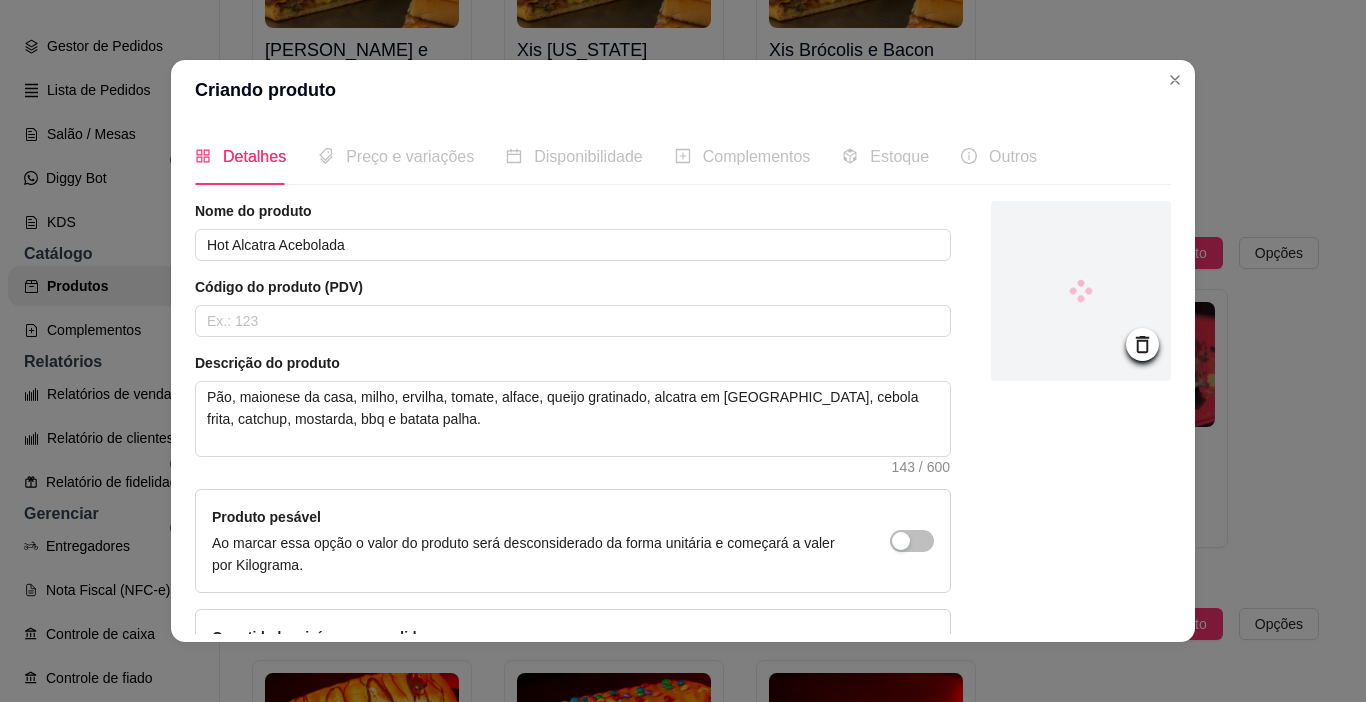 scroll, scrollTop: 146, scrollLeft: 0, axis: vertical 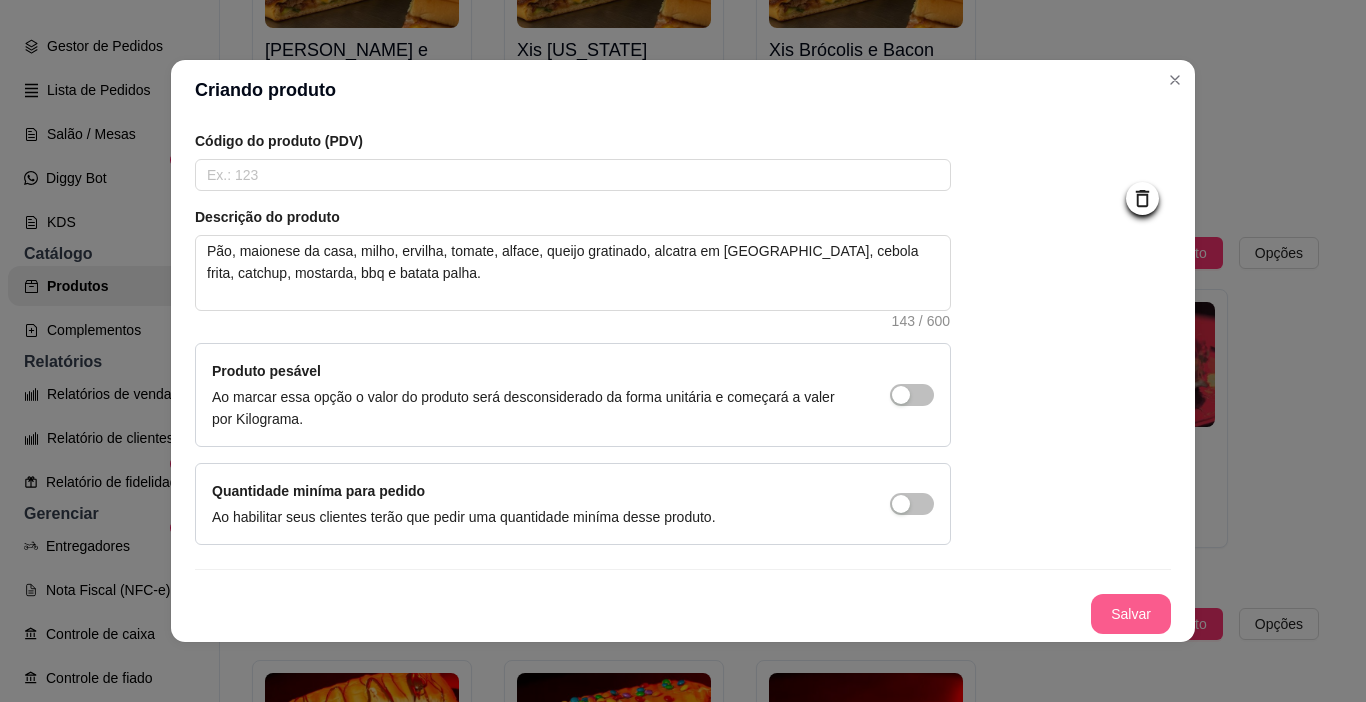 click on "Salvar" at bounding box center (1131, 614) 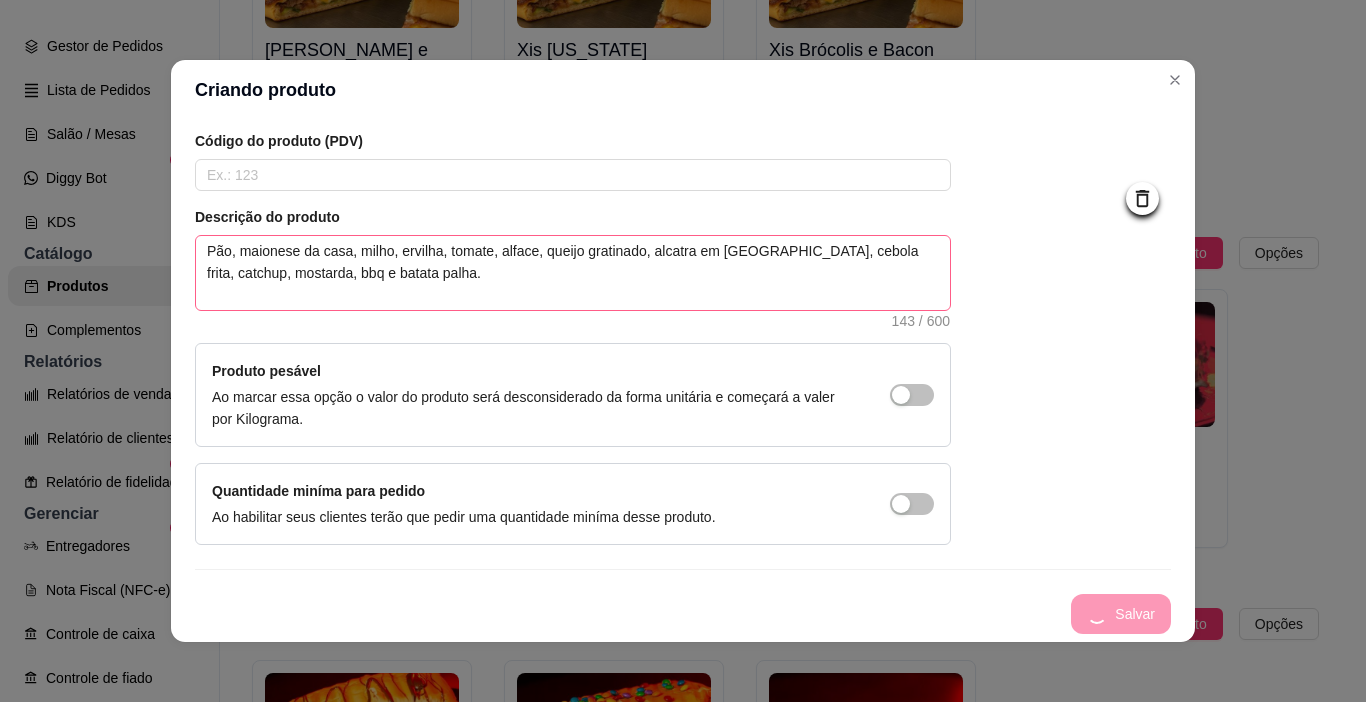 type 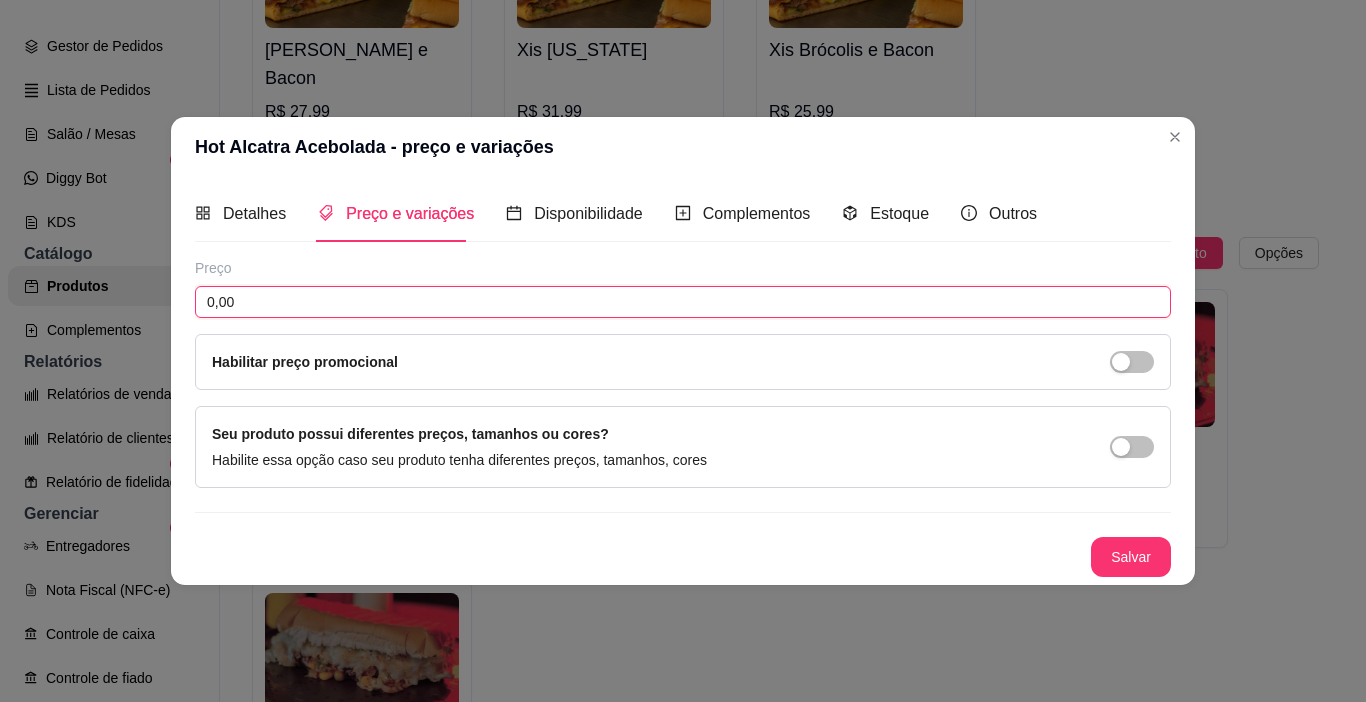 drag, startPoint x: 256, startPoint y: 316, endPoint x: 190, endPoint y: 318, distance: 66.0303 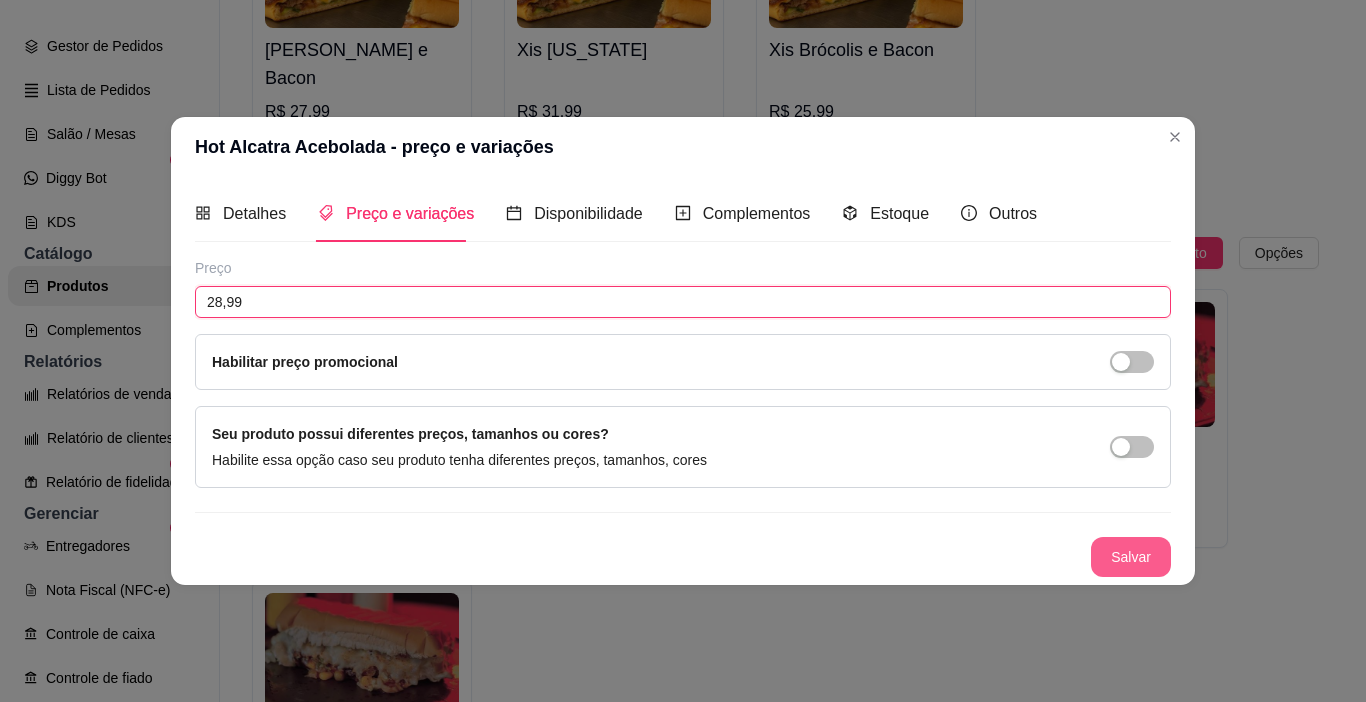 type on "28,99" 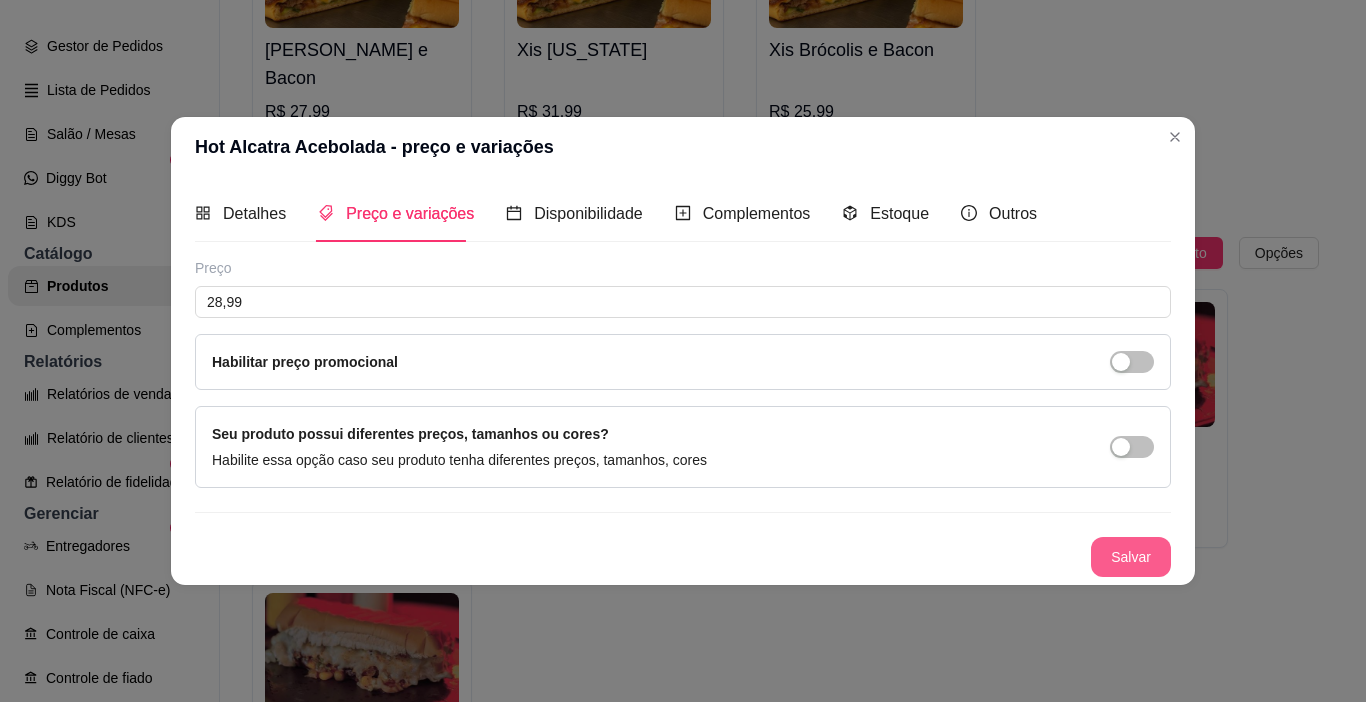 click on "Salvar" at bounding box center [1131, 557] 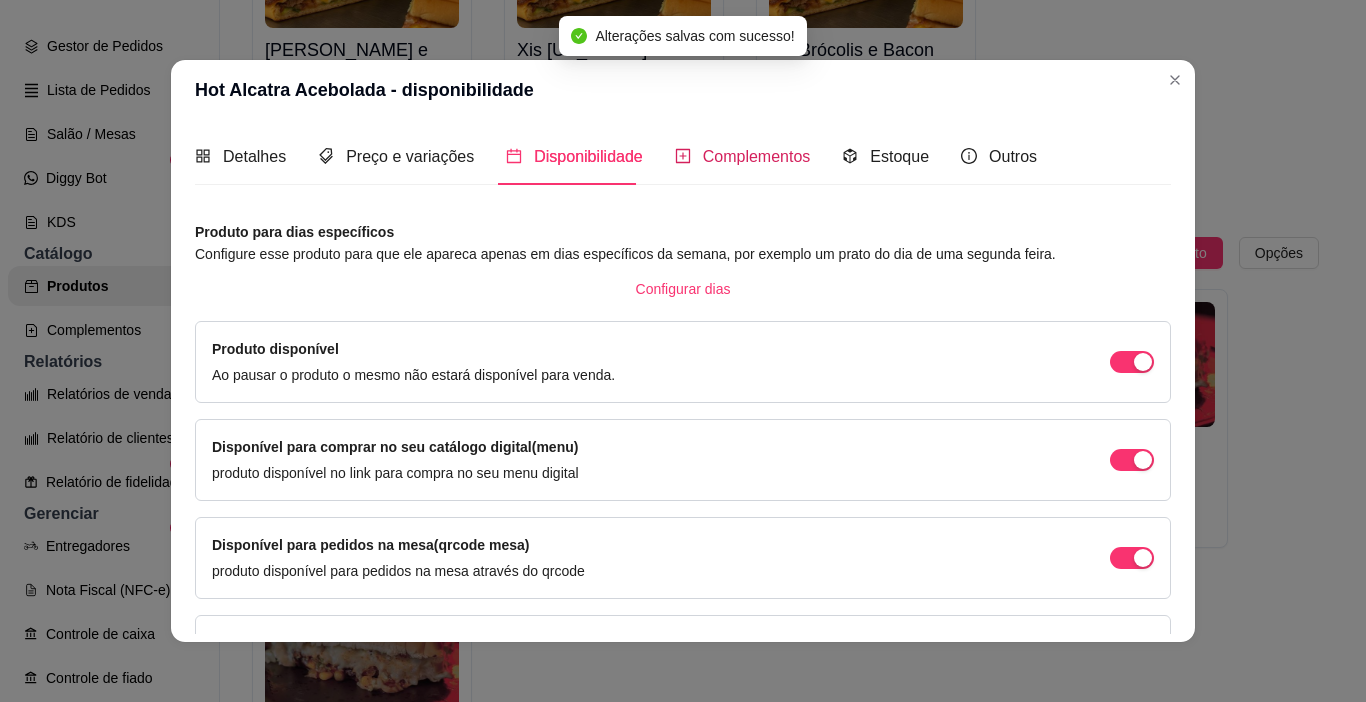 click on "Complementos" at bounding box center [757, 156] 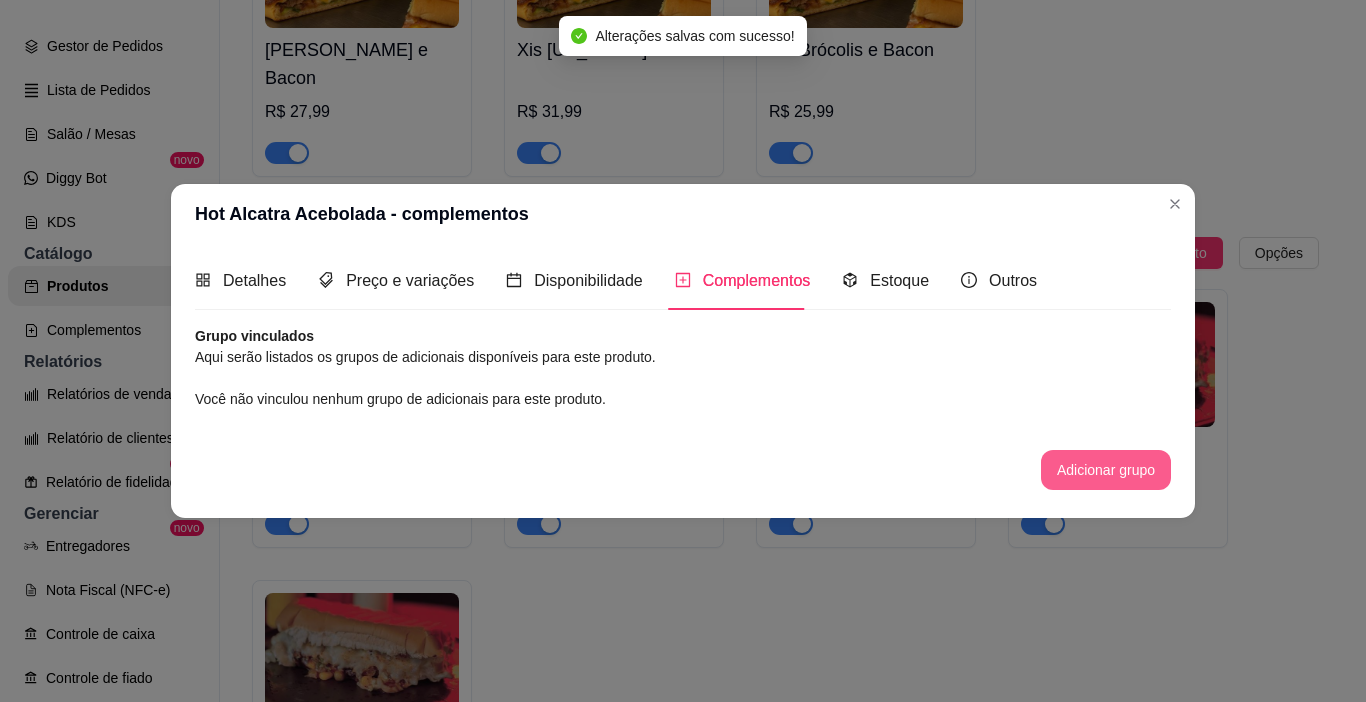 click on "Adicionar grupo" at bounding box center (1106, 470) 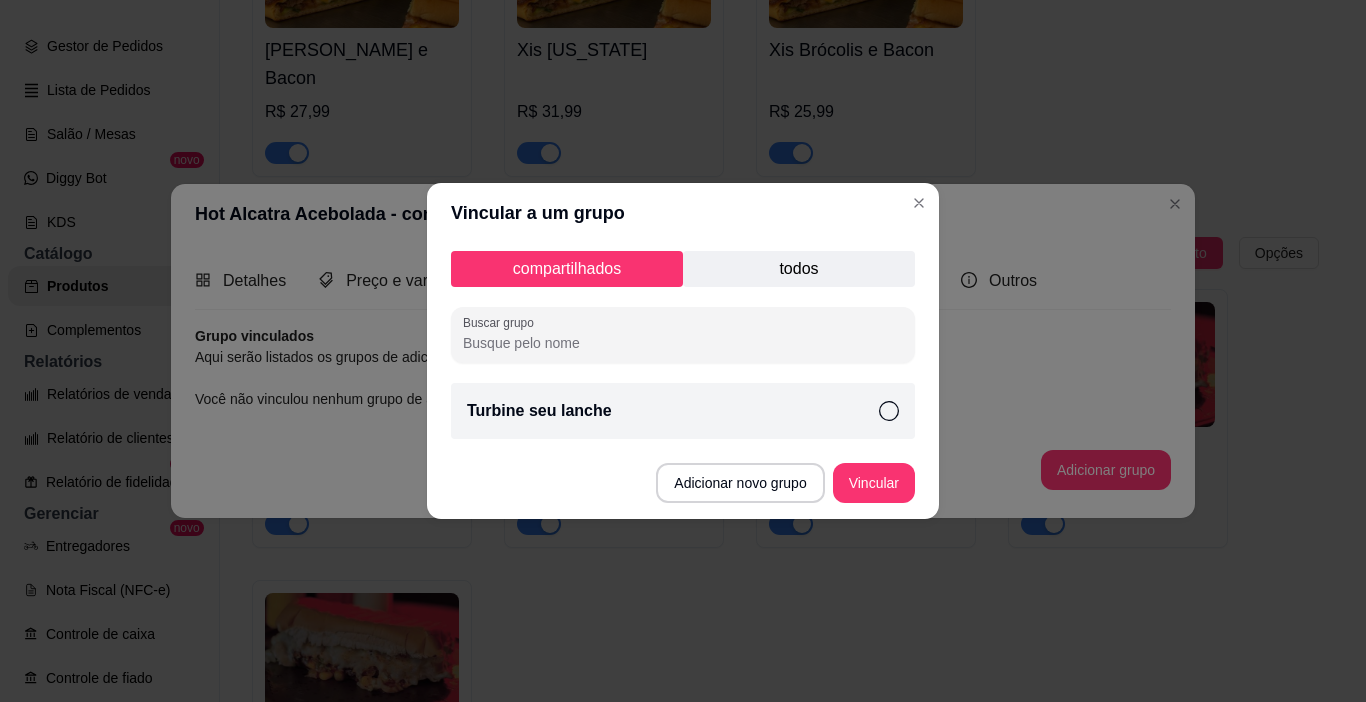 click on "todos" at bounding box center (799, 269) 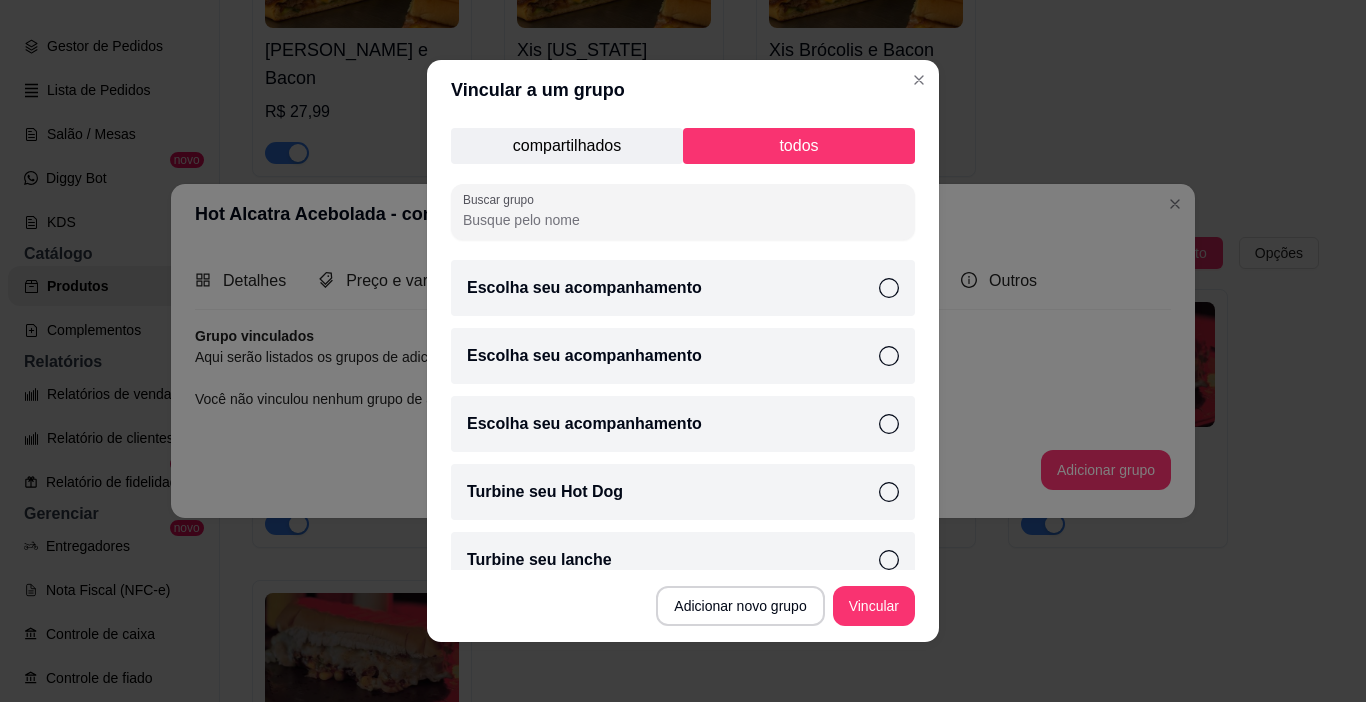 scroll, scrollTop: 26, scrollLeft: 0, axis: vertical 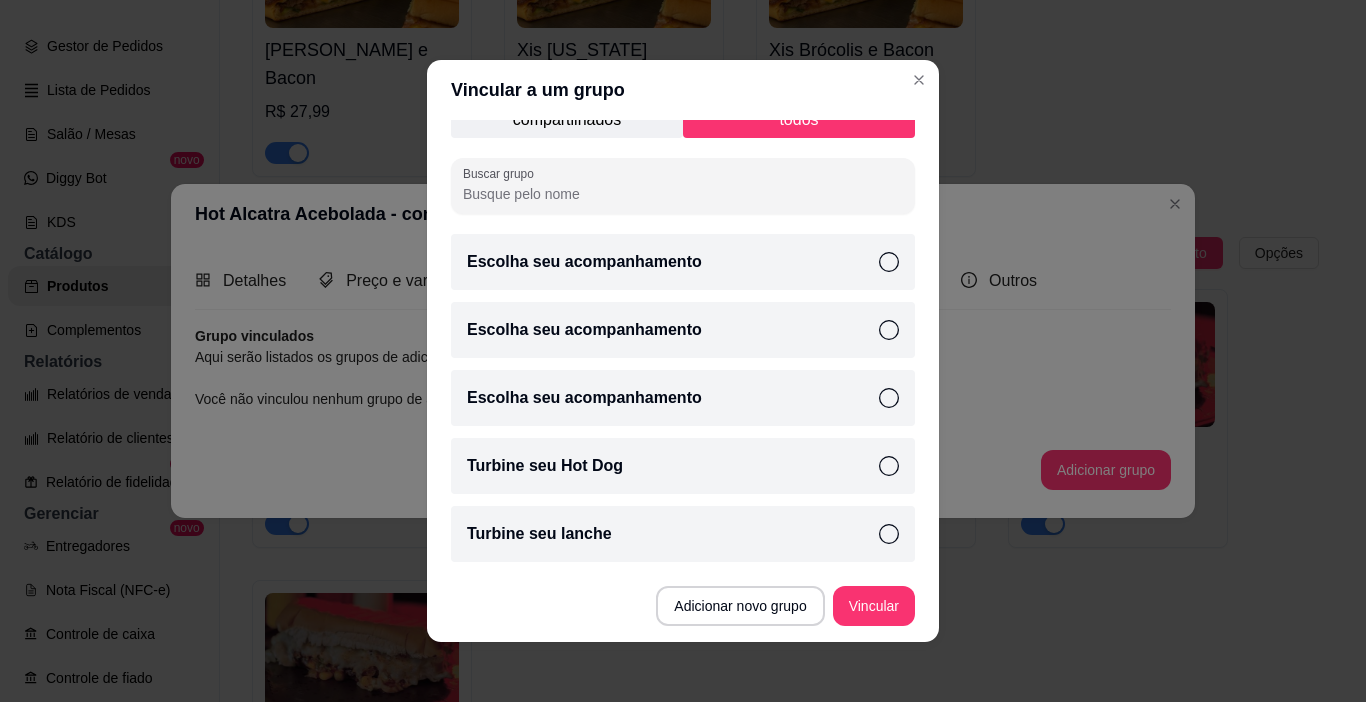 click 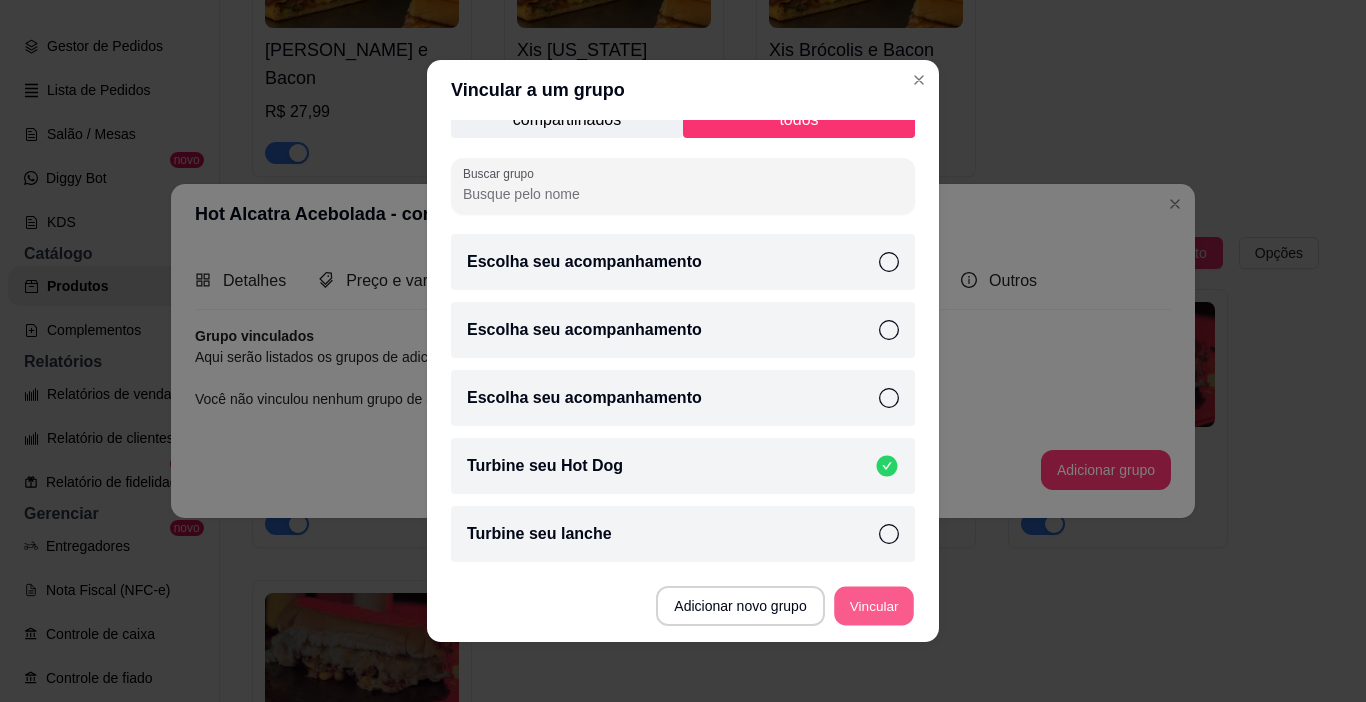 click on "Vincular" at bounding box center (874, 606) 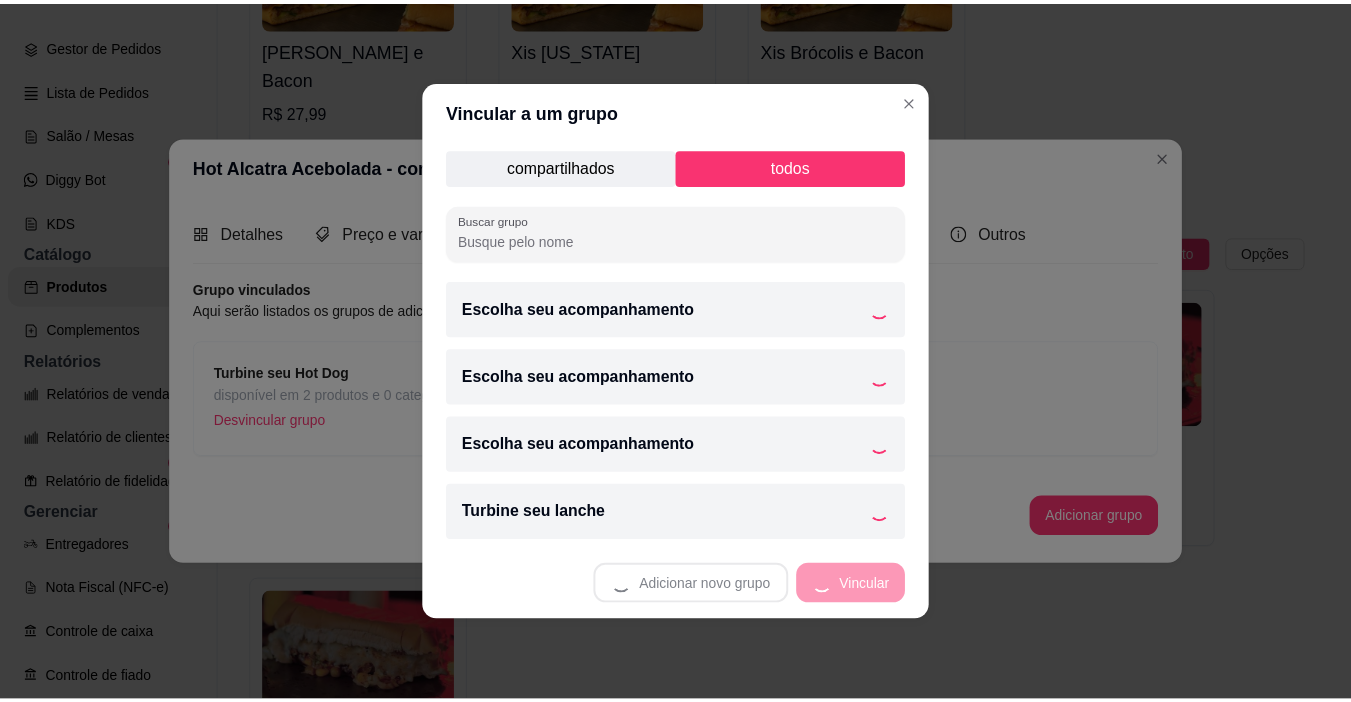 scroll, scrollTop: 0, scrollLeft: 0, axis: both 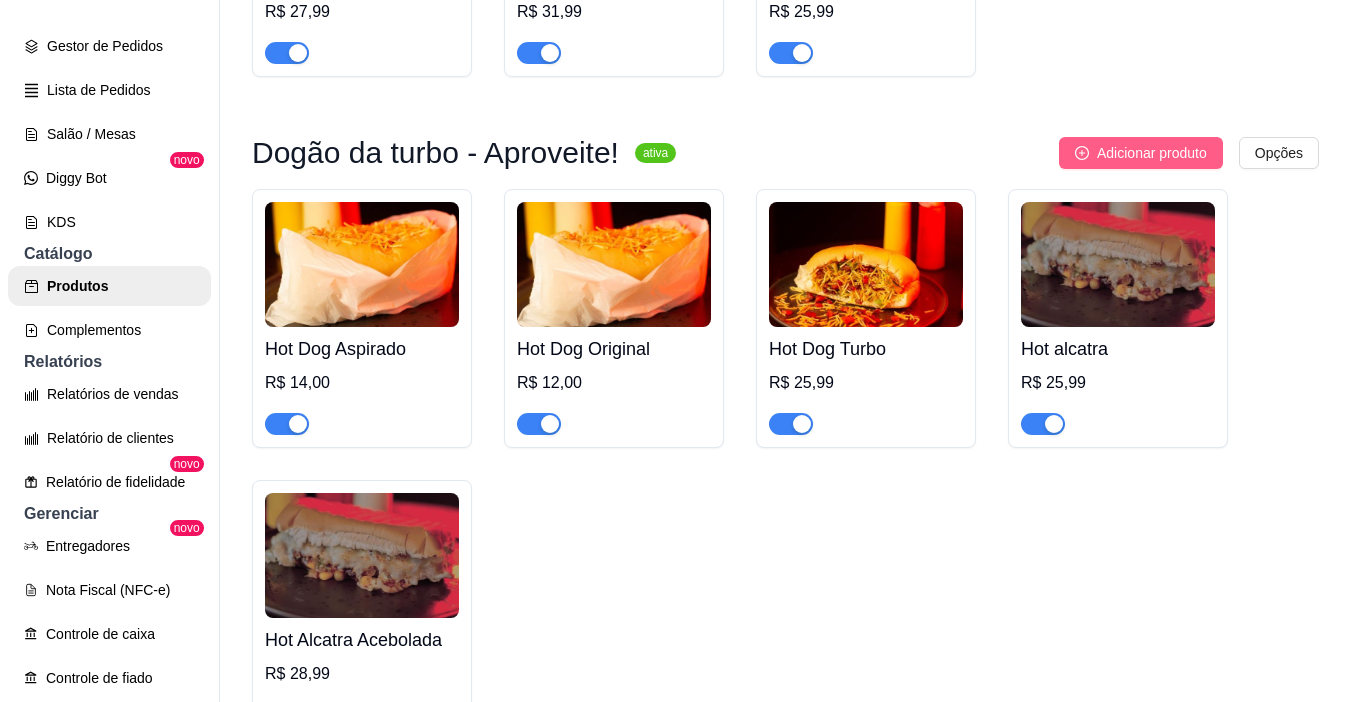 click on "Adicionar produto" at bounding box center (1152, 153) 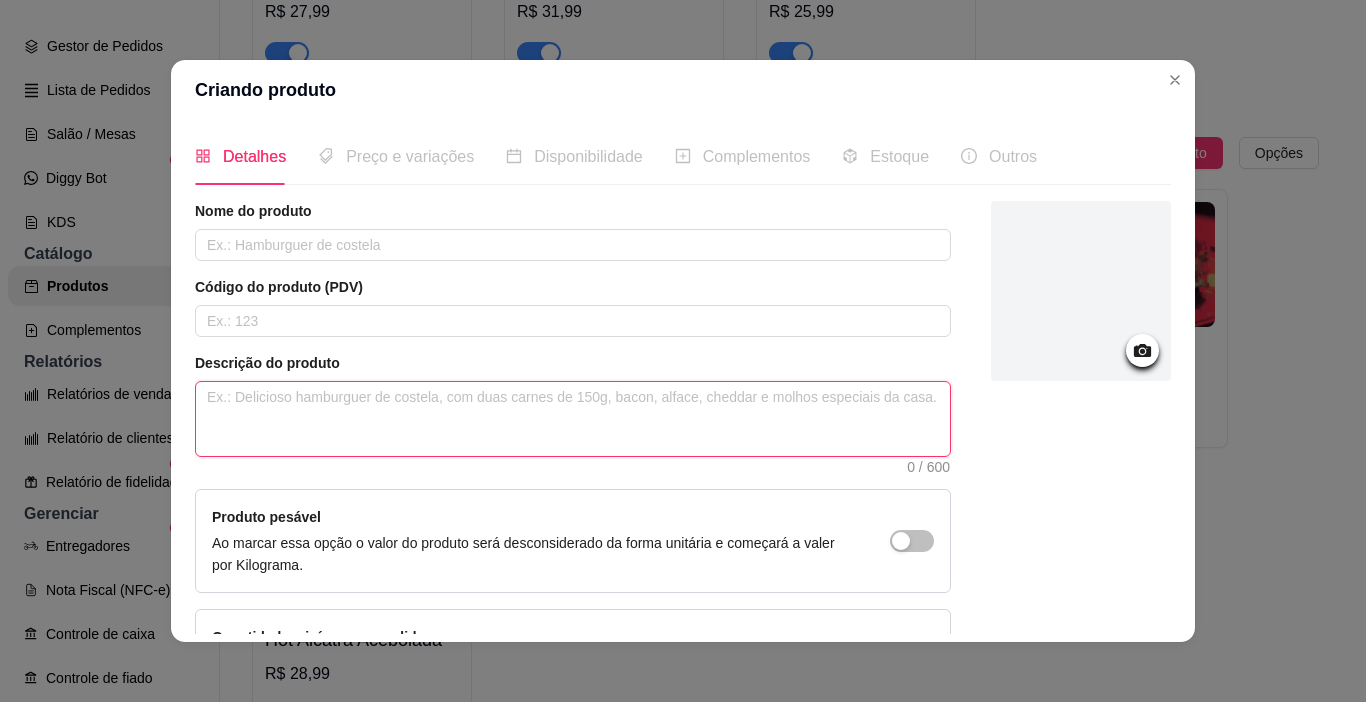 click at bounding box center (573, 419) 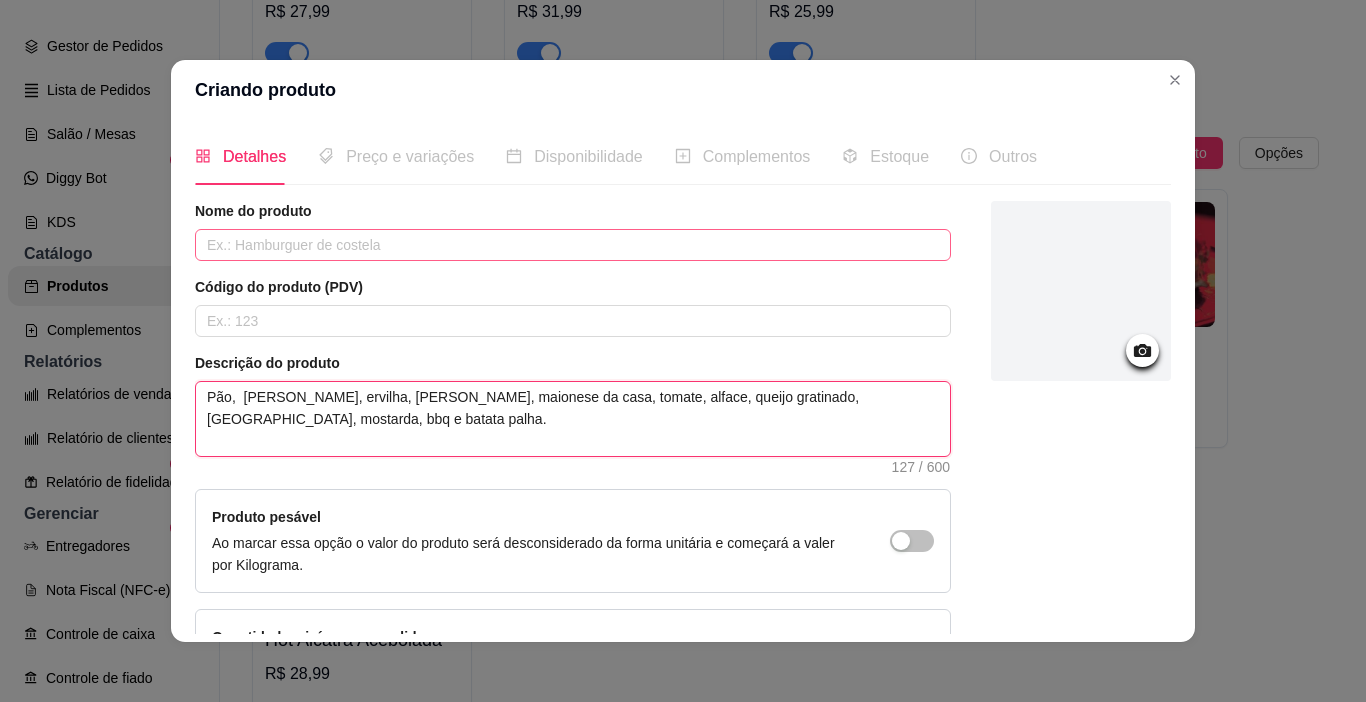 type on "Pão,  [PERSON_NAME], ervilha, [PERSON_NAME], maionese da casa, tomate, alface, queijo gratinado, [GEOGRAPHIC_DATA], mostarda, bbq e batata palha." 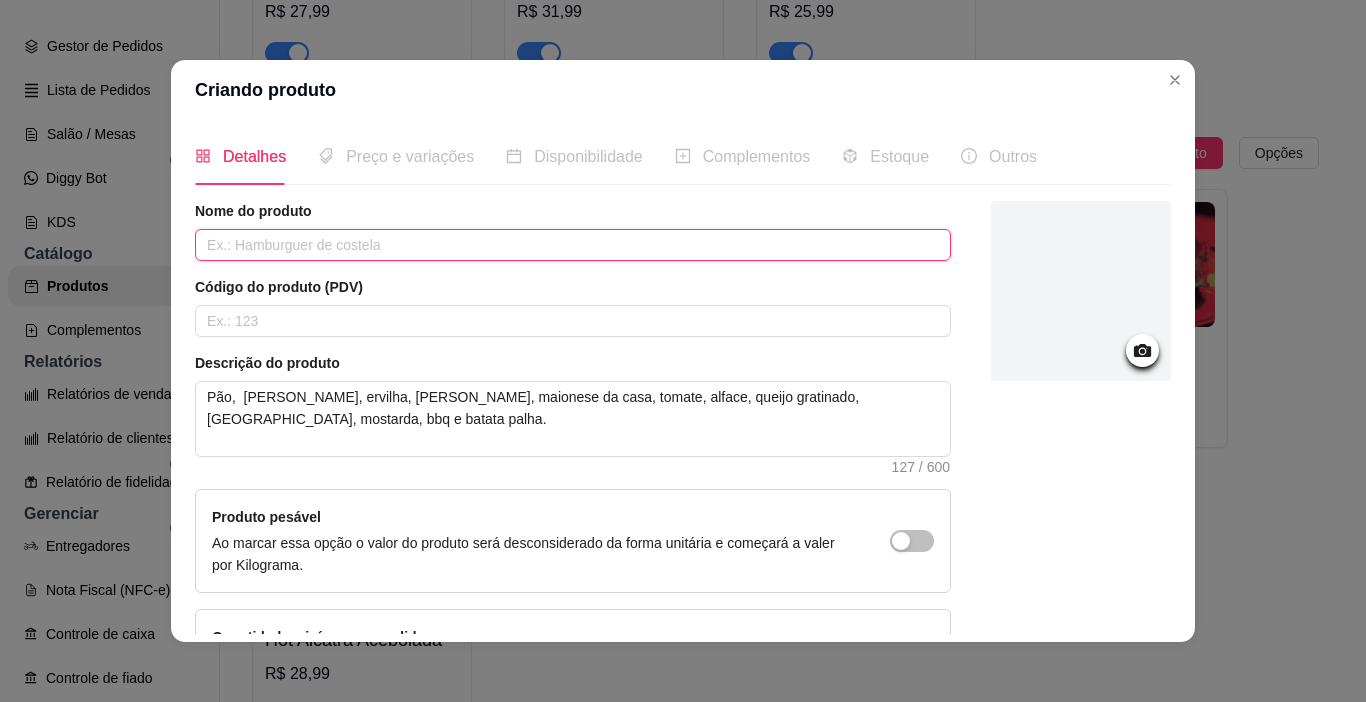 click at bounding box center (573, 245) 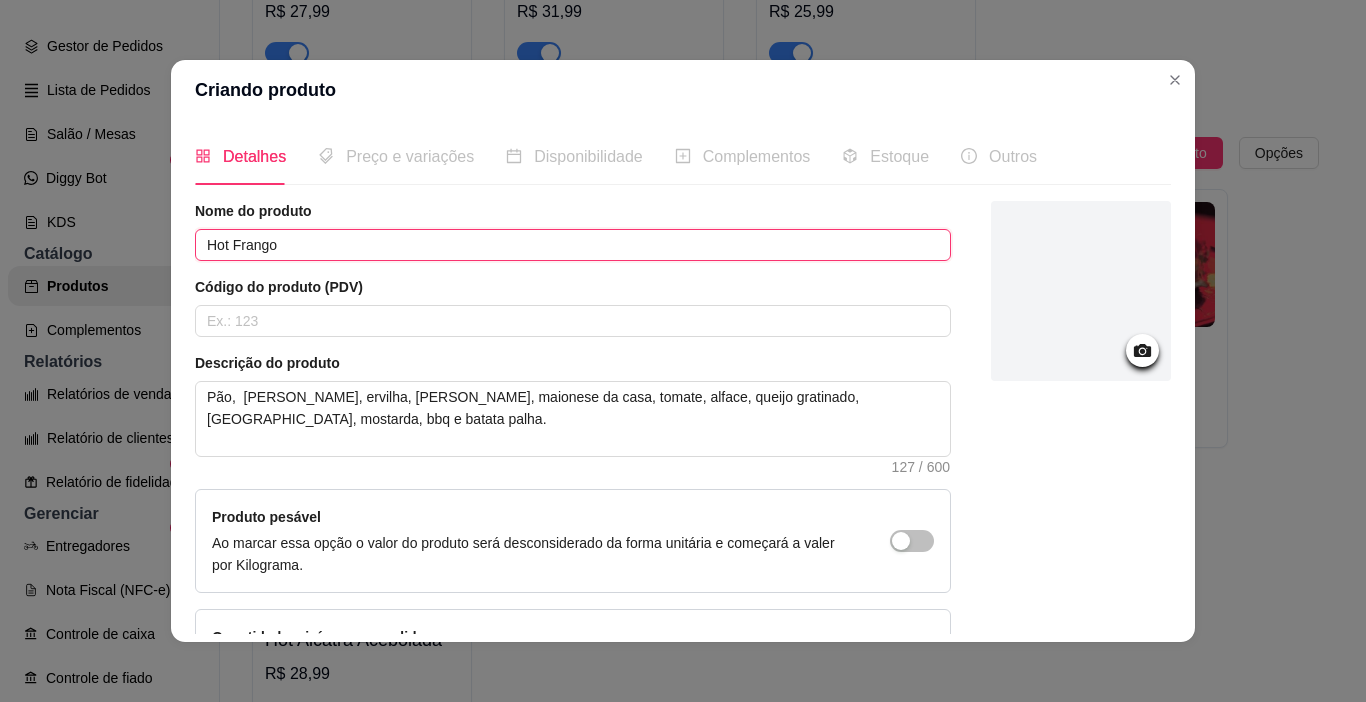 type on "Hot Frango" 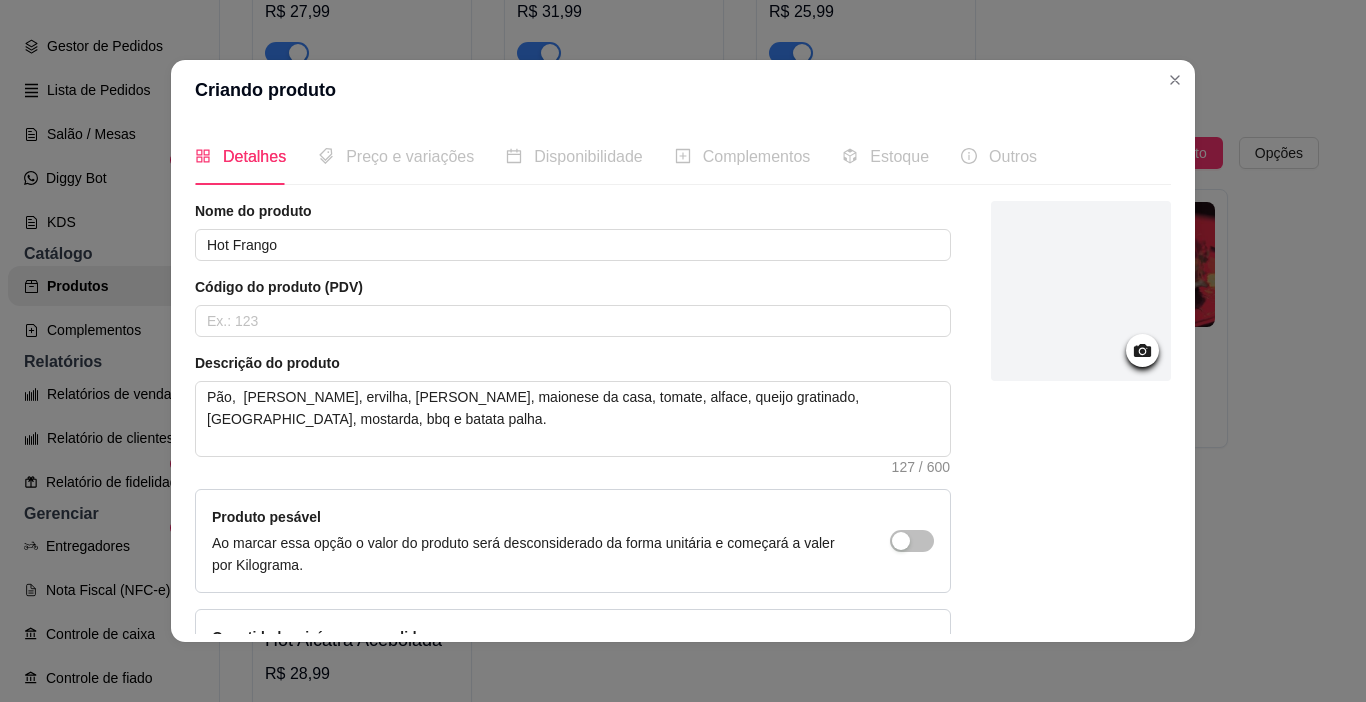 click at bounding box center (1081, 291) 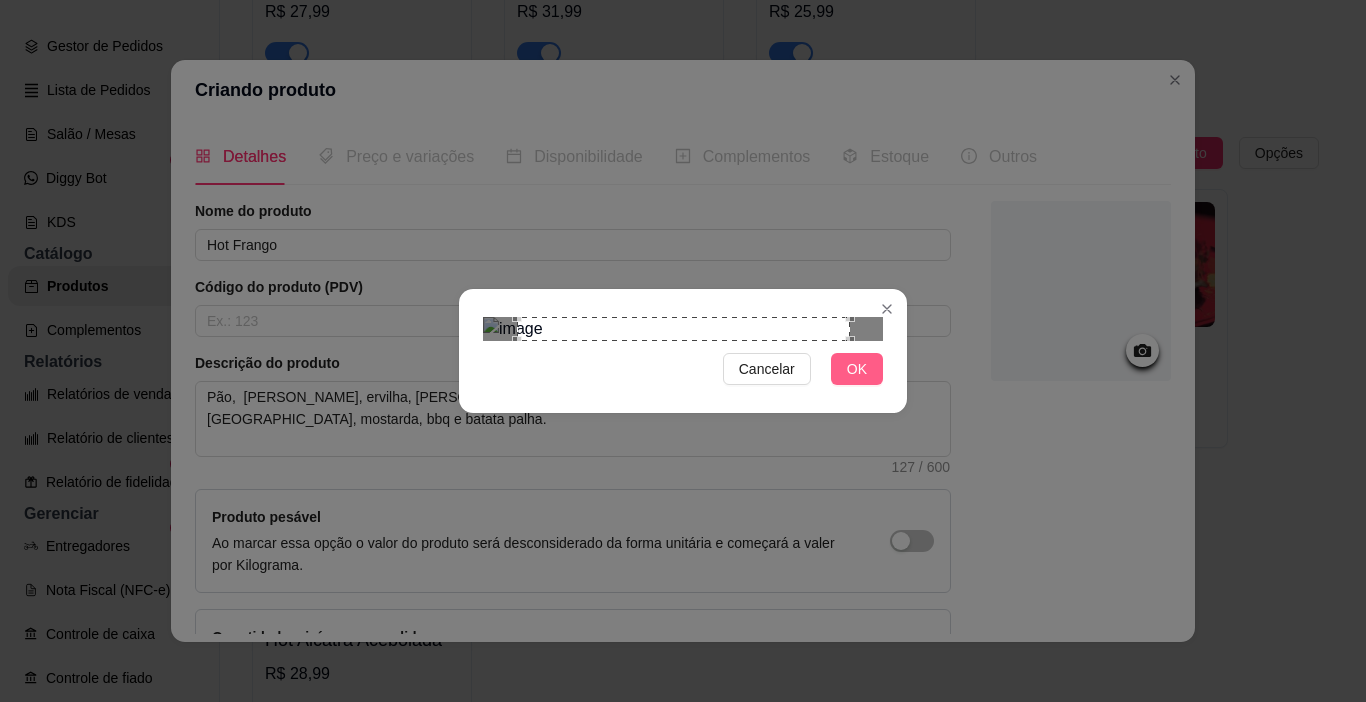 click on "OK" at bounding box center (857, 369) 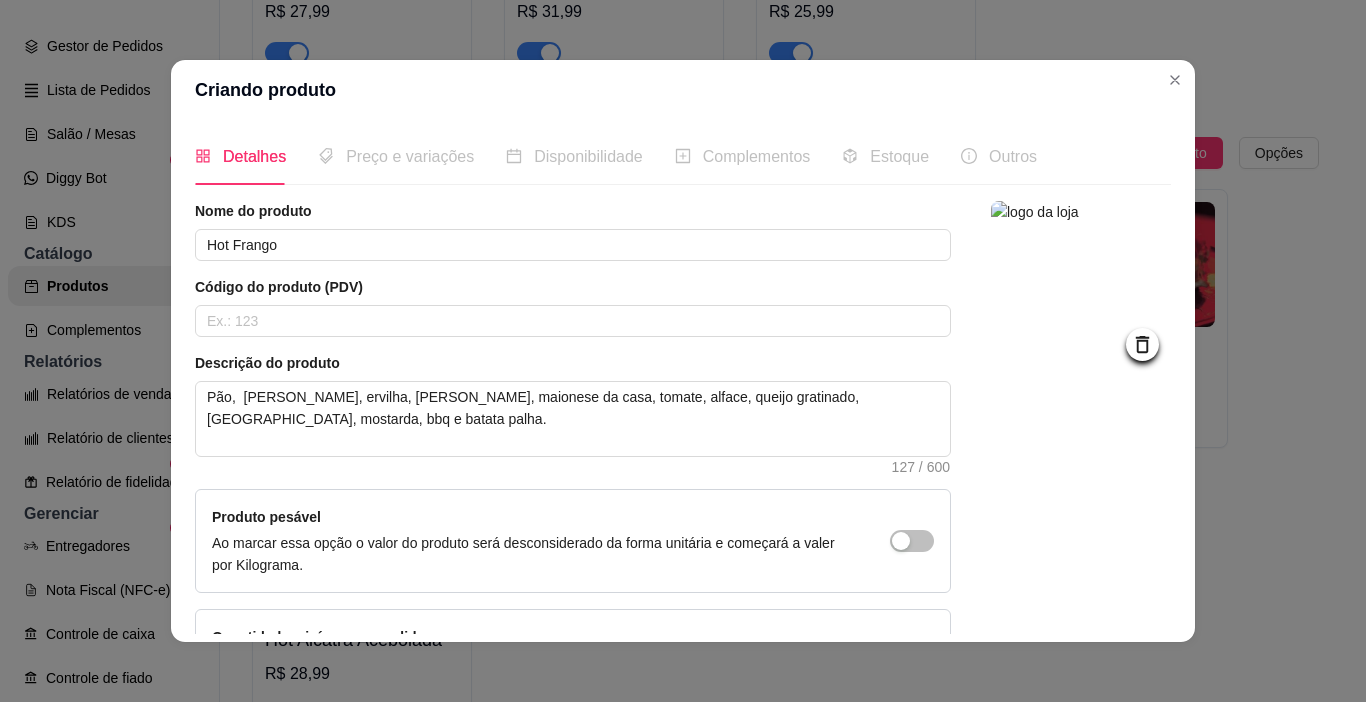 scroll, scrollTop: 146, scrollLeft: 0, axis: vertical 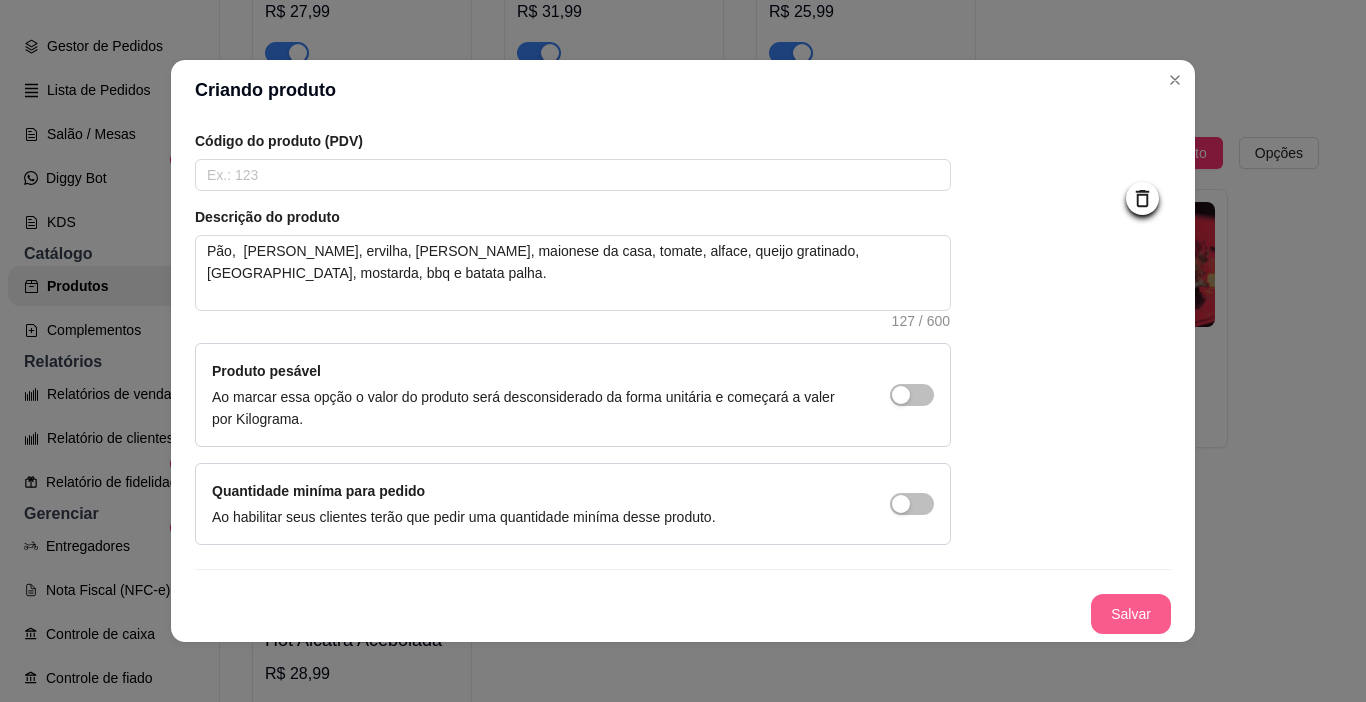 click on "Salvar" at bounding box center [1131, 614] 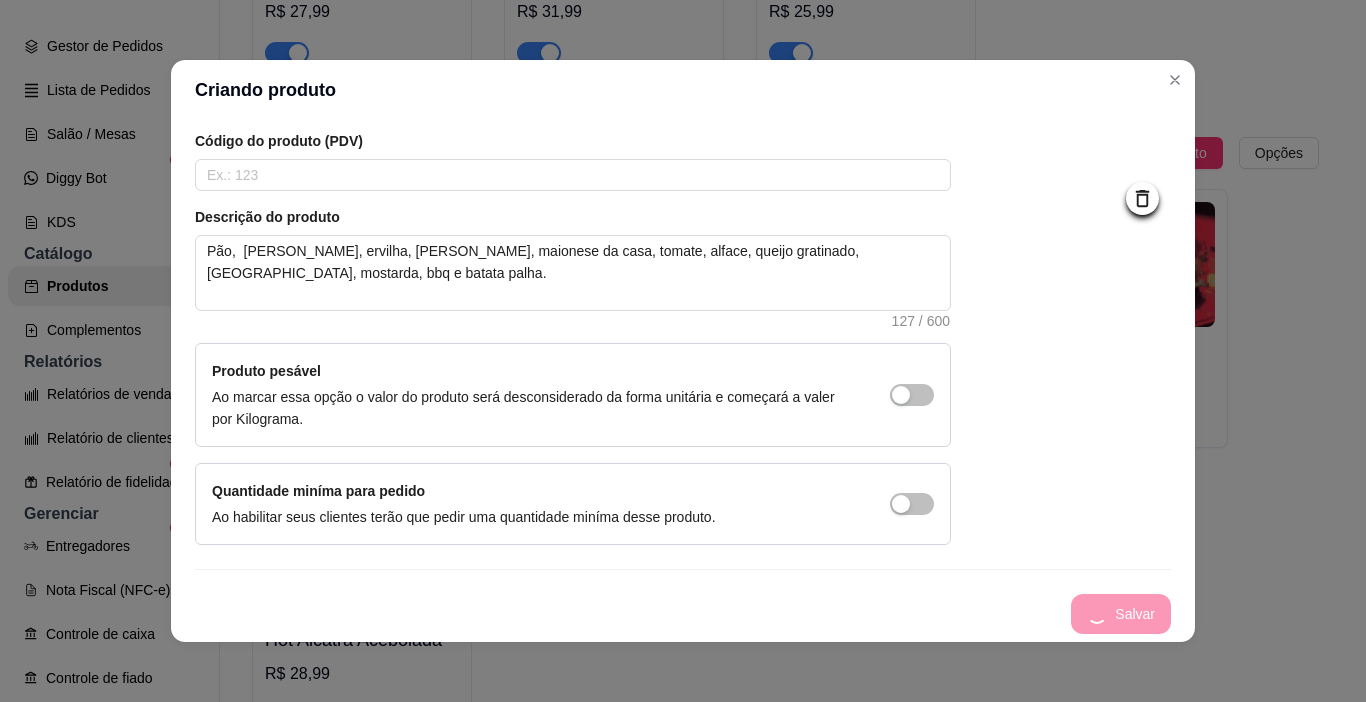 type 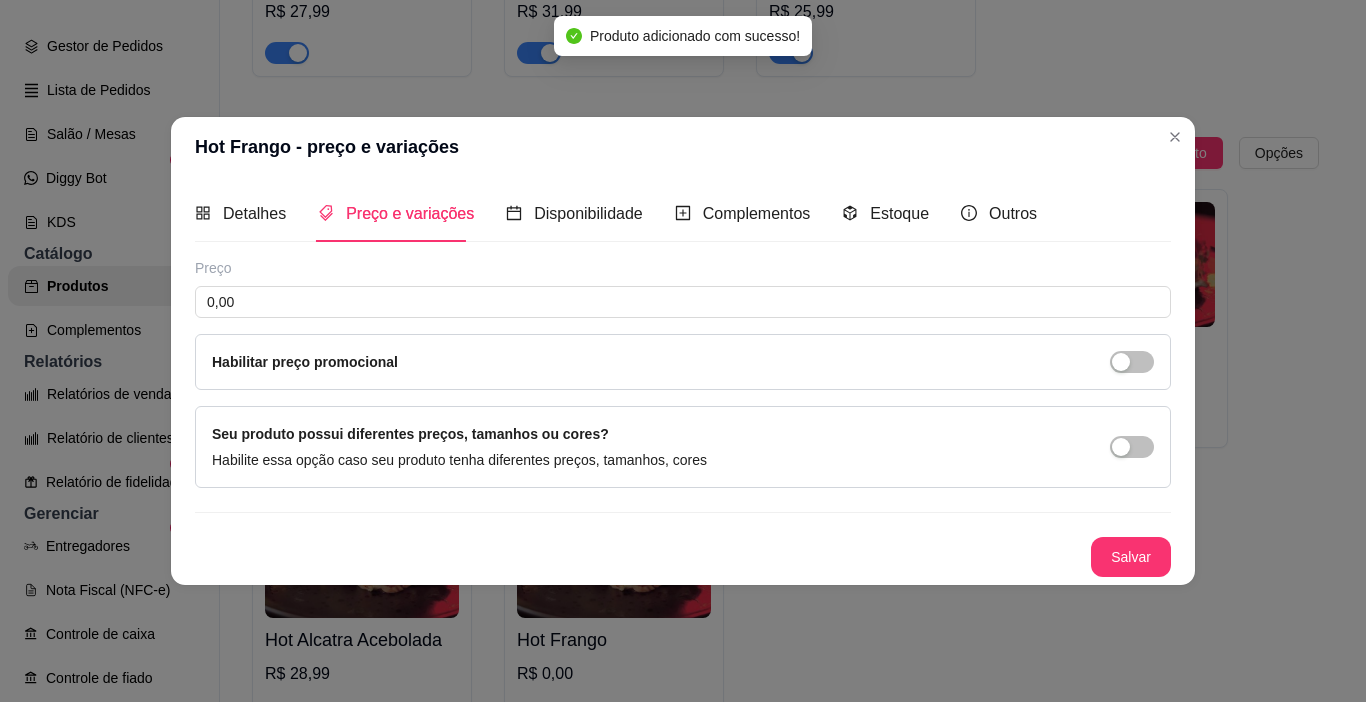 scroll, scrollTop: 0, scrollLeft: 0, axis: both 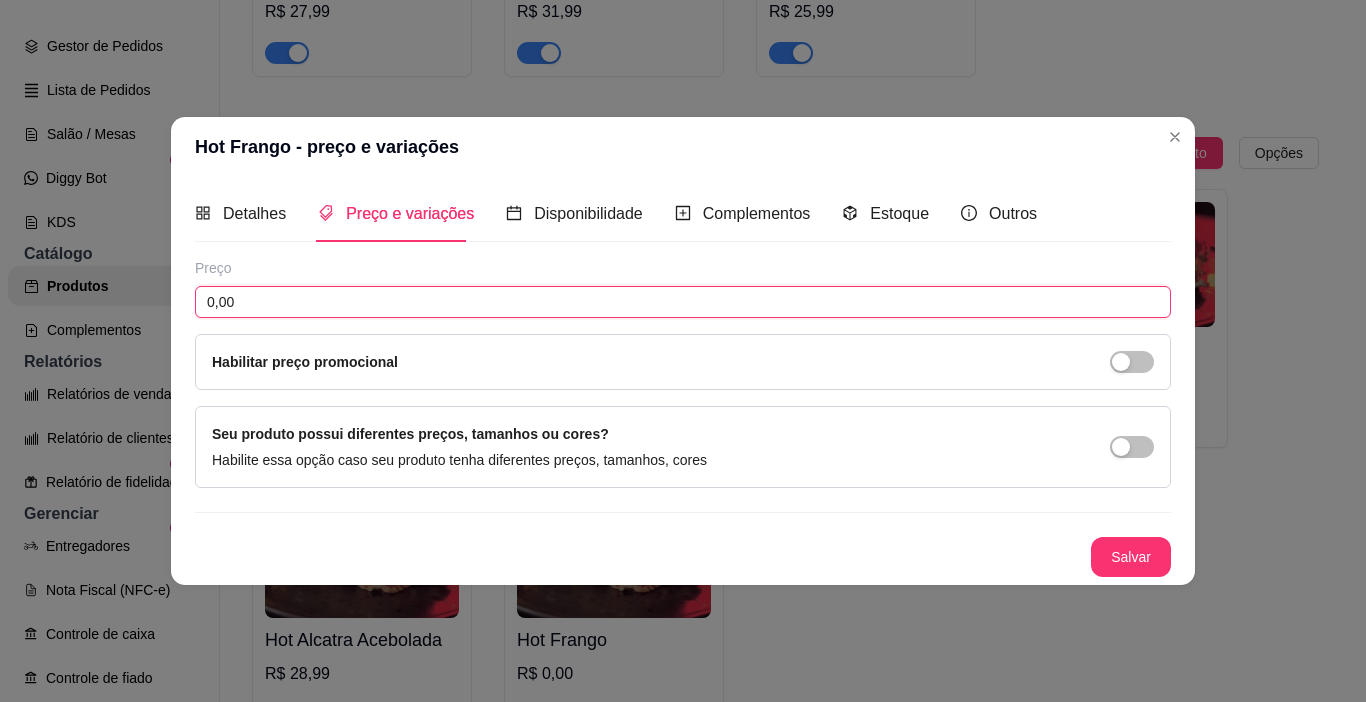 drag, startPoint x: 288, startPoint y: 317, endPoint x: 197, endPoint y: 324, distance: 91.26884 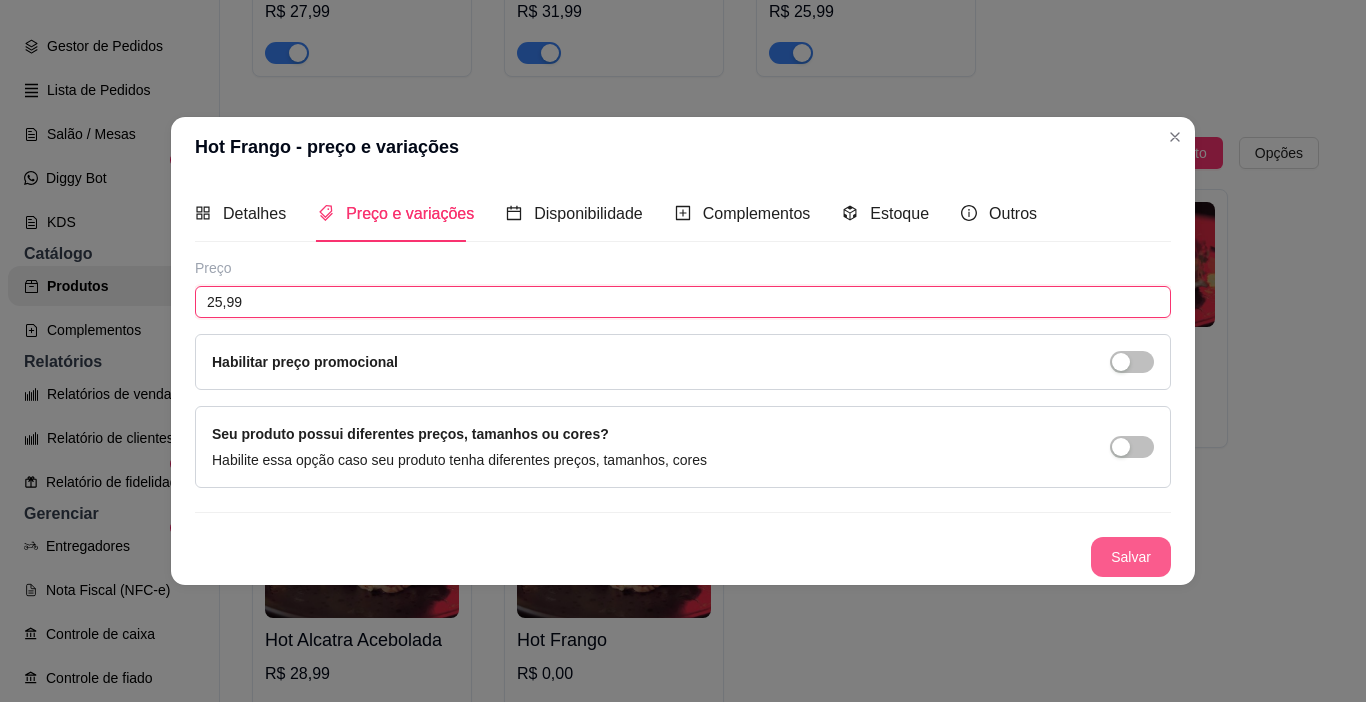 type on "25,99" 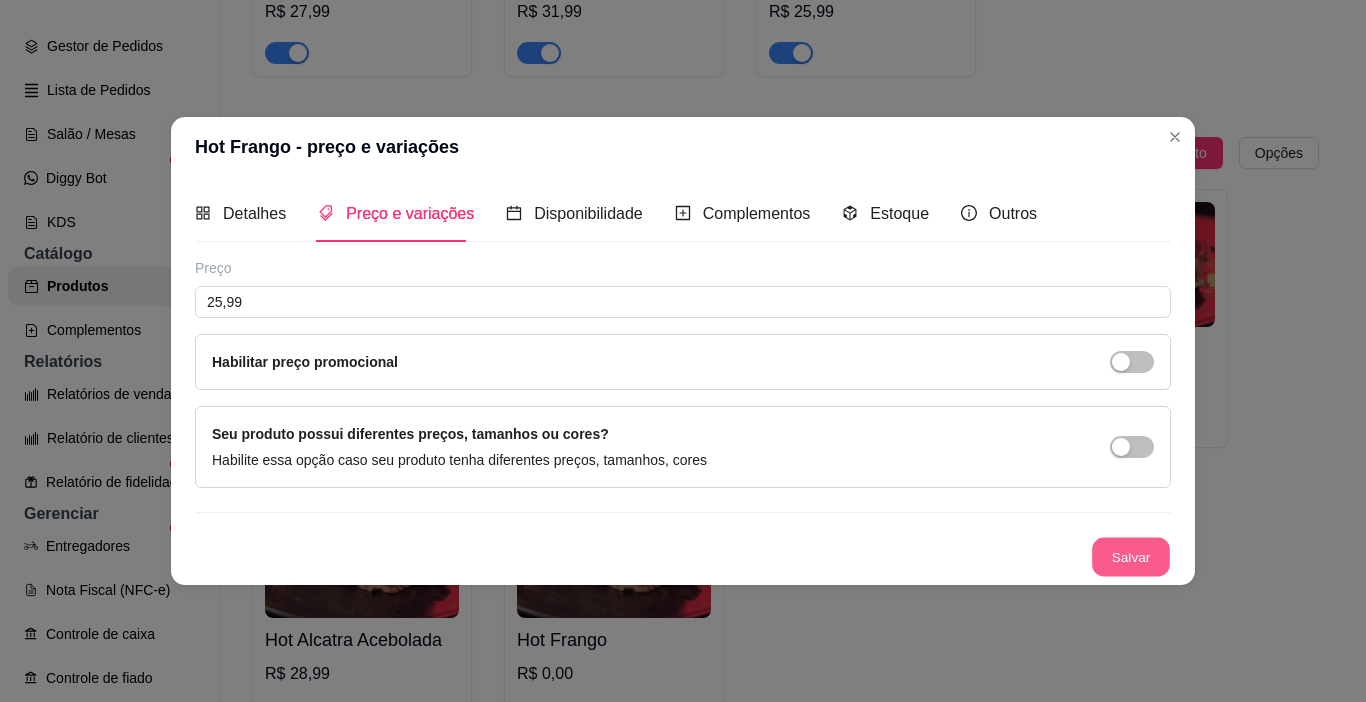 click on "Salvar" at bounding box center (1131, 557) 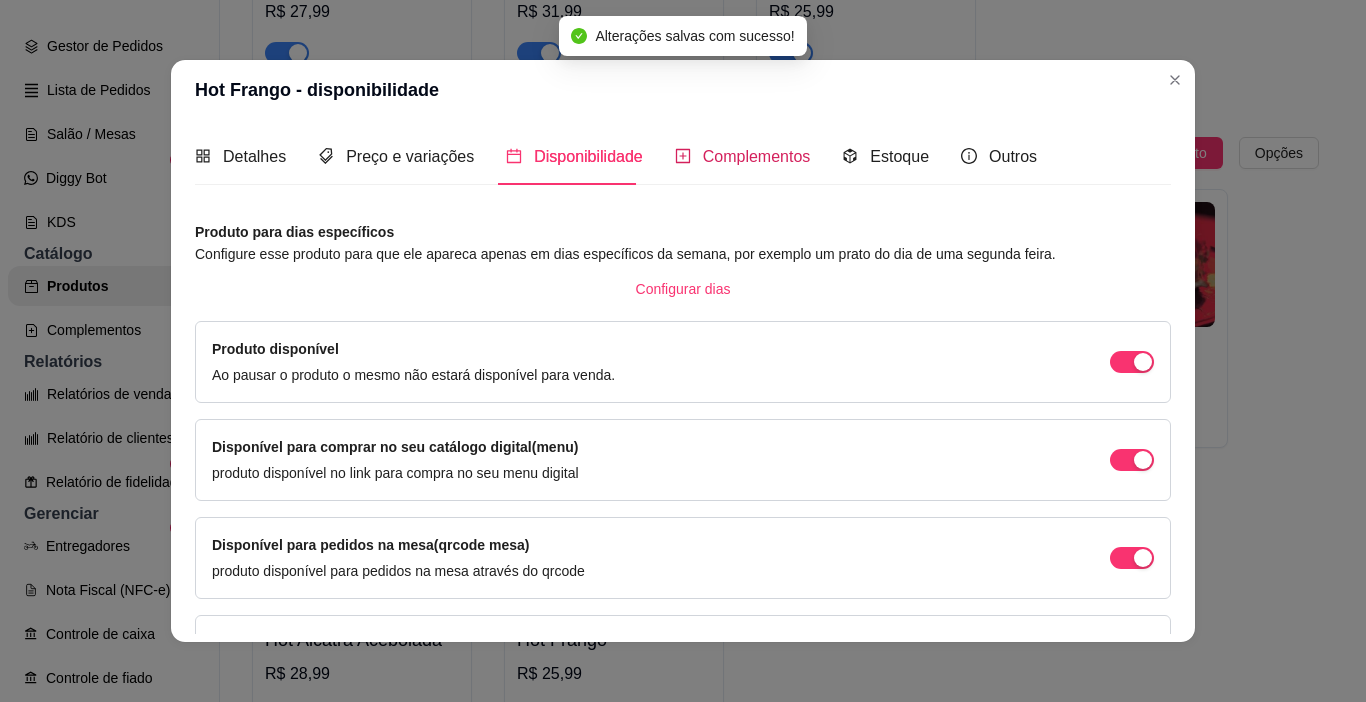 click on "Complementos" at bounding box center [757, 156] 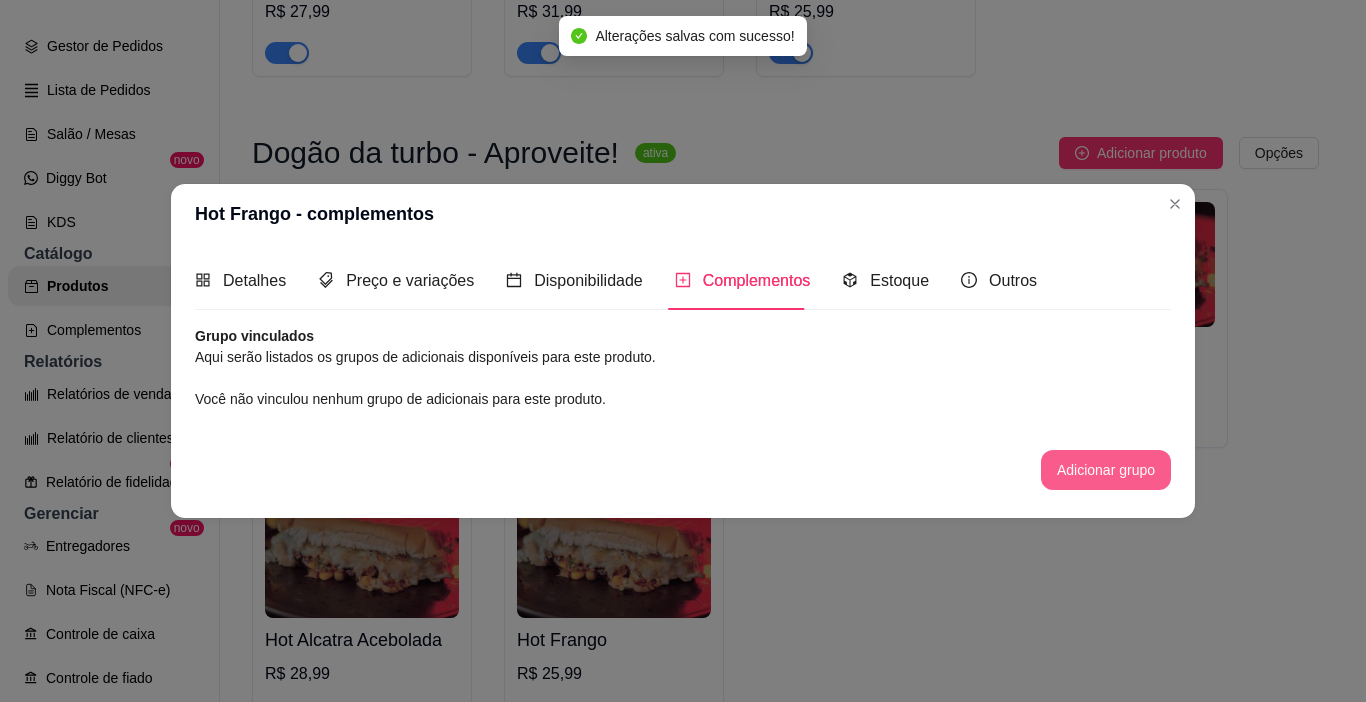 click on "Adicionar grupo" at bounding box center [1106, 470] 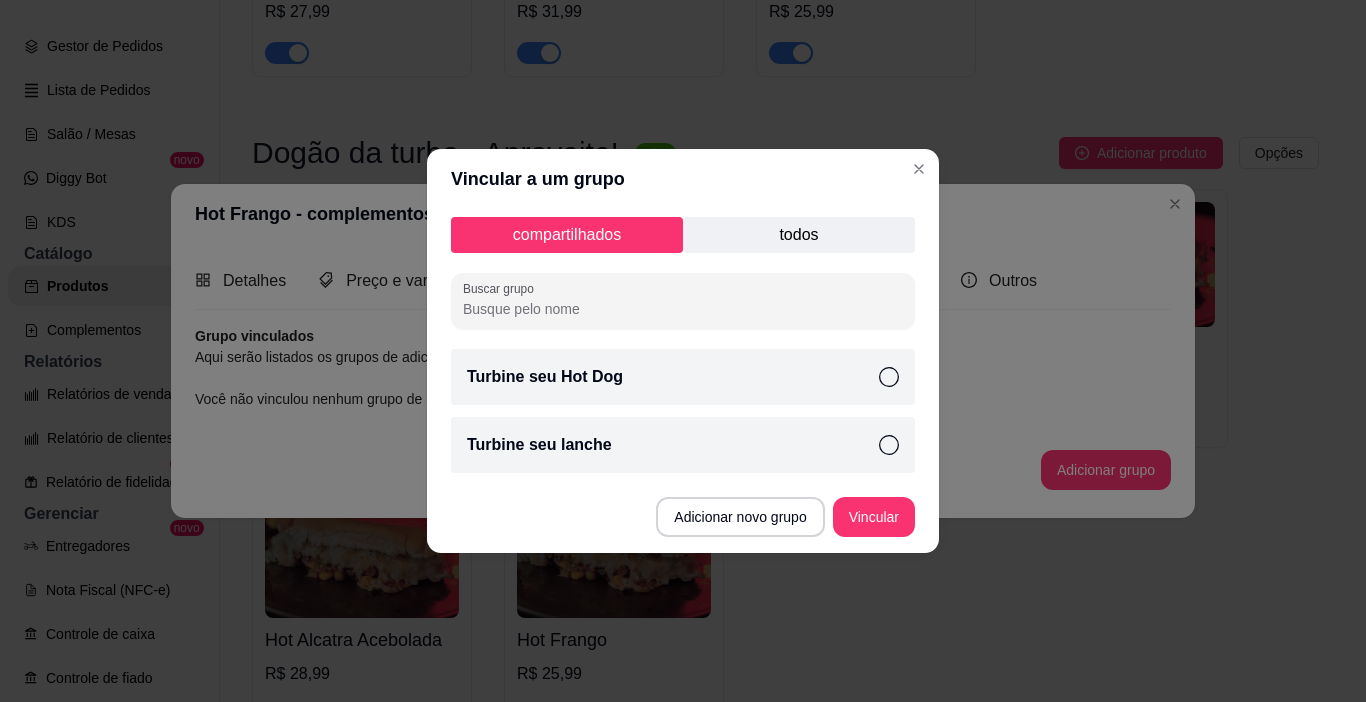 click 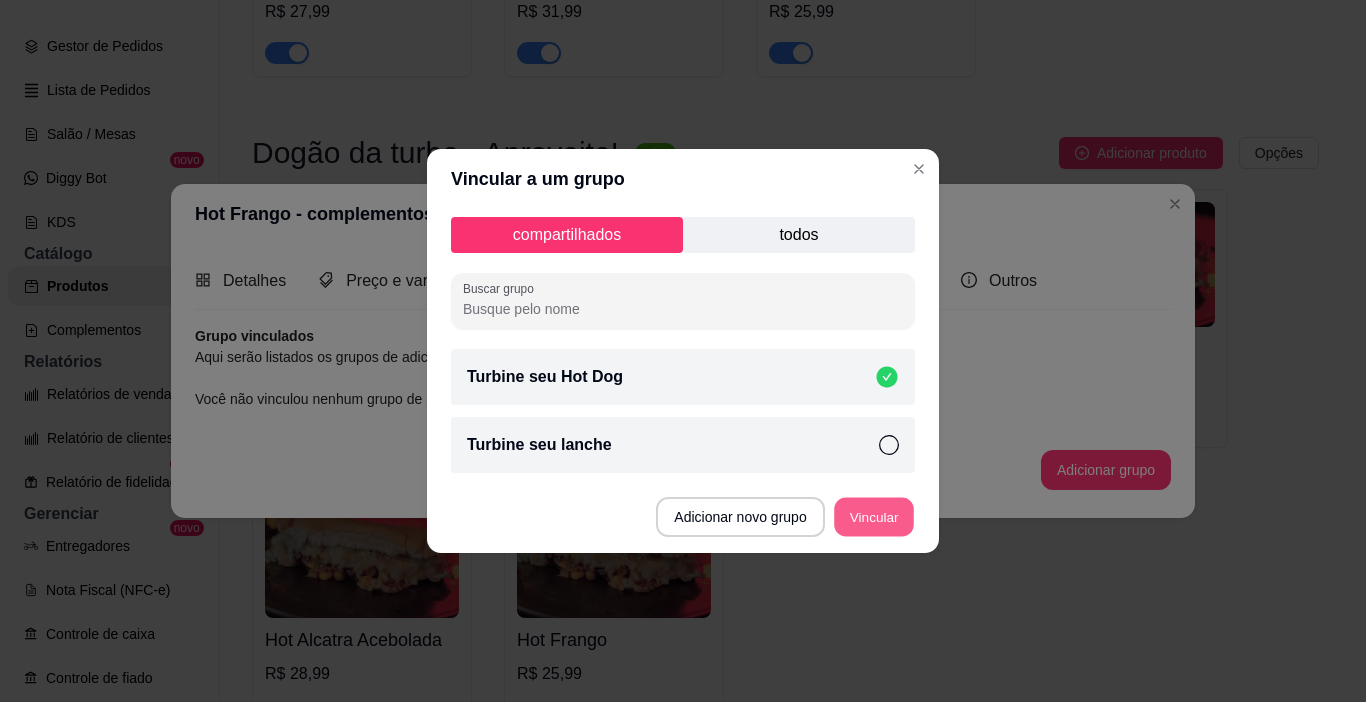 click on "Vincular" at bounding box center [874, 517] 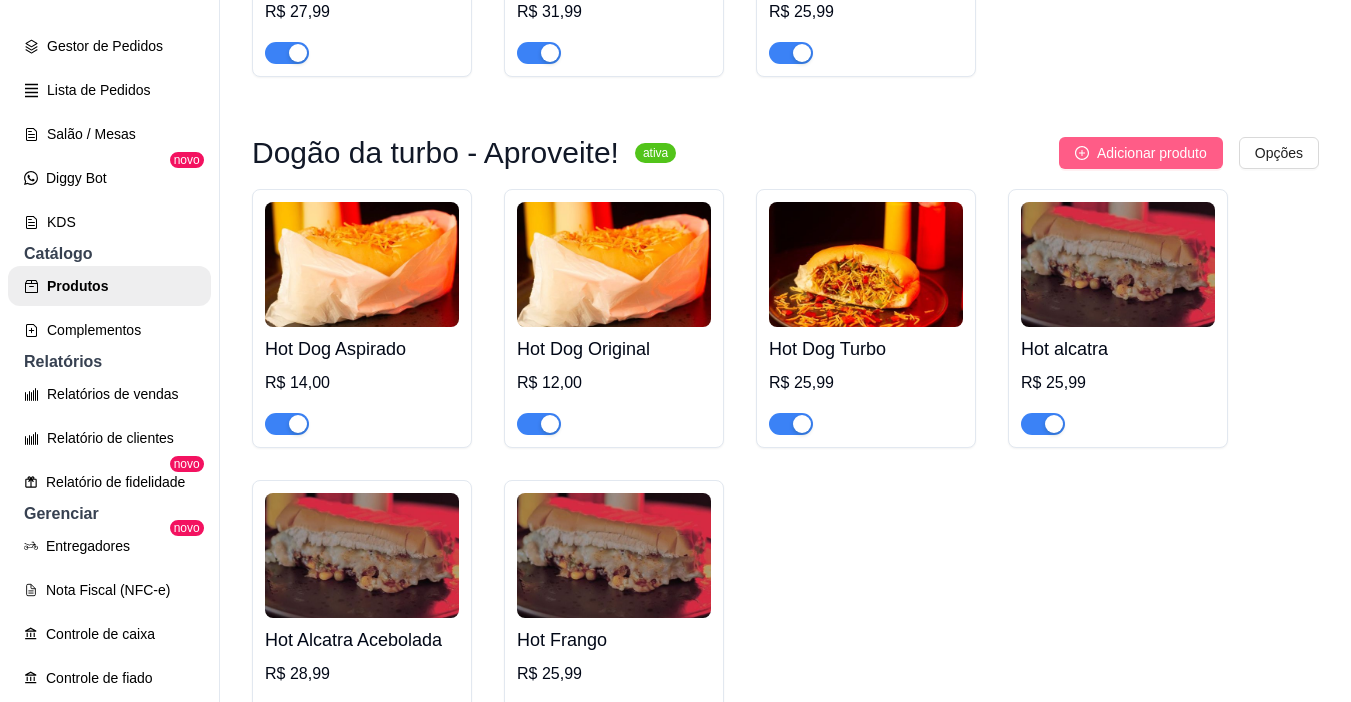 click on "Adicionar produto" at bounding box center [1152, 153] 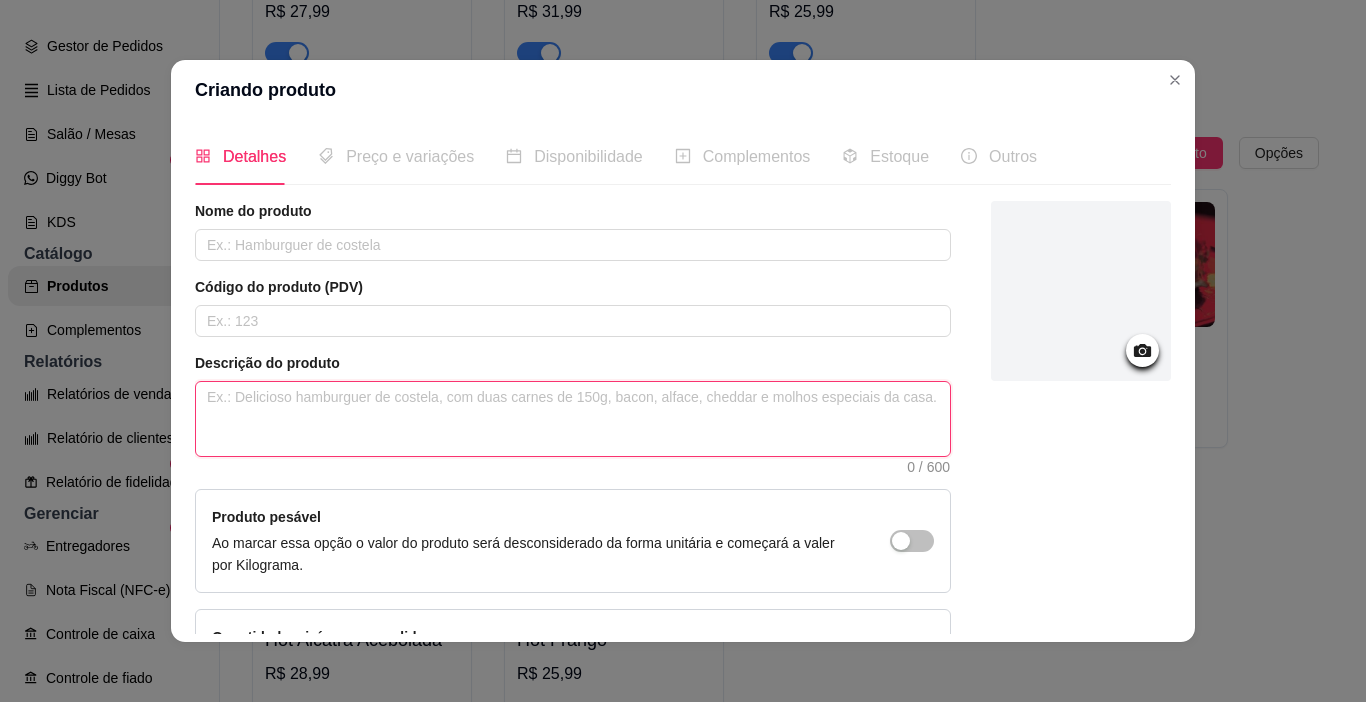 click at bounding box center [573, 419] 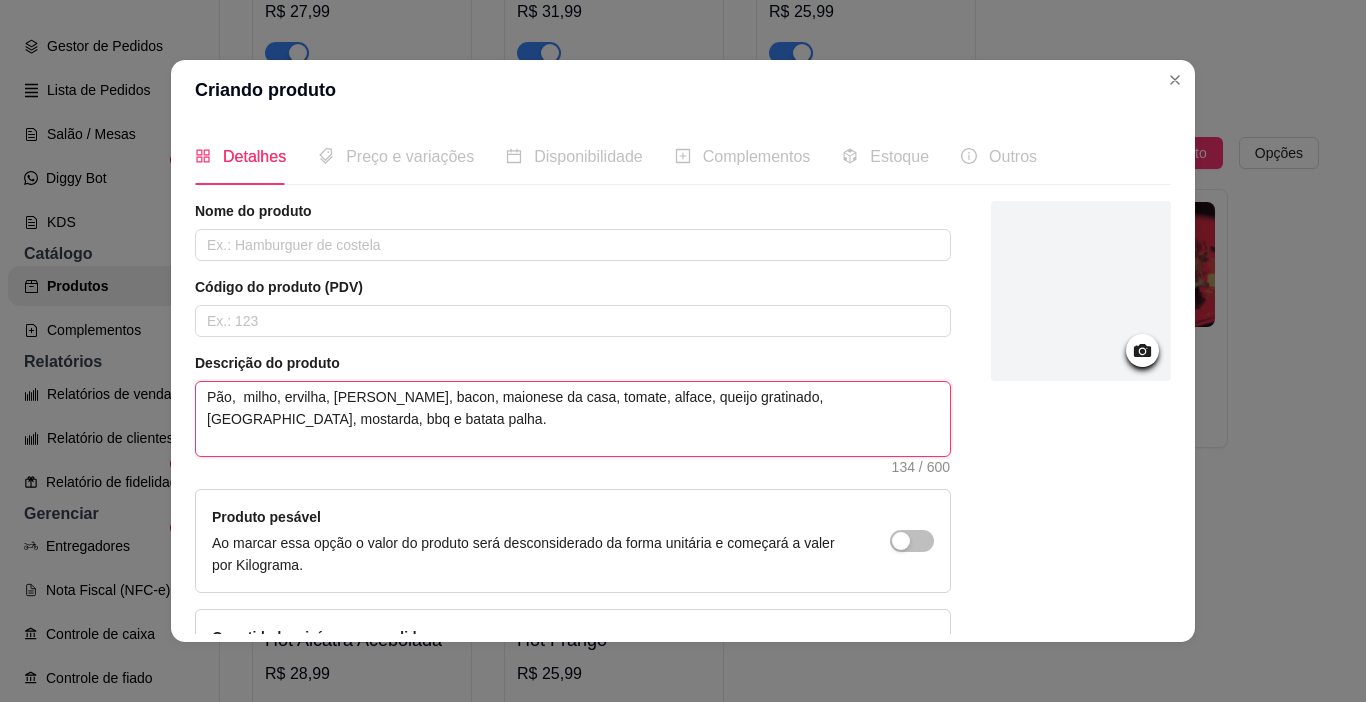 type on "Pão,  milho, ervilha, [PERSON_NAME], bacon, maionese da casa, tomate, alface, queijo gratinado, [GEOGRAPHIC_DATA], mostarda, bbq e batata palha." 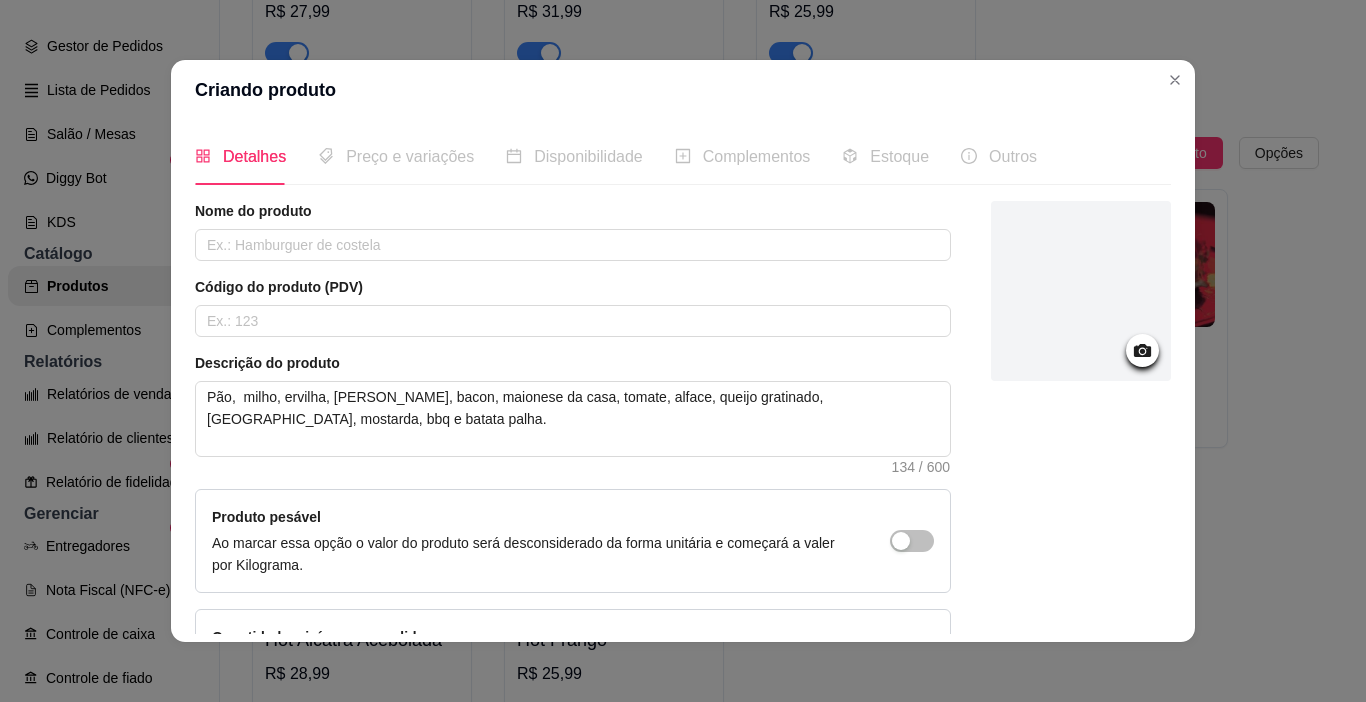click on "Nome do produto" at bounding box center [573, 231] 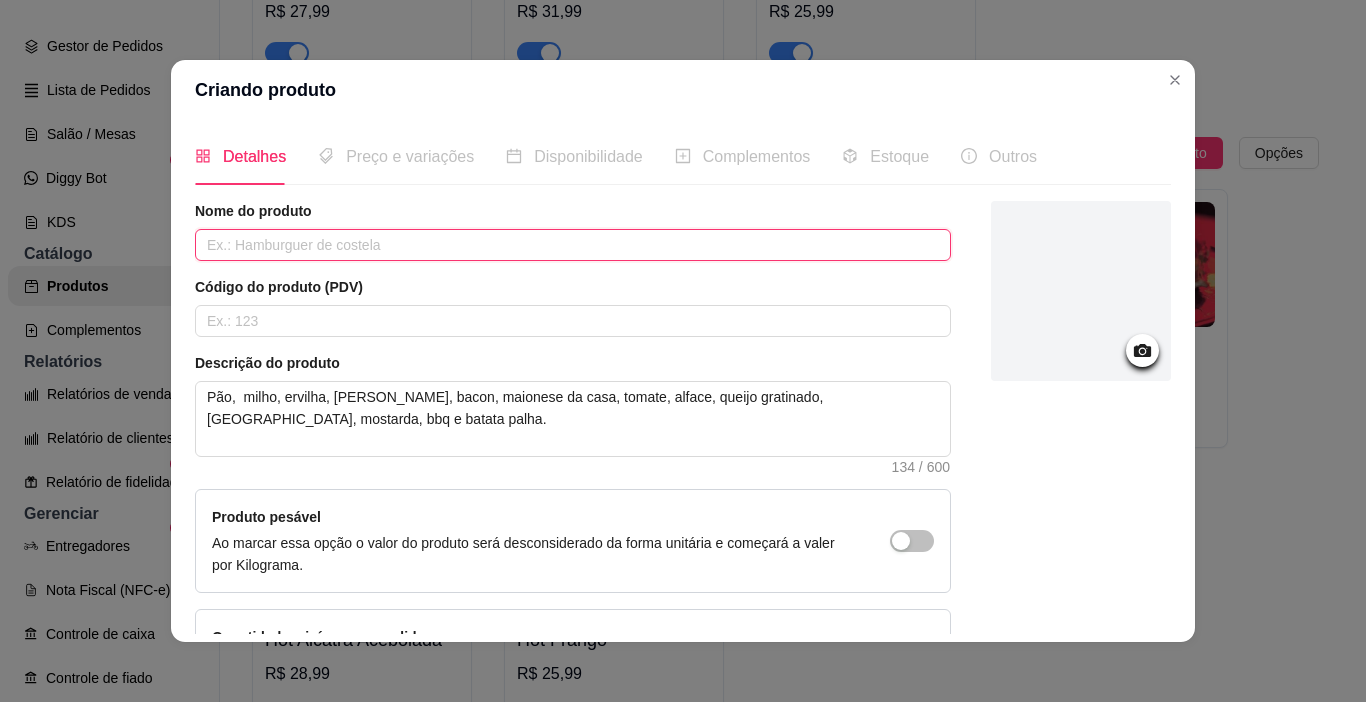 click at bounding box center (573, 245) 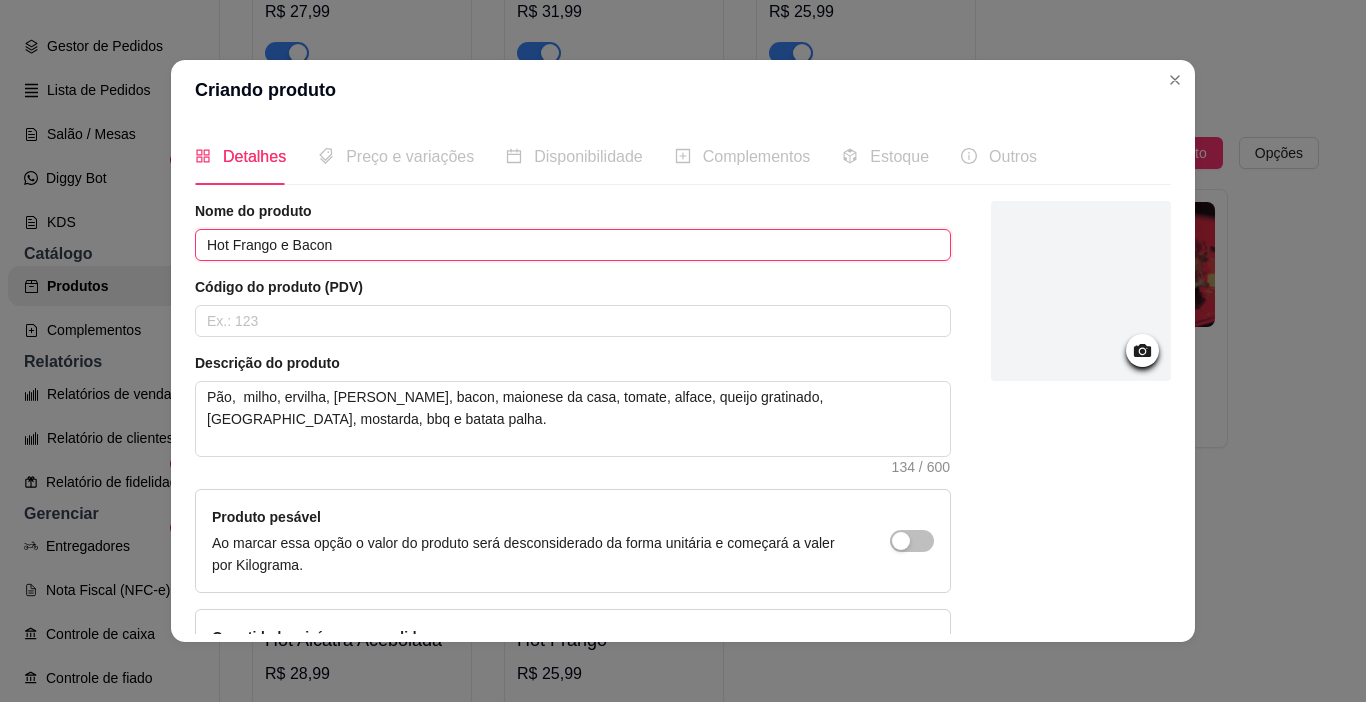 type on "Hot Frango e Bacon" 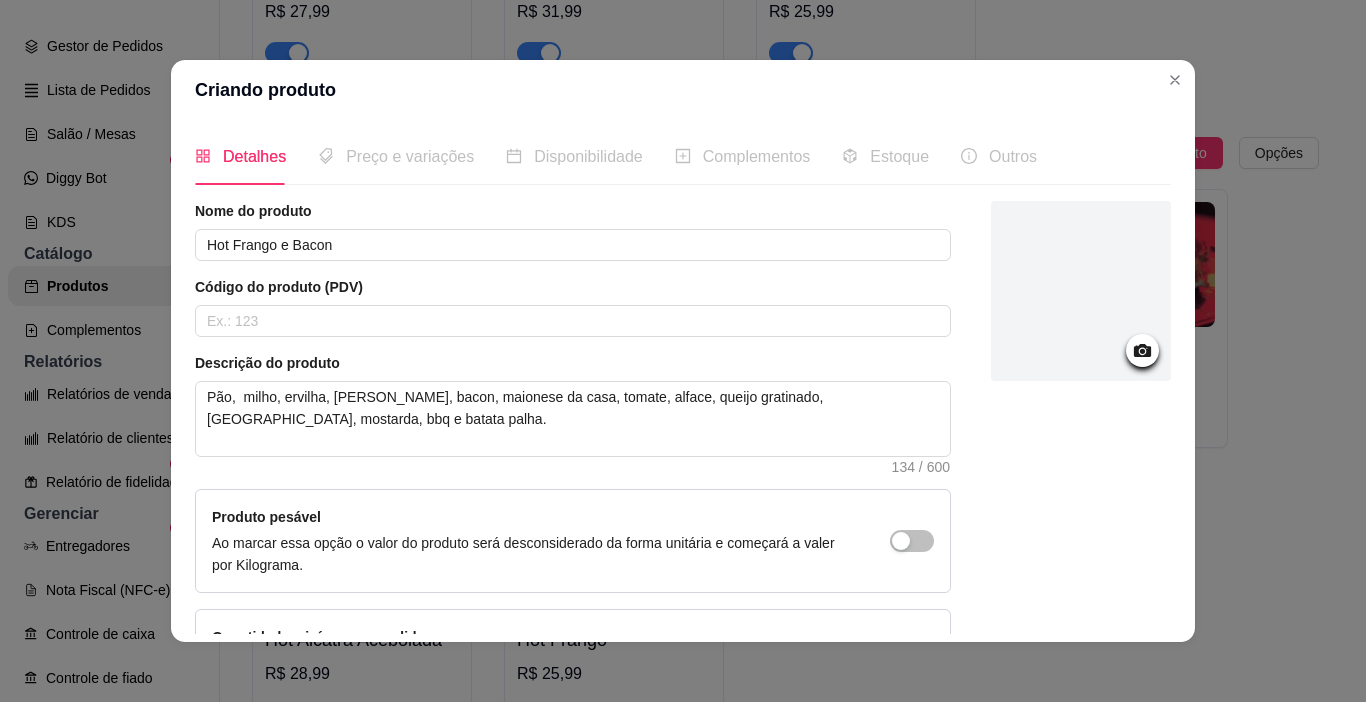 click at bounding box center [1081, 291] 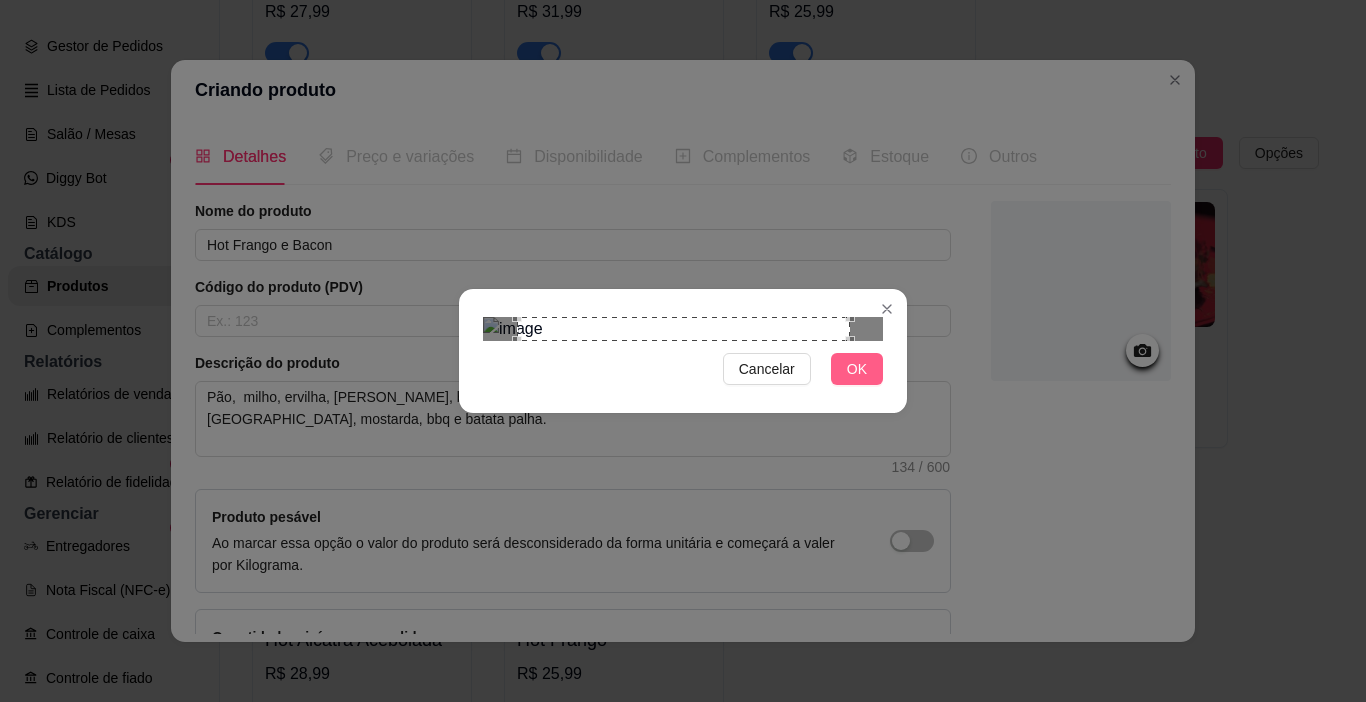 click on "OK" at bounding box center [857, 369] 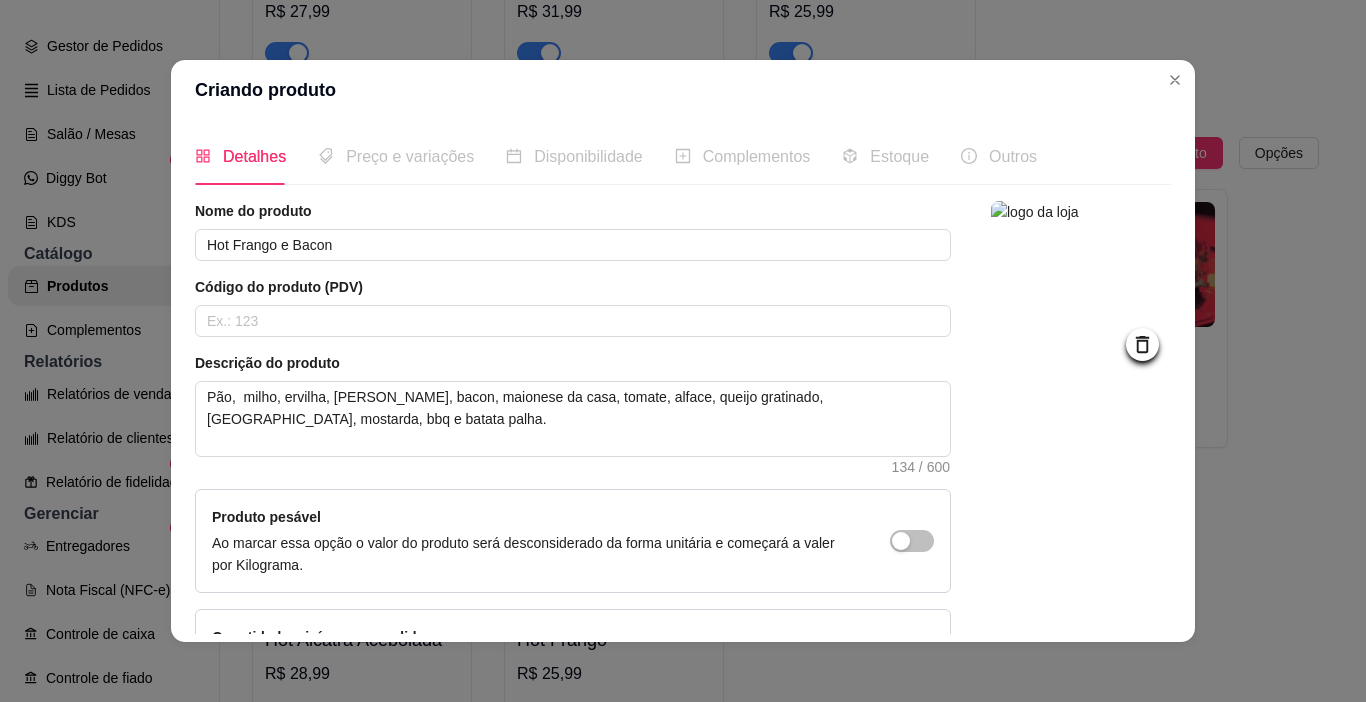 scroll, scrollTop: 146, scrollLeft: 0, axis: vertical 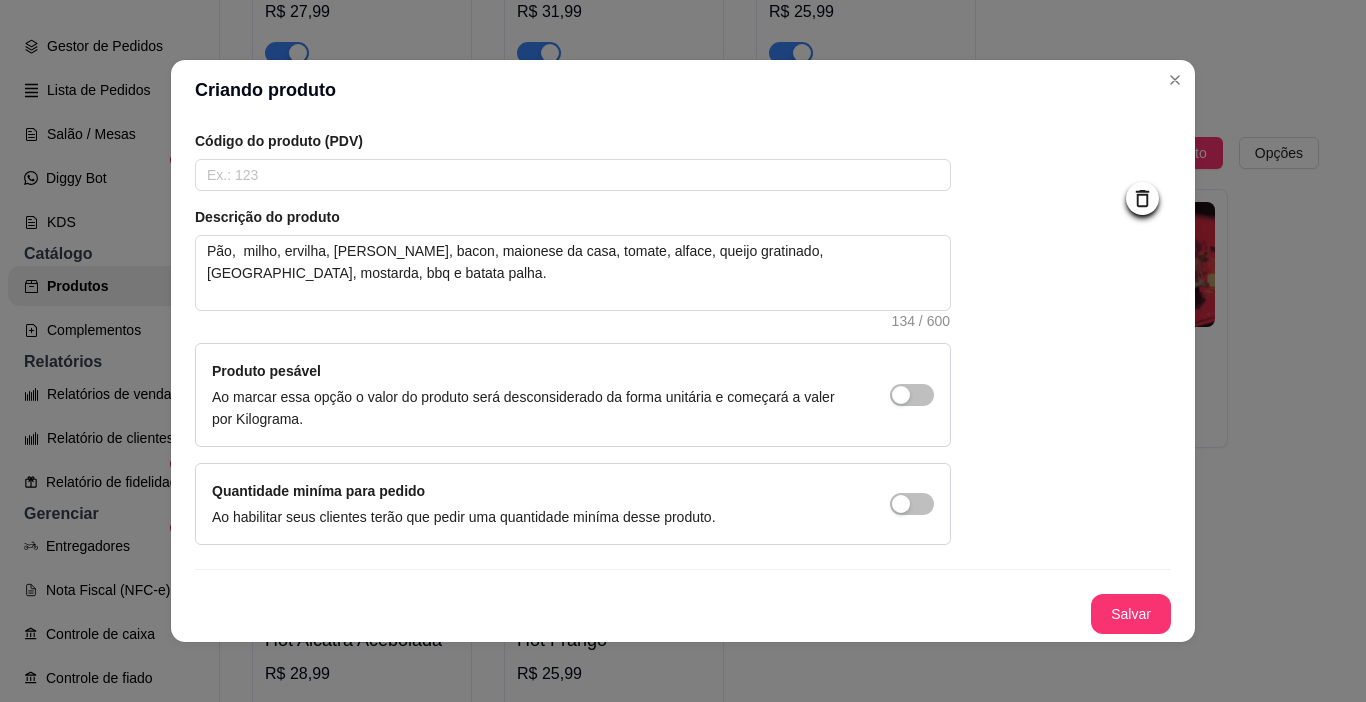 click on "Salvar" at bounding box center (1131, 614) 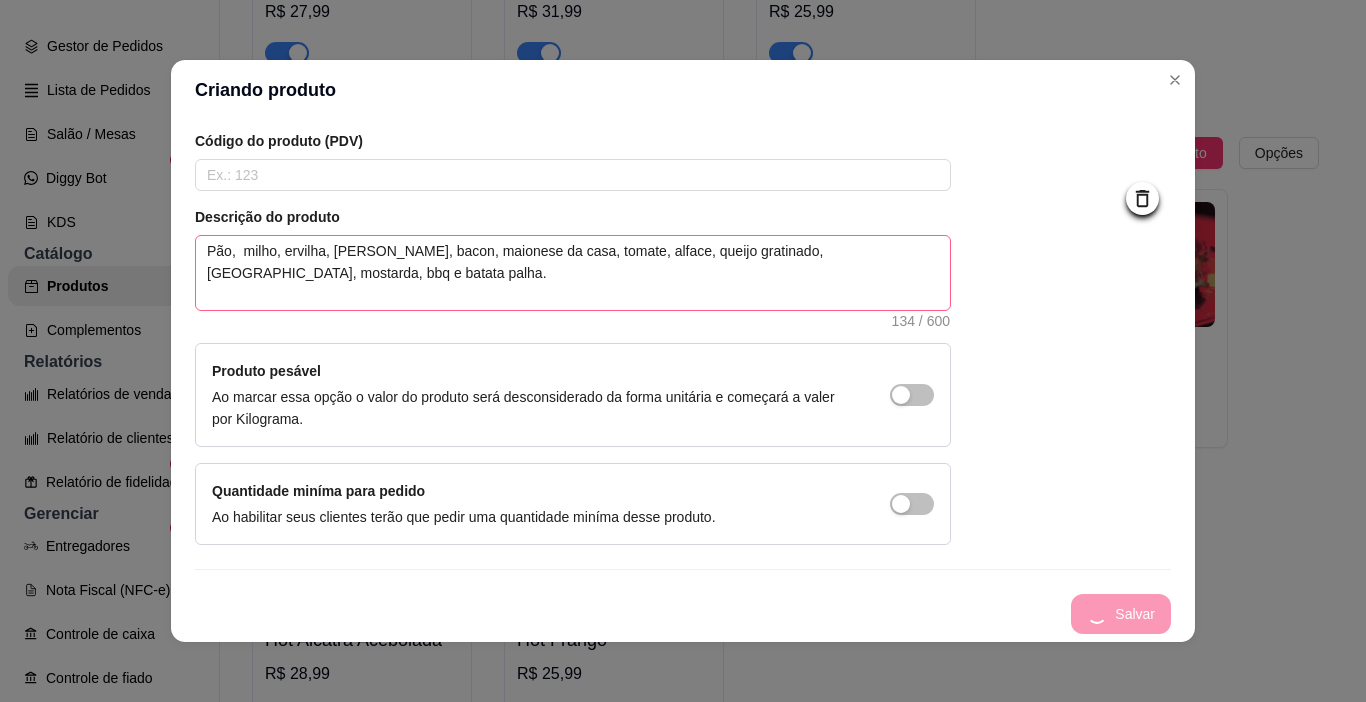 type 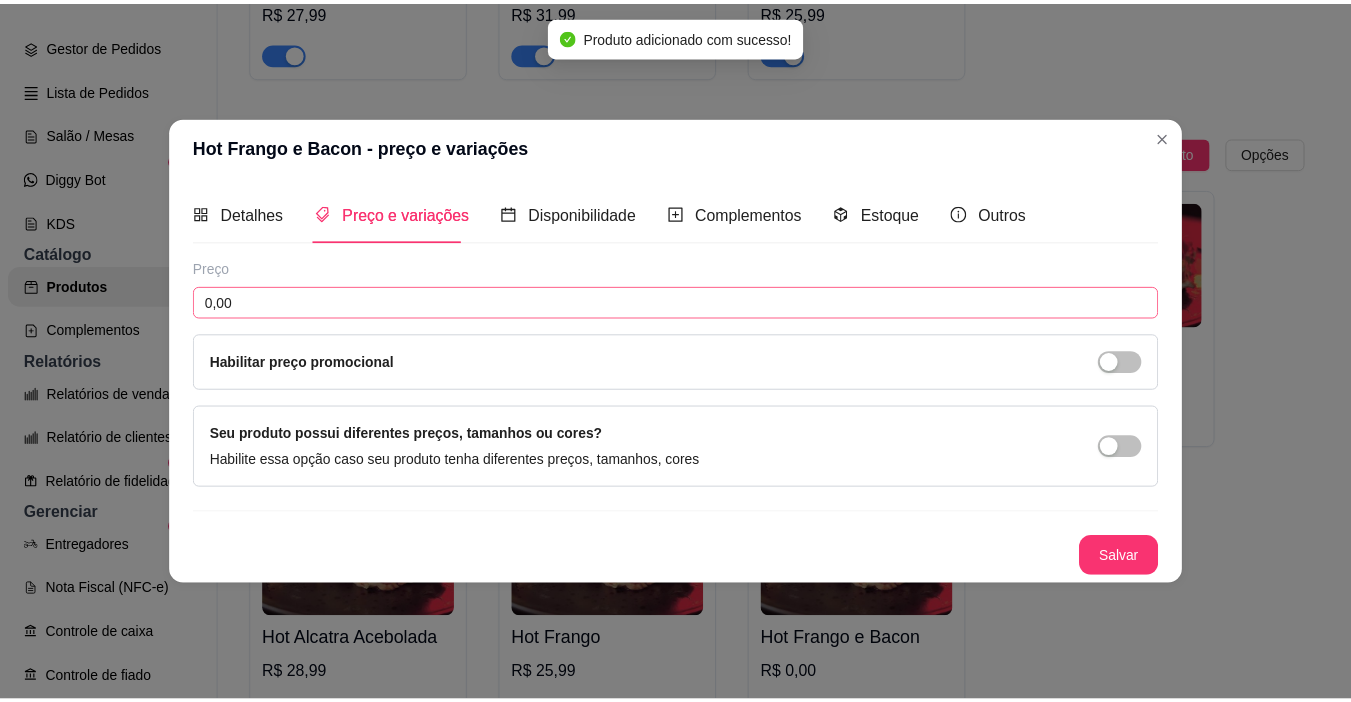 scroll, scrollTop: 0, scrollLeft: 0, axis: both 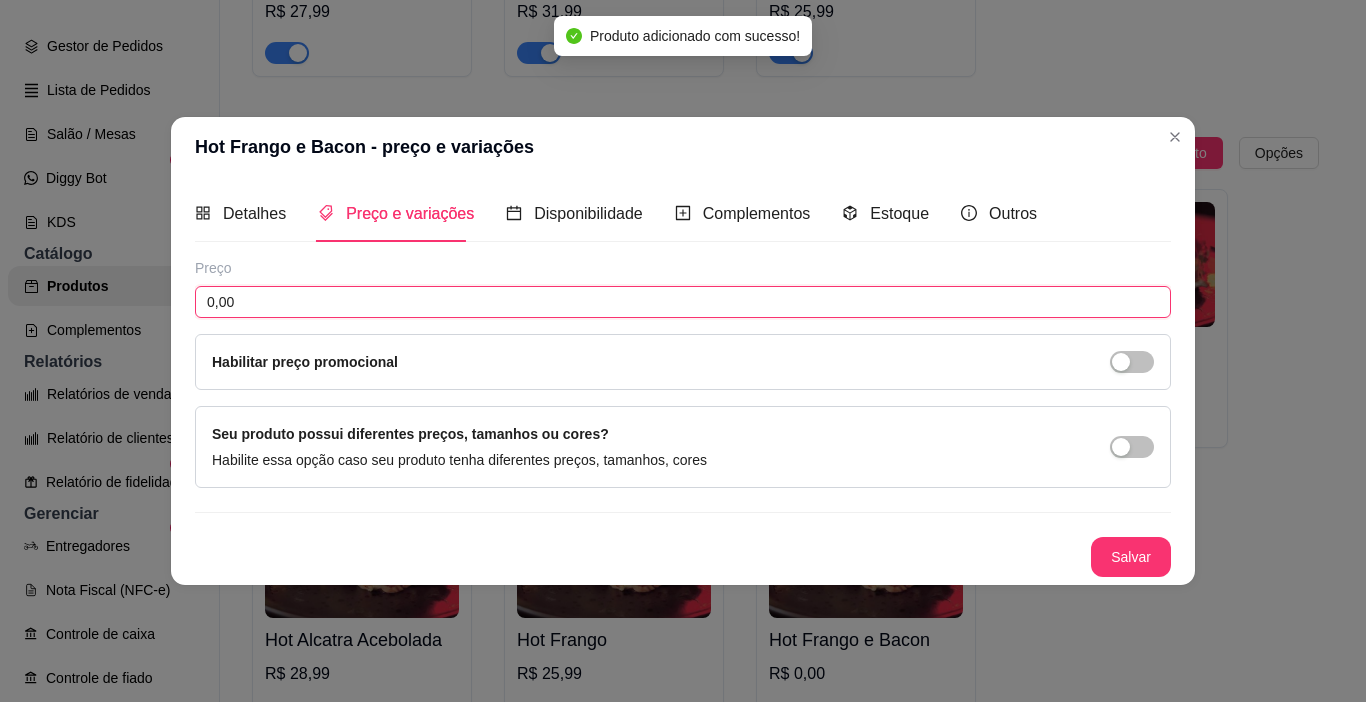 click on "0,00" at bounding box center (683, 302) 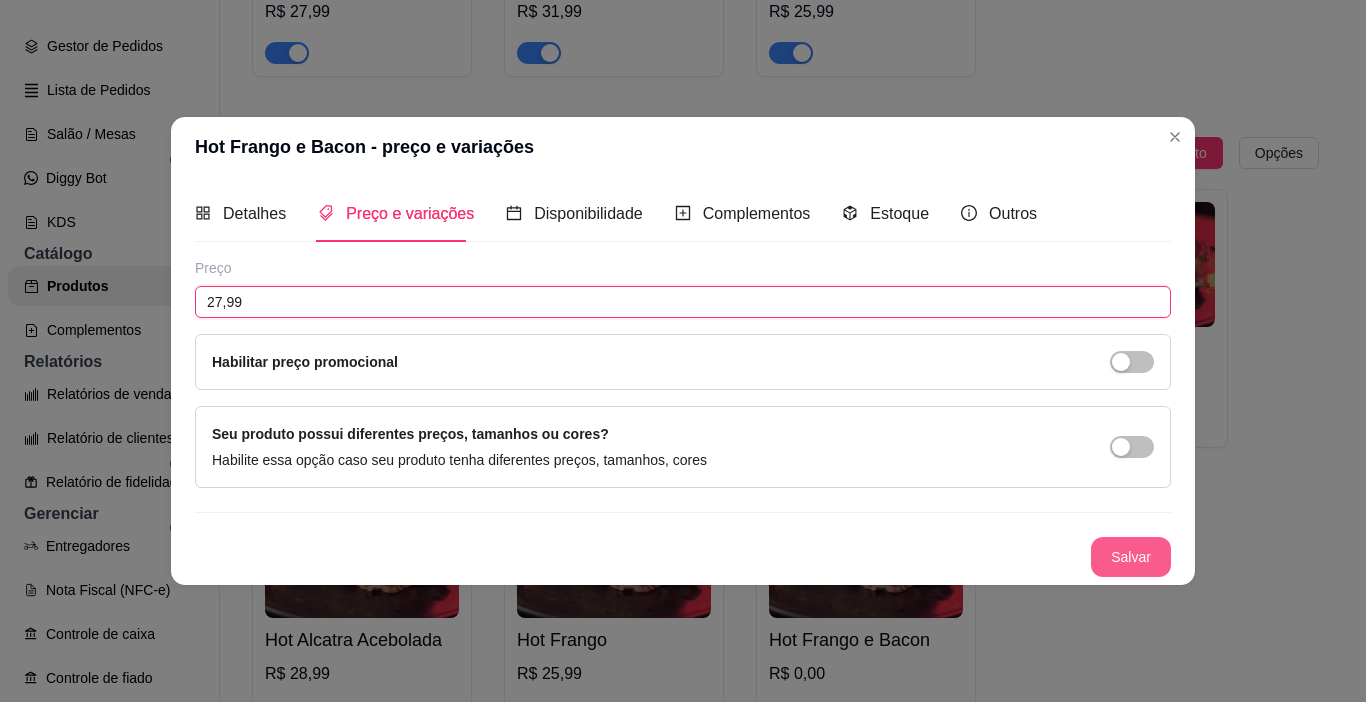 type on "27,99" 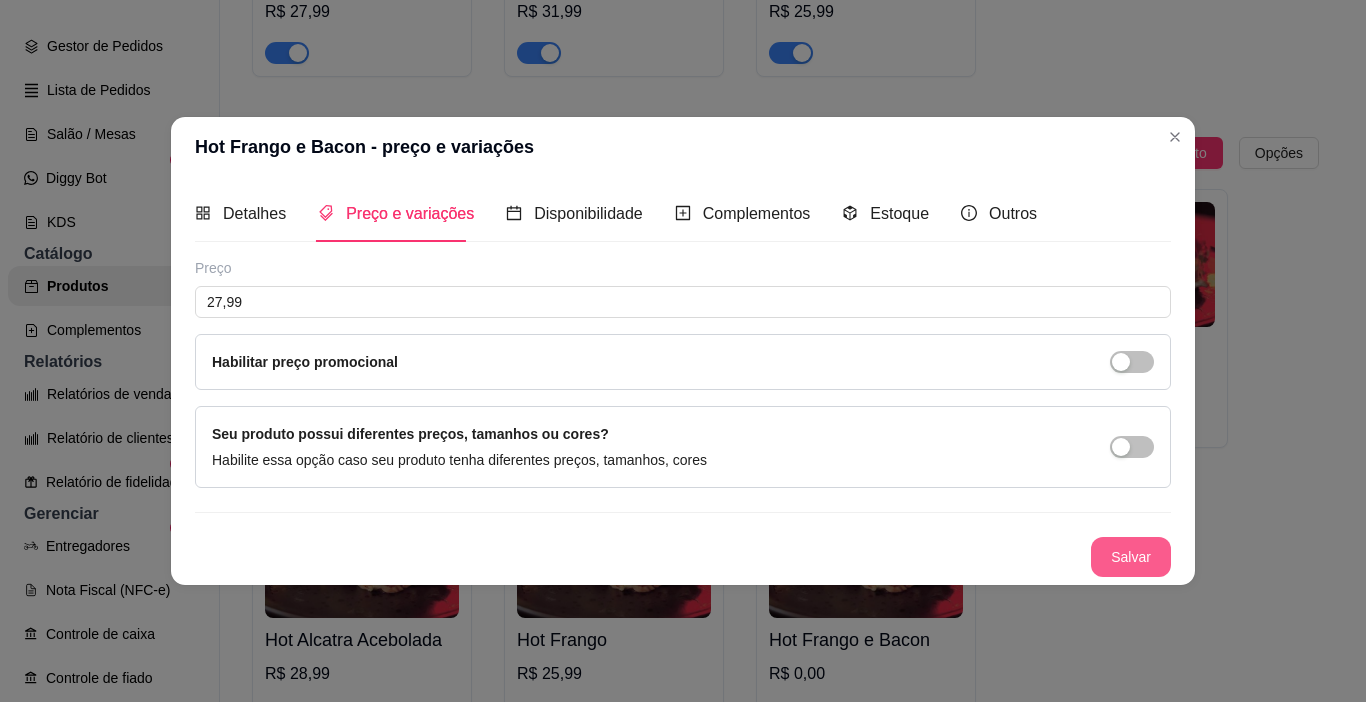 click on "Salvar" at bounding box center [1131, 557] 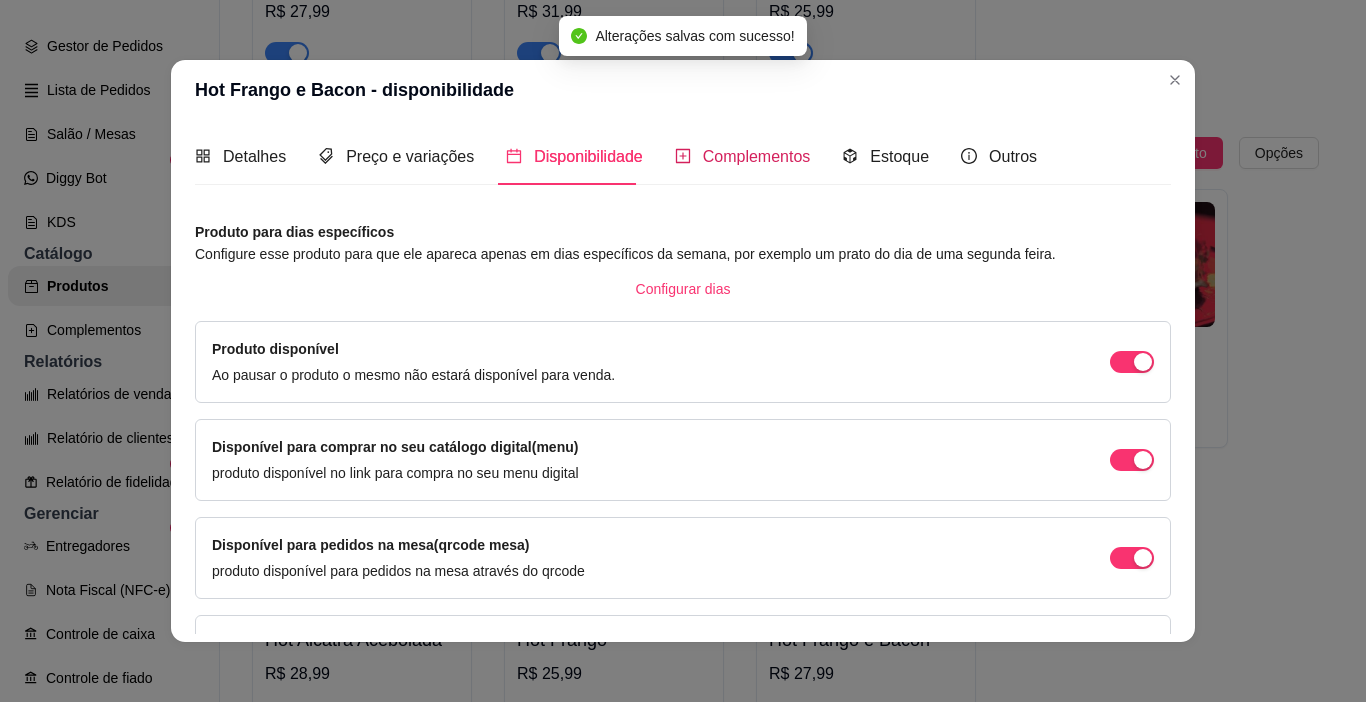 click on "Complementos" at bounding box center (743, 156) 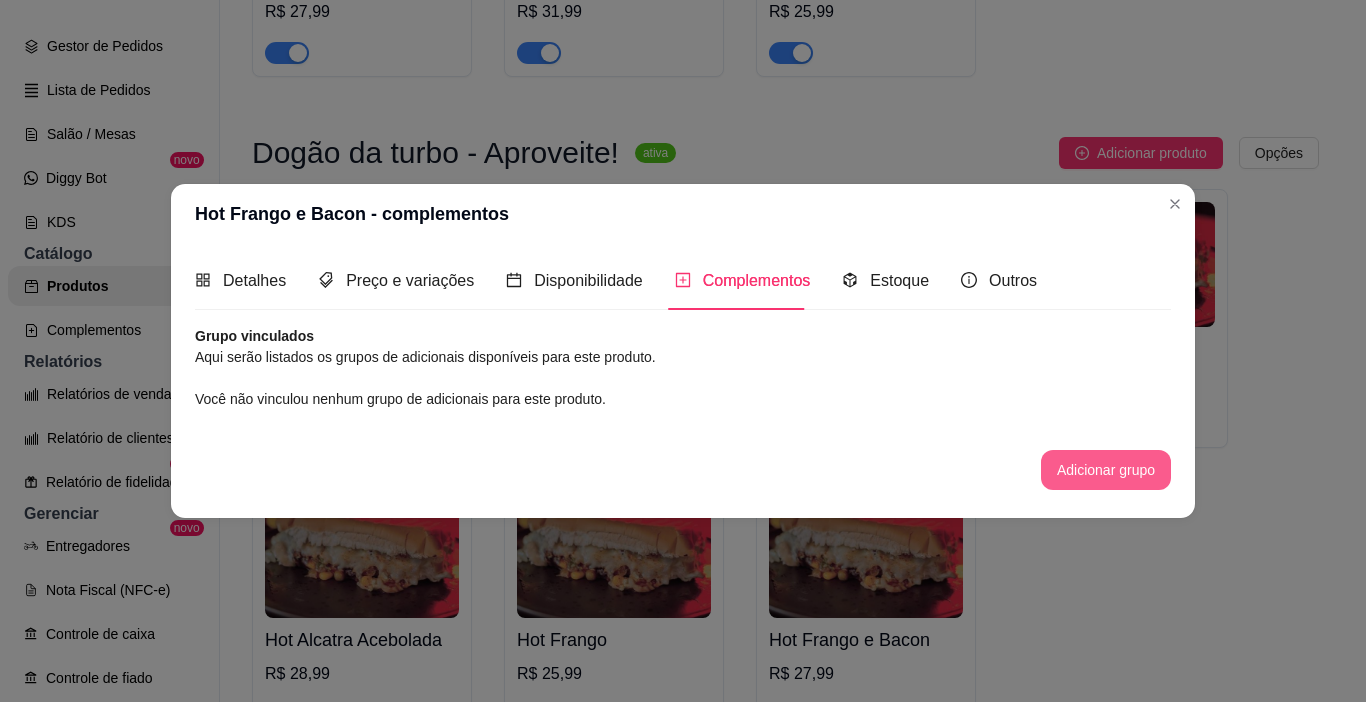 click on "Adicionar grupo" at bounding box center (1106, 470) 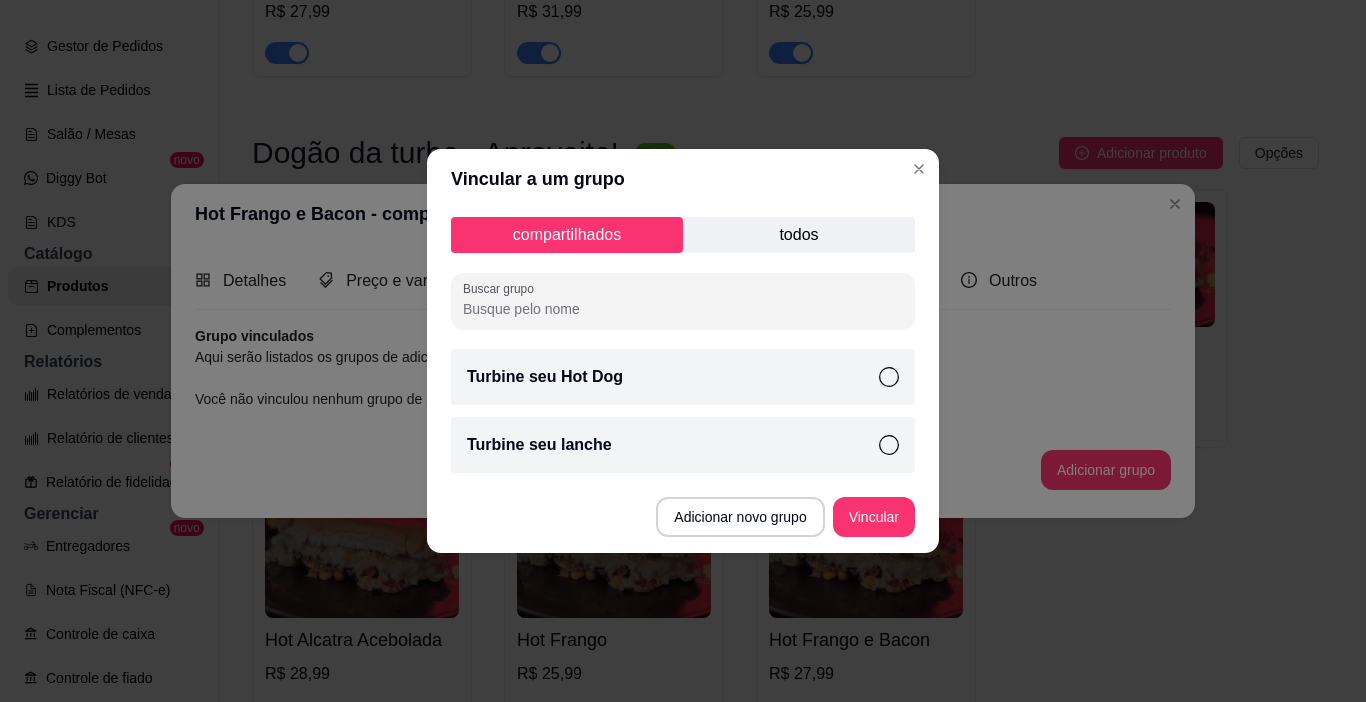 click on "Turbine seu Hot Dog" at bounding box center (683, 377) 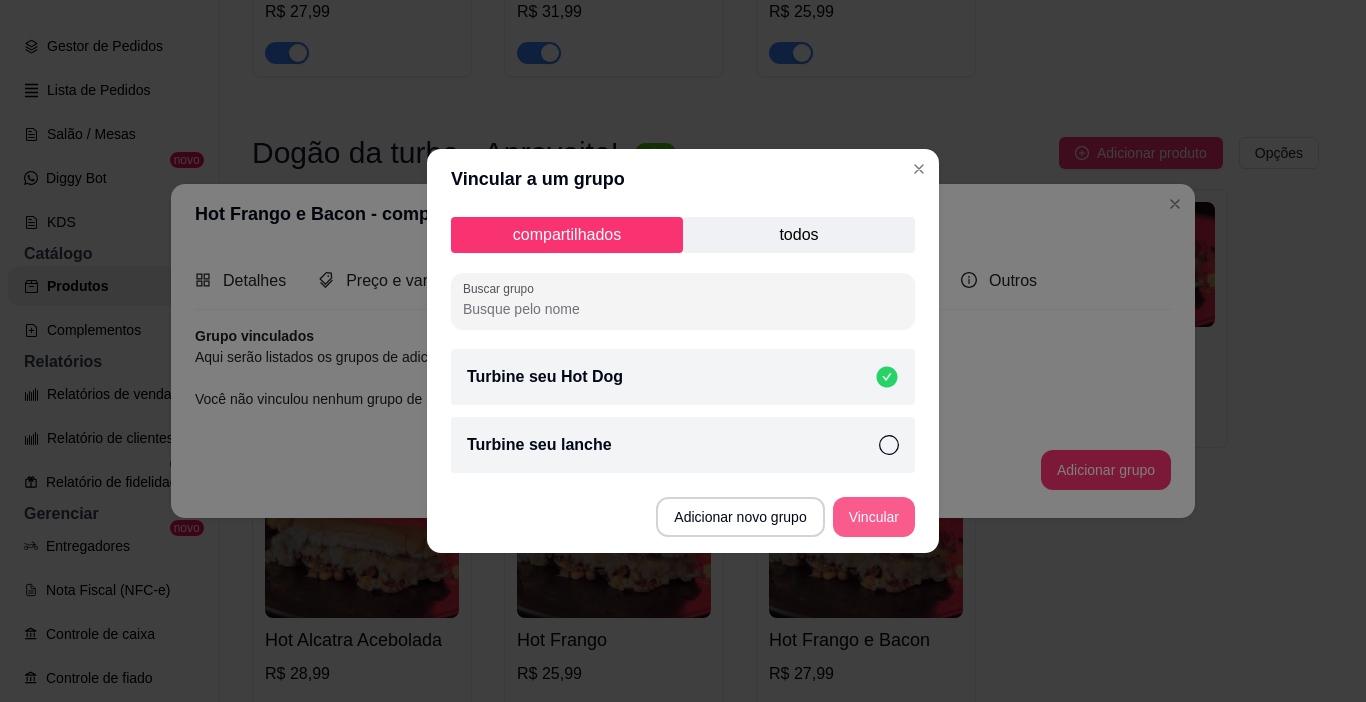 click on "Vincular" at bounding box center [874, 517] 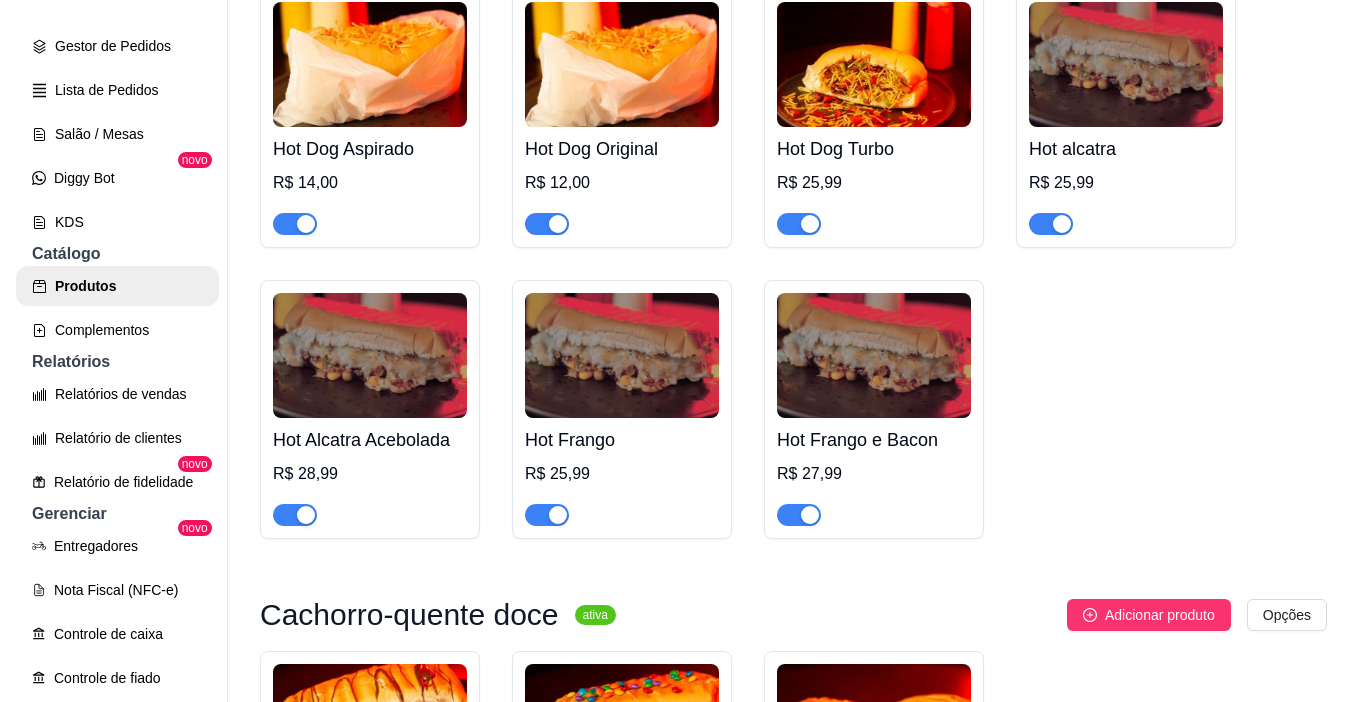 scroll, scrollTop: 1000, scrollLeft: 0, axis: vertical 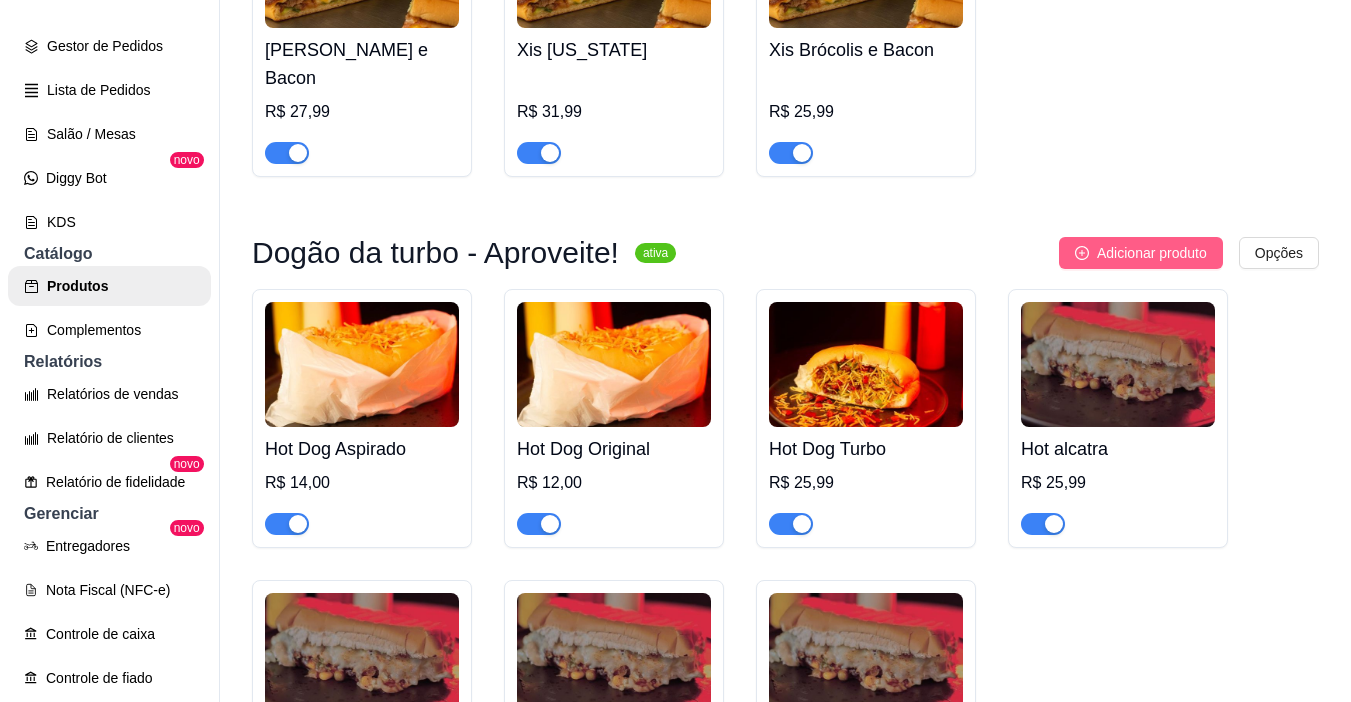 click on "Adicionar produto" at bounding box center (1141, 253) 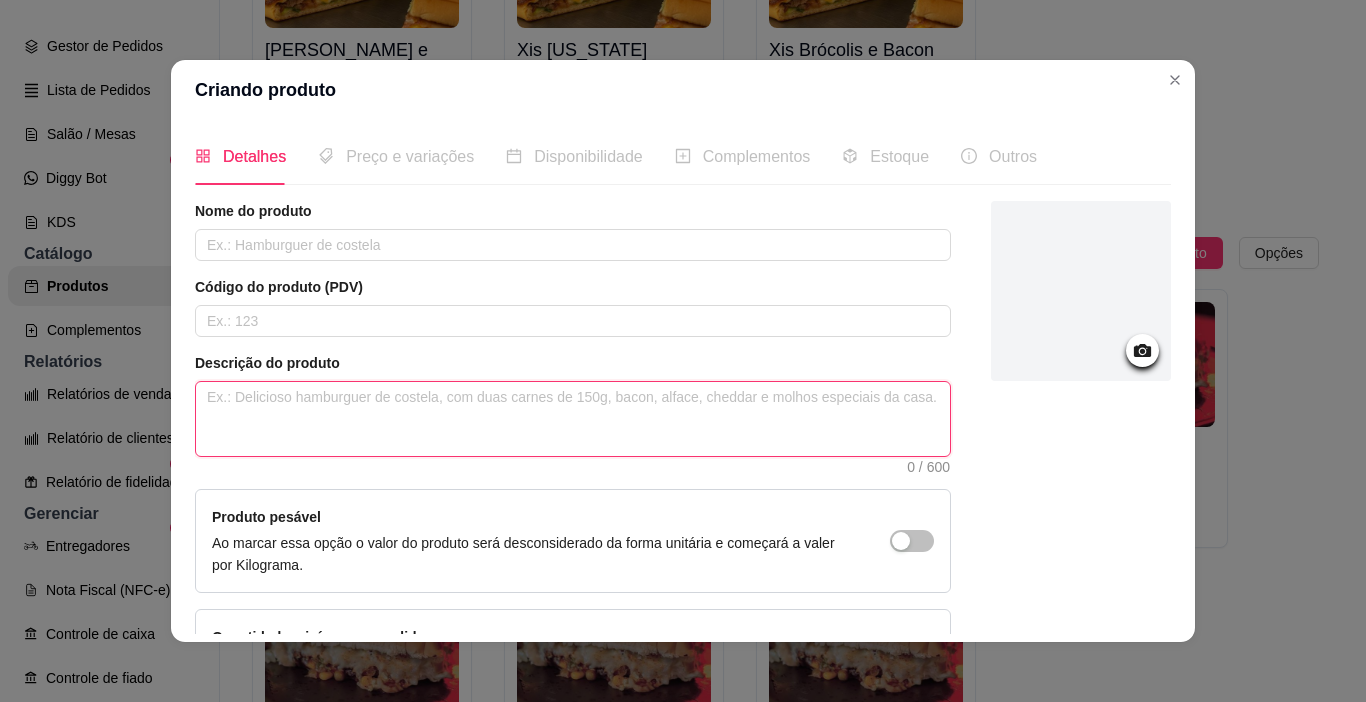 click at bounding box center (573, 419) 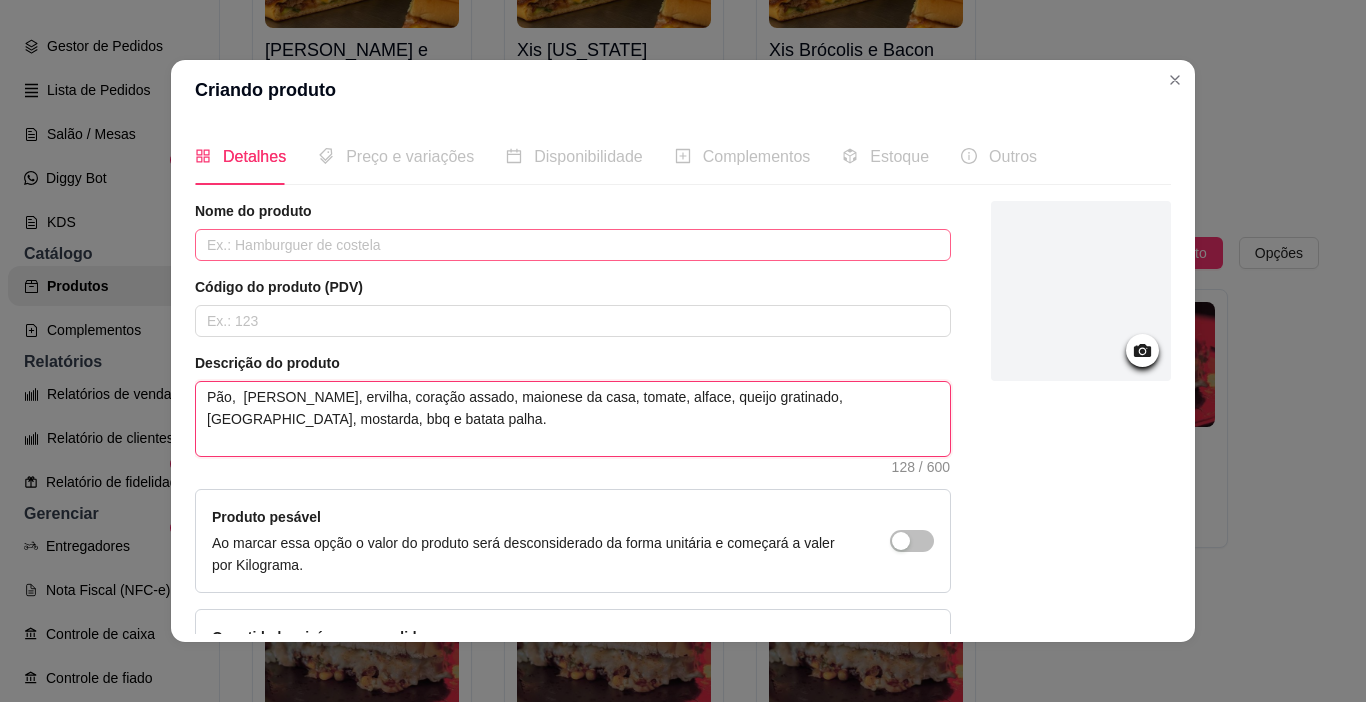 type on "Pão,  [PERSON_NAME], ervilha, coração assado, maionese da casa, tomate, alface, queijo gratinado, [GEOGRAPHIC_DATA], mostarda, bbq e batata palha." 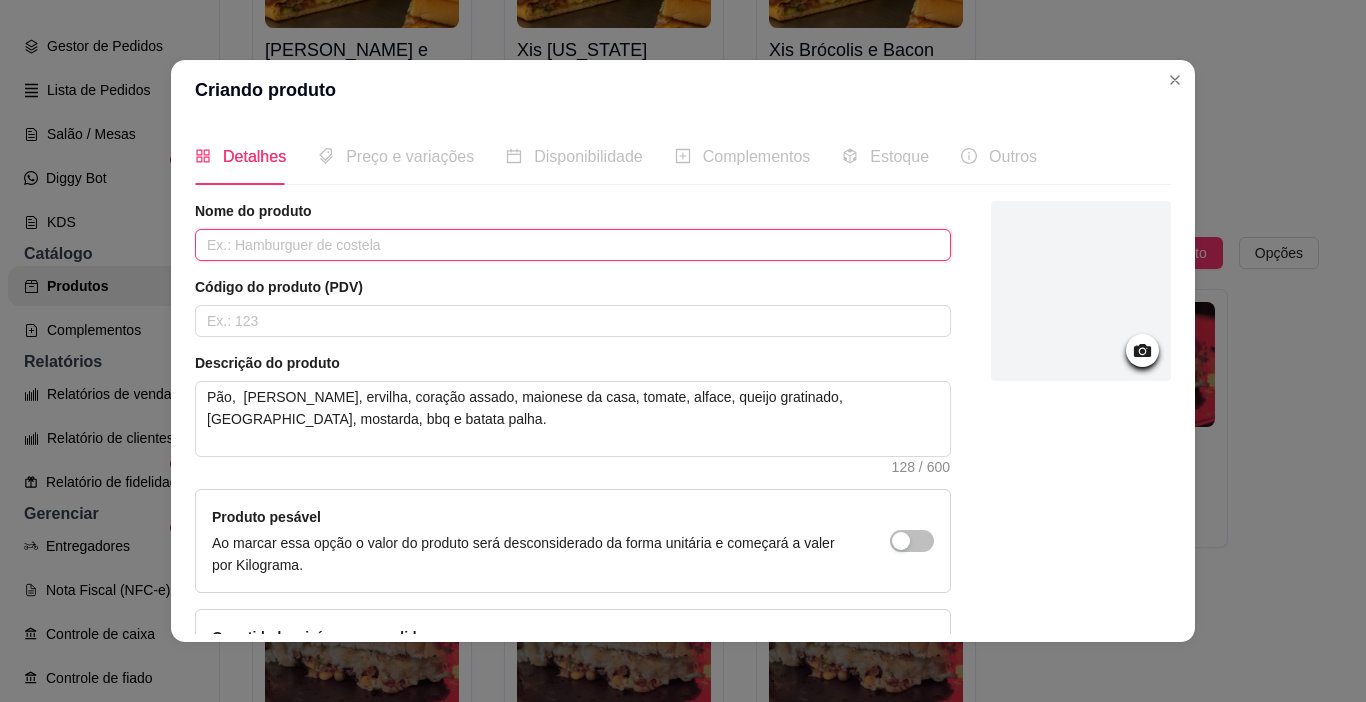 click at bounding box center (573, 245) 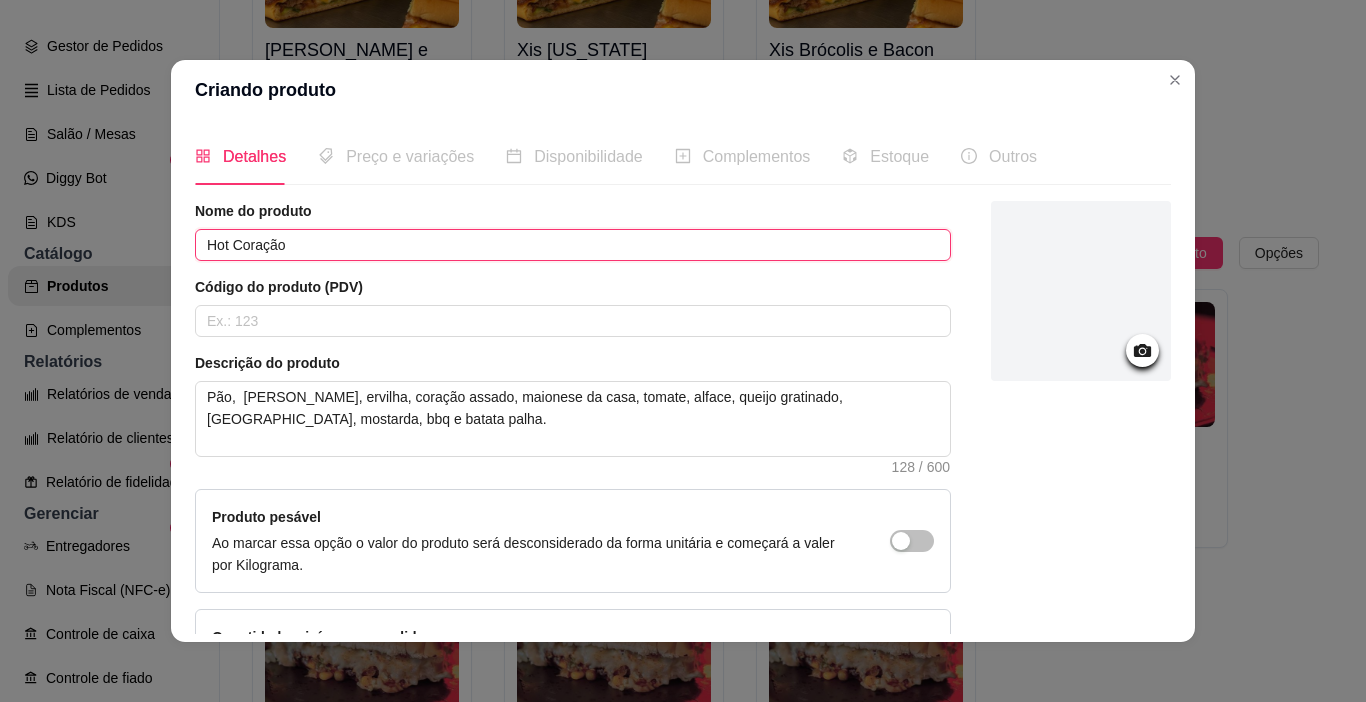 type on "Hot Coração" 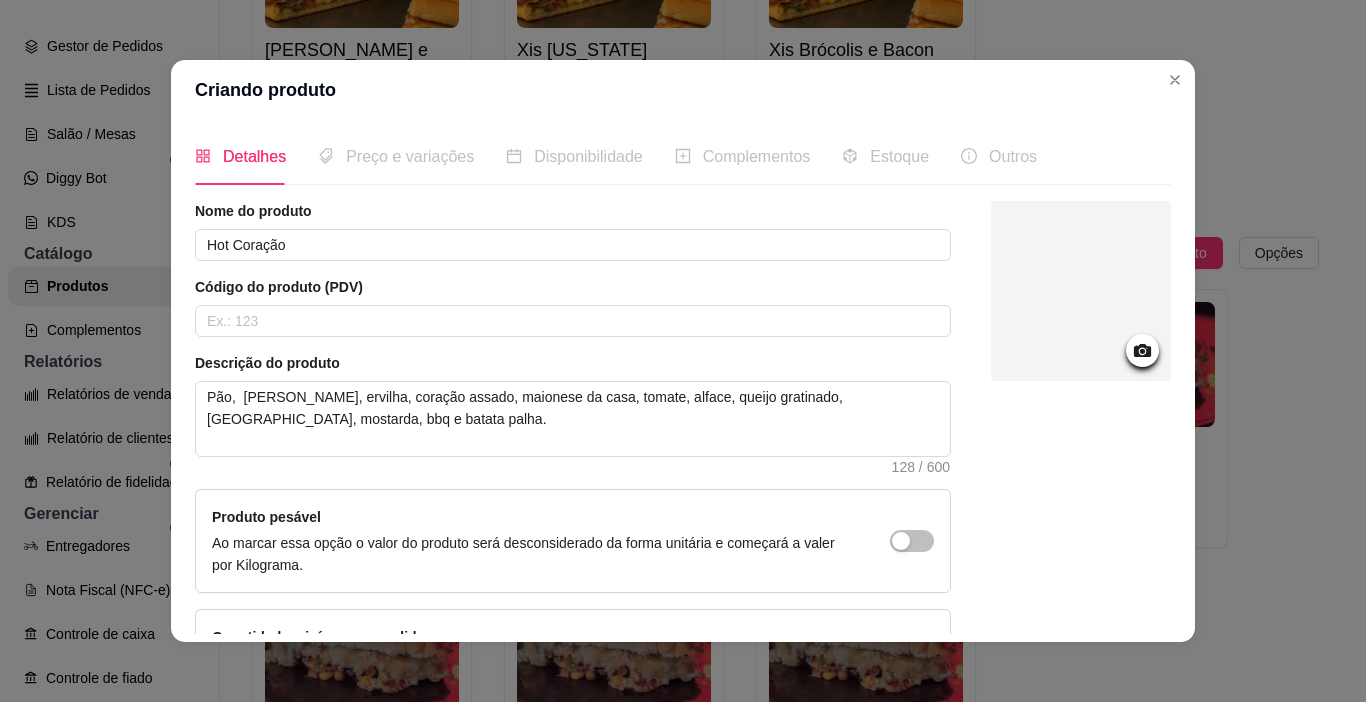 click at bounding box center (1081, 291) 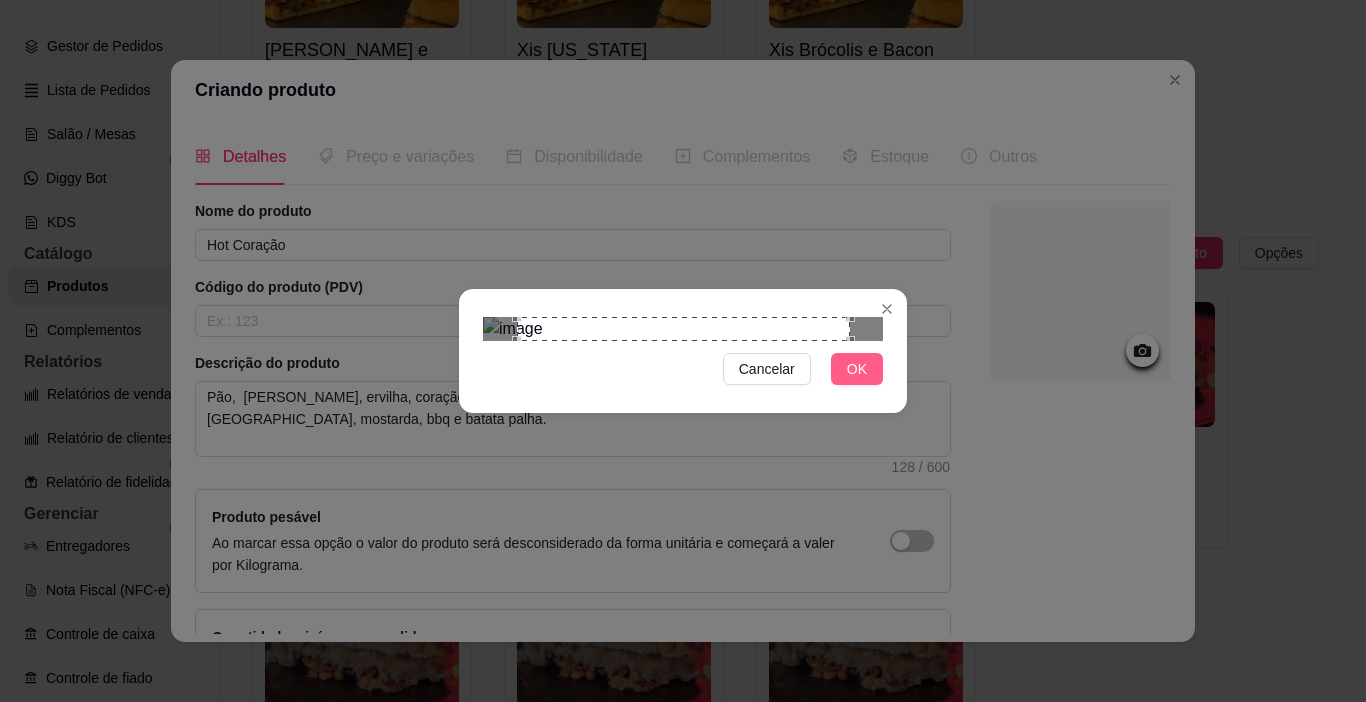 click on "OK" at bounding box center (857, 369) 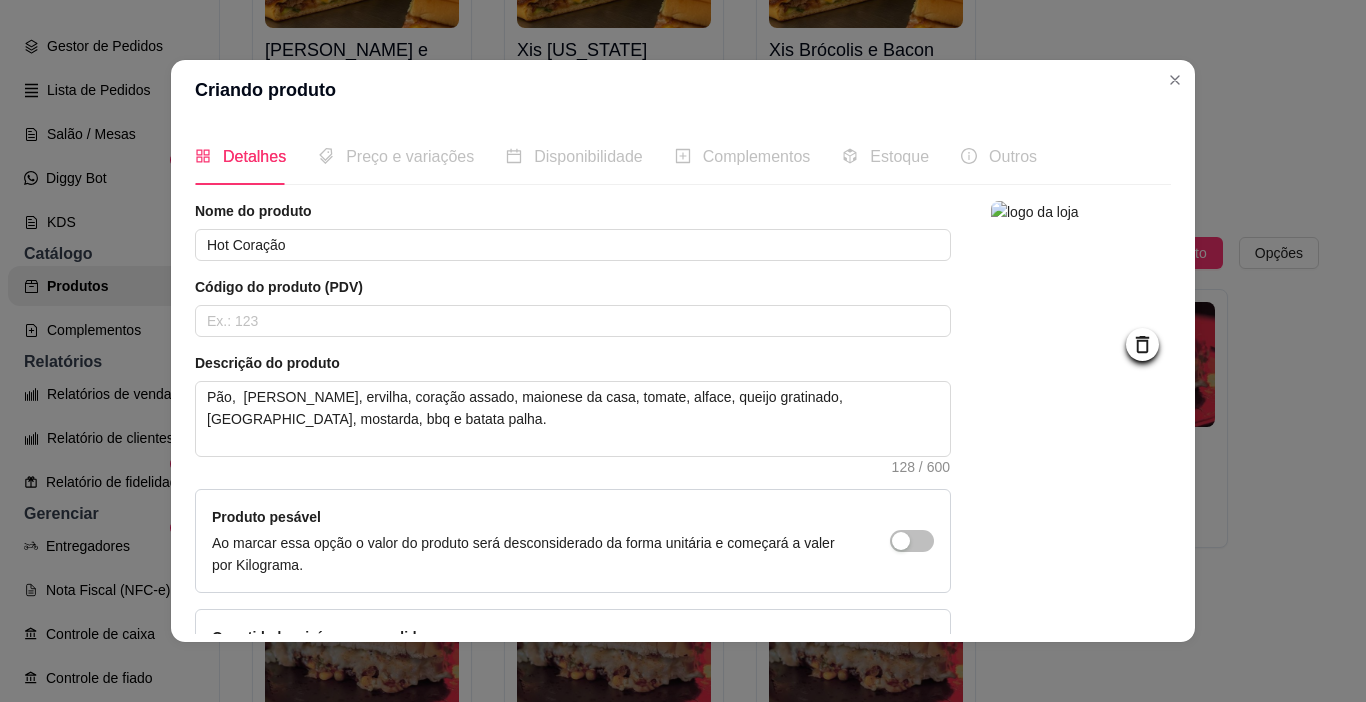 scroll, scrollTop: 146, scrollLeft: 0, axis: vertical 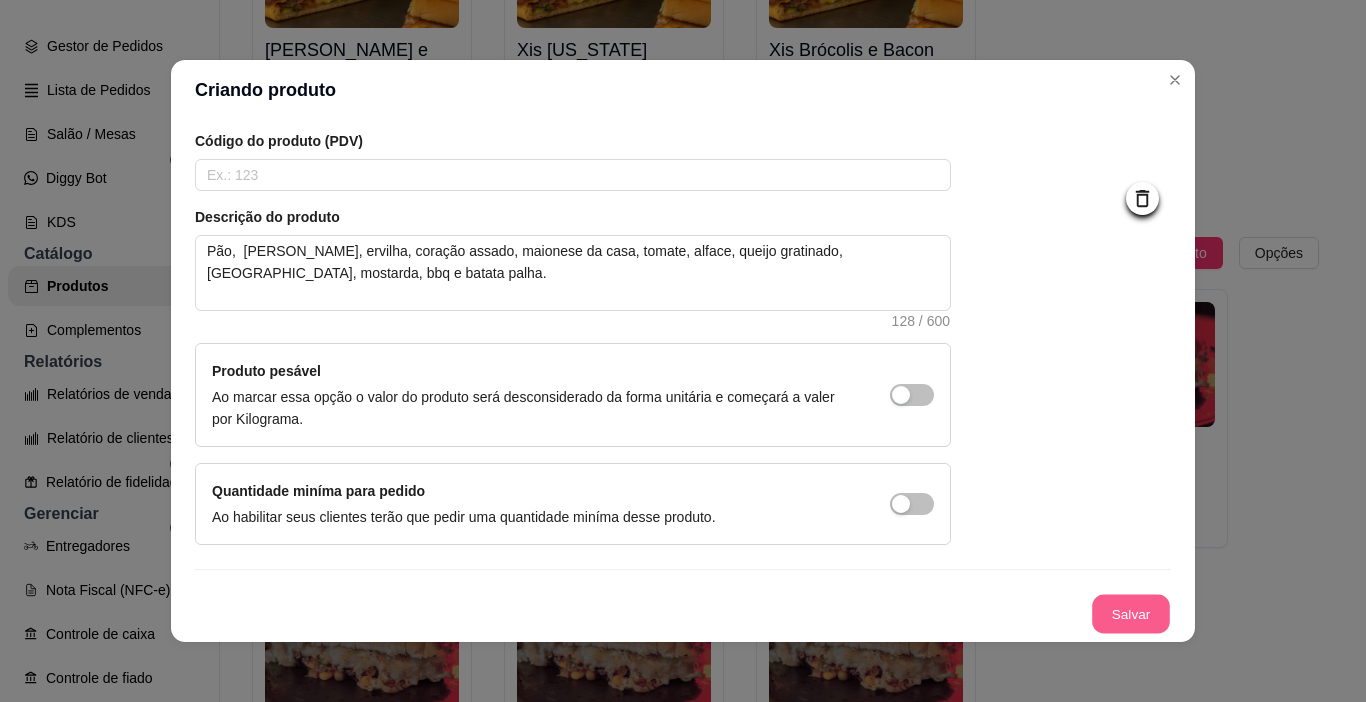click on "Salvar" at bounding box center (1131, 614) 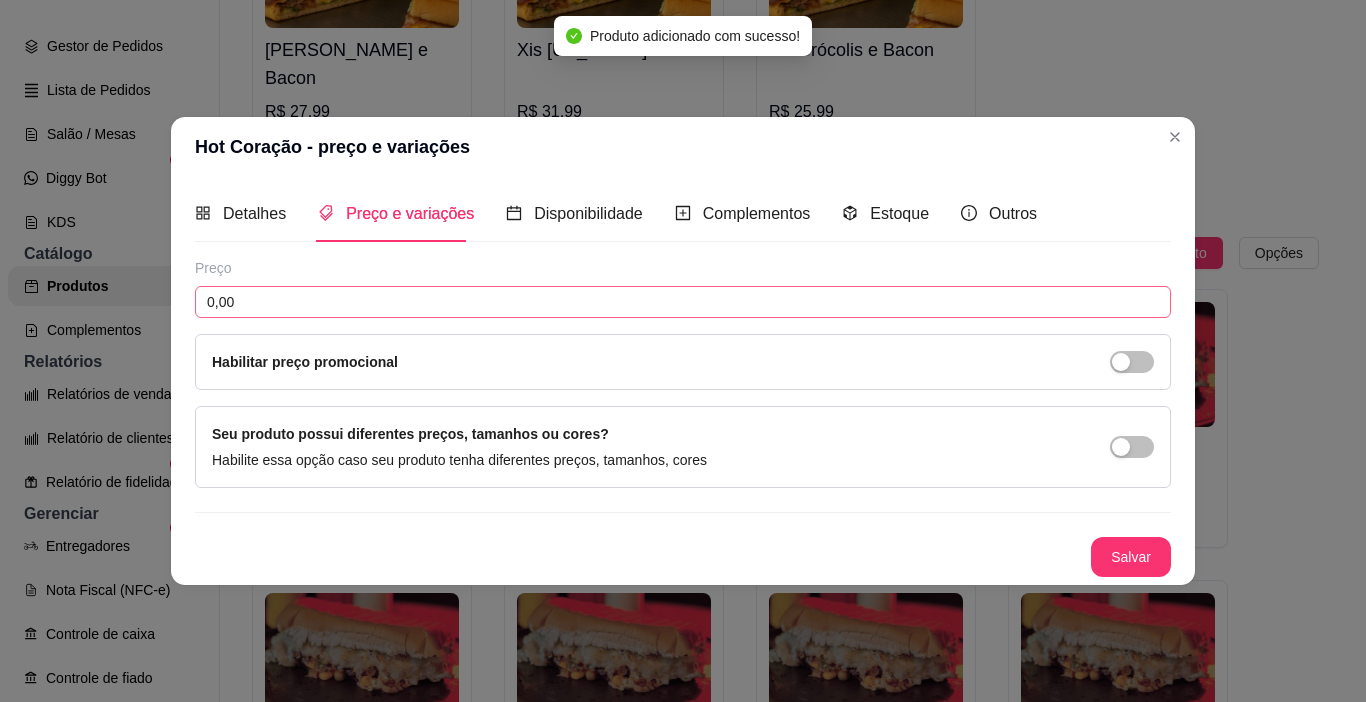type 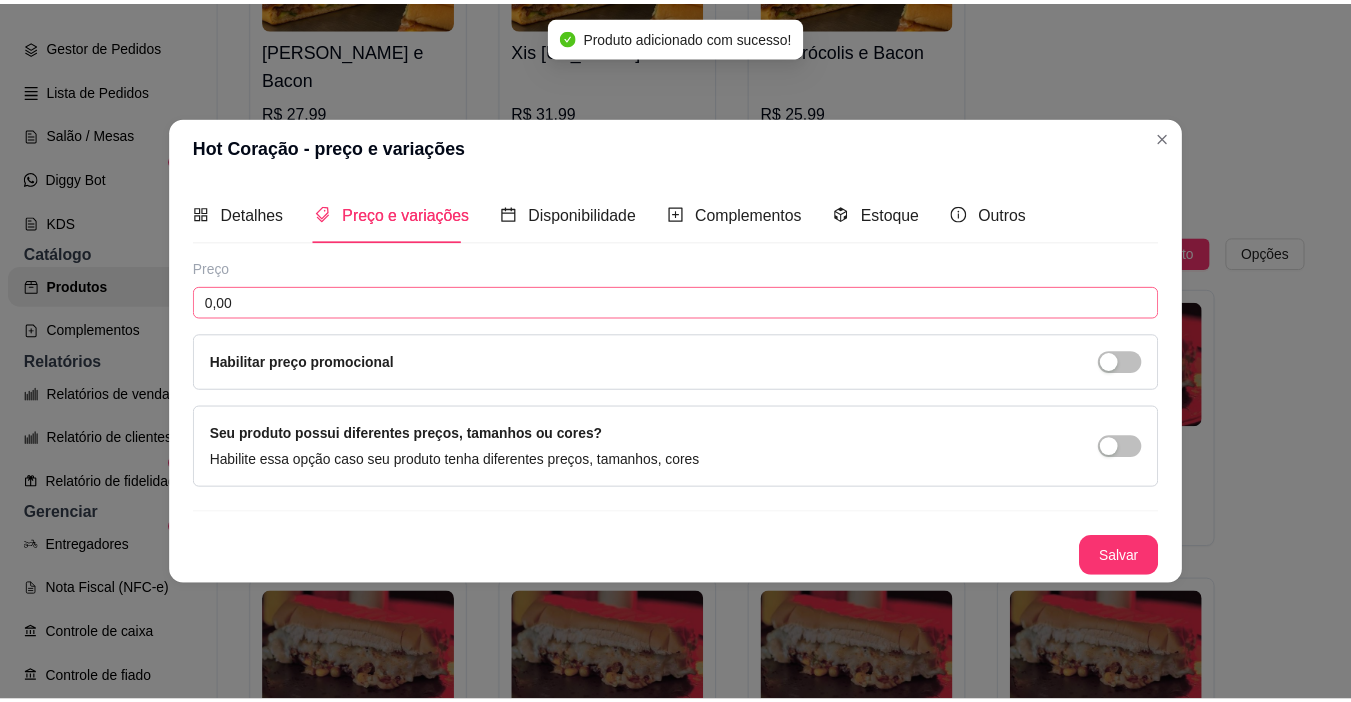 scroll, scrollTop: 0, scrollLeft: 0, axis: both 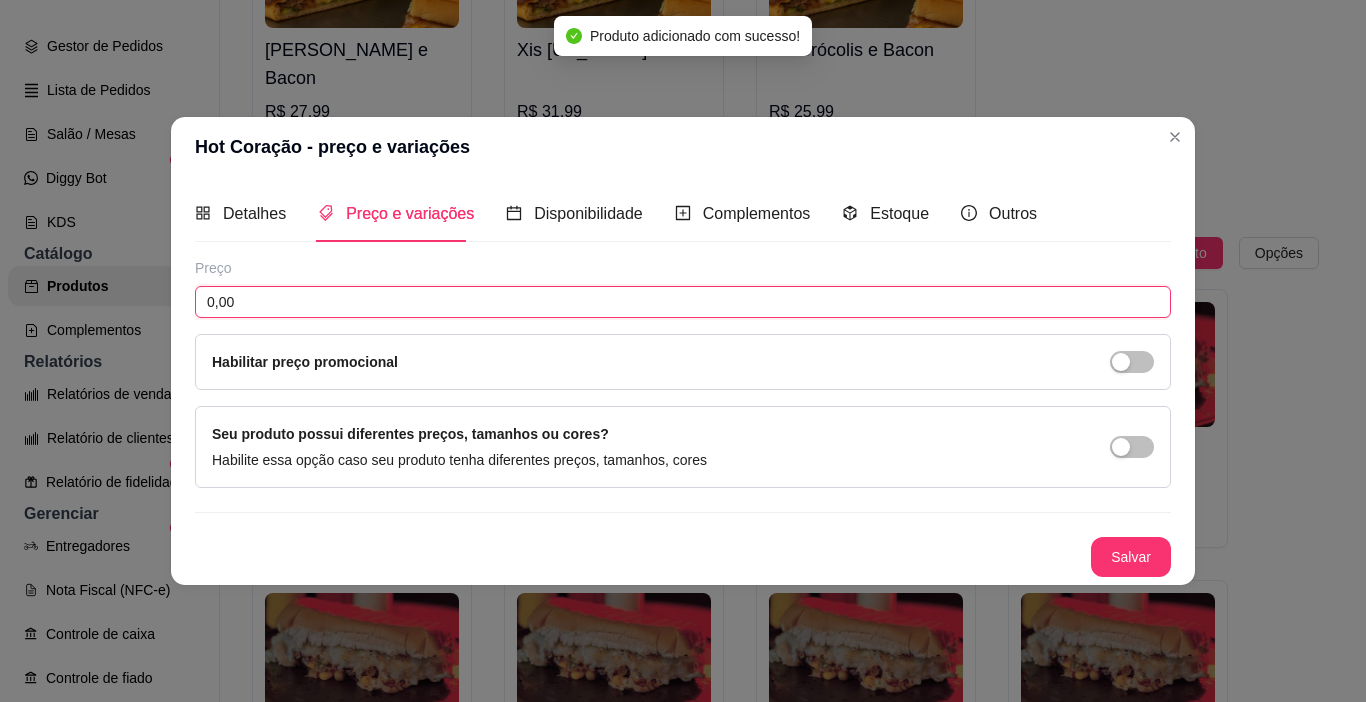 drag, startPoint x: 257, startPoint y: 313, endPoint x: 216, endPoint y: 313, distance: 41 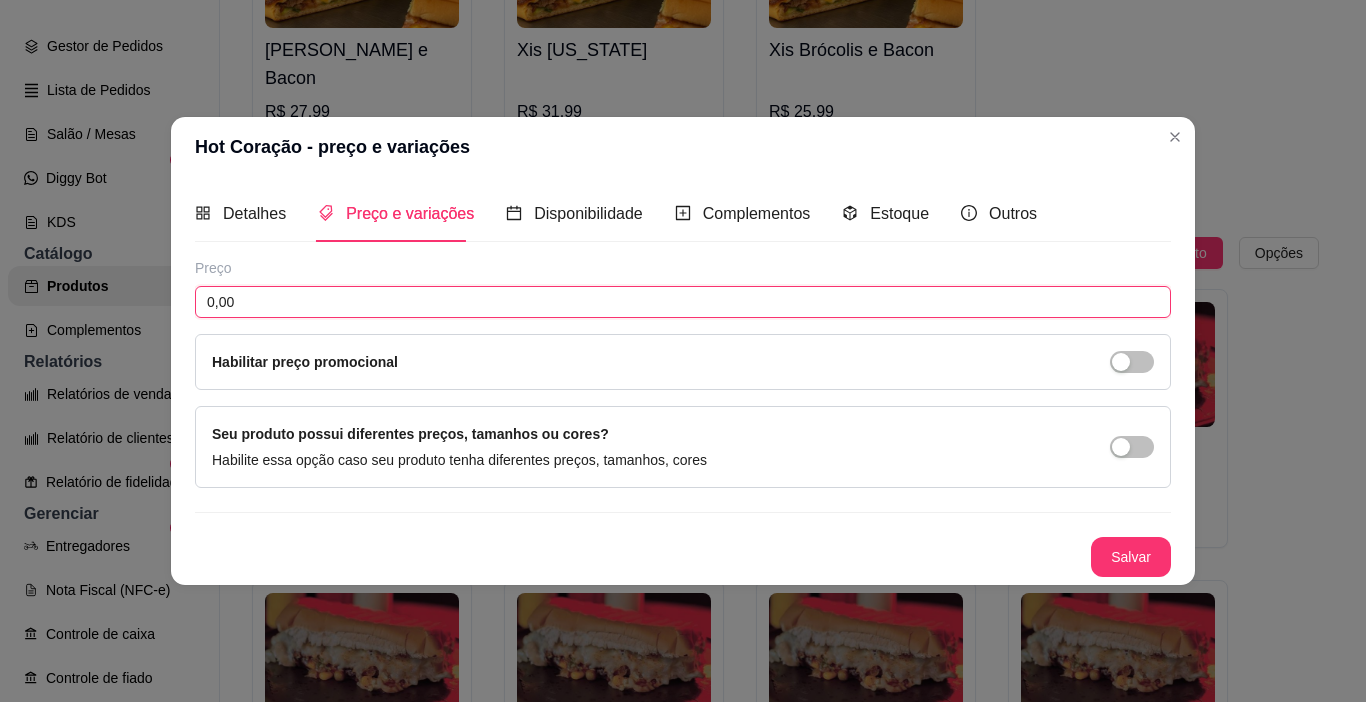 click on "0,00" at bounding box center (683, 302) 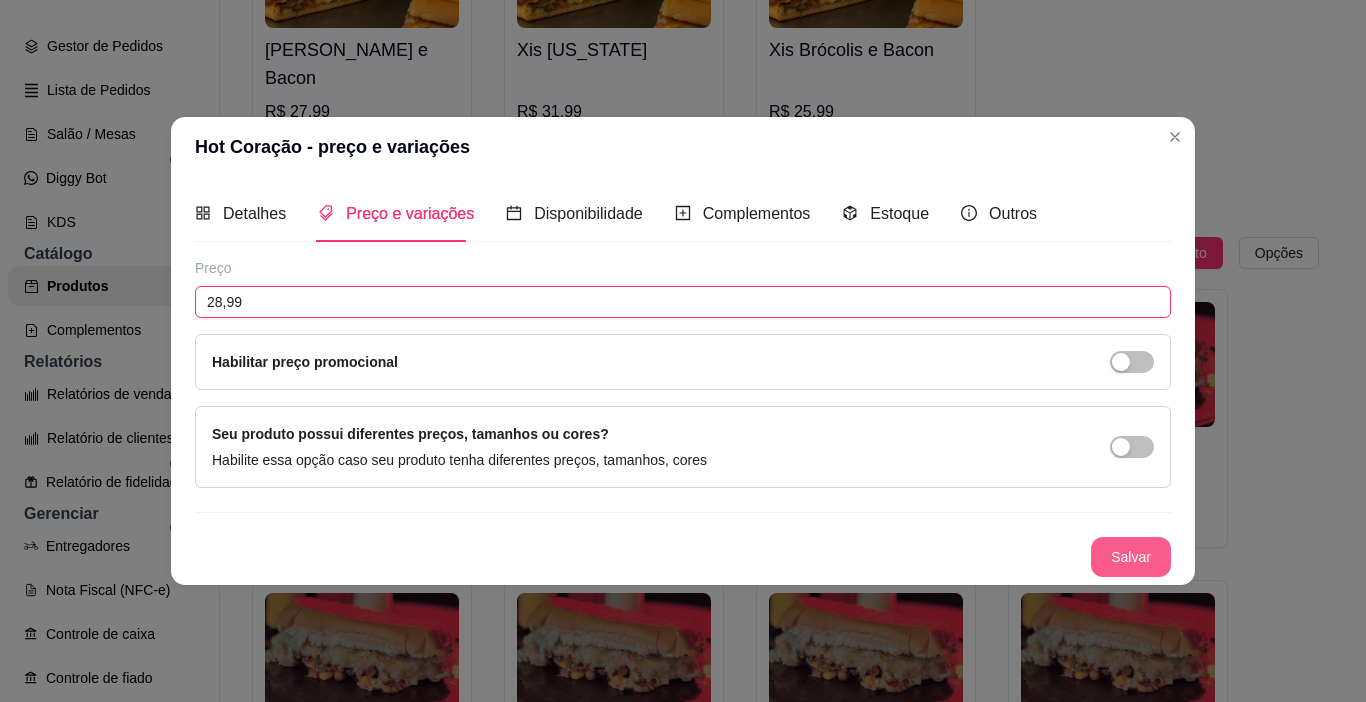 type on "28,99" 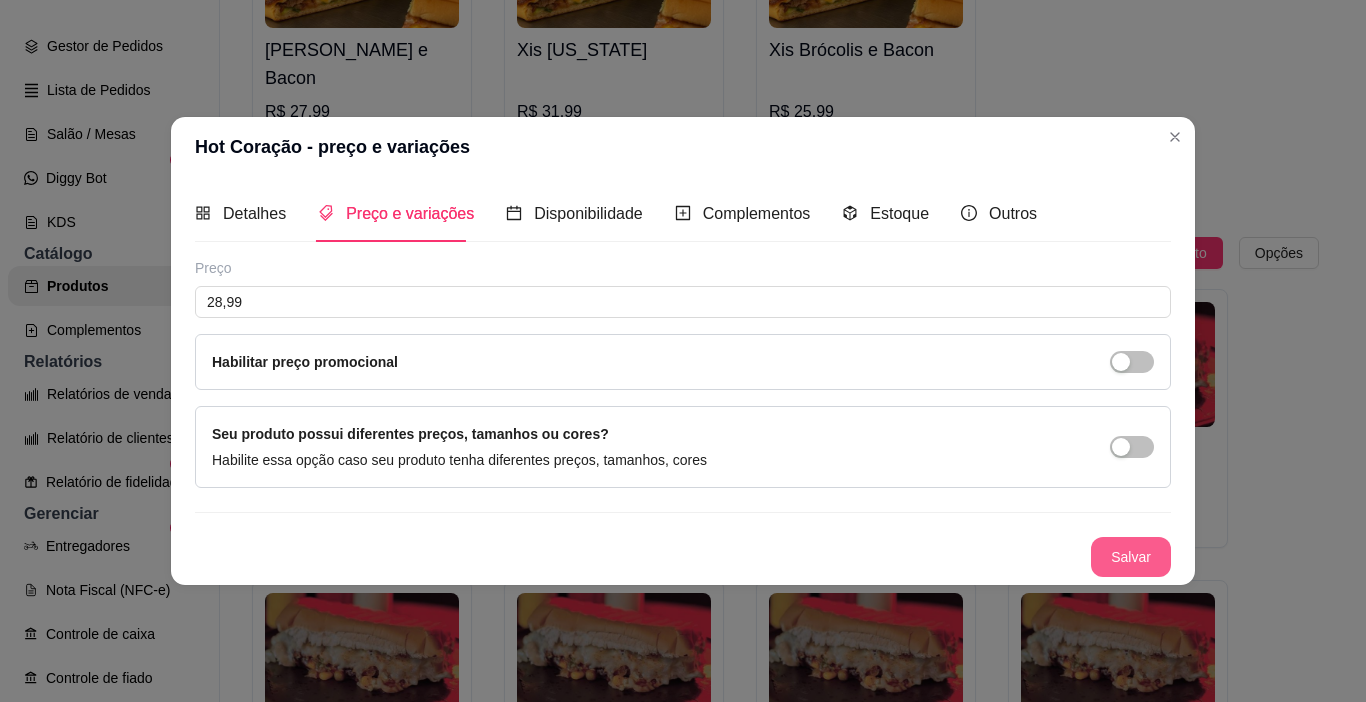 click on "Salvar" at bounding box center (1131, 557) 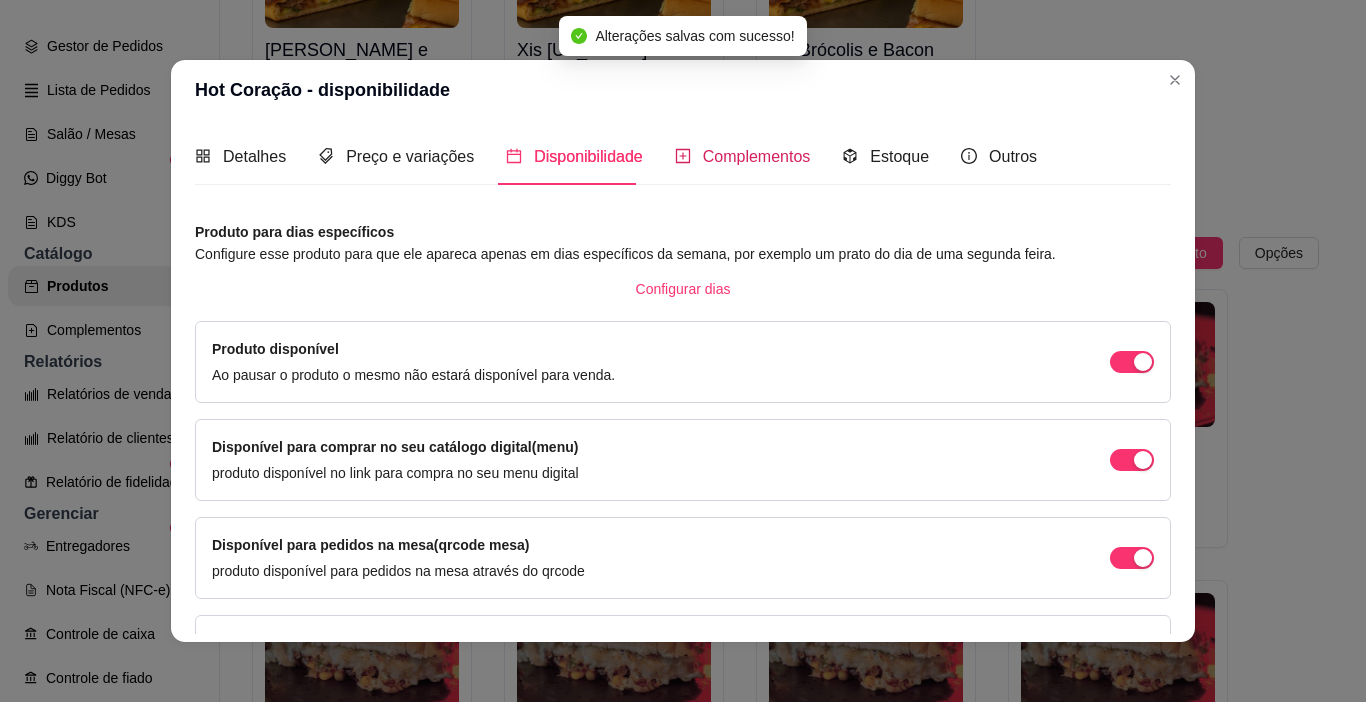 click on "Complementos" at bounding box center [757, 156] 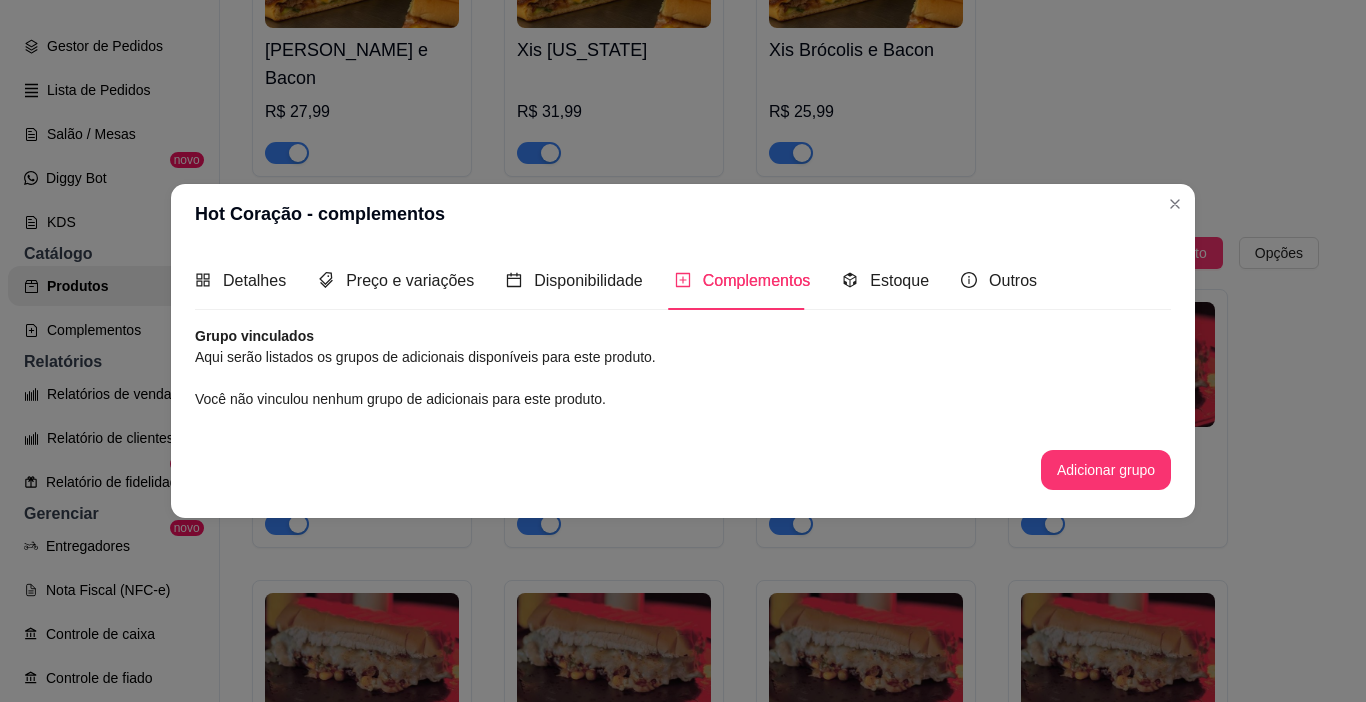 click on "Adicionar grupo" at bounding box center (1106, 470) 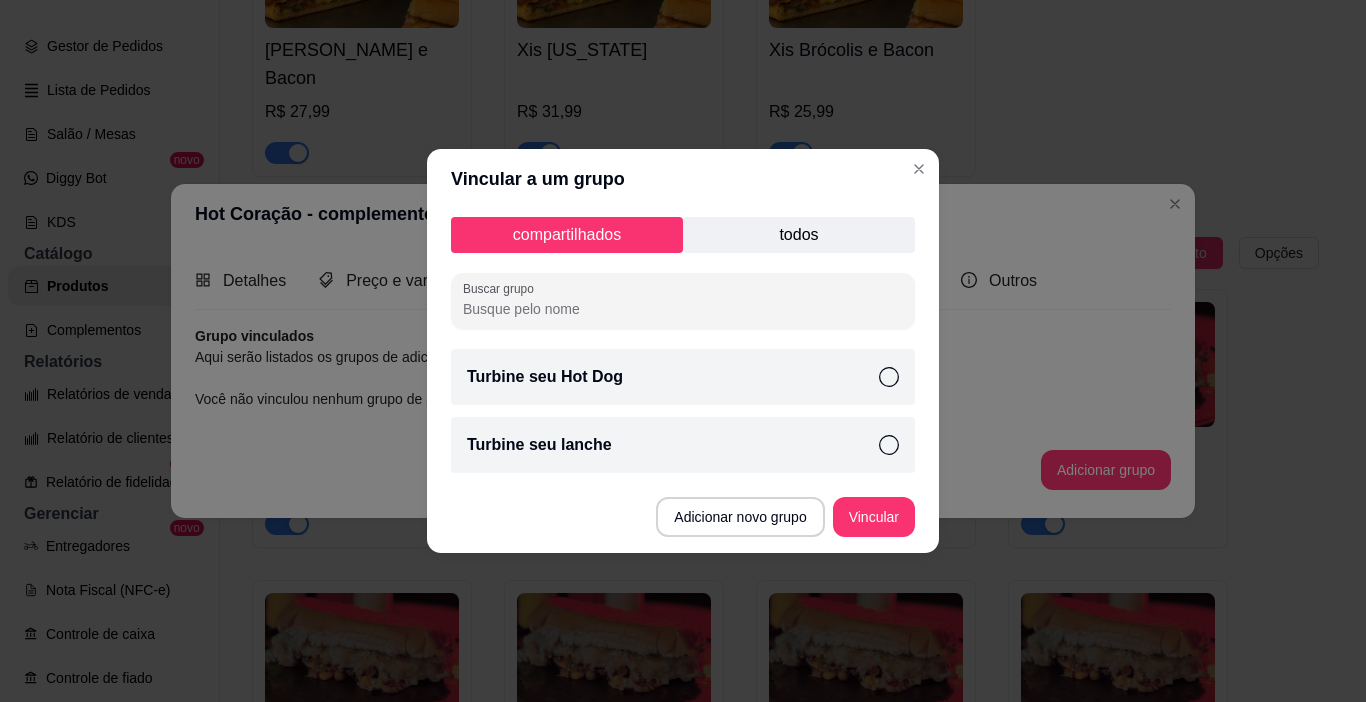 click 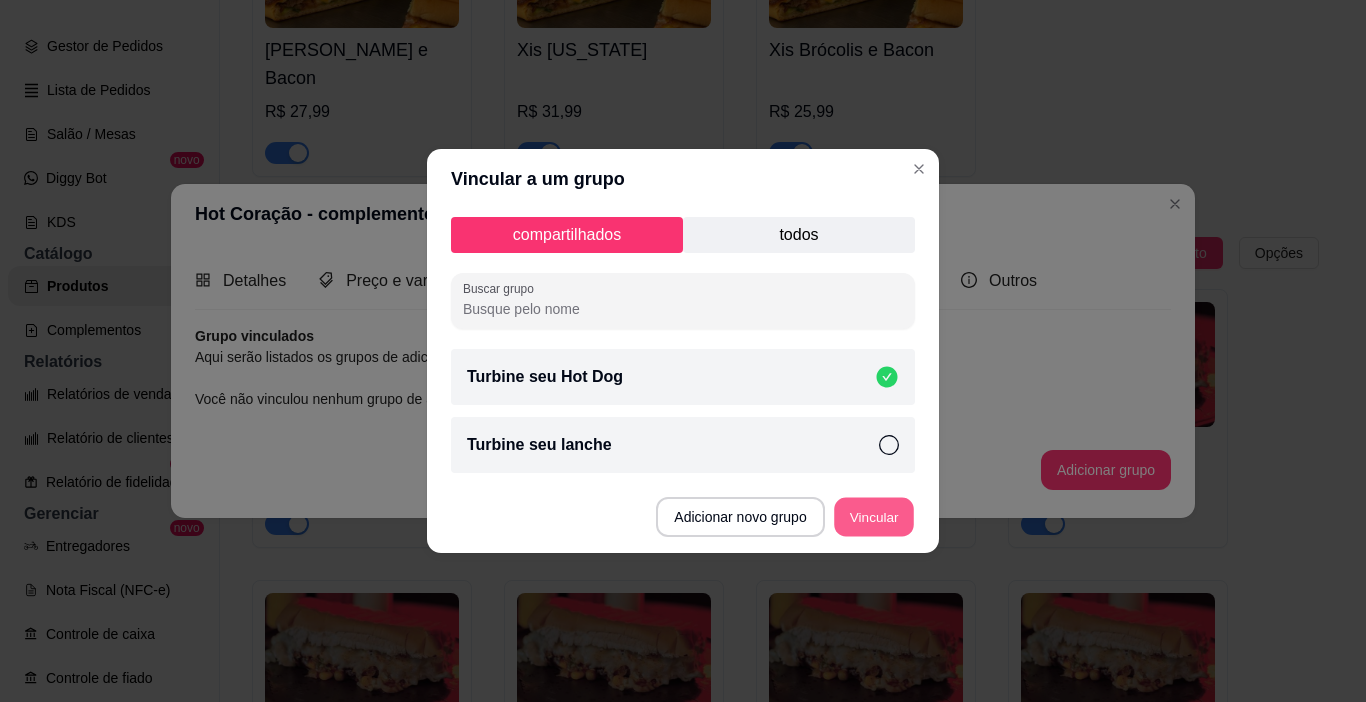 click on "Vincular" at bounding box center [874, 517] 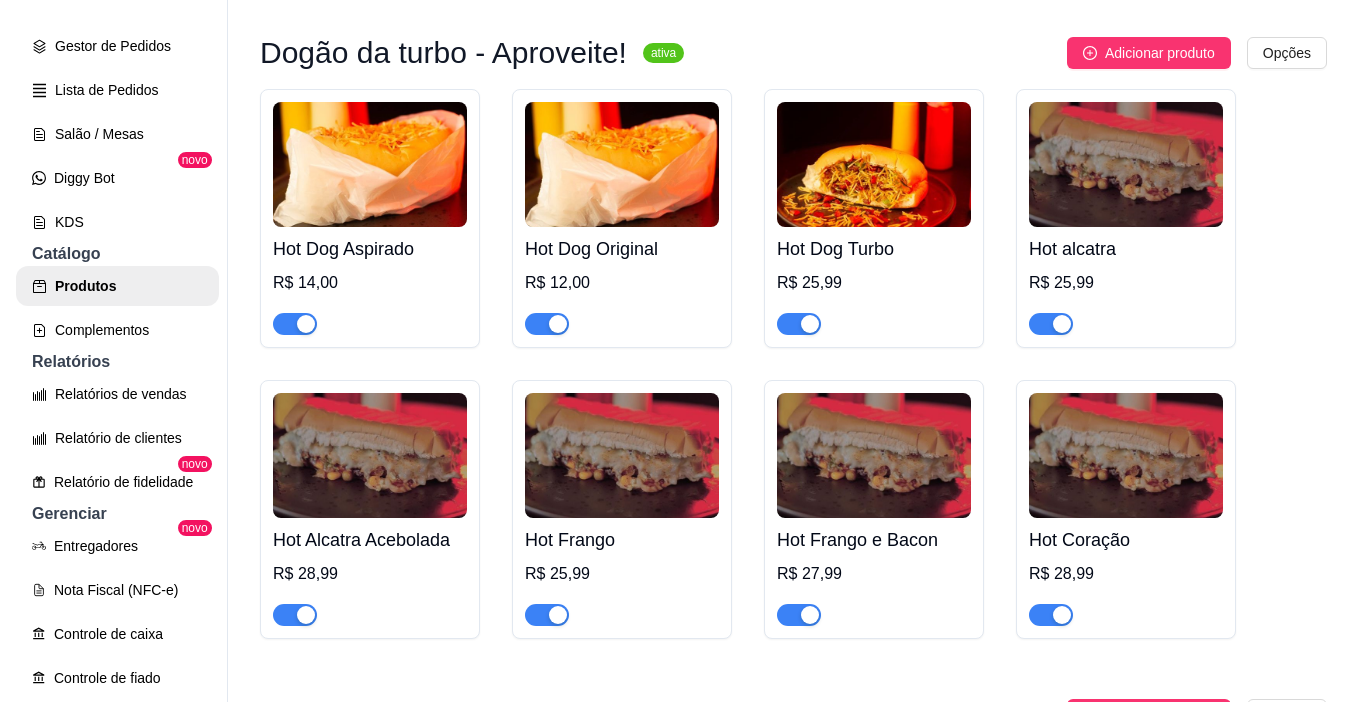 scroll, scrollTop: 1100, scrollLeft: 0, axis: vertical 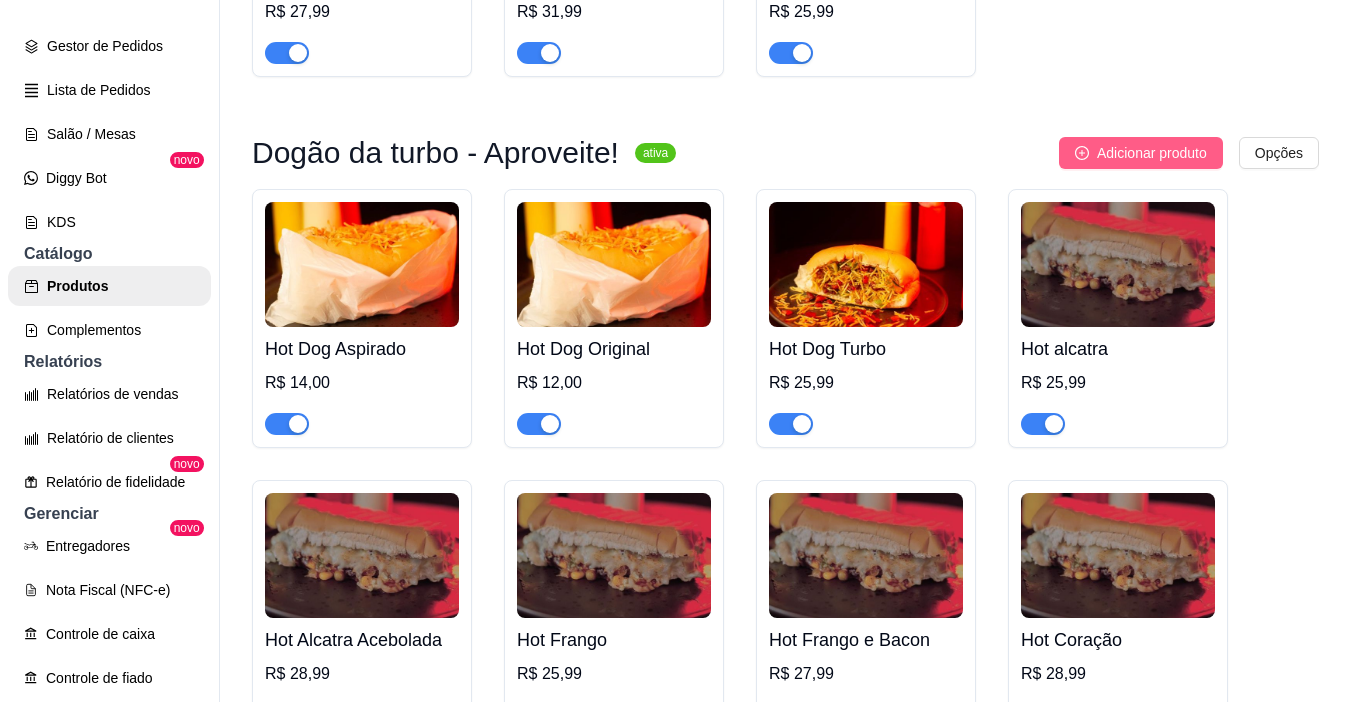click on "Adicionar produto" at bounding box center (1152, 153) 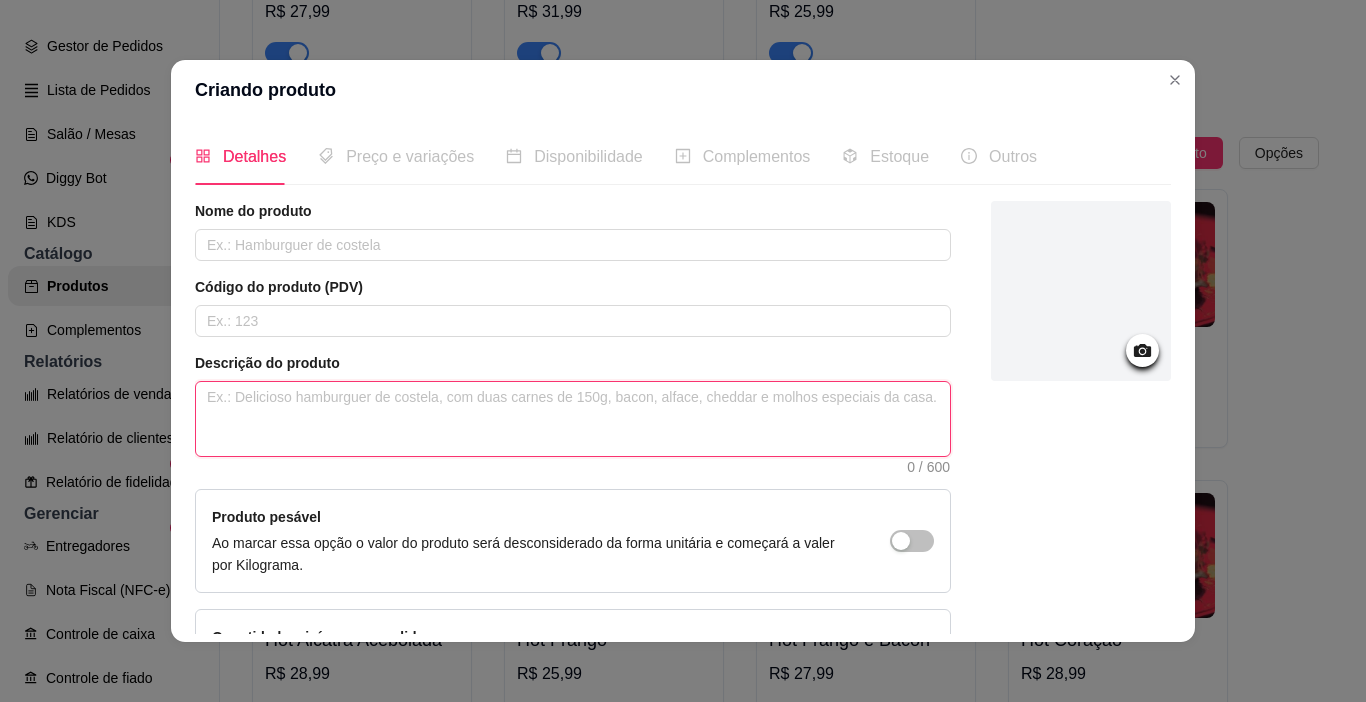 click at bounding box center [573, 419] 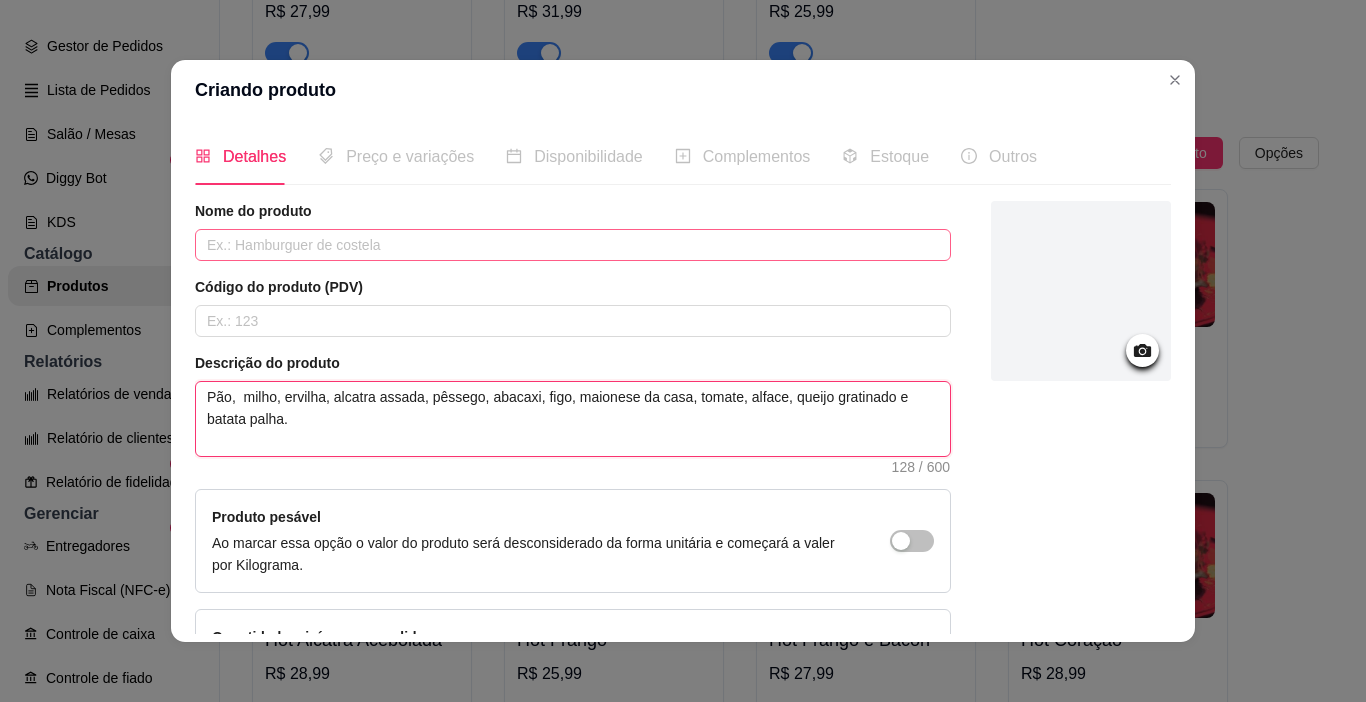 type on "Pão,  milho, ervilha, alcatra assada, pêssego, abacaxi, figo, maionese da casa, tomate, alface, queijo gratinado e batata palha." 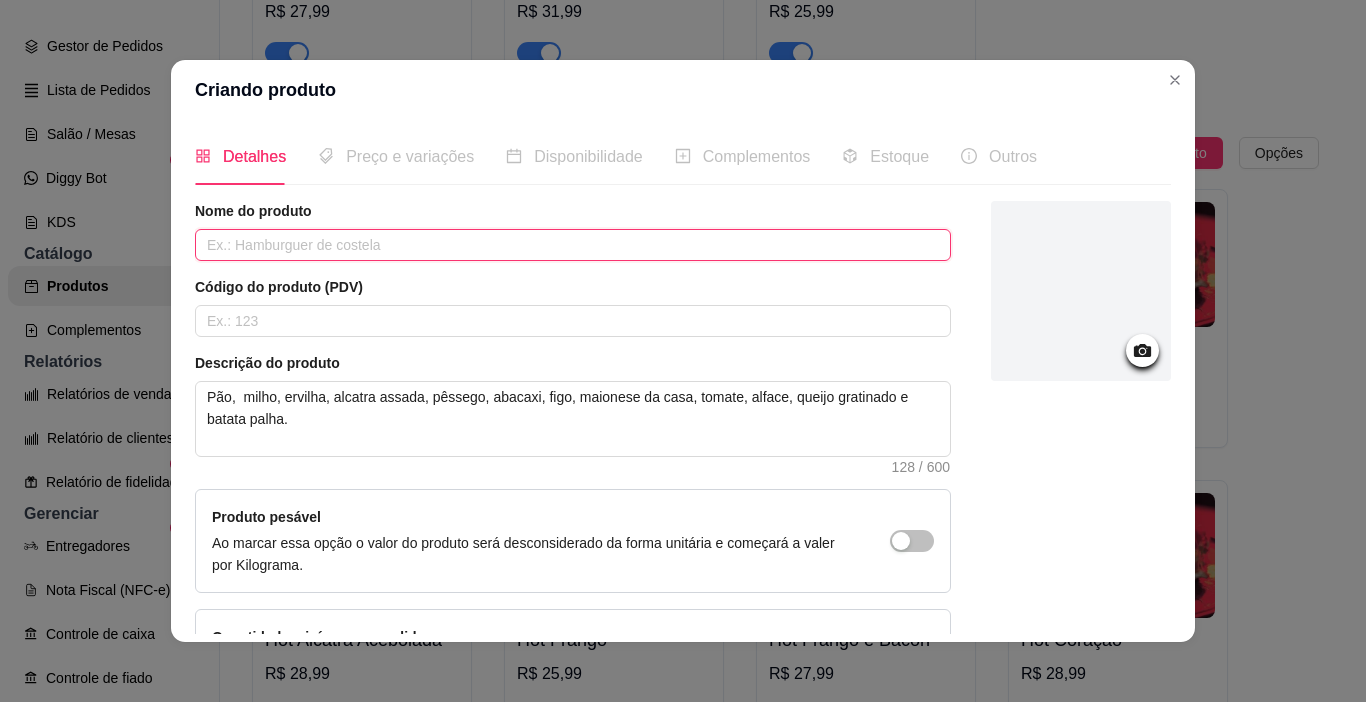 click at bounding box center (573, 245) 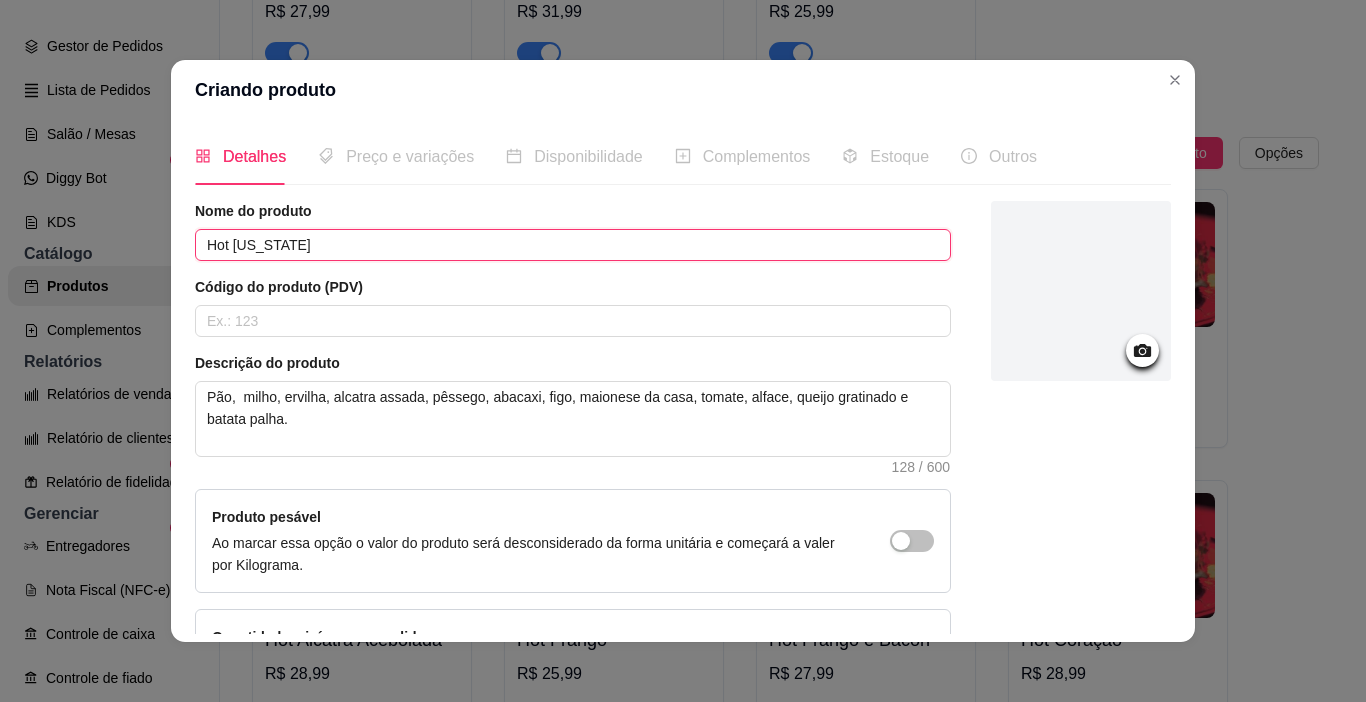 type on "Hot [US_STATE]" 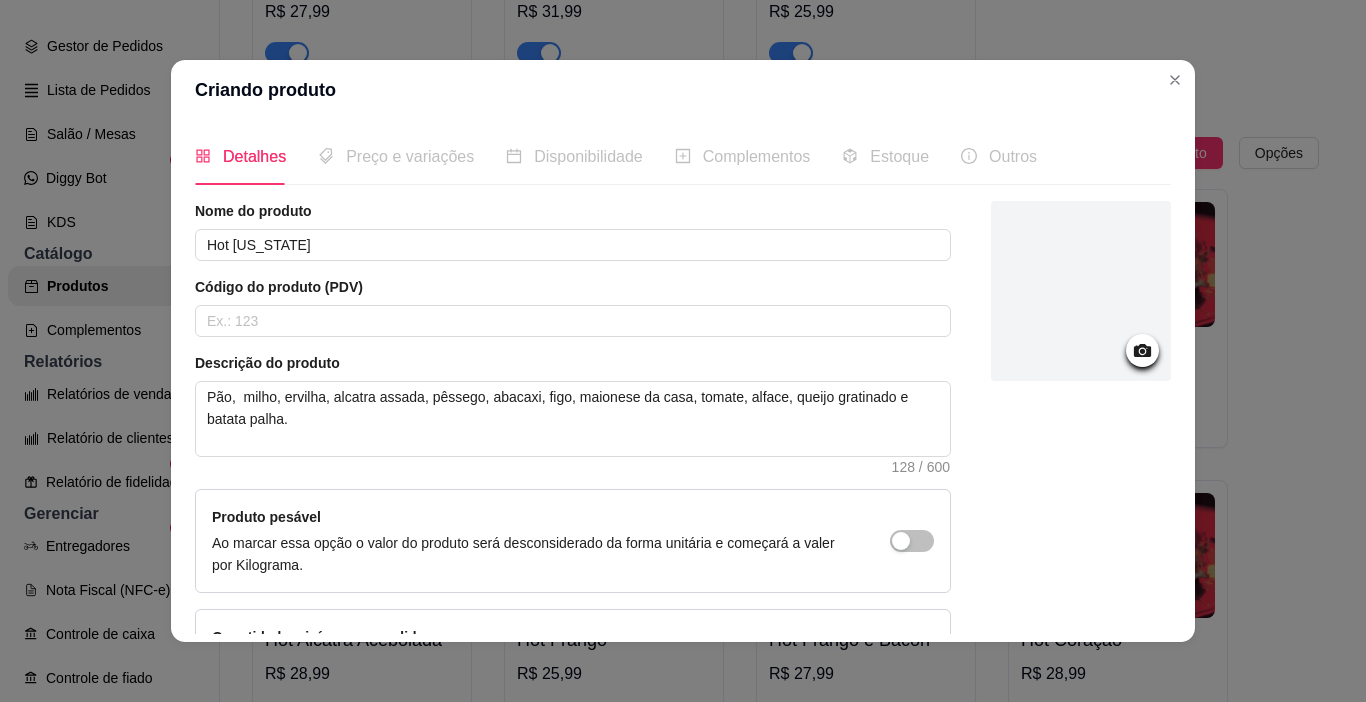 click at bounding box center [1081, 291] 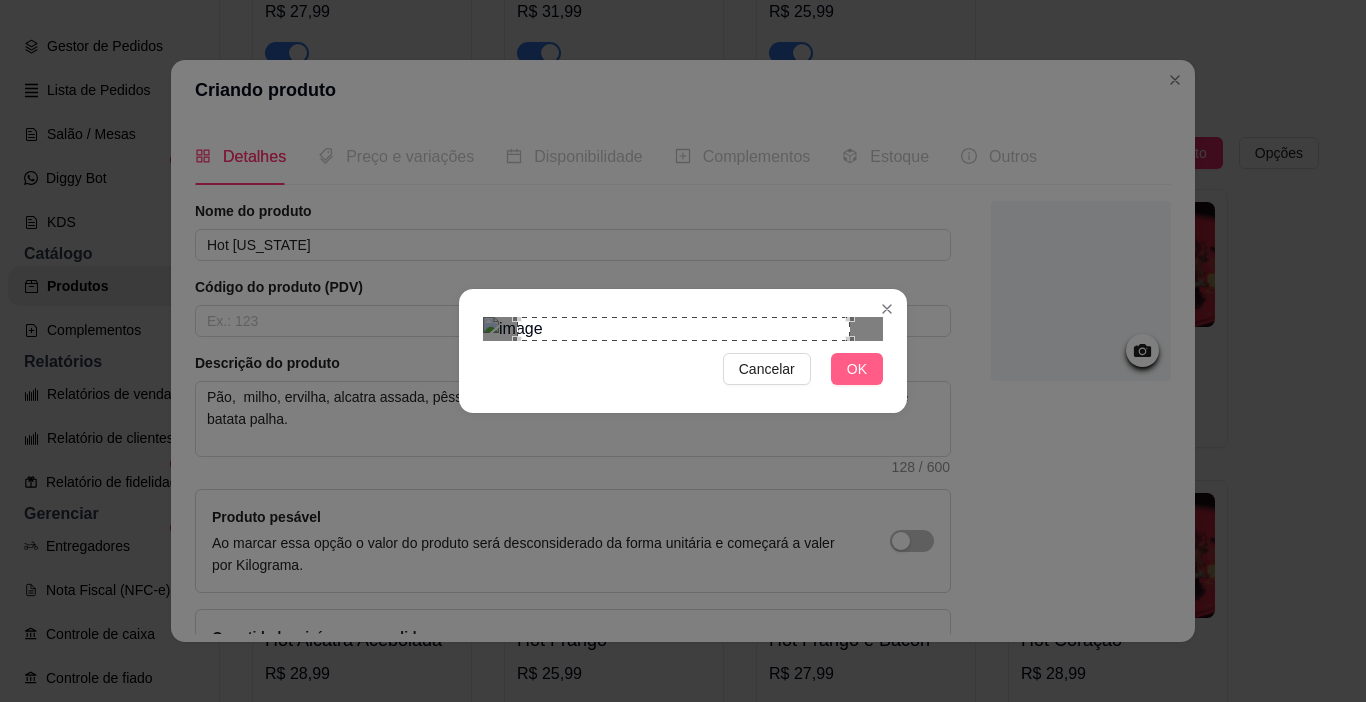 click on "OK" at bounding box center [857, 369] 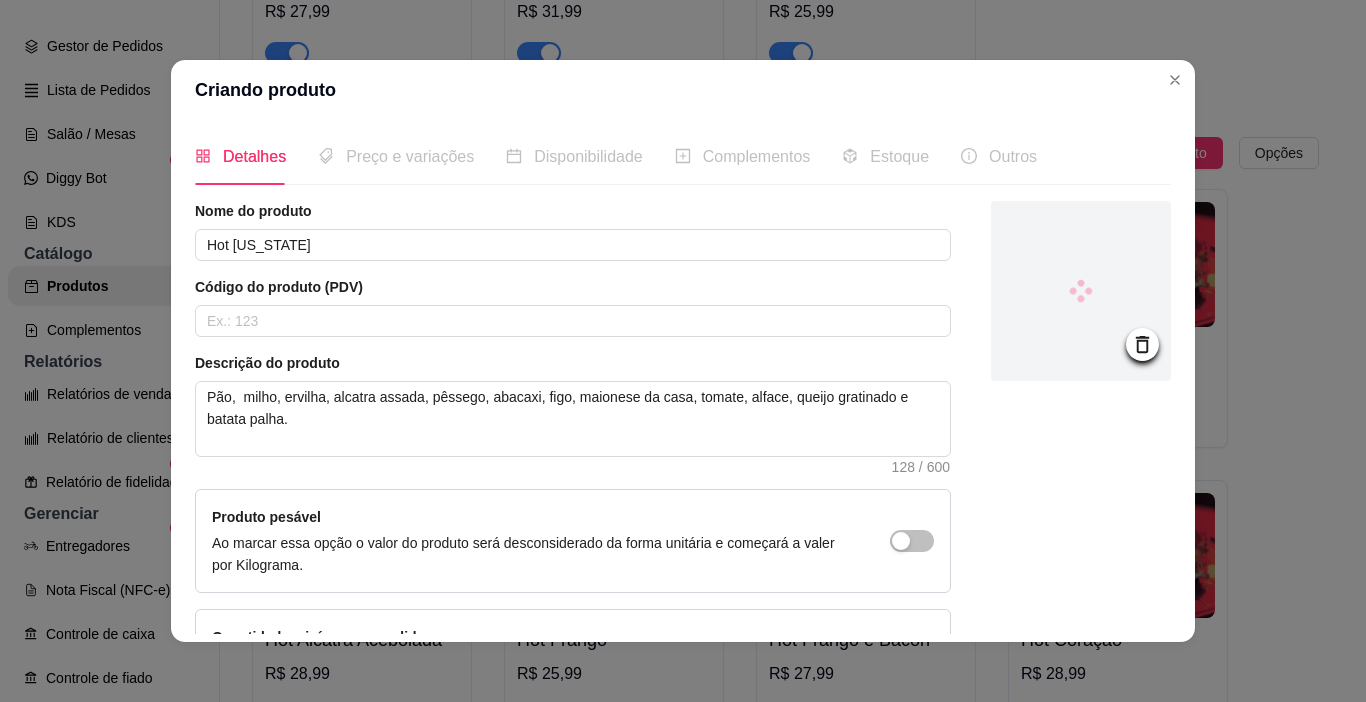 scroll, scrollTop: 146, scrollLeft: 0, axis: vertical 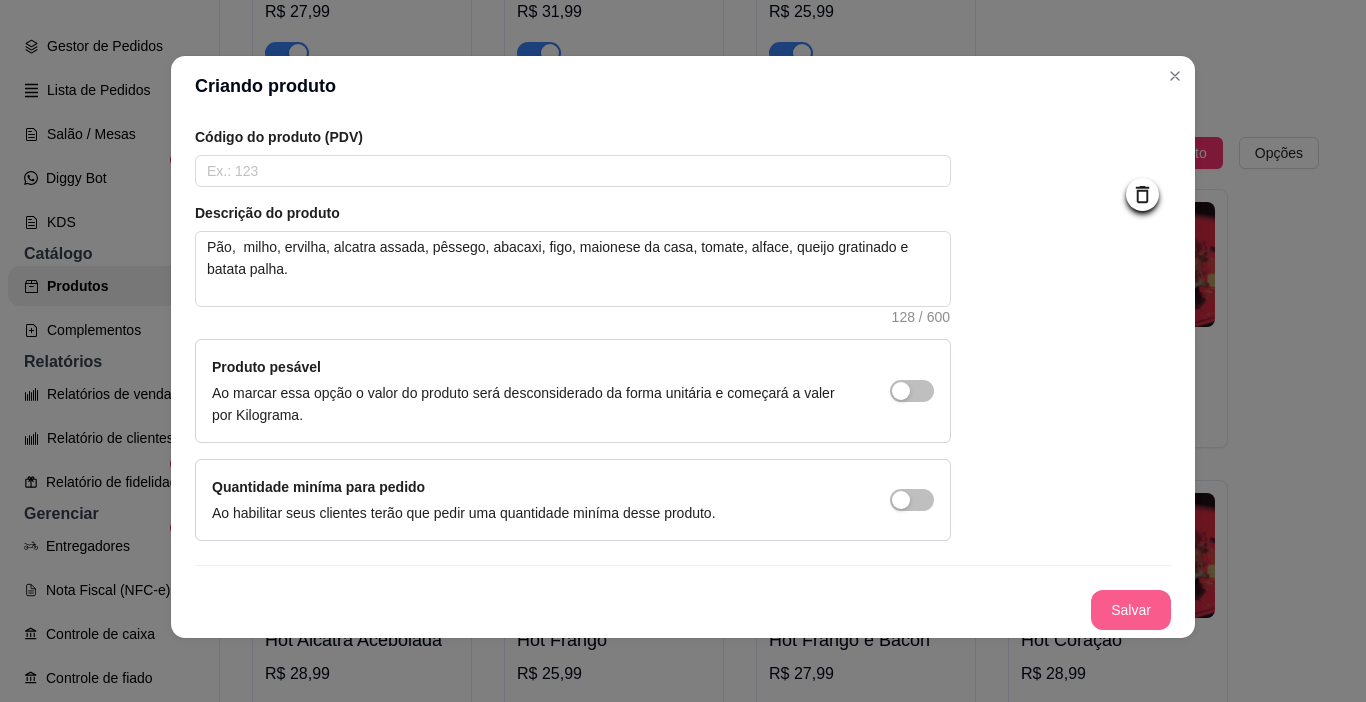 click on "Salvar" at bounding box center [1131, 610] 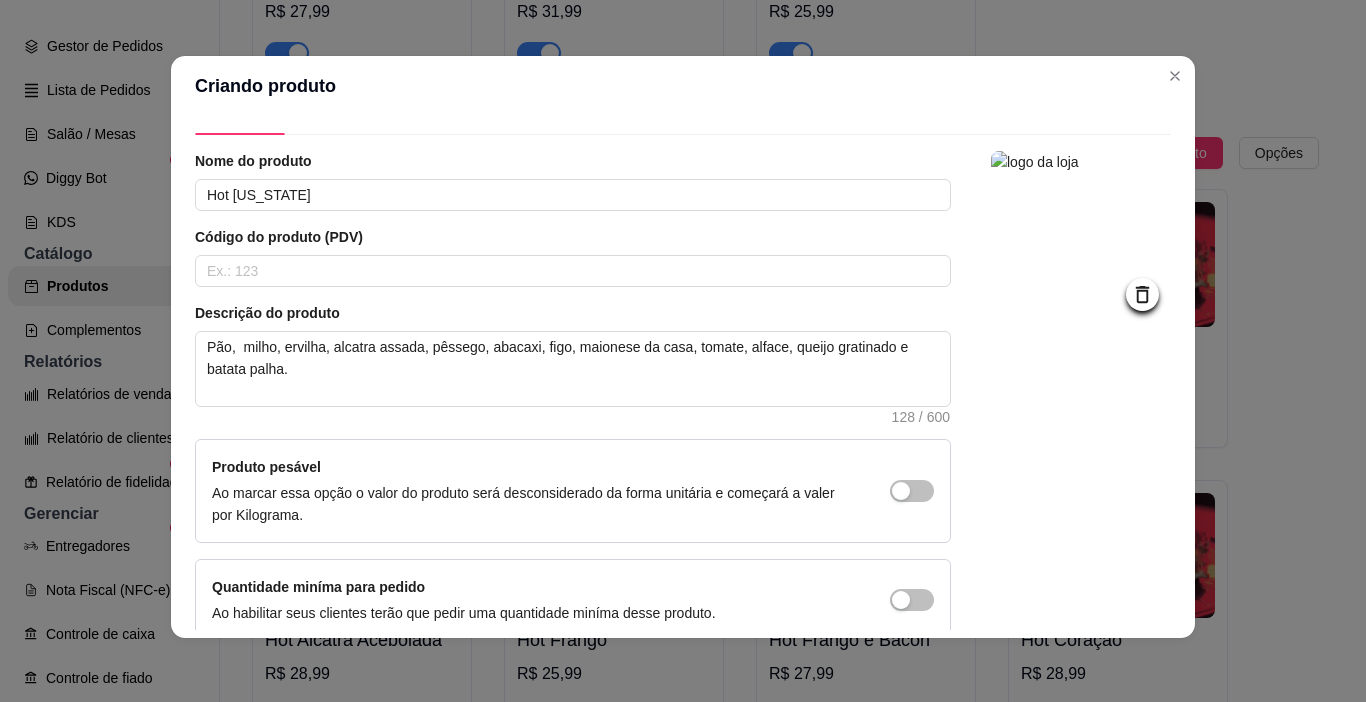scroll, scrollTop: 0, scrollLeft: 0, axis: both 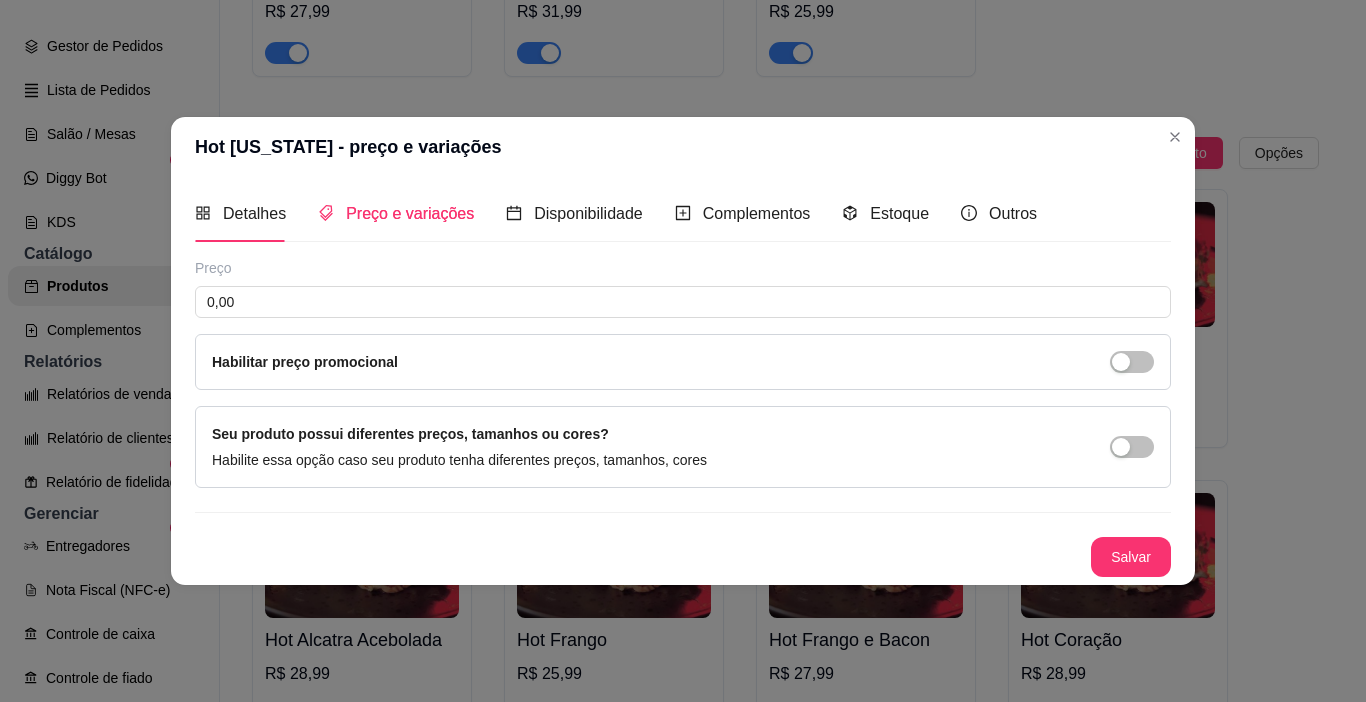 type 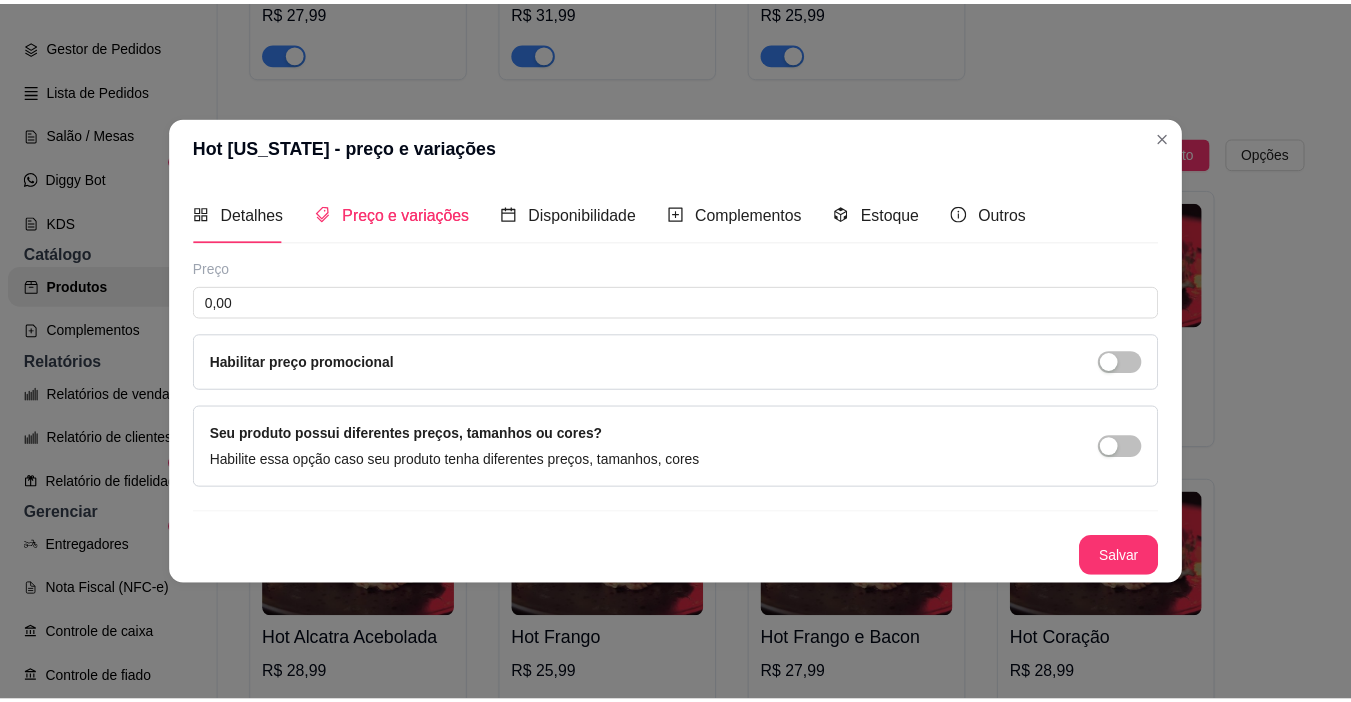 scroll, scrollTop: 0, scrollLeft: 0, axis: both 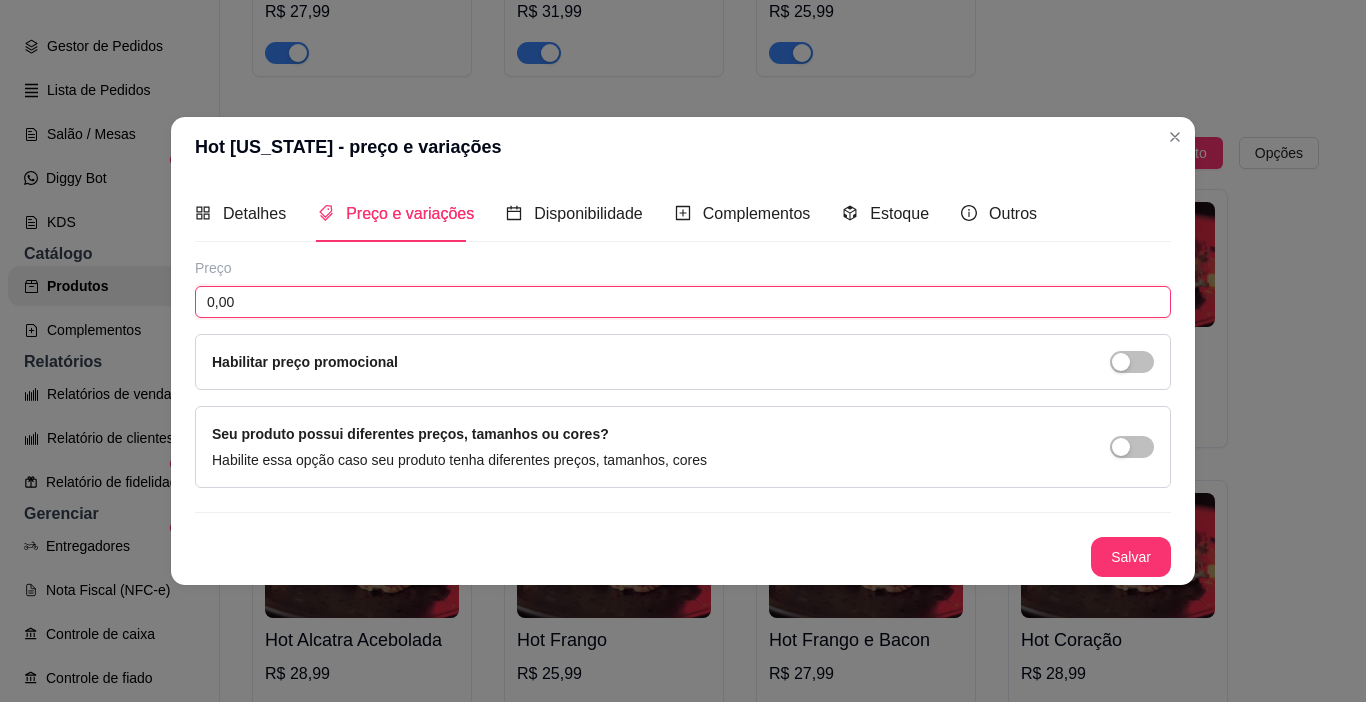 drag, startPoint x: 271, startPoint y: 296, endPoint x: 179, endPoint y: 308, distance: 92.779305 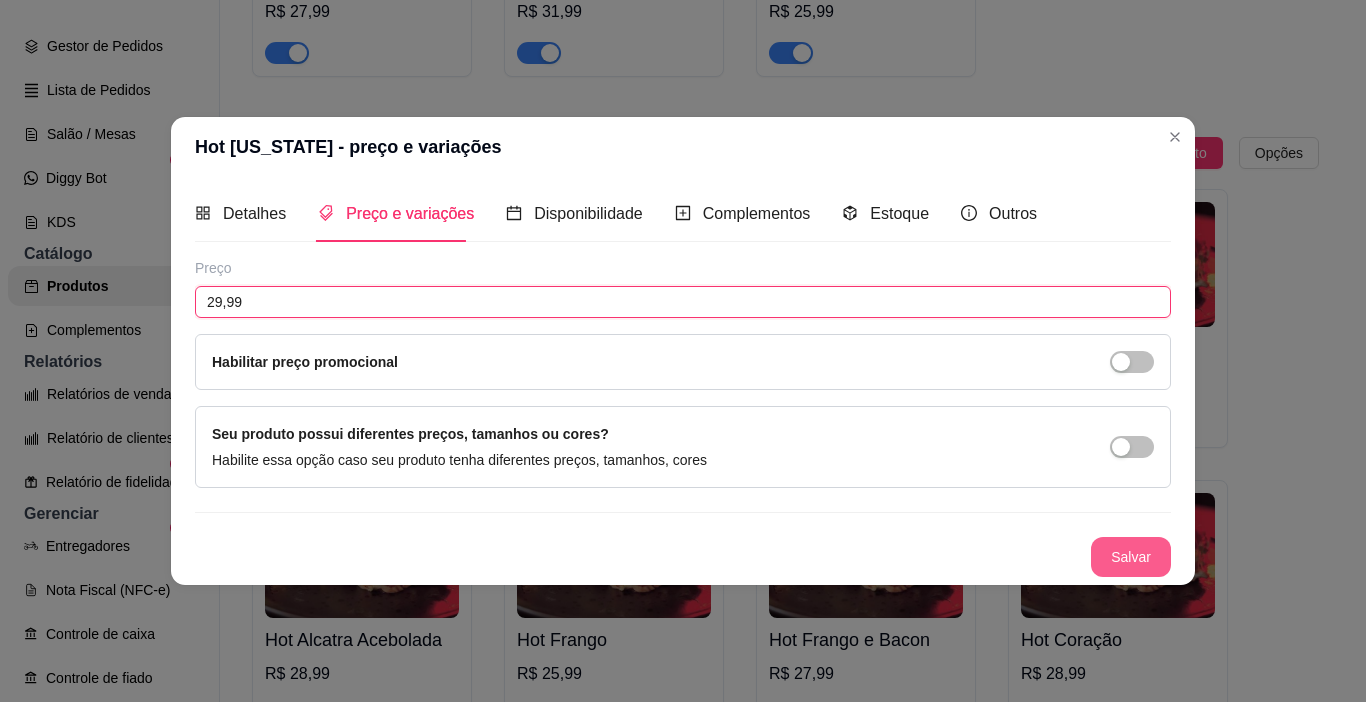 type on "29,99" 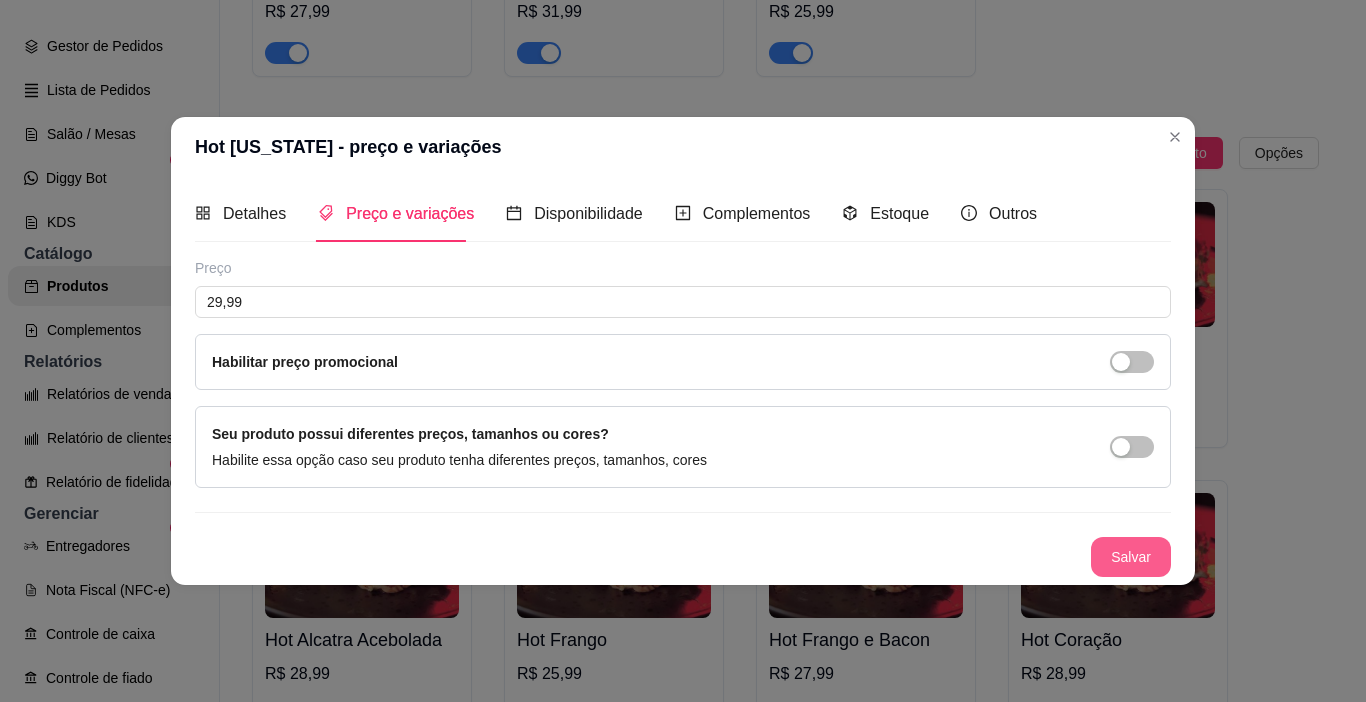 click on "Salvar" at bounding box center (1131, 557) 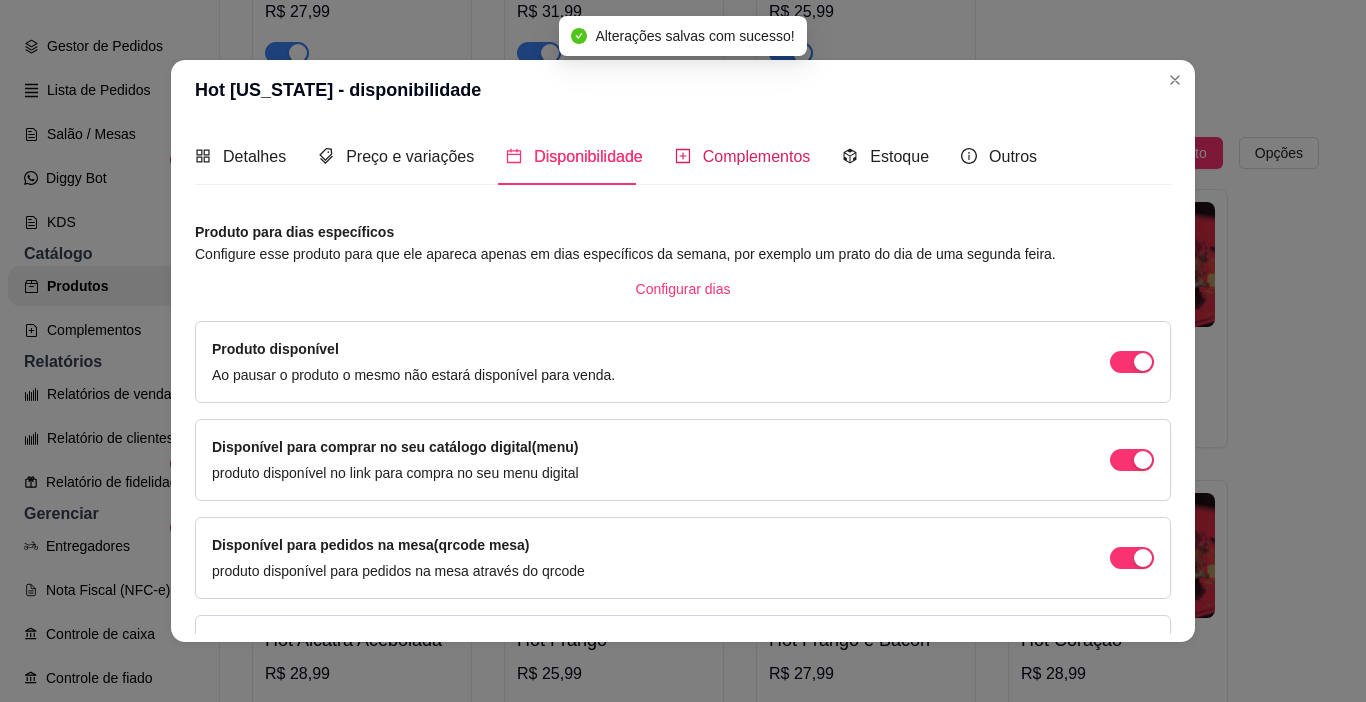 click on "Complementos" at bounding box center (757, 156) 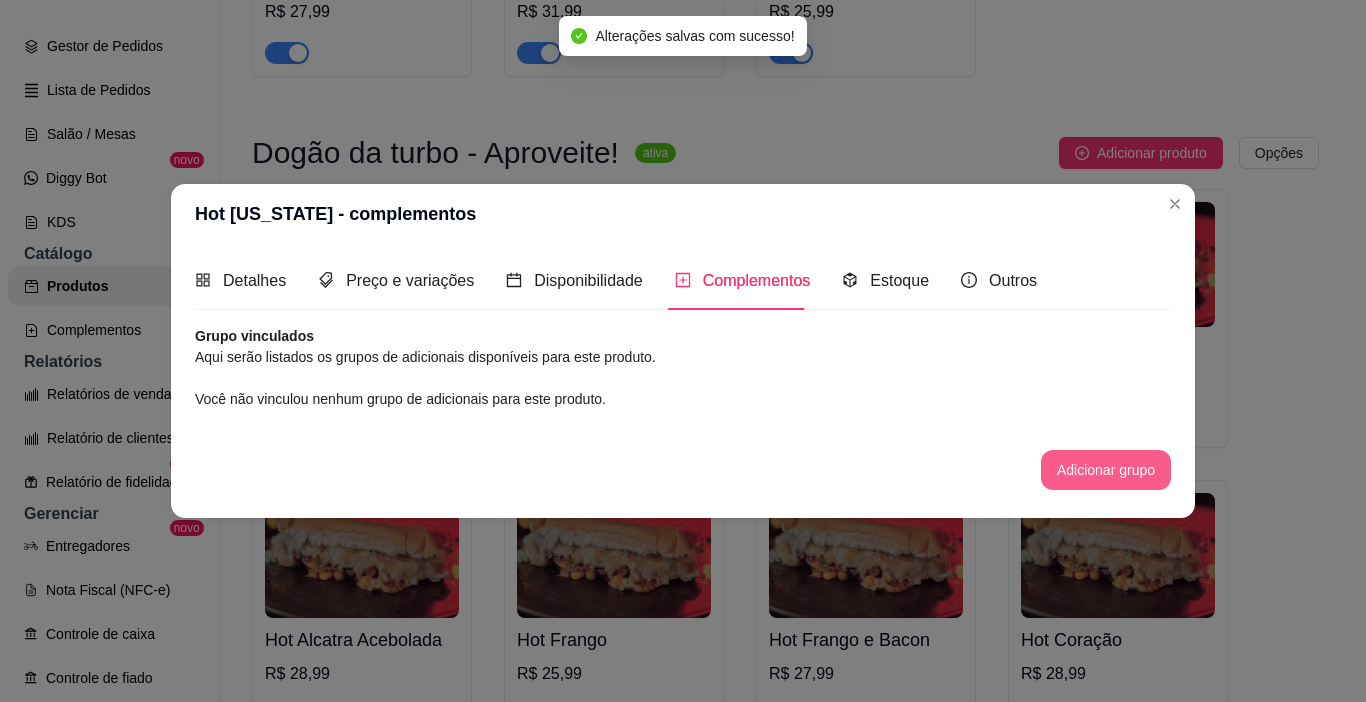 click on "Adicionar grupo" at bounding box center [1106, 470] 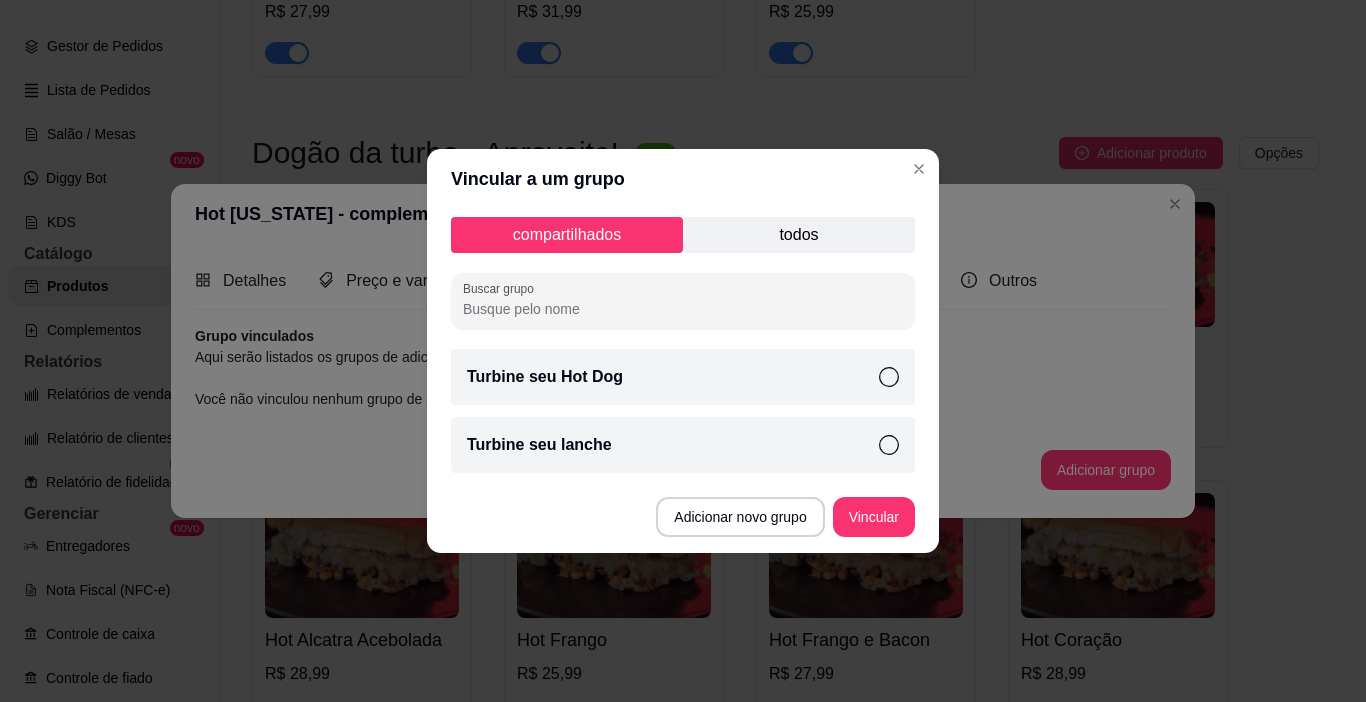 click 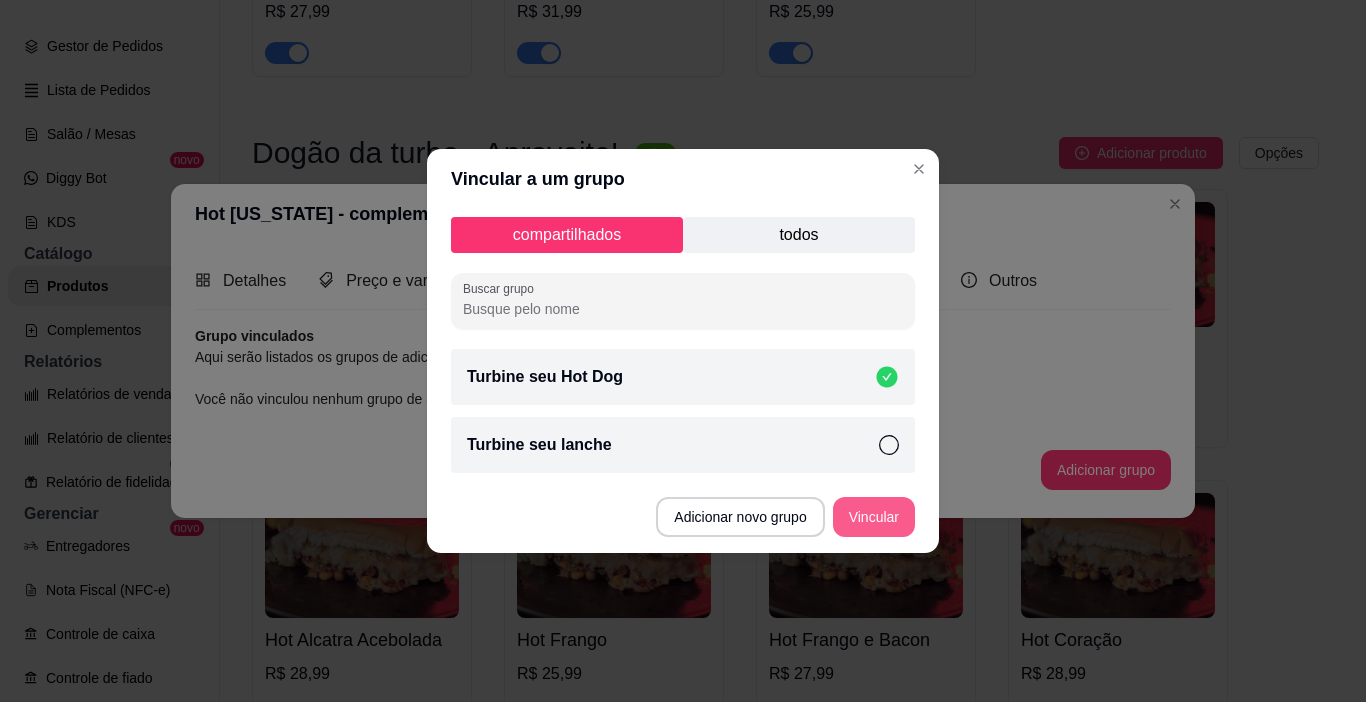 click on "Vincular" at bounding box center (874, 517) 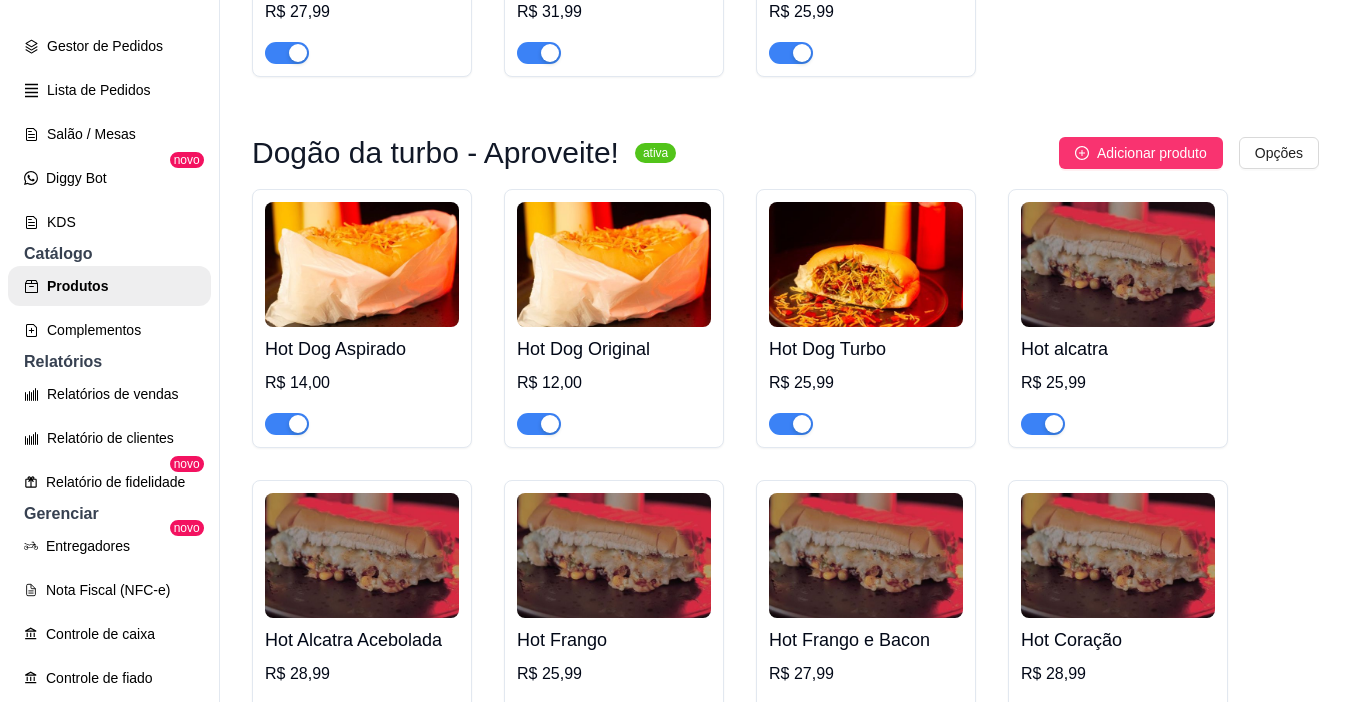 scroll, scrollTop: 0, scrollLeft: 0, axis: both 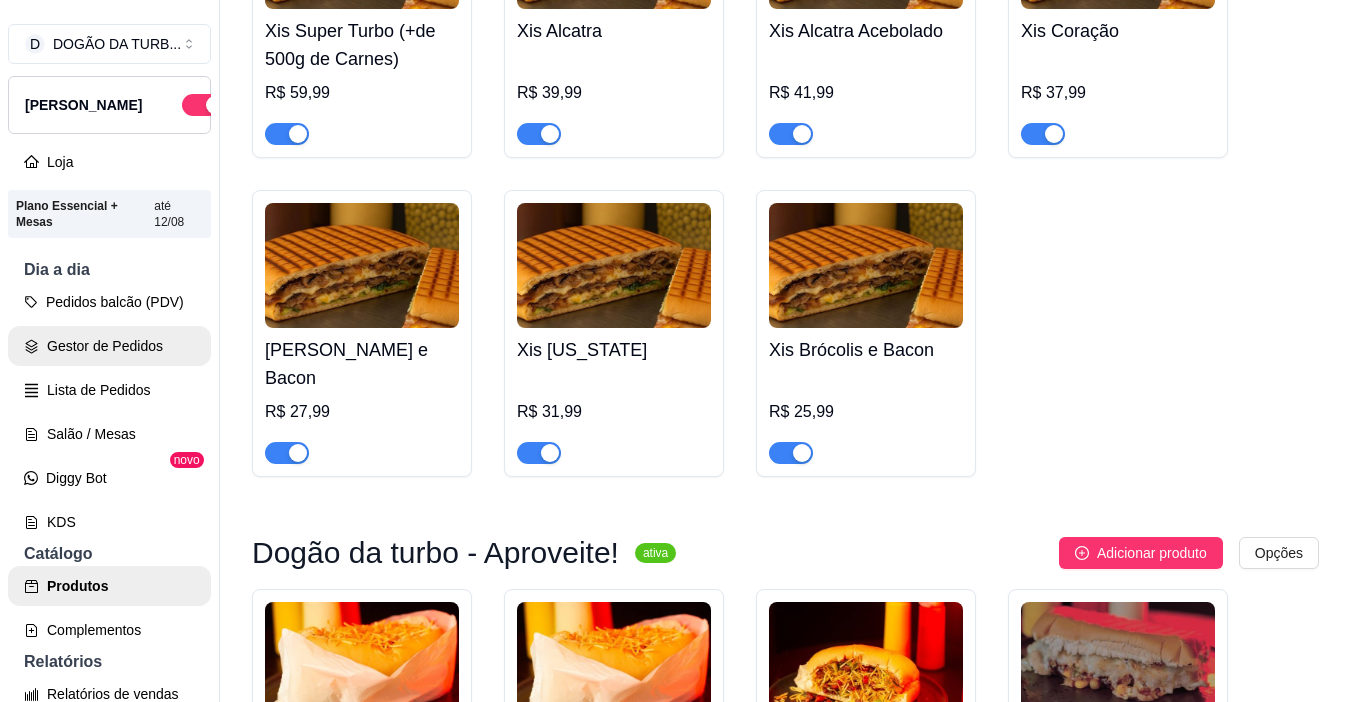 click on "Gestor de Pedidos" at bounding box center [109, 346] 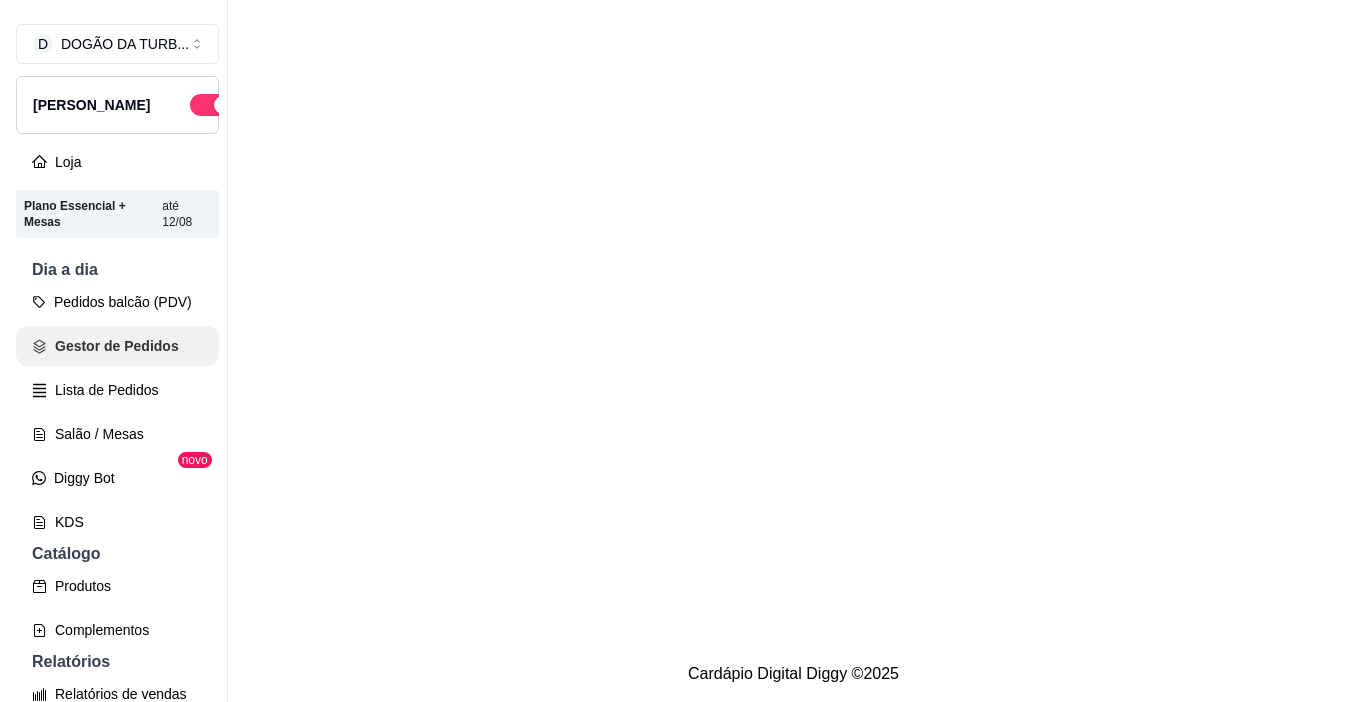 scroll, scrollTop: 0, scrollLeft: 0, axis: both 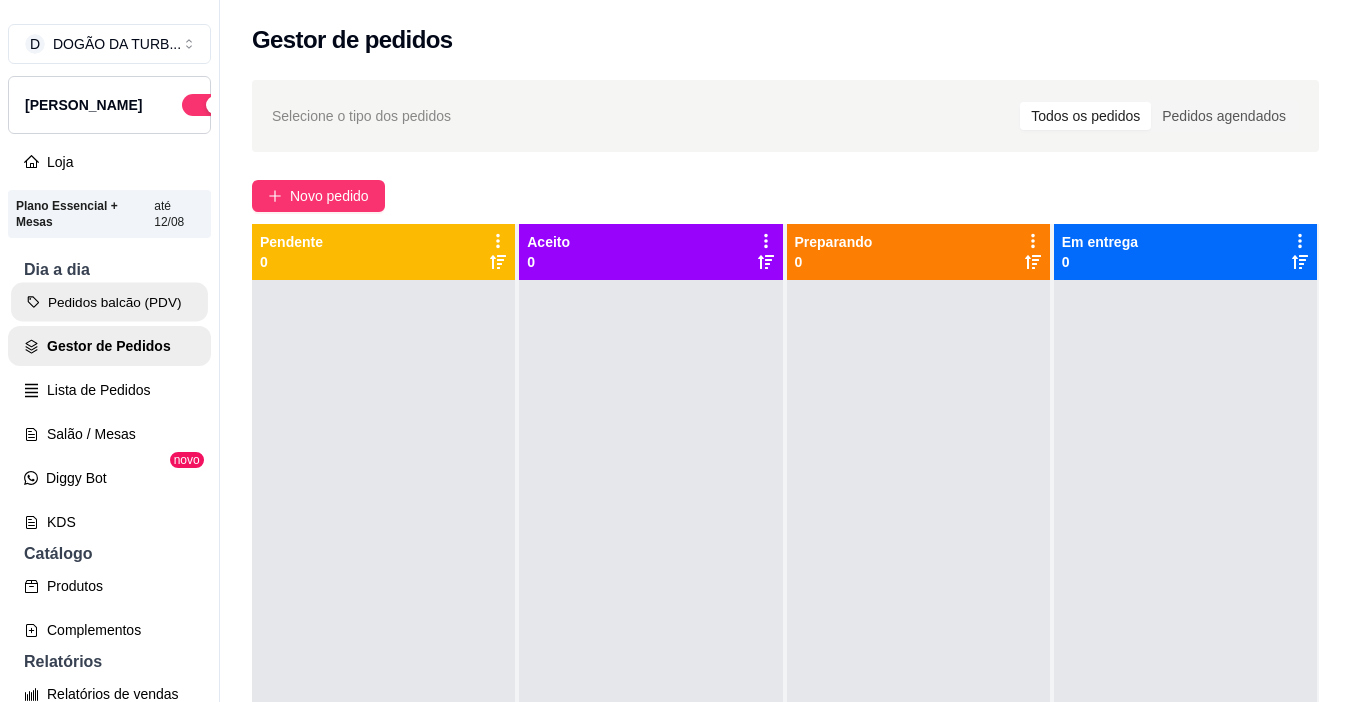 click on "Pedidos balcão (PDV)" at bounding box center (109, 302) 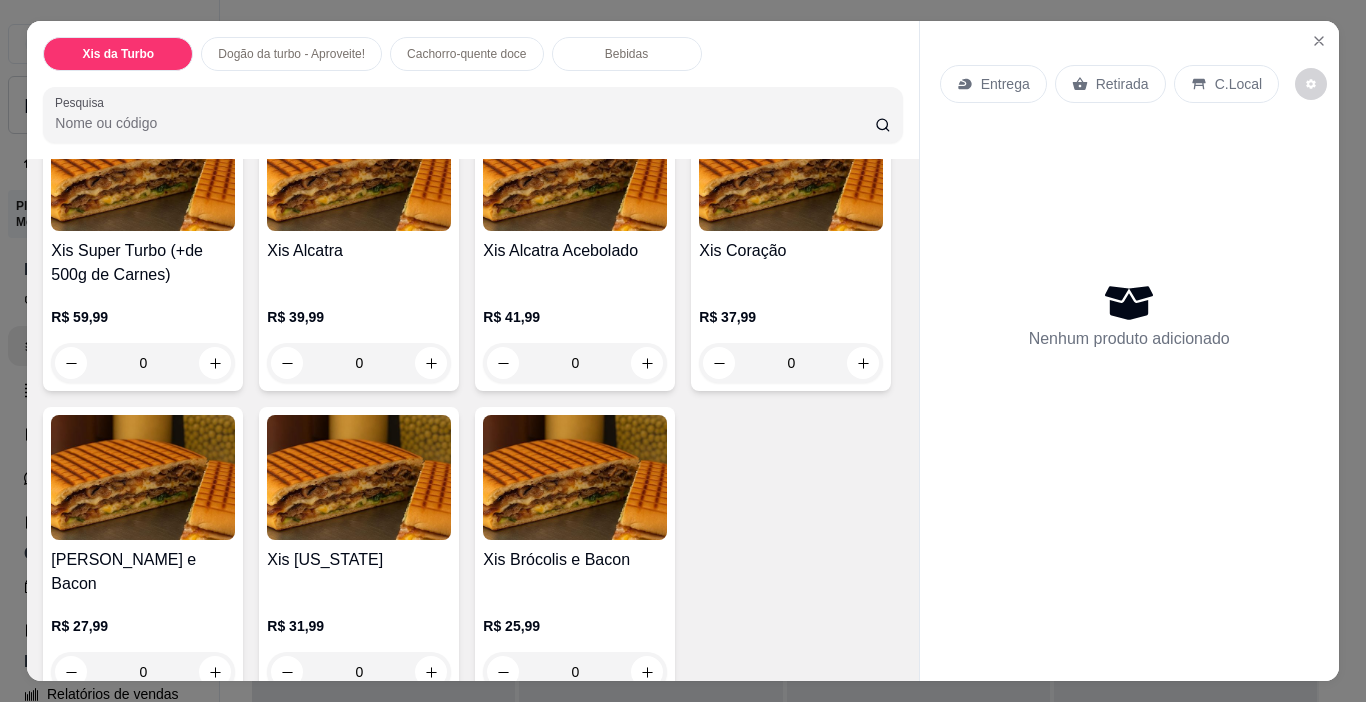 scroll, scrollTop: 0, scrollLeft: 0, axis: both 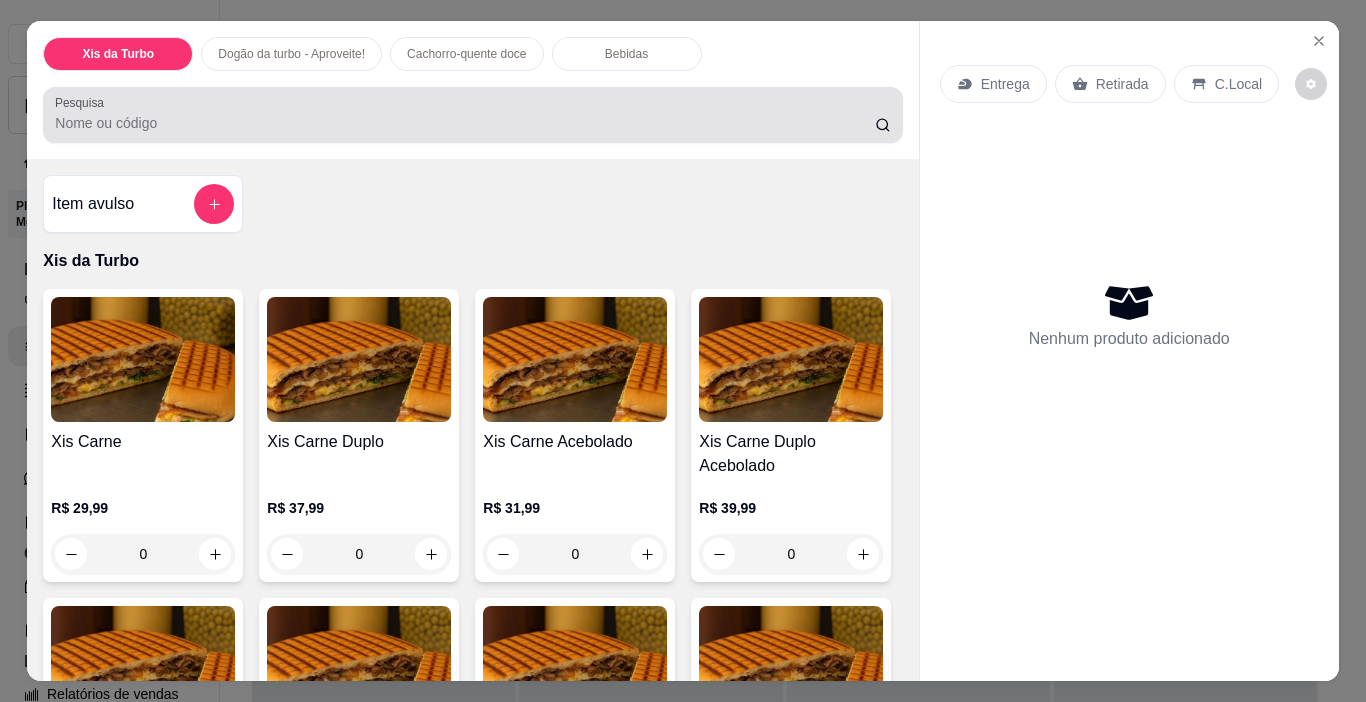 click on "Pesquisa" at bounding box center (465, 123) 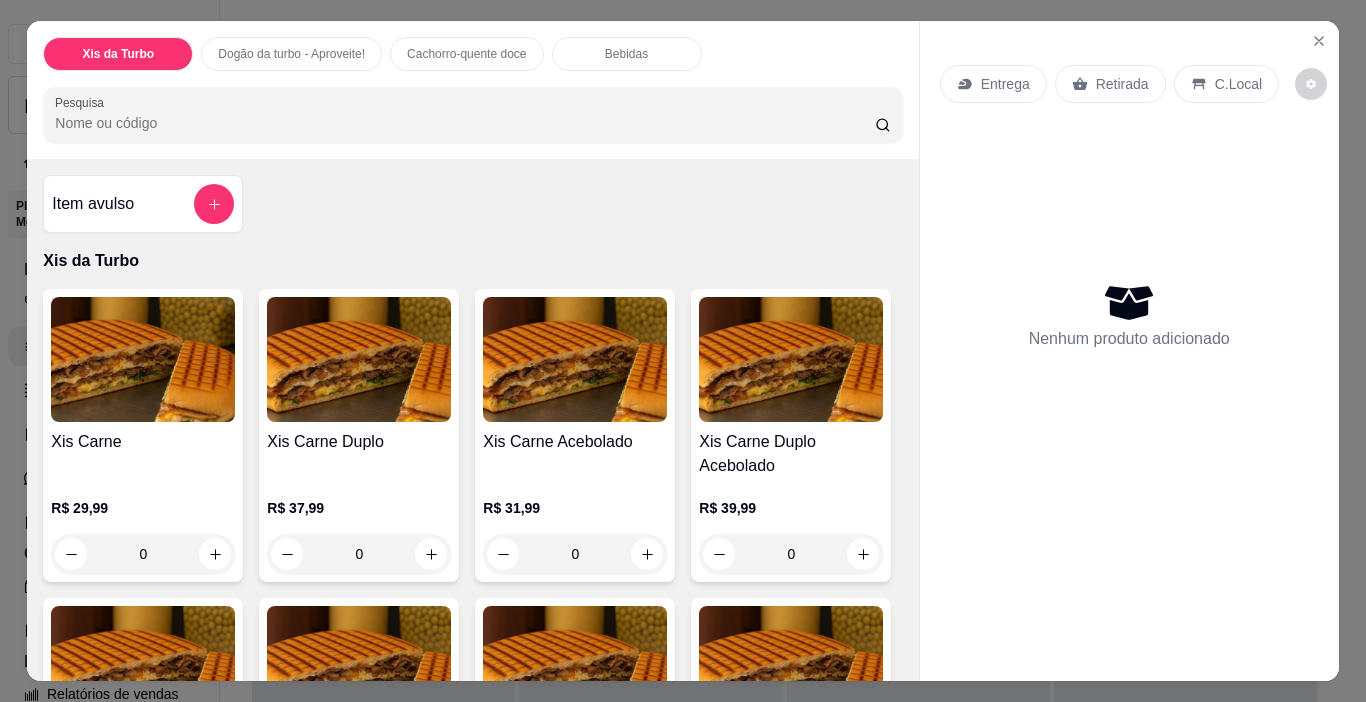 type on "x" 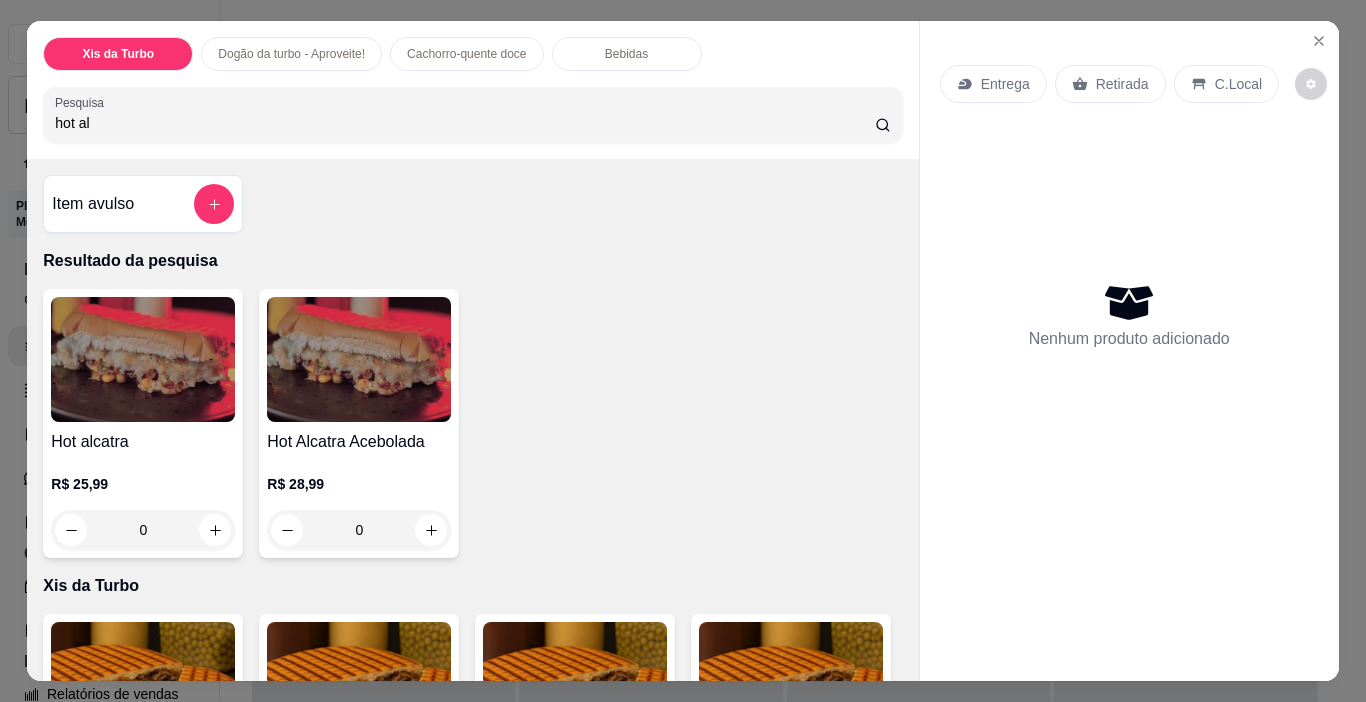 type on "hot alc" 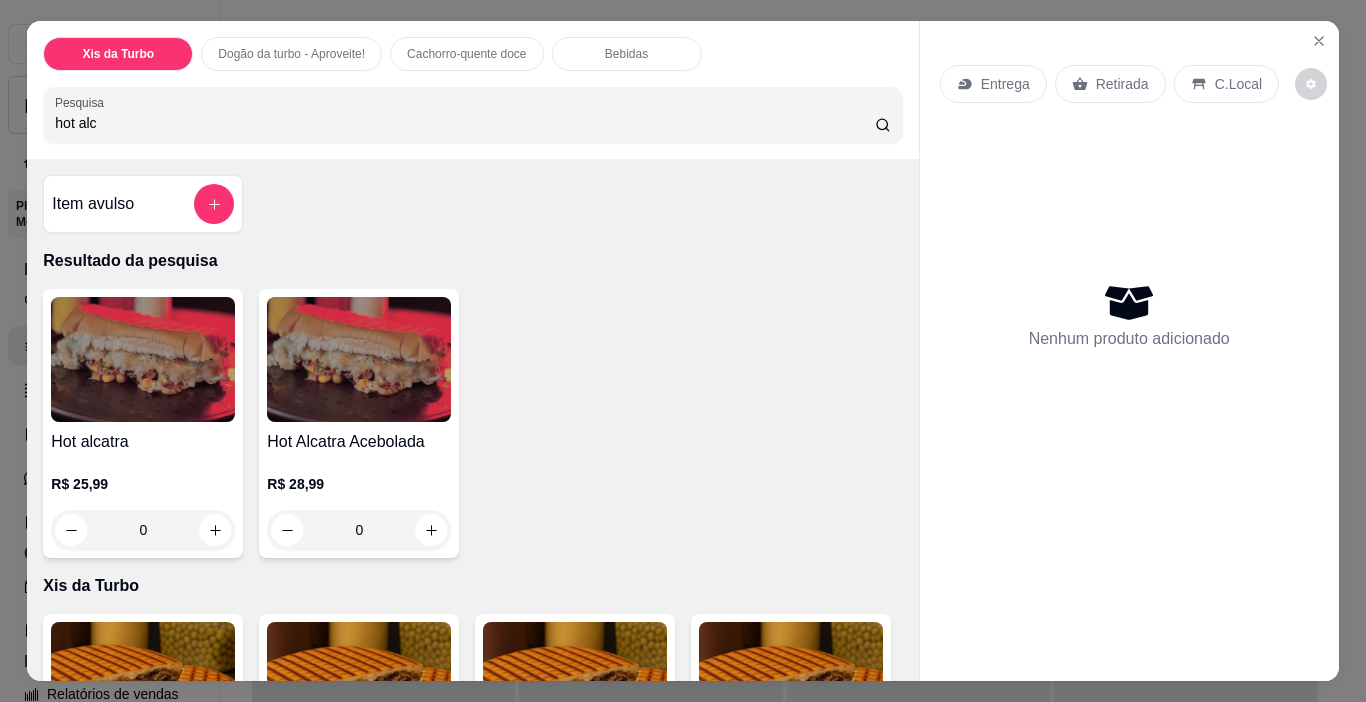drag, startPoint x: 11, startPoint y: 133, endPoint x: 0, endPoint y: 150, distance: 20.248457 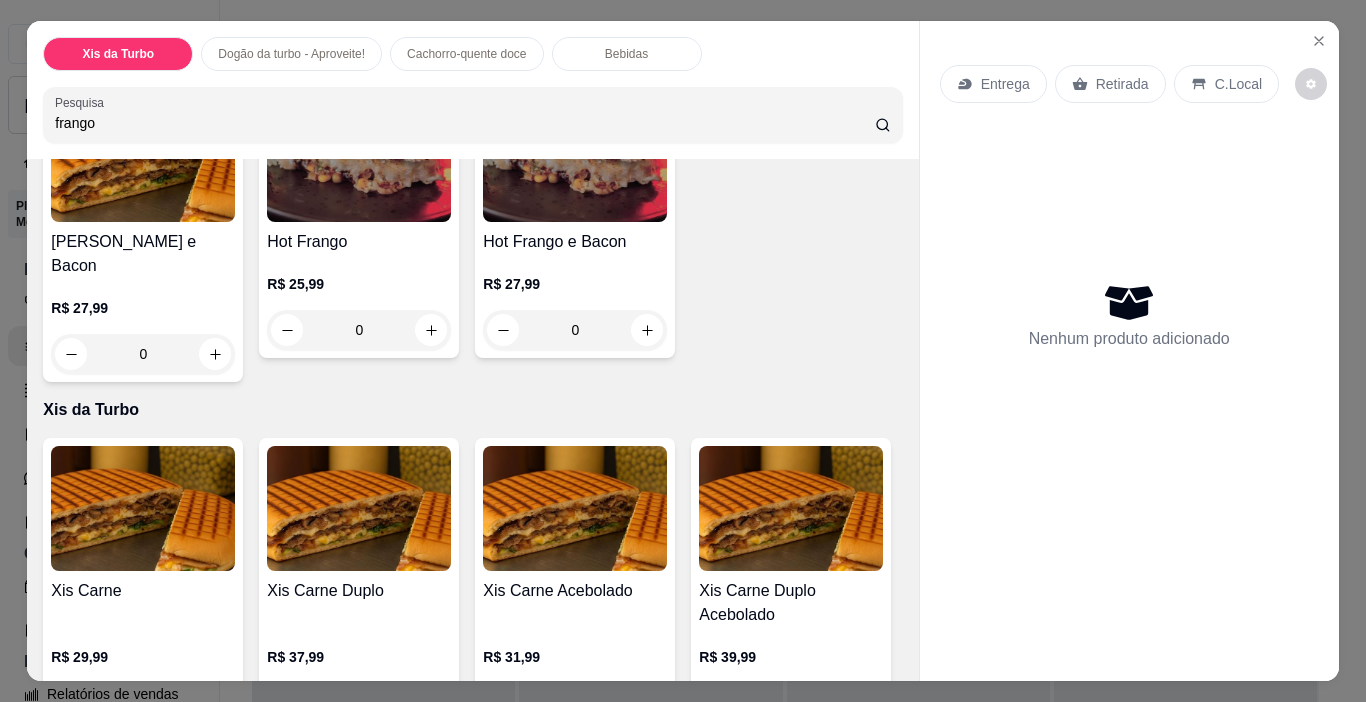 scroll, scrollTop: 0, scrollLeft: 0, axis: both 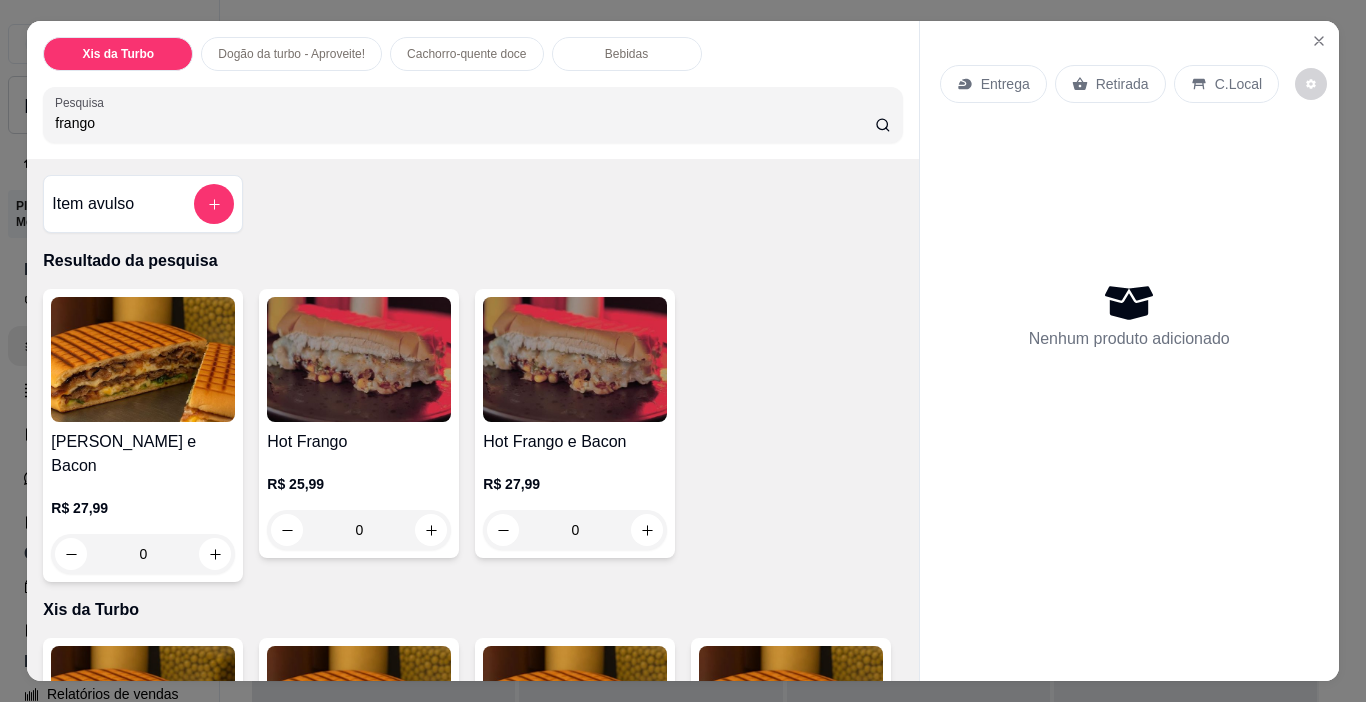 drag, startPoint x: 103, startPoint y: 130, endPoint x: 0, endPoint y: 109, distance: 105.11898 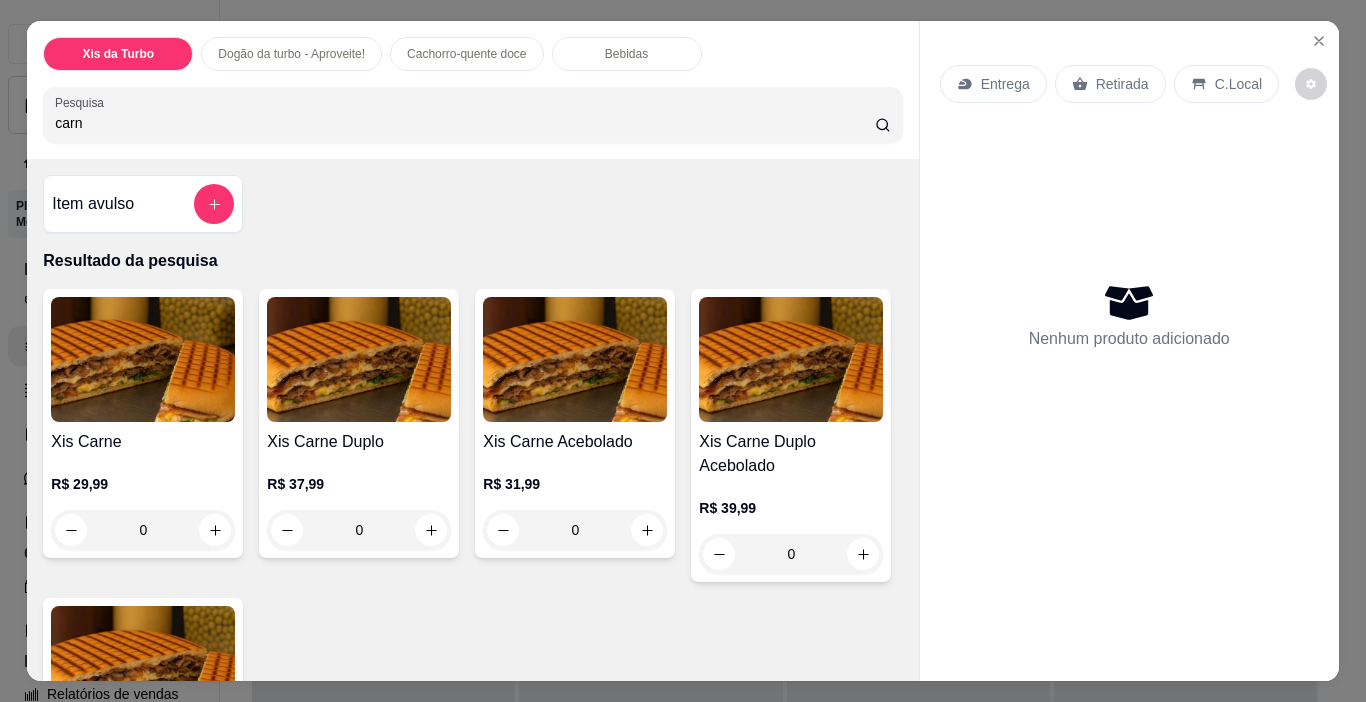 type on "carne" 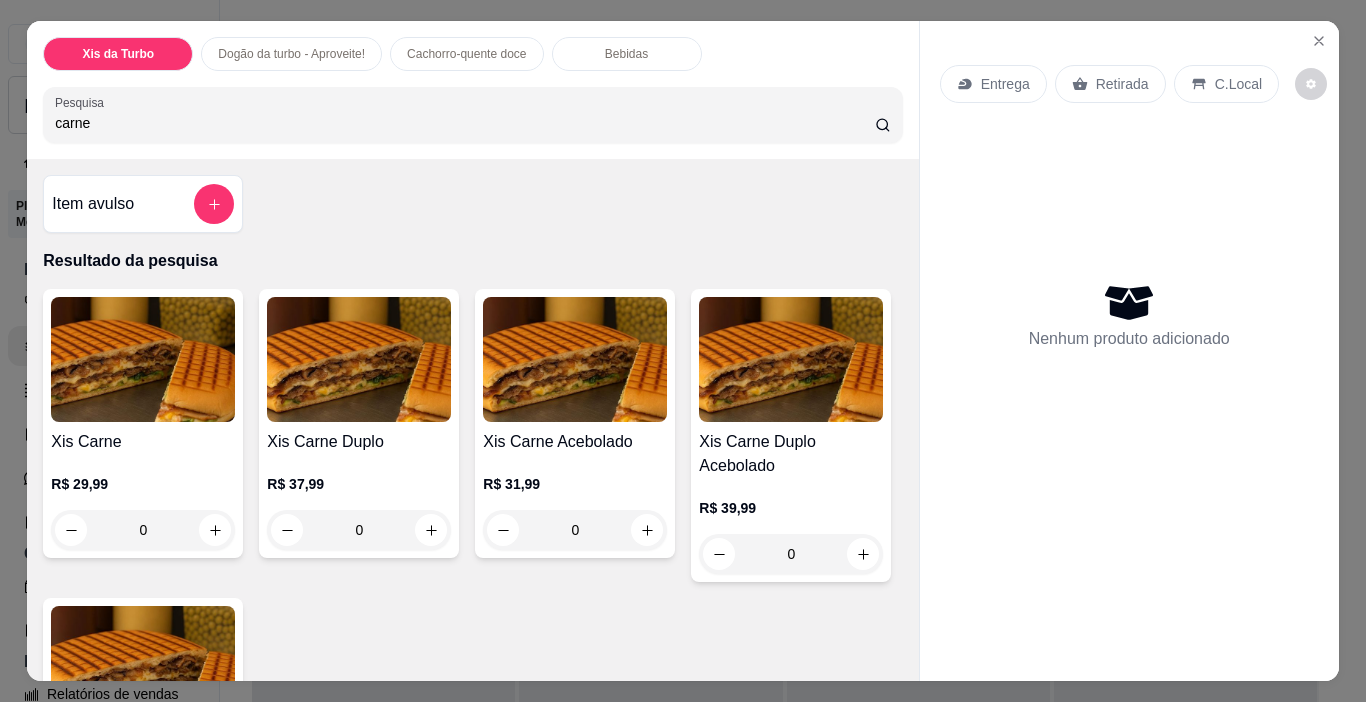 drag, startPoint x: 112, startPoint y: 119, endPoint x: 18, endPoint y: 132, distance: 94.89468 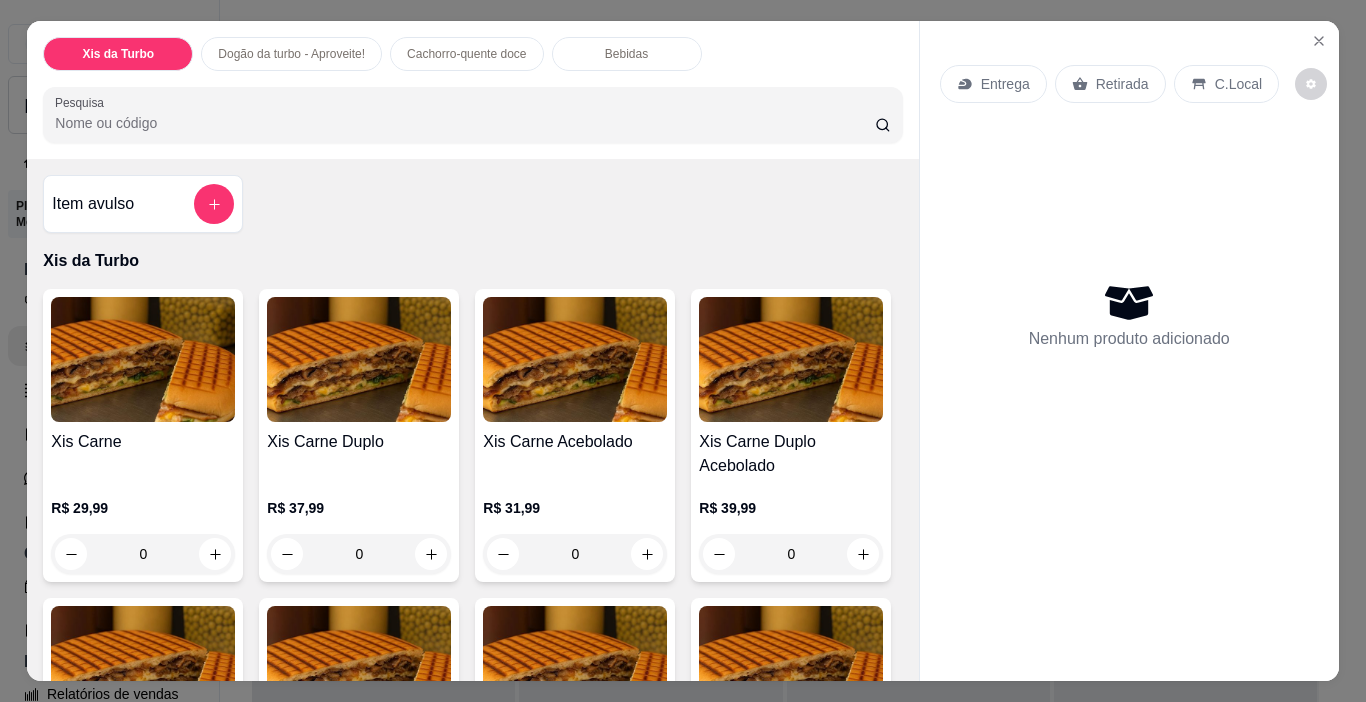 type 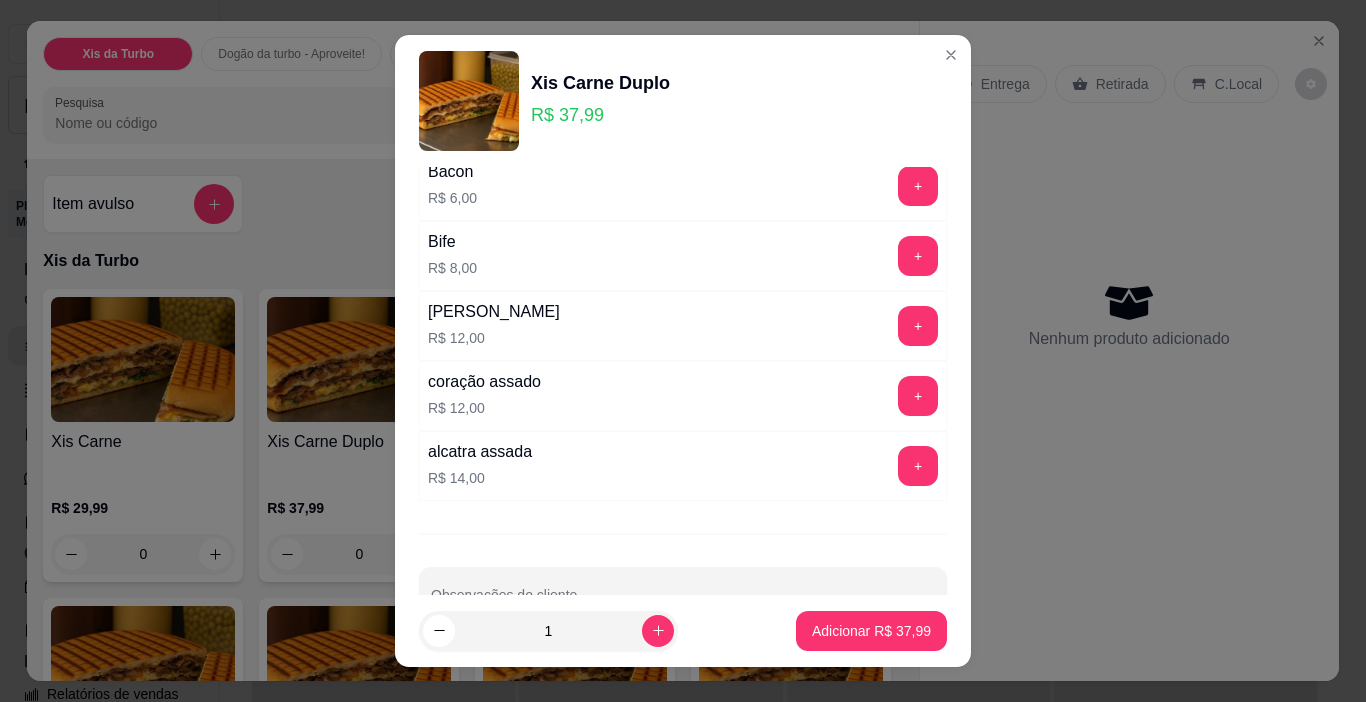 scroll, scrollTop: 356, scrollLeft: 0, axis: vertical 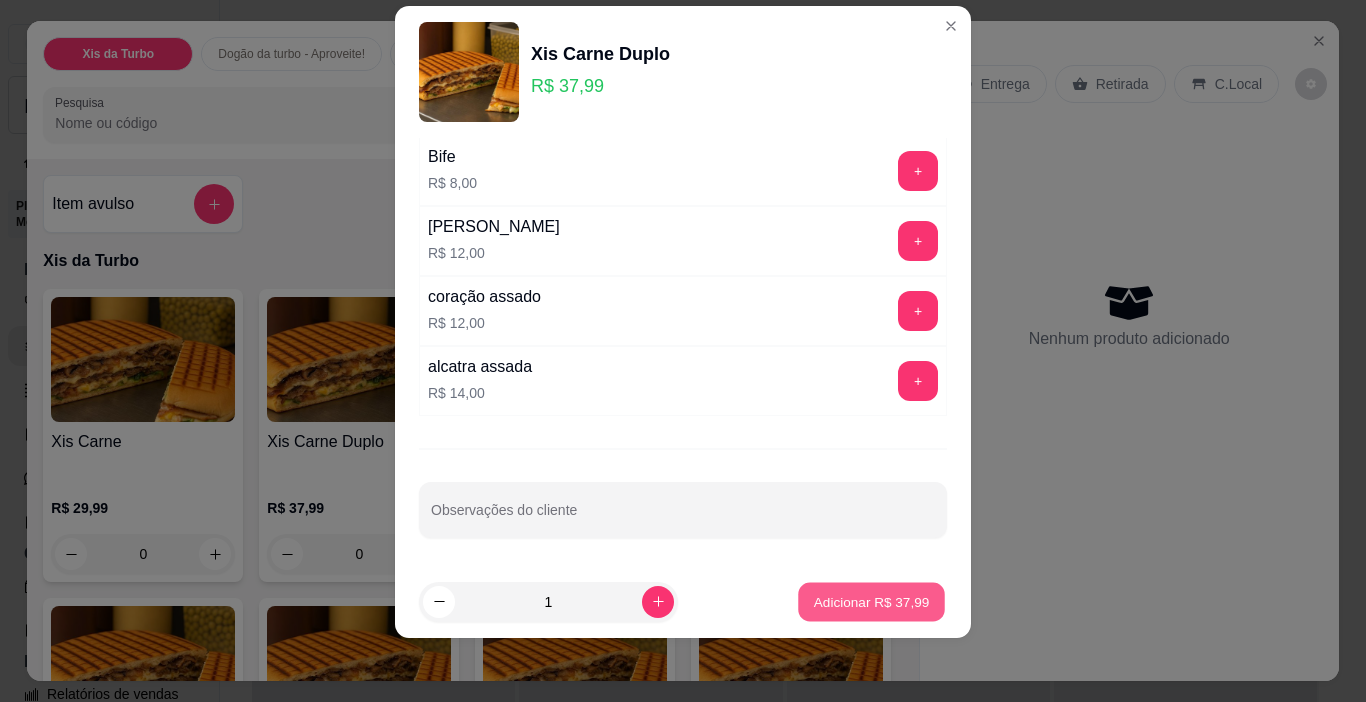 click on "Adicionar   R$ 37,99" at bounding box center [872, 601] 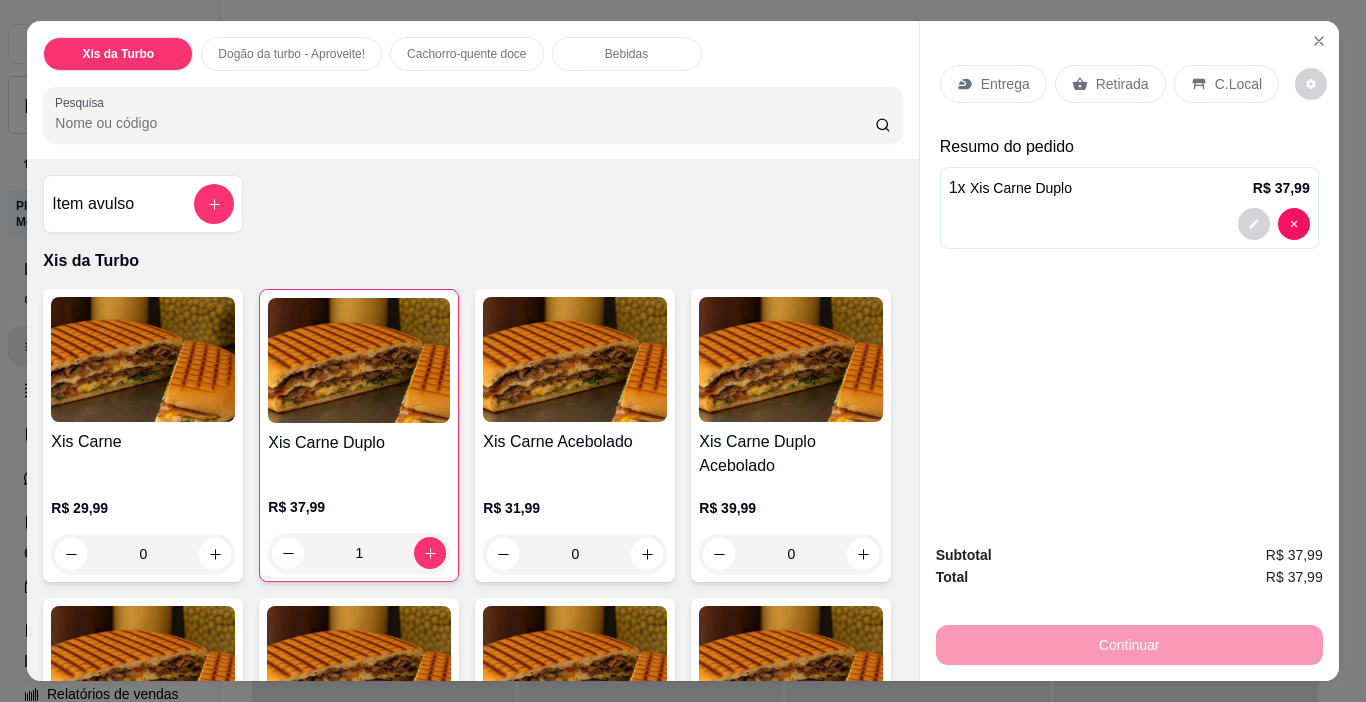 click on "C.Local" at bounding box center [1238, 84] 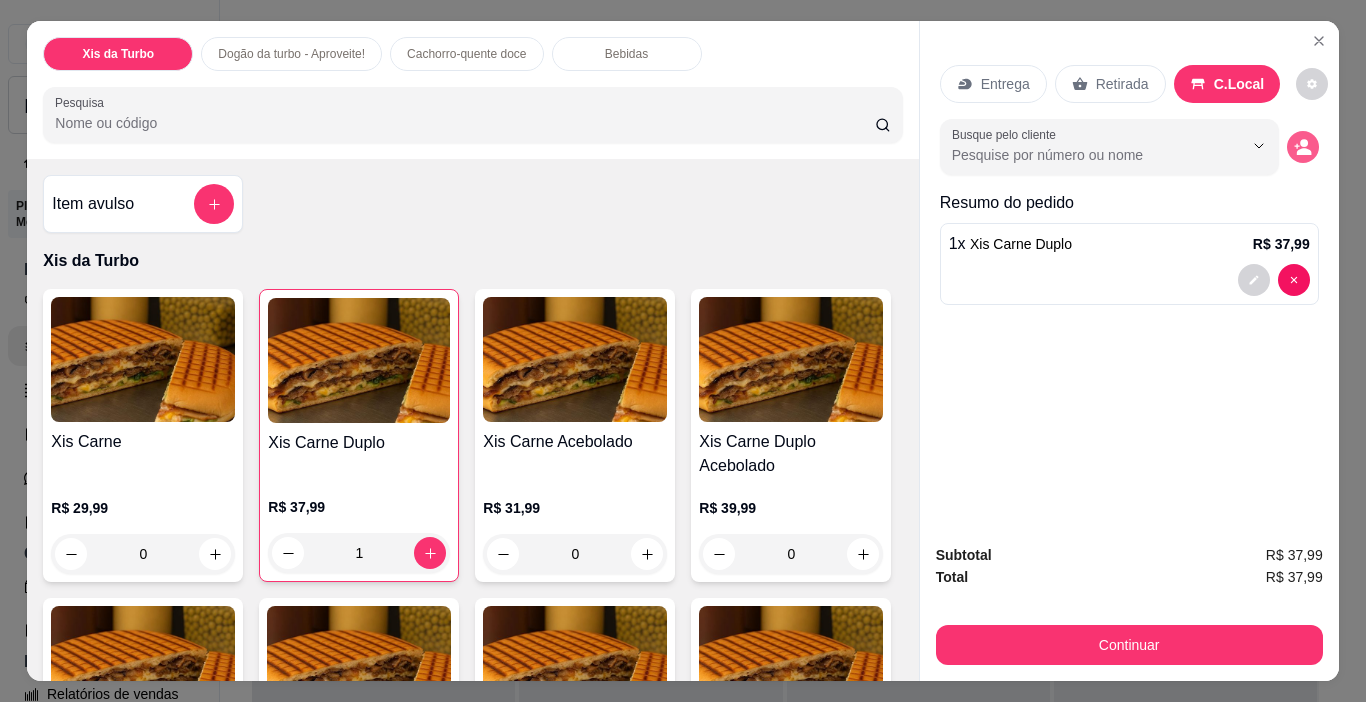 click 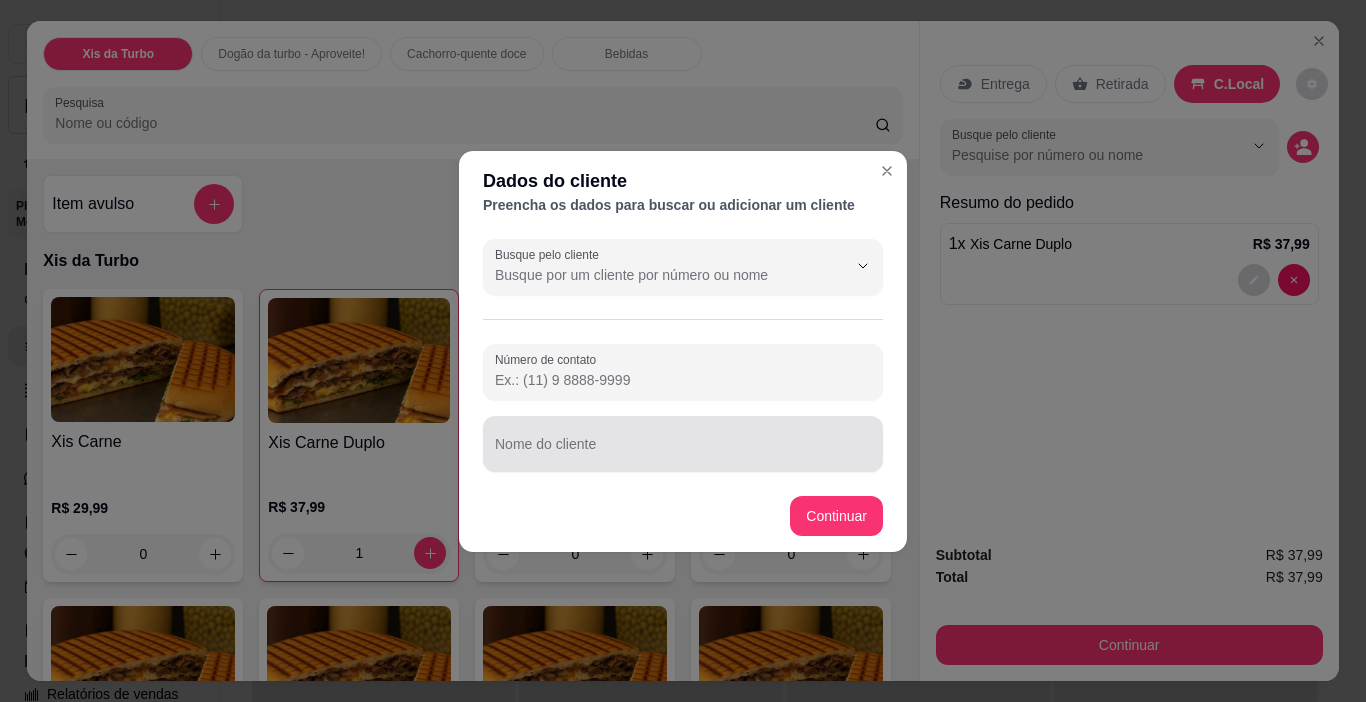 click at bounding box center (683, 444) 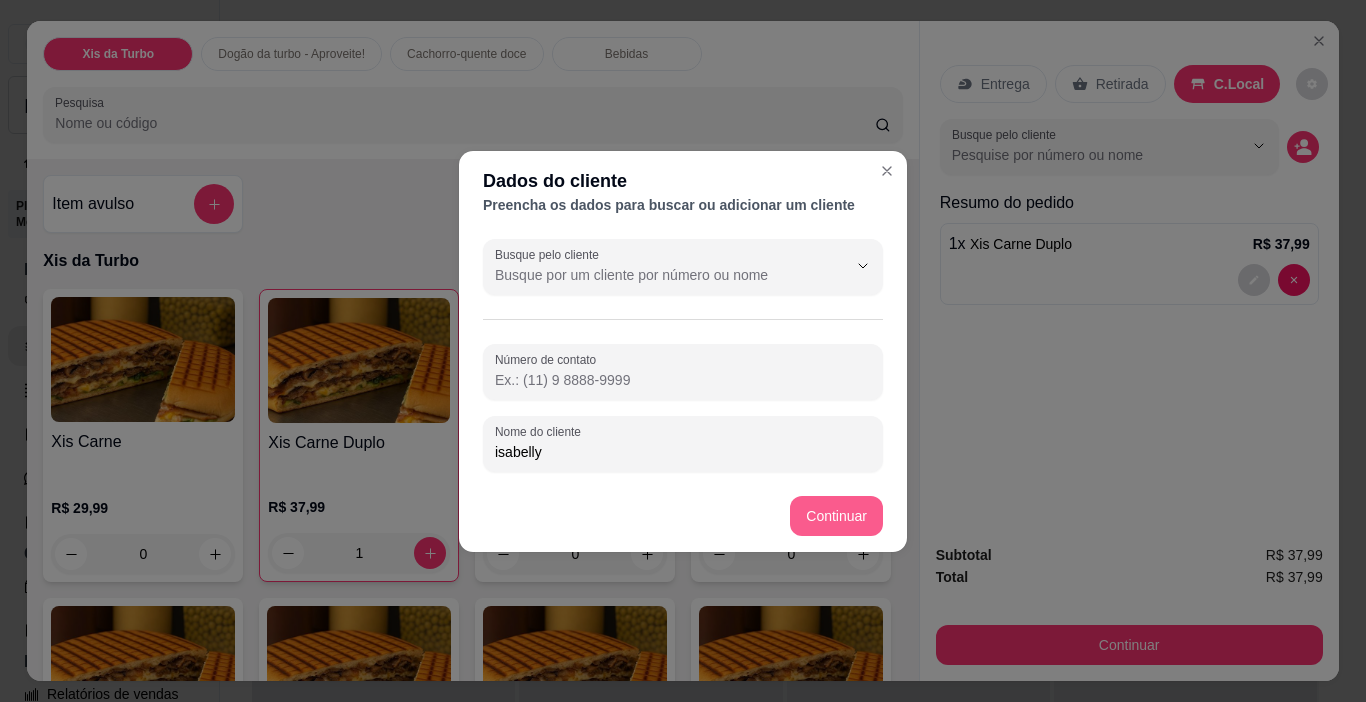 type on "isabelly" 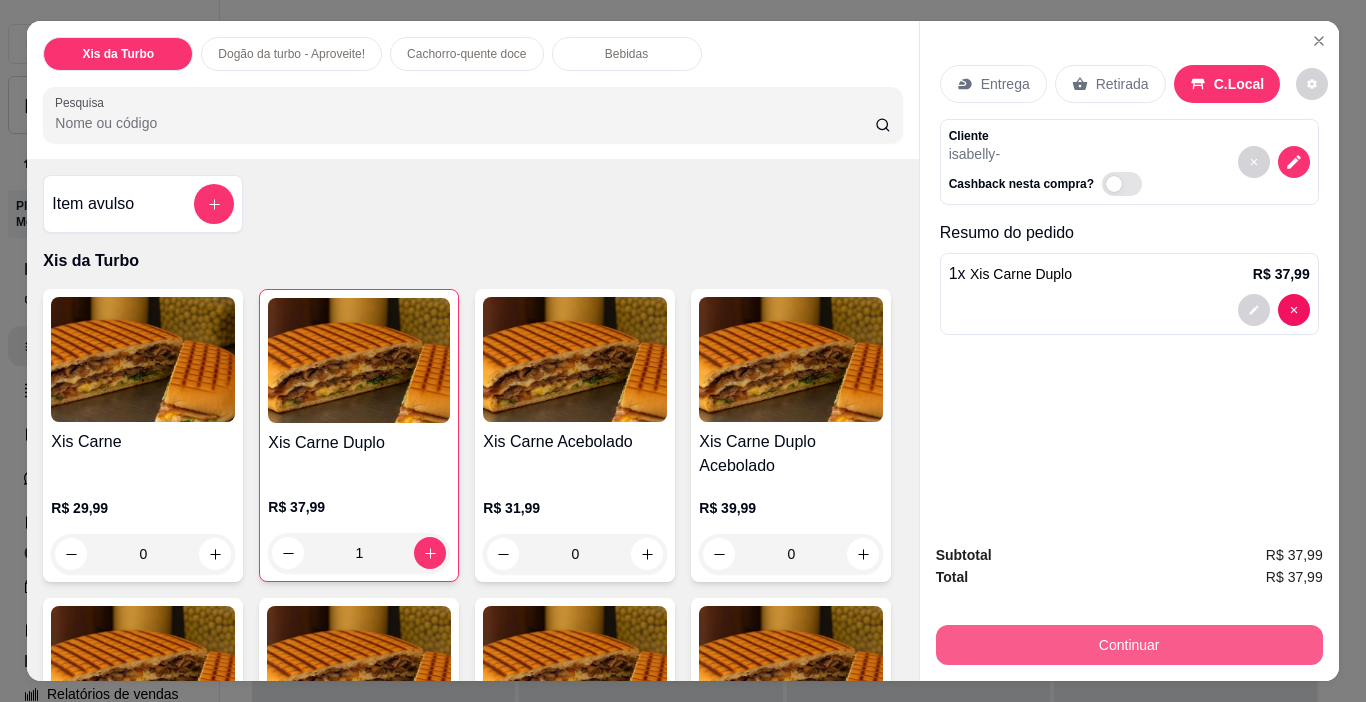 click on "Continuar" at bounding box center [1129, 645] 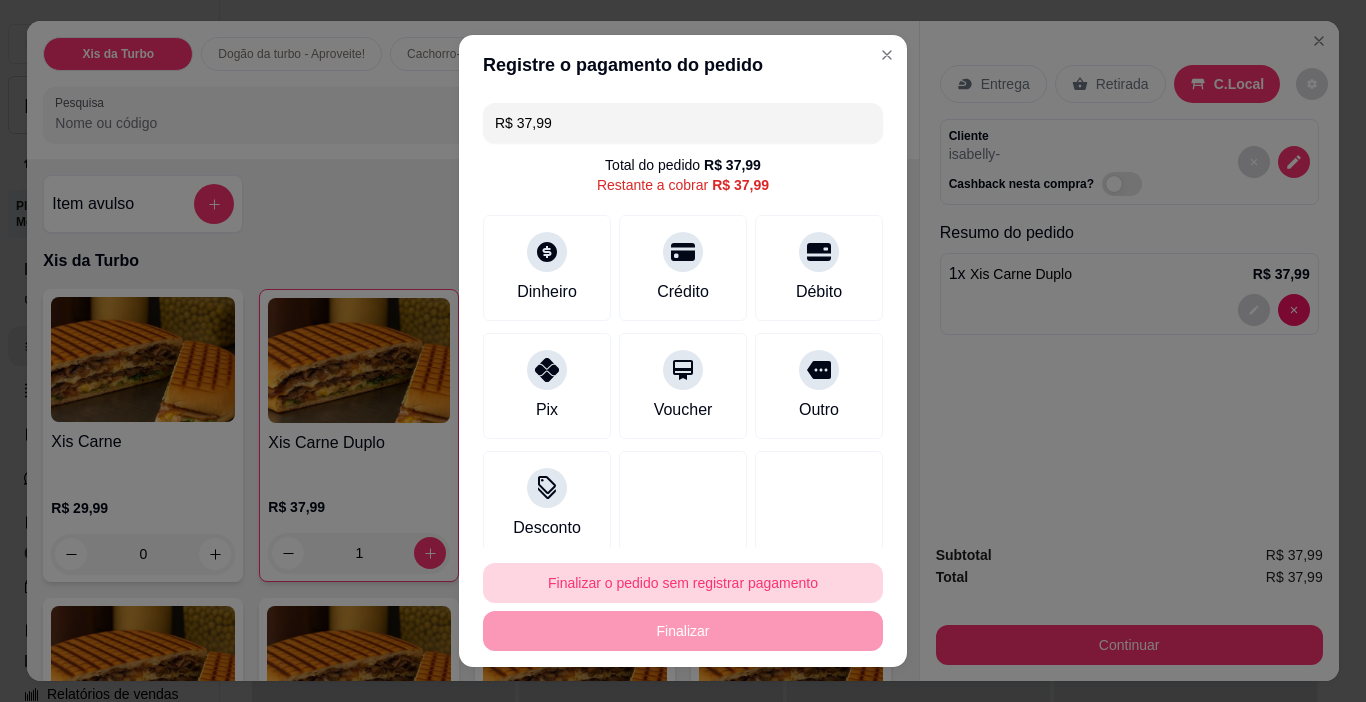 click on "Finalizar o pedido sem registrar pagamento" at bounding box center [683, 583] 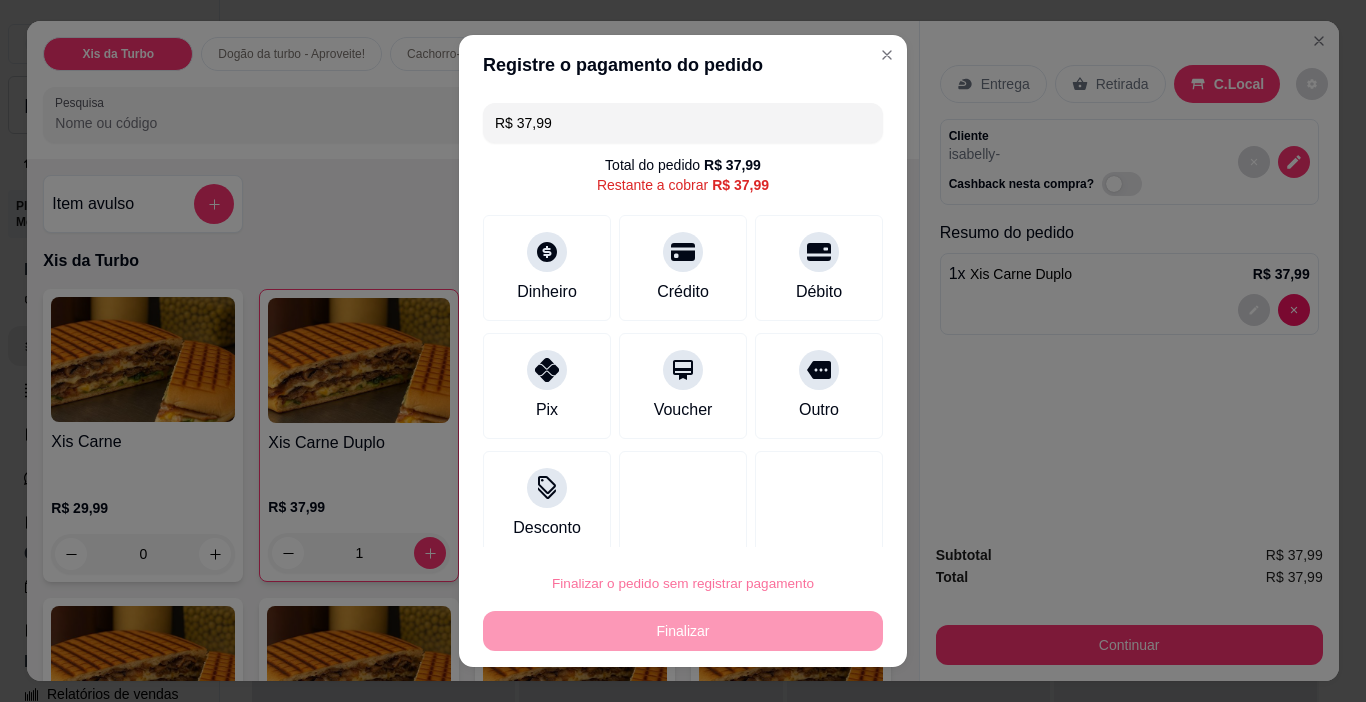 click on "Confirmar" at bounding box center (797, 526) 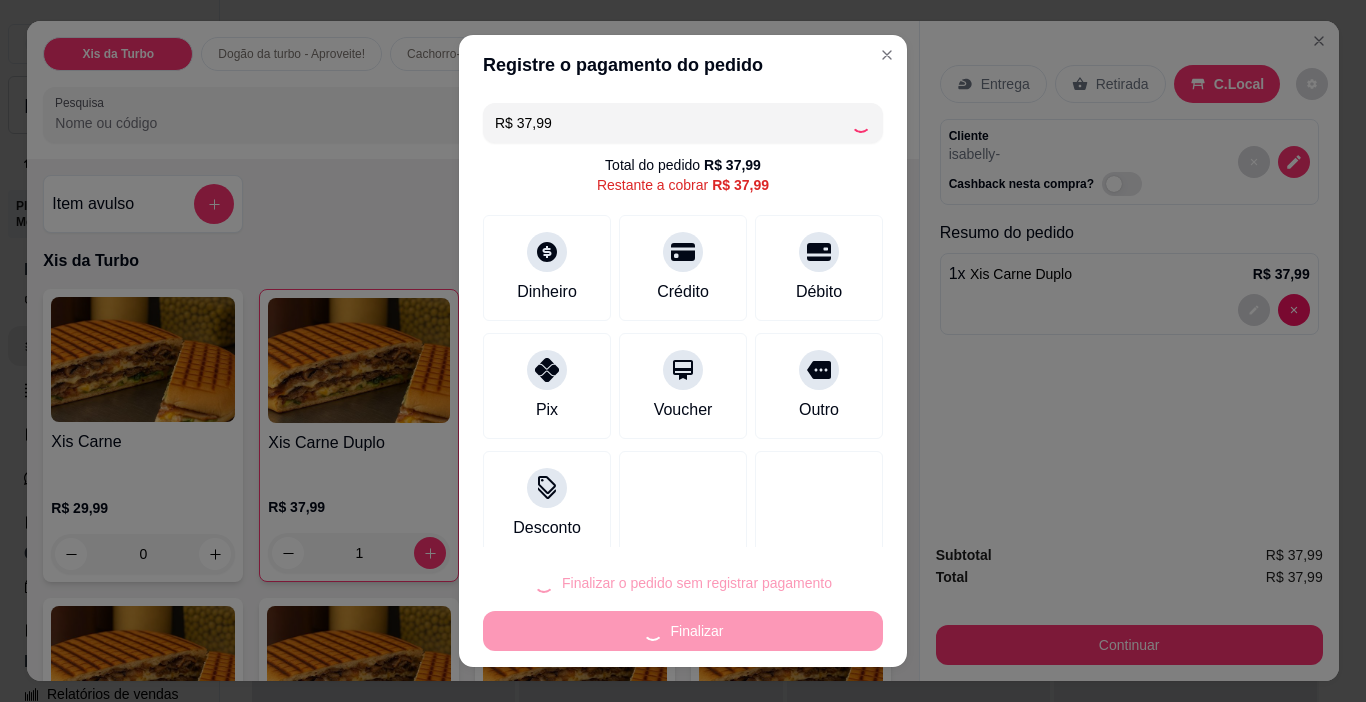 type on "0" 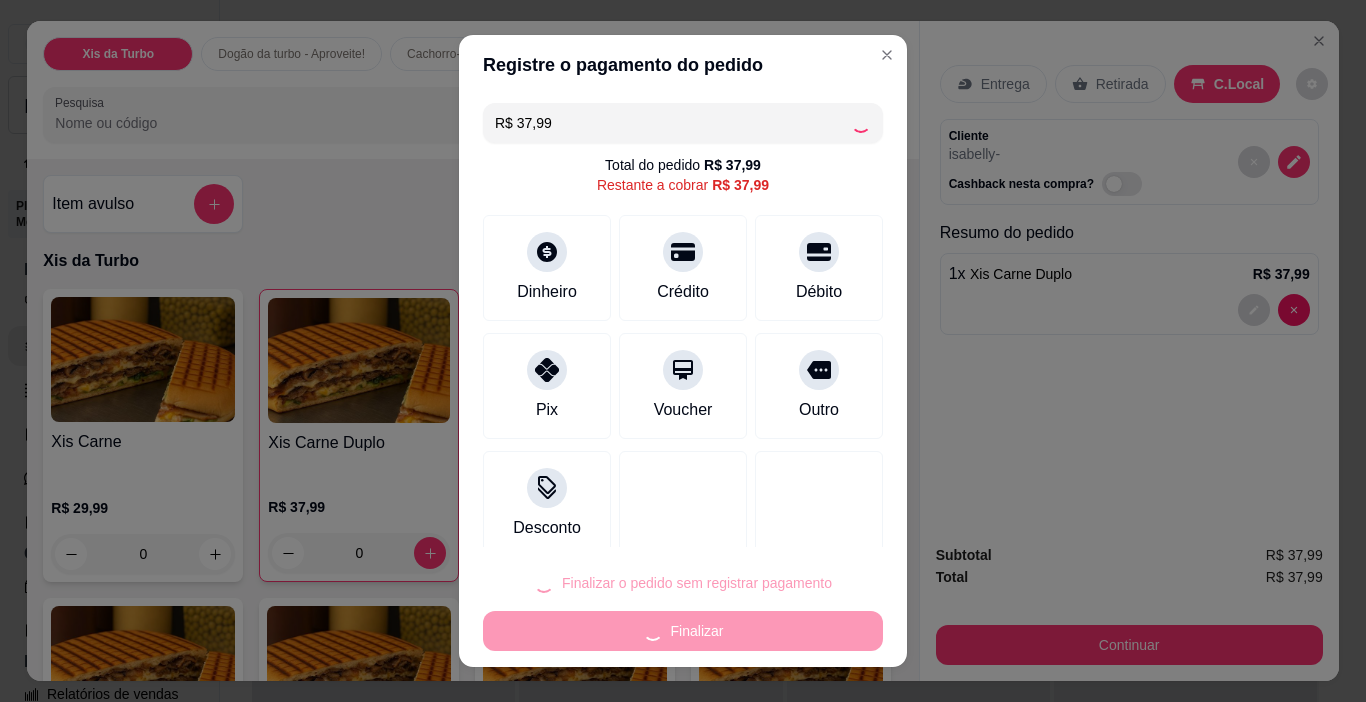 type on "R$ 0,00" 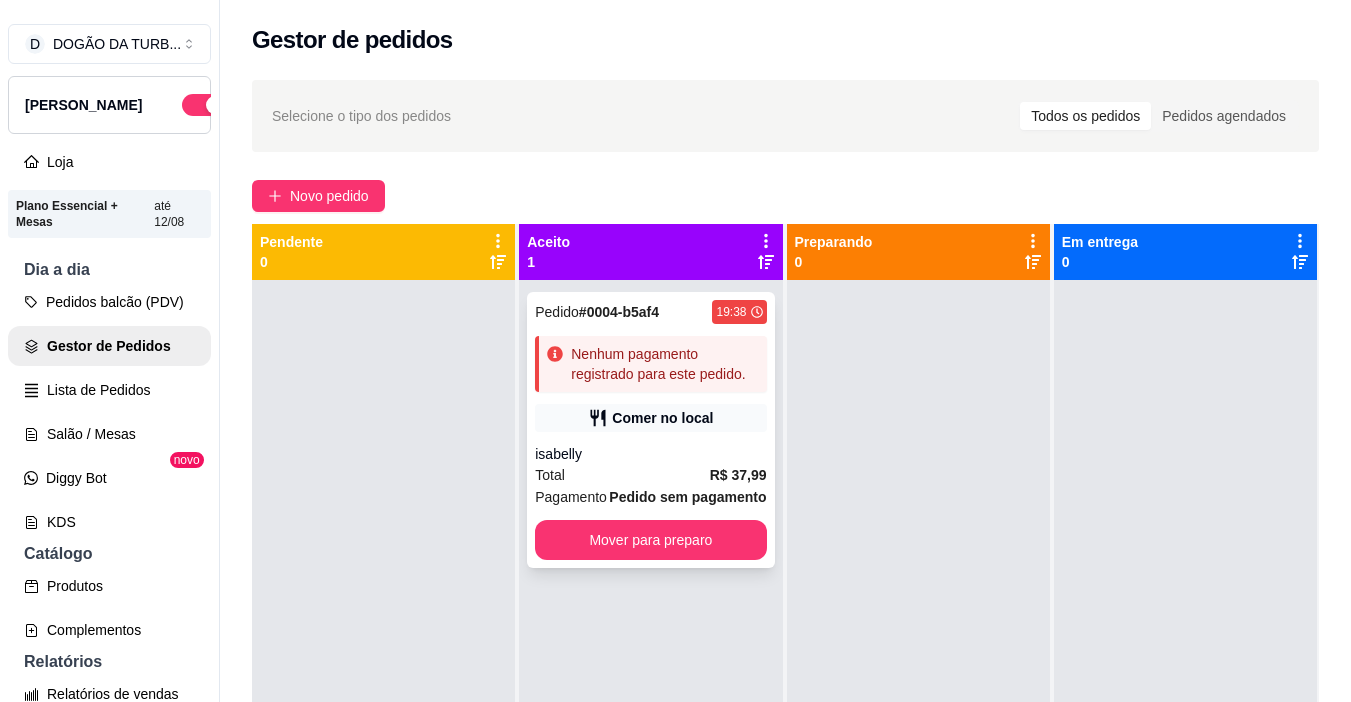 click on "Nenhum pagamento registrado para este pedido." at bounding box center [664, 364] 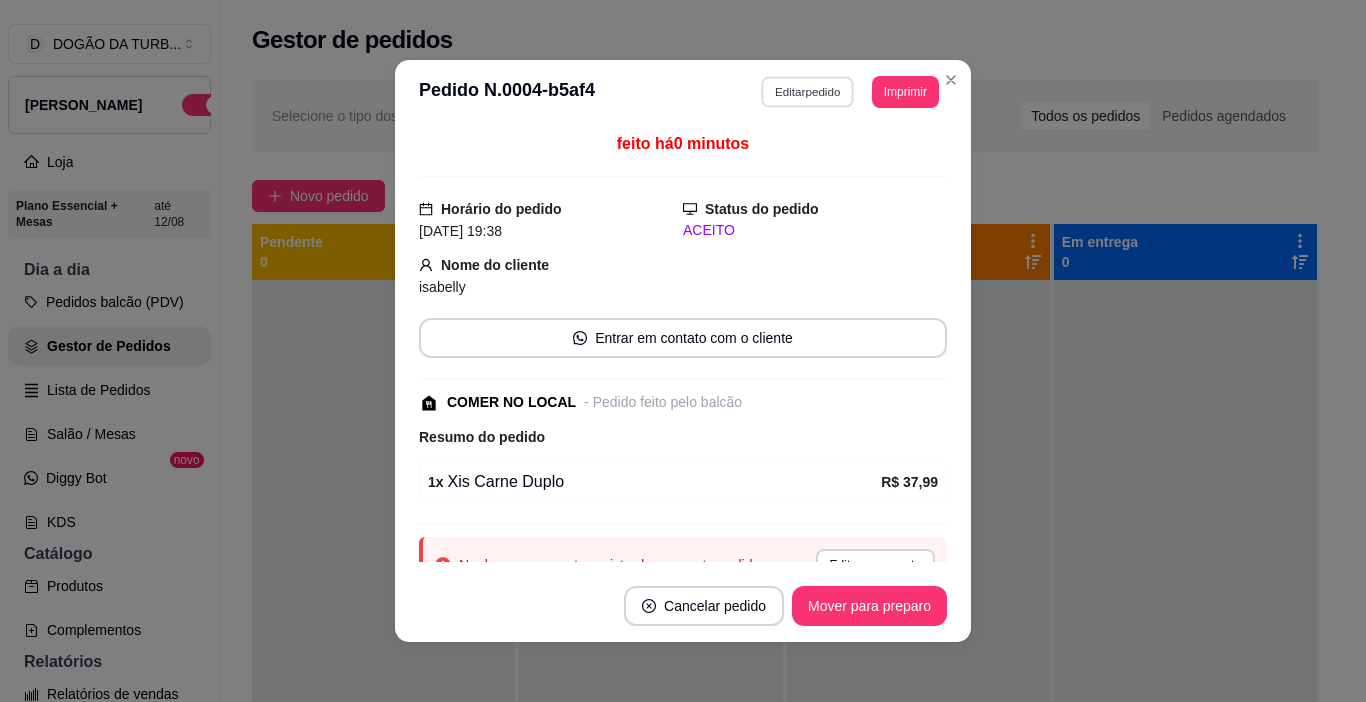 click on "Editar  pedido" at bounding box center [808, 91] 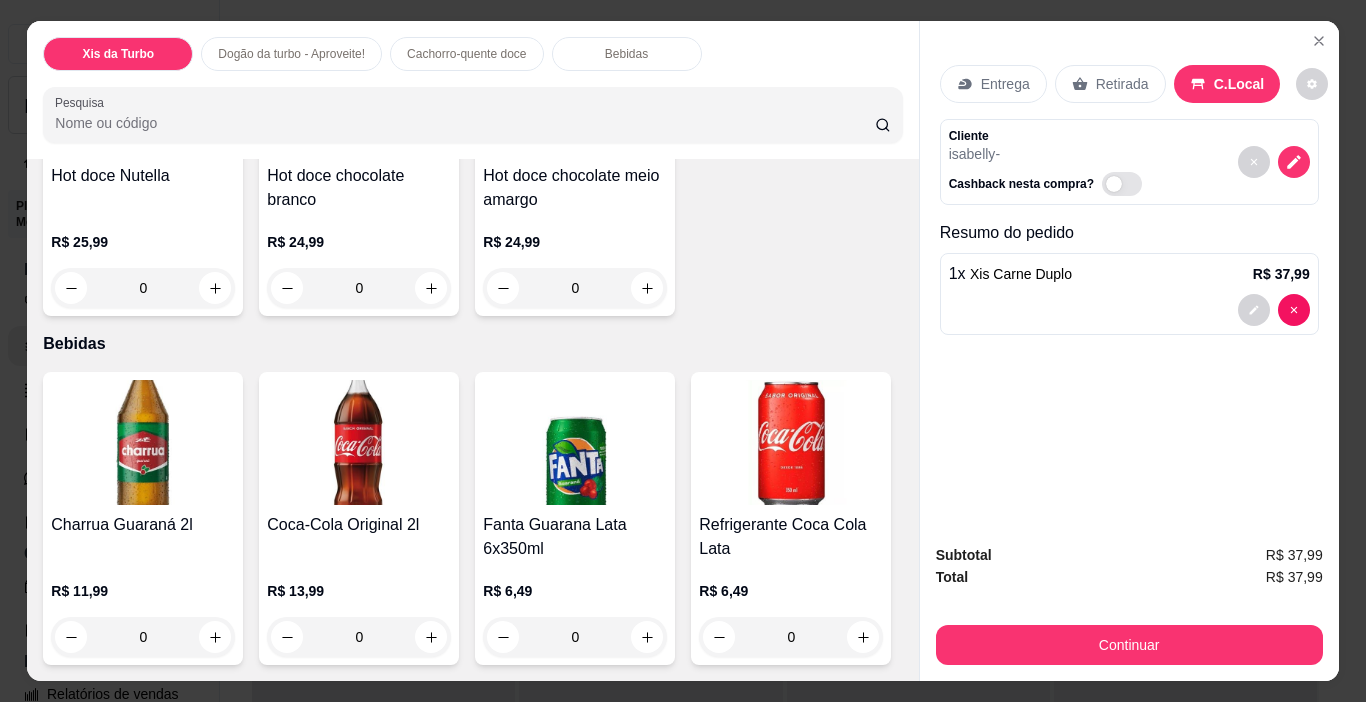 scroll, scrollTop: 2077, scrollLeft: 0, axis: vertical 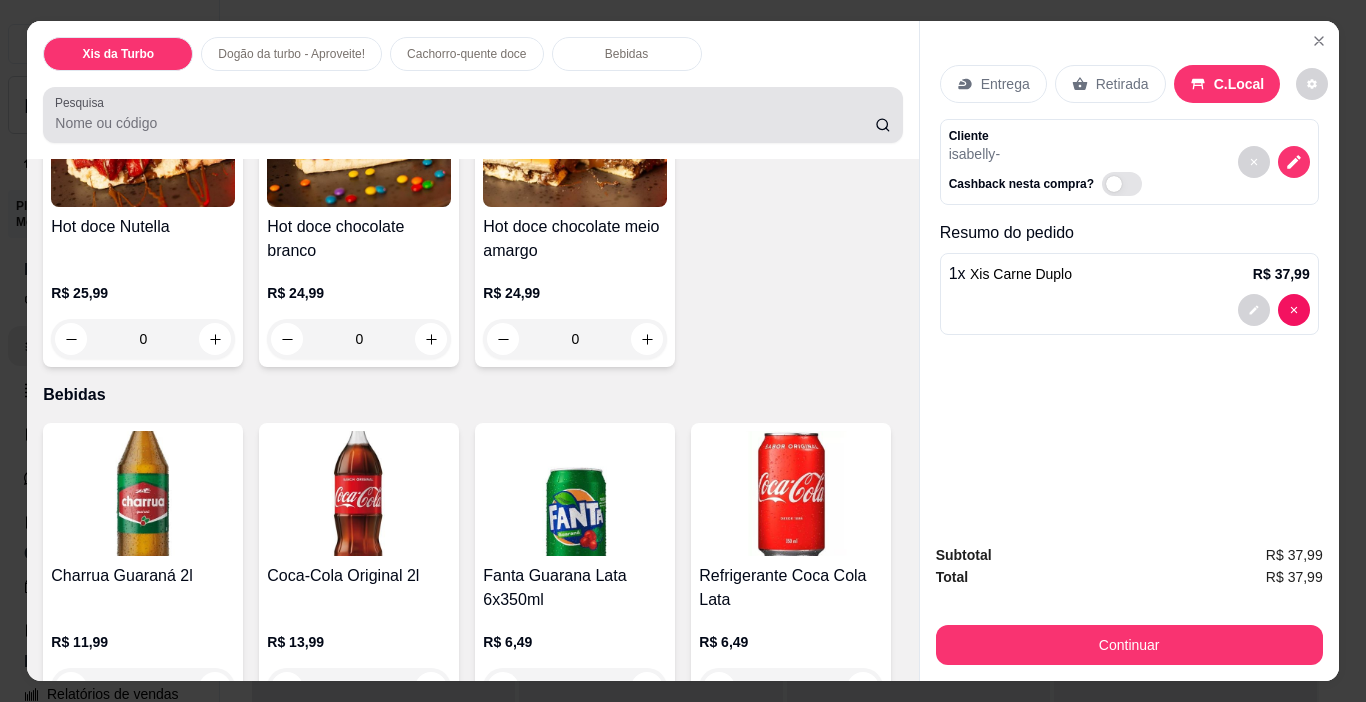 click on "Pesquisa" at bounding box center [472, 115] 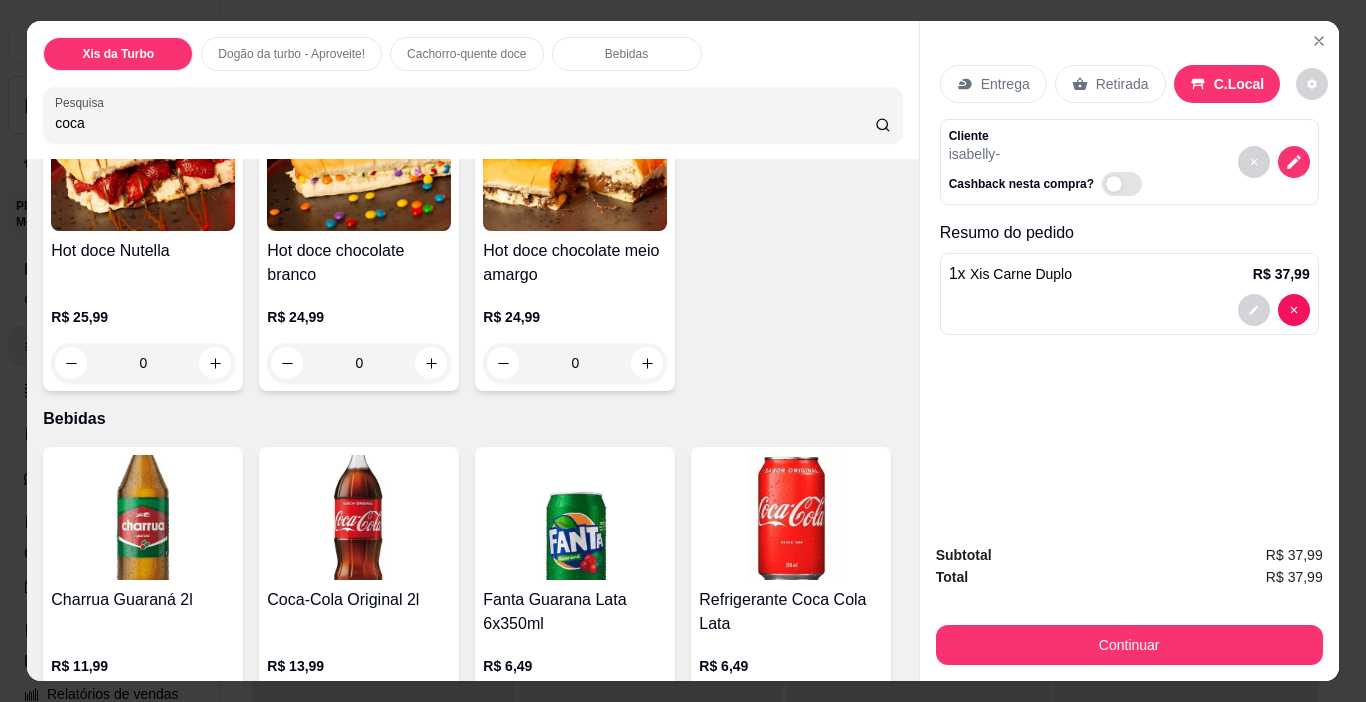 scroll, scrollTop: 2426, scrollLeft: 0, axis: vertical 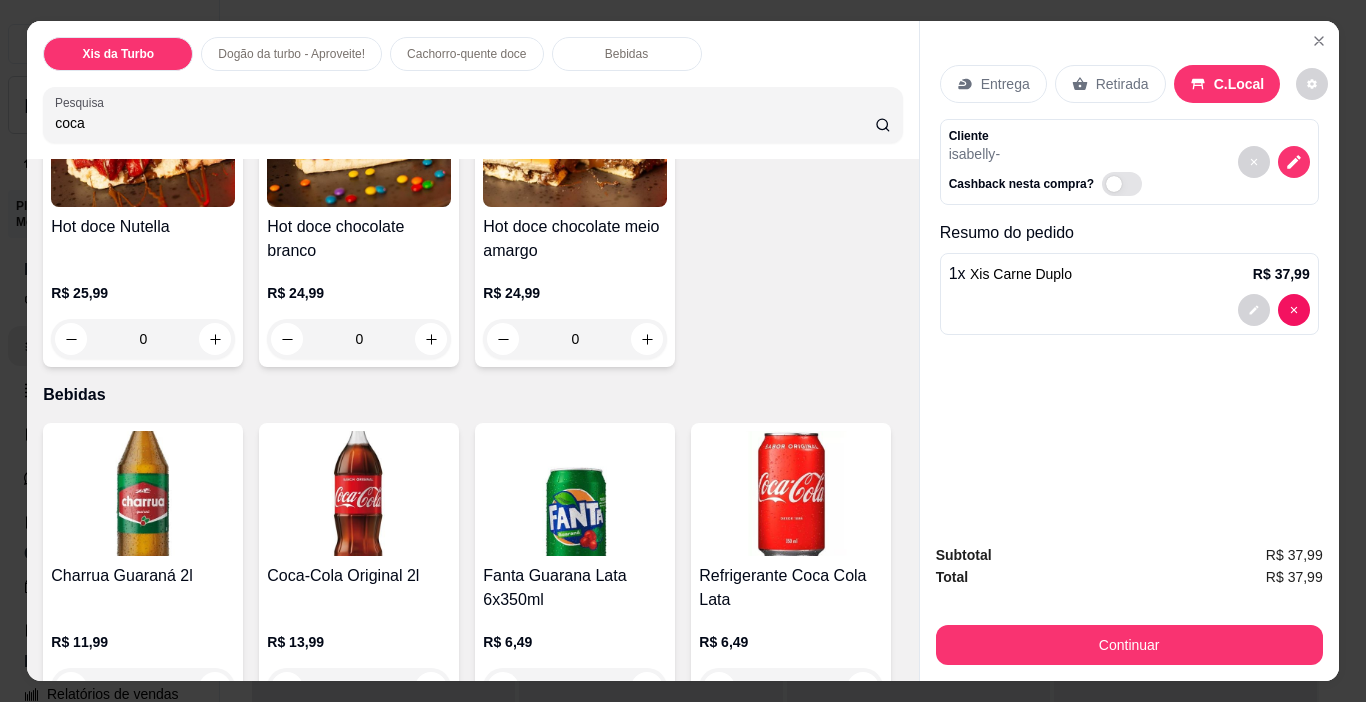 click on "coca" at bounding box center [465, 123] 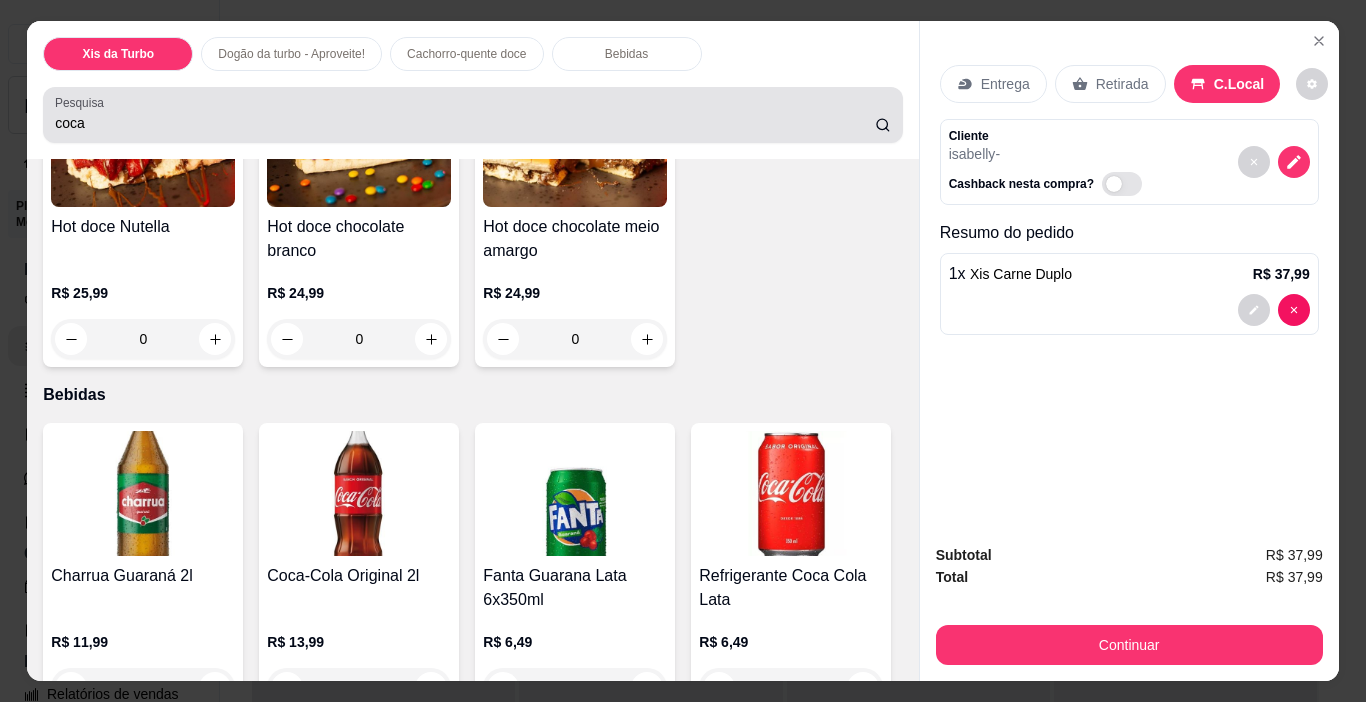 click 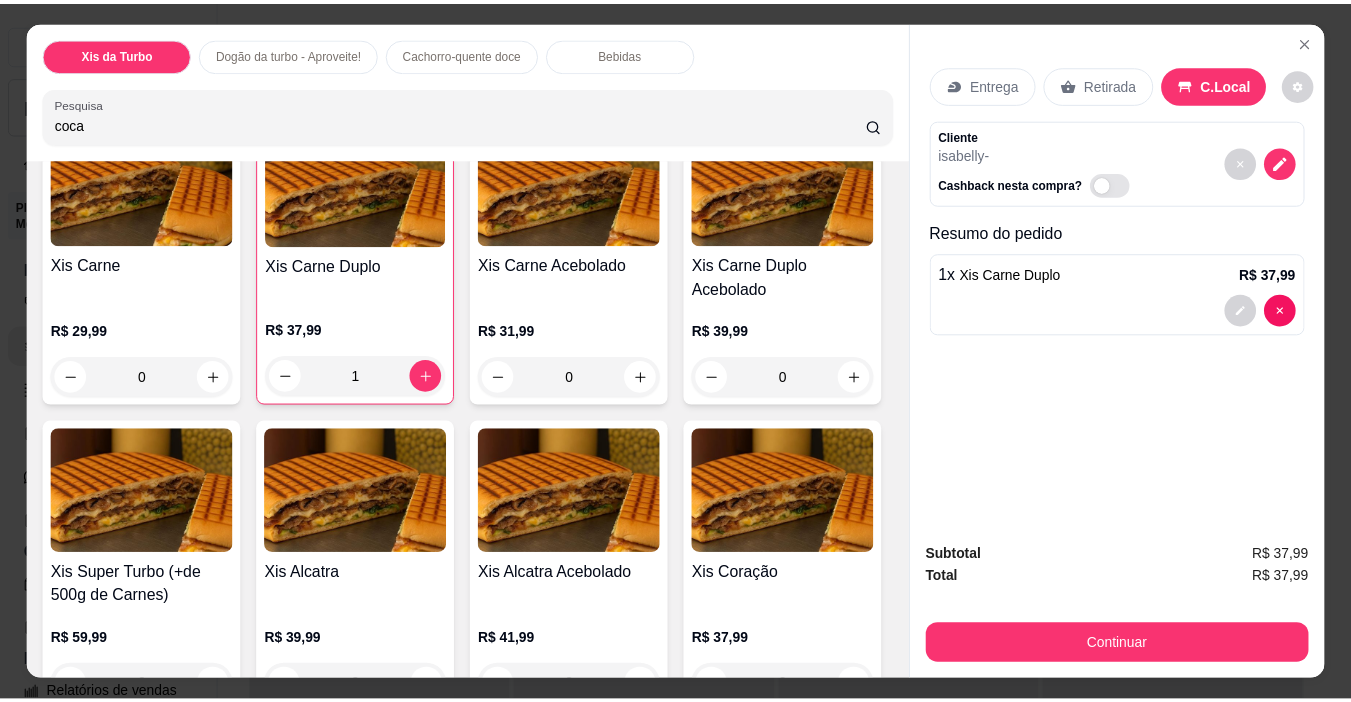 scroll, scrollTop: 0, scrollLeft: 0, axis: both 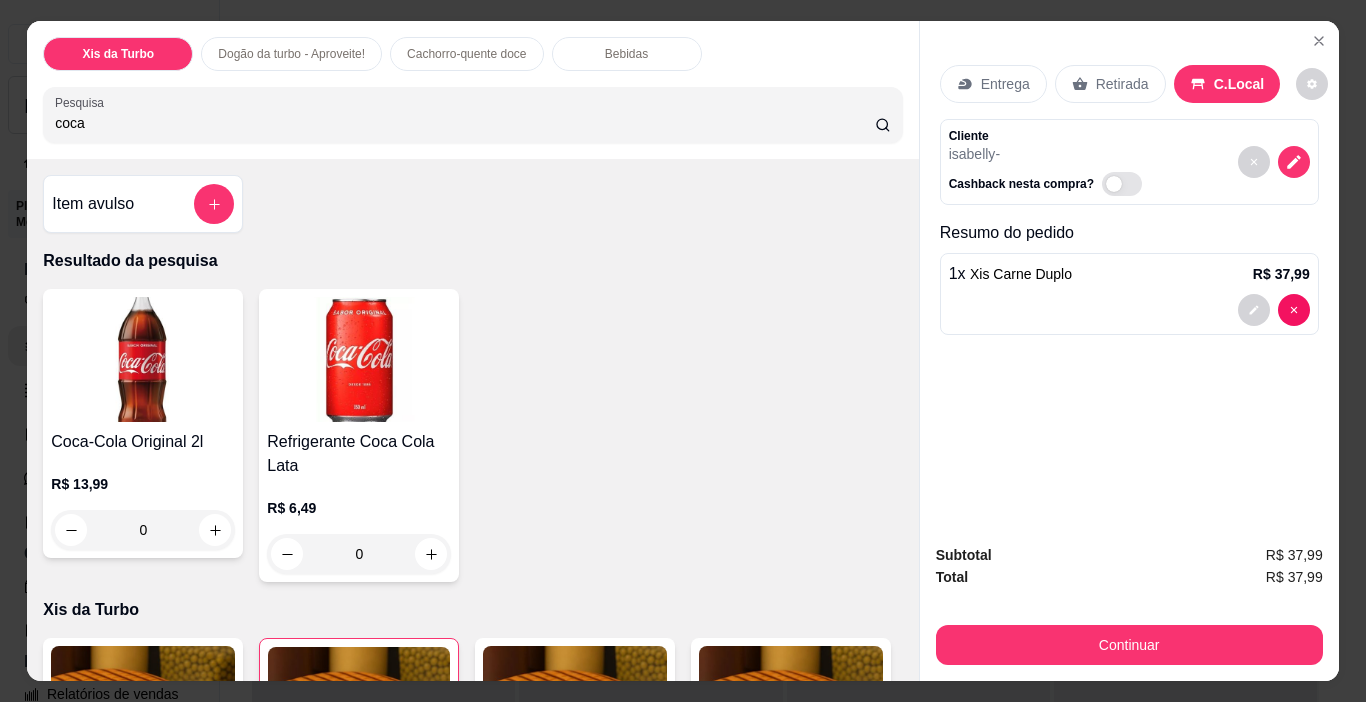 drag, startPoint x: 101, startPoint y: 124, endPoint x: 1, endPoint y: 132, distance: 100.31949 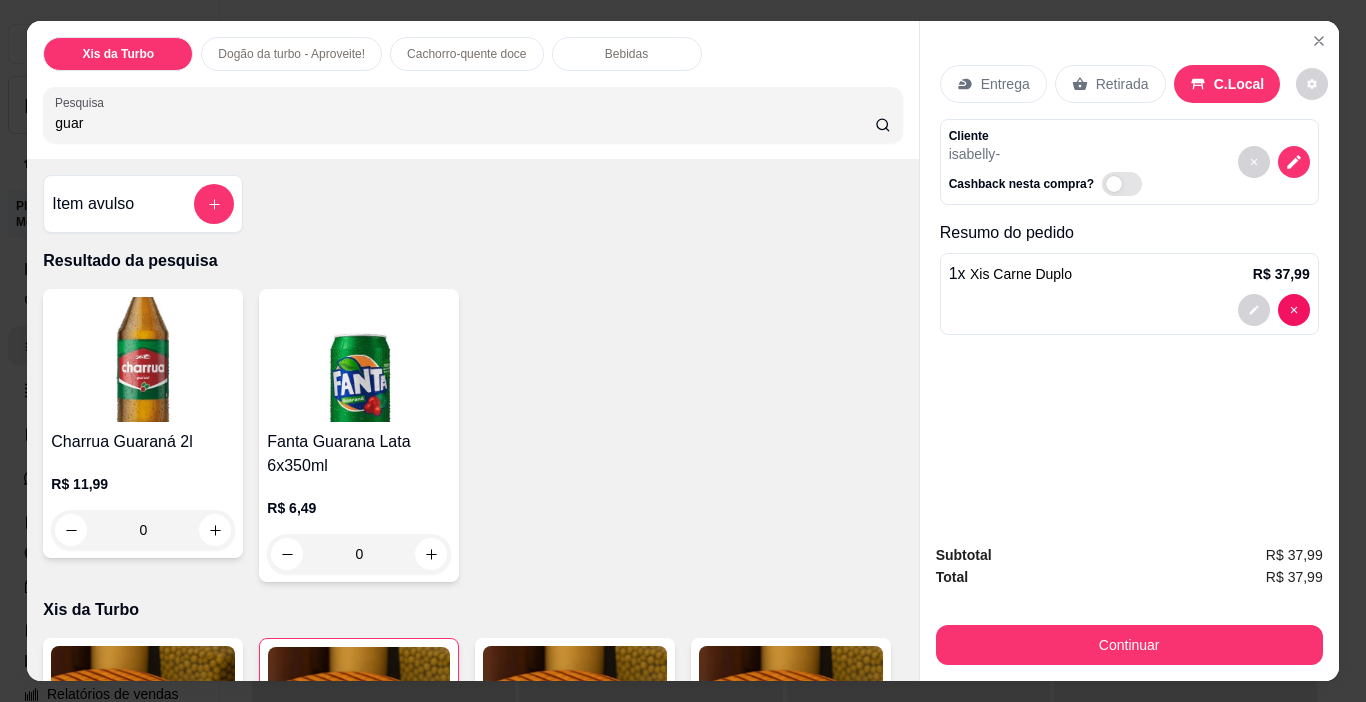 type on "guar" 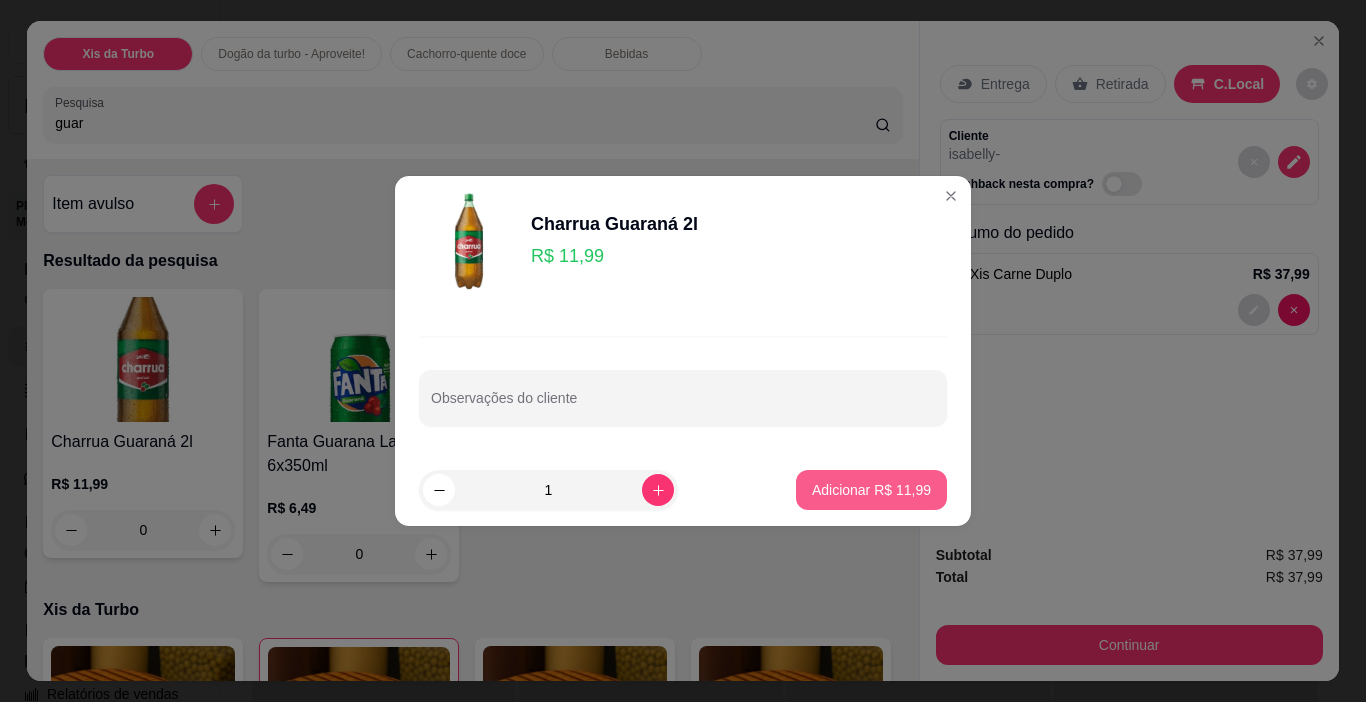 click on "Adicionar   R$ 11,99" at bounding box center (871, 490) 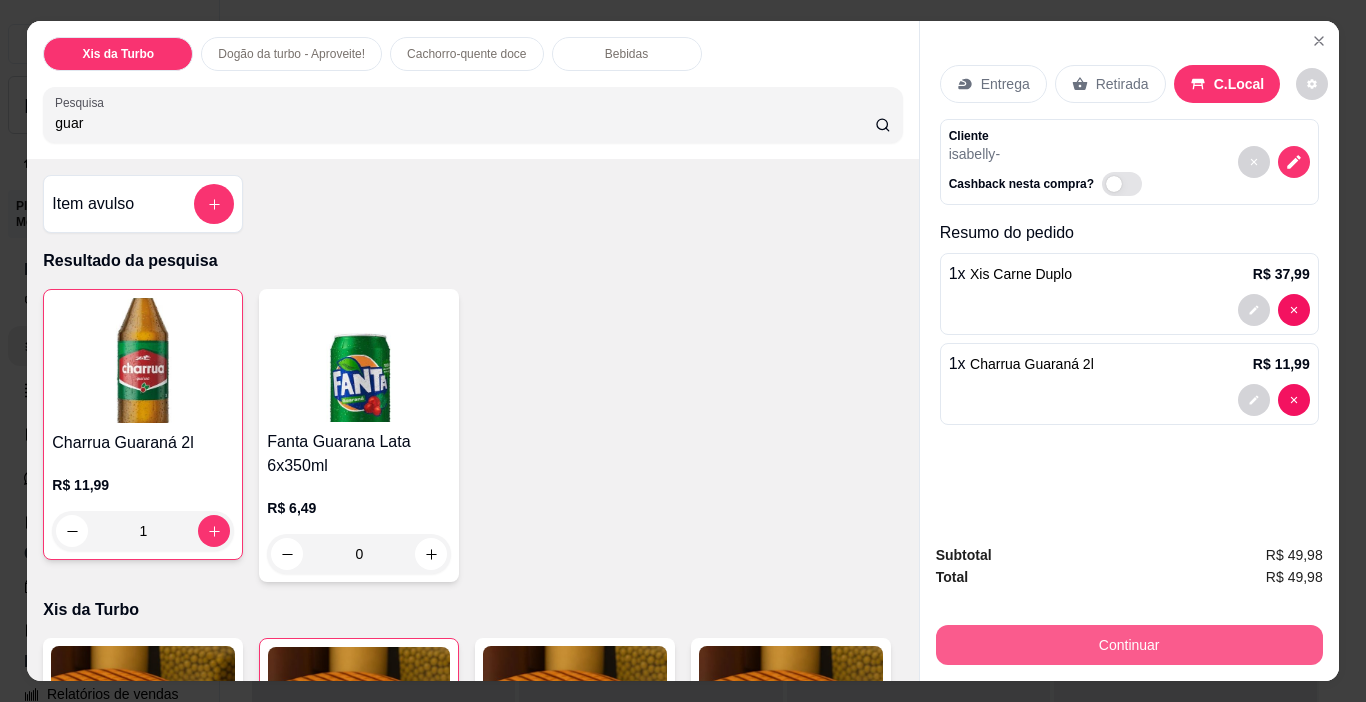 click on "Continuar" at bounding box center (1129, 645) 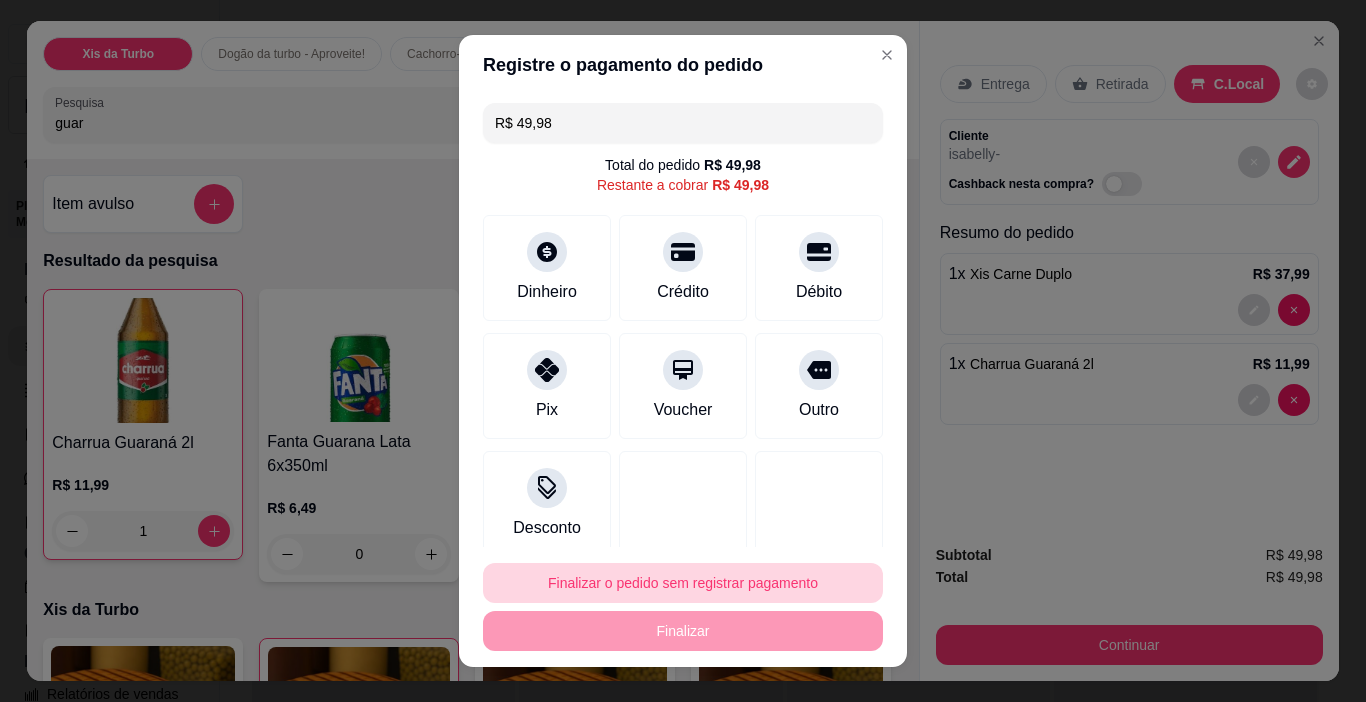 click on "Finalizar o pedido sem registrar pagamento" at bounding box center (683, 583) 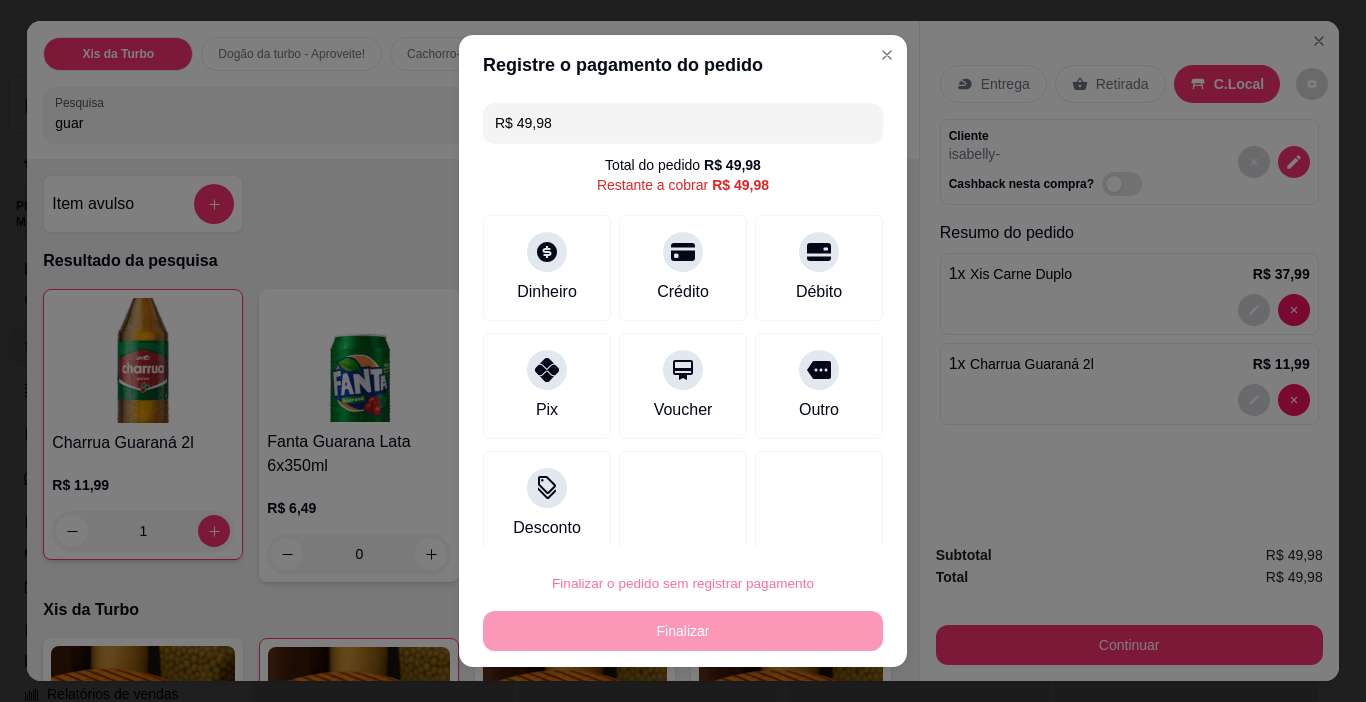 click on "Confirmar" at bounding box center [797, 526] 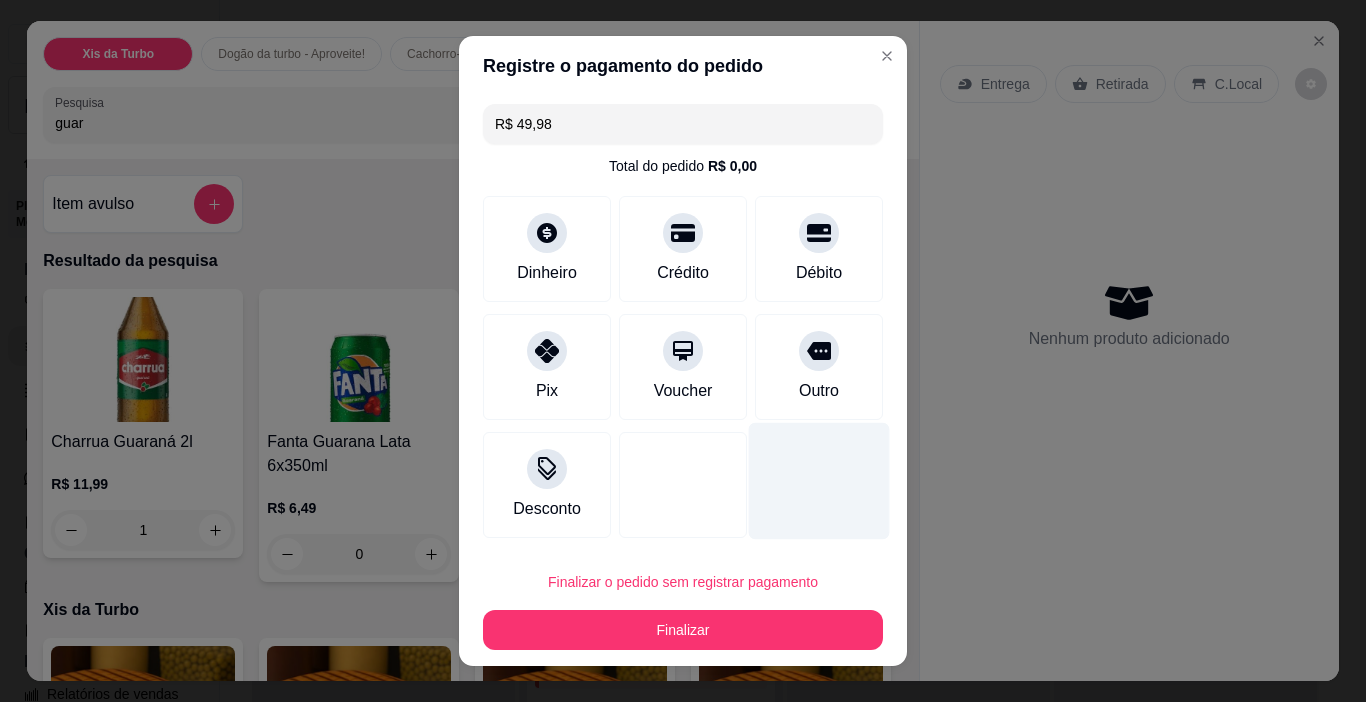 type on "0" 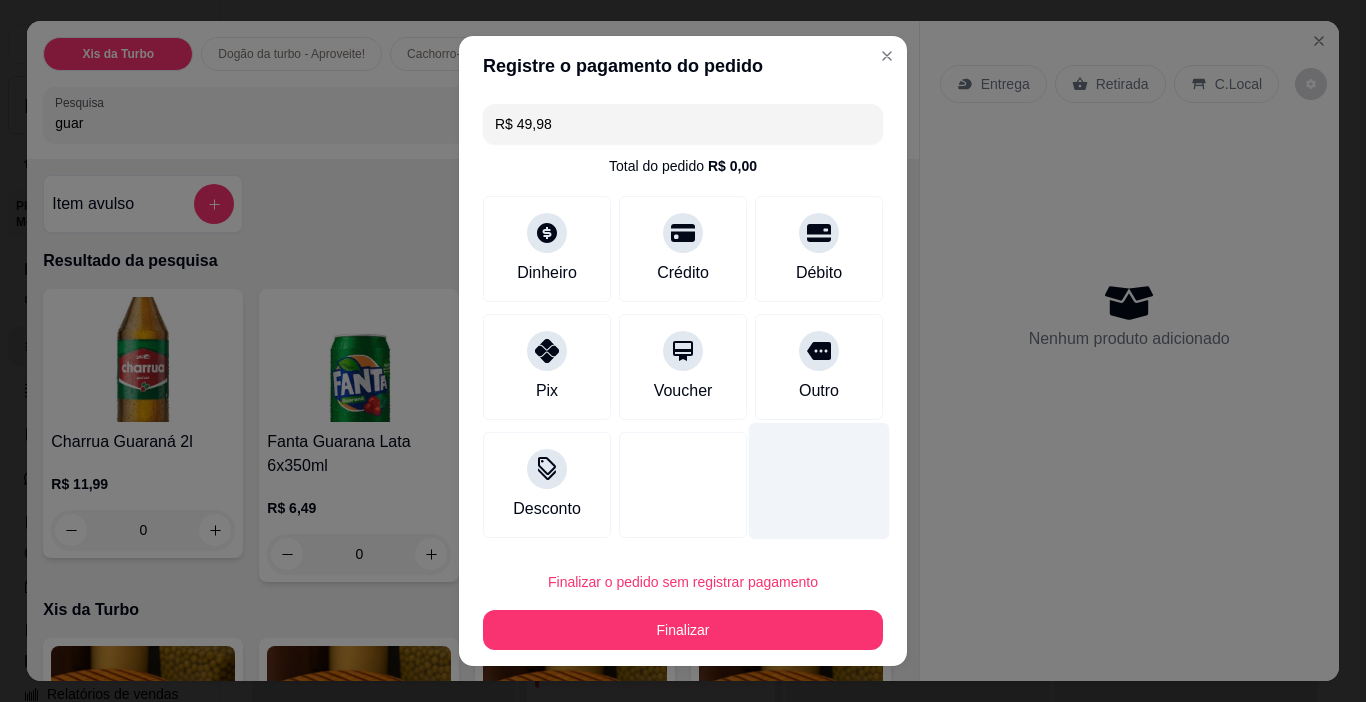 type on "R$ 0,00" 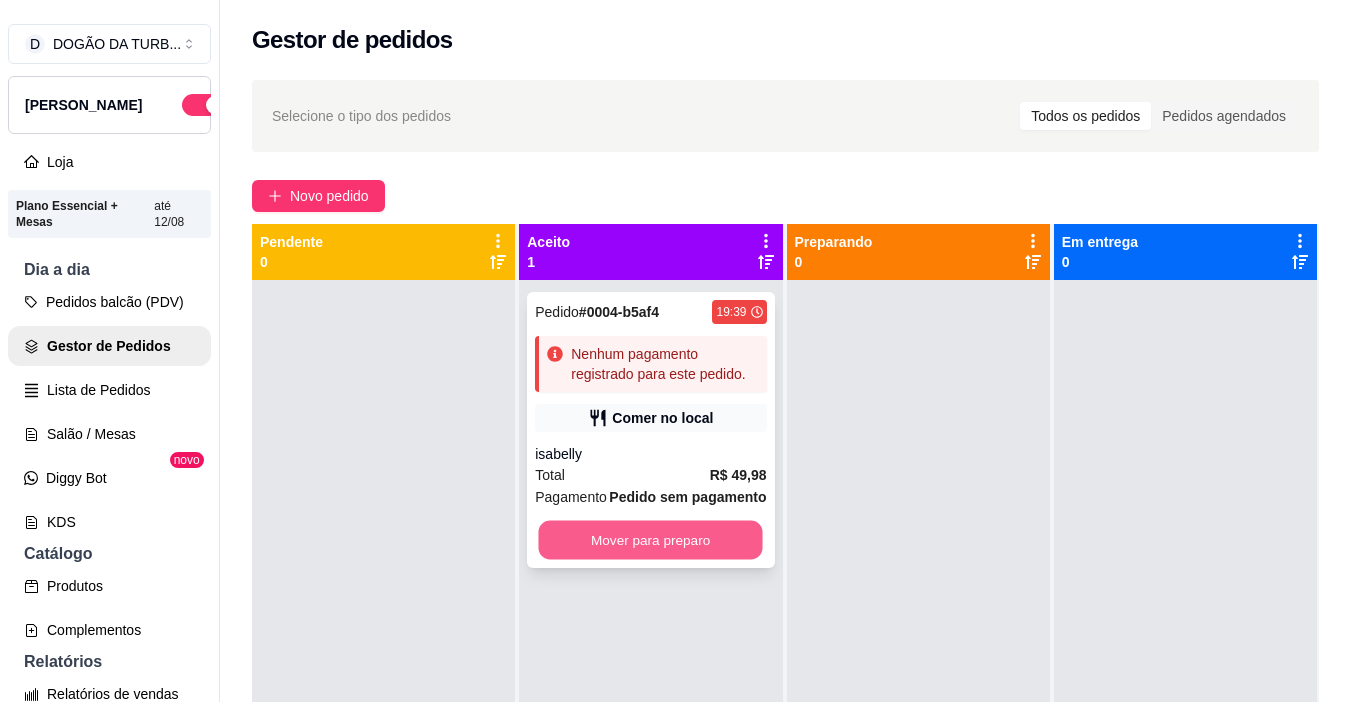 click on "Mover para preparo" at bounding box center (651, 540) 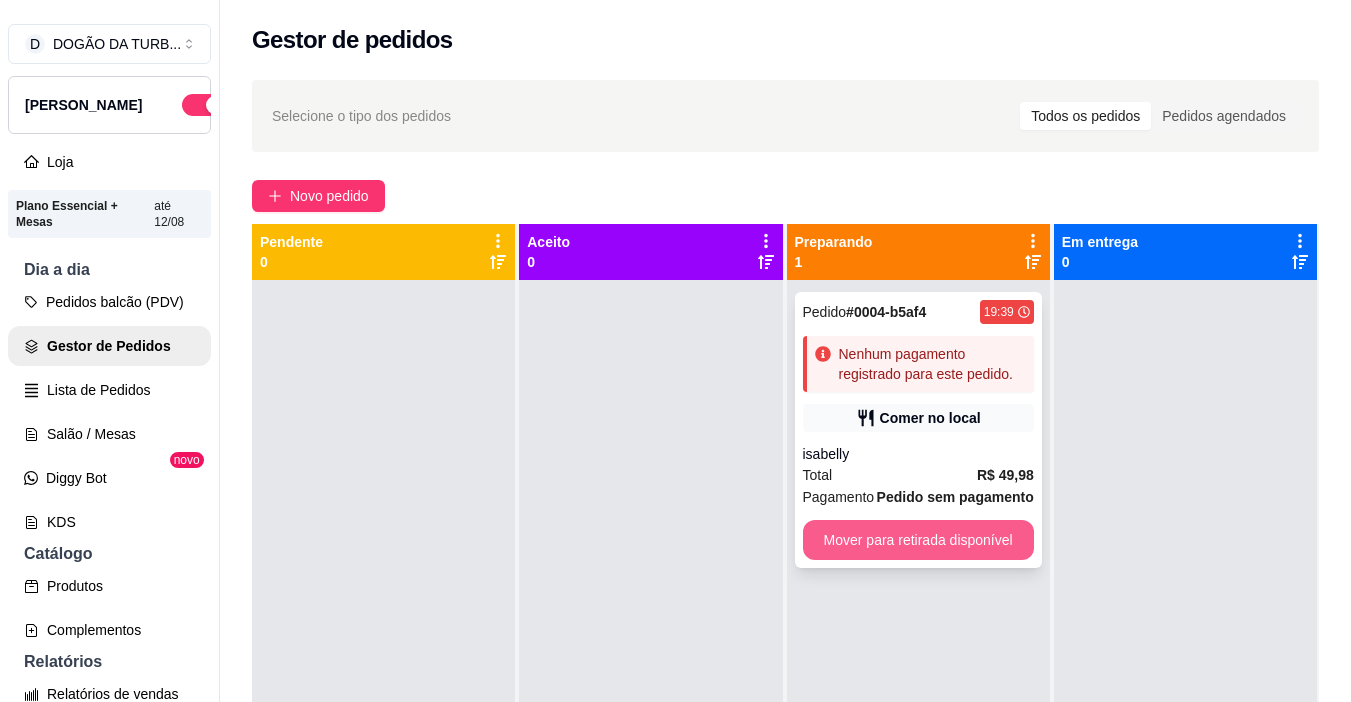 click on "Mover para retirada disponível" at bounding box center (918, 540) 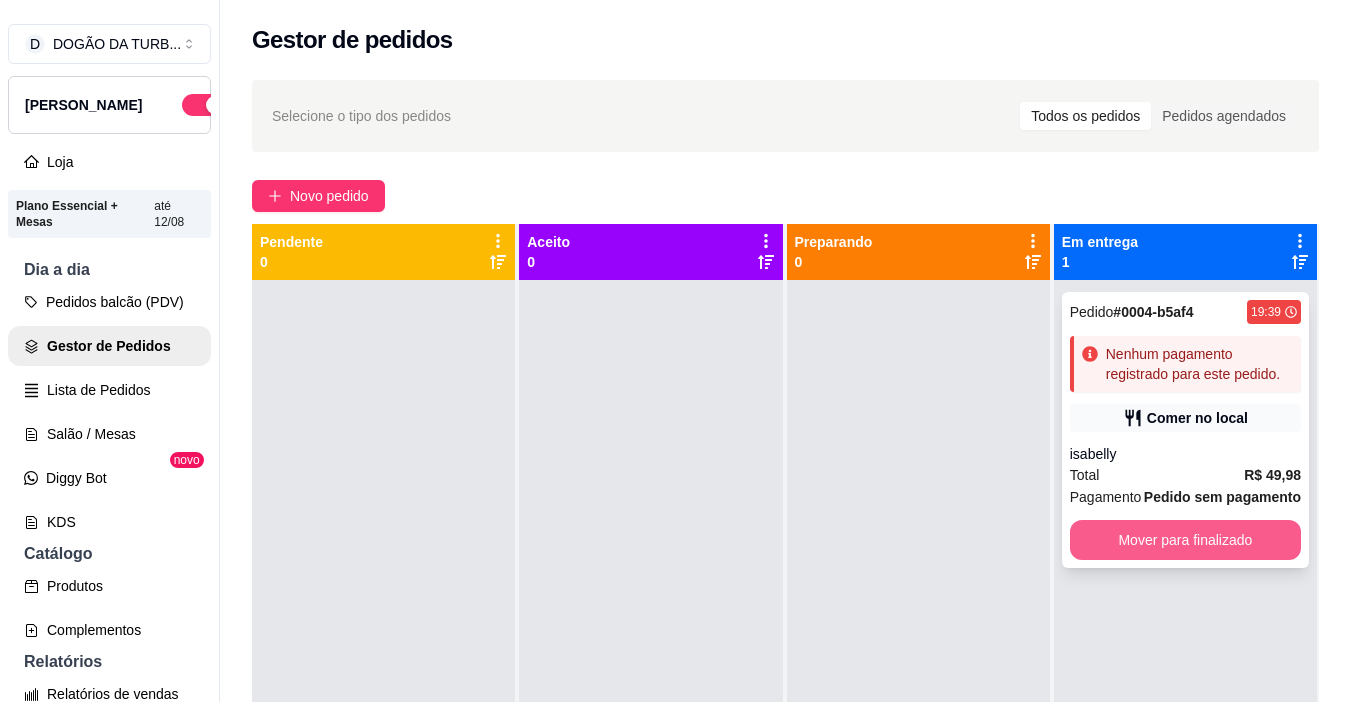 click on "Mover para finalizado" at bounding box center [1185, 540] 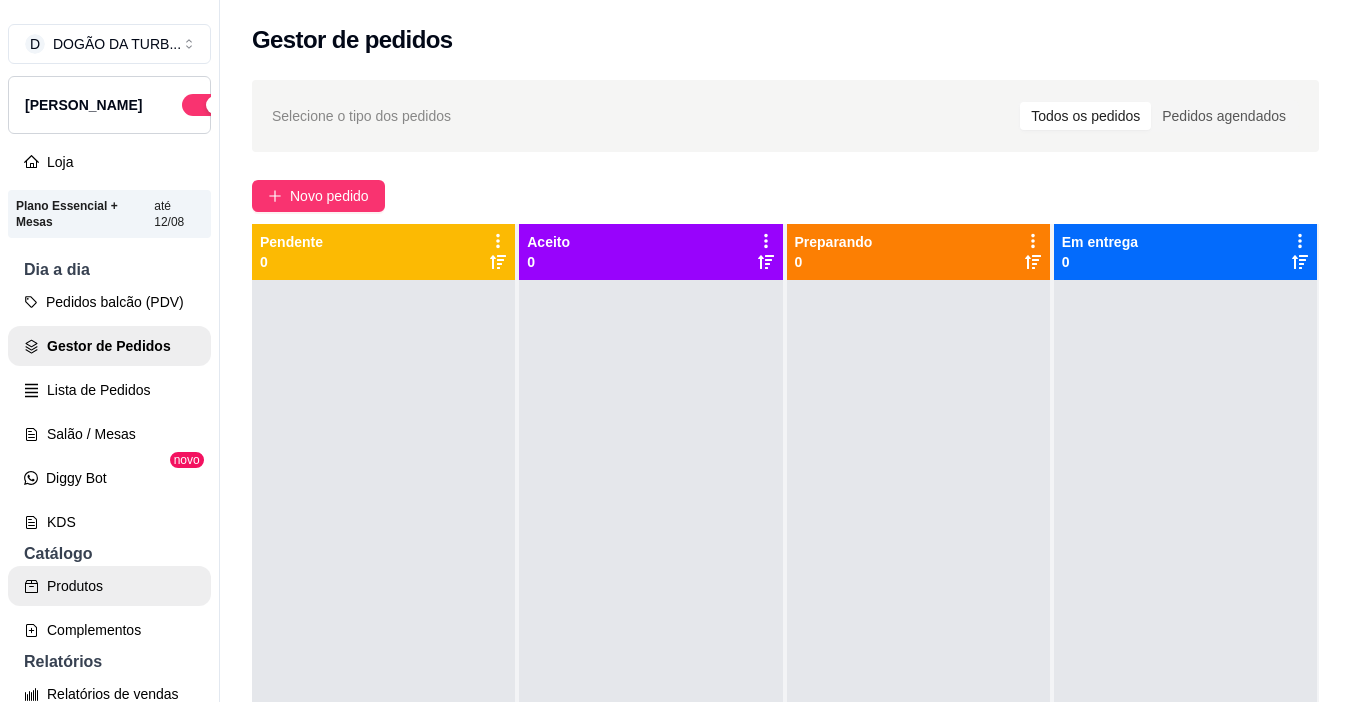 click on "Produtos" at bounding box center [109, 586] 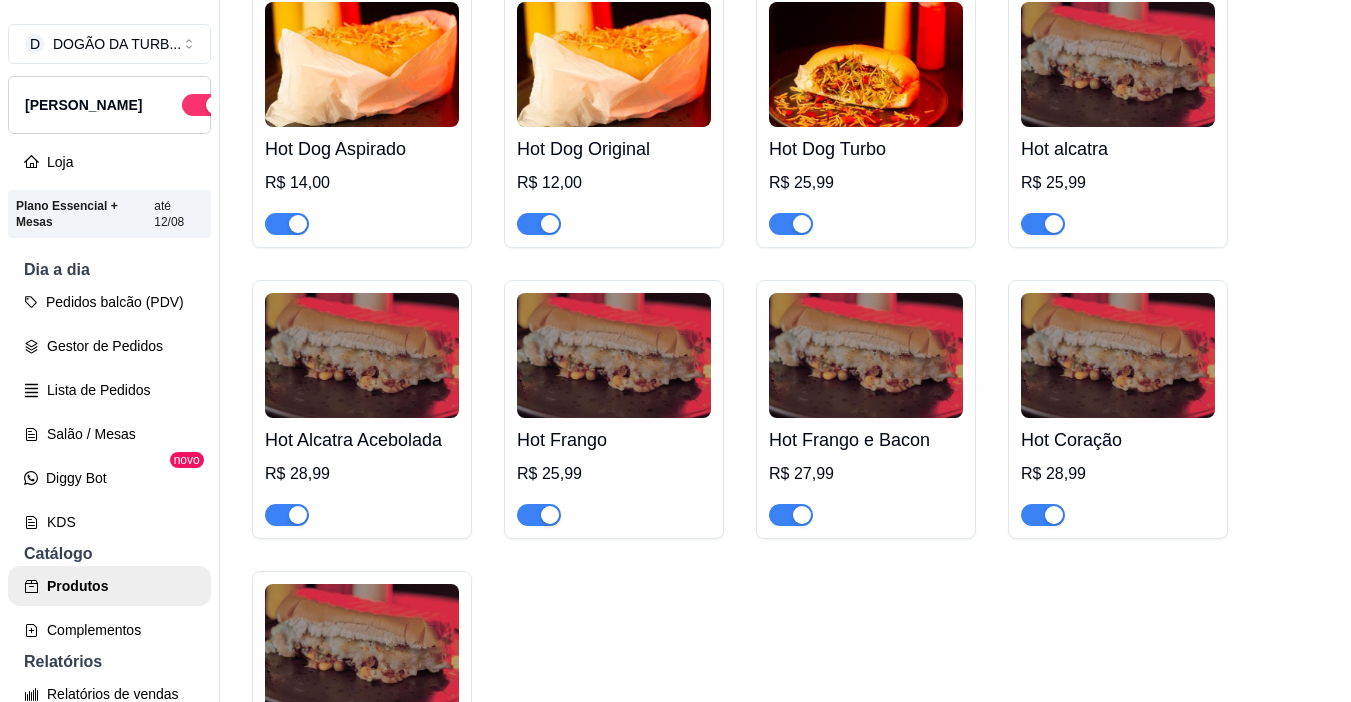 scroll, scrollTop: 1500, scrollLeft: 0, axis: vertical 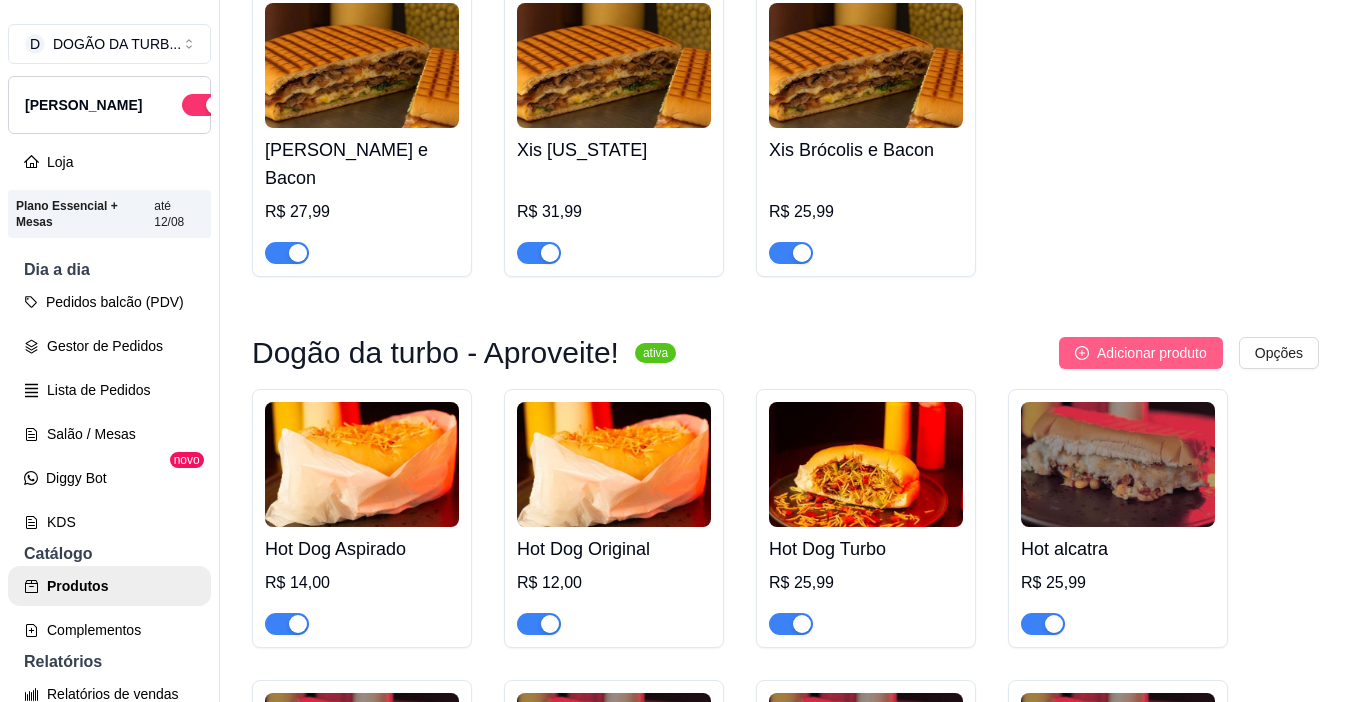 click on "Adicionar produto" at bounding box center (1152, 353) 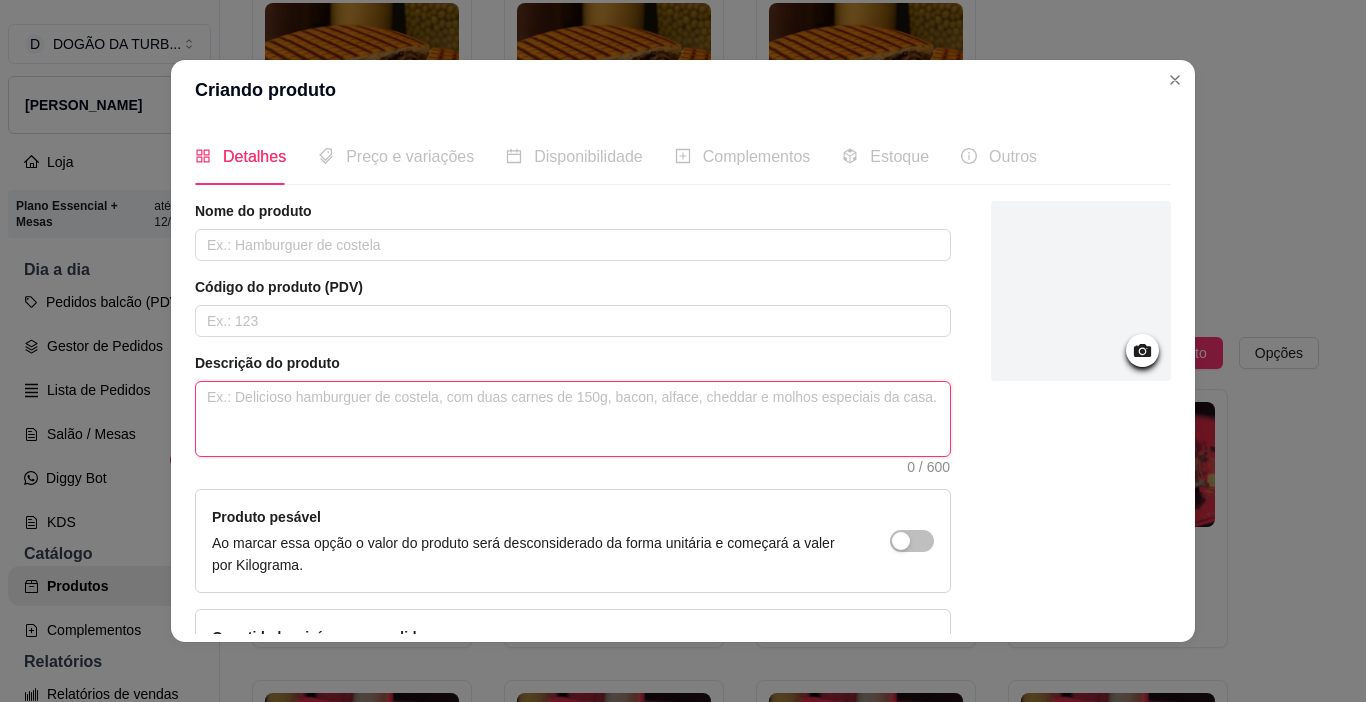 click at bounding box center (573, 419) 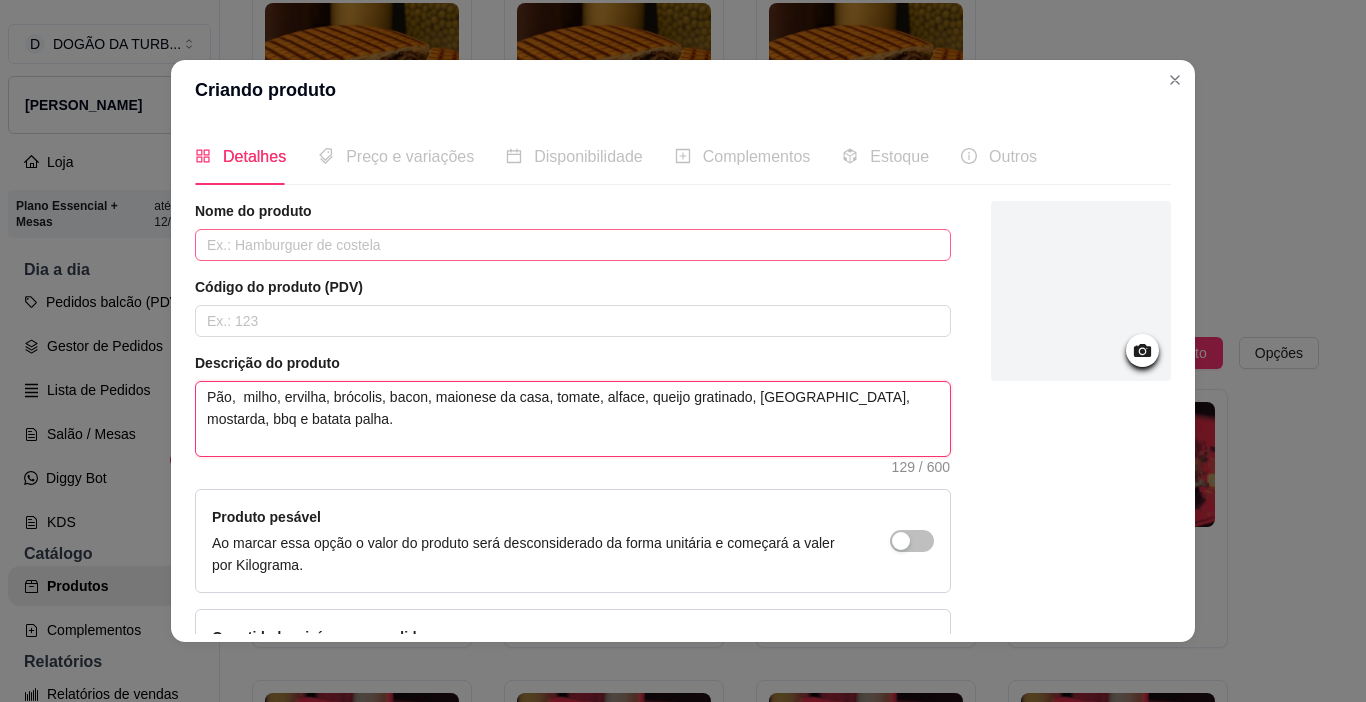 type on "Pão,  milho, ervilha, brócolis, bacon, maionese da casa, tomate, alface, queijo gratinado, [GEOGRAPHIC_DATA], mostarda, bbq e batata palha." 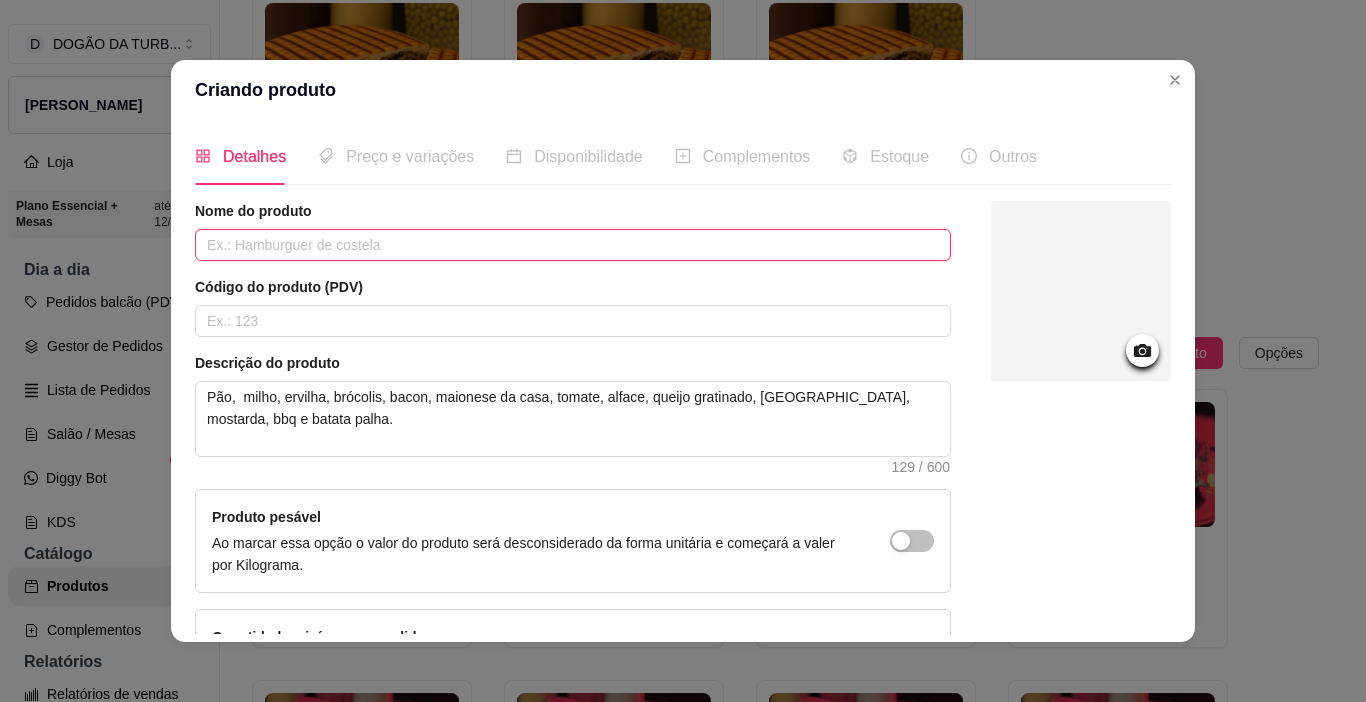 click at bounding box center [573, 245] 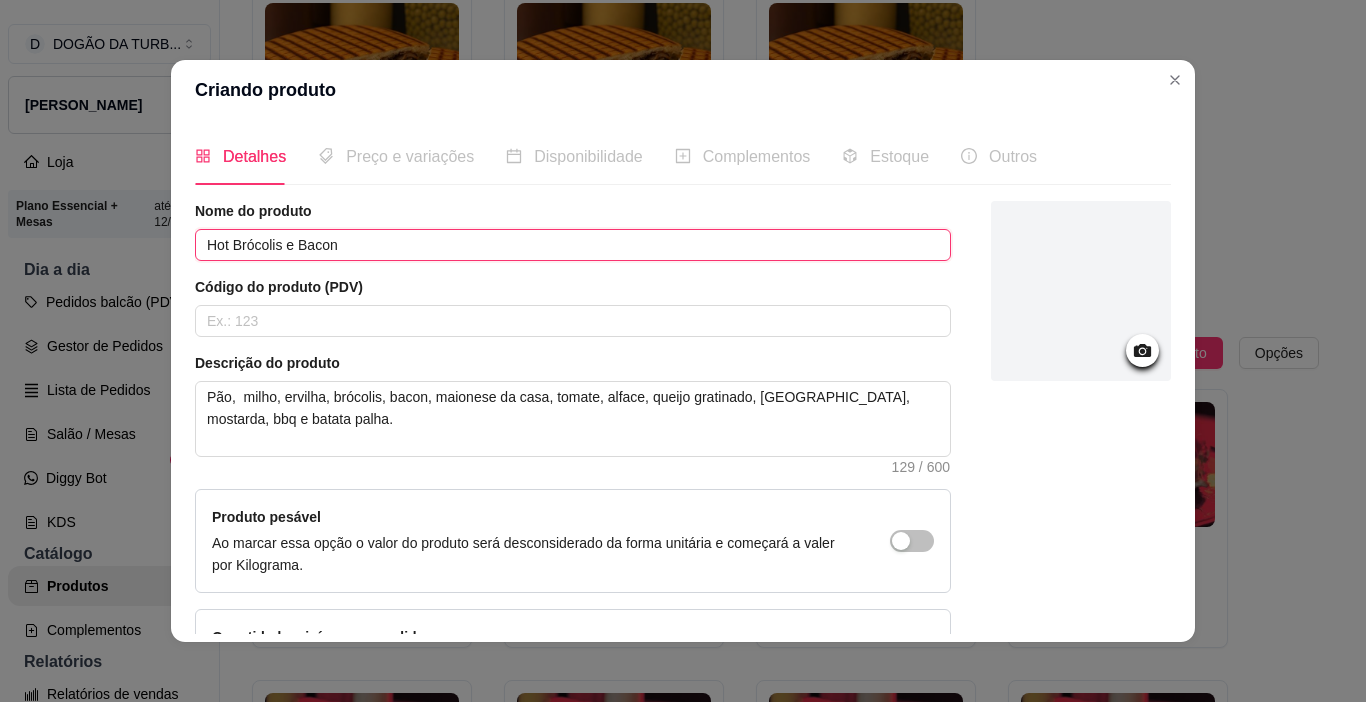 type on "Hot Brócolis e Bacon" 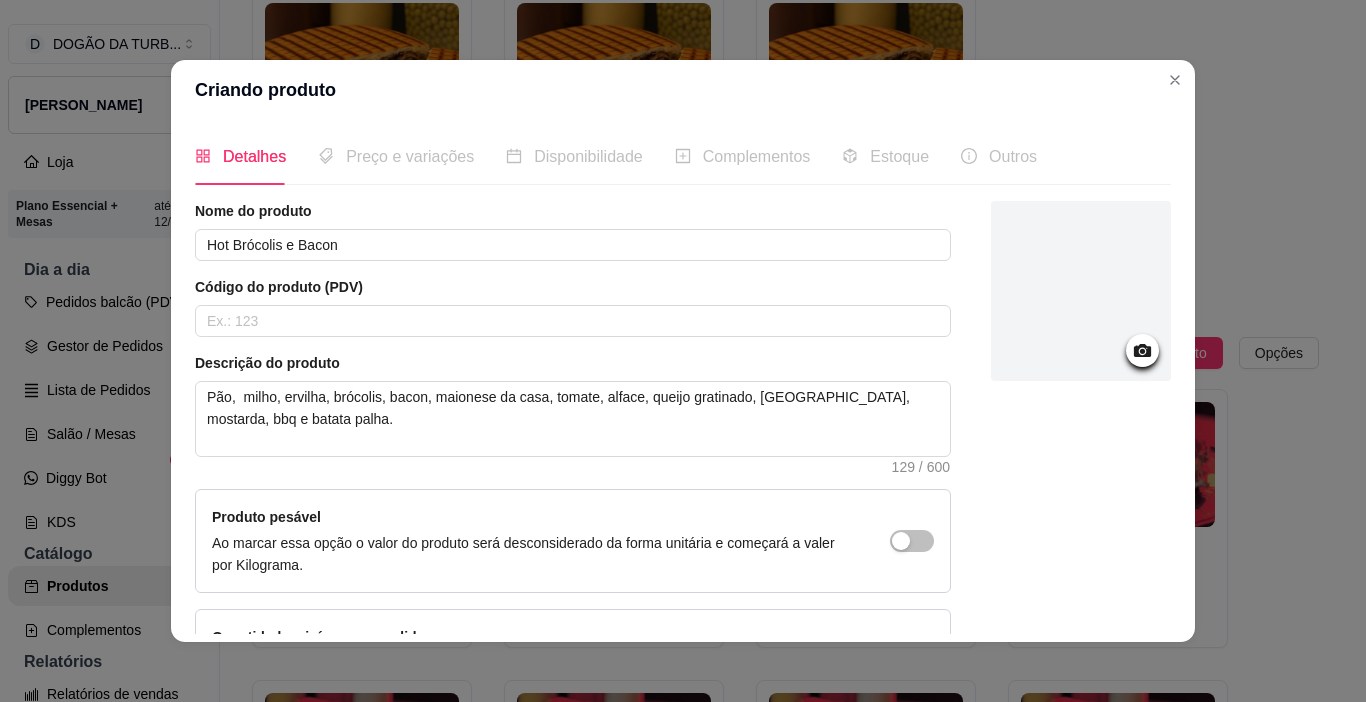 click at bounding box center [1081, 291] 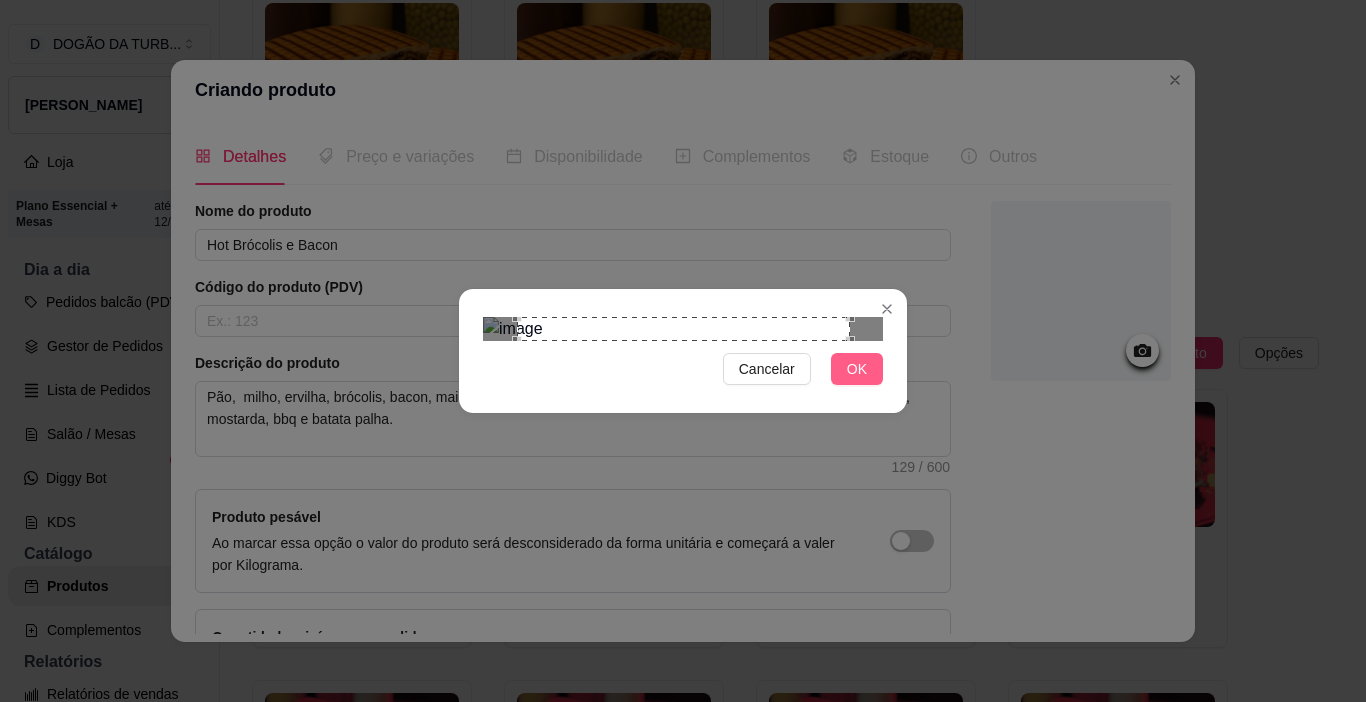 click on "OK" at bounding box center (857, 369) 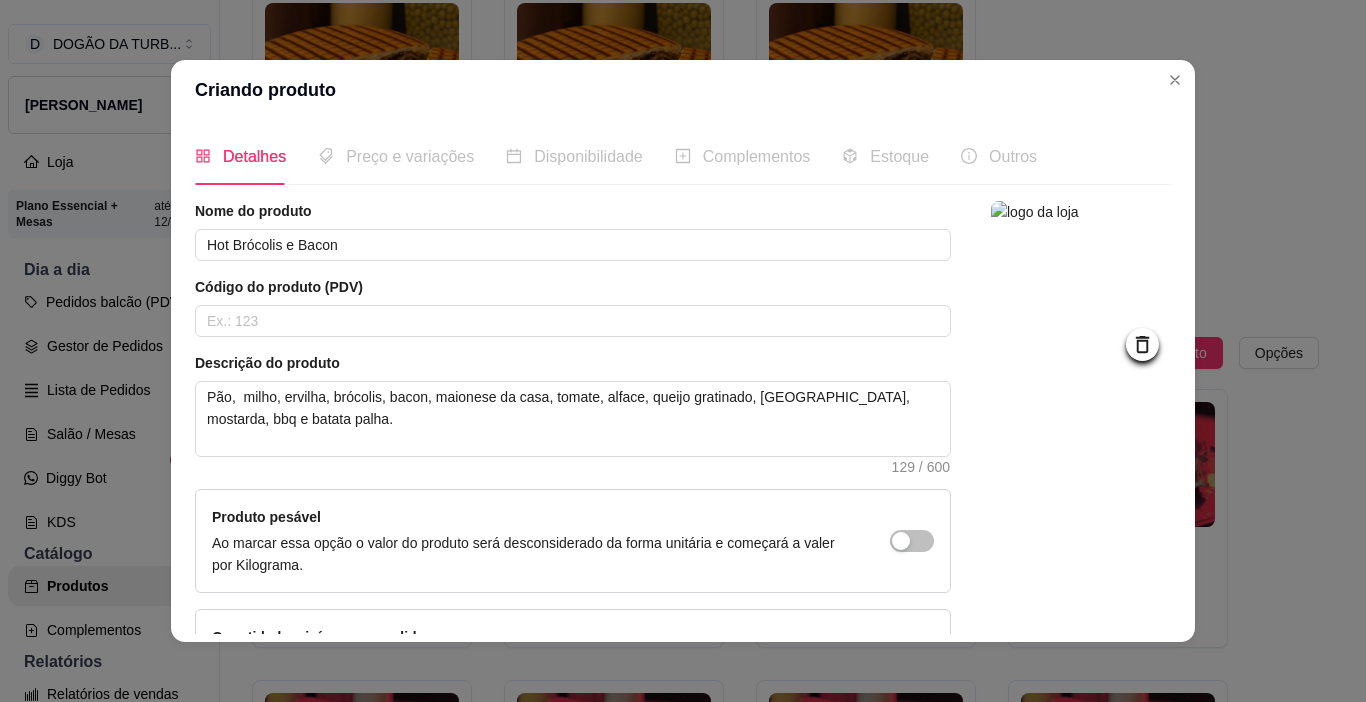 scroll, scrollTop: 146, scrollLeft: 0, axis: vertical 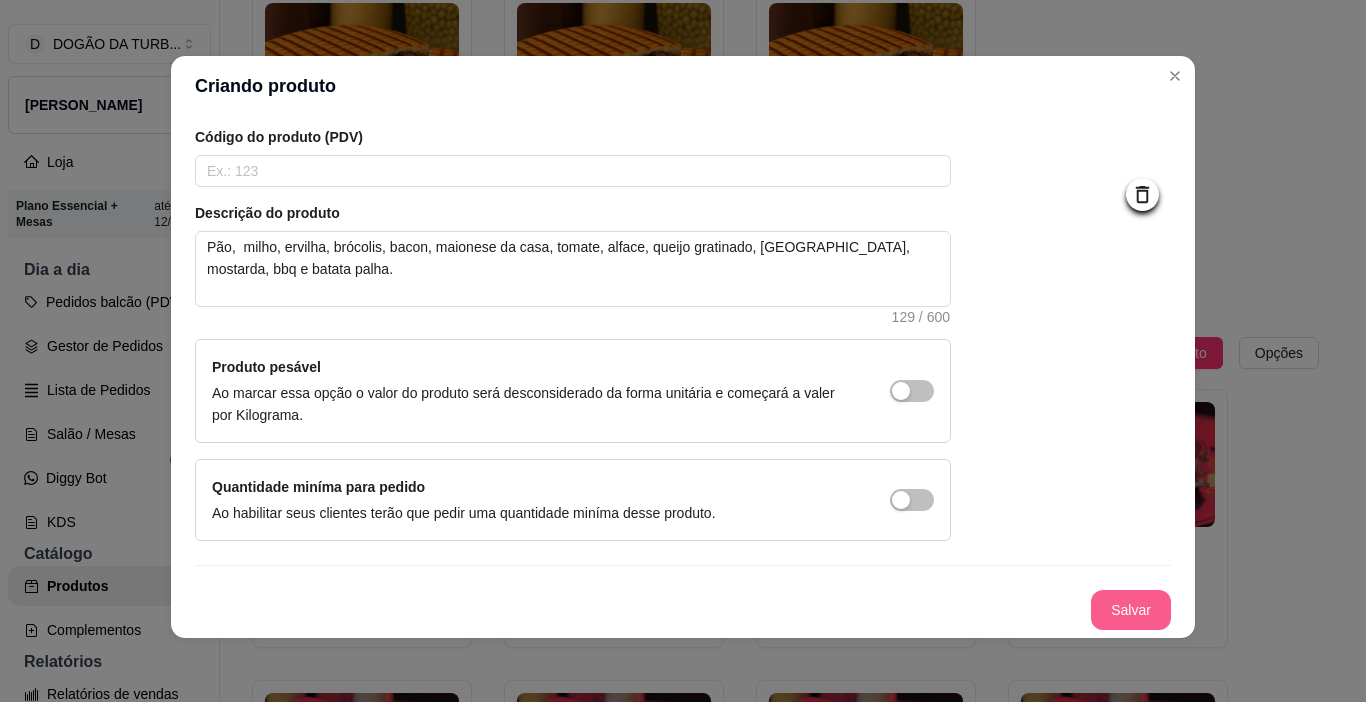 click on "Salvar" at bounding box center (1131, 610) 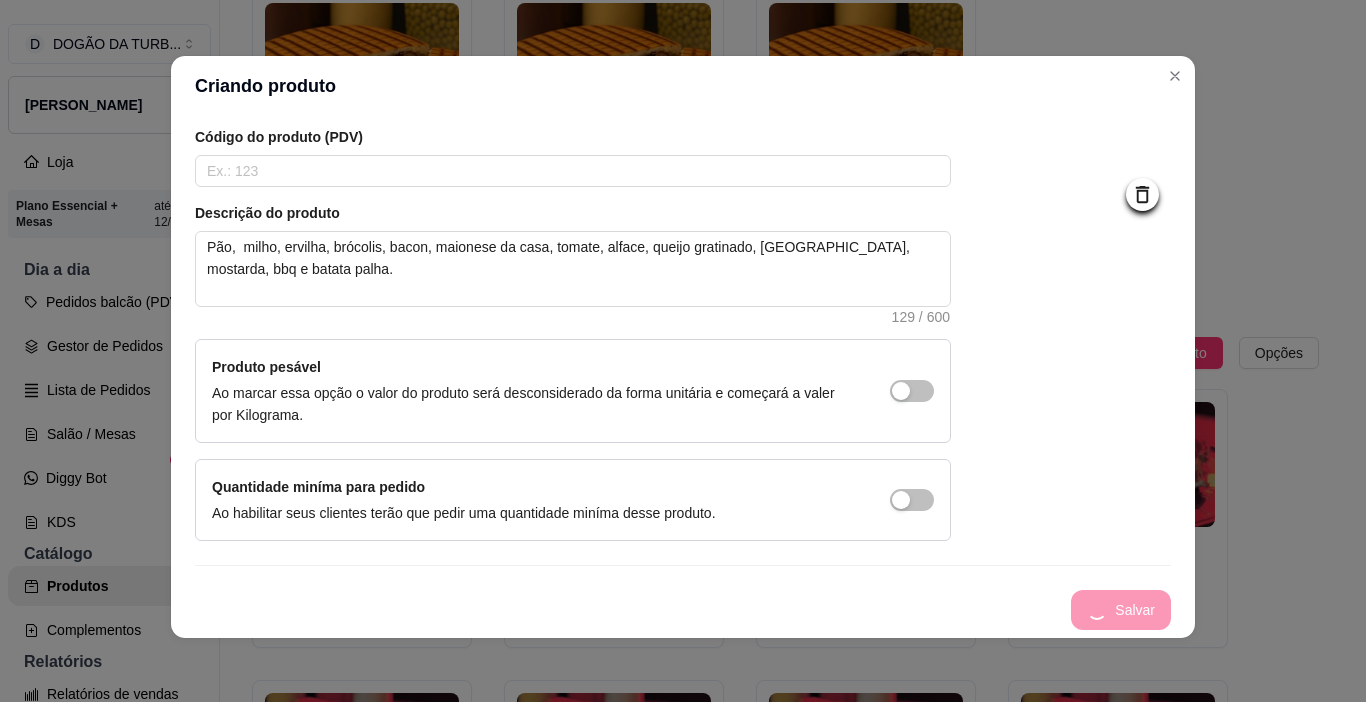 type 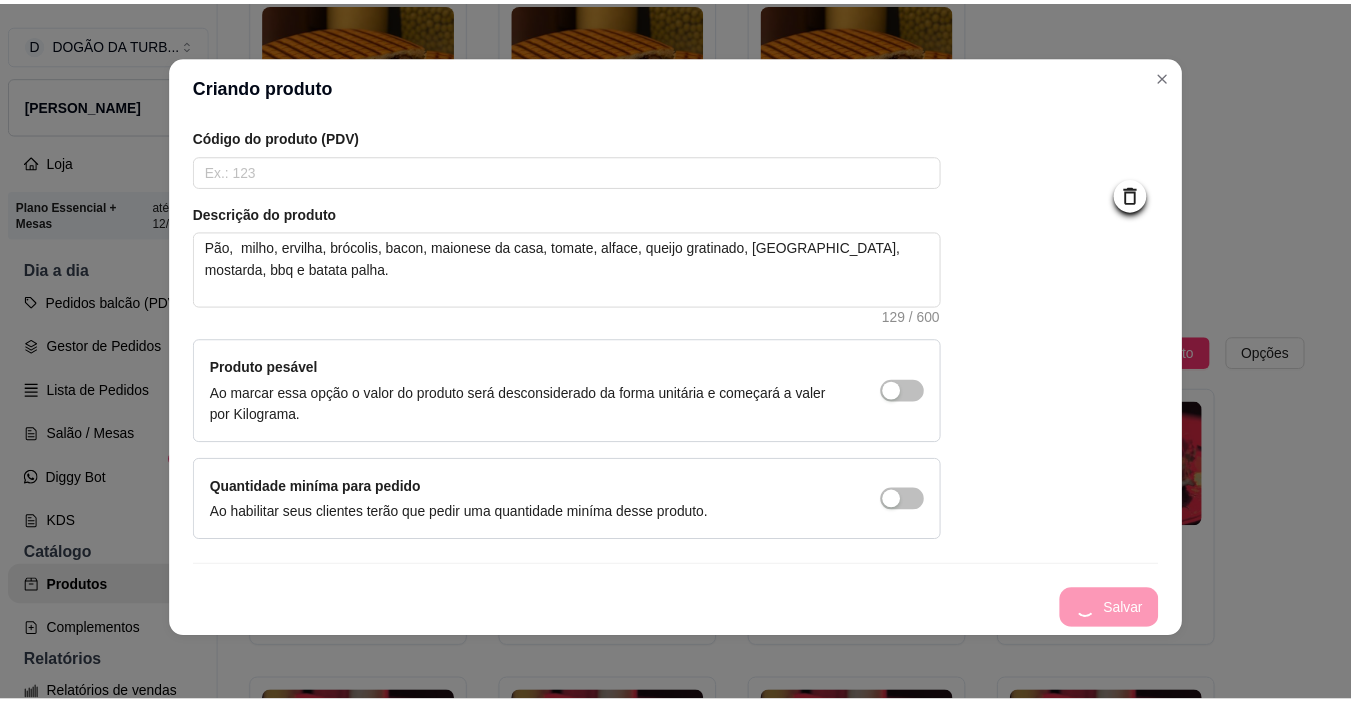 scroll, scrollTop: 0, scrollLeft: 0, axis: both 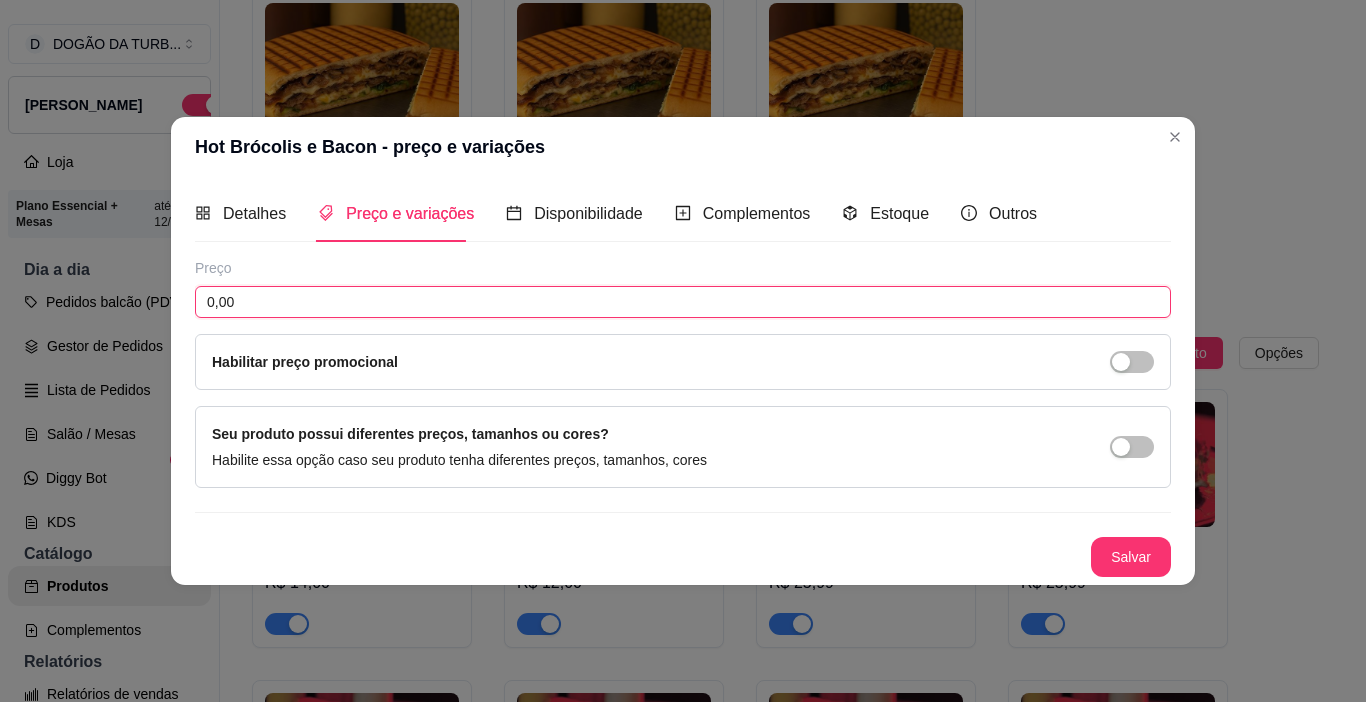 click on "0,00" at bounding box center (683, 302) 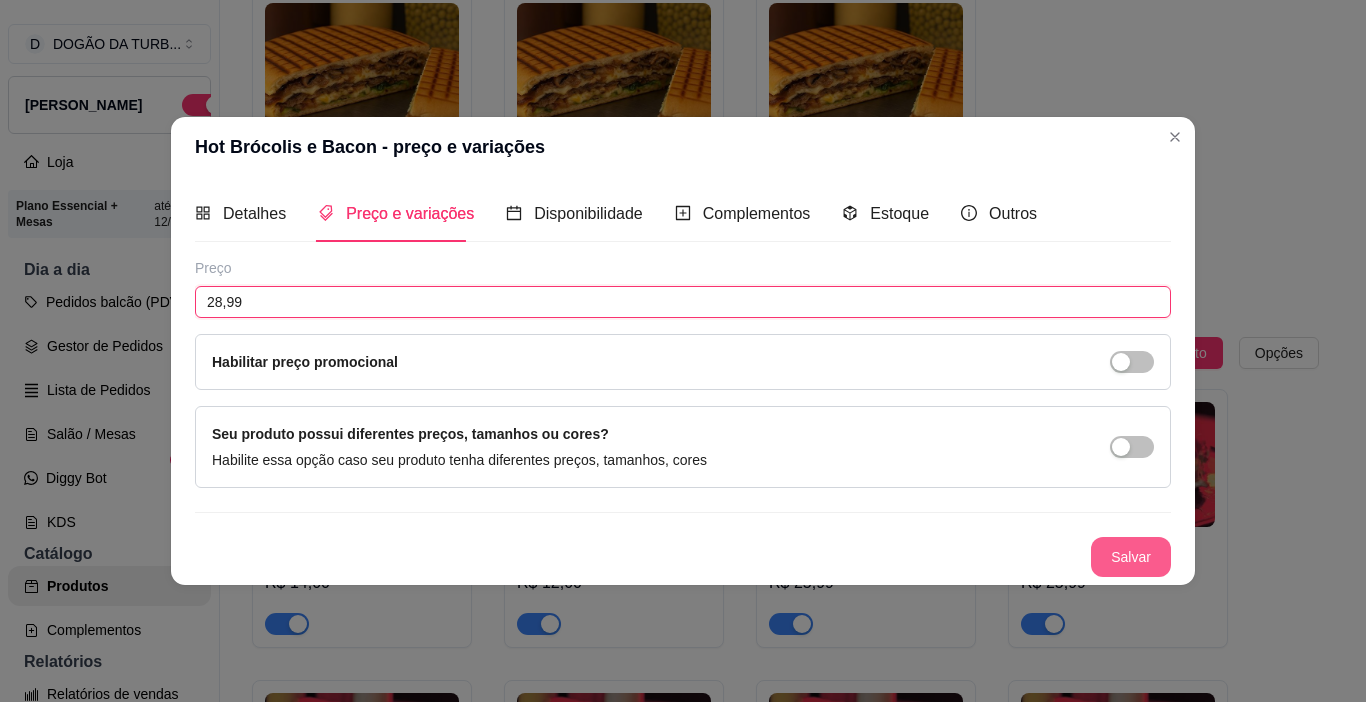 type on "28,99" 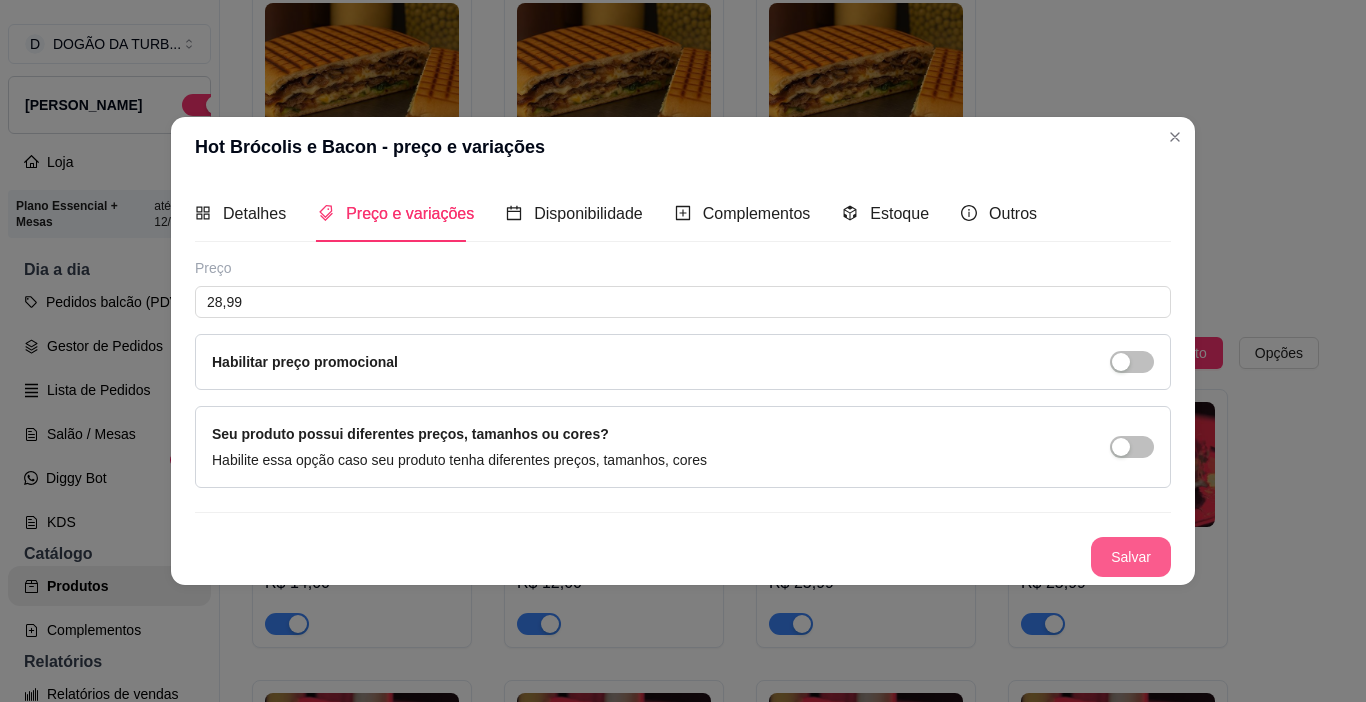 click on "Salvar" at bounding box center [1131, 557] 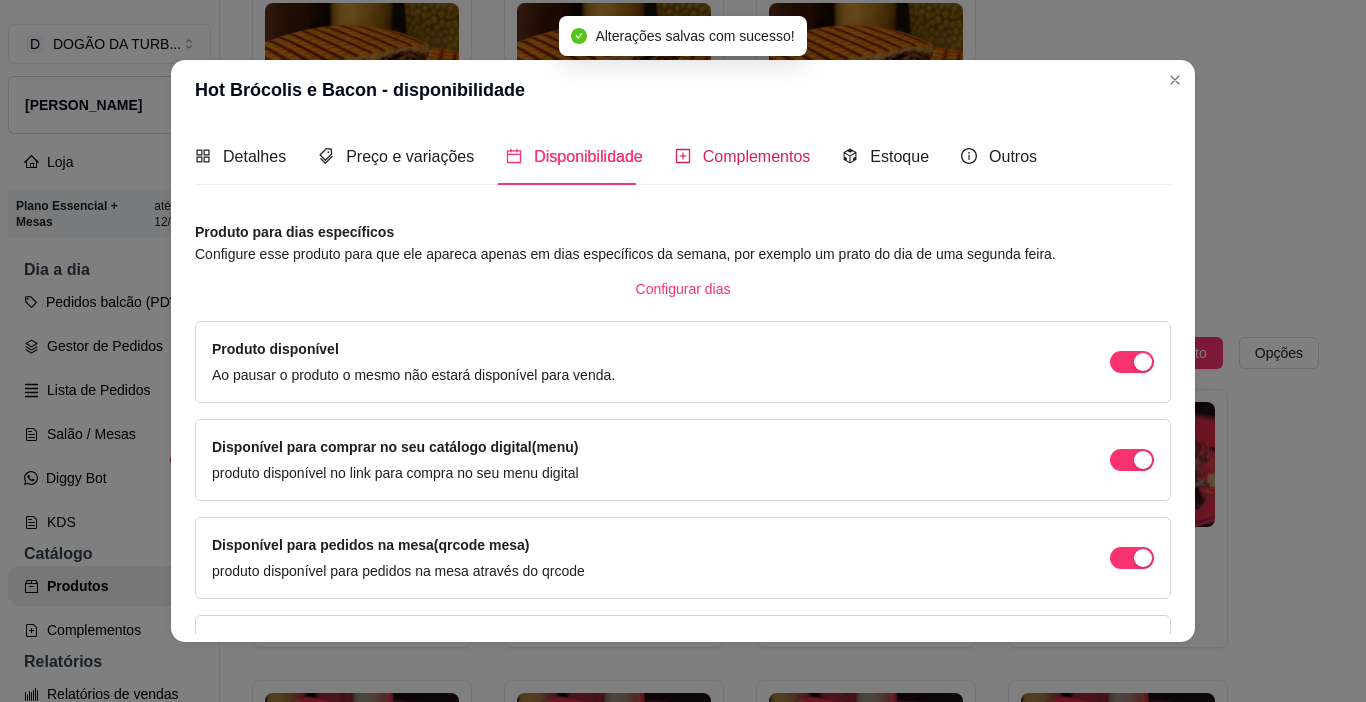 click on "Complementos" at bounding box center (757, 156) 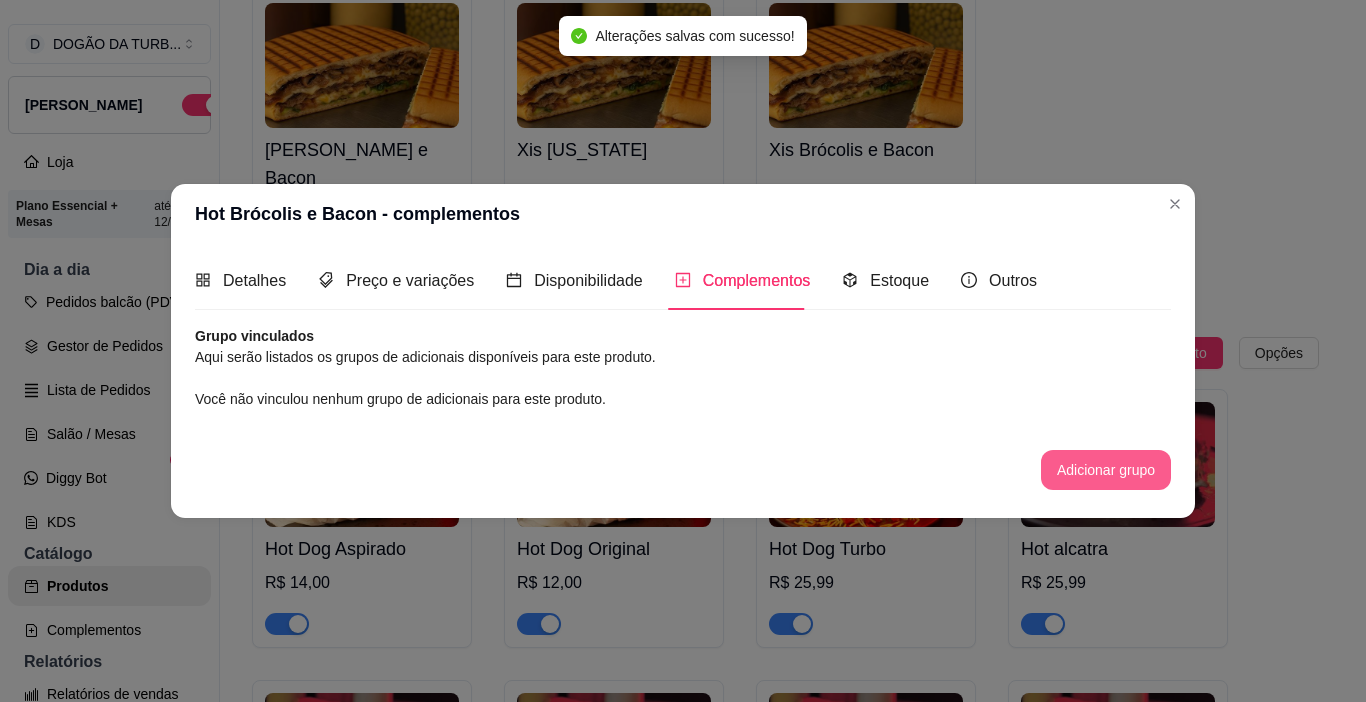 click on "Adicionar grupo" at bounding box center [1106, 470] 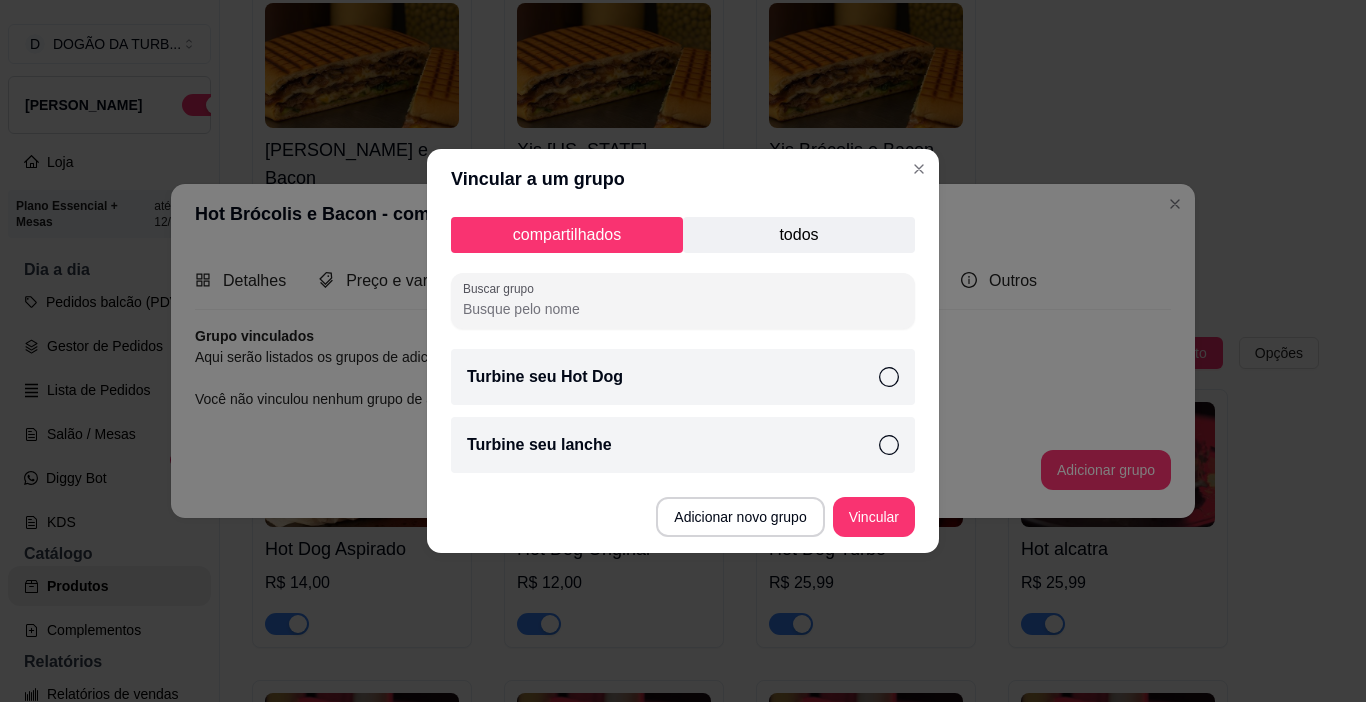 click on "Turbine seu Hot Dog" at bounding box center (683, 377) 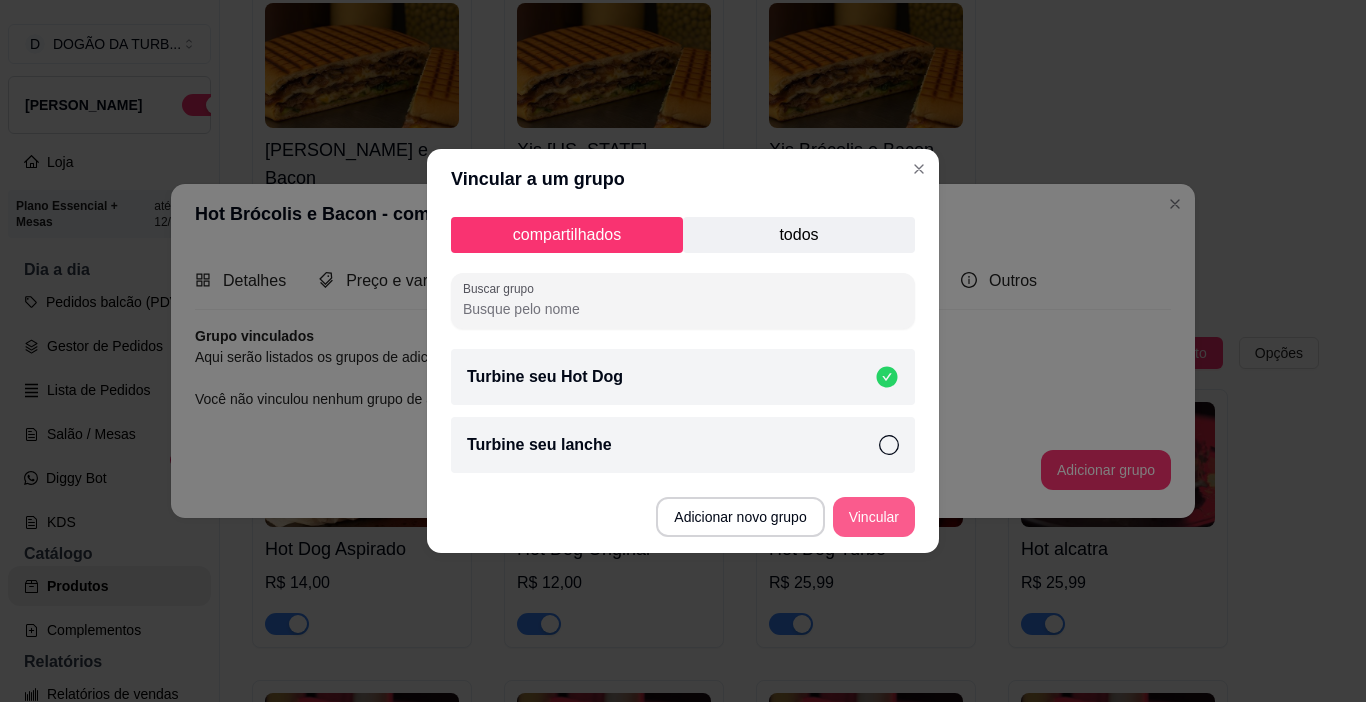 click on "Vincular" at bounding box center (874, 517) 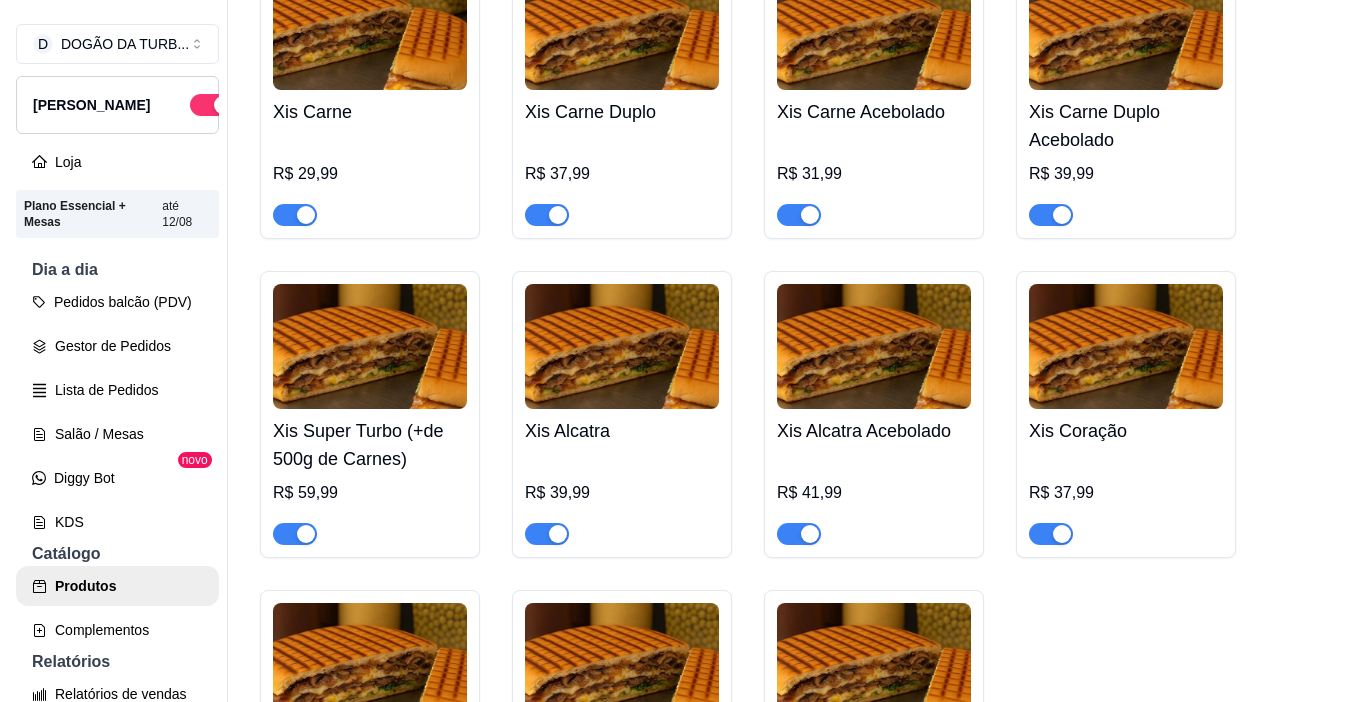 scroll, scrollTop: 0, scrollLeft: 0, axis: both 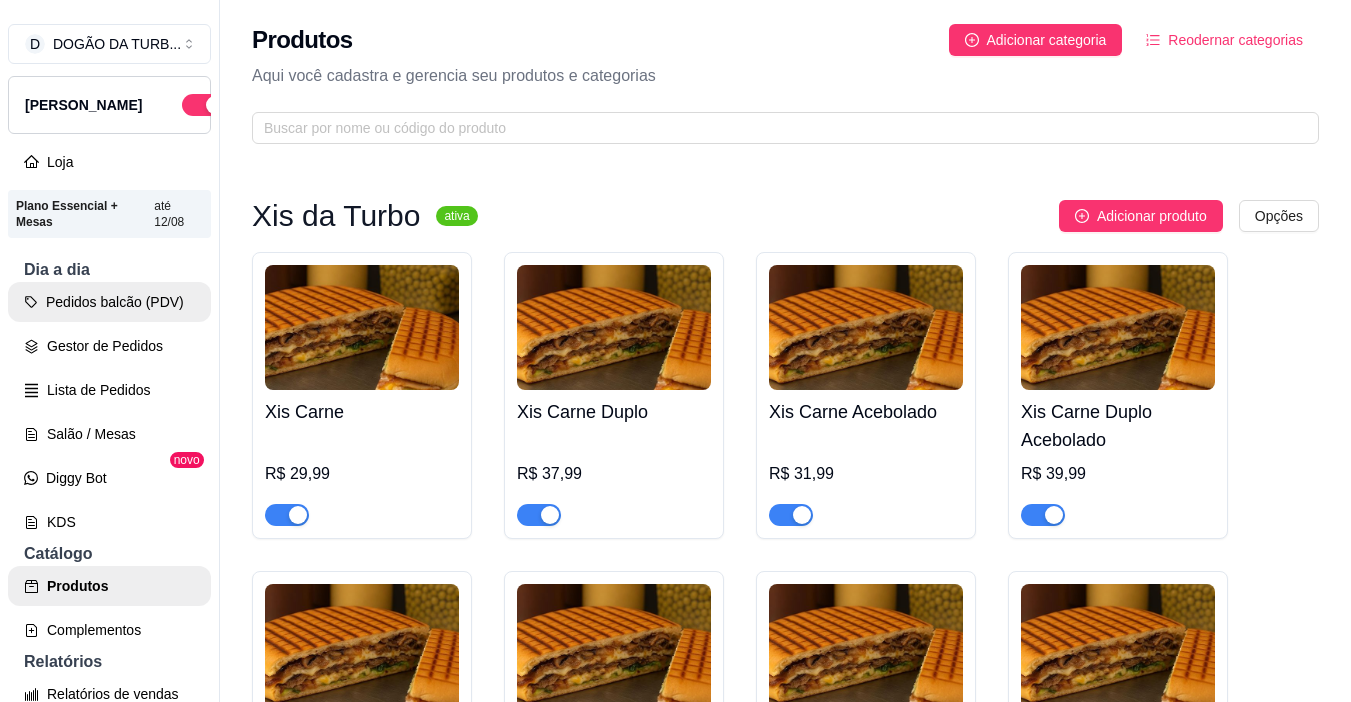 click on "Pedidos balcão (PDV)" at bounding box center [109, 302] 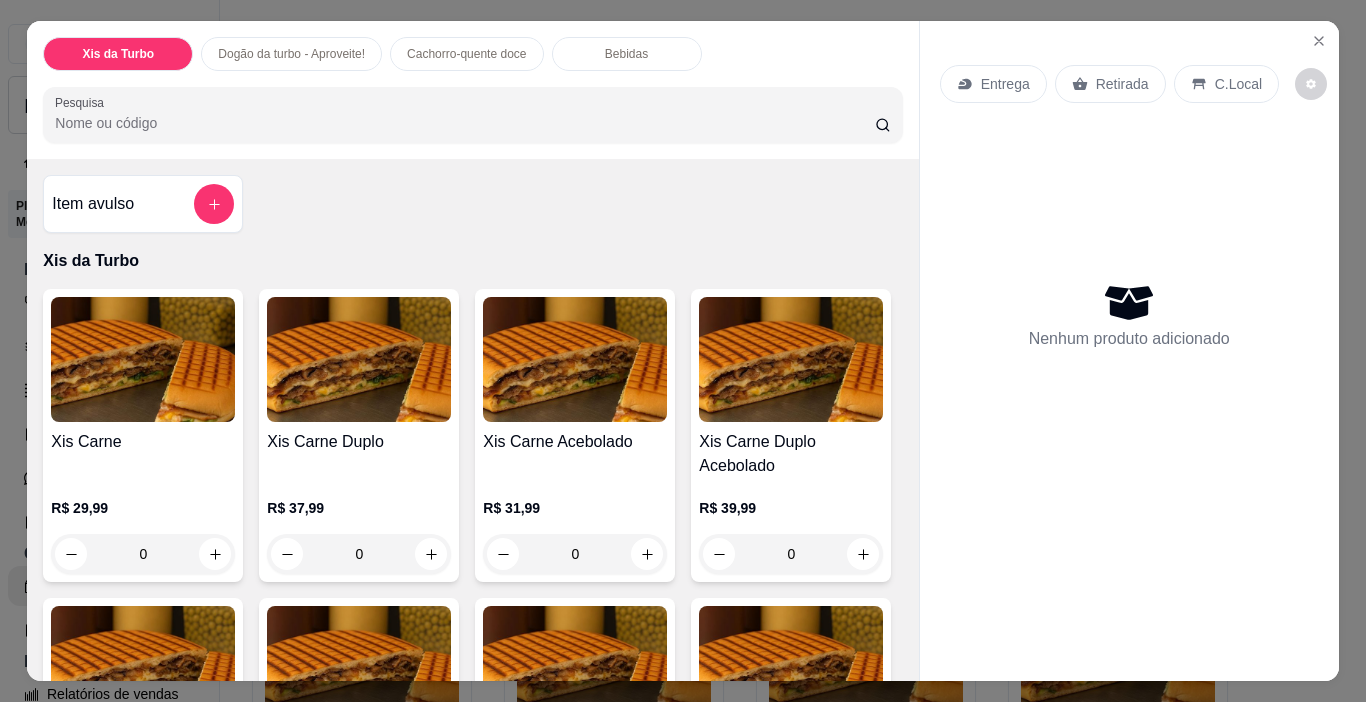 click at bounding box center (143, 359) 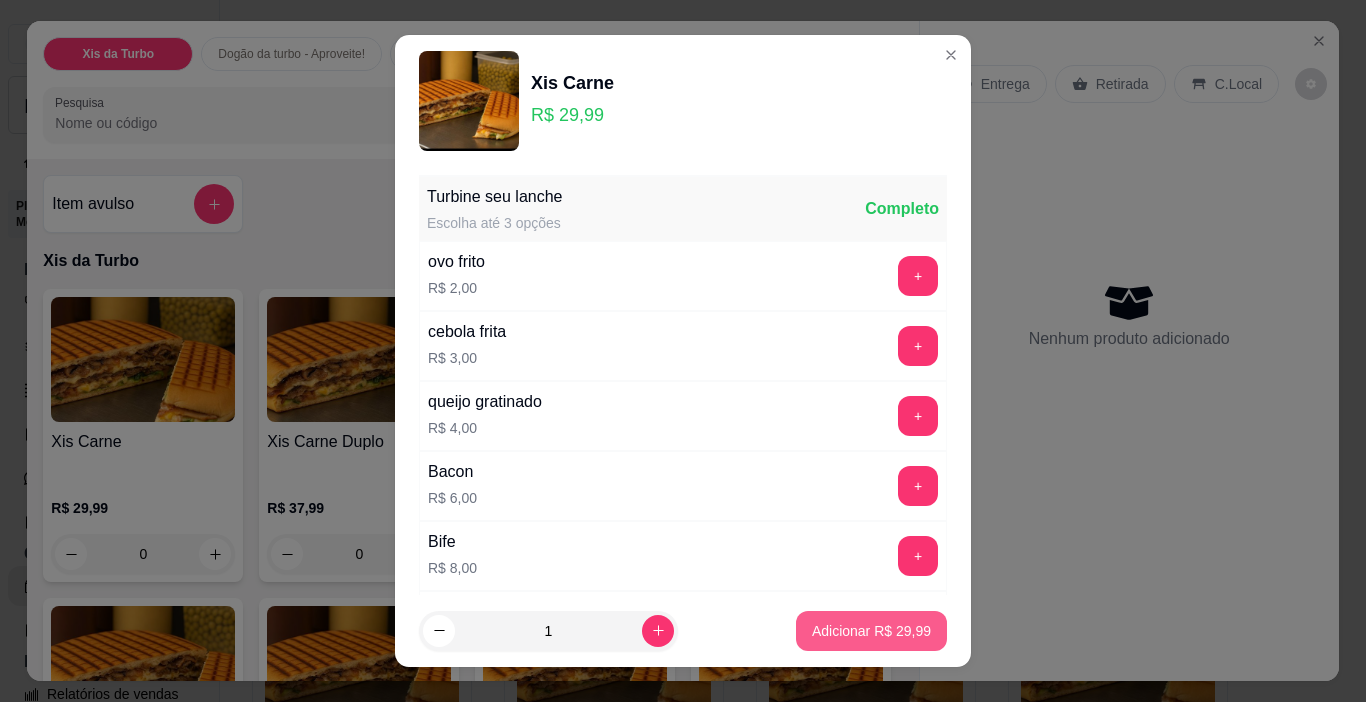 click on "Adicionar   R$ 29,99" at bounding box center (871, 631) 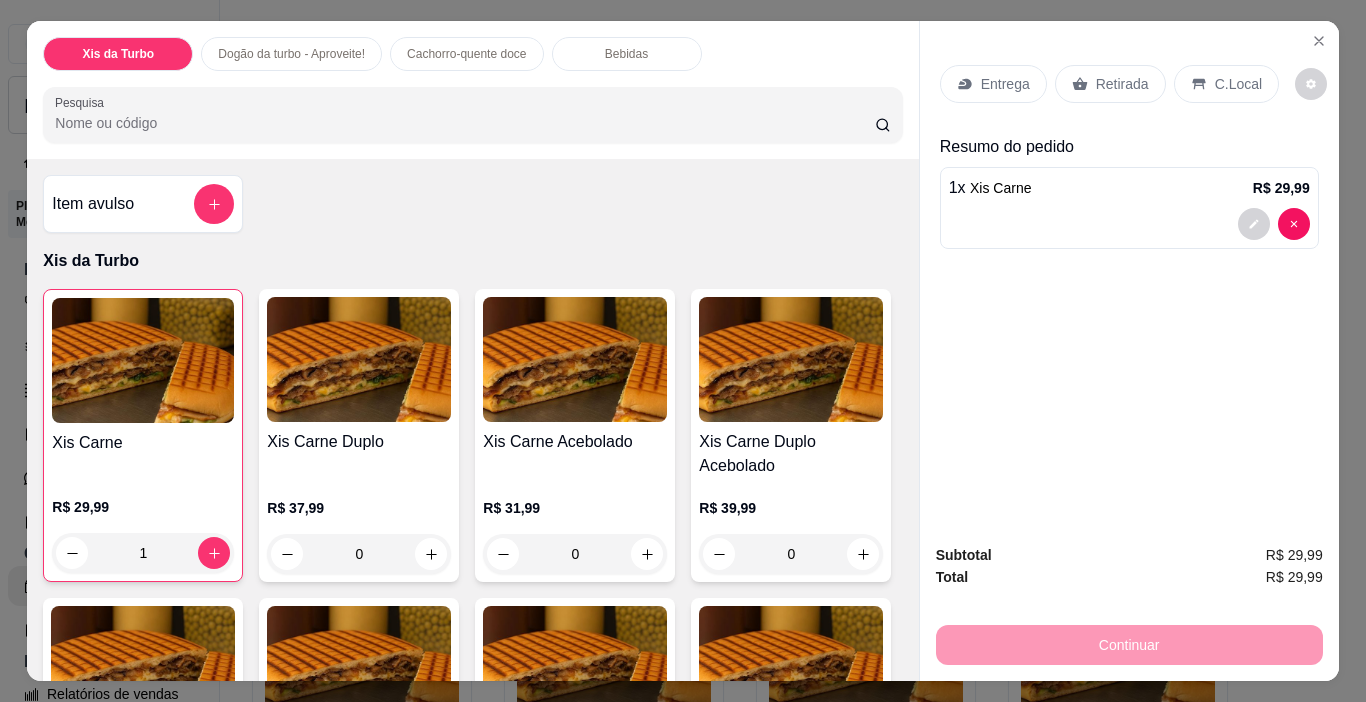 click on "C.Local" at bounding box center (1238, 84) 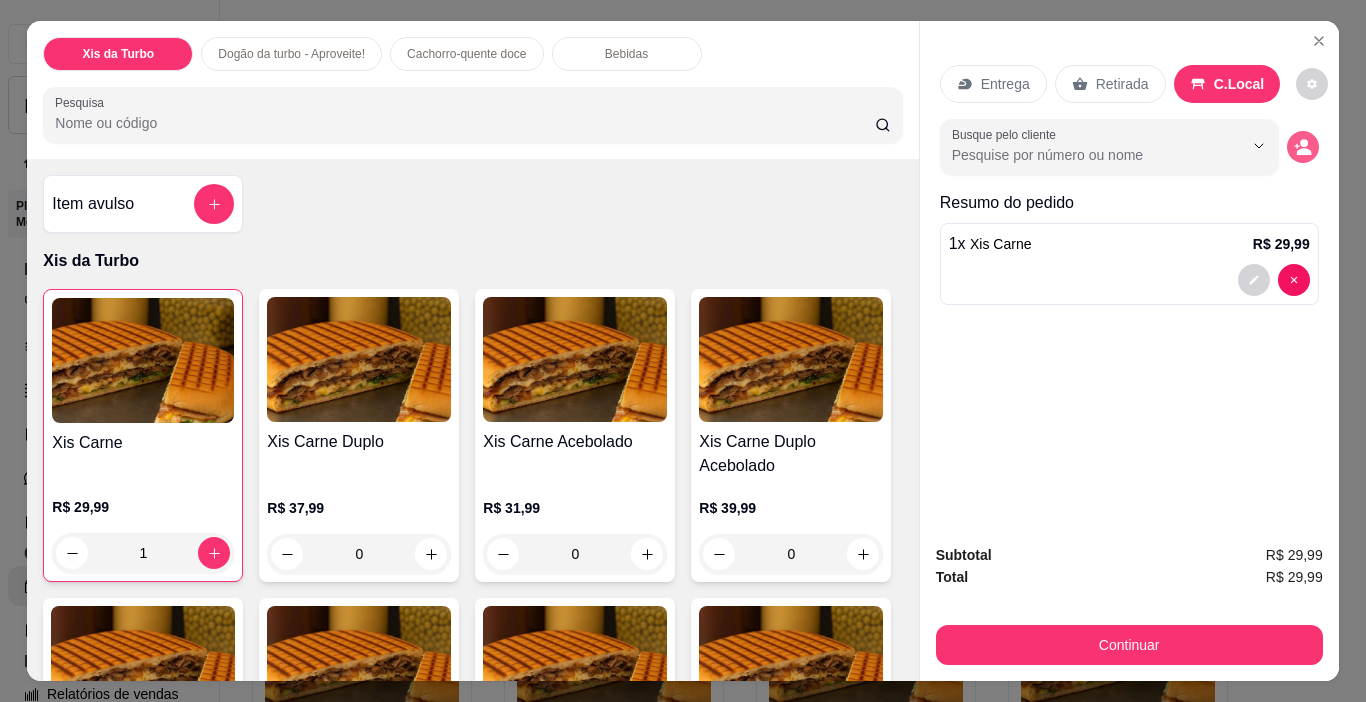 click at bounding box center (1303, 147) 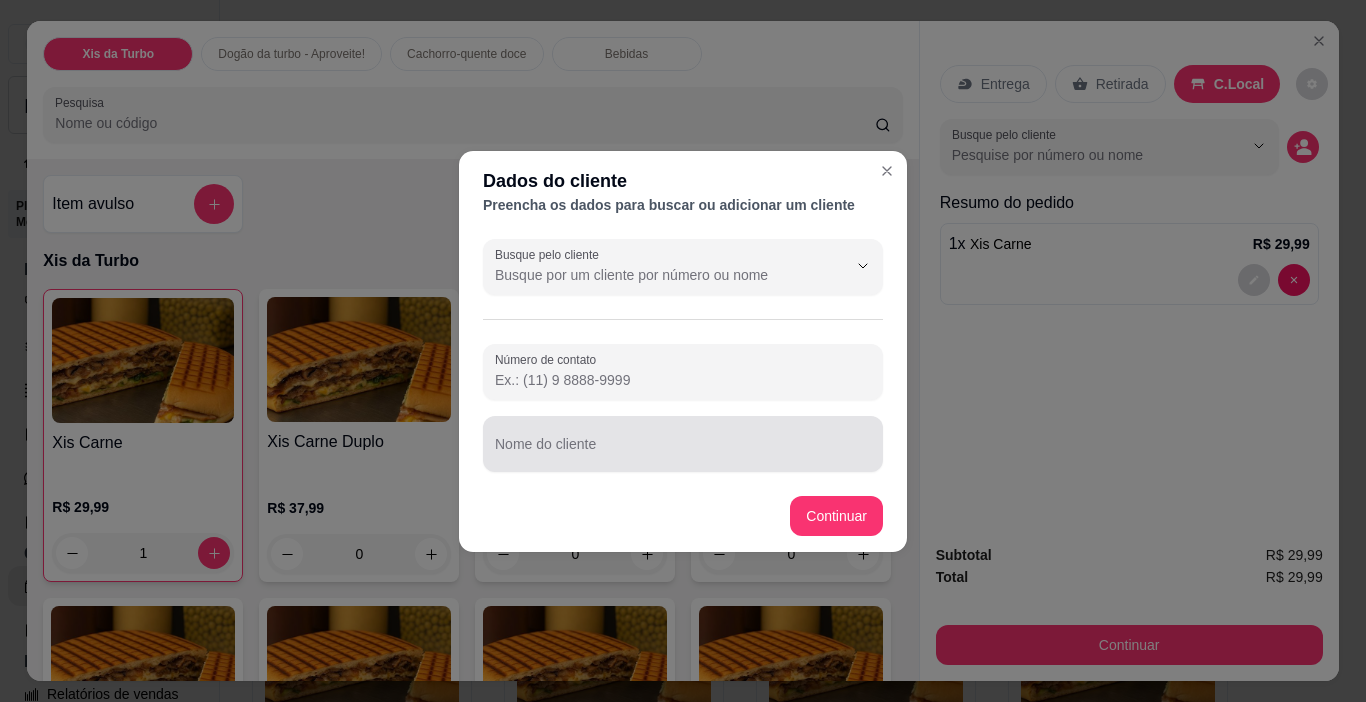 click at bounding box center (683, 444) 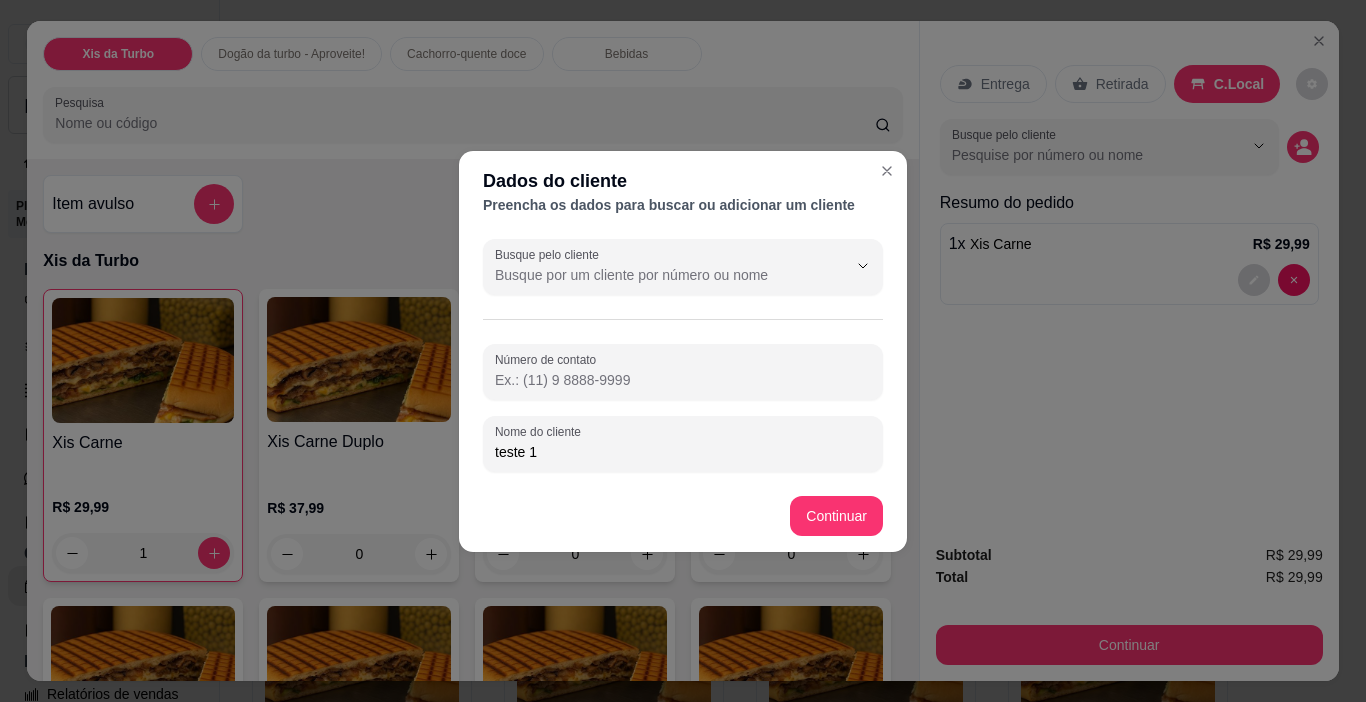 type on "teste 1" 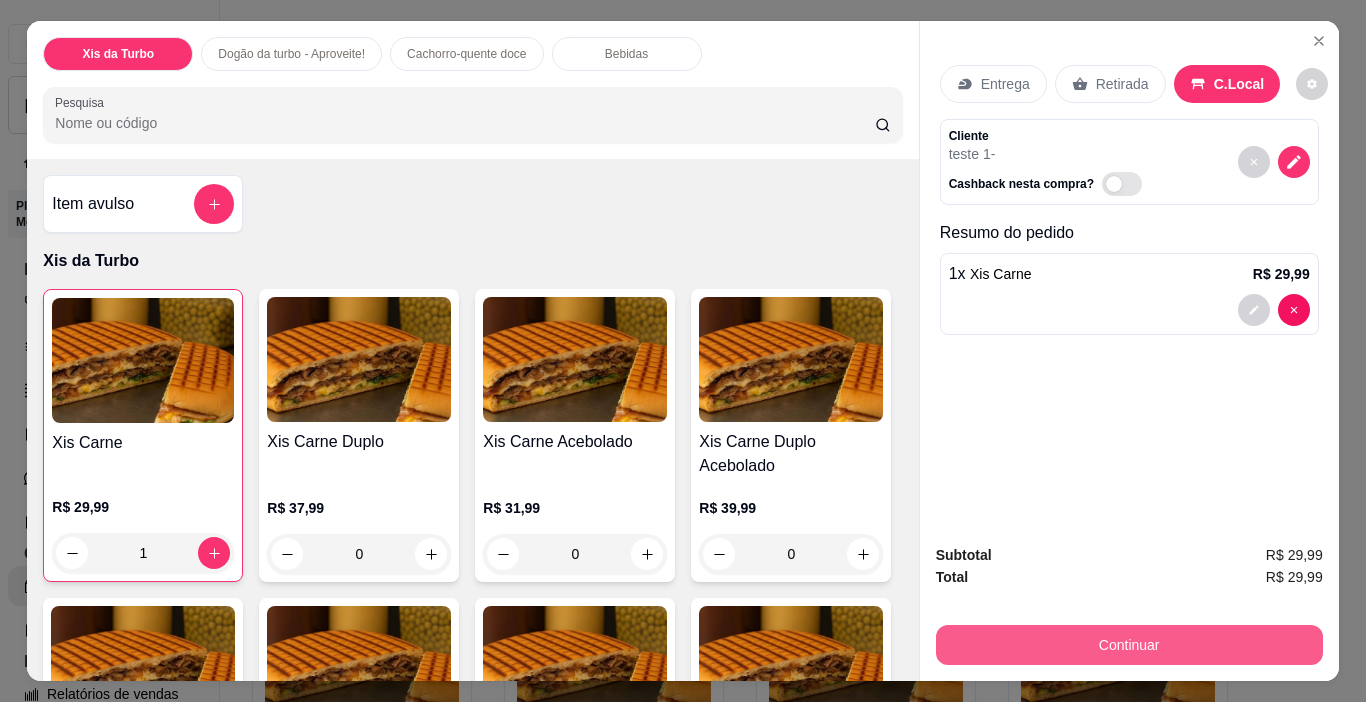 click on "Continuar" at bounding box center (1129, 645) 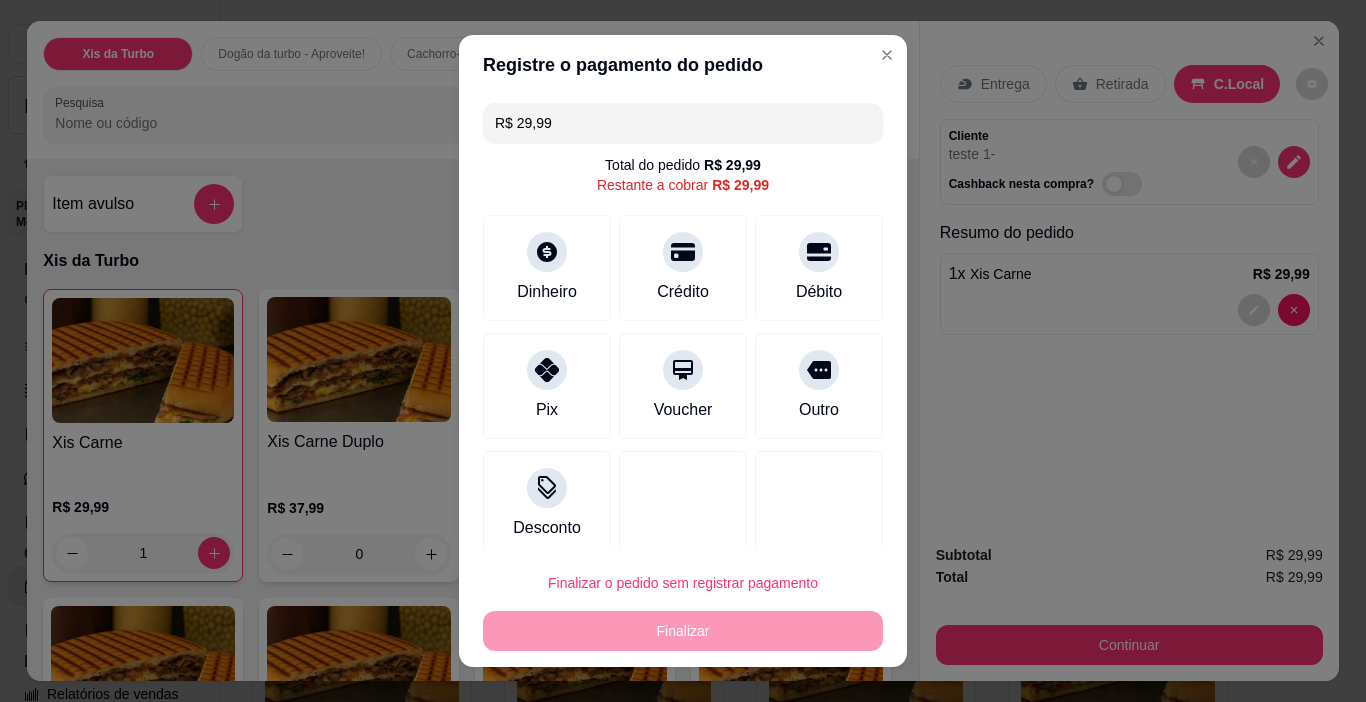 click on "Finalizar o pedido sem registrar pagamento" at bounding box center (683, 583) 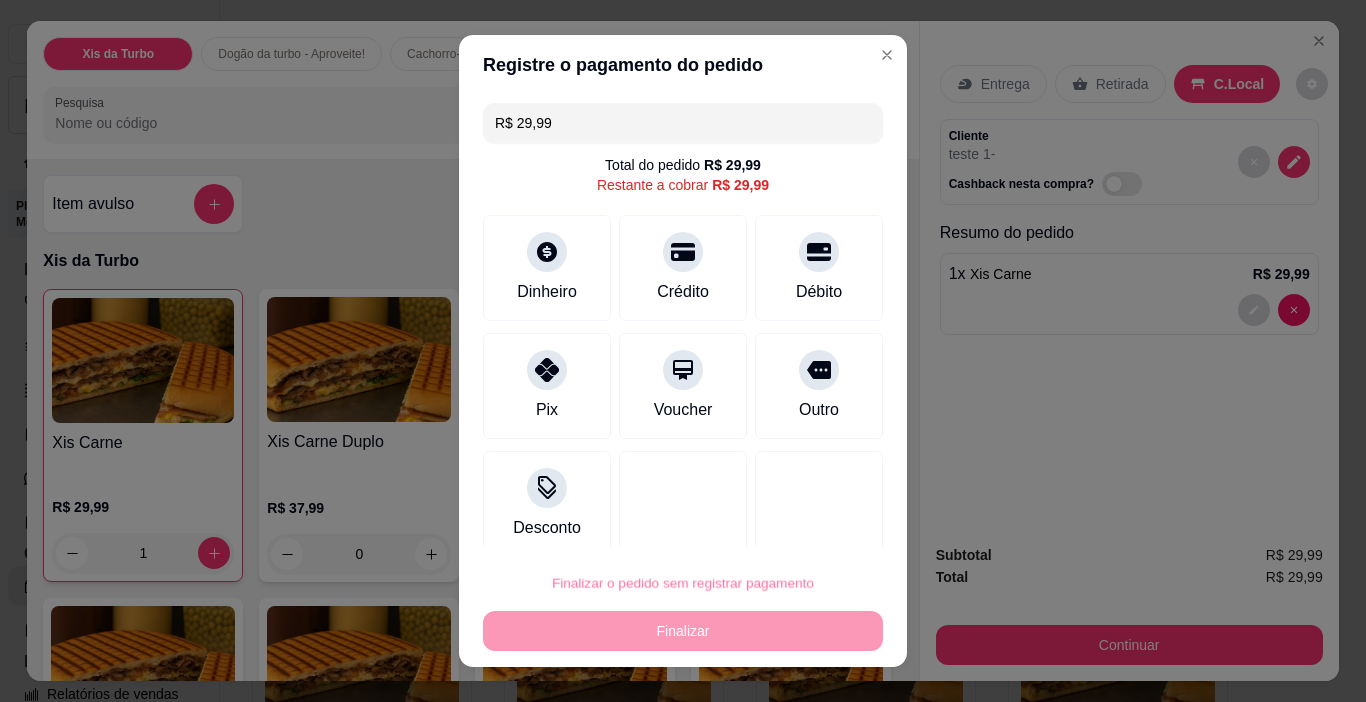 click on "Confirmar" at bounding box center [796, 526] 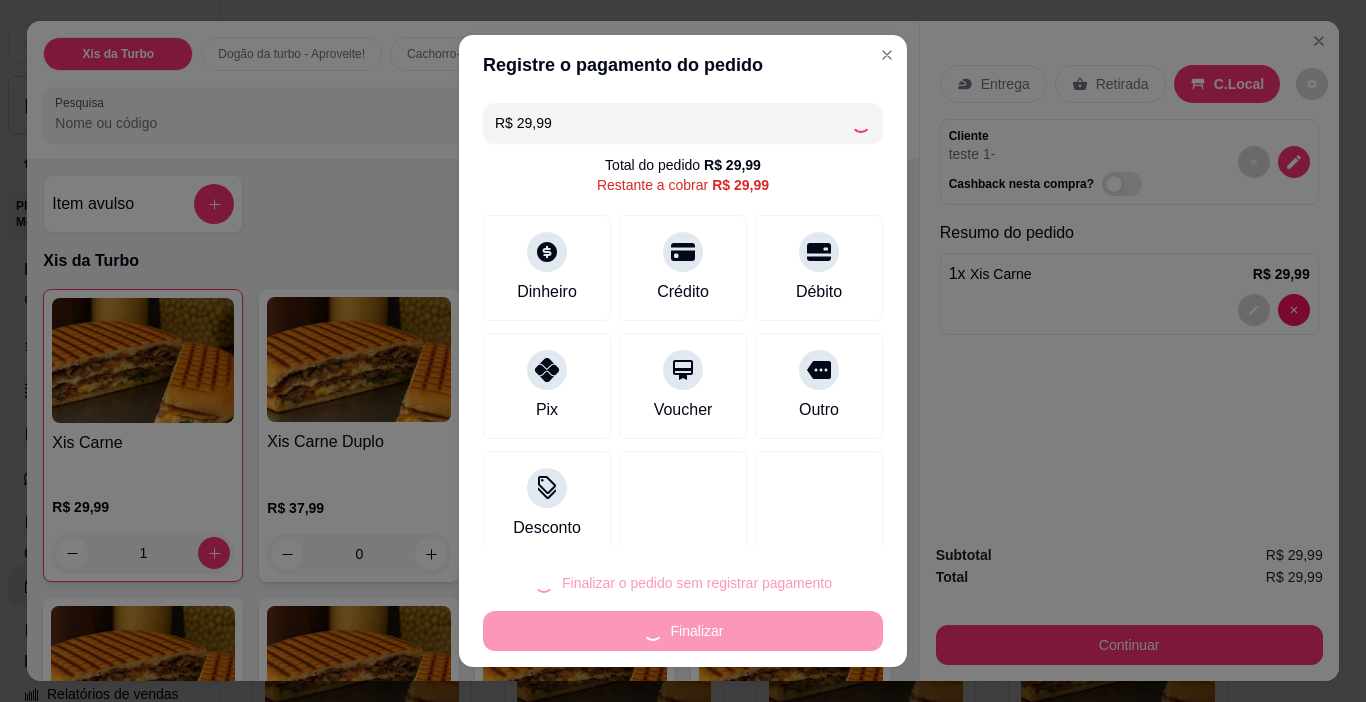type on "0" 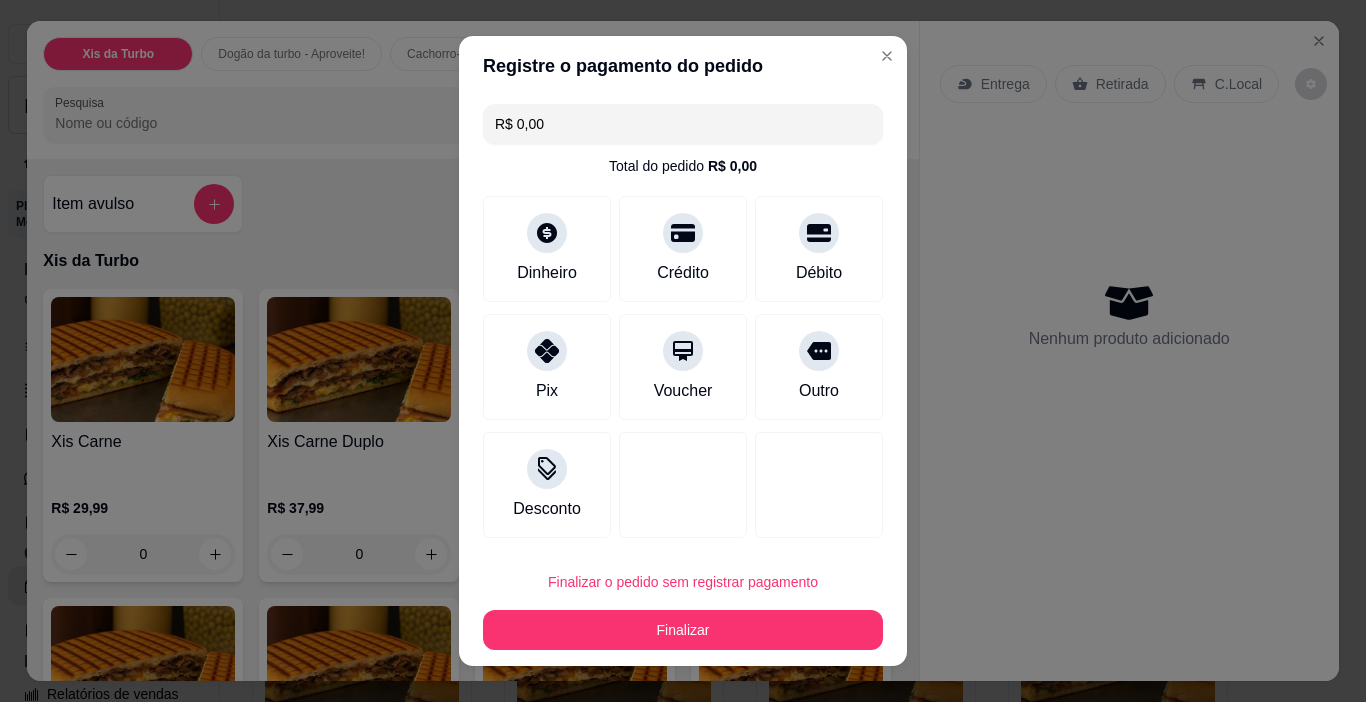 type on "R$ 0,00" 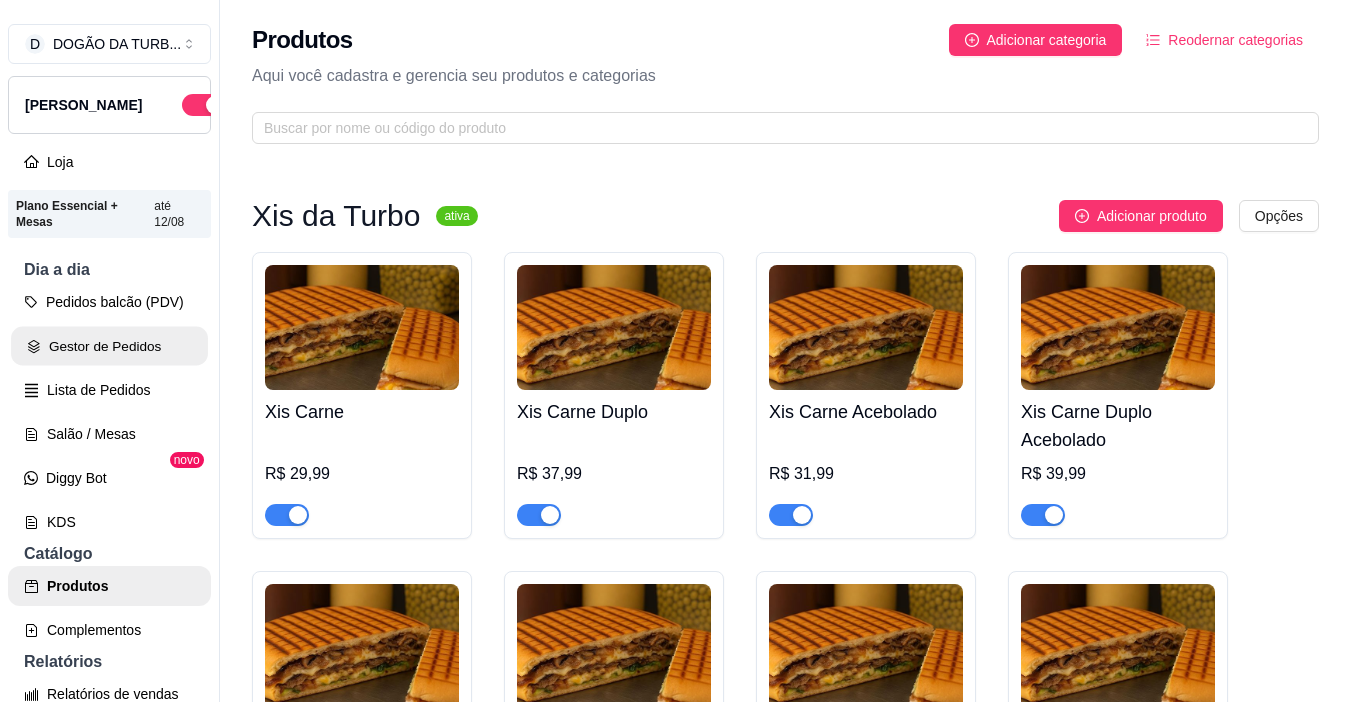 click on "Gestor de Pedidos" at bounding box center (109, 346) 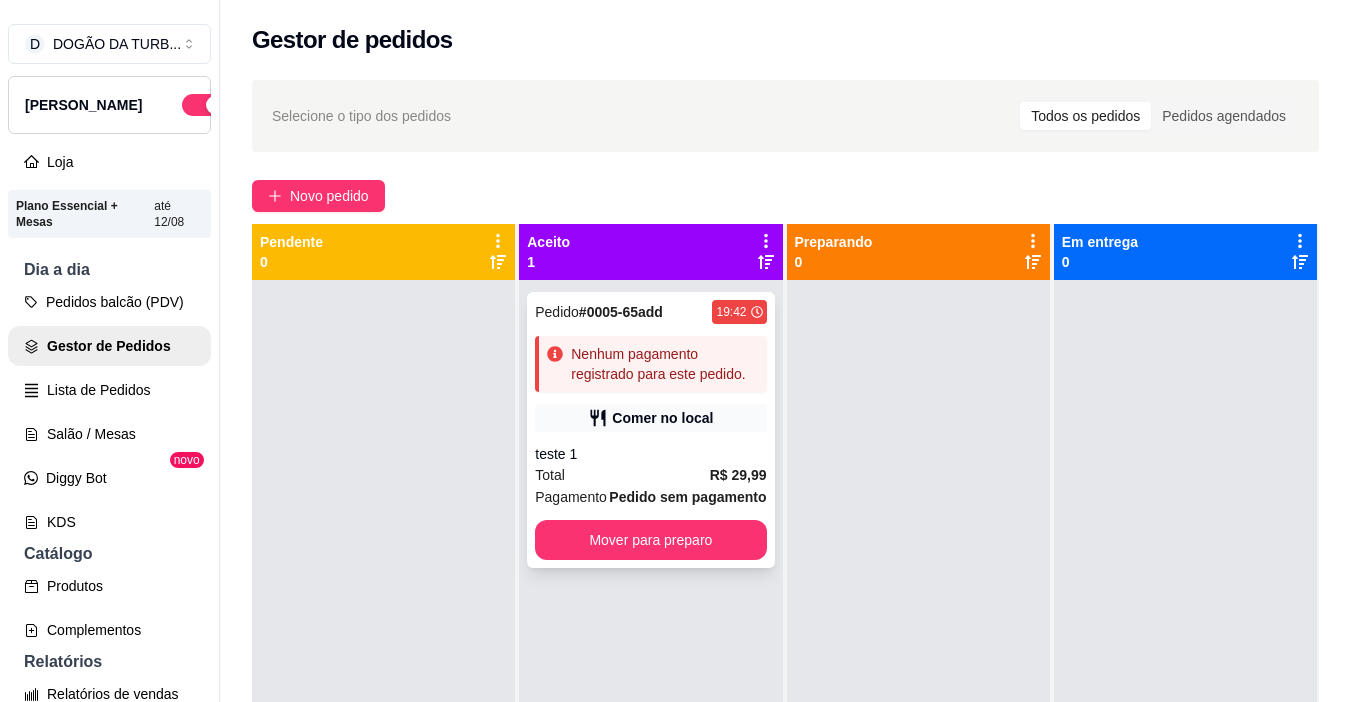 click on "Pedido  # 0005-65add 19:42 Nenhum pagamento registrado para este pedido. Comer no local teste 1 Total R$ 29,99 Pagamento Pedido sem pagamento Mover para preparo" at bounding box center [650, 430] 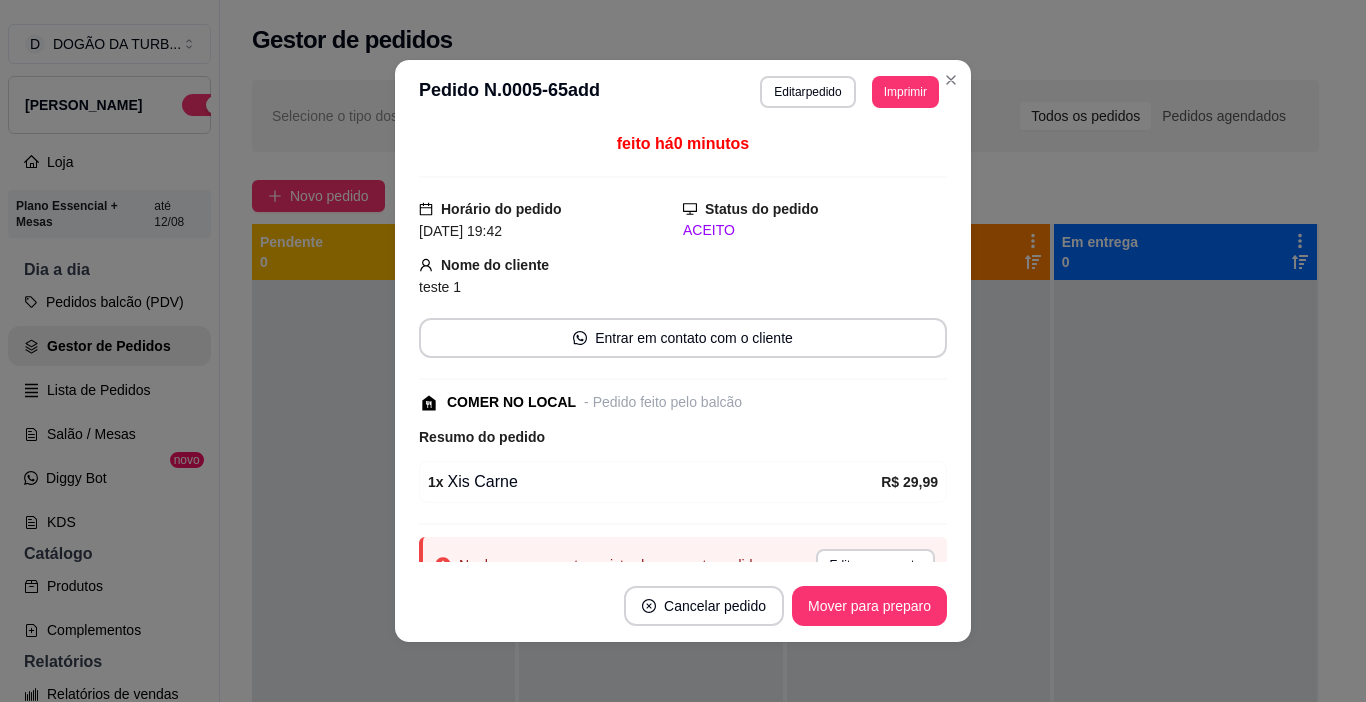 scroll, scrollTop: 87, scrollLeft: 0, axis: vertical 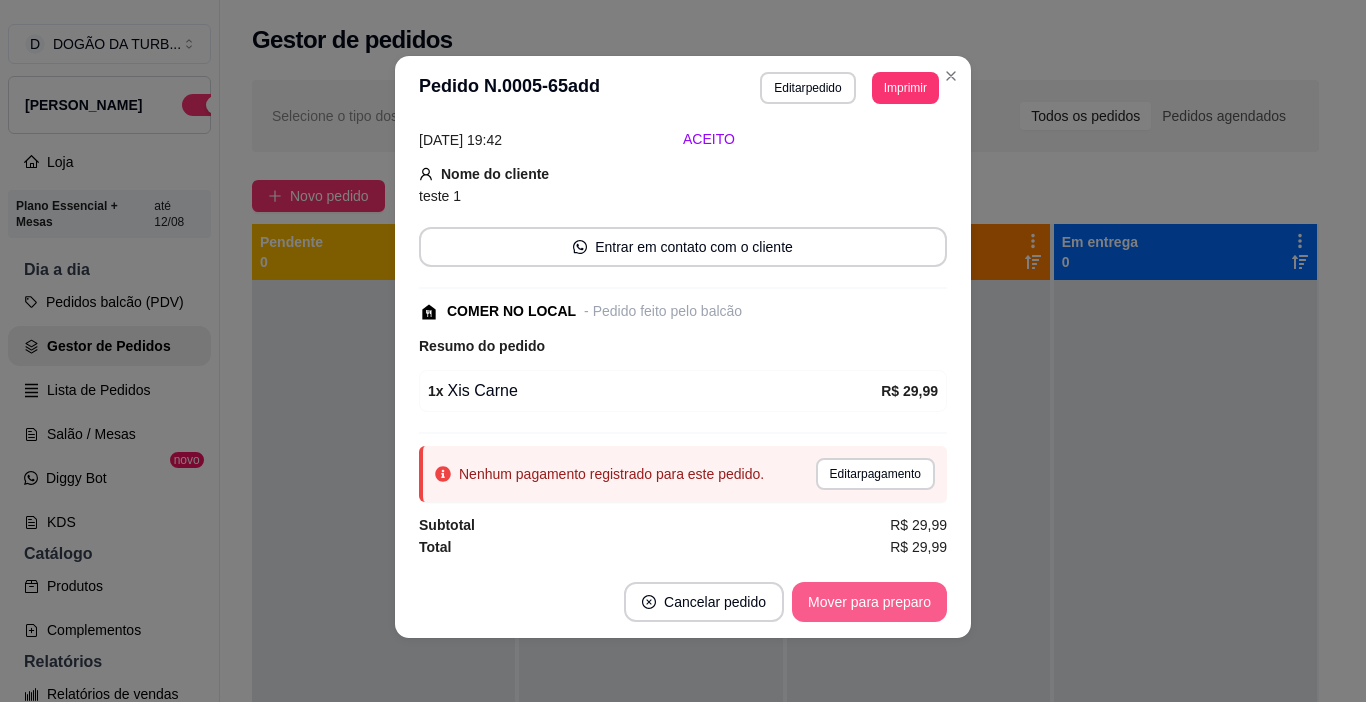 click on "Mover para preparo" at bounding box center (869, 602) 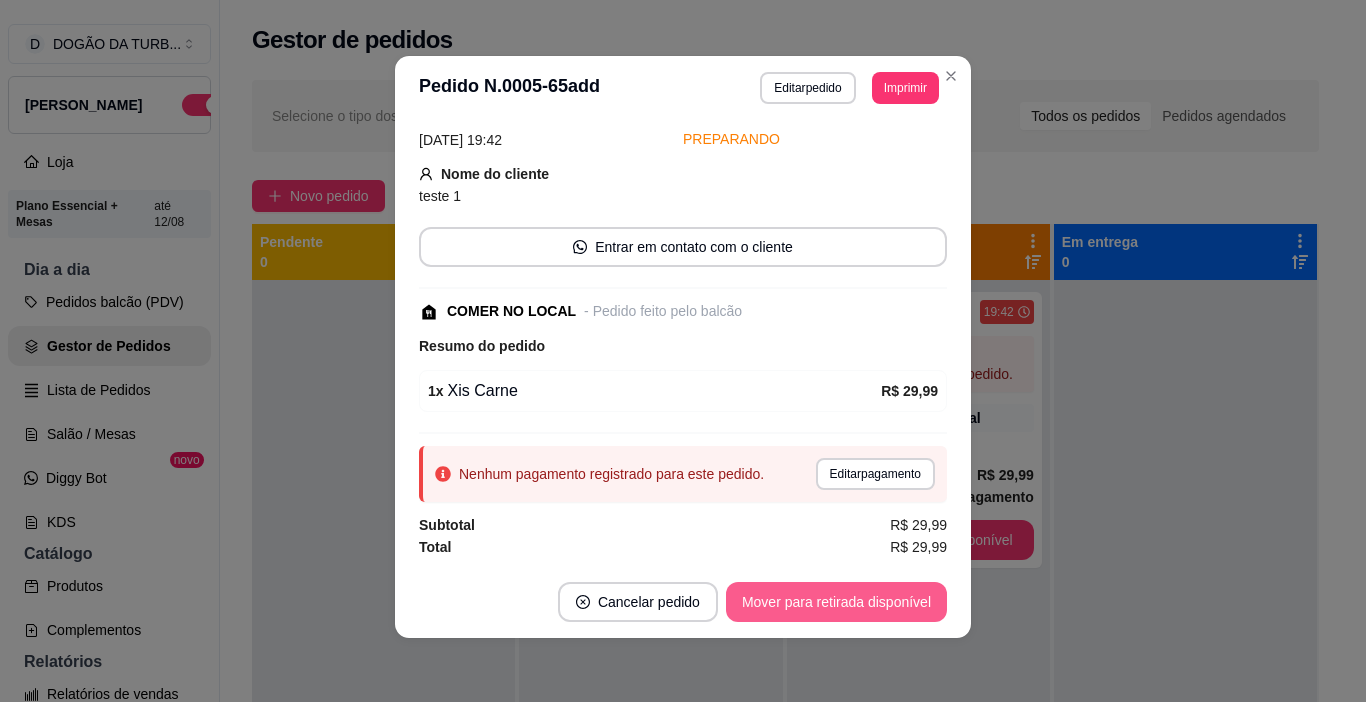 click on "Mover para retirada disponível" at bounding box center (836, 602) 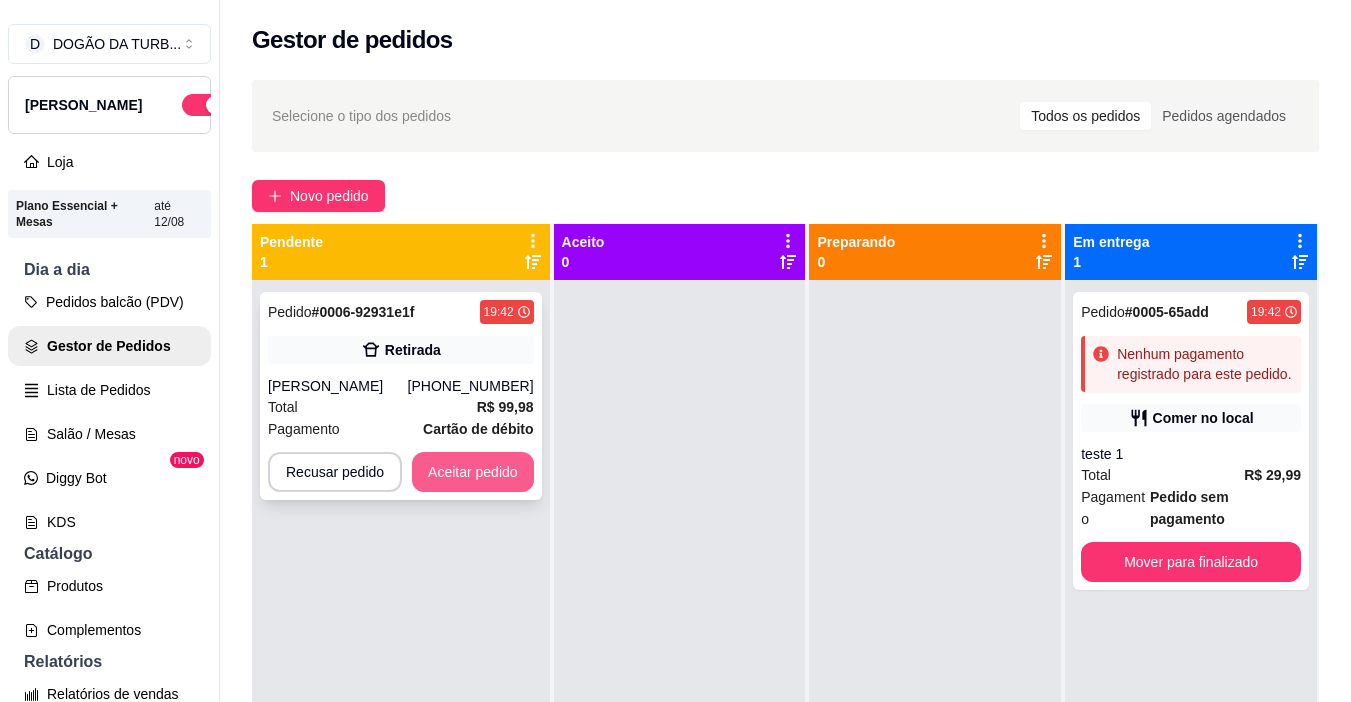 click on "Aceitar pedido" at bounding box center (473, 472) 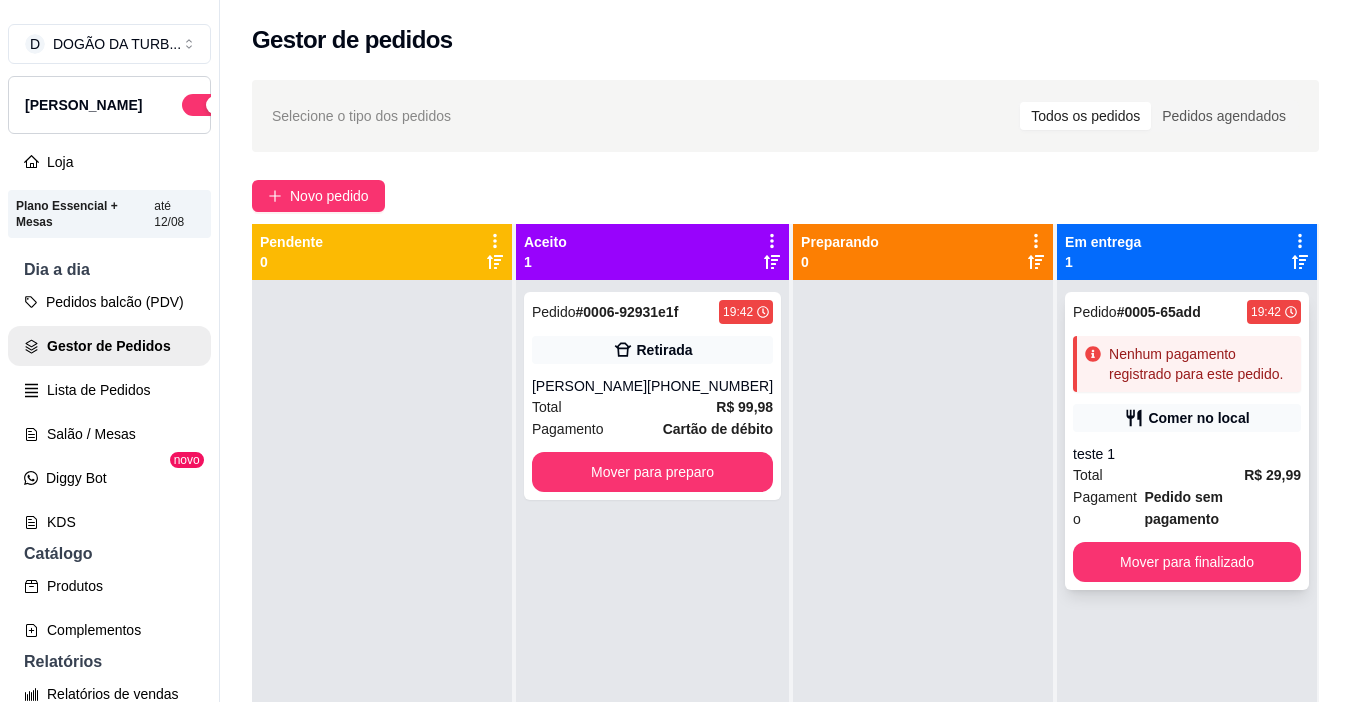 click on "Nenhum pagamento registrado para este pedido." at bounding box center (1187, 364) 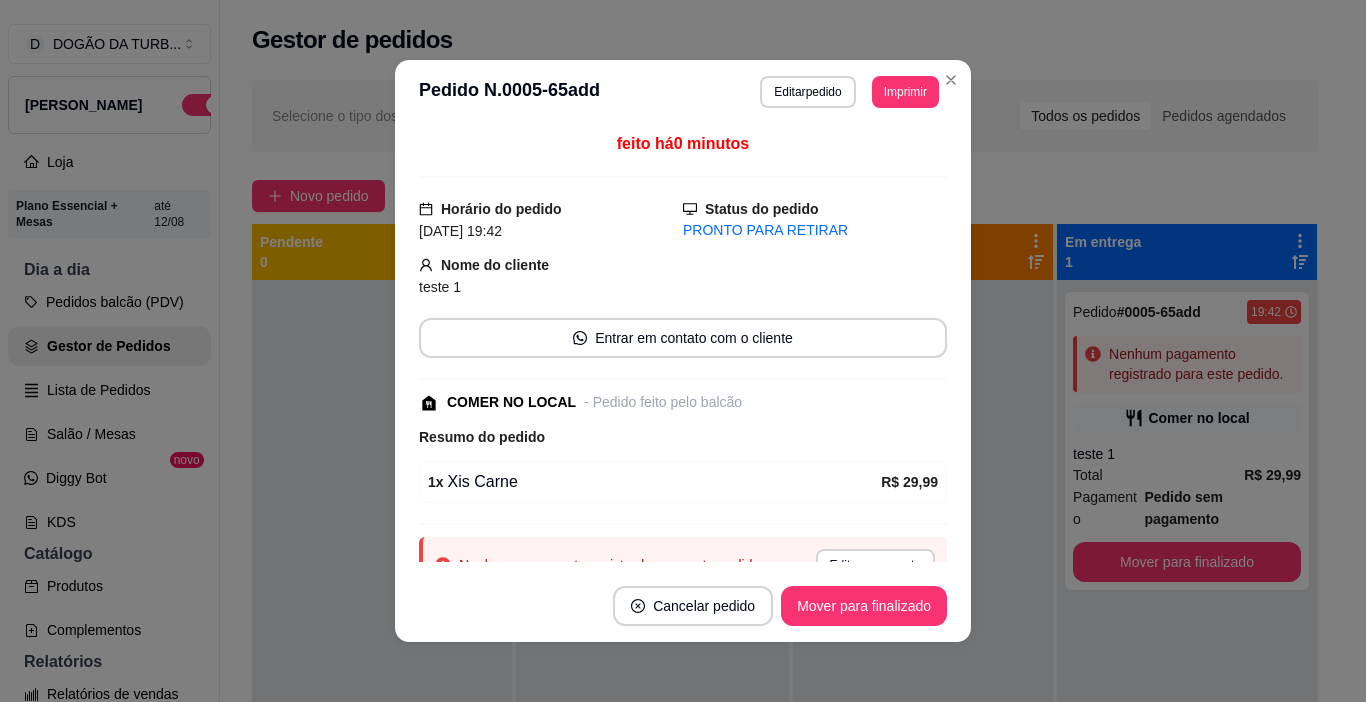 scroll, scrollTop: 87, scrollLeft: 0, axis: vertical 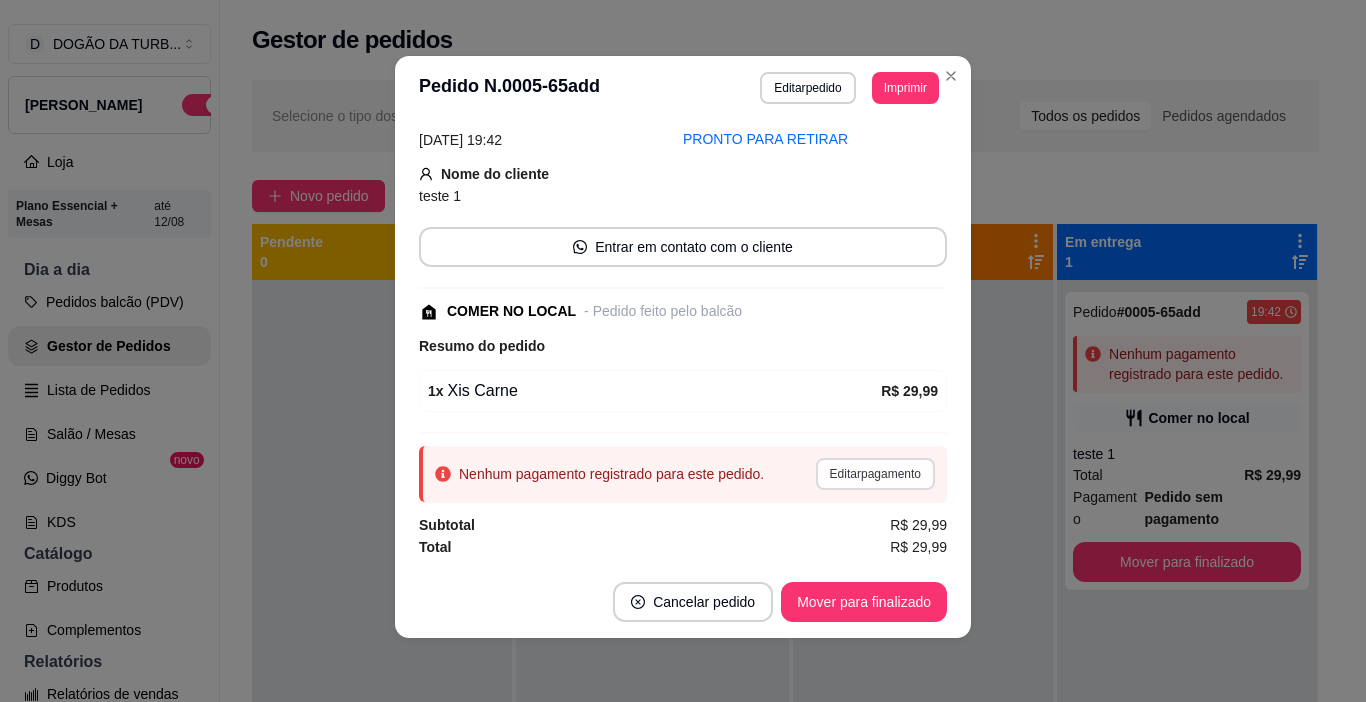 click on "Editar  pagamento" at bounding box center (875, 474) 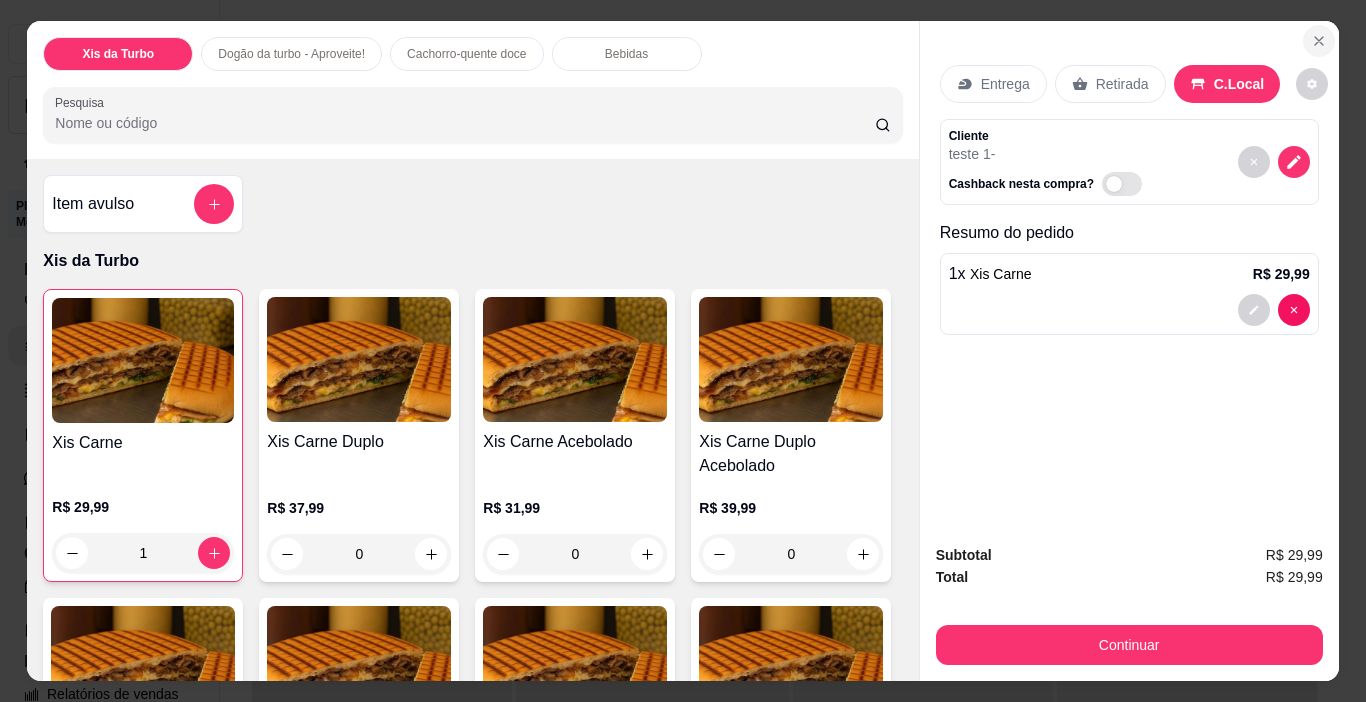 click 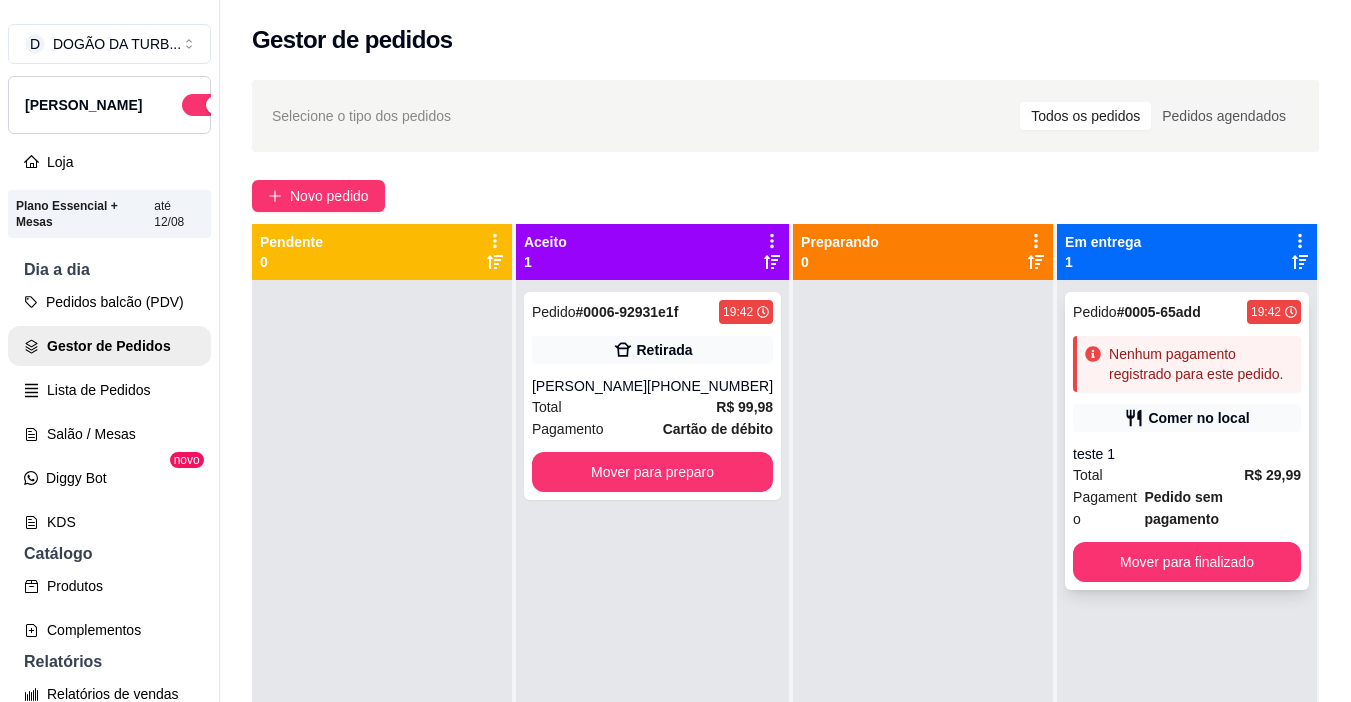 click on "Nenhum pagamento registrado para este pedido." at bounding box center [1201, 364] 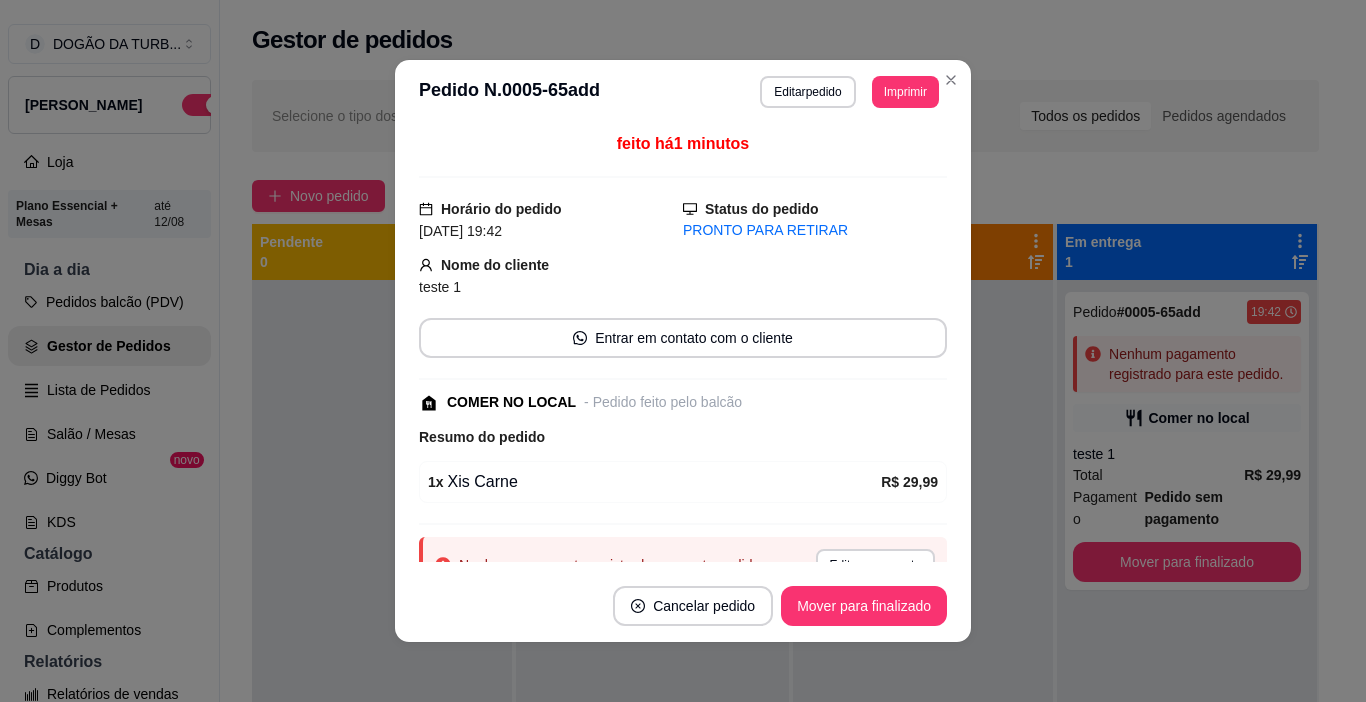 scroll, scrollTop: 87, scrollLeft: 0, axis: vertical 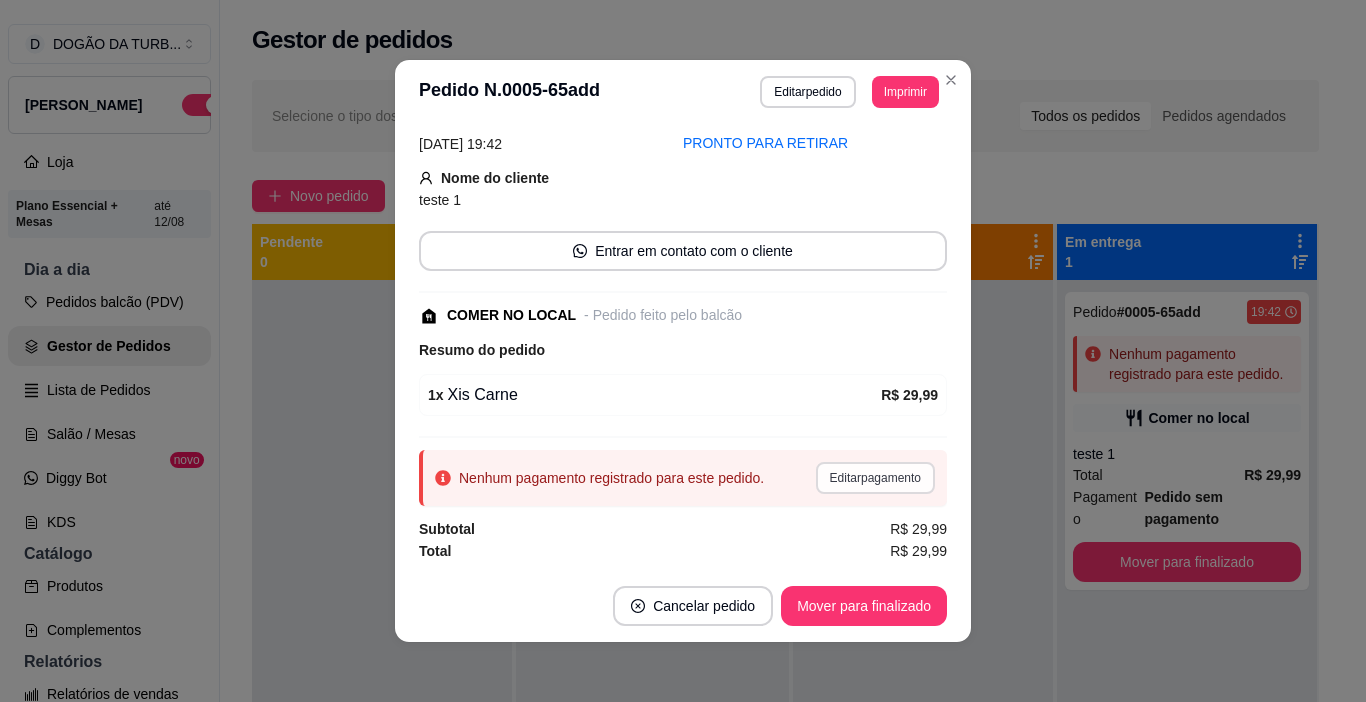 click on "Editar  pagamento" at bounding box center [875, 478] 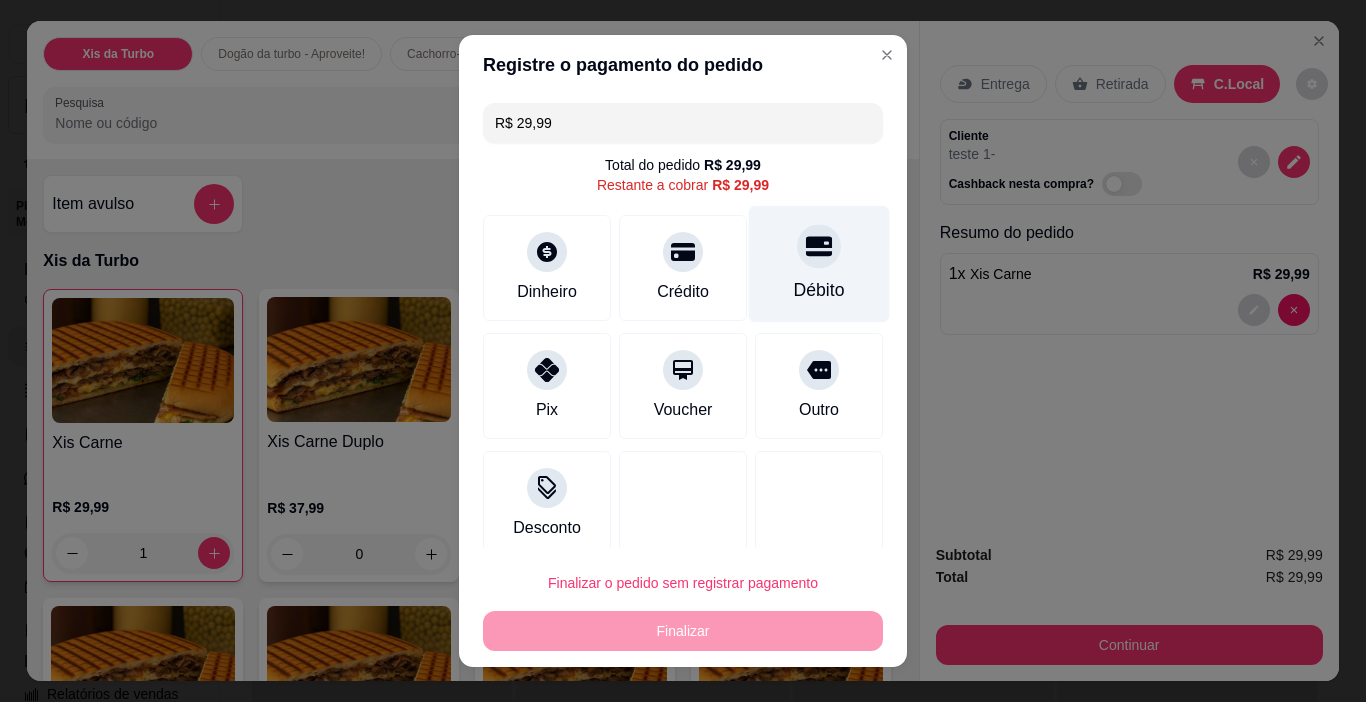 click on "Débito" at bounding box center [819, 290] 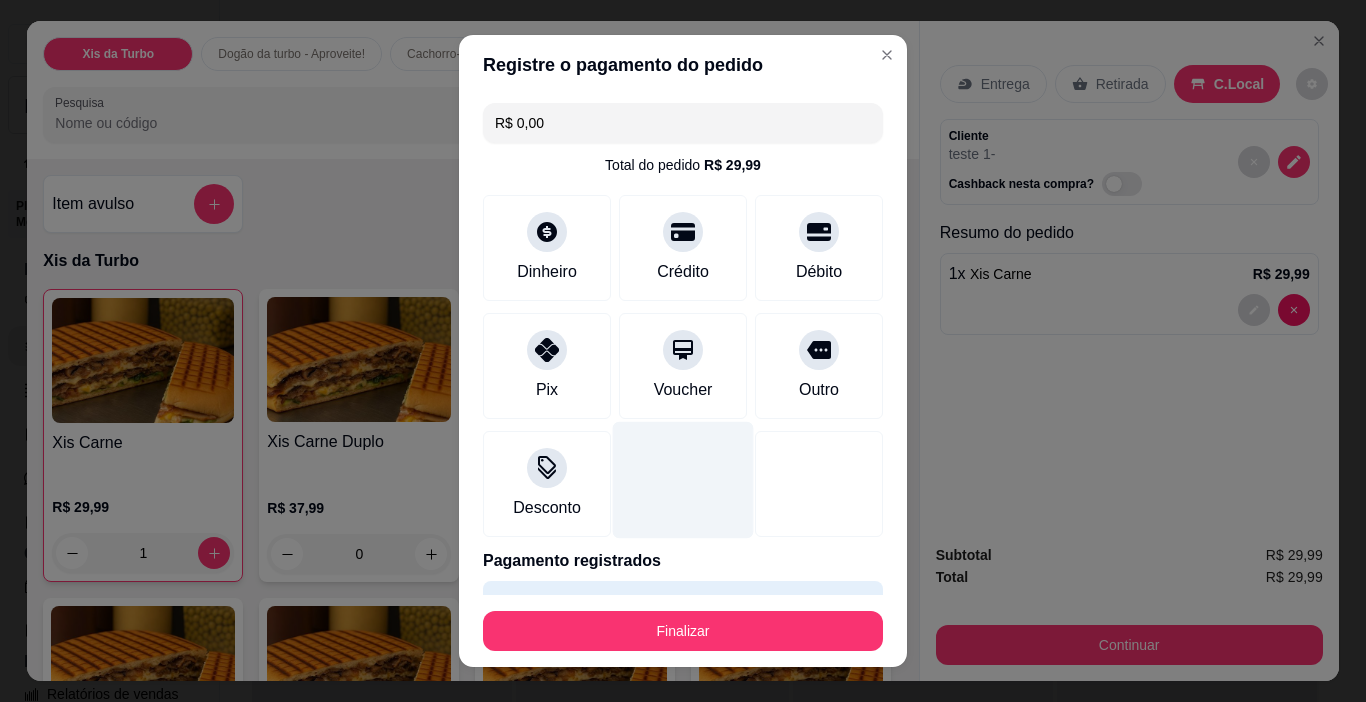 scroll, scrollTop: 54, scrollLeft: 0, axis: vertical 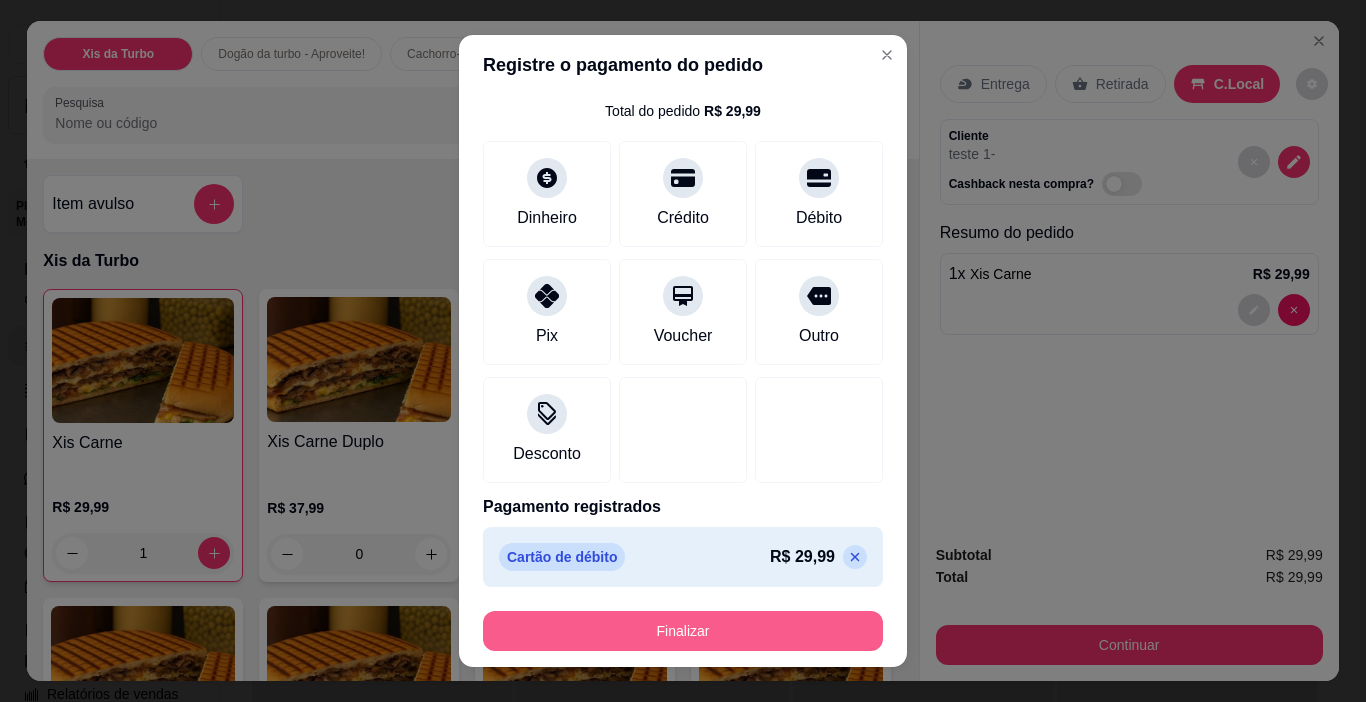click on "Finalizar" at bounding box center [683, 631] 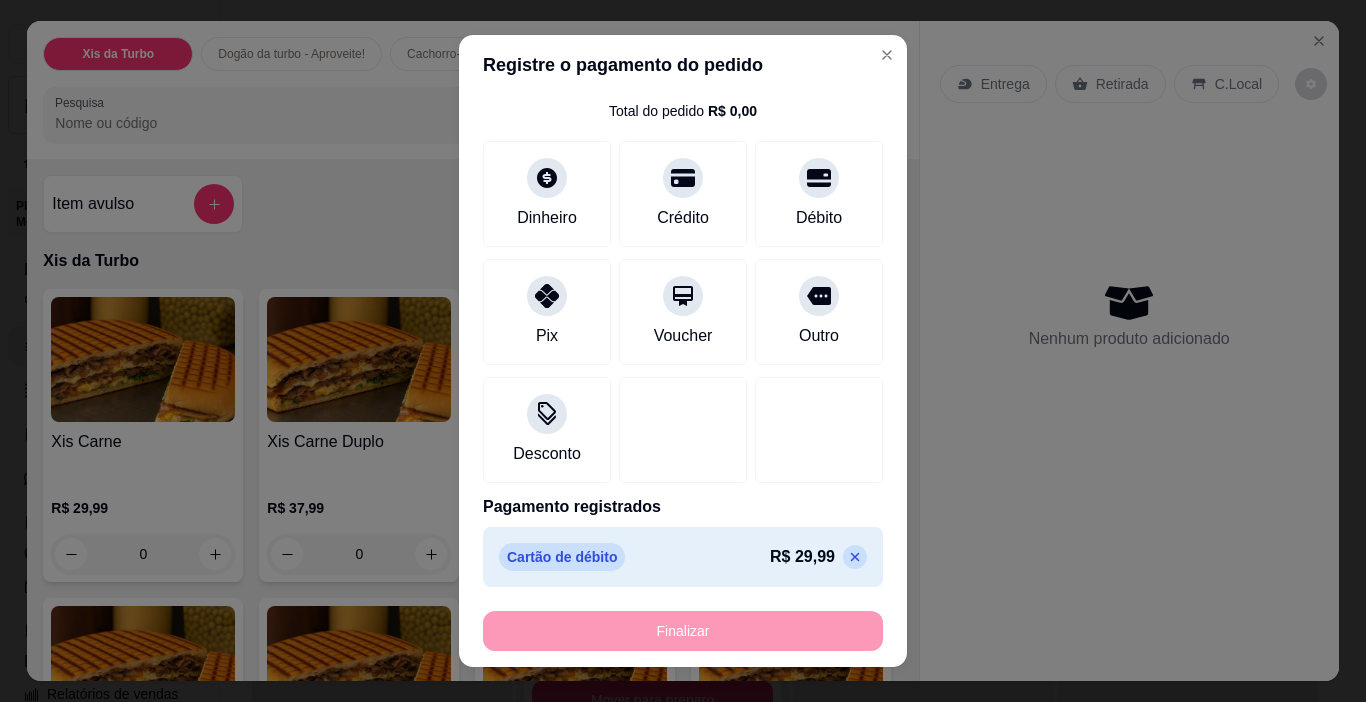 type on "0" 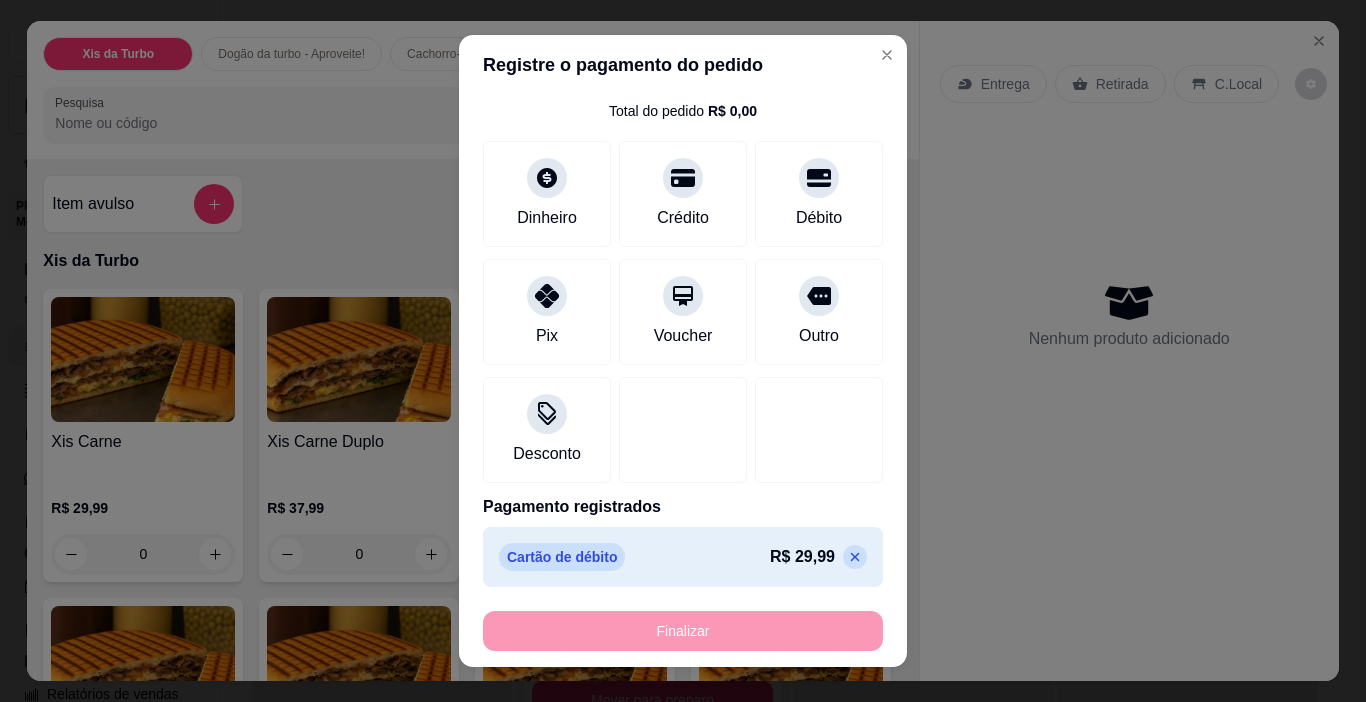 type on "-R$ 29,99" 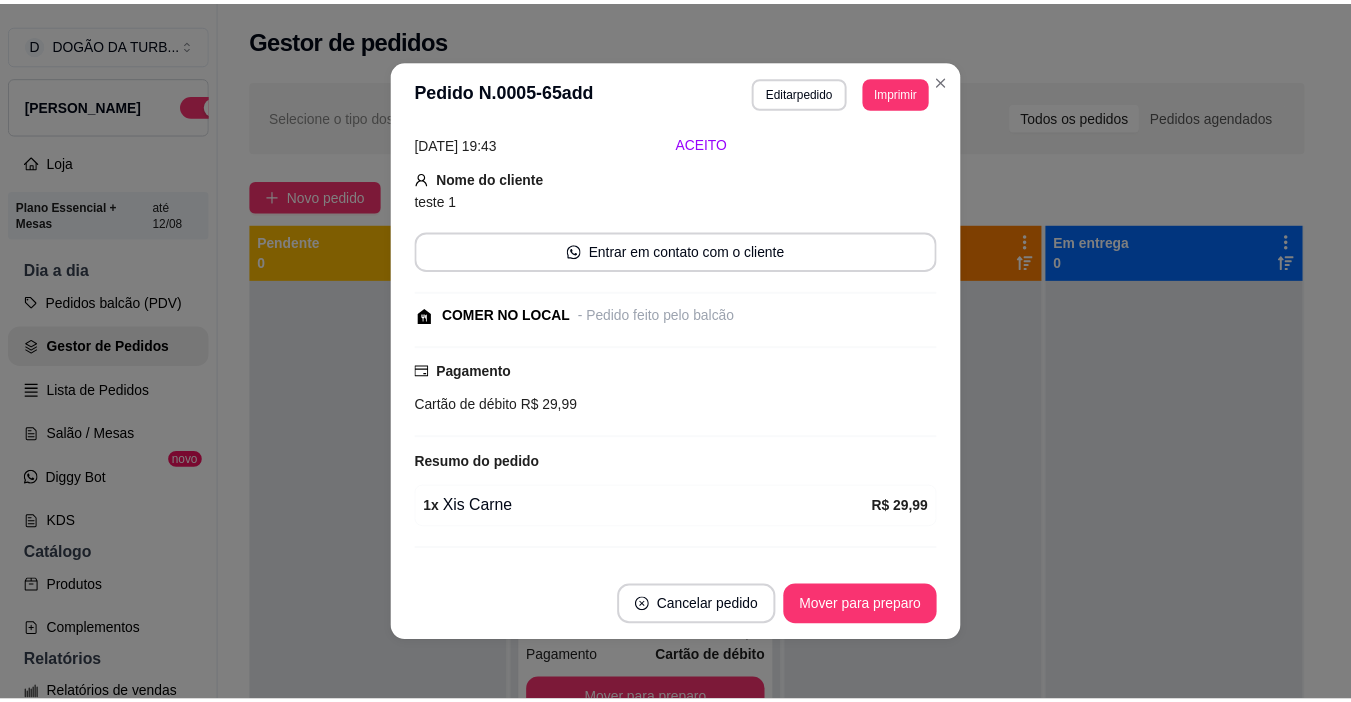 scroll, scrollTop: 175, scrollLeft: 0, axis: vertical 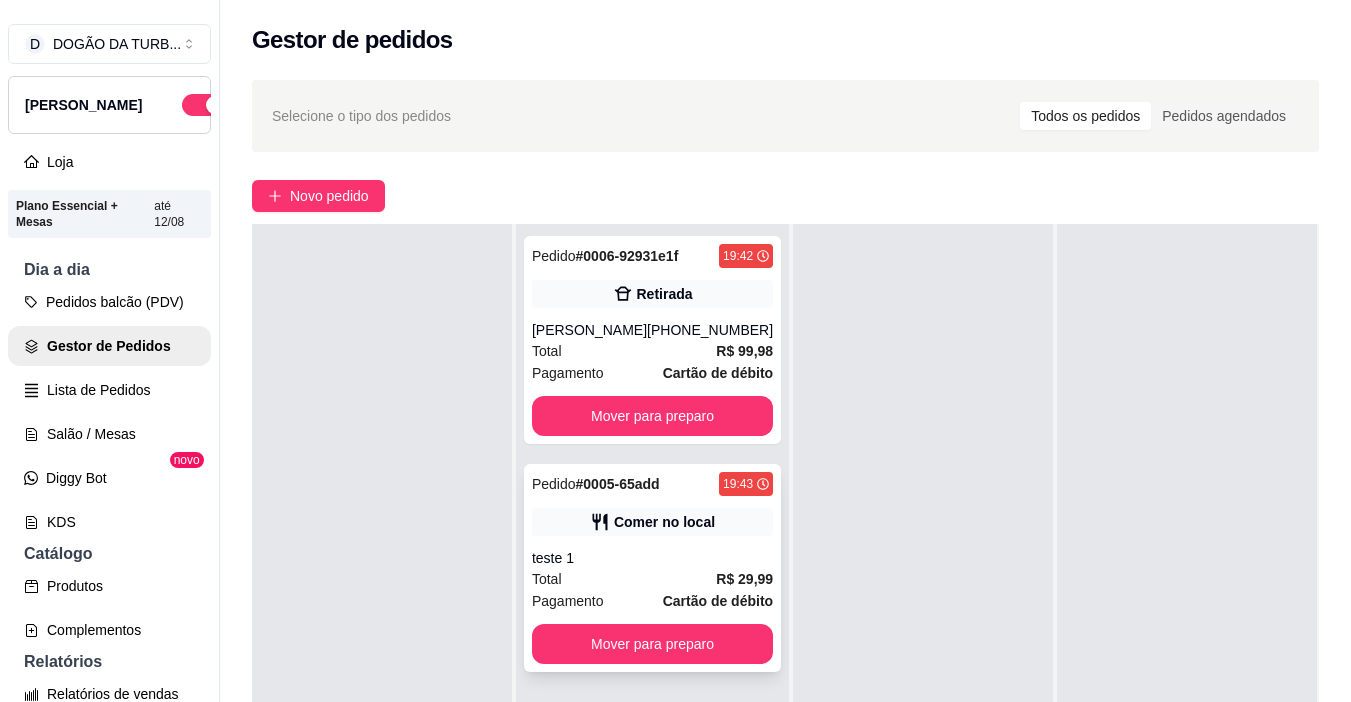 click on "Pedido  # 0005-65add 19:43 Comer no local teste 1 Total R$ 29,99 Pagamento Cartão de débito Mover para preparo" at bounding box center (652, 568) 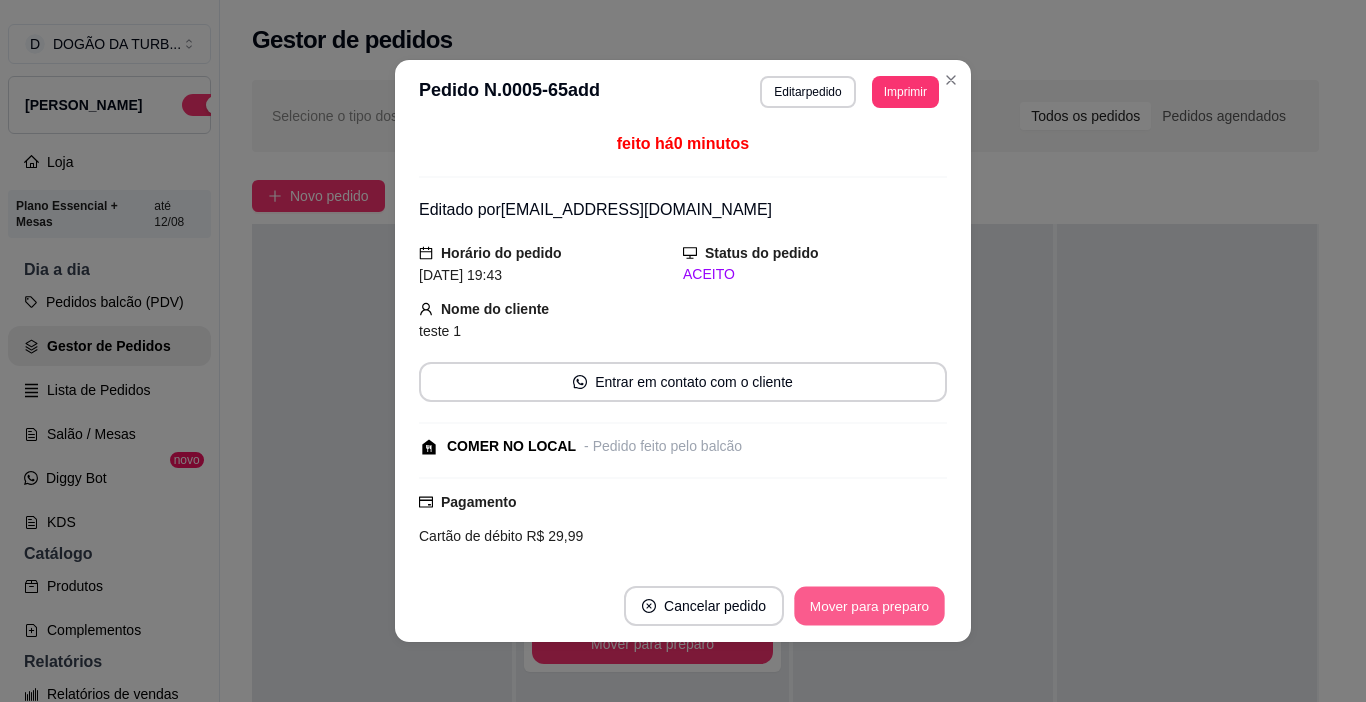 click on "Mover para preparo" at bounding box center (869, 606) 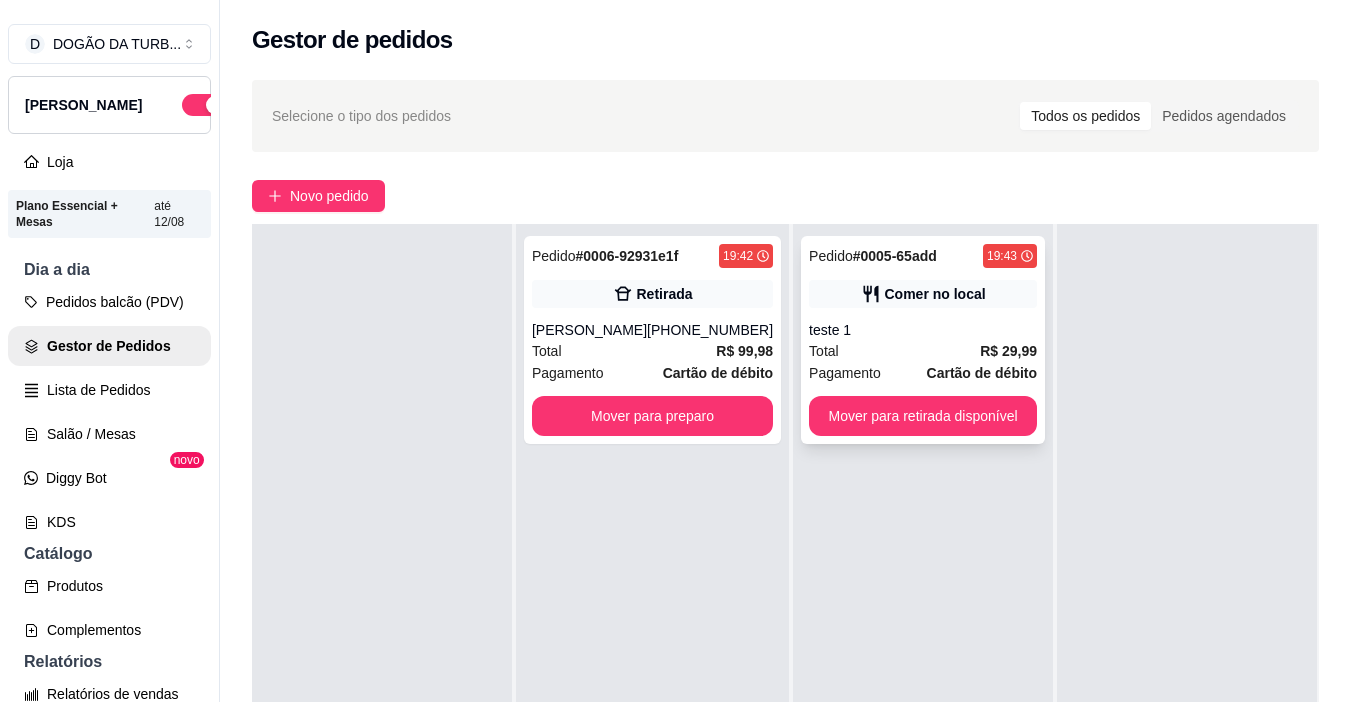 click on "Pedido  # 0005-65add 19:43 Comer no local teste 1 Total R$ 29,99 Pagamento Cartão de débito Mover para retirada disponível" at bounding box center [923, 340] 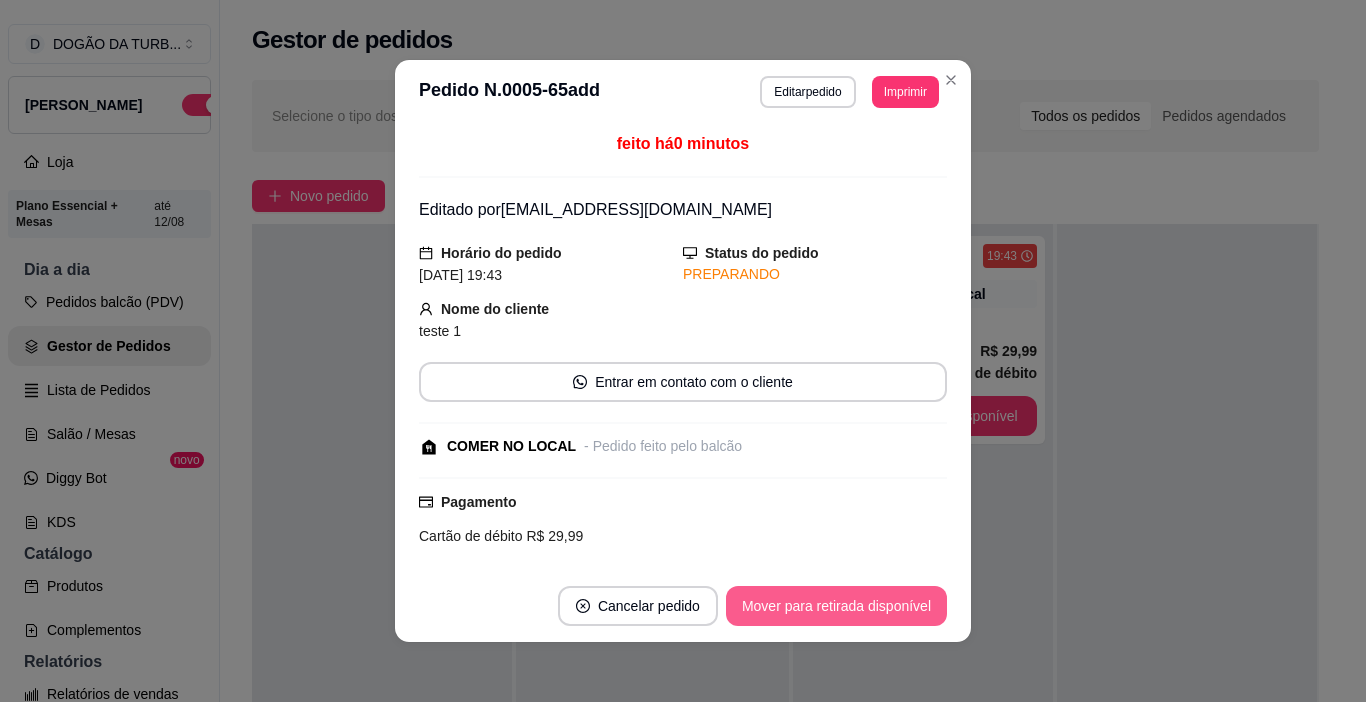 click on "Mover para retirada disponível" at bounding box center [836, 606] 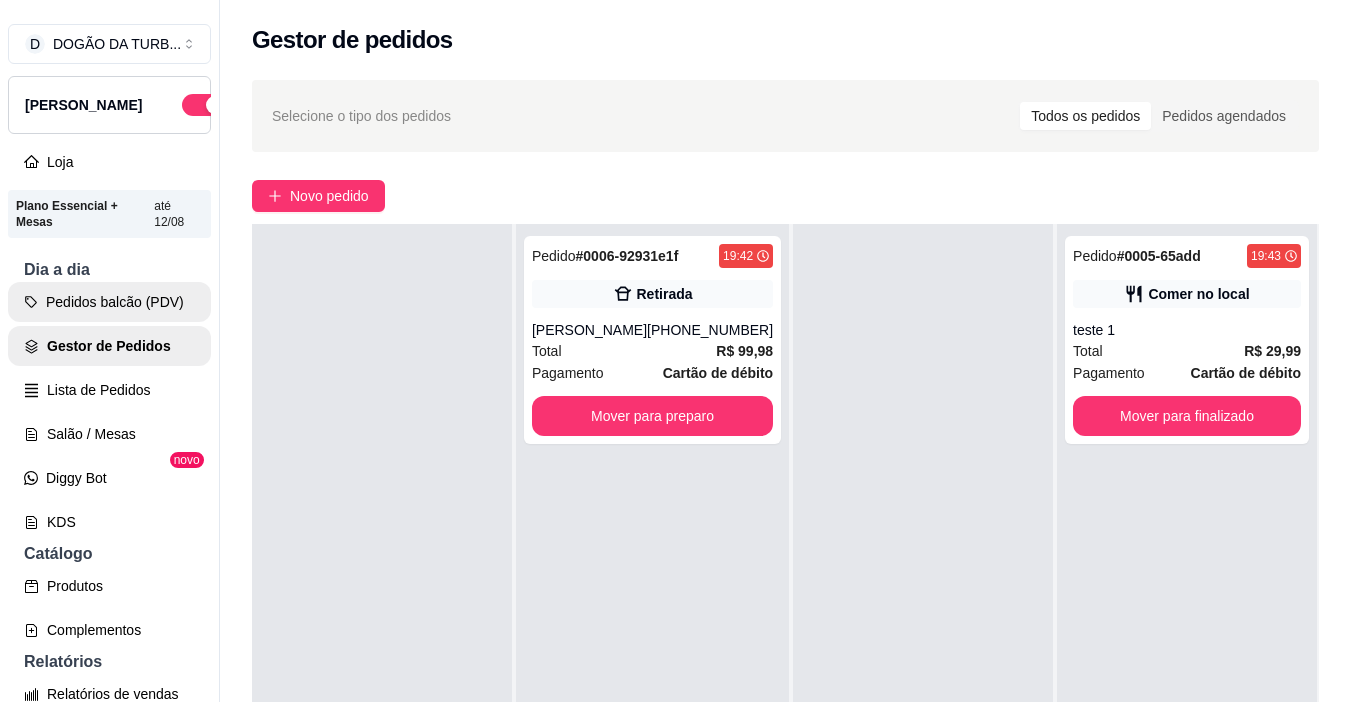 click on "Pedidos balcão (PDV)" at bounding box center [109, 302] 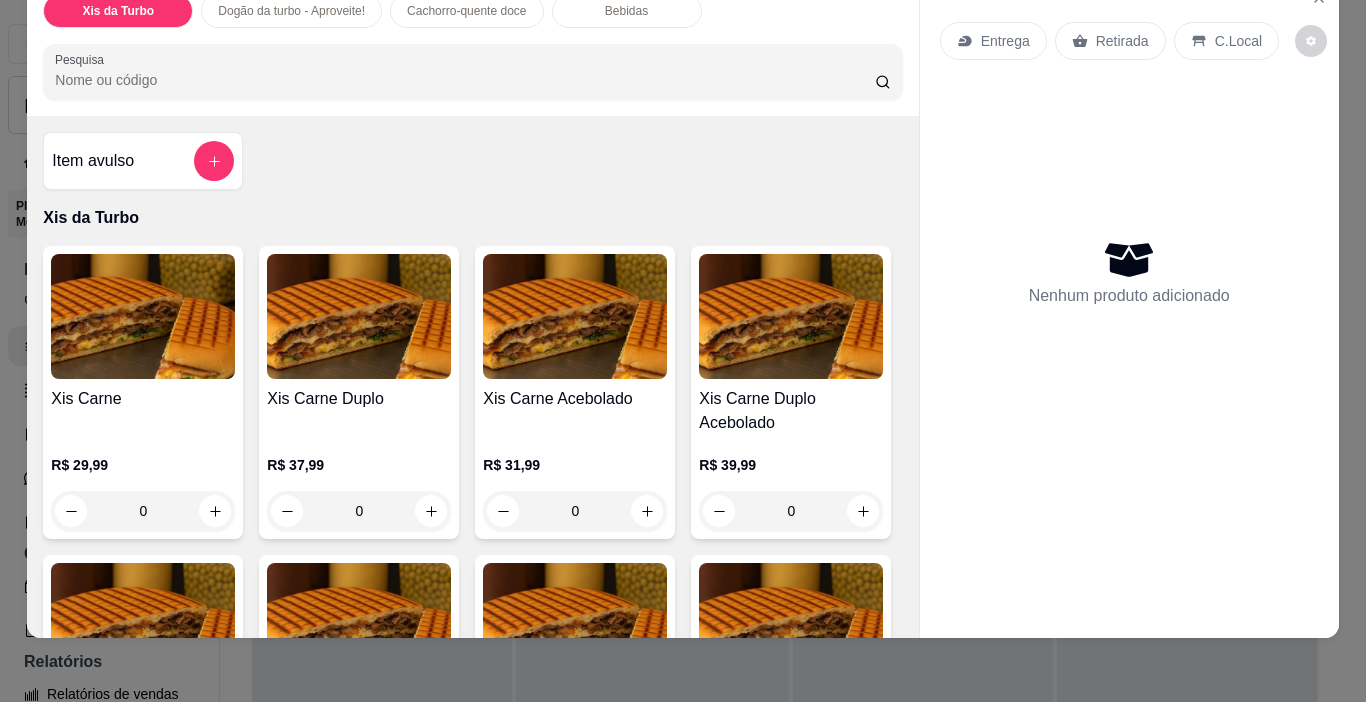 scroll, scrollTop: 0, scrollLeft: 0, axis: both 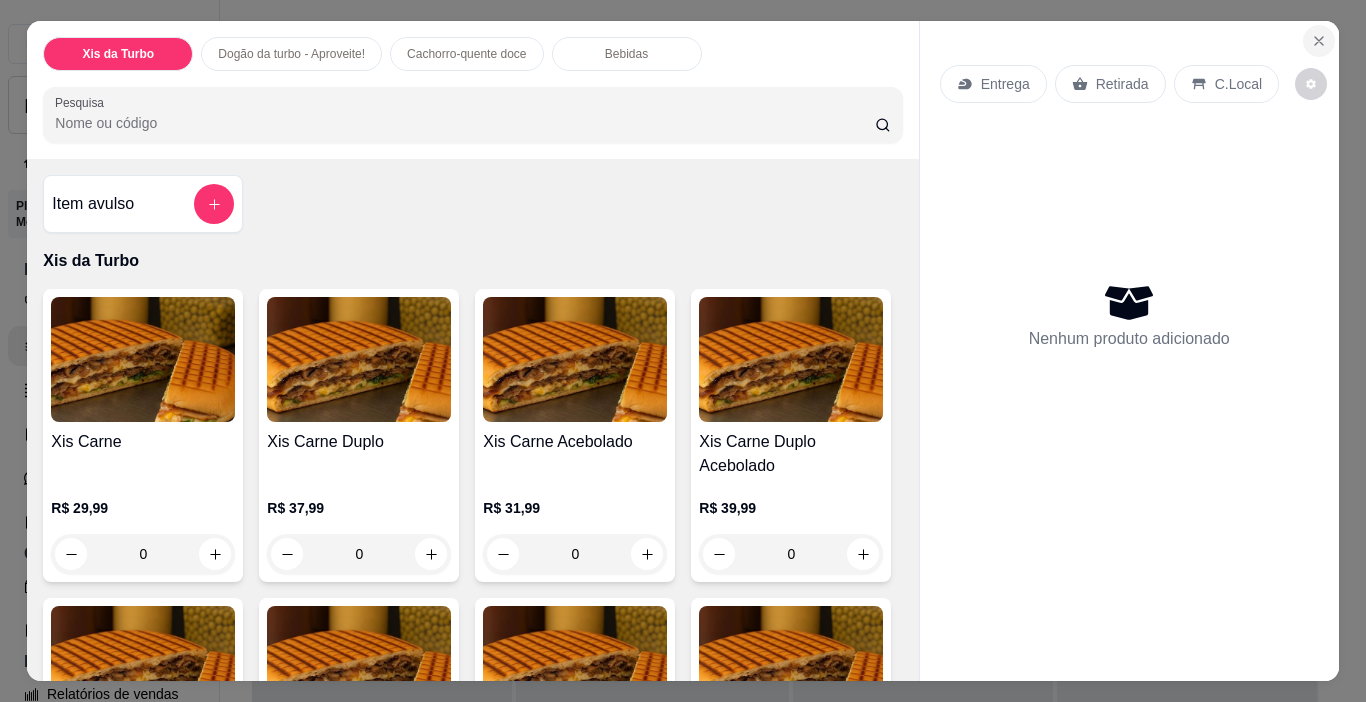 click 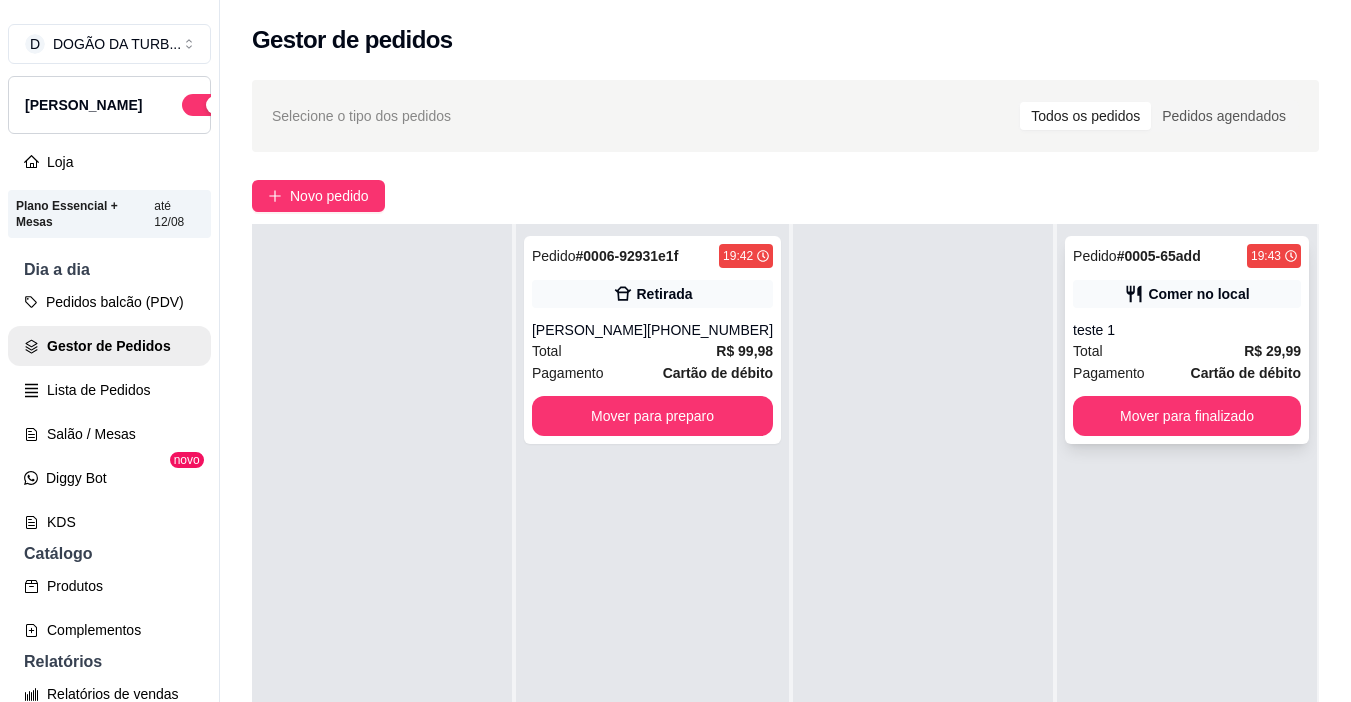 click on "Comer no local" at bounding box center (1187, 294) 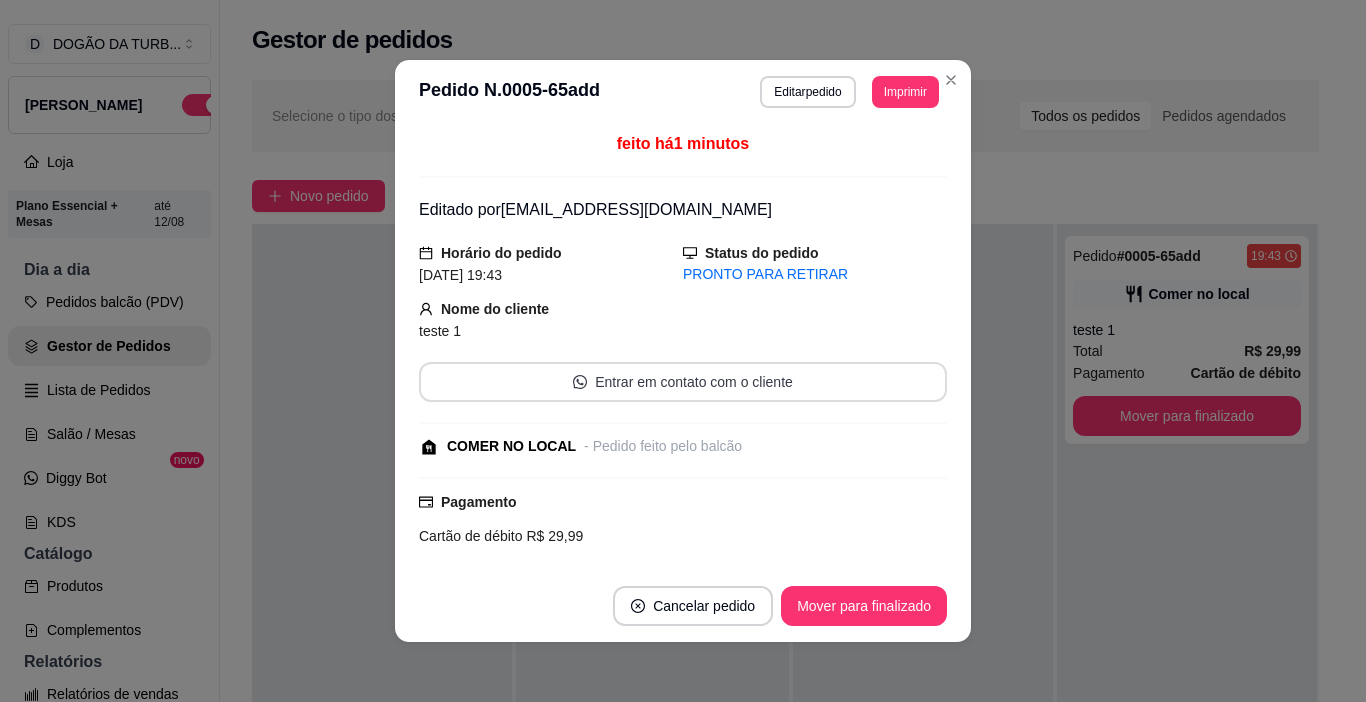 scroll, scrollTop: 175, scrollLeft: 0, axis: vertical 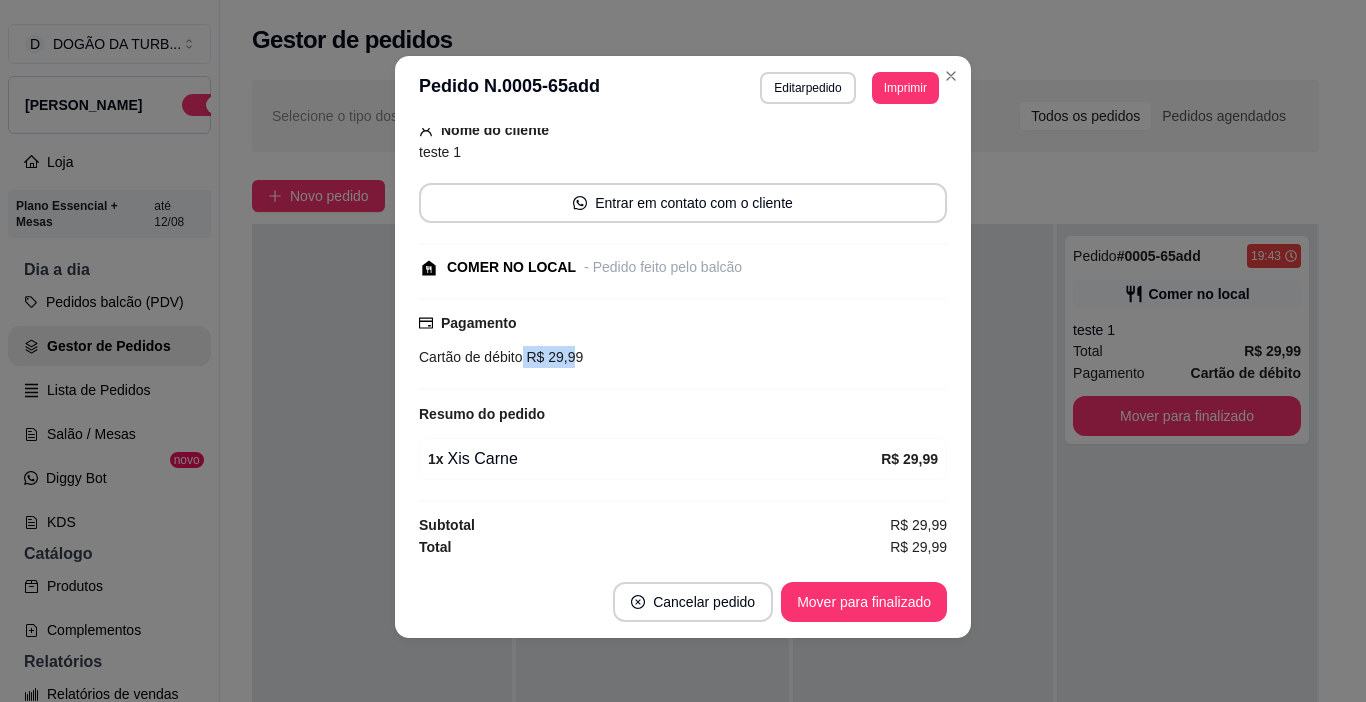 drag, startPoint x: 517, startPoint y: 356, endPoint x: 567, endPoint y: 343, distance: 51.662365 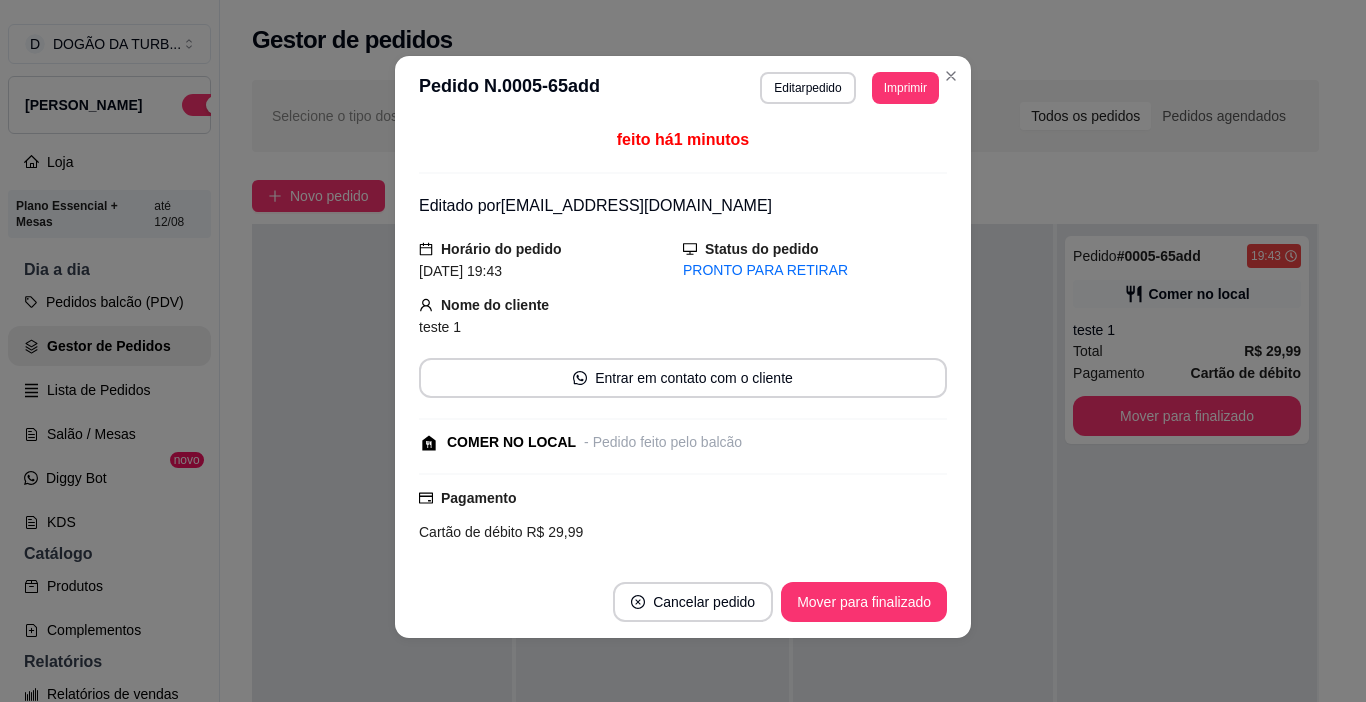 click on "Cartão de débito   R$ 29,99" at bounding box center [683, 532] 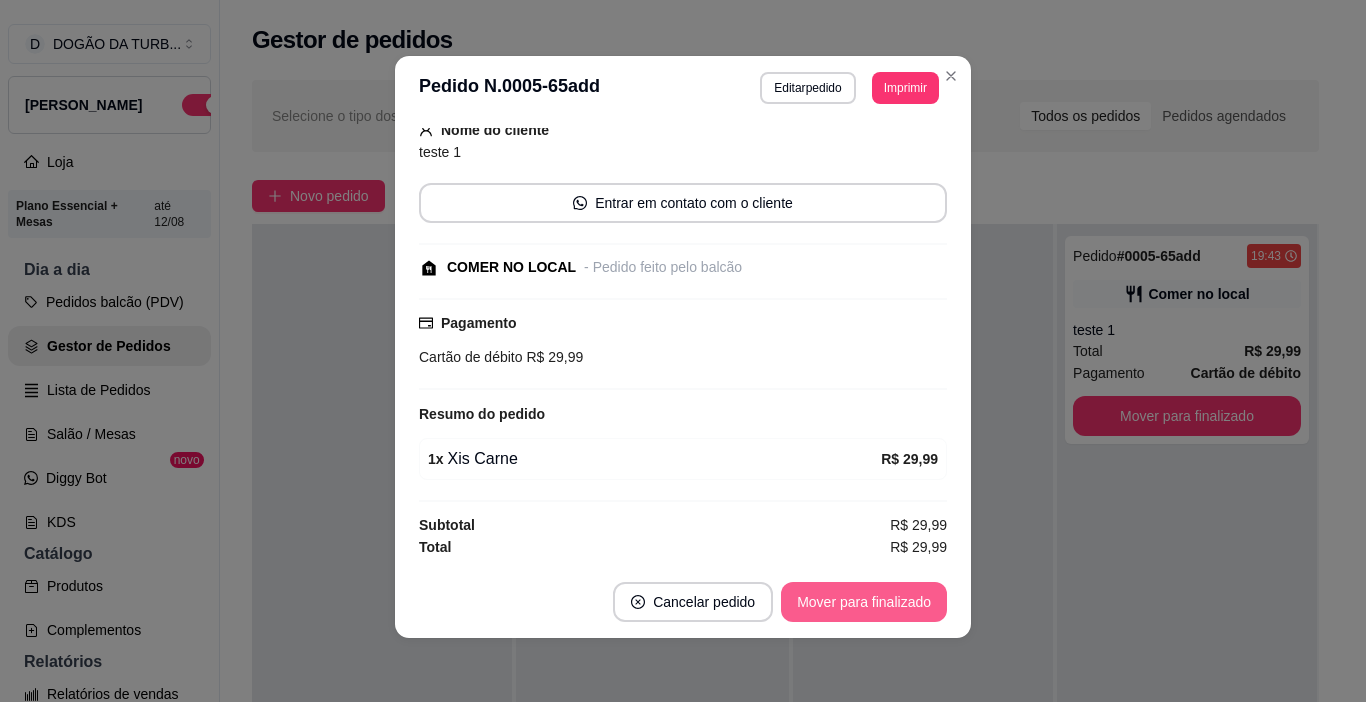 click on "Mover para finalizado" at bounding box center [864, 602] 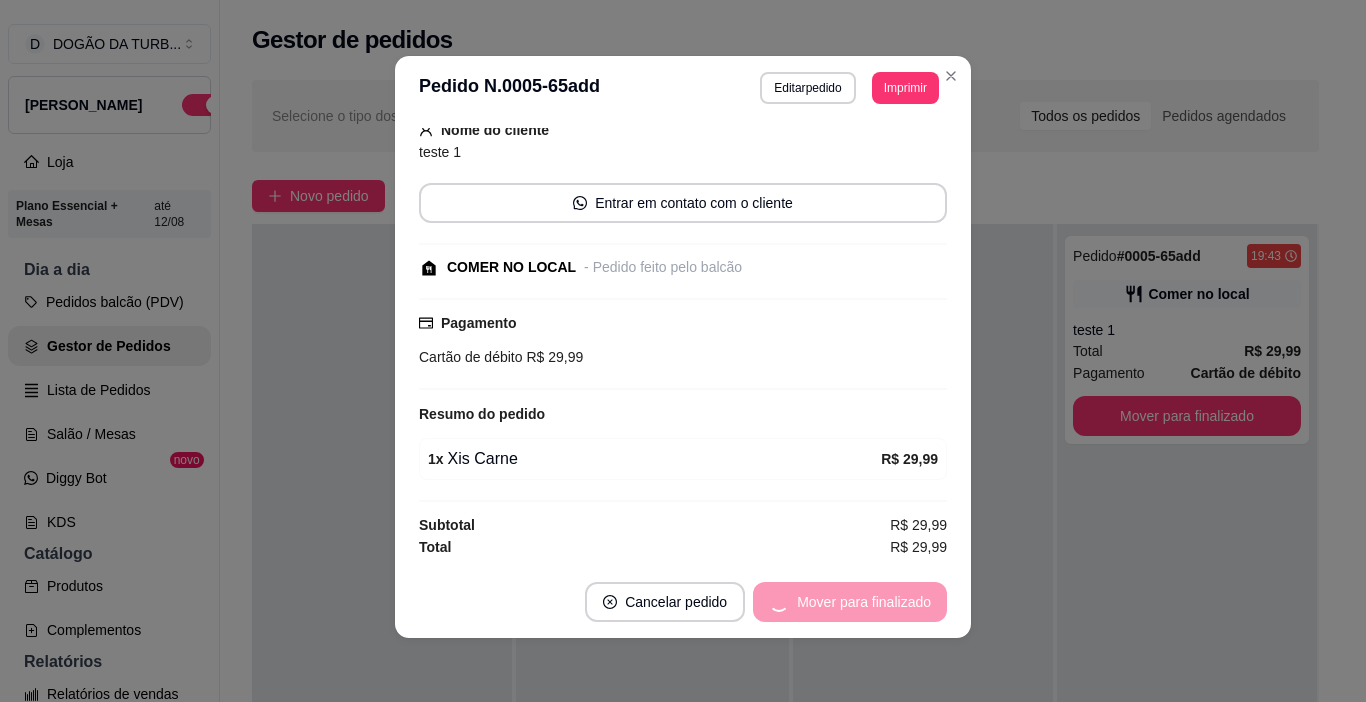 scroll, scrollTop: 69, scrollLeft: 0, axis: vertical 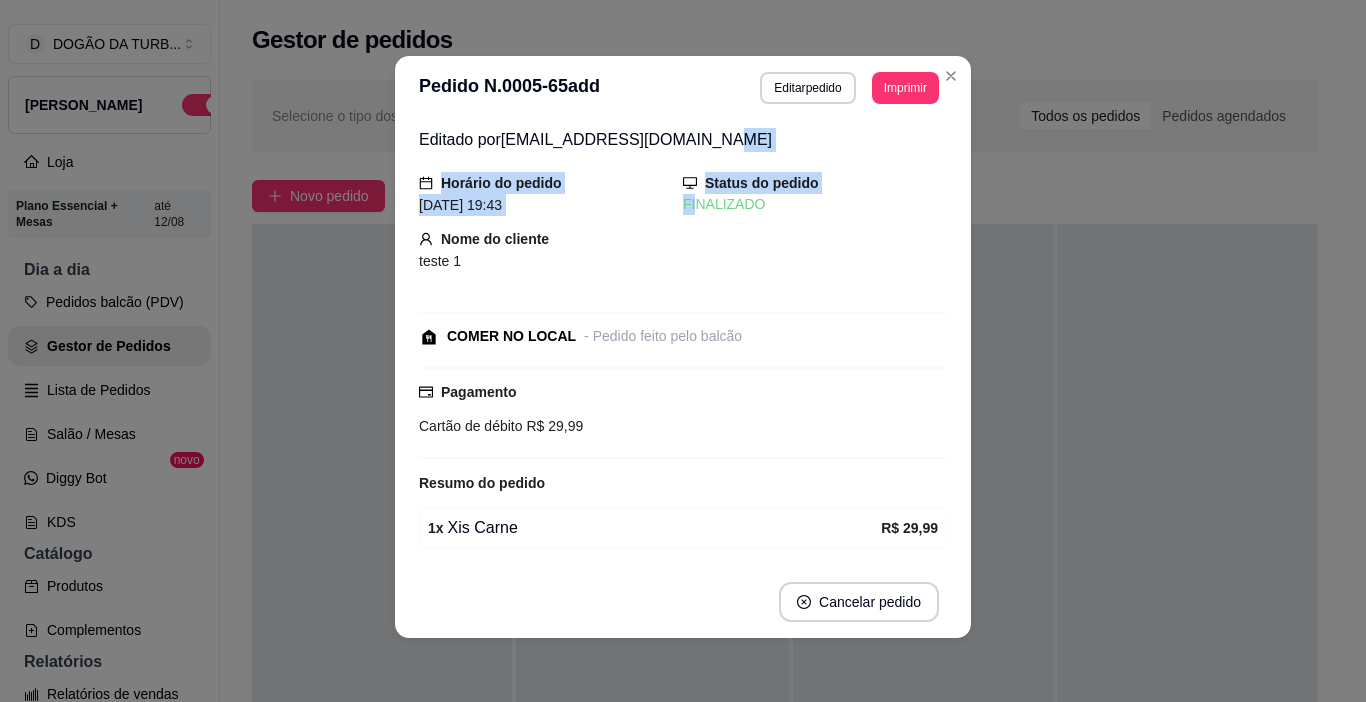 drag, startPoint x: 677, startPoint y: 144, endPoint x: 746, endPoint y: 126, distance: 71.30919 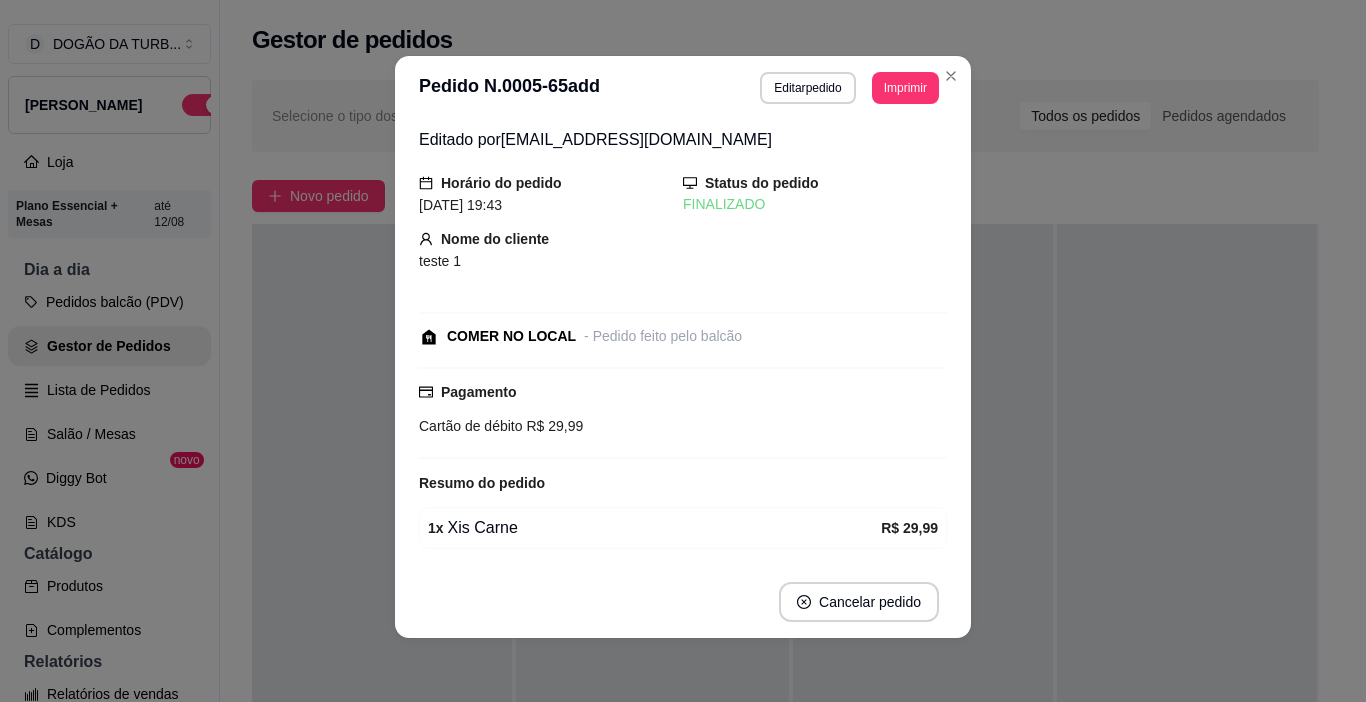 click on "Nome do cliente teste 1" at bounding box center (683, 250) 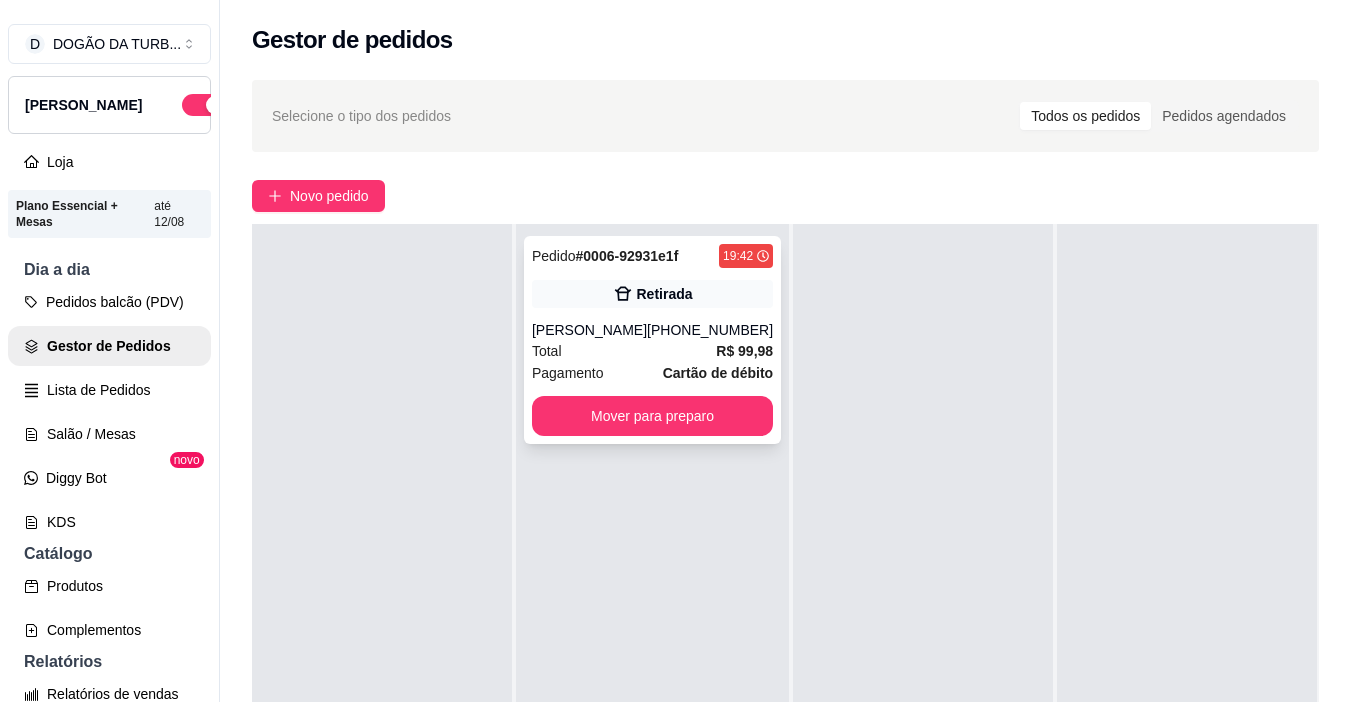 click on "[PERSON_NAME]" at bounding box center (589, 330) 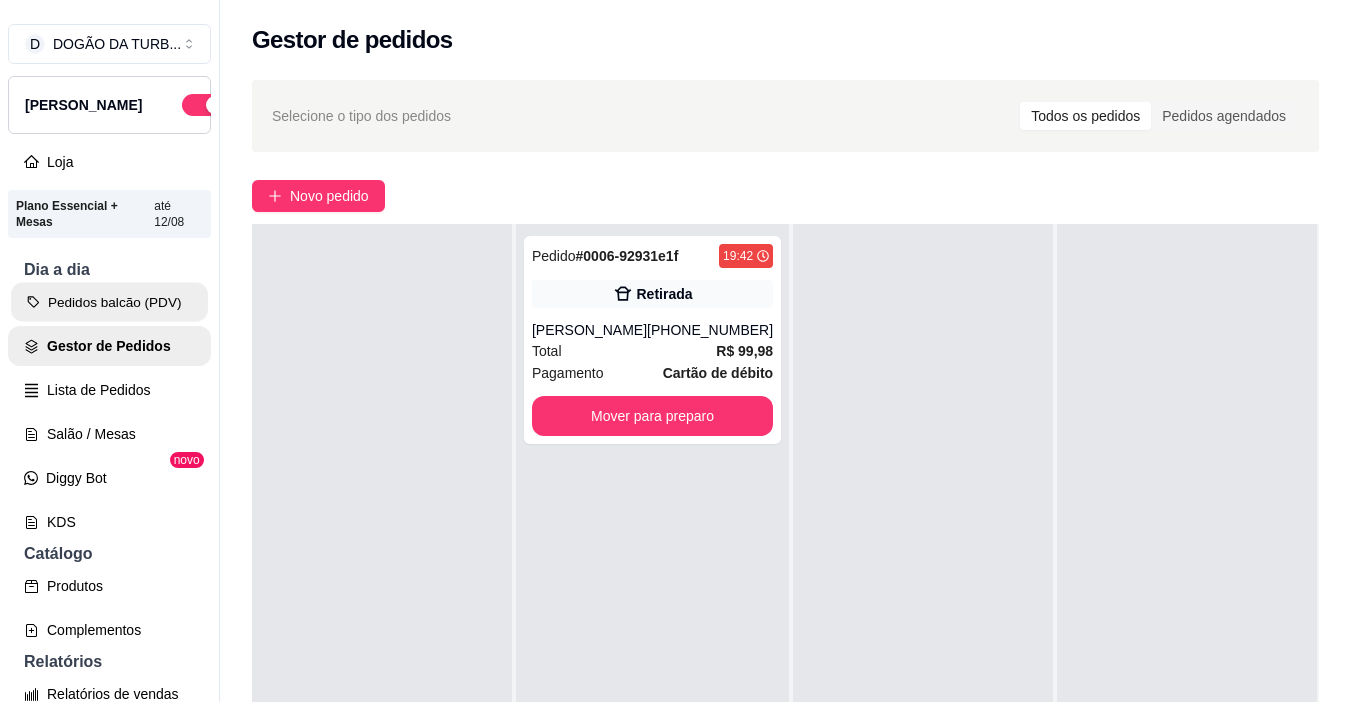 click on "Pedidos balcão (PDV)" at bounding box center [109, 302] 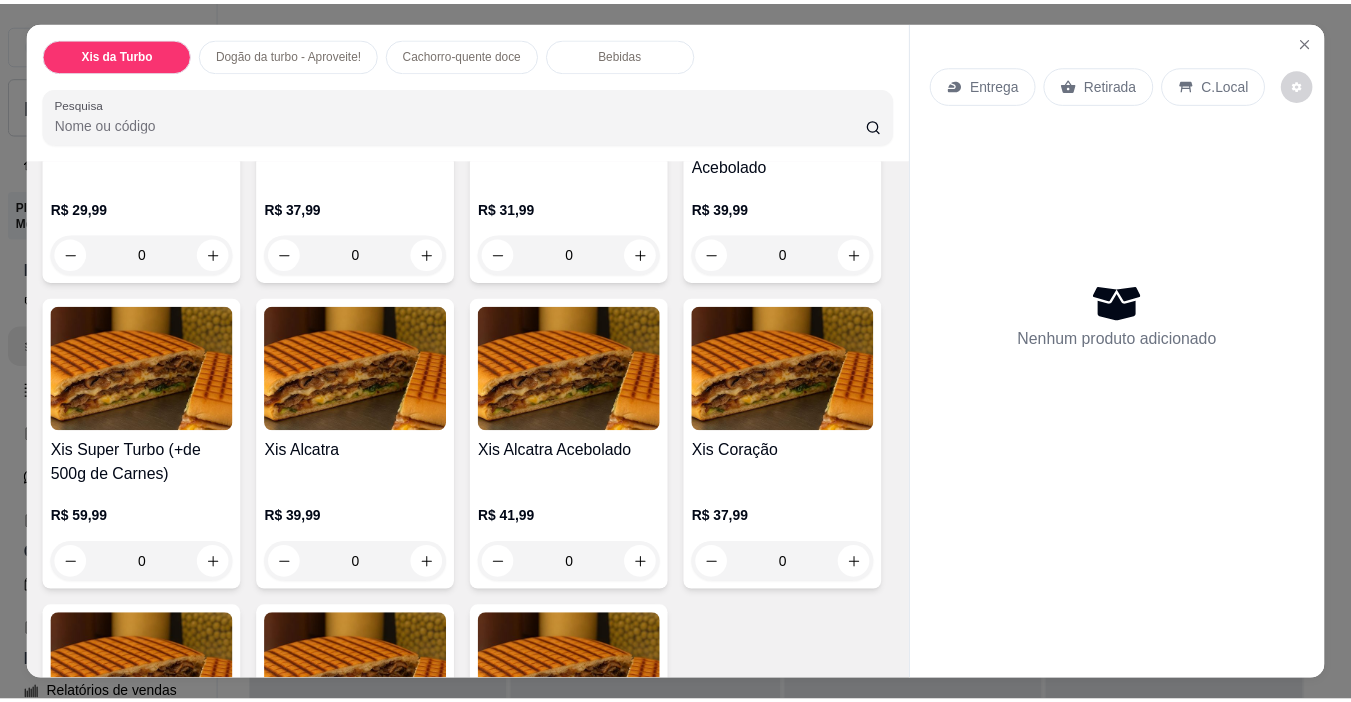 scroll, scrollTop: 0, scrollLeft: 0, axis: both 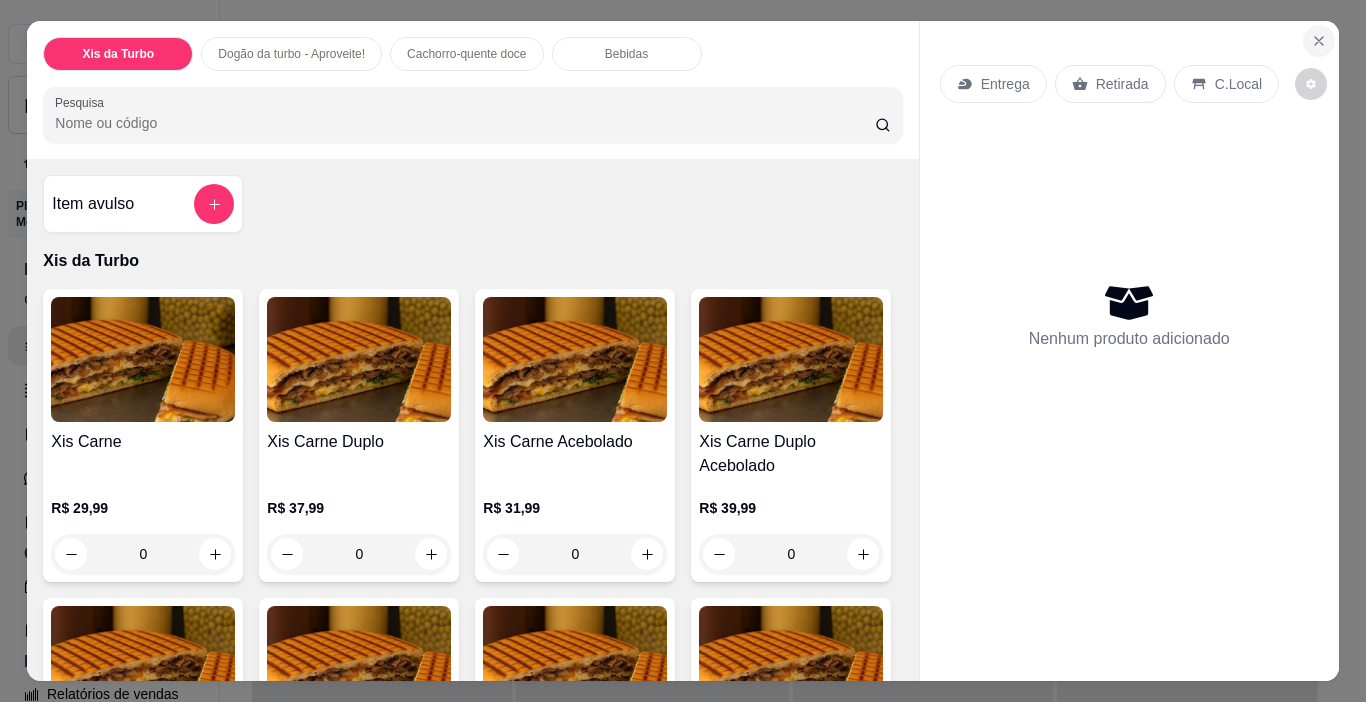 click at bounding box center [1319, 41] 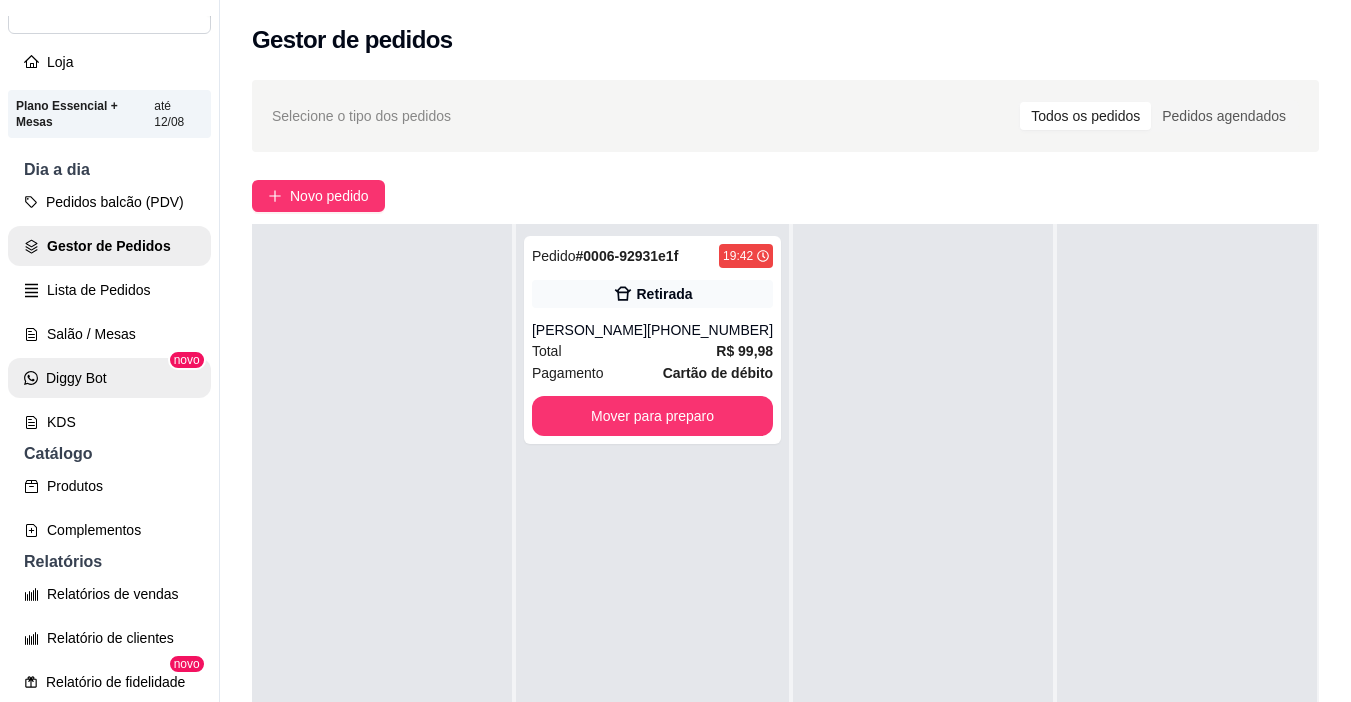scroll, scrollTop: 200, scrollLeft: 0, axis: vertical 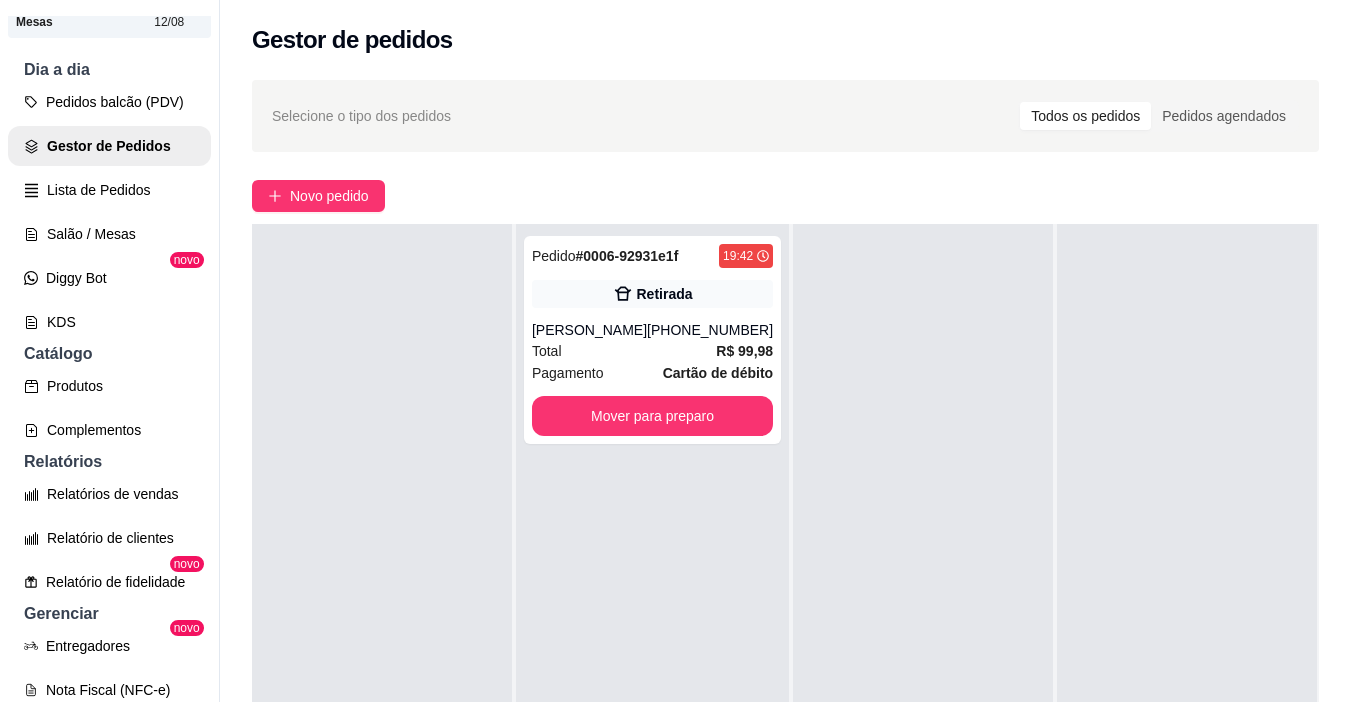 click on "Relatórios" at bounding box center (109, 462) 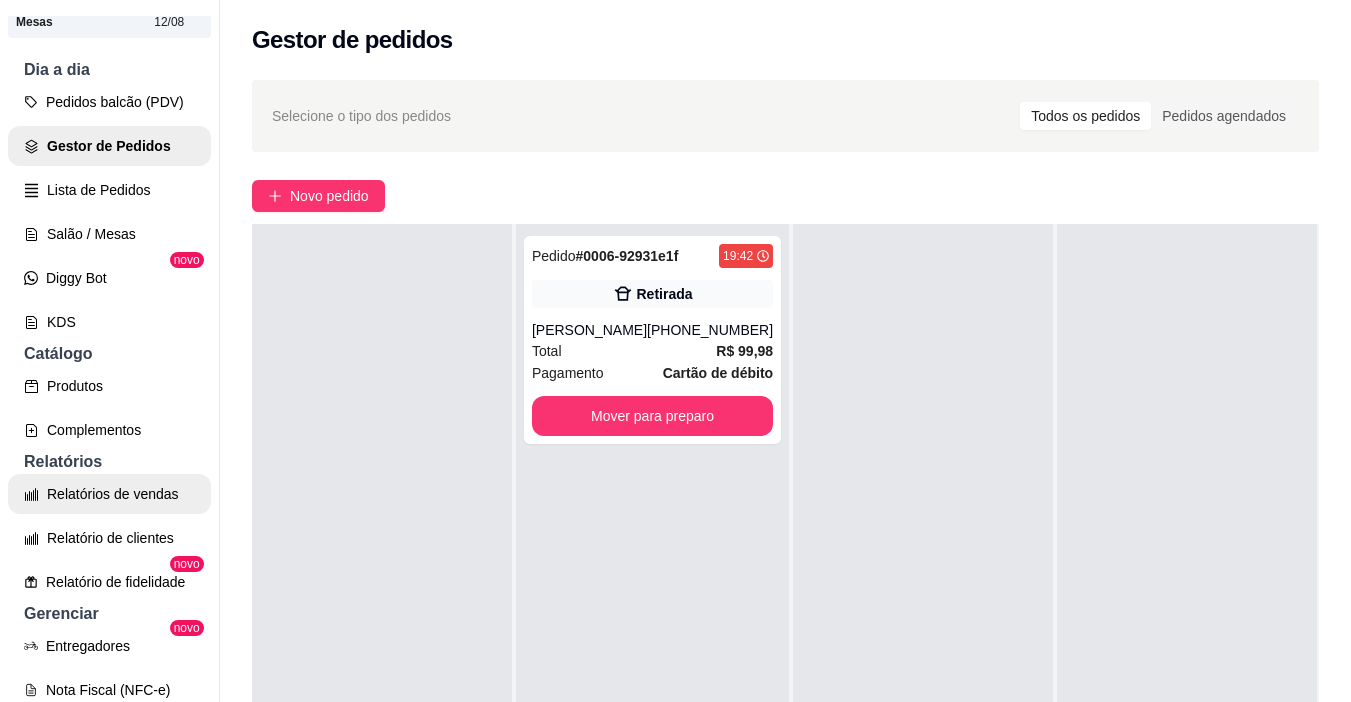 click on "Relatórios de vendas" at bounding box center [109, 494] 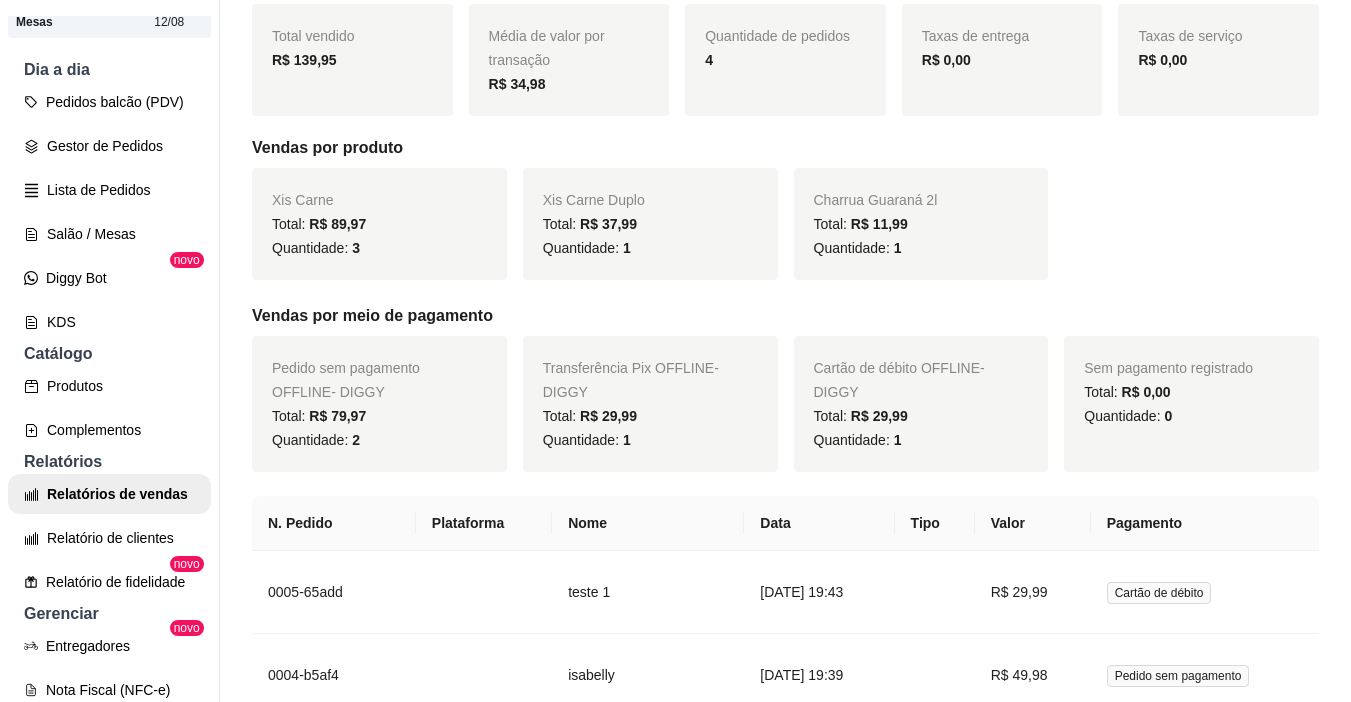 scroll, scrollTop: 640, scrollLeft: 0, axis: vertical 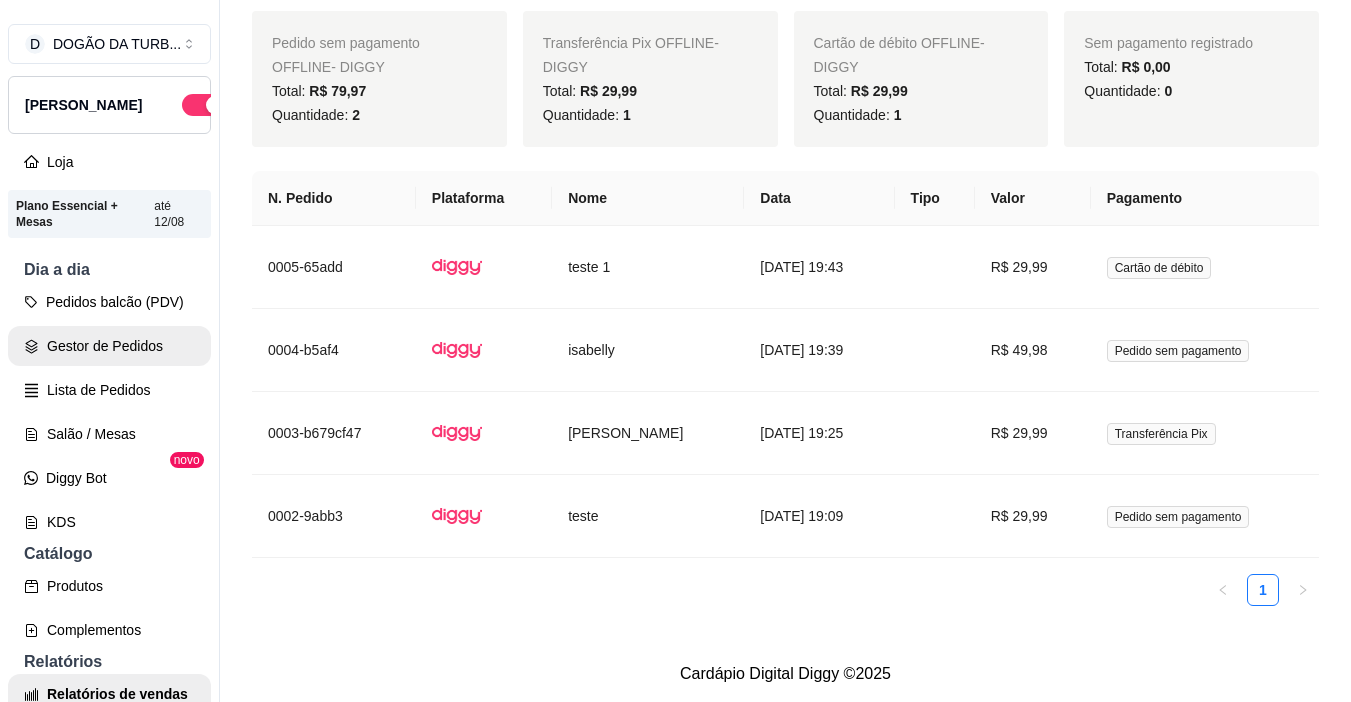 click on "Gestor de Pedidos" at bounding box center [109, 346] 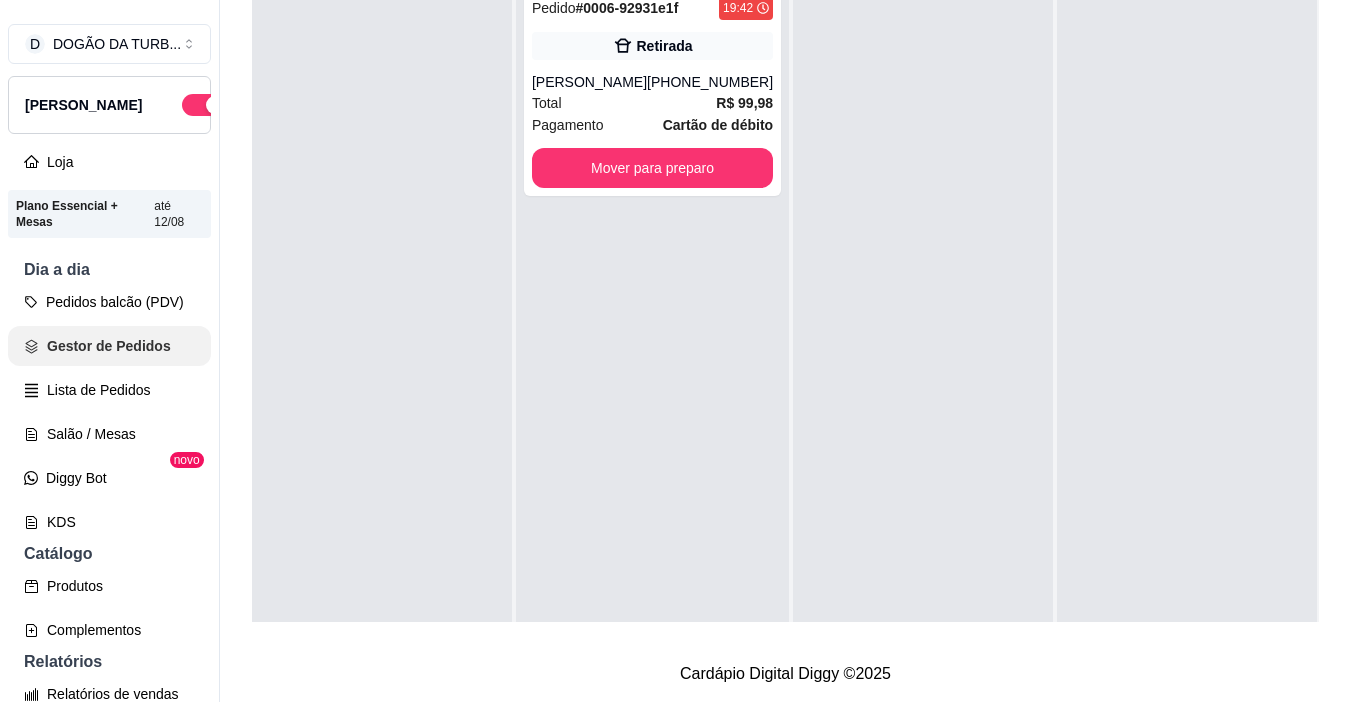 scroll, scrollTop: 0, scrollLeft: 0, axis: both 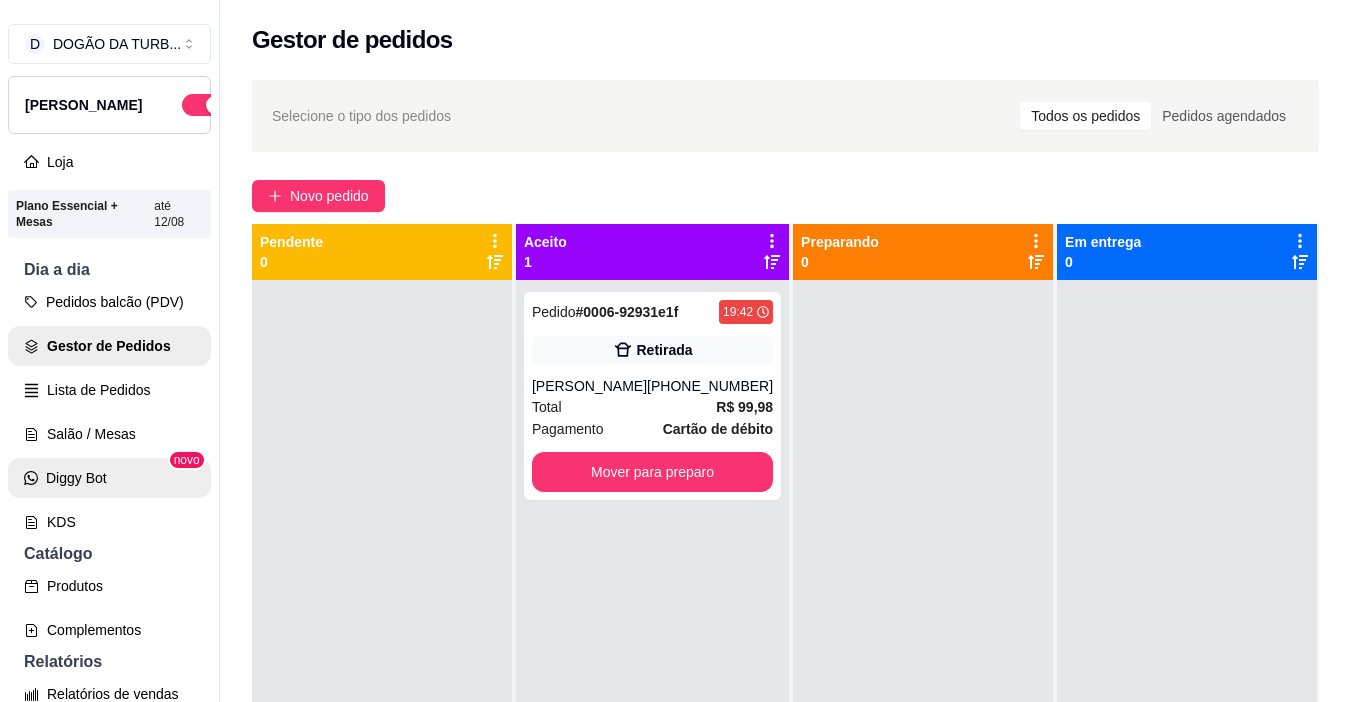 click on "Diggy Bot" at bounding box center [109, 478] 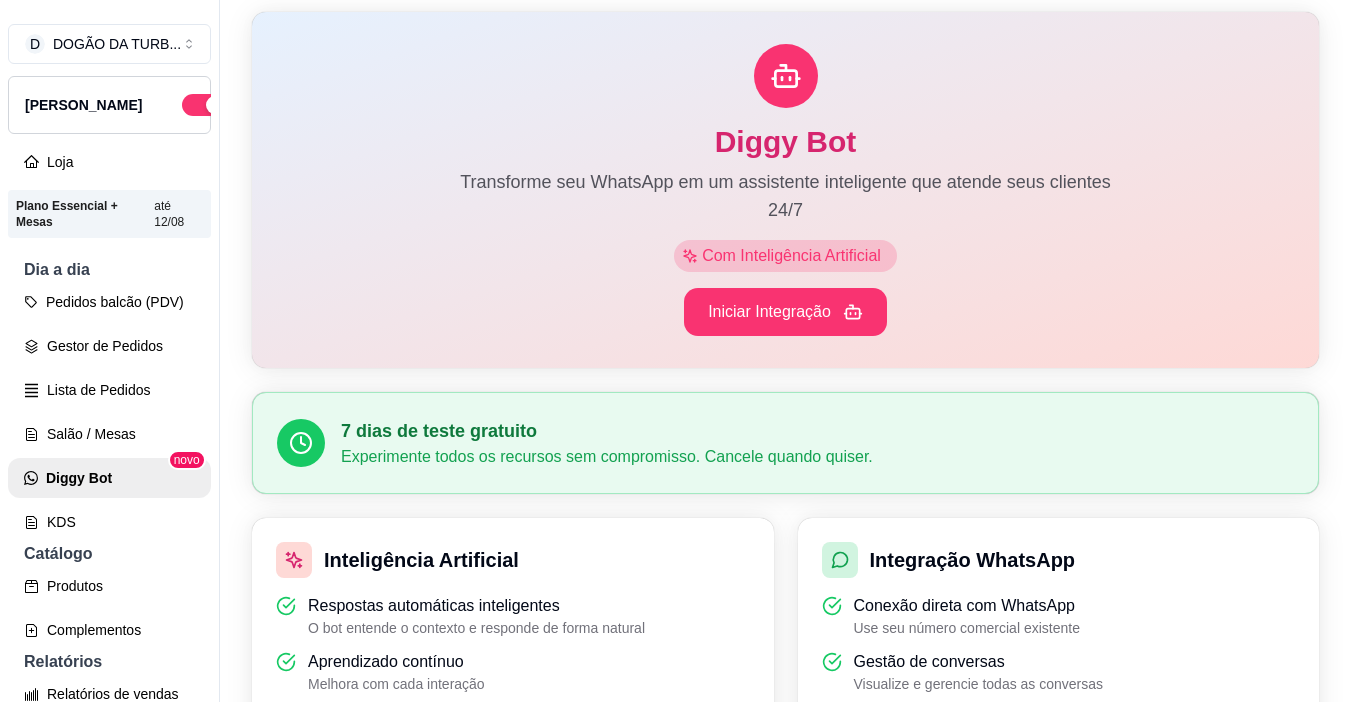 scroll, scrollTop: 0, scrollLeft: 0, axis: both 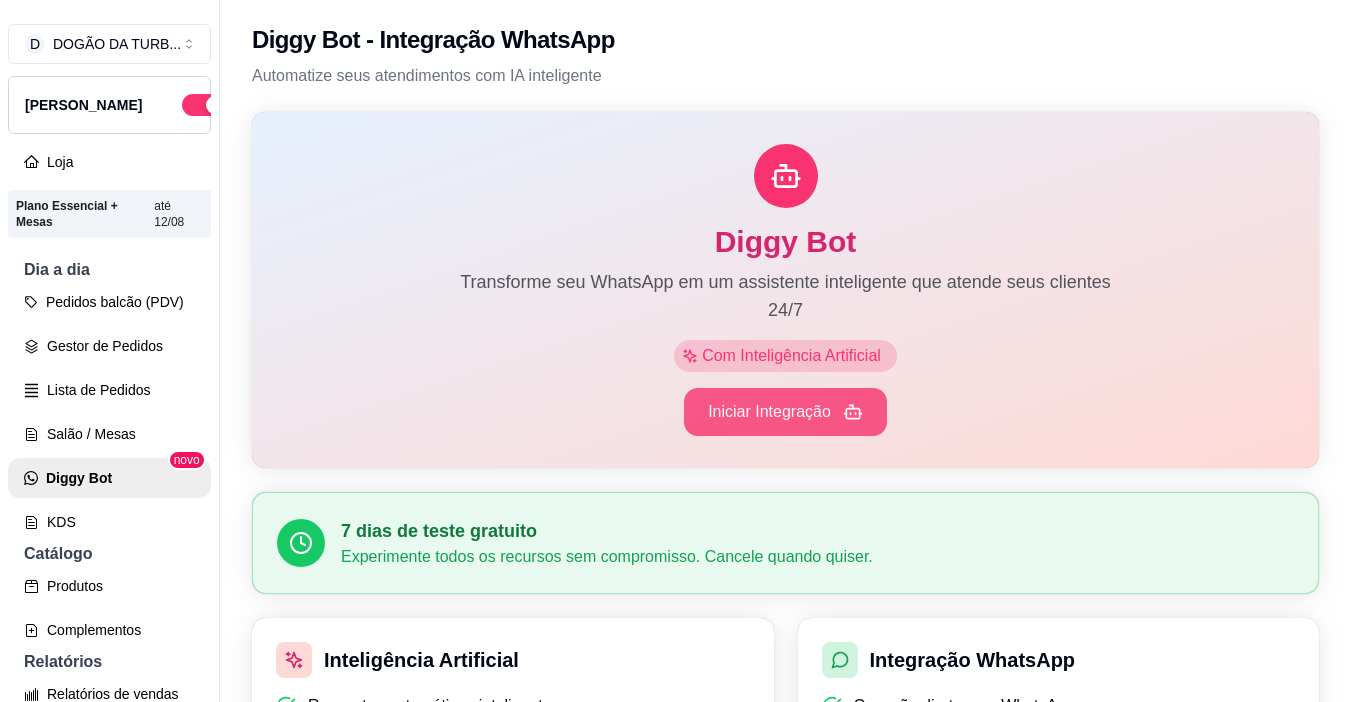 click on "Iniciar Integração" at bounding box center [785, 412] 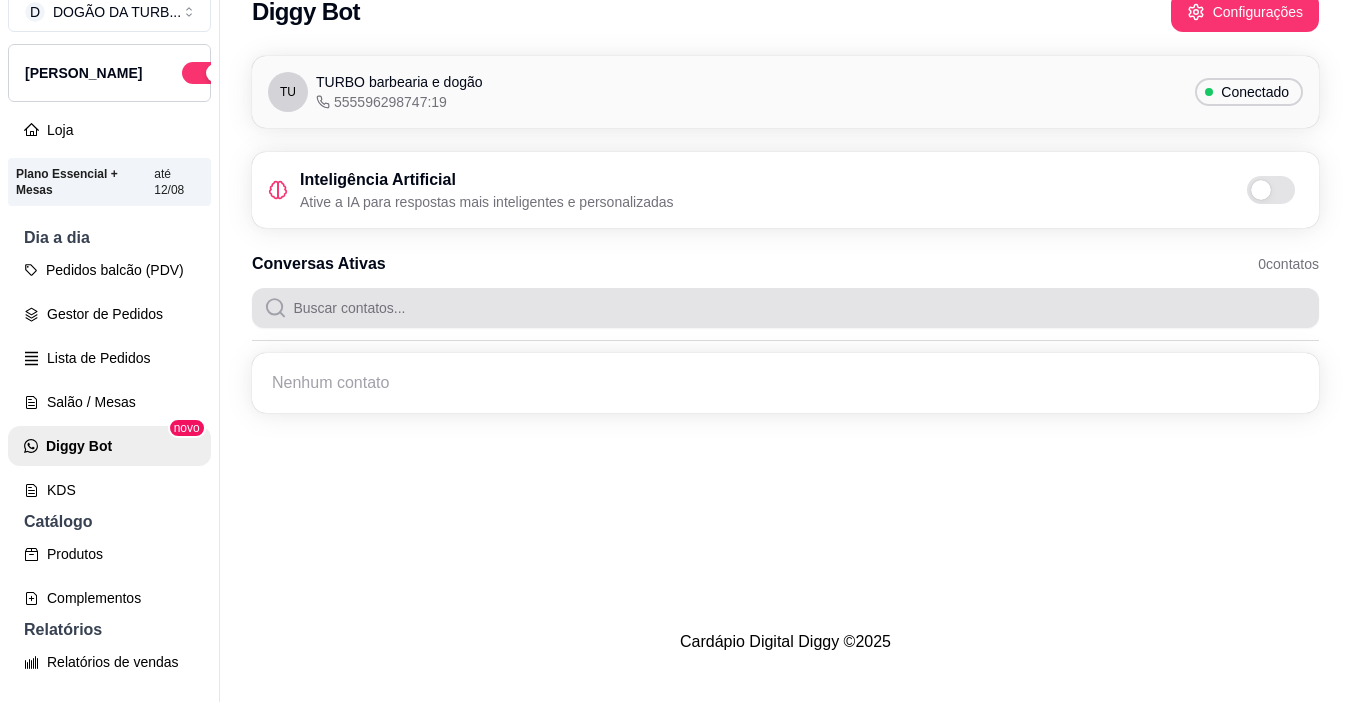 scroll, scrollTop: 0, scrollLeft: 0, axis: both 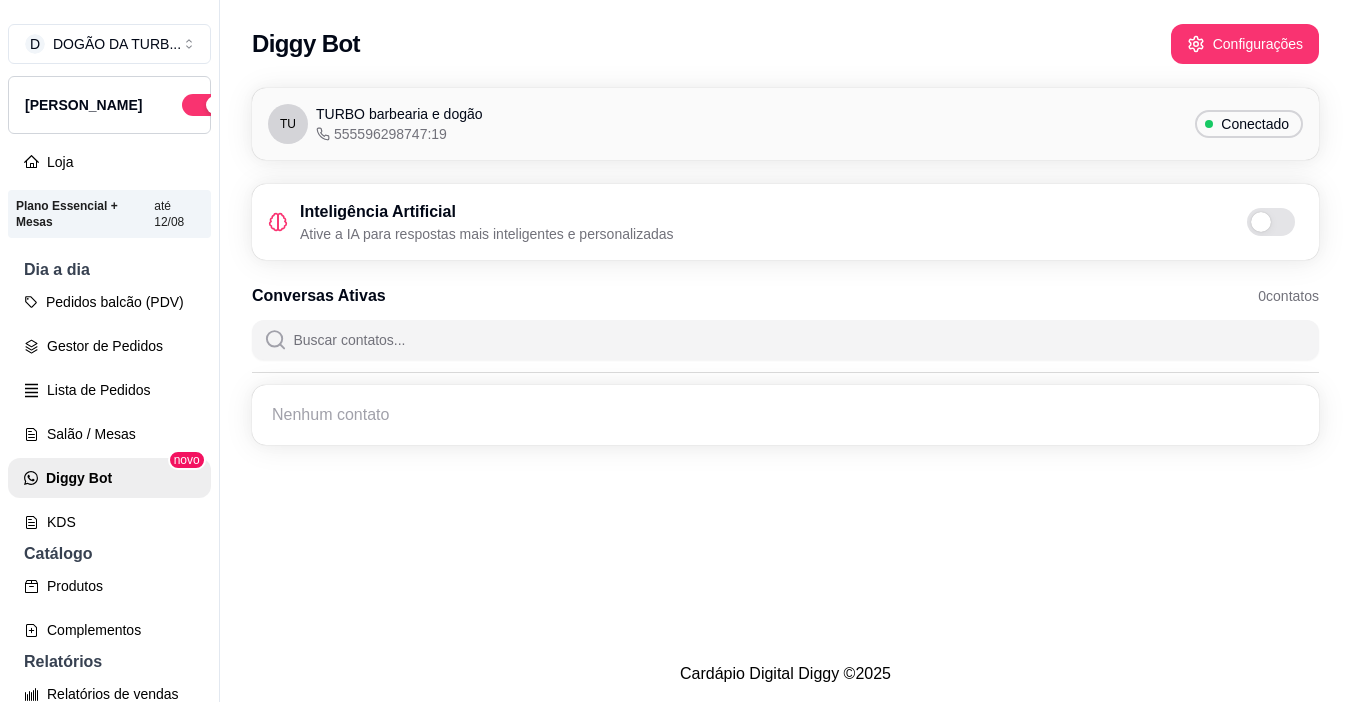 click at bounding box center [1271, 222] 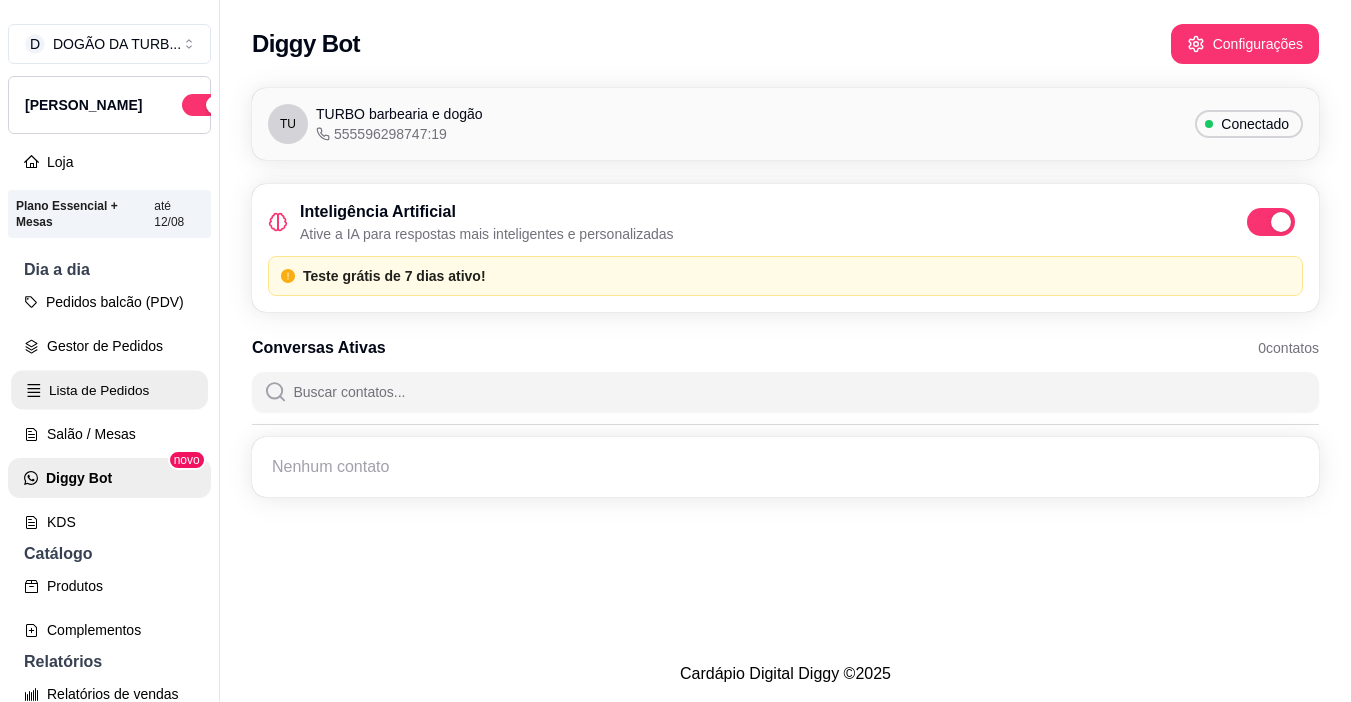 click on "Lista de Pedidos" at bounding box center [109, 390] 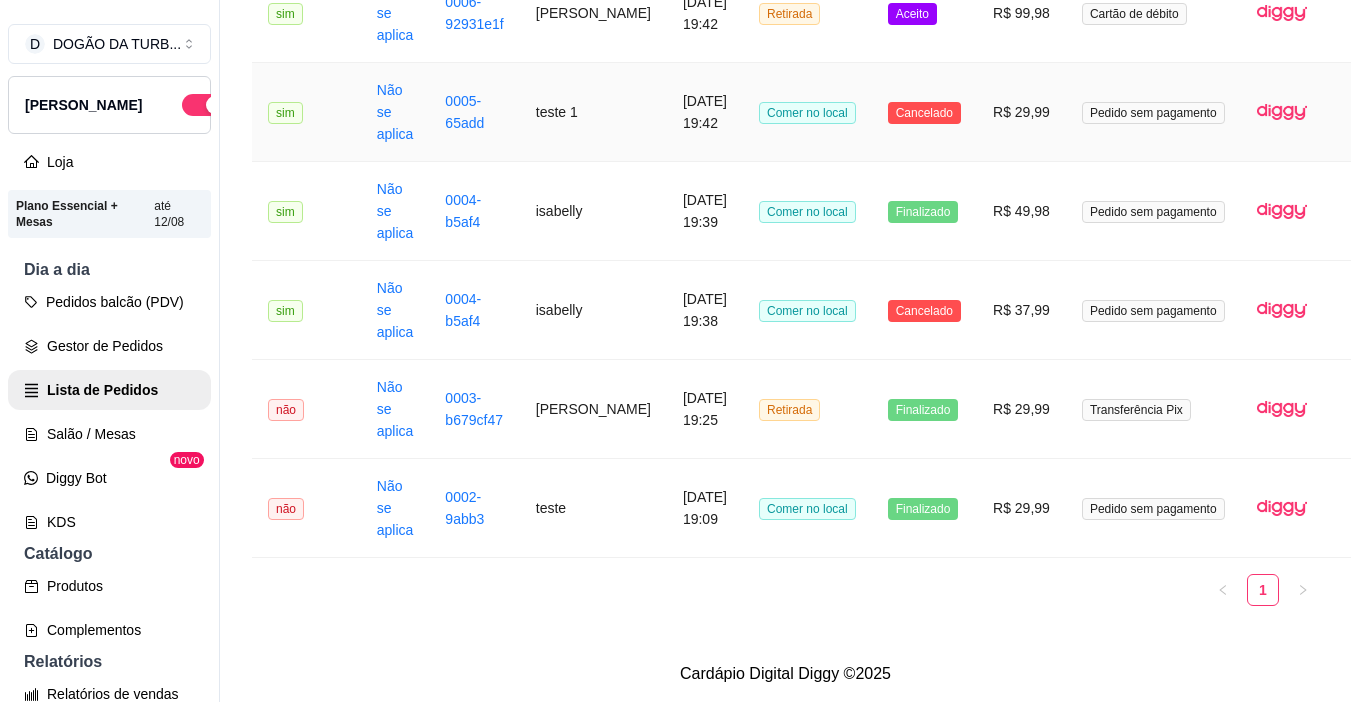 scroll, scrollTop: 0, scrollLeft: 0, axis: both 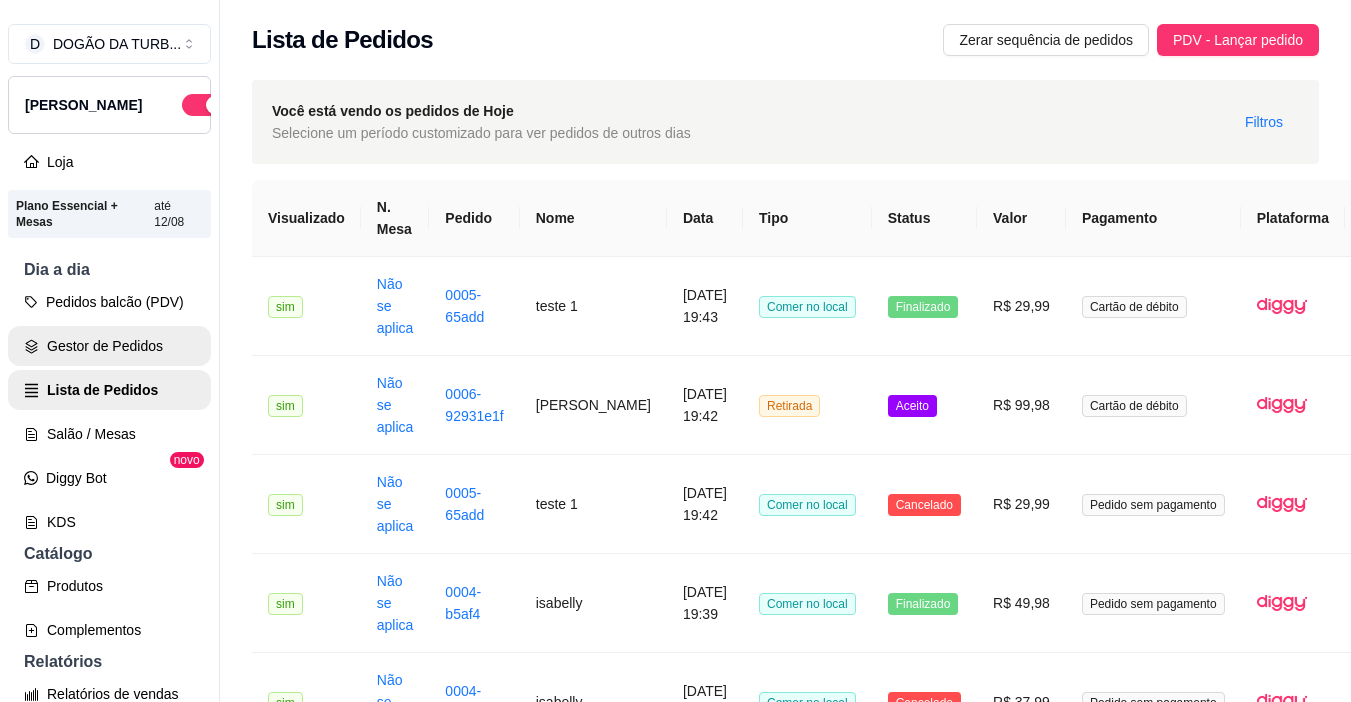 click on "Gestor de Pedidos" at bounding box center [109, 346] 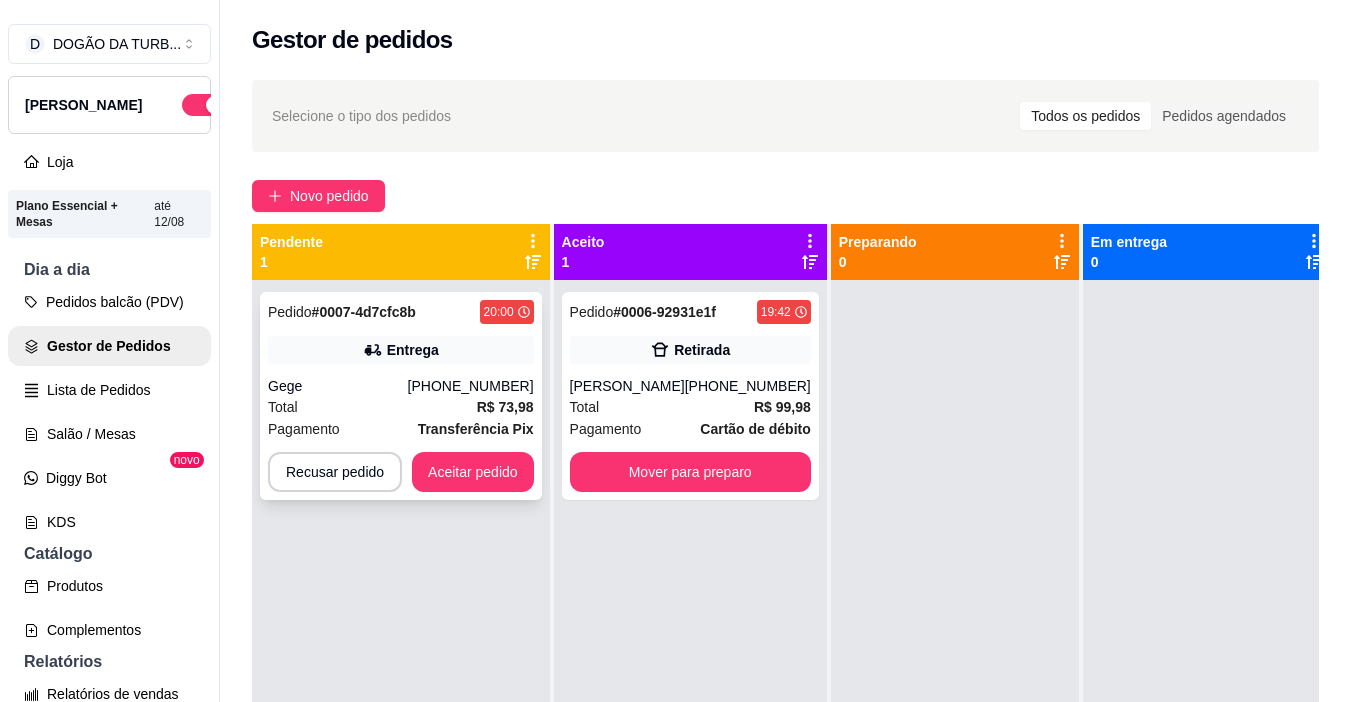 click on "Total R$ 73,98" at bounding box center (401, 407) 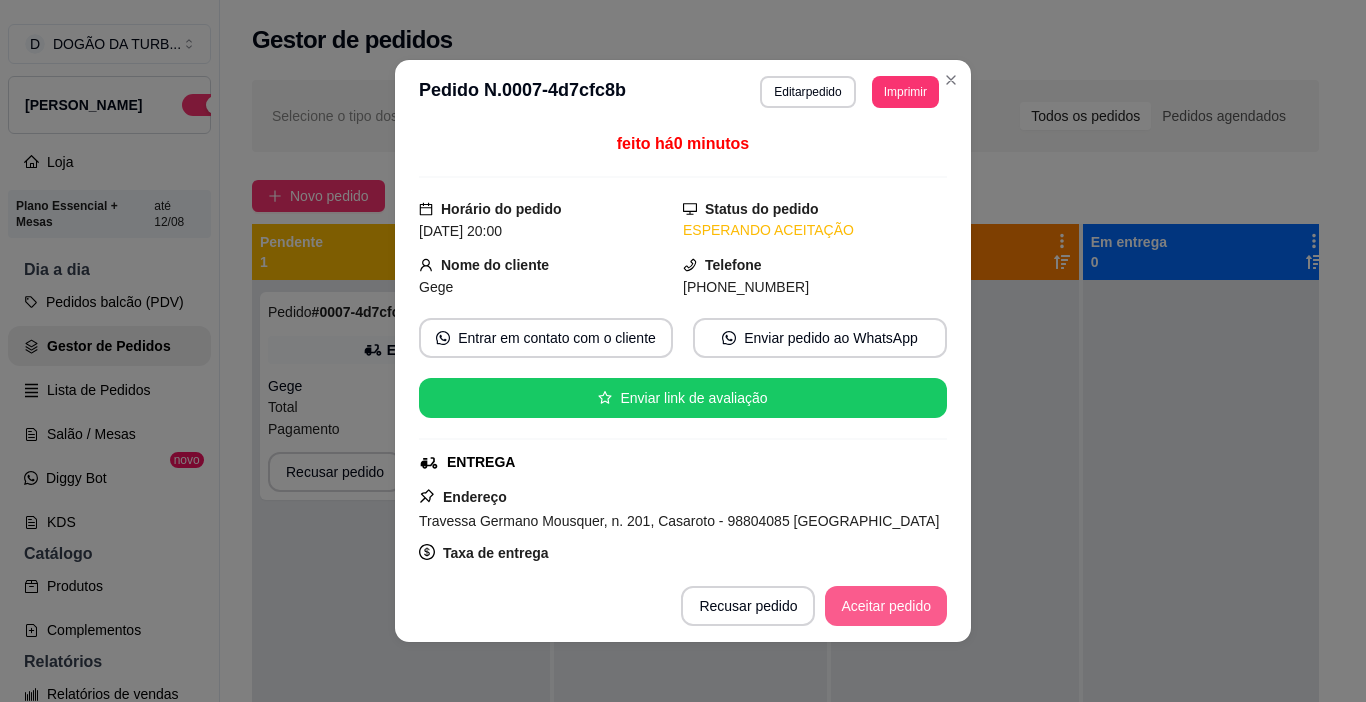 click on "Aceitar pedido" at bounding box center (886, 606) 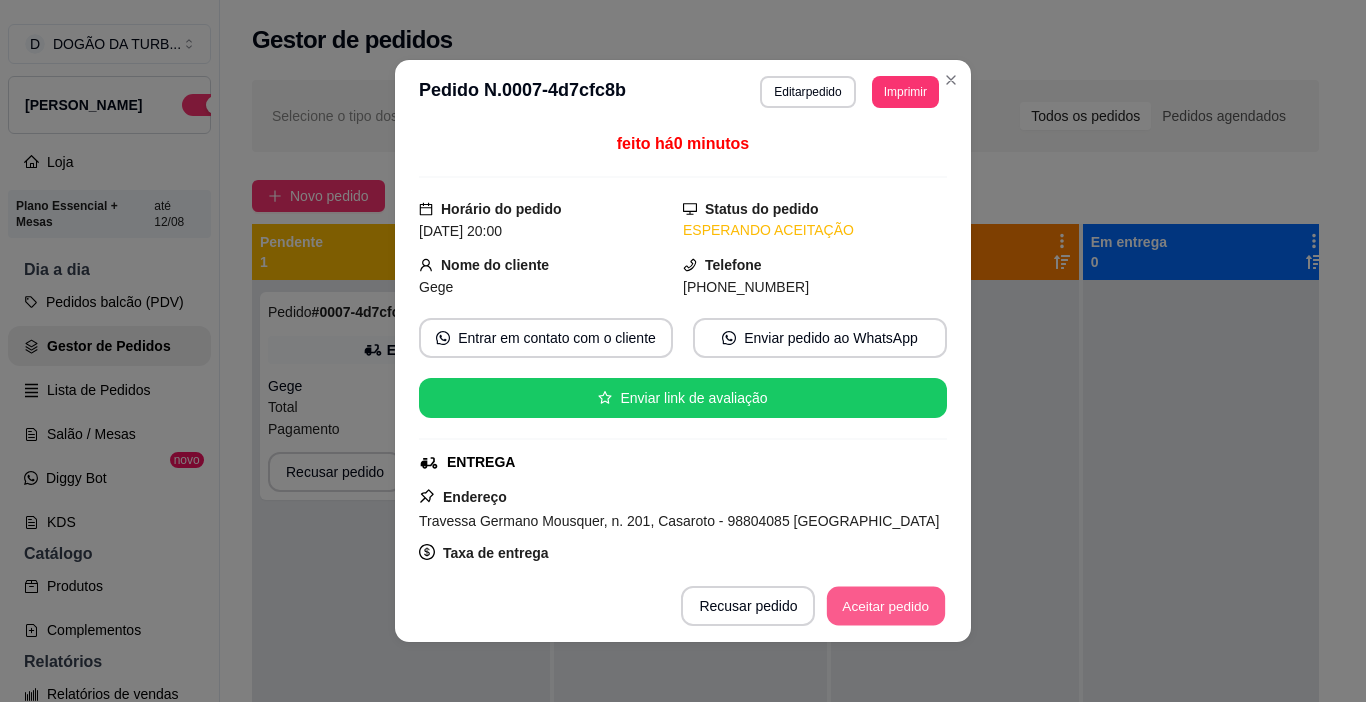 click on "Aceitar pedido" at bounding box center [886, 606] 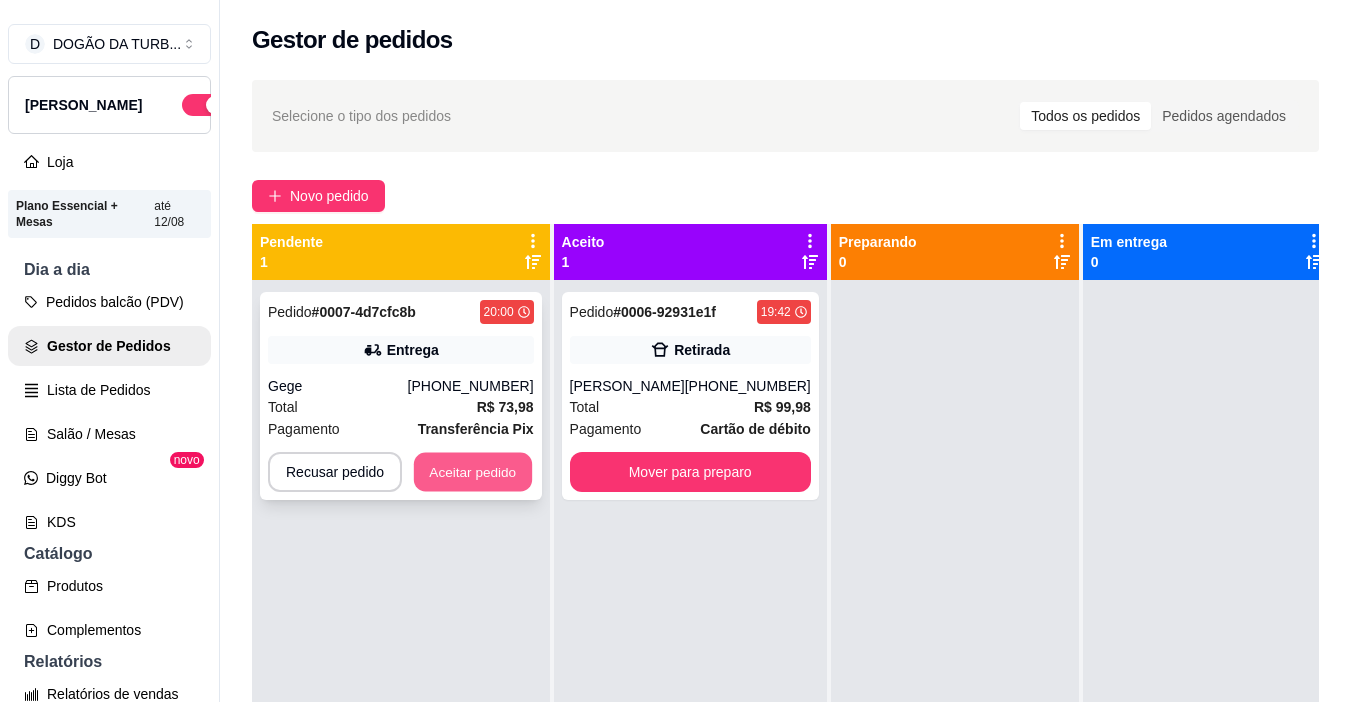 click on "Aceitar pedido" at bounding box center [473, 472] 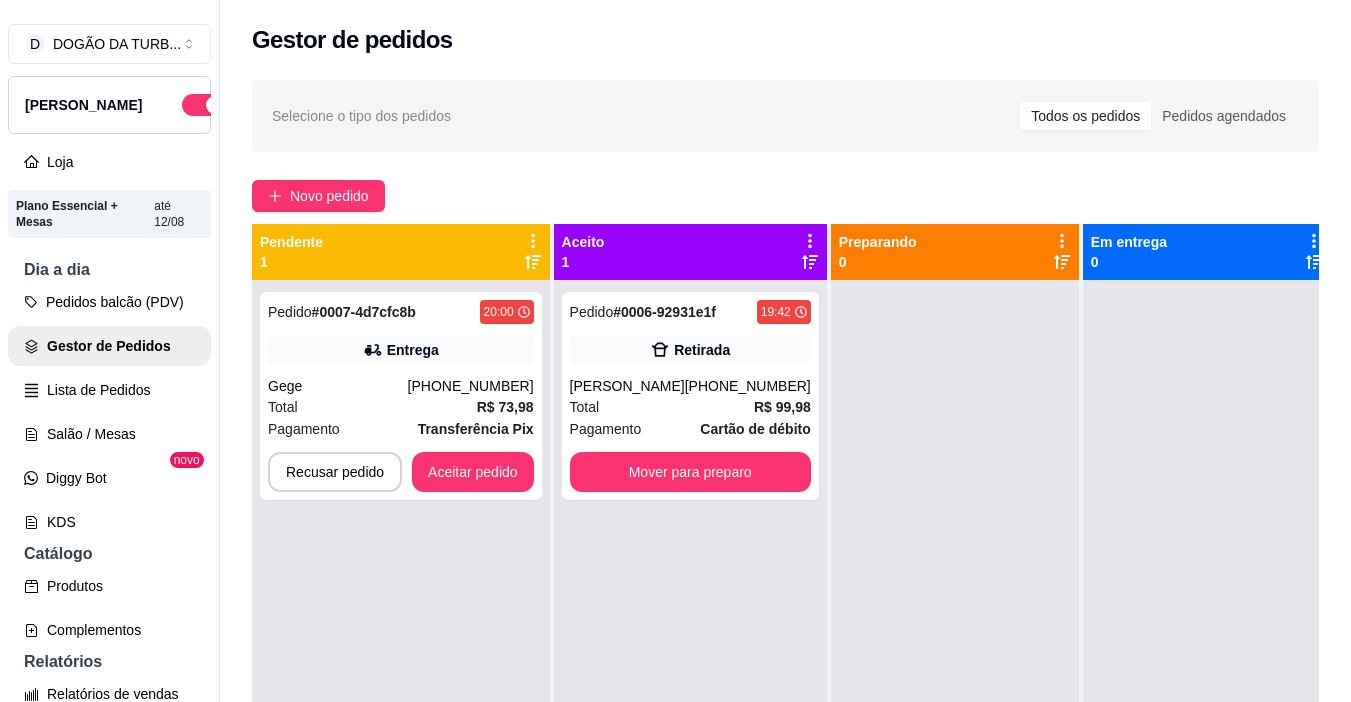 scroll, scrollTop: 71, scrollLeft: 0, axis: vertical 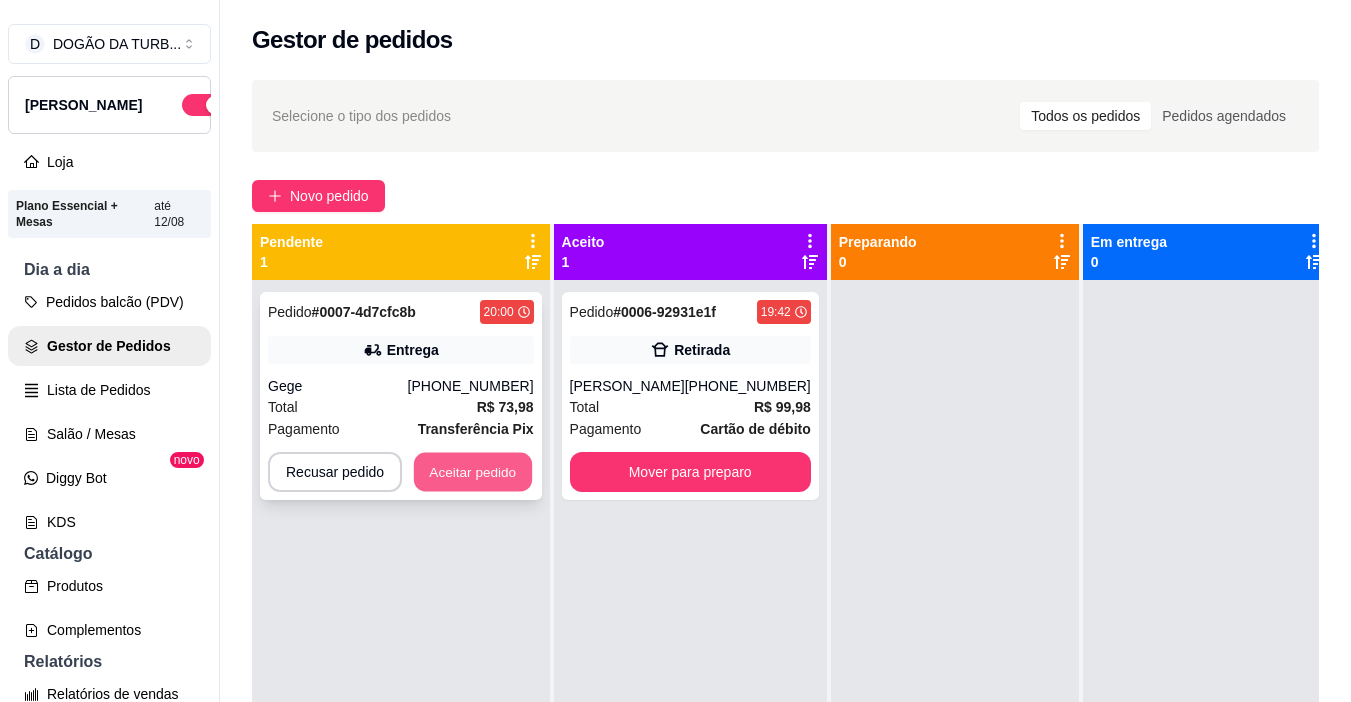 click on "Aceitar pedido" at bounding box center [473, 472] 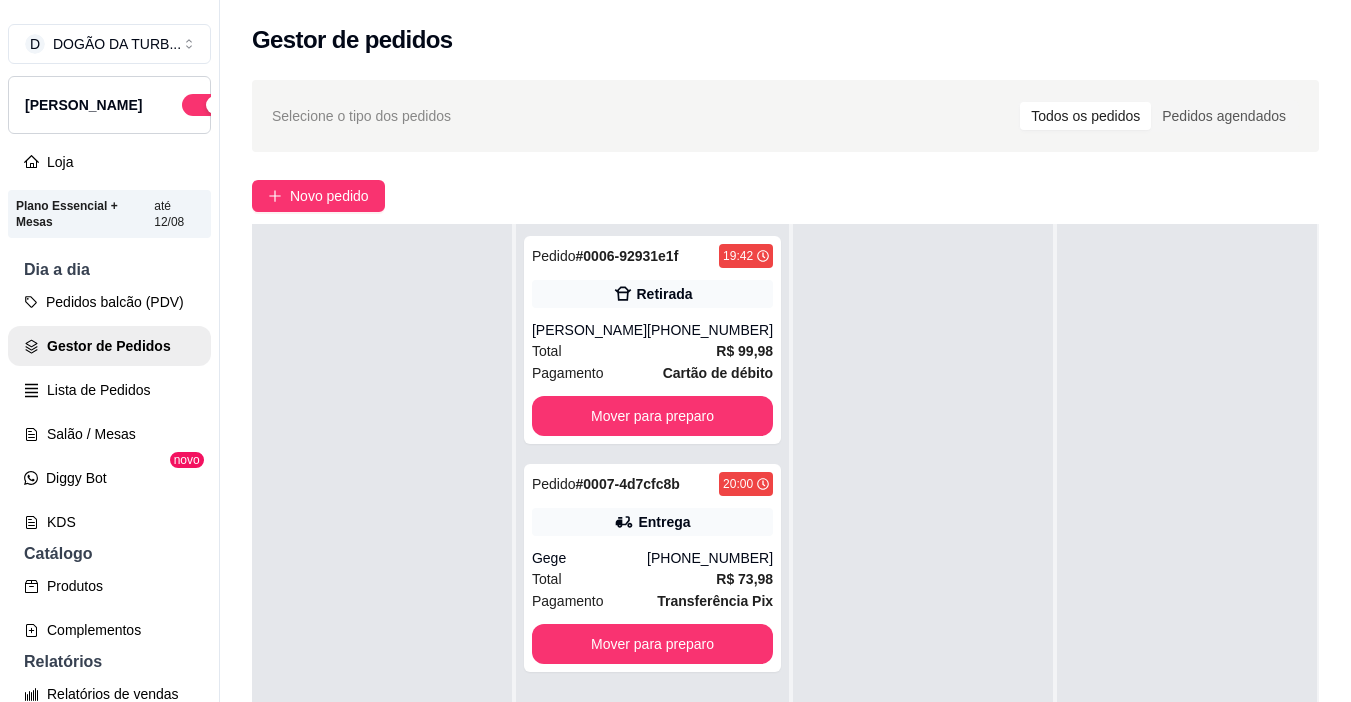 scroll, scrollTop: 0, scrollLeft: 0, axis: both 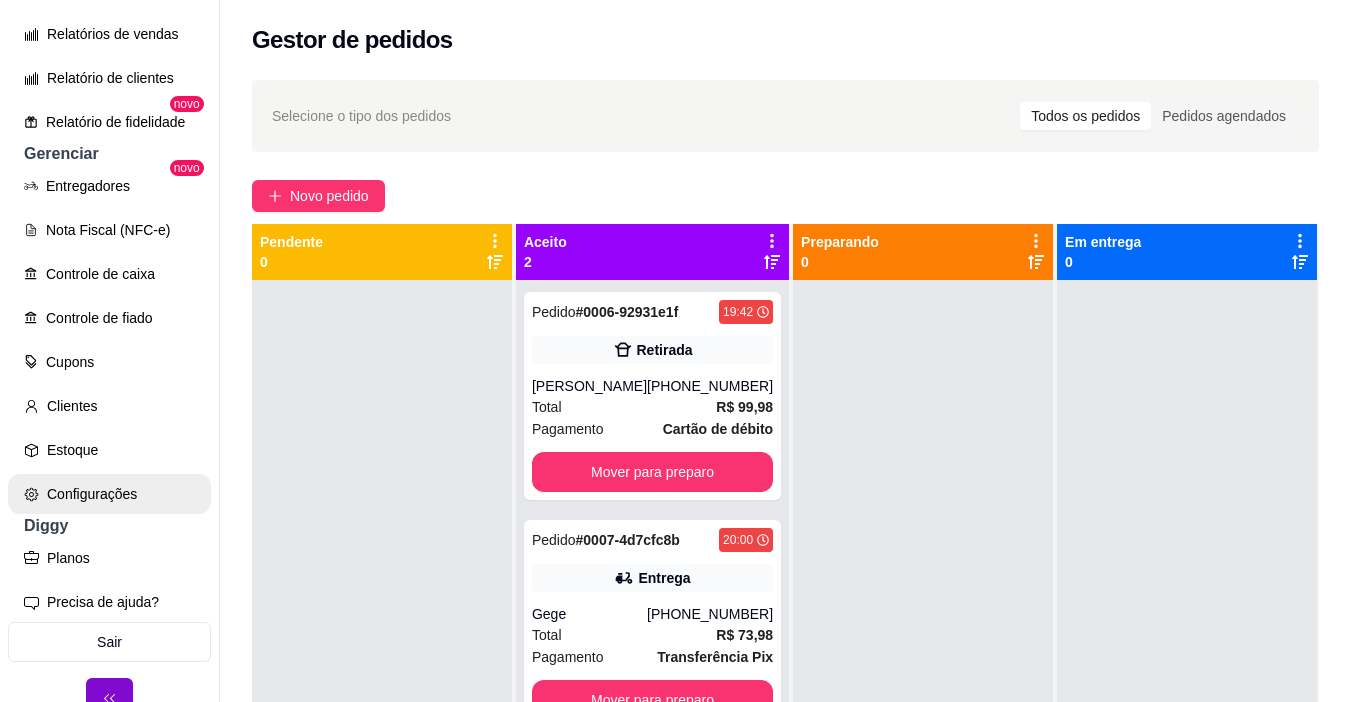 click on "Configurações" at bounding box center (109, 494) 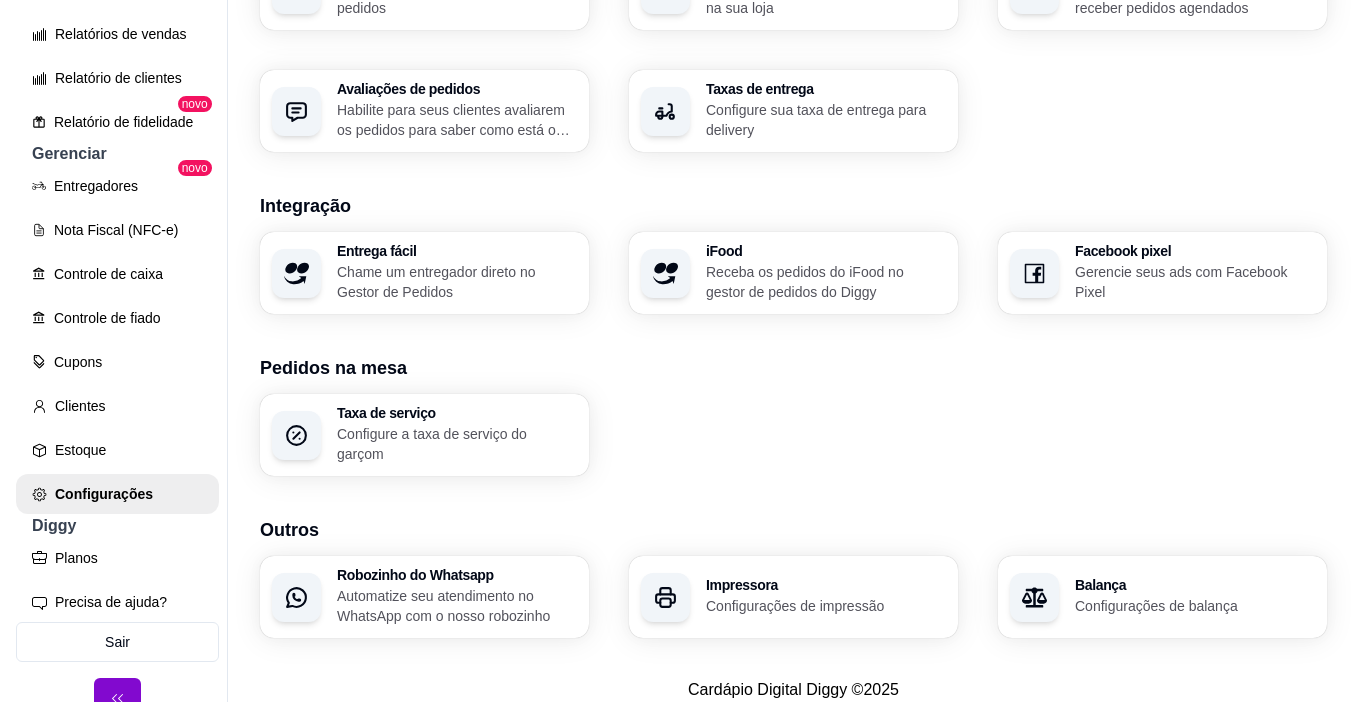 scroll, scrollTop: 731, scrollLeft: 0, axis: vertical 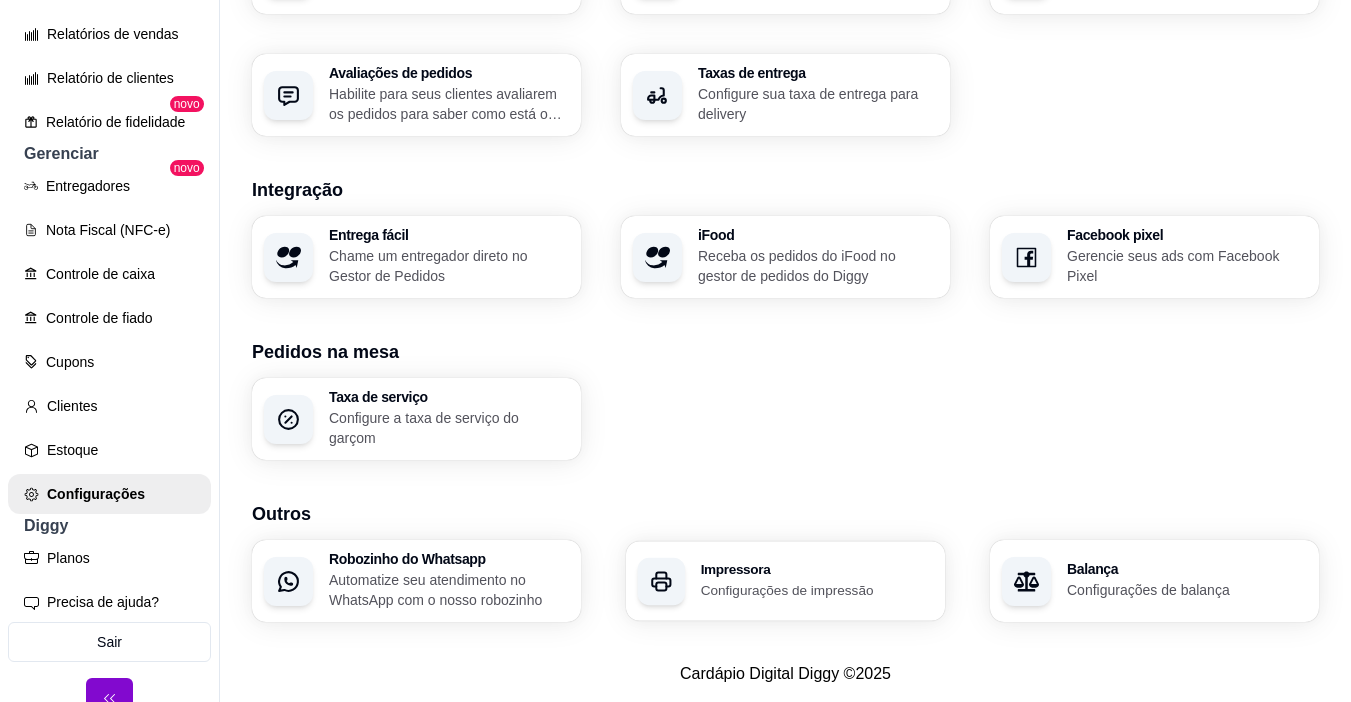 click on "Impressora Configurações de impressão" at bounding box center (785, 581) 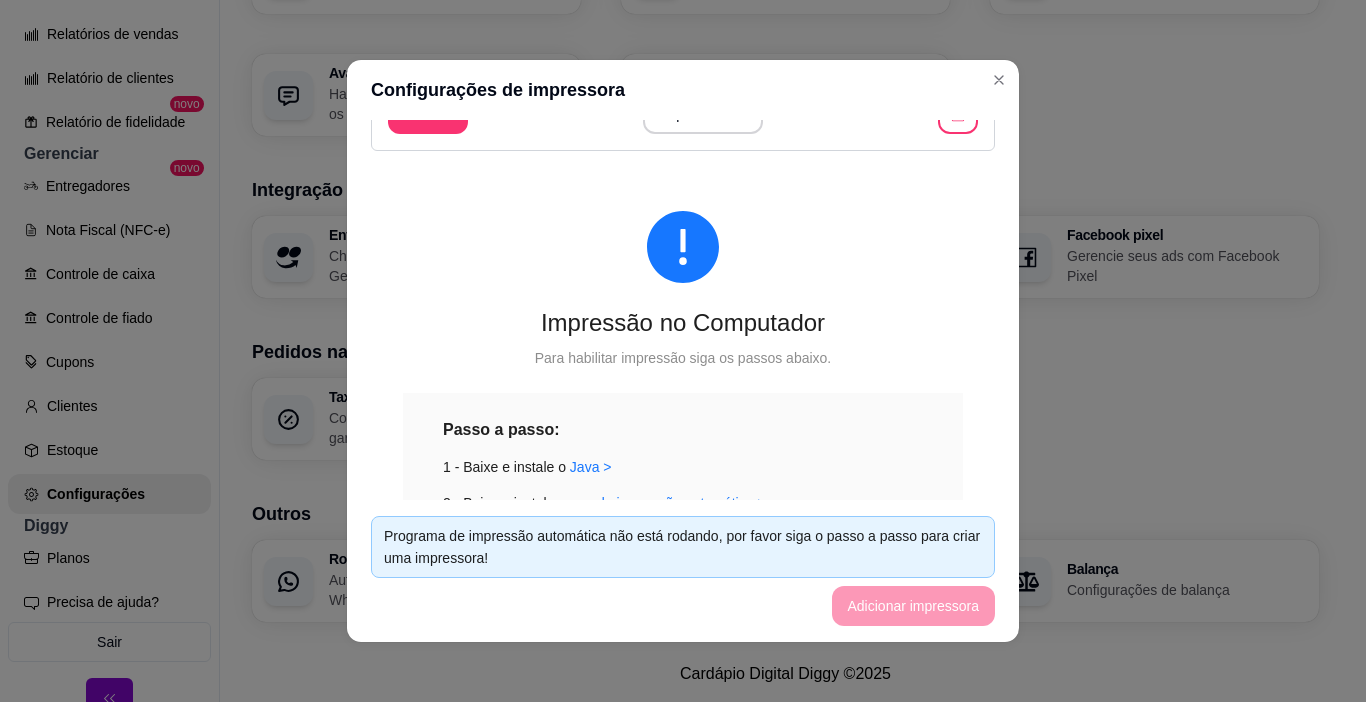 scroll, scrollTop: 0, scrollLeft: 0, axis: both 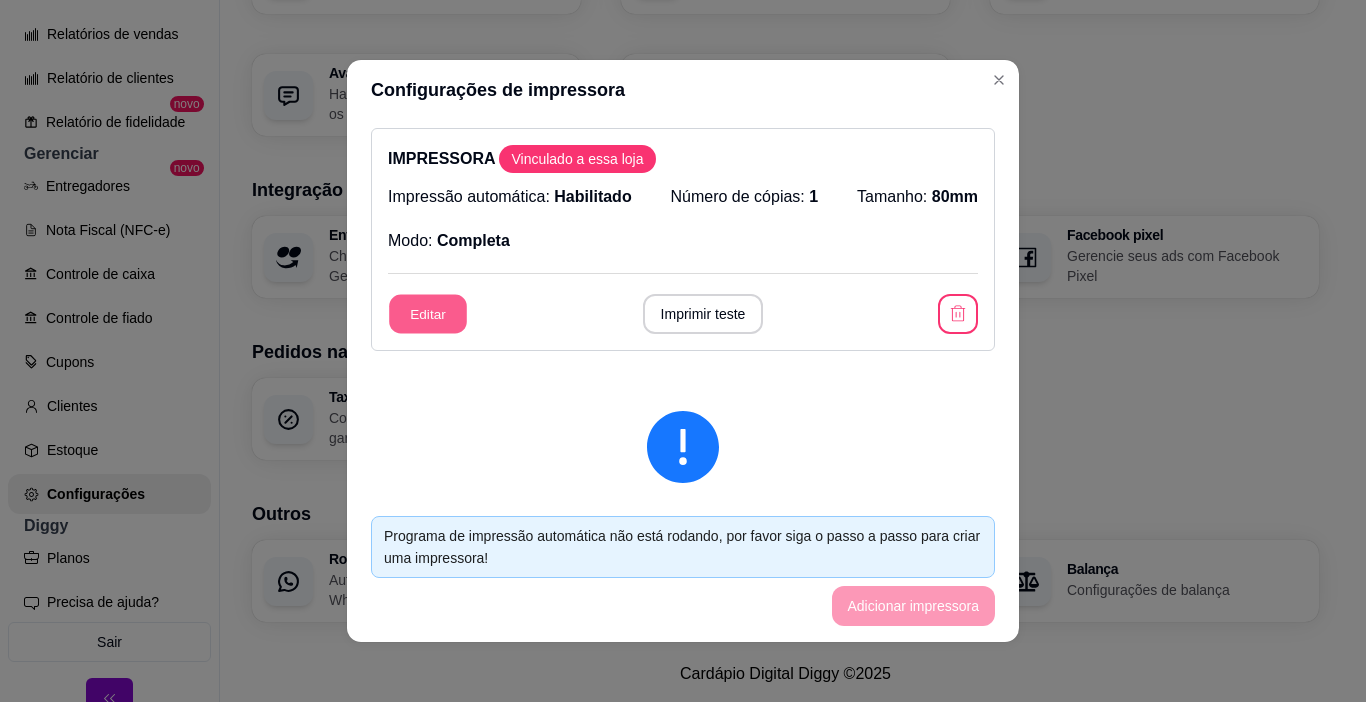click on "Editar" at bounding box center (428, 314) 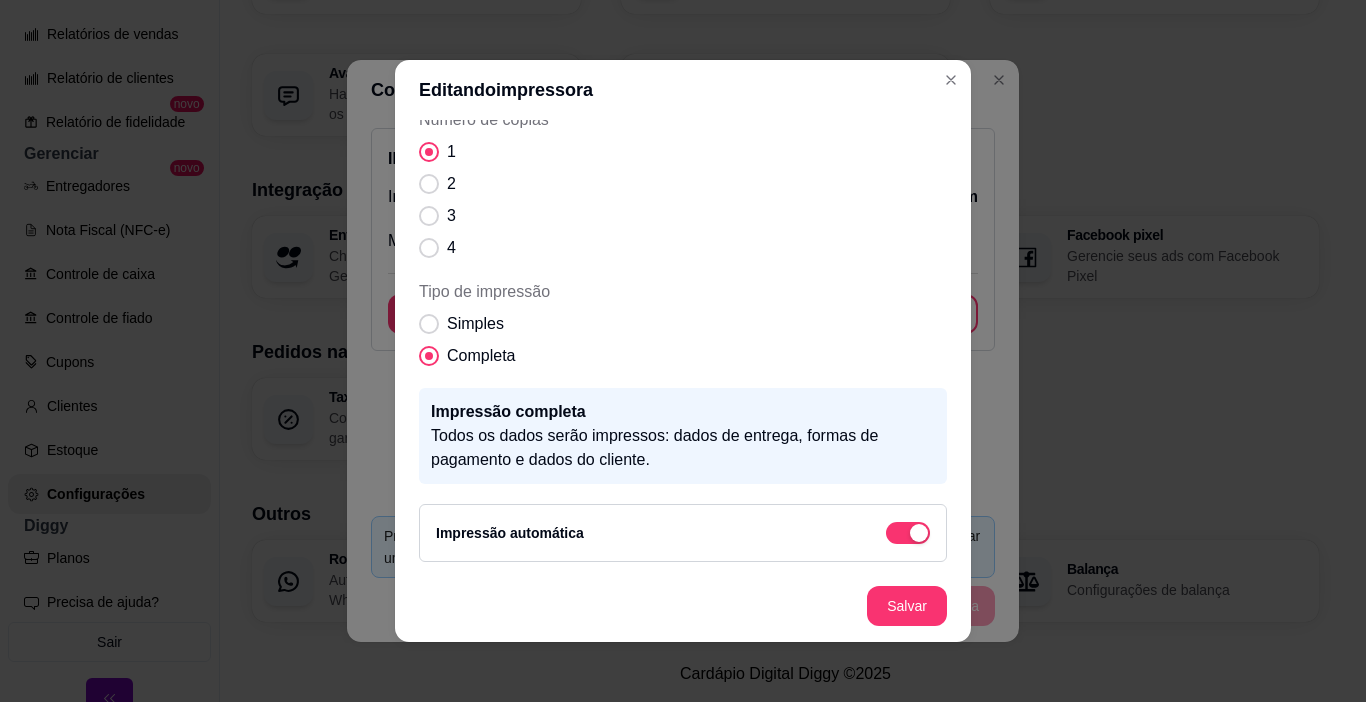 scroll, scrollTop: 0, scrollLeft: 0, axis: both 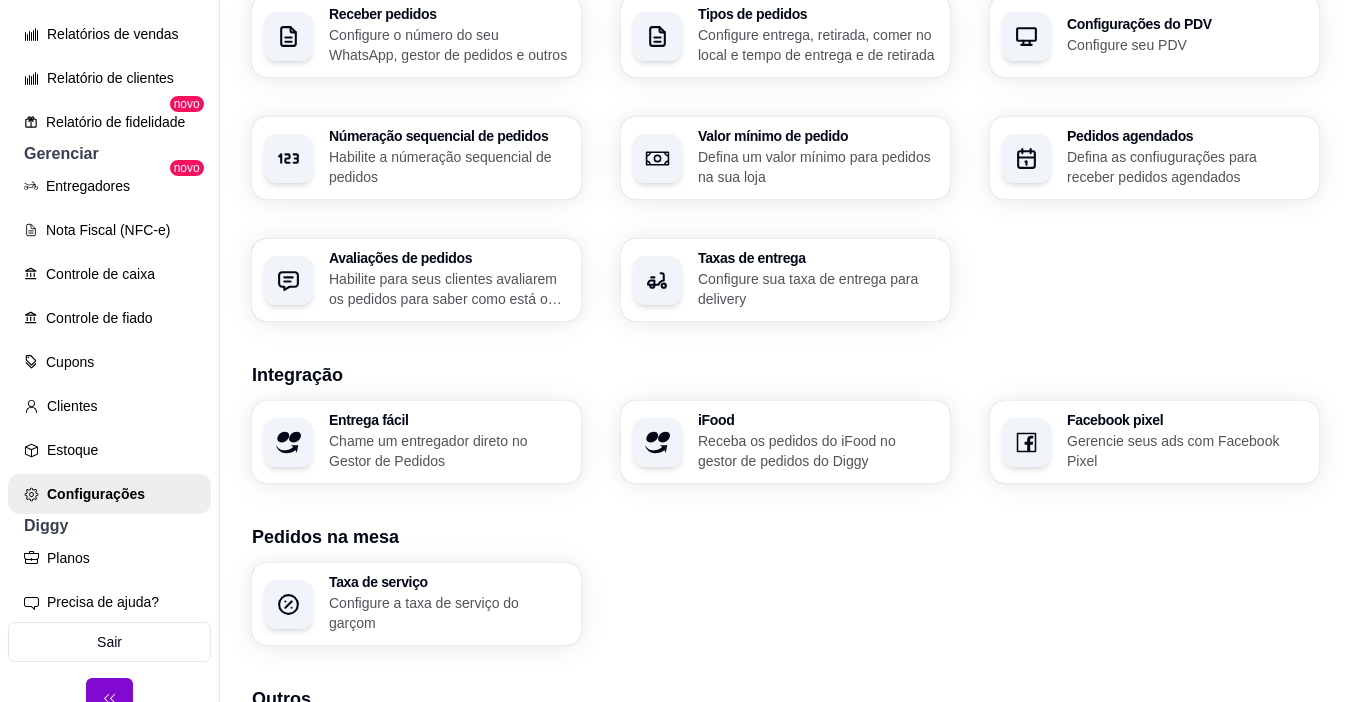 click on "Habilite para seus clientes avaliarem os pedidos para saber como está o feedback da sua loja" at bounding box center (449, 289) 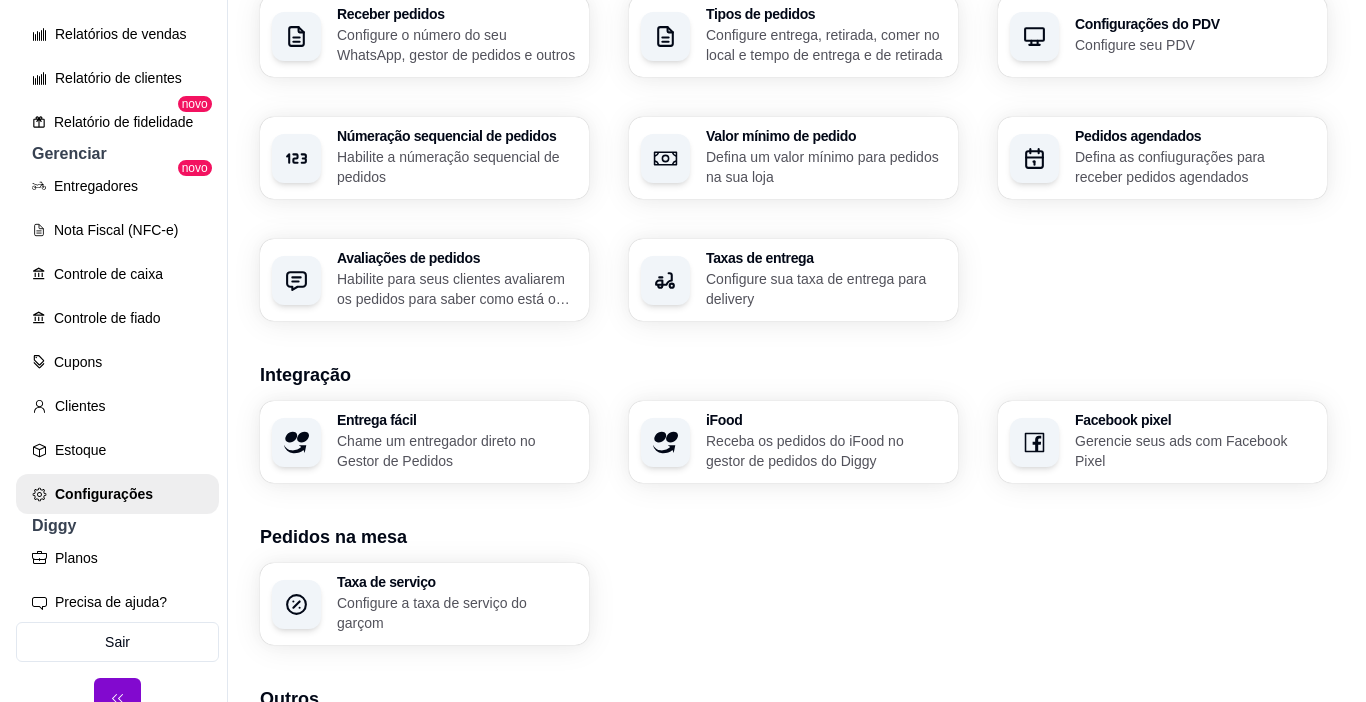 scroll, scrollTop: 731, scrollLeft: 0, axis: vertical 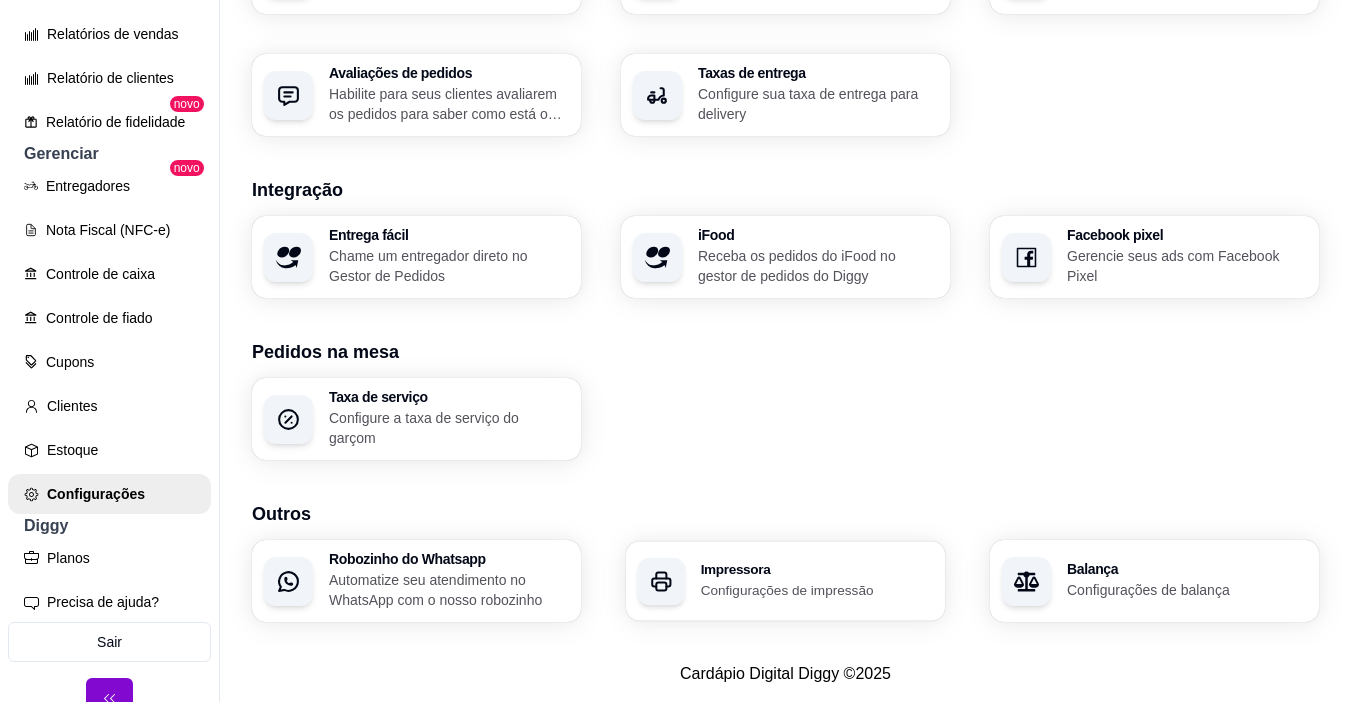 click on "Impressora" at bounding box center (817, 570) 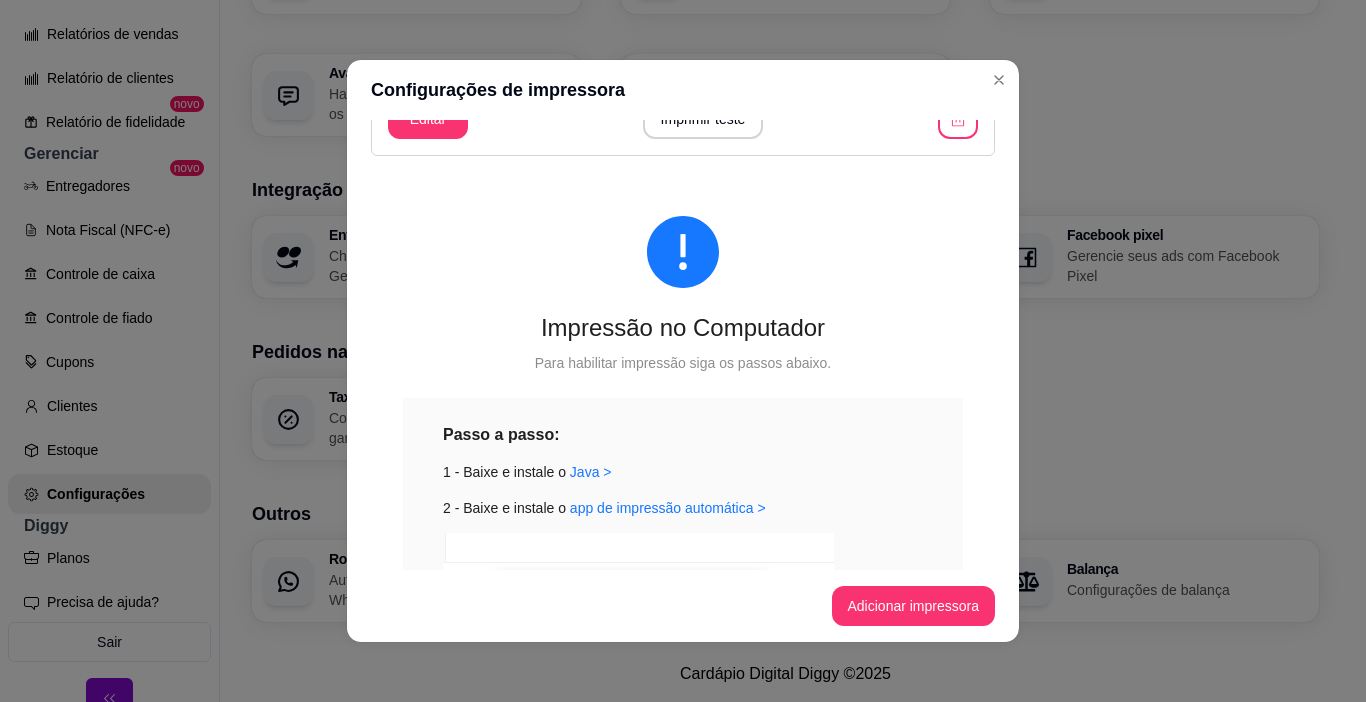 scroll, scrollTop: 0, scrollLeft: 0, axis: both 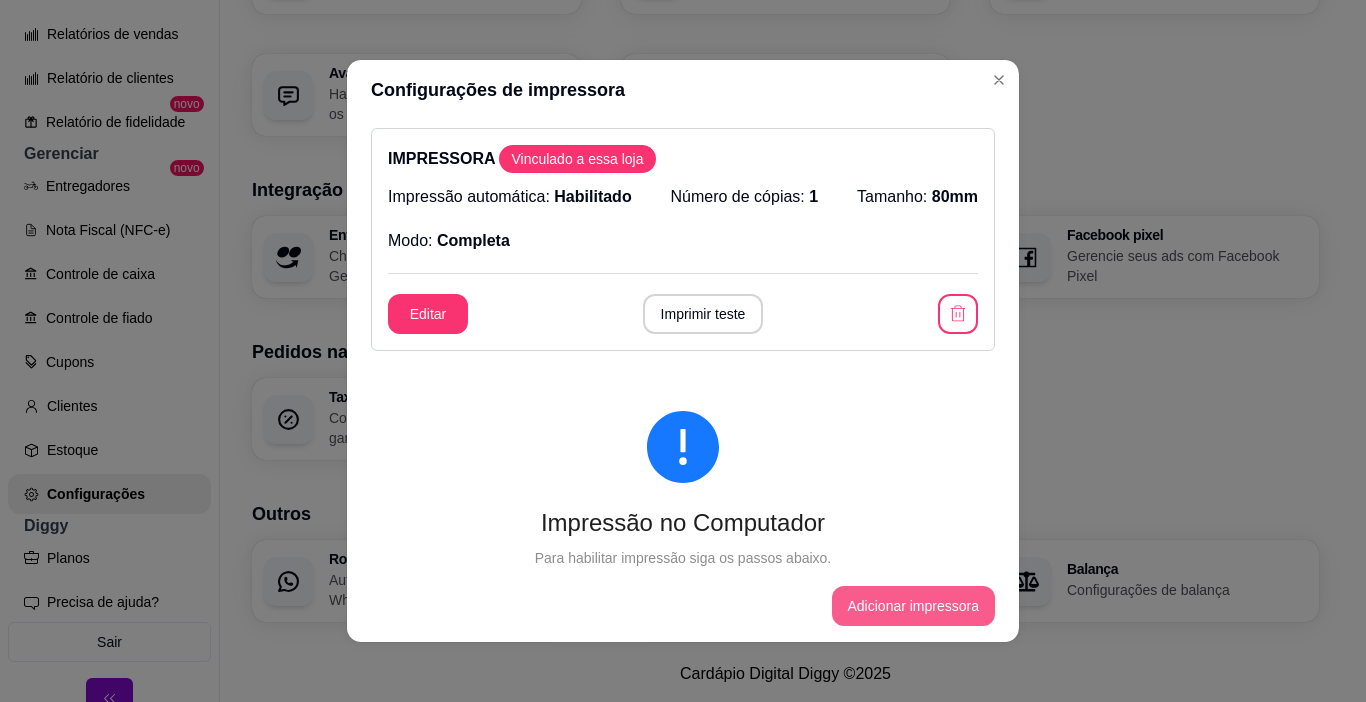 click on "Adicionar impressora" at bounding box center [914, 606] 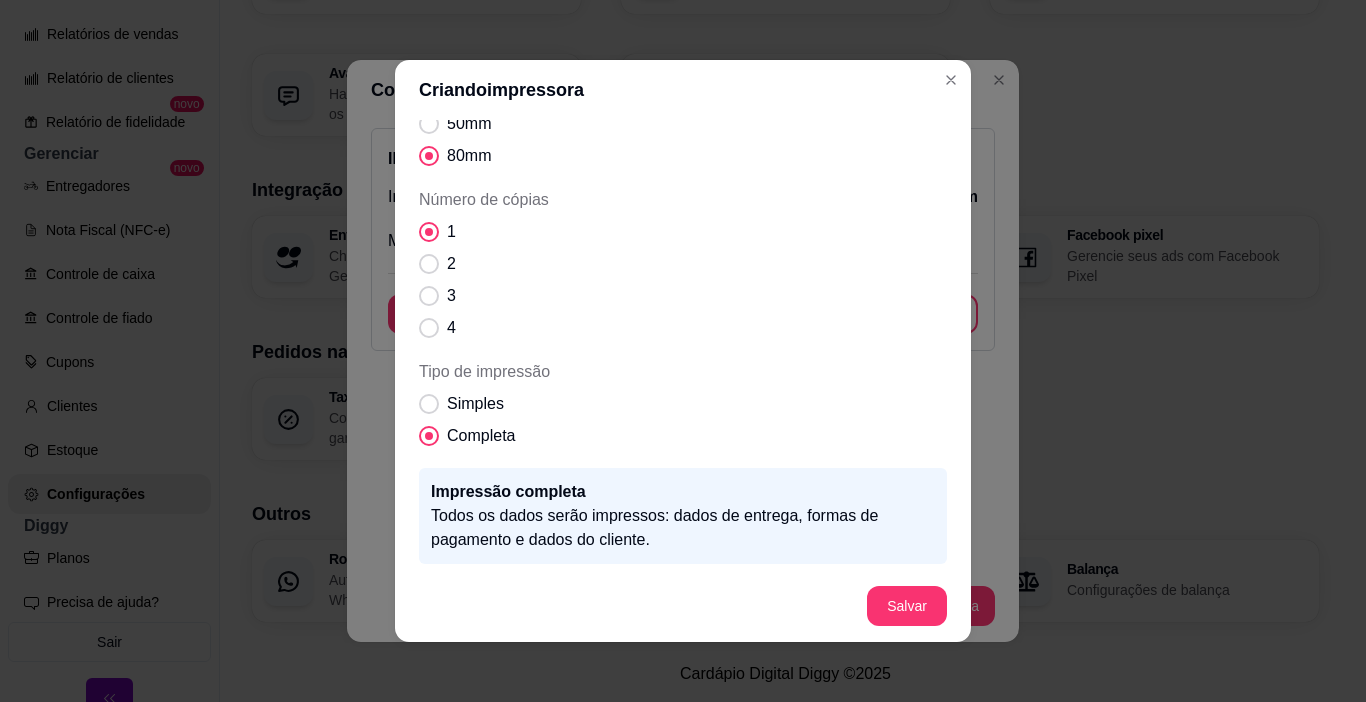 scroll, scrollTop: 280, scrollLeft: 0, axis: vertical 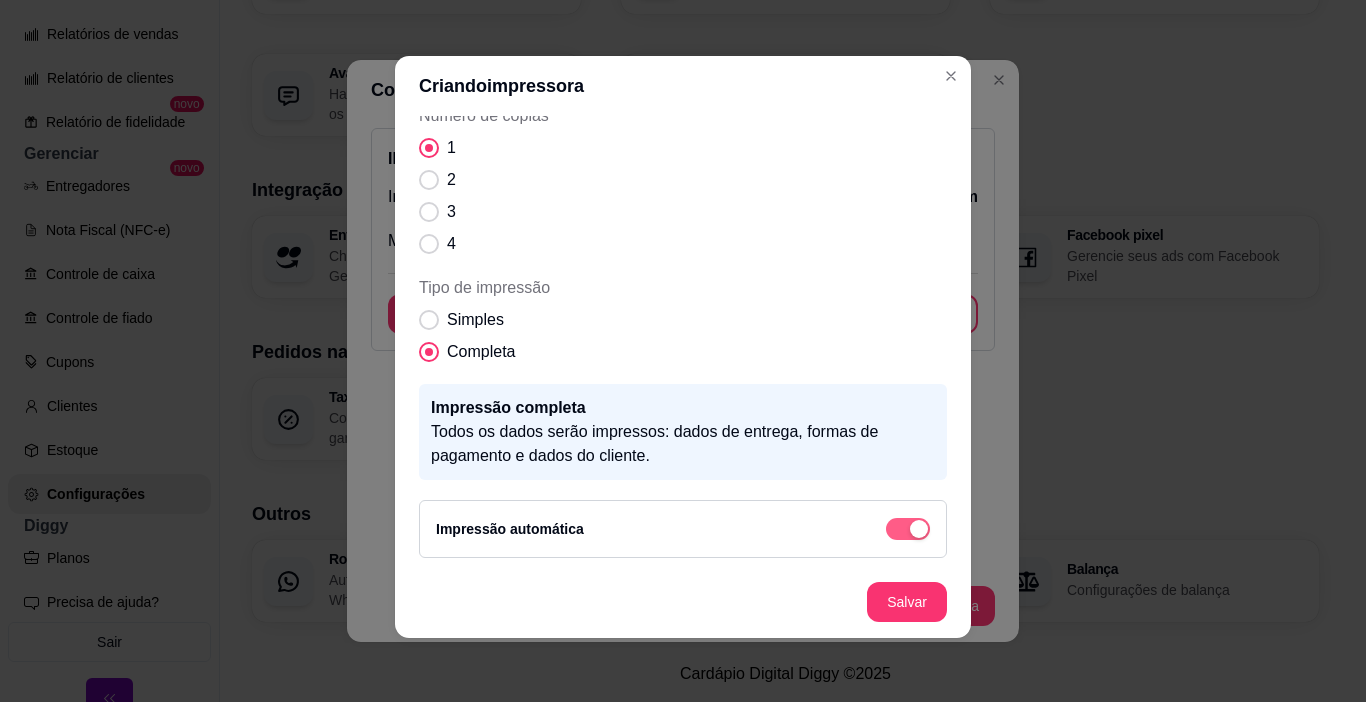 click at bounding box center (908, 529) 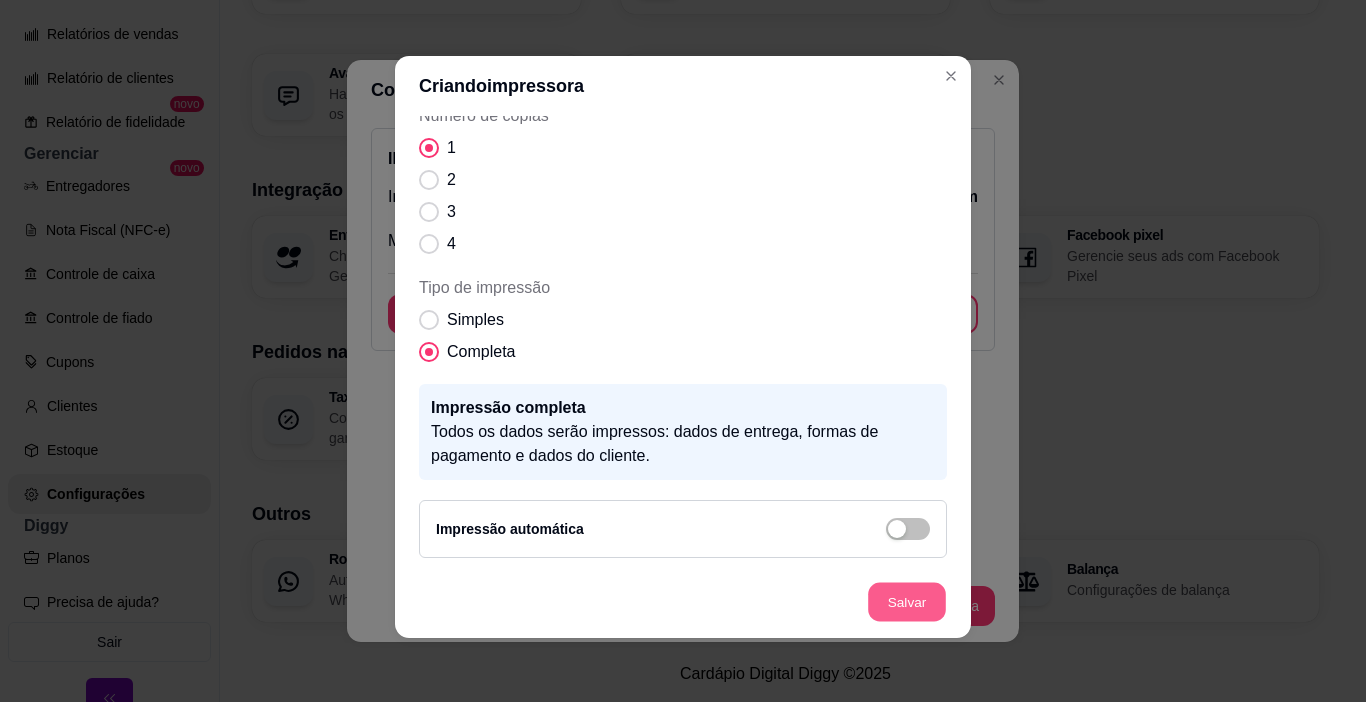 click on "Salvar" at bounding box center (907, 602) 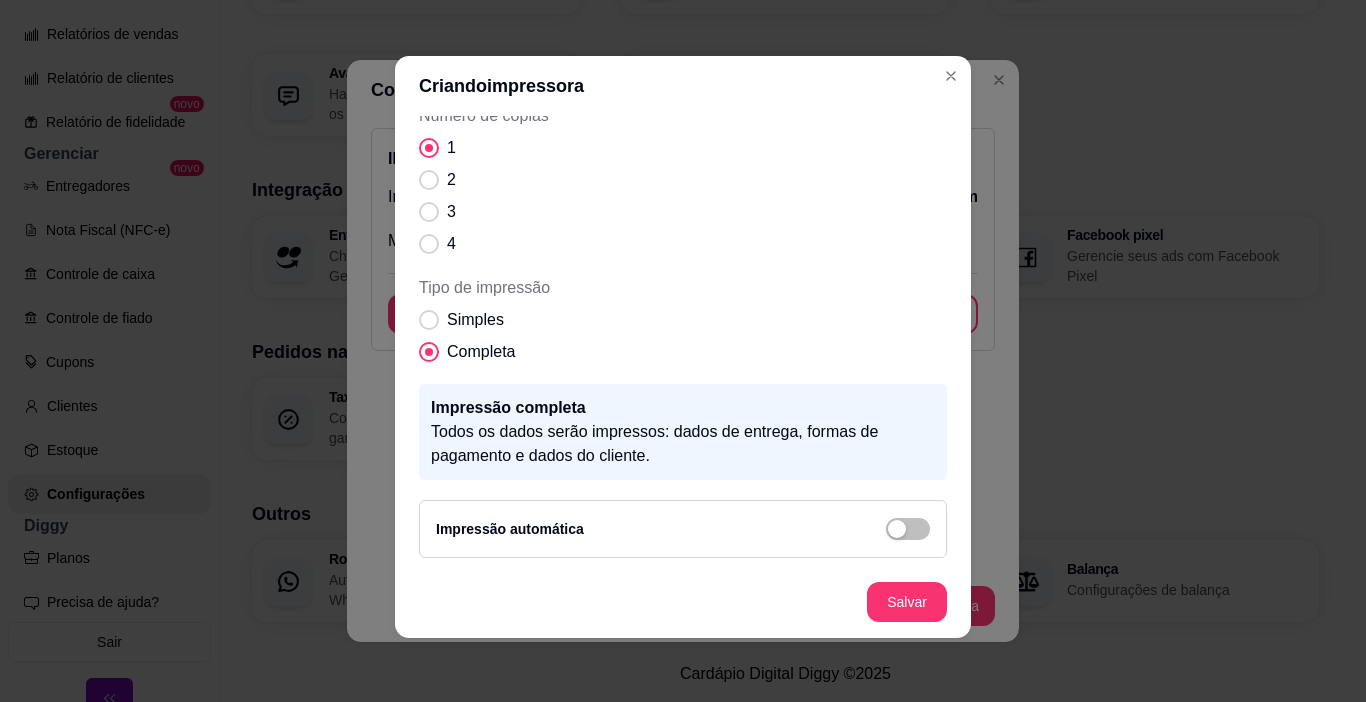 scroll, scrollTop: 0, scrollLeft: 0, axis: both 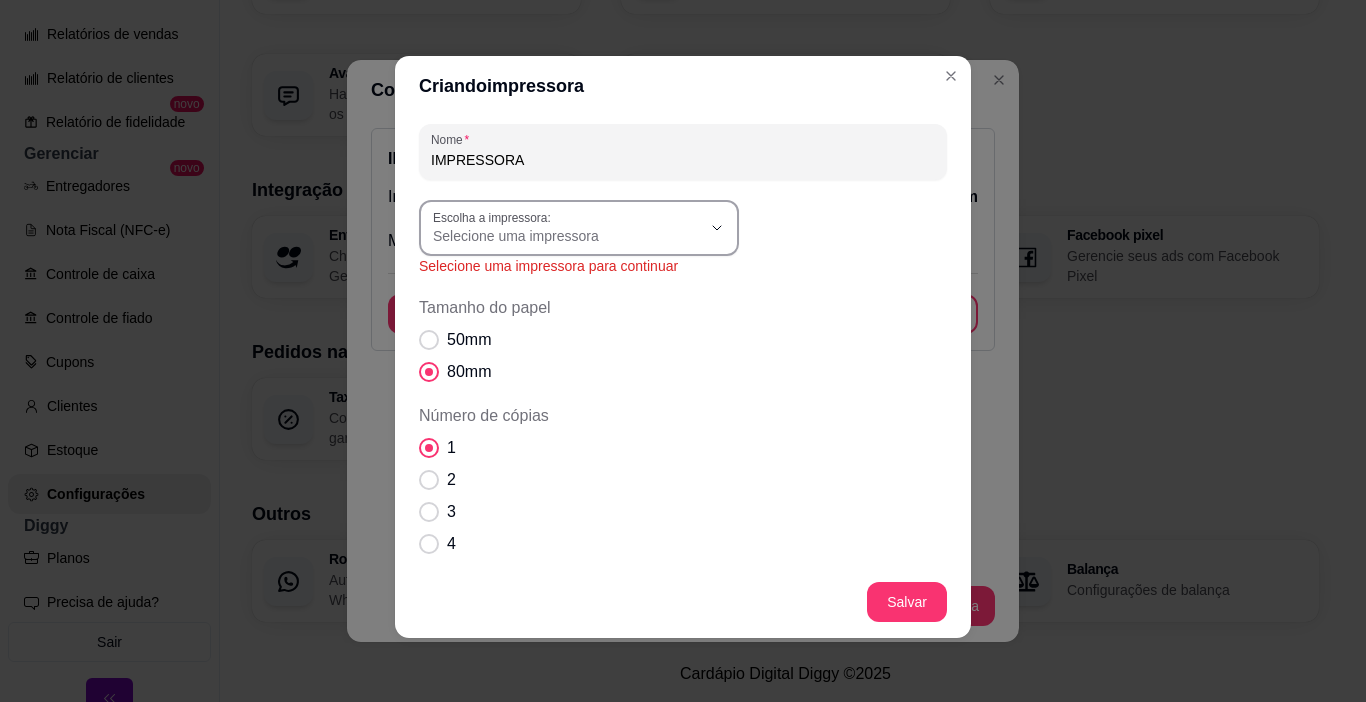 click on "Selecione uma impressora" at bounding box center [567, 236] 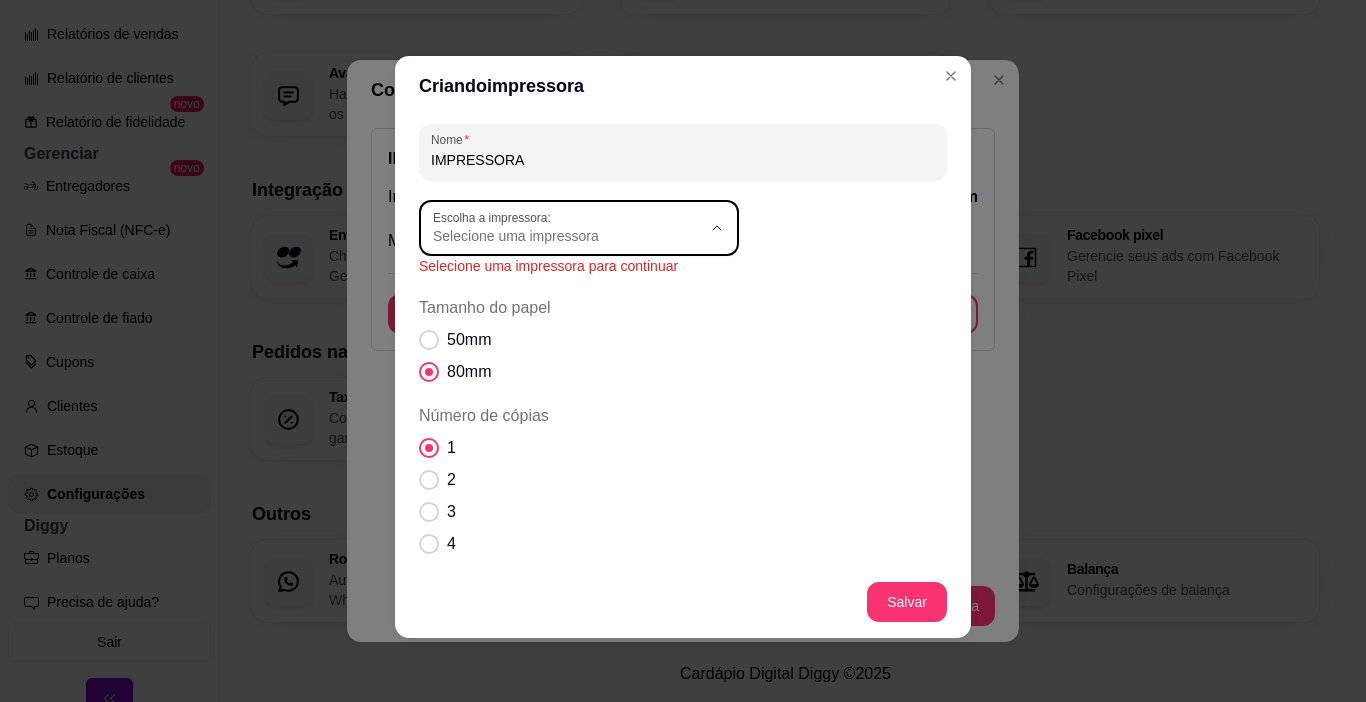 click on "ELGIN i9(USB)" at bounding box center [561, 349] 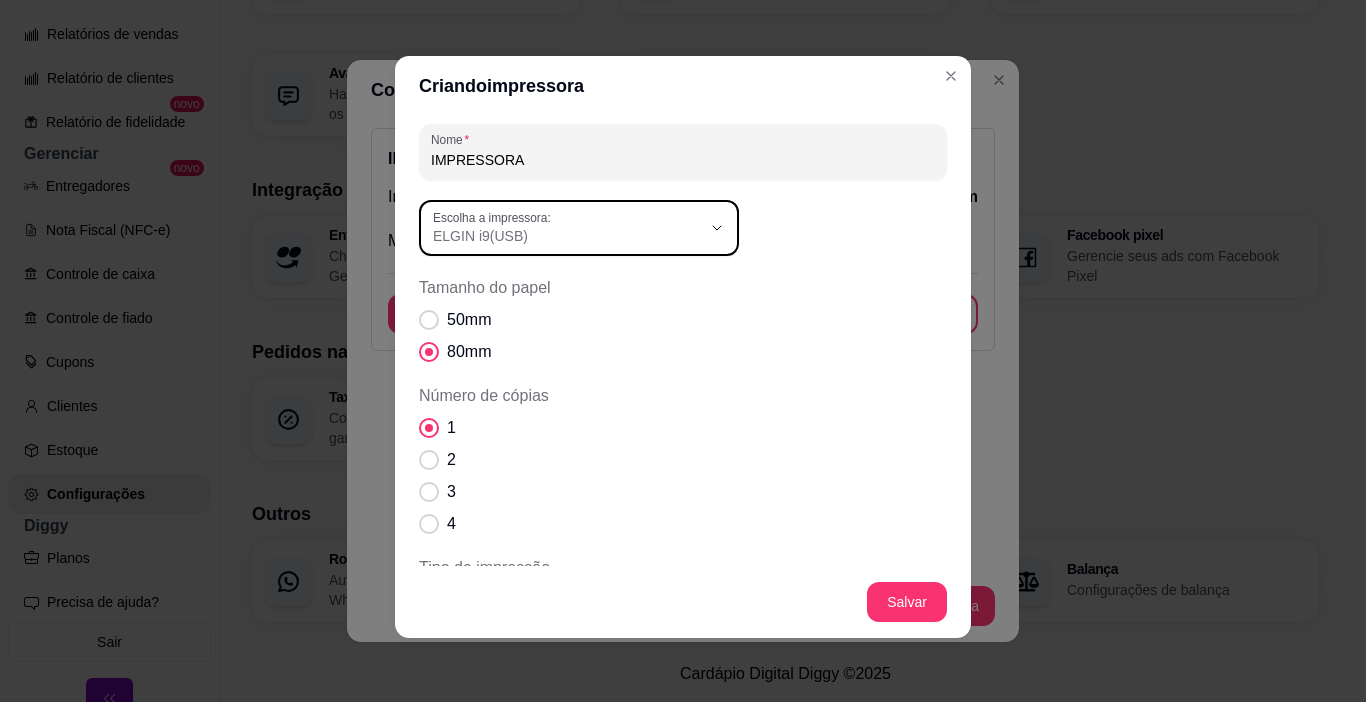 scroll, scrollTop: 280, scrollLeft: 0, axis: vertical 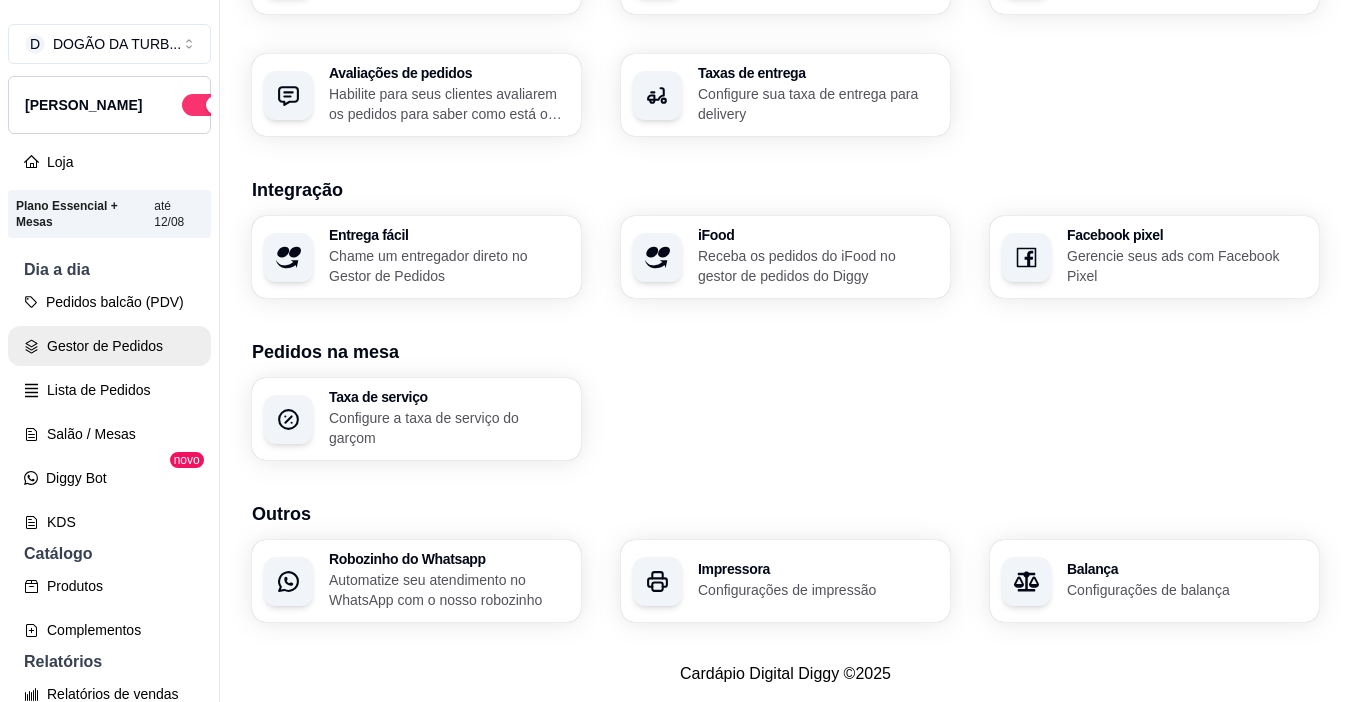click on "Gestor de Pedidos" at bounding box center (109, 346) 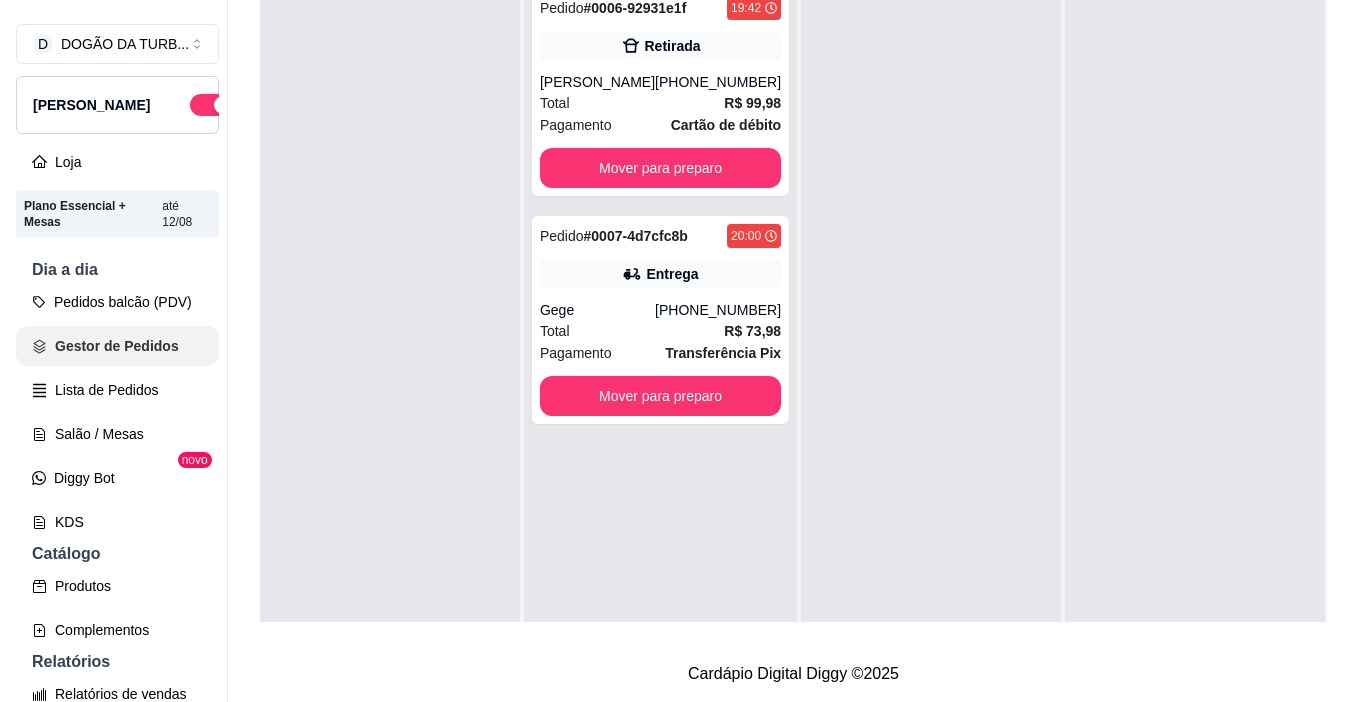 scroll, scrollTop: 0, scrollLeft: 0, axis: both 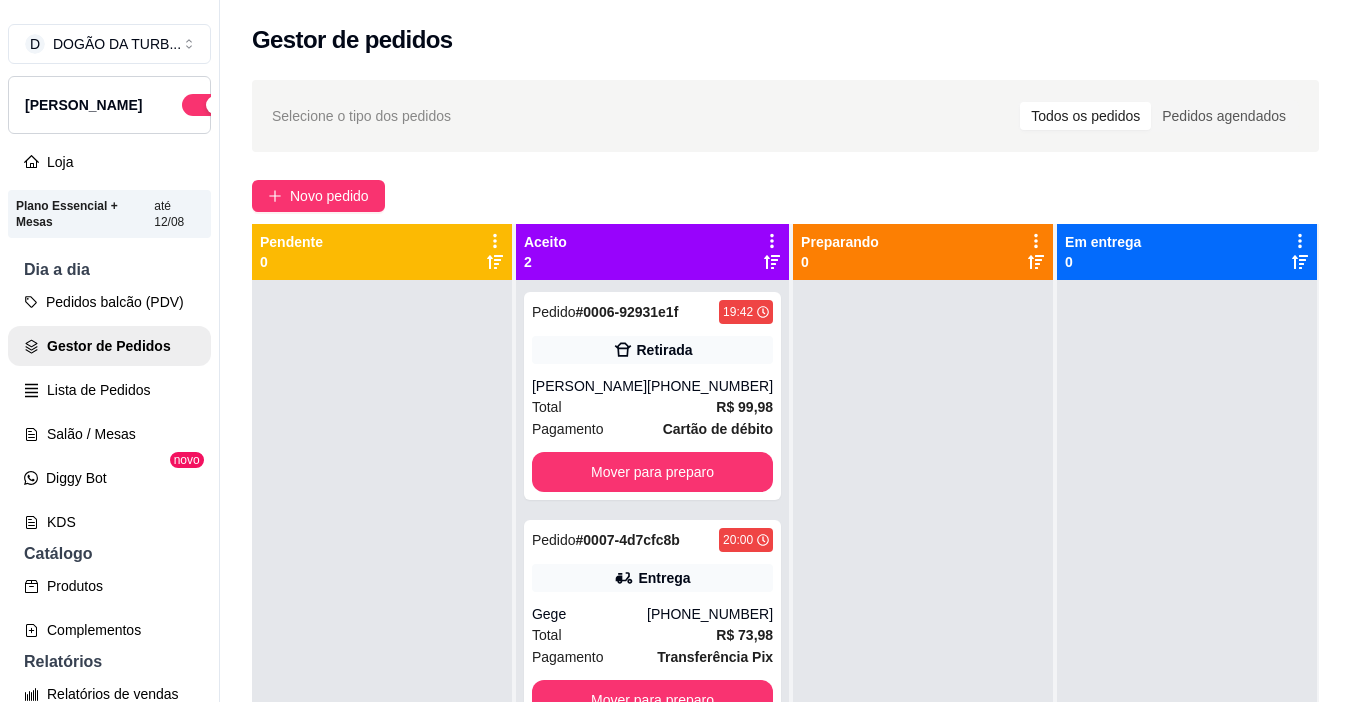 drag, startPoint x: 194, startPoint y: 438, endPoint x: 365, endPoint y: 526, distance: 192.31485 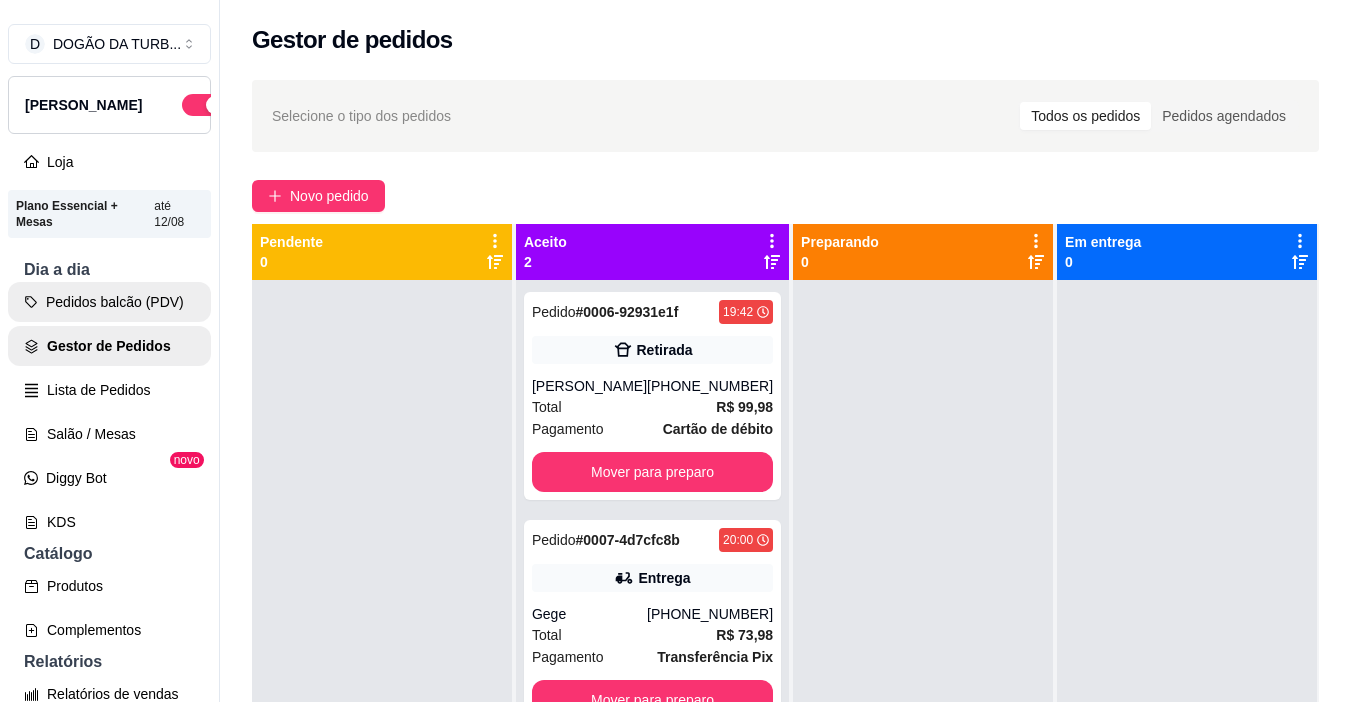 click on "Pedidos balcão (PDV)" at bounding box center [109, 302] 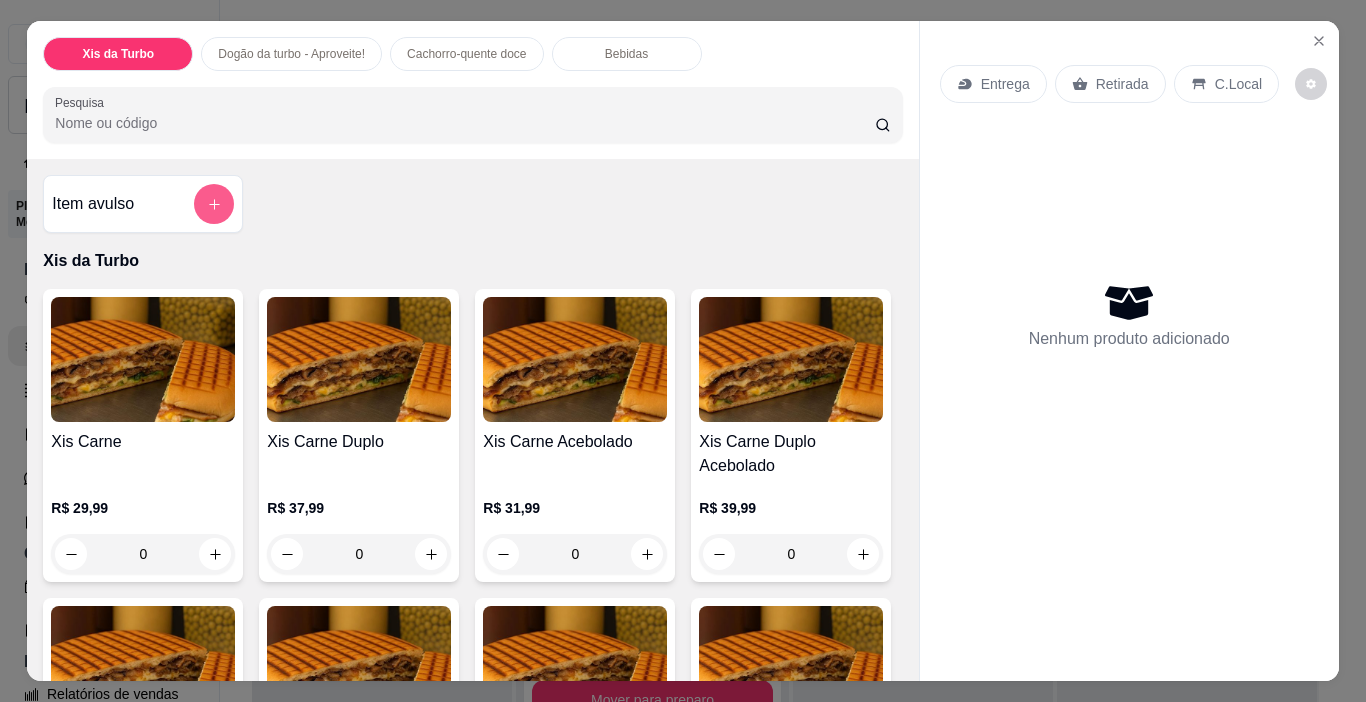 click 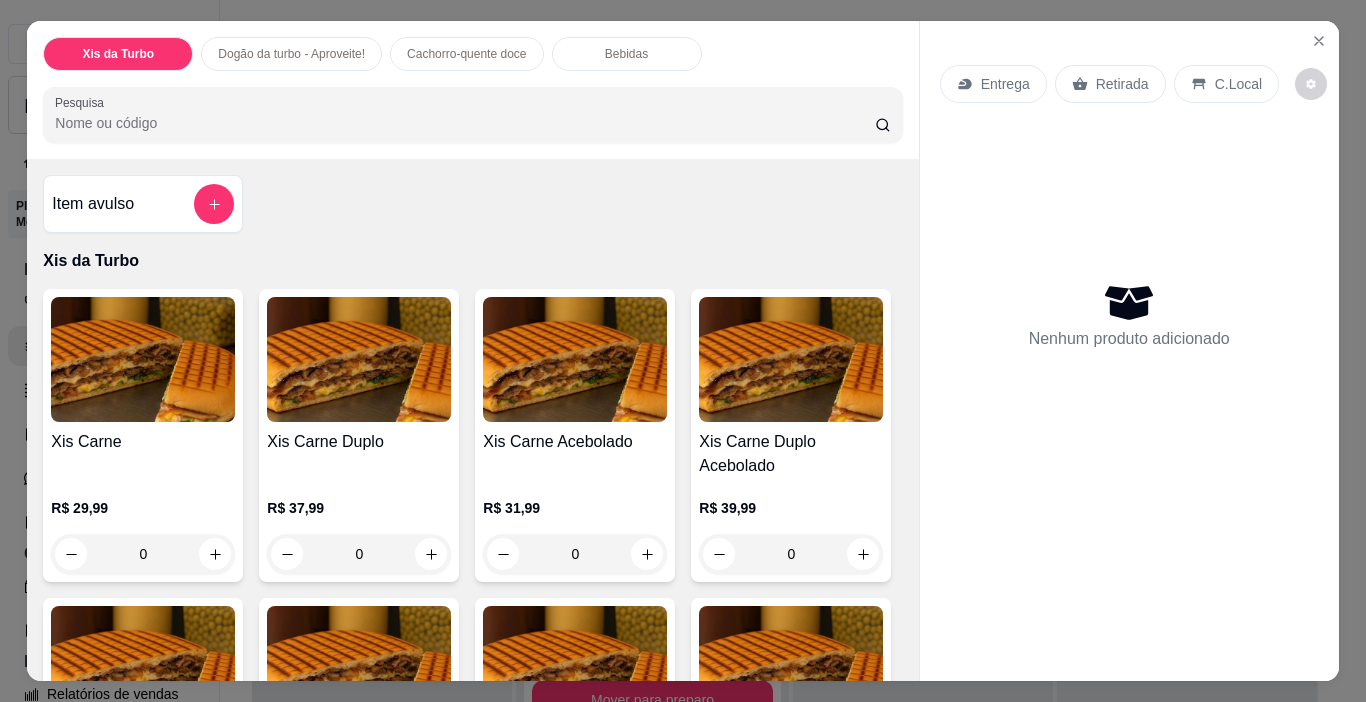 click on "Pesquisa" at bounding box center (465, 123) 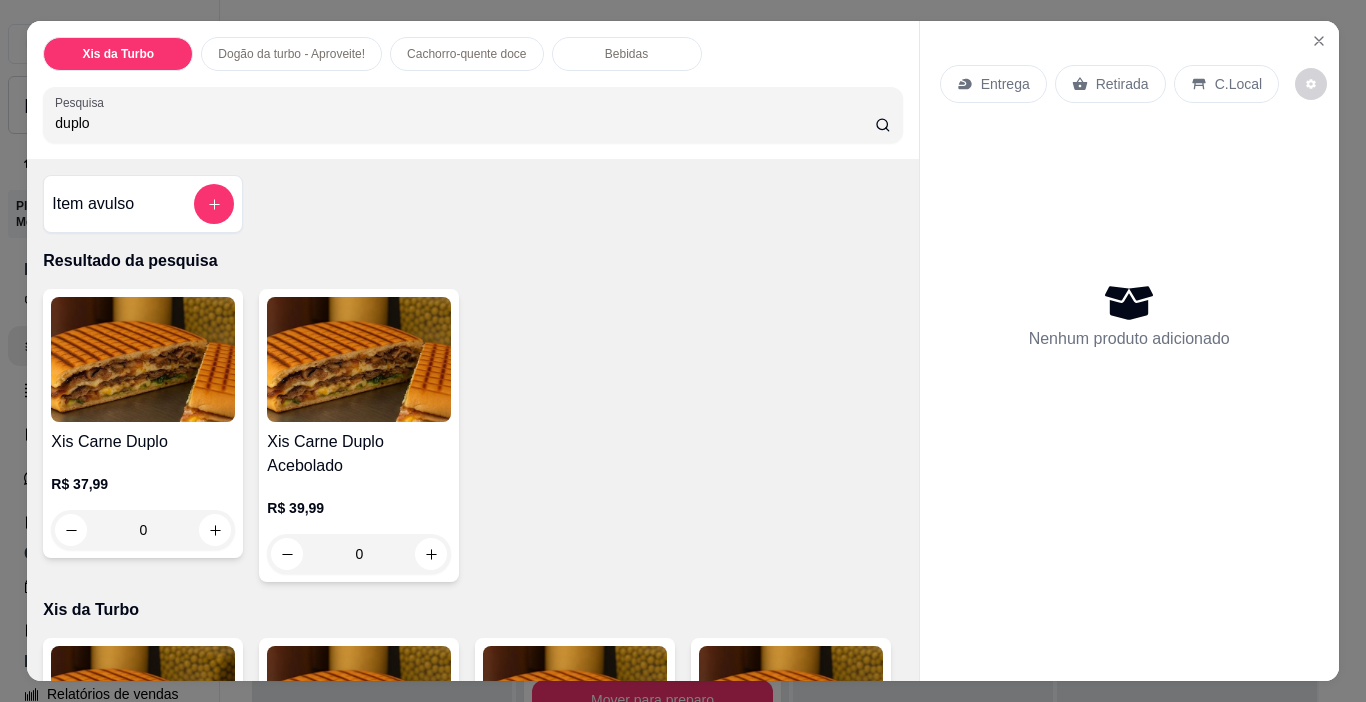 type on "duplo" 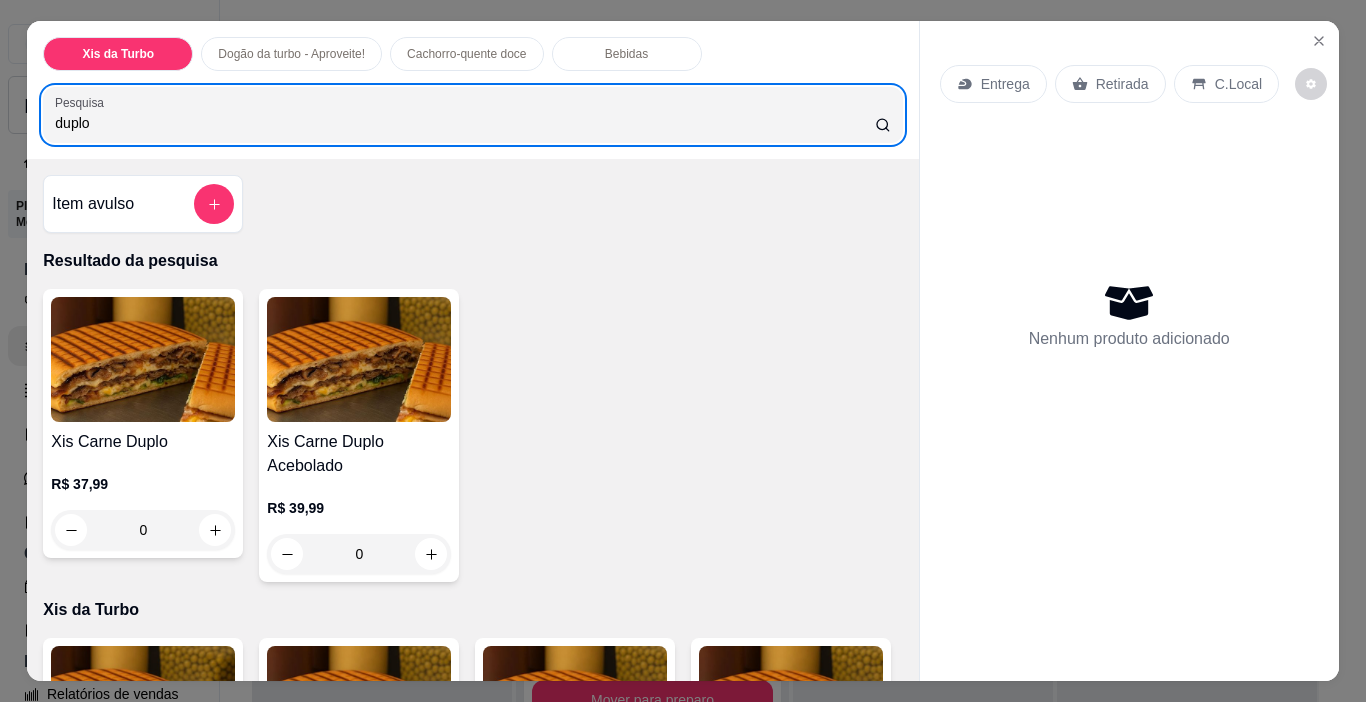 drag, startPoint x: 86, startPoint y: 125, endPoint x: 4, endPoint y: 143, distance: 83.95237 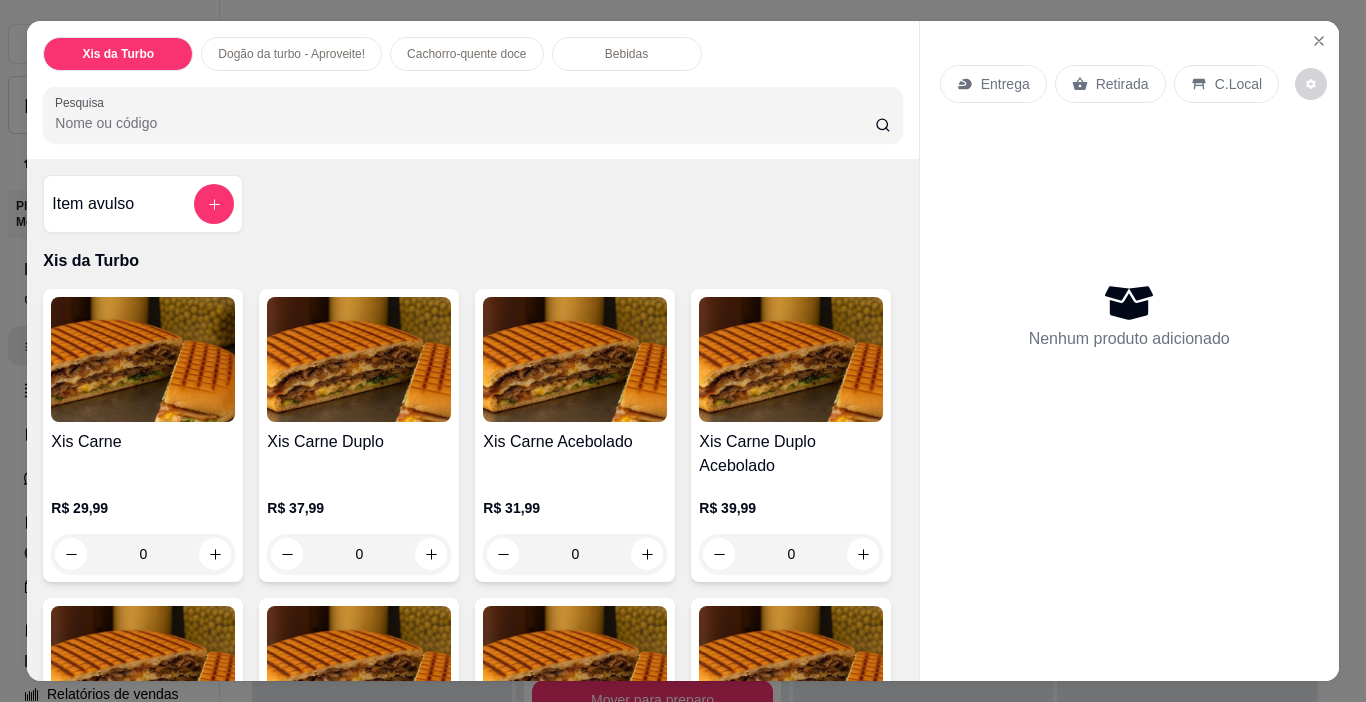 click on "Xis da Turbo Dogão da turbo -  Aproveite! Cachorro-quente doce Bebidas Pesquisa" at bounding box center [472, 90] 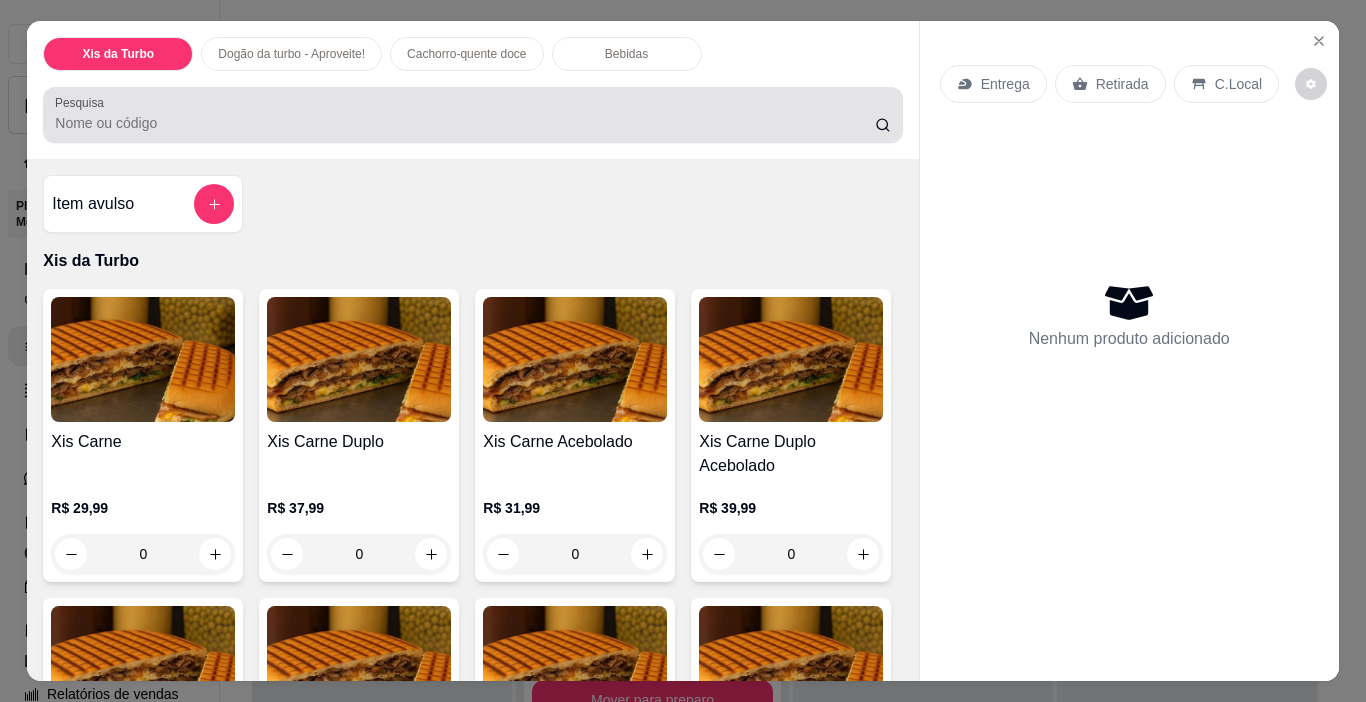 click on "Pesquisa" at bounding box center [472, 115] 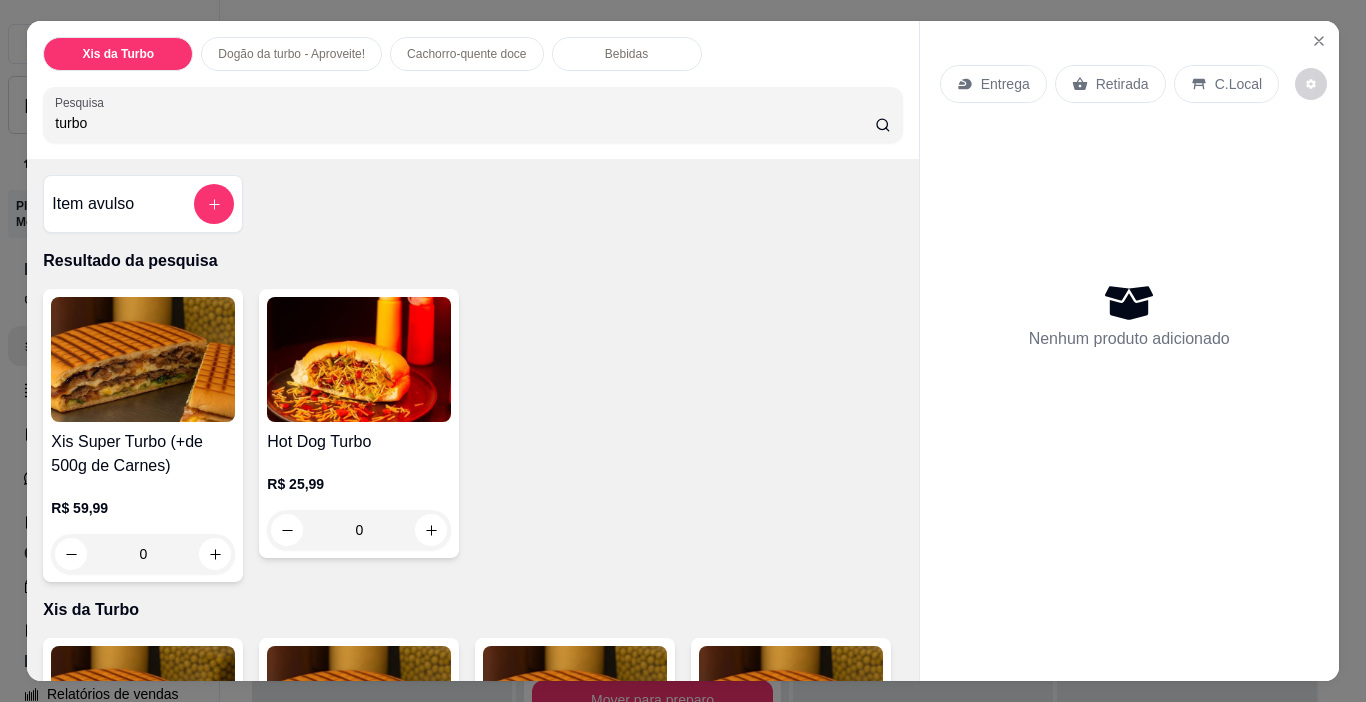 type on "turbo" 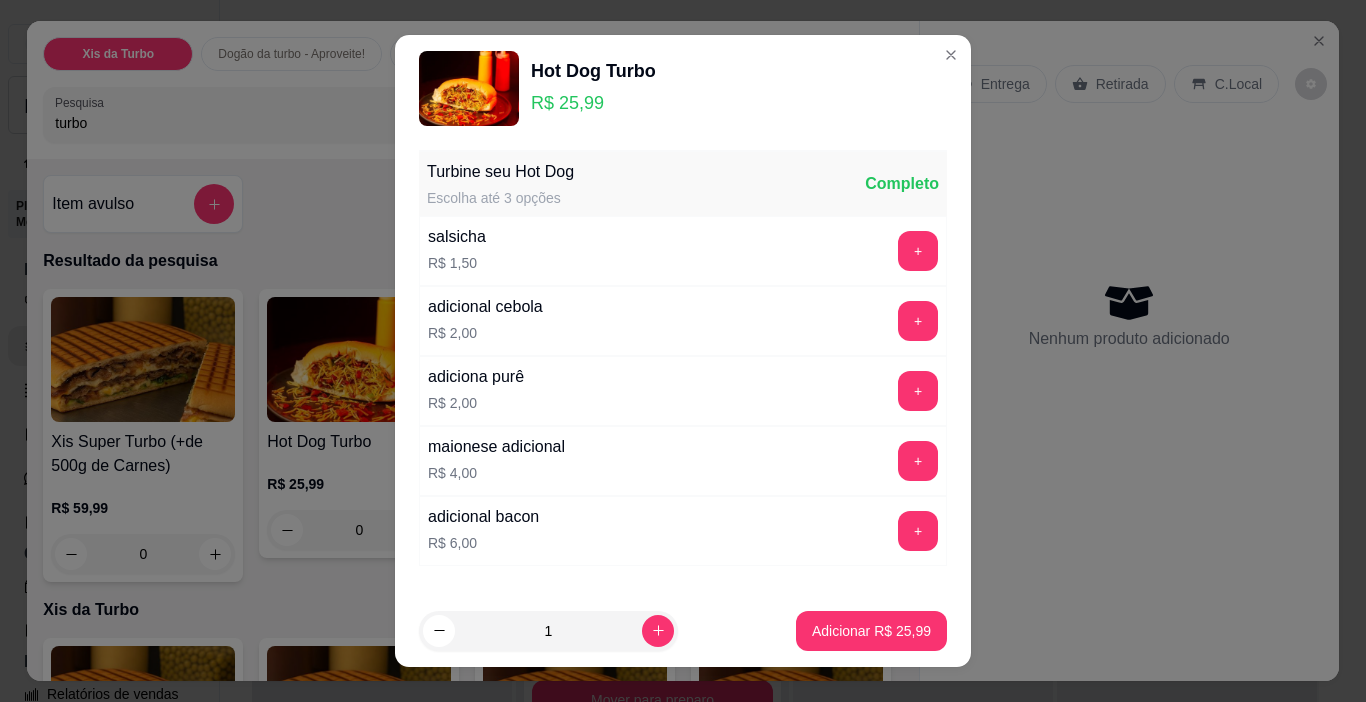 scroll, scrollTop: 121, scrollLeft: 0, axis: vertical 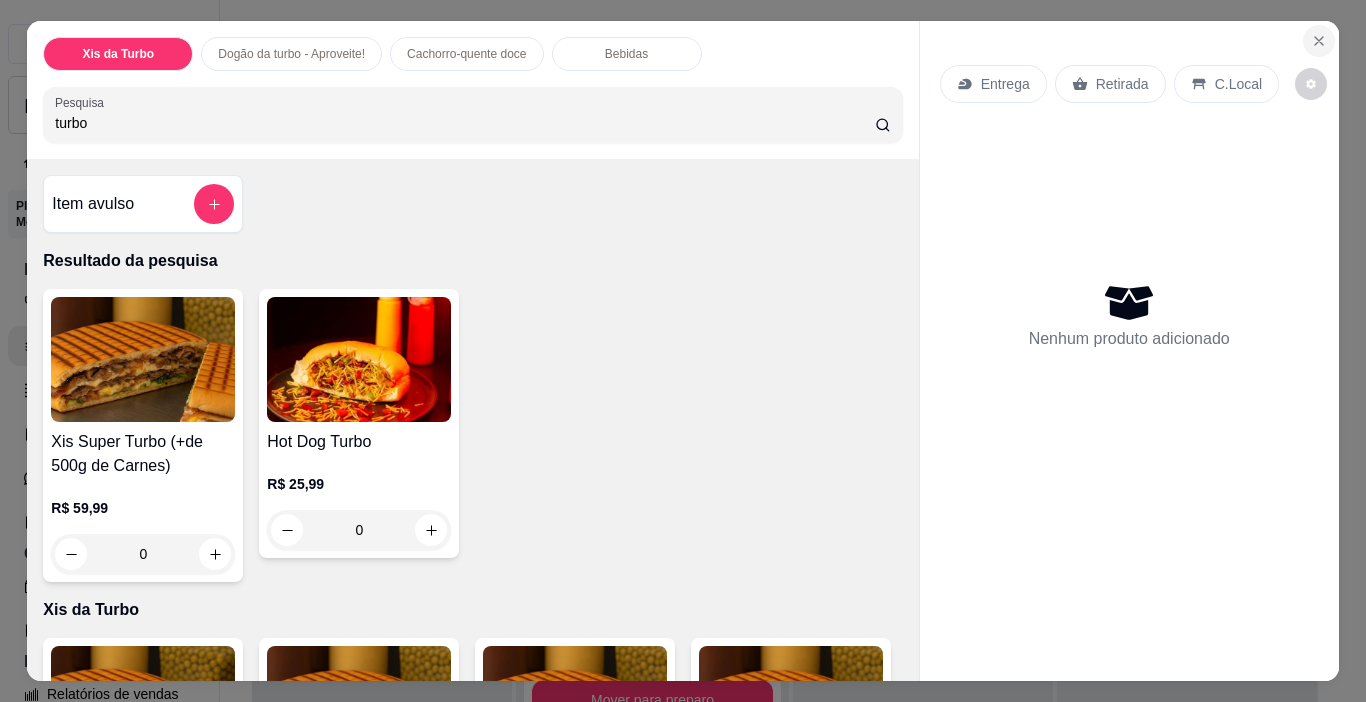 click 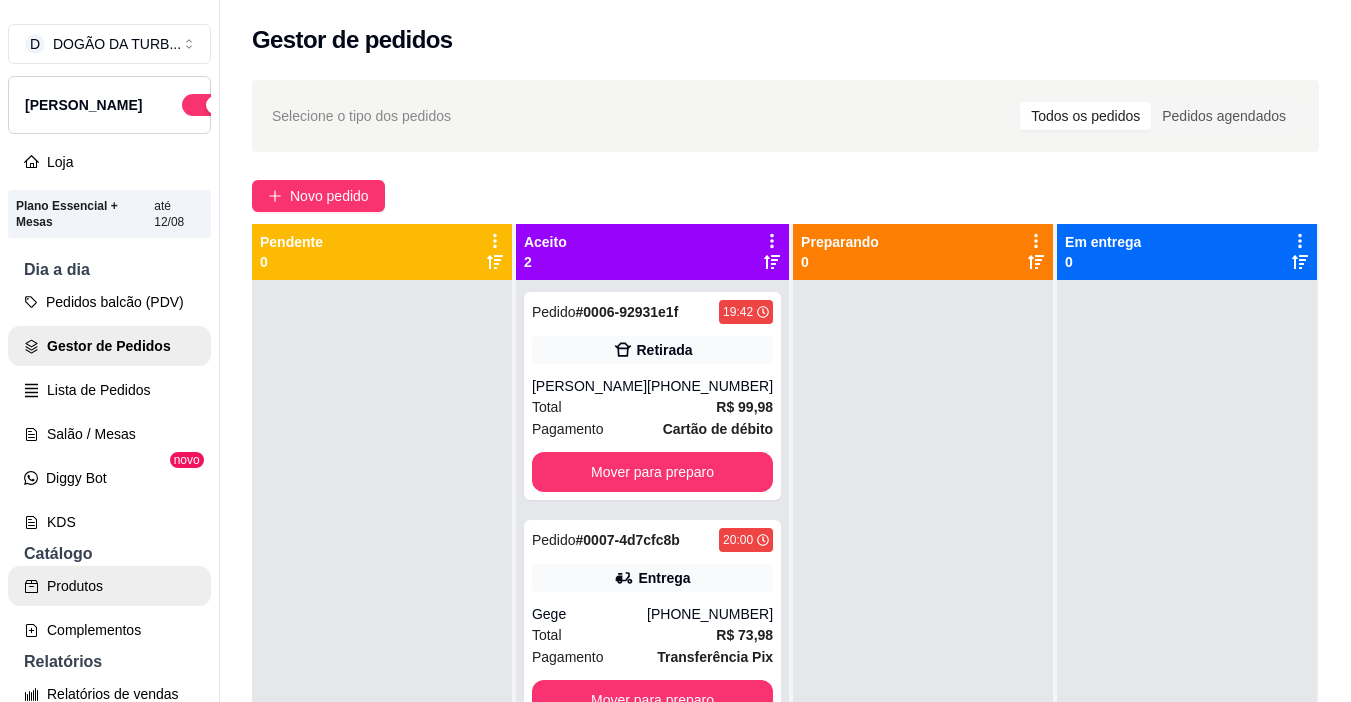 click on "Produtos" at bounding box center [109, 586] 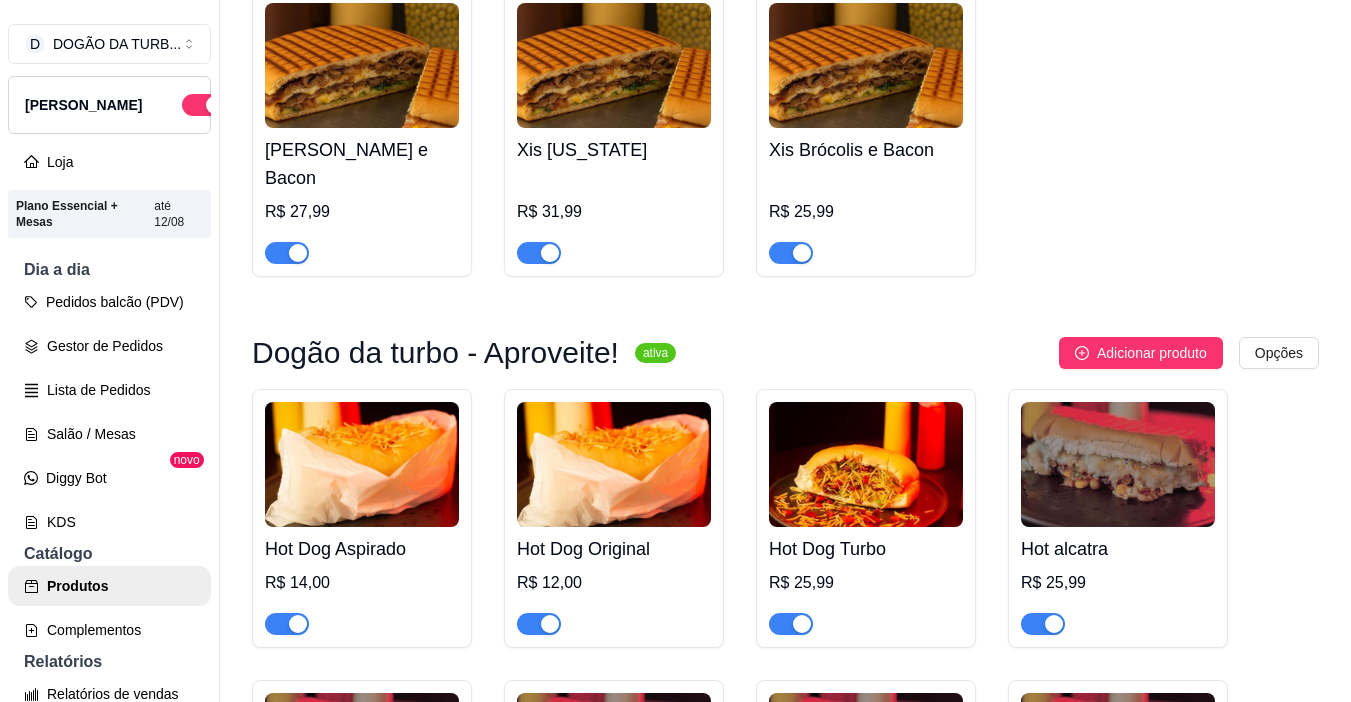scroll, scrollTop: 1200, scrollLeft: 0, axis: vertical 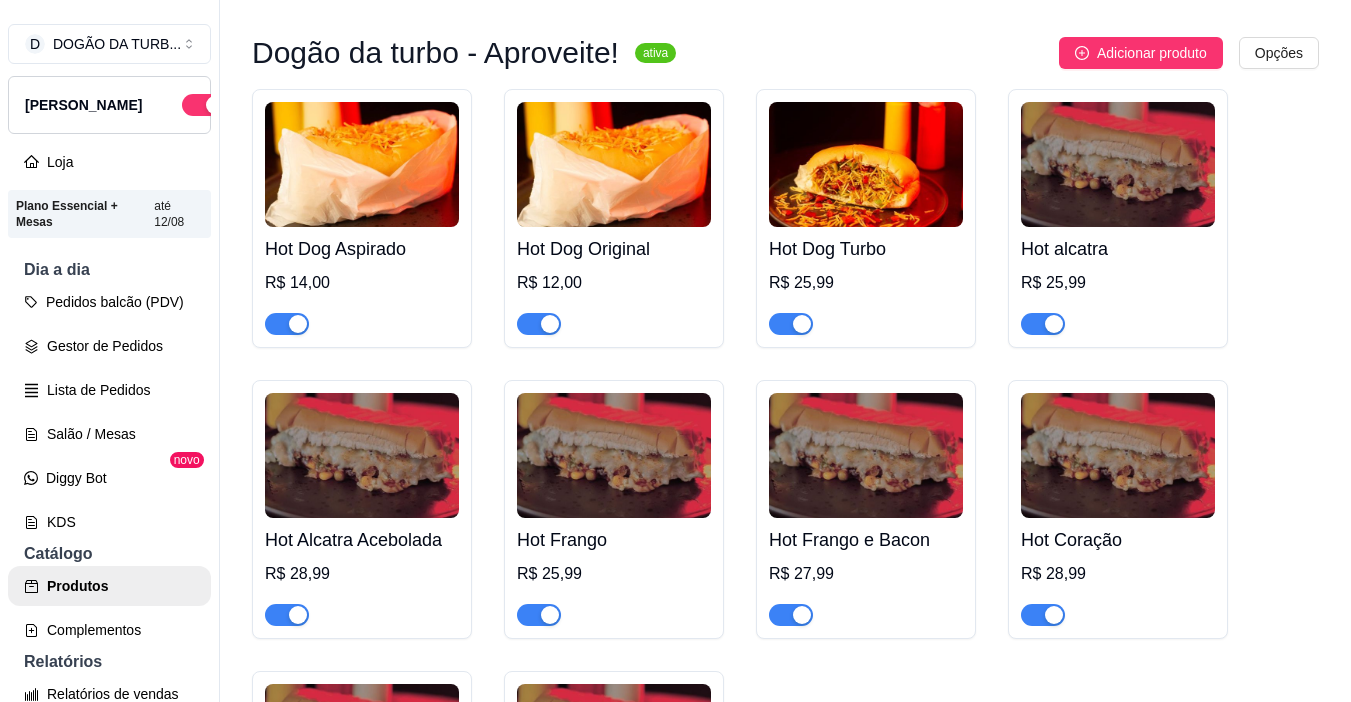 click on "Hot Dog Turbo   R$ 25,99" at bounding box center (866, 281) 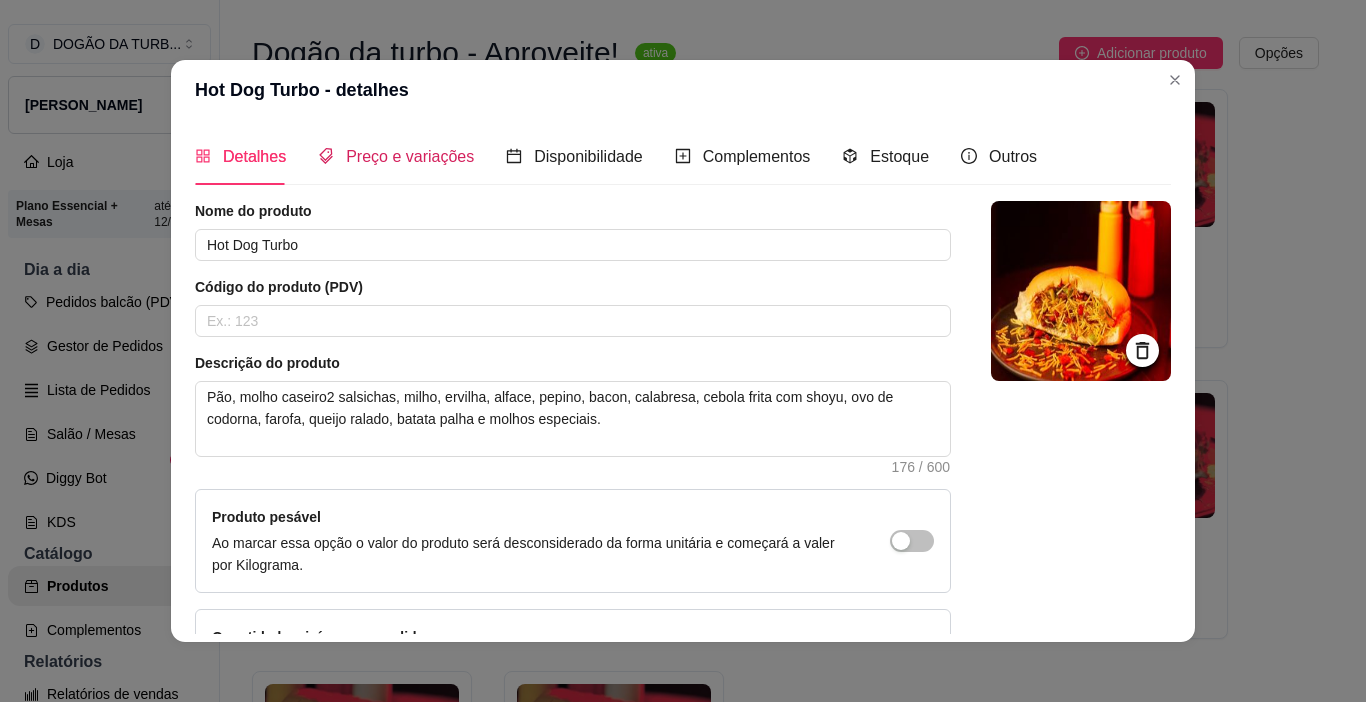 click on "Preço e variações" at bounding box center (410, 156) 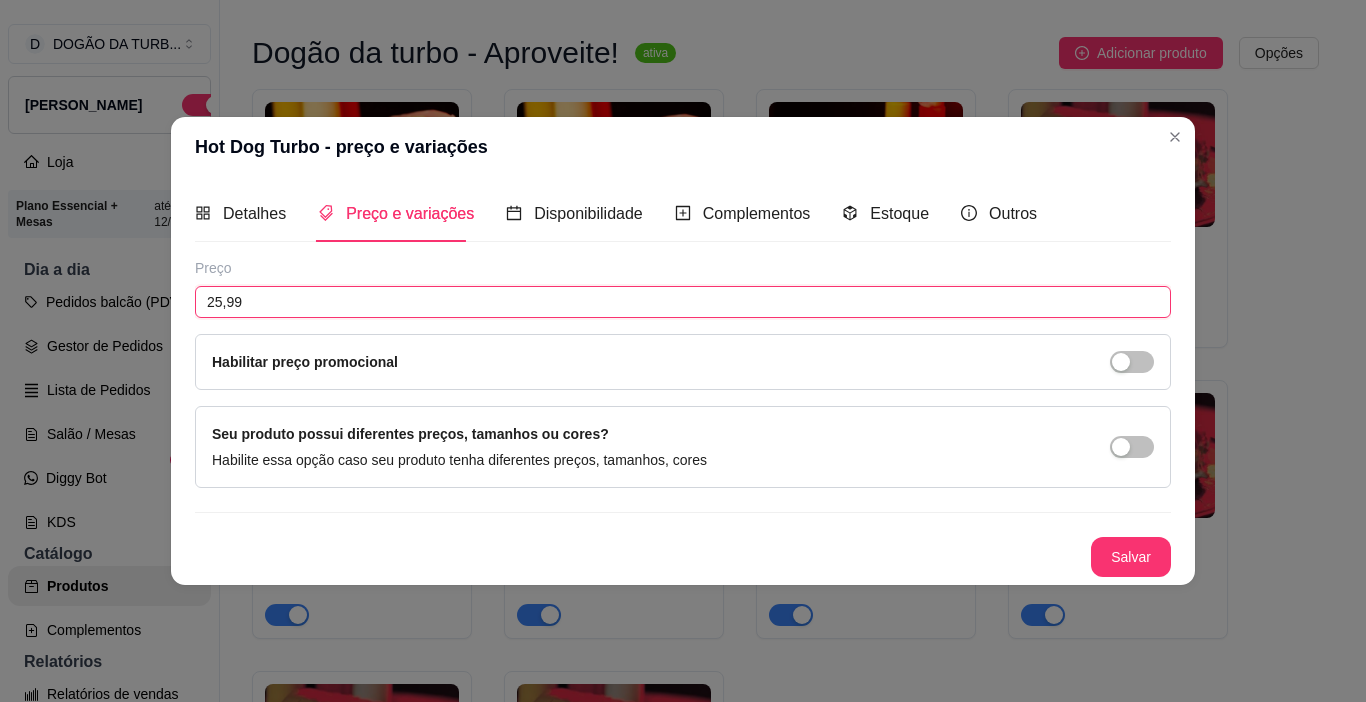 click on "25,99" at bounding box center [683, 302] 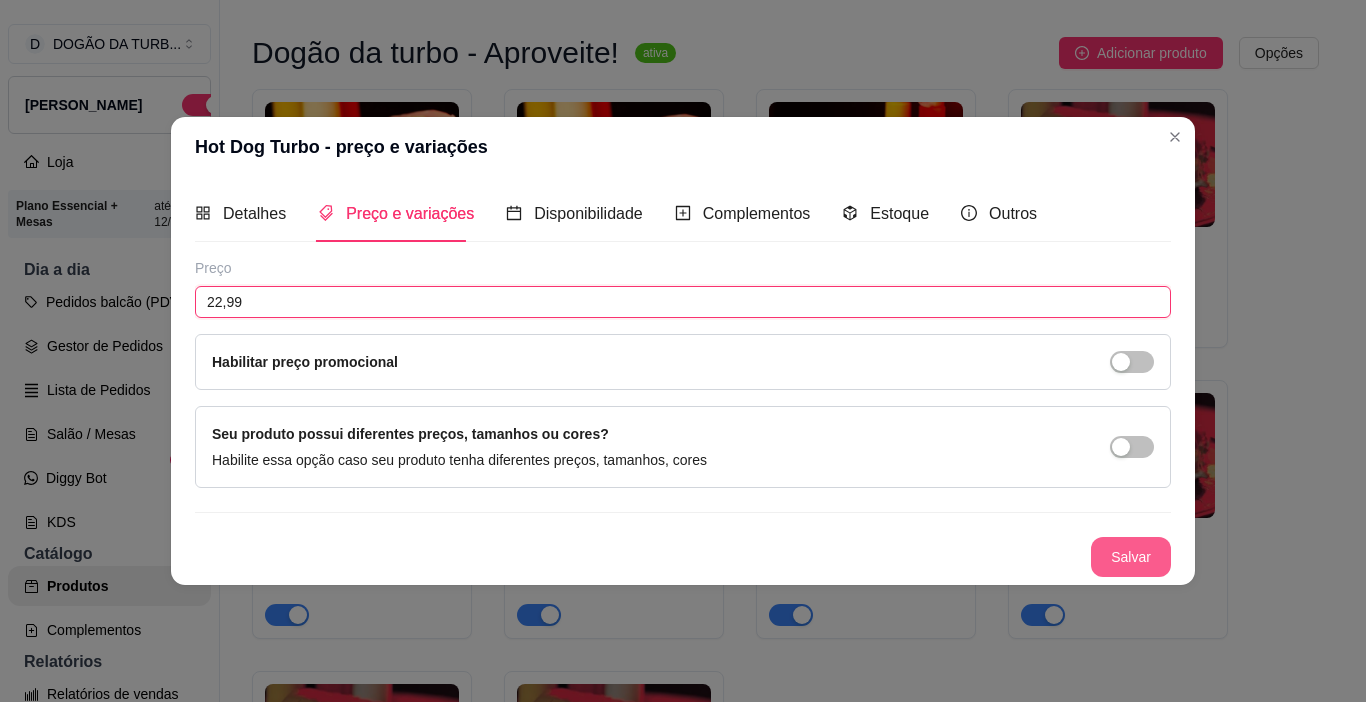 type on "22,99" 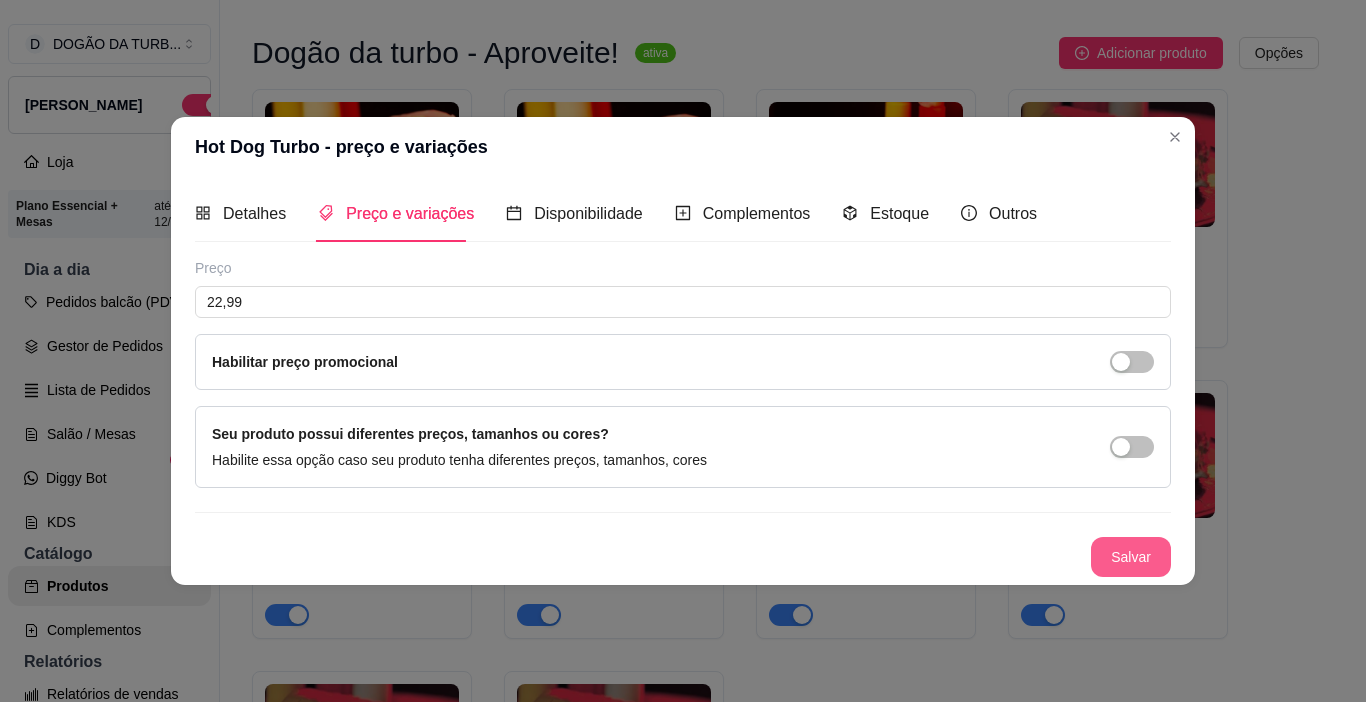 click on "Salvar" at bounding box center [1131, 557] 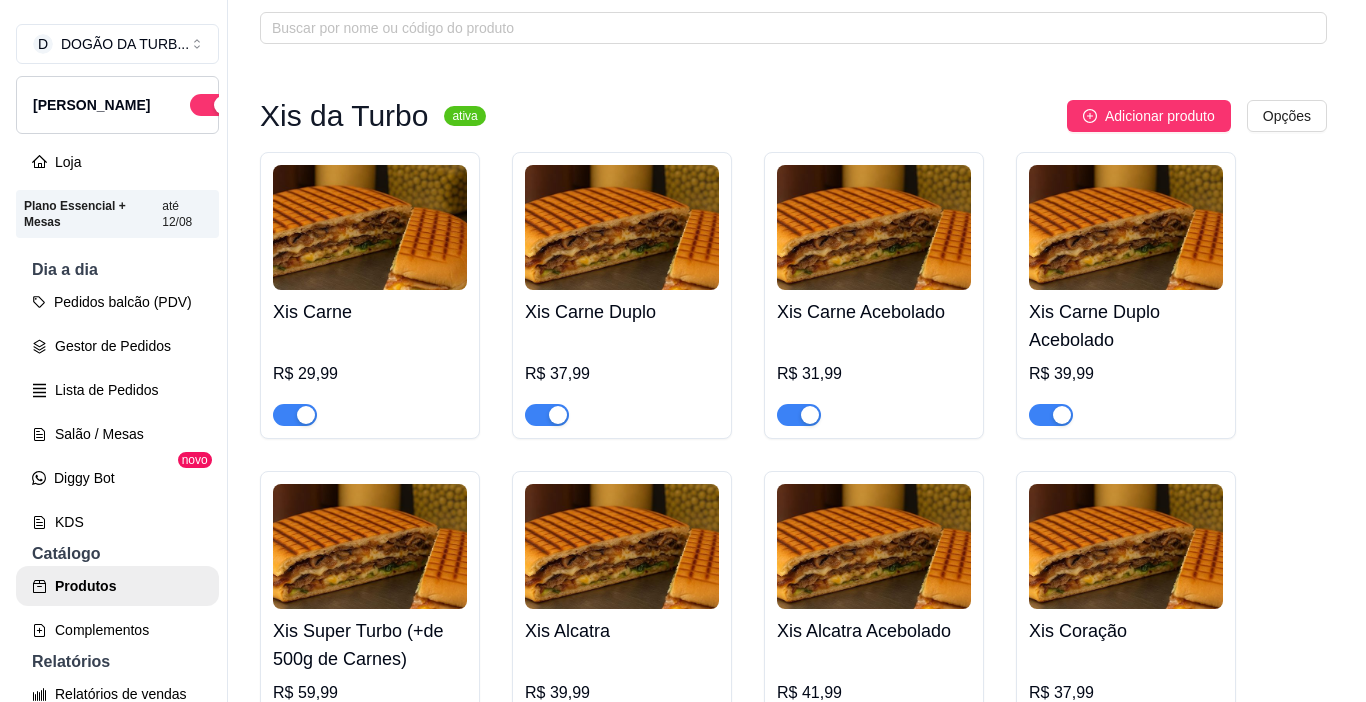 scroll, scrollTop: 0, scrollLeft: 0, axis: both 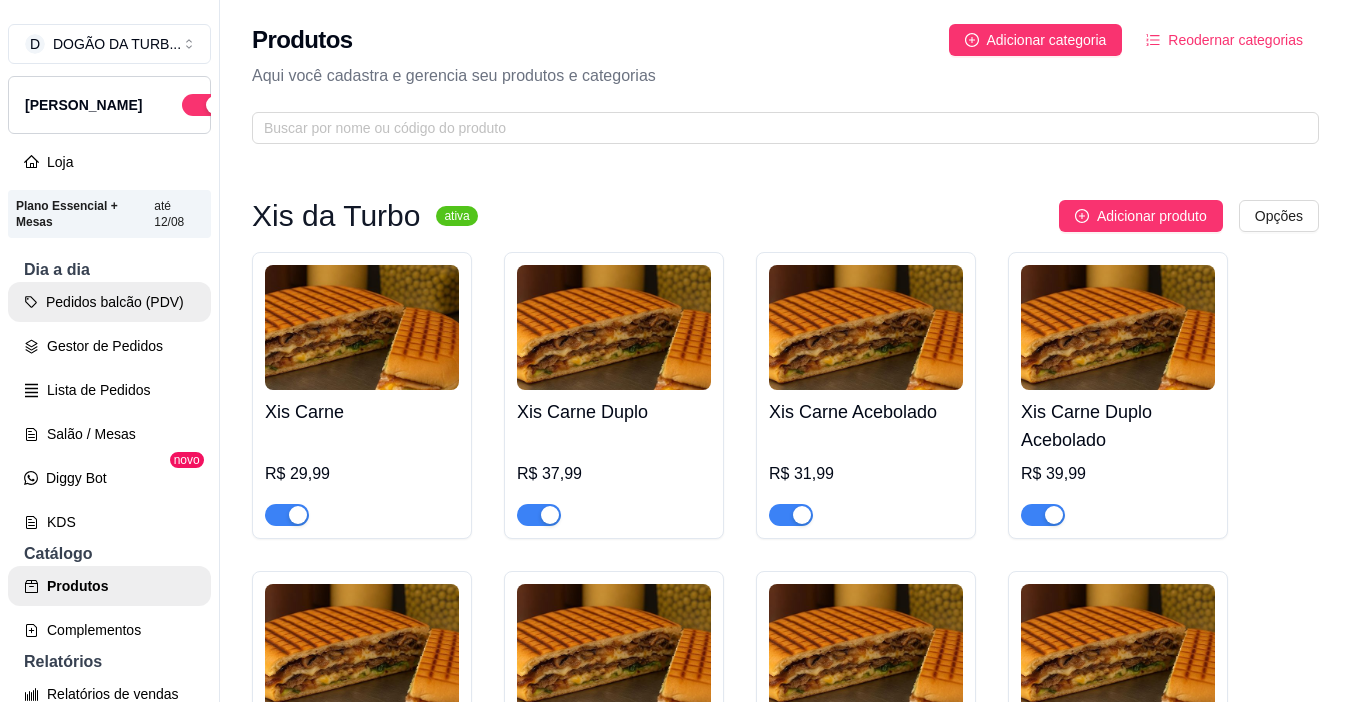 click on "Pedidos balcão (PDV)" at bounding box center (109, 302) 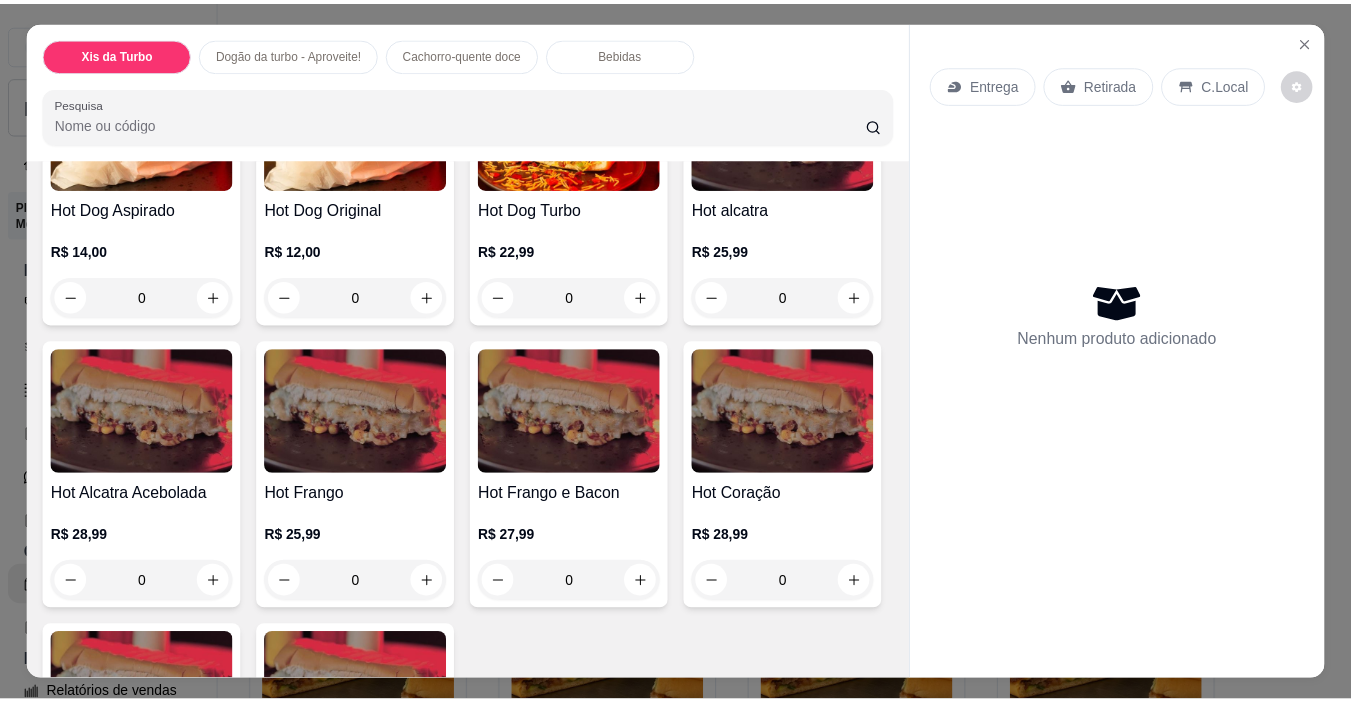 scroll, scrollTop: 1300, scrollLeft: 0, axis: vertical 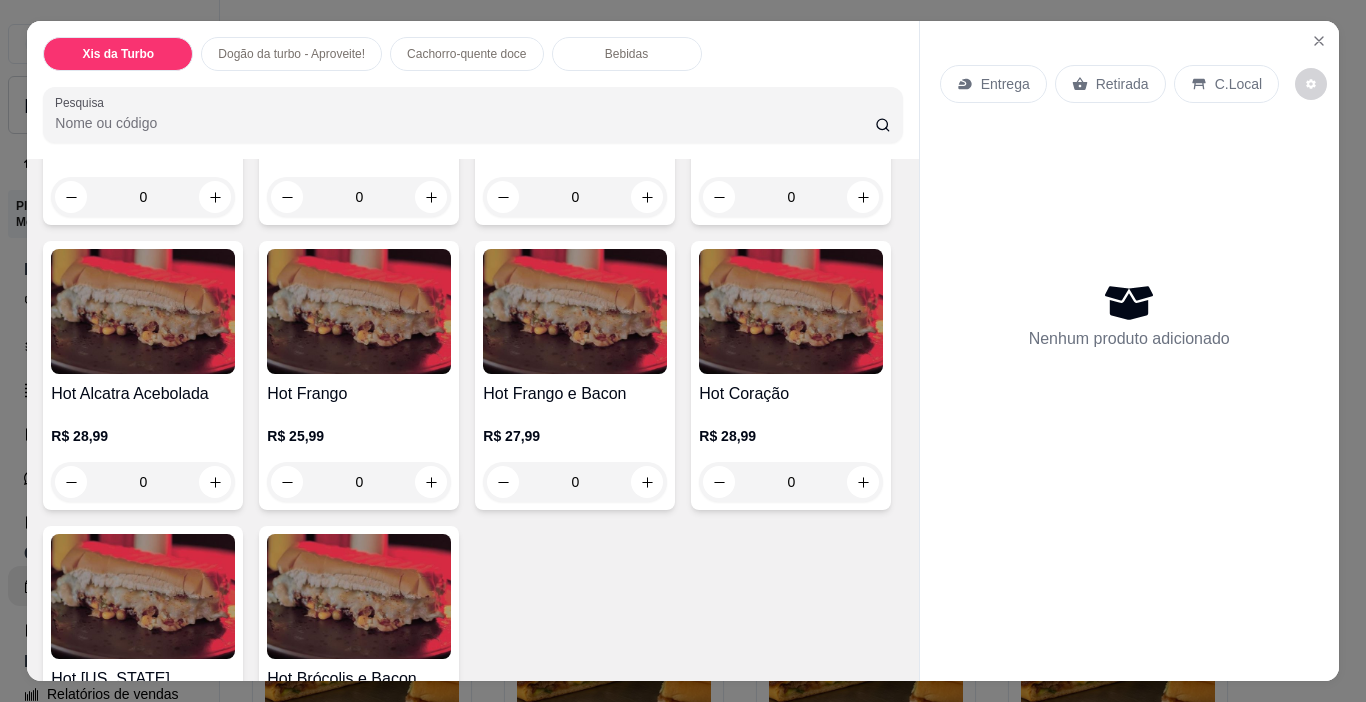 click at bounding box center (575, 26) 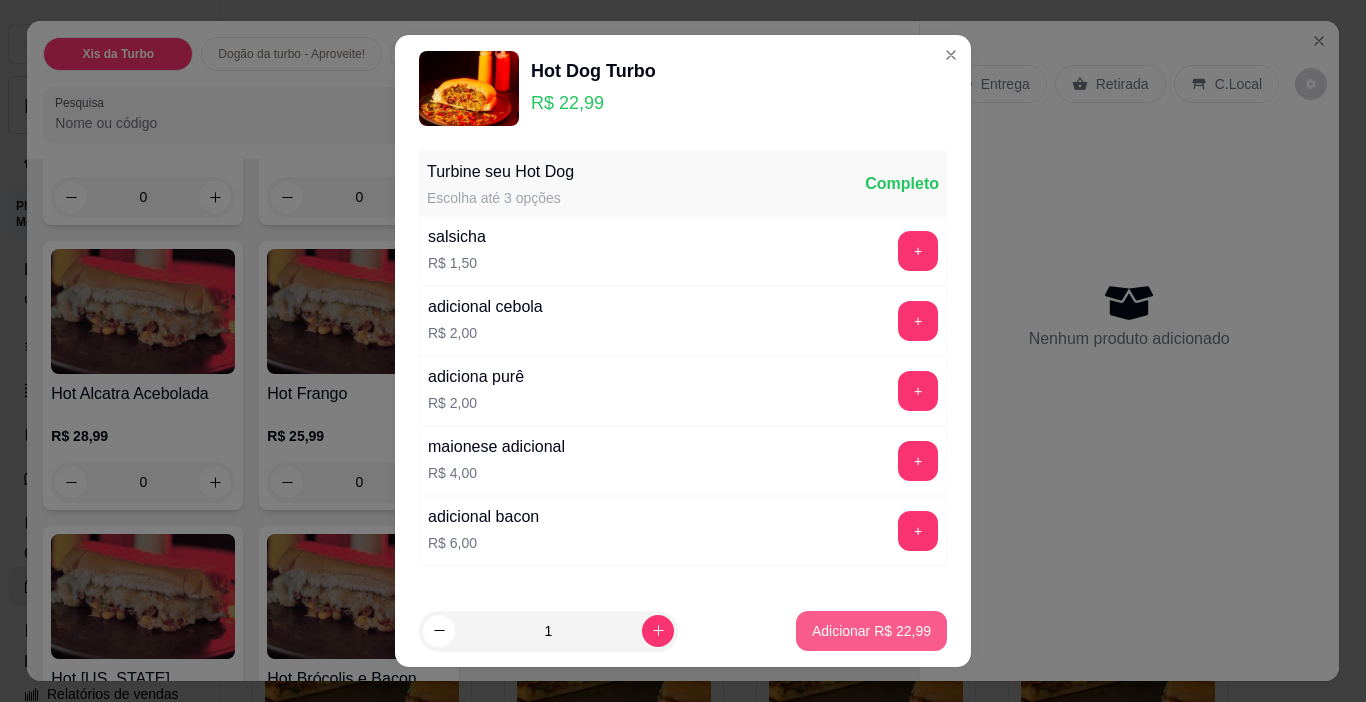 click on "Adicionar   R$ 22,99" at bounding box center [871, 631] 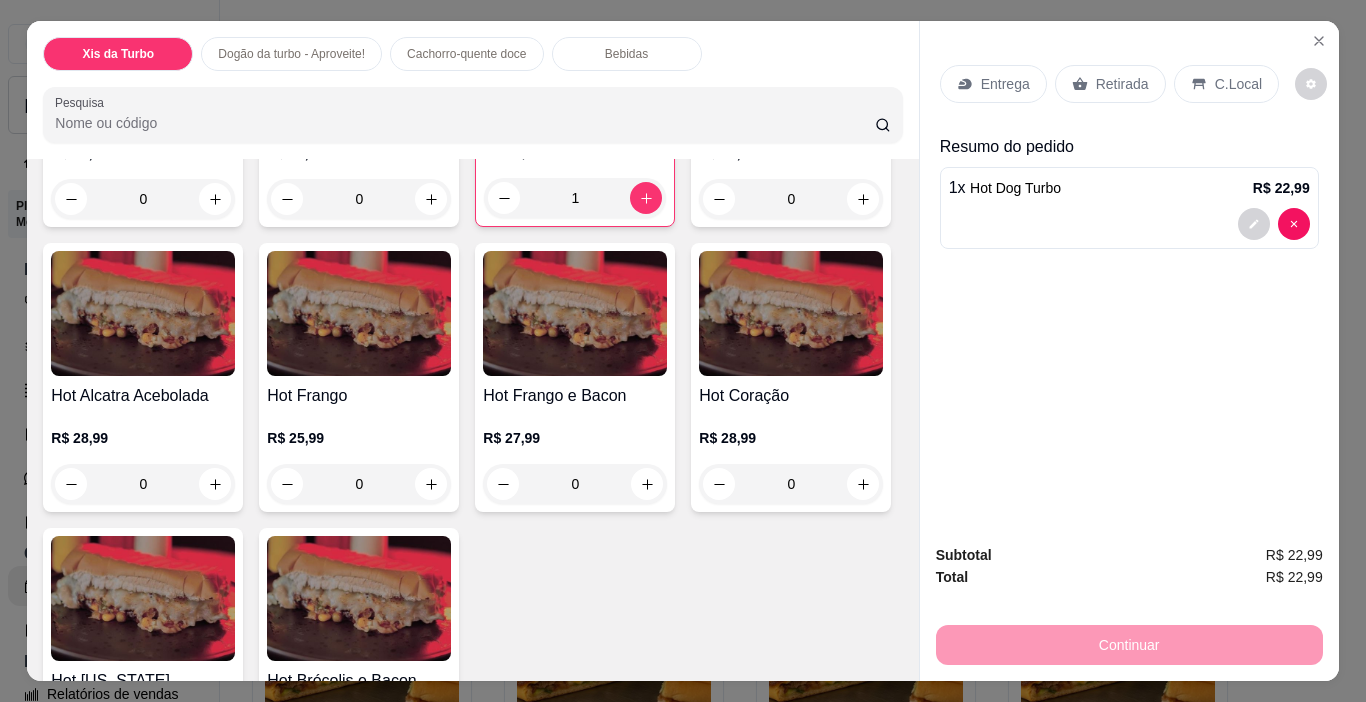 click on "Retirada" at bounding box center (1110, 84) 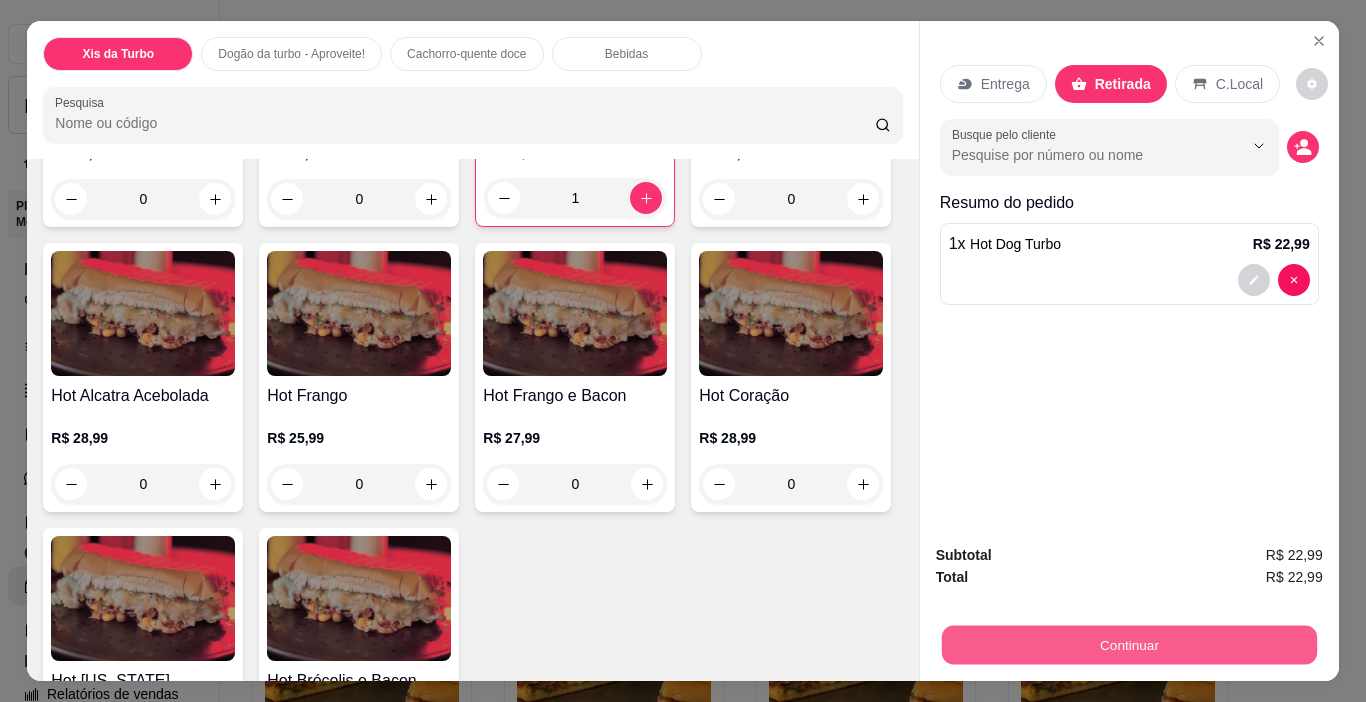 click on "Continuar" at bounding box center (1128, 645) 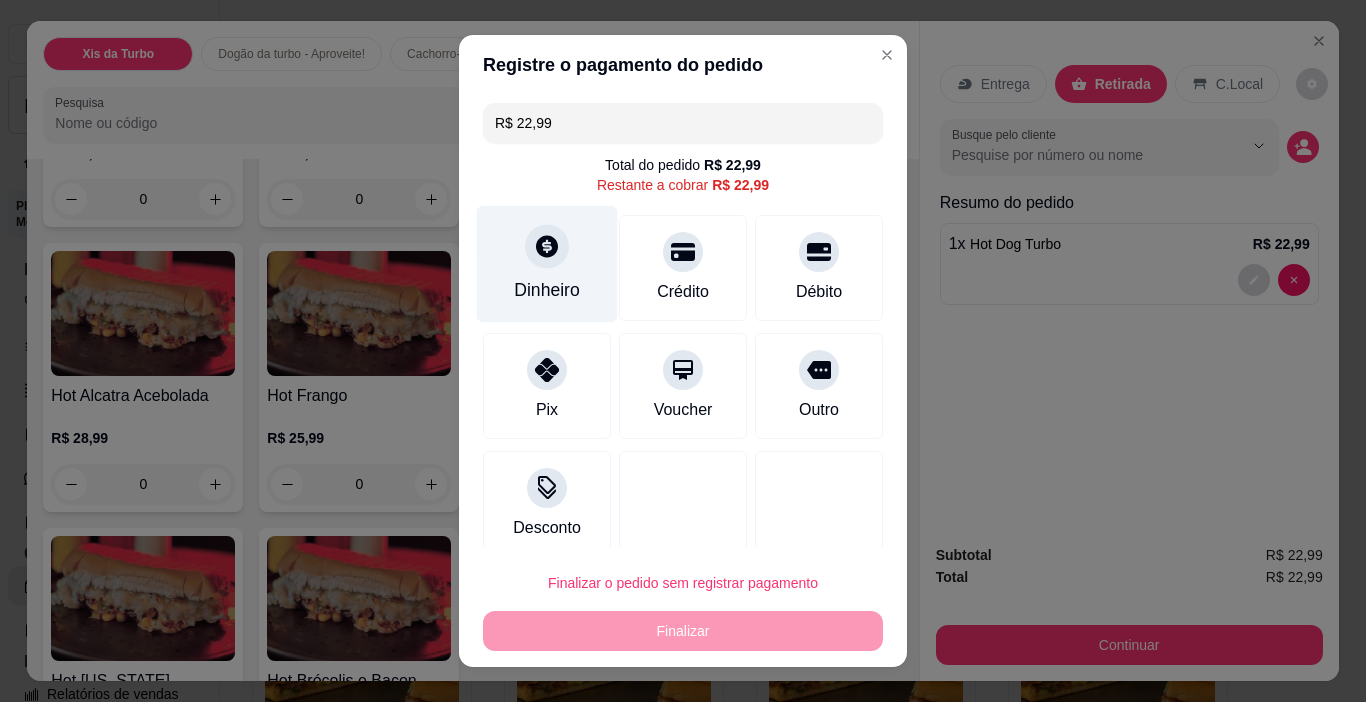 click 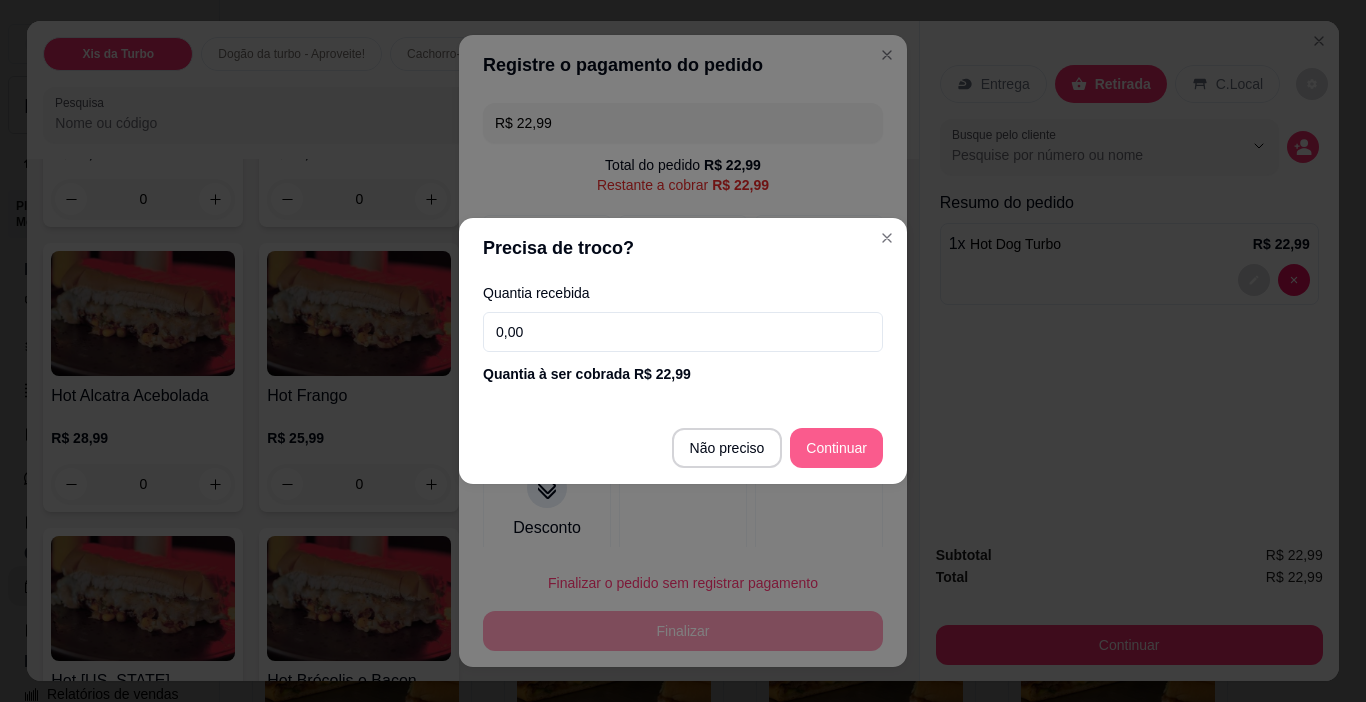 type on "R$ 0,00" 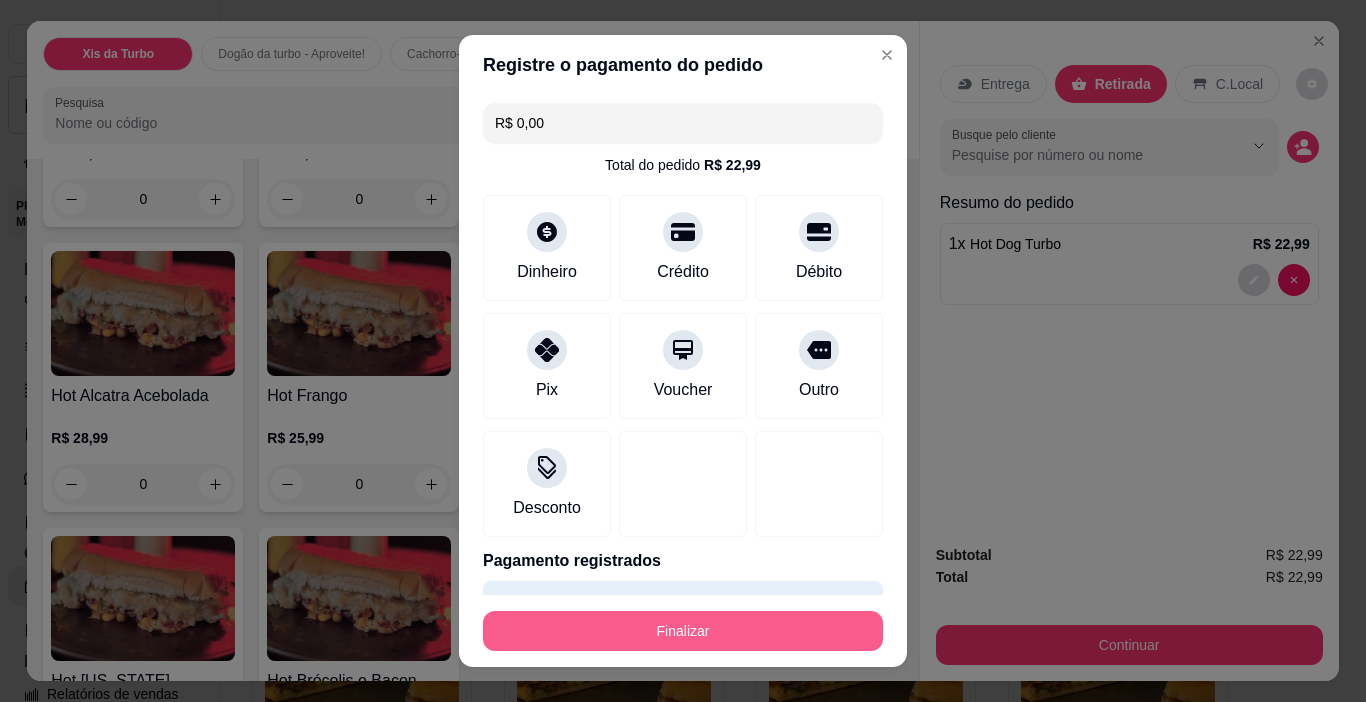 click on "Finalizar" at bounding box center [683, 631] 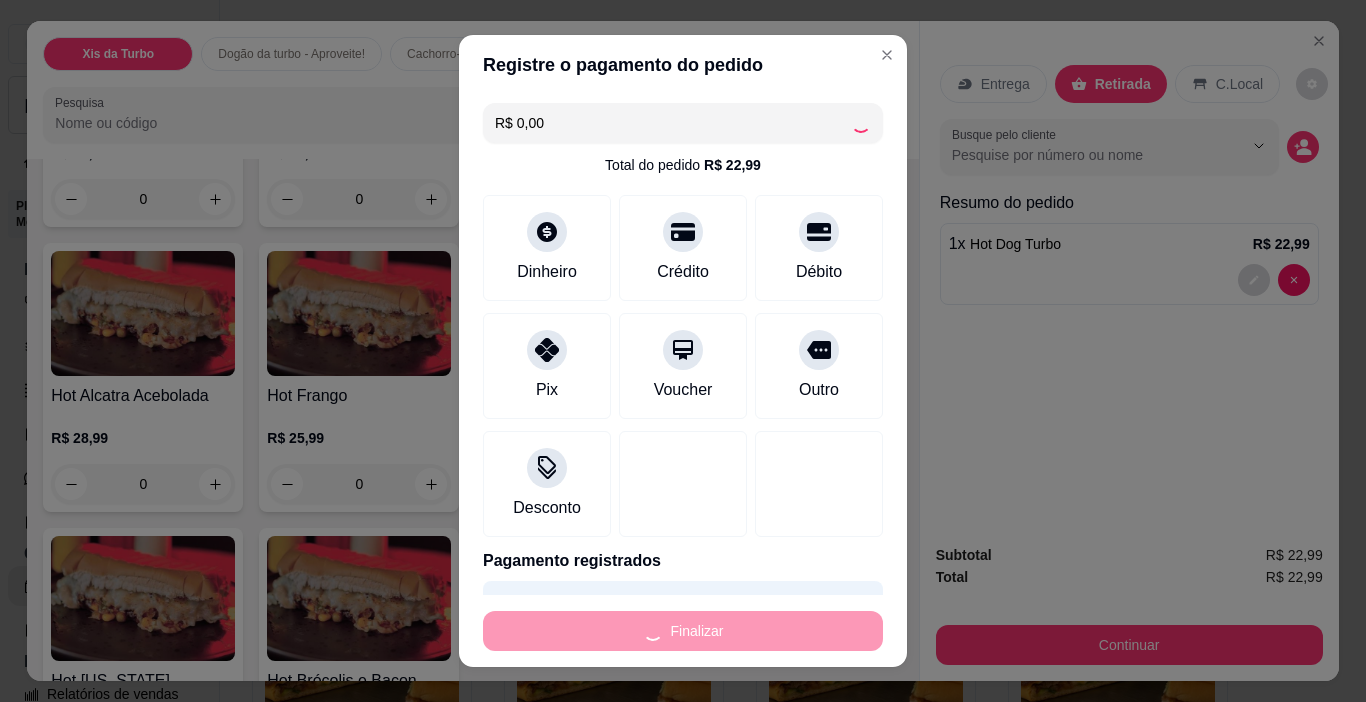 type on "0" 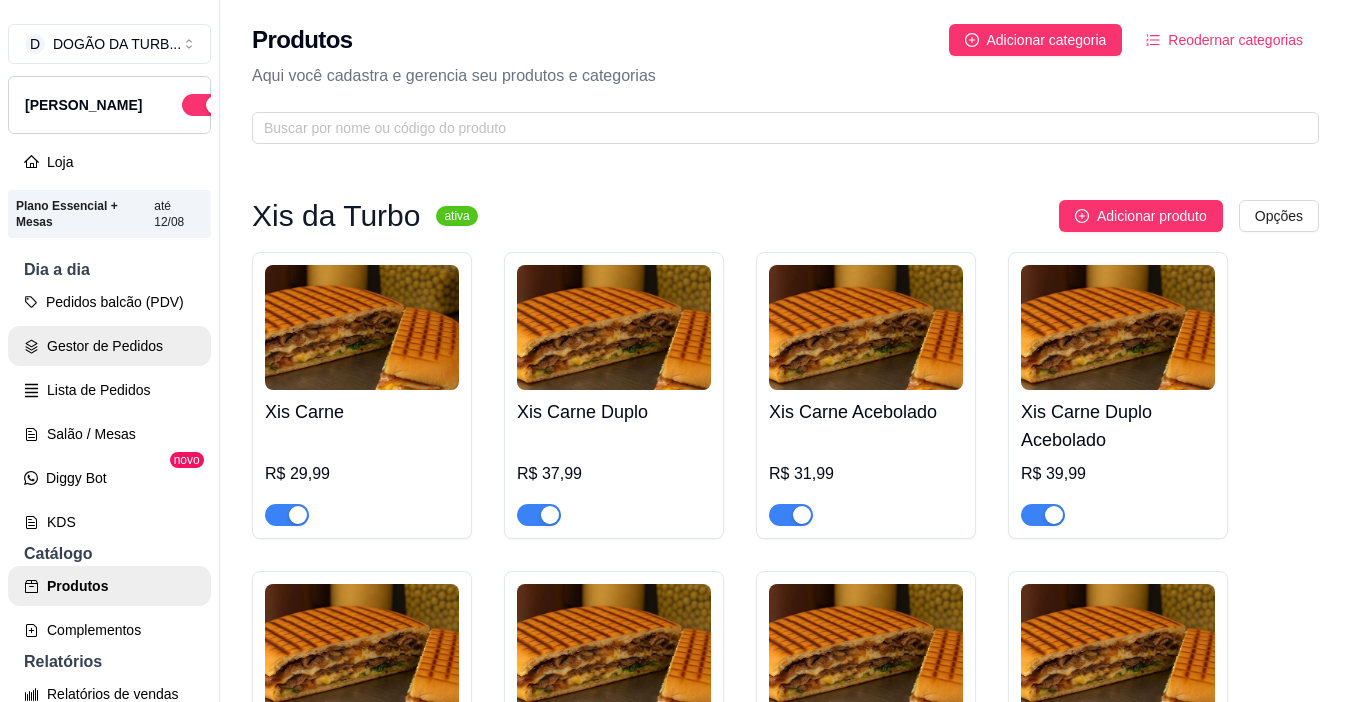click on "Gestor de Pedidos" at bounding box center [109, 346] 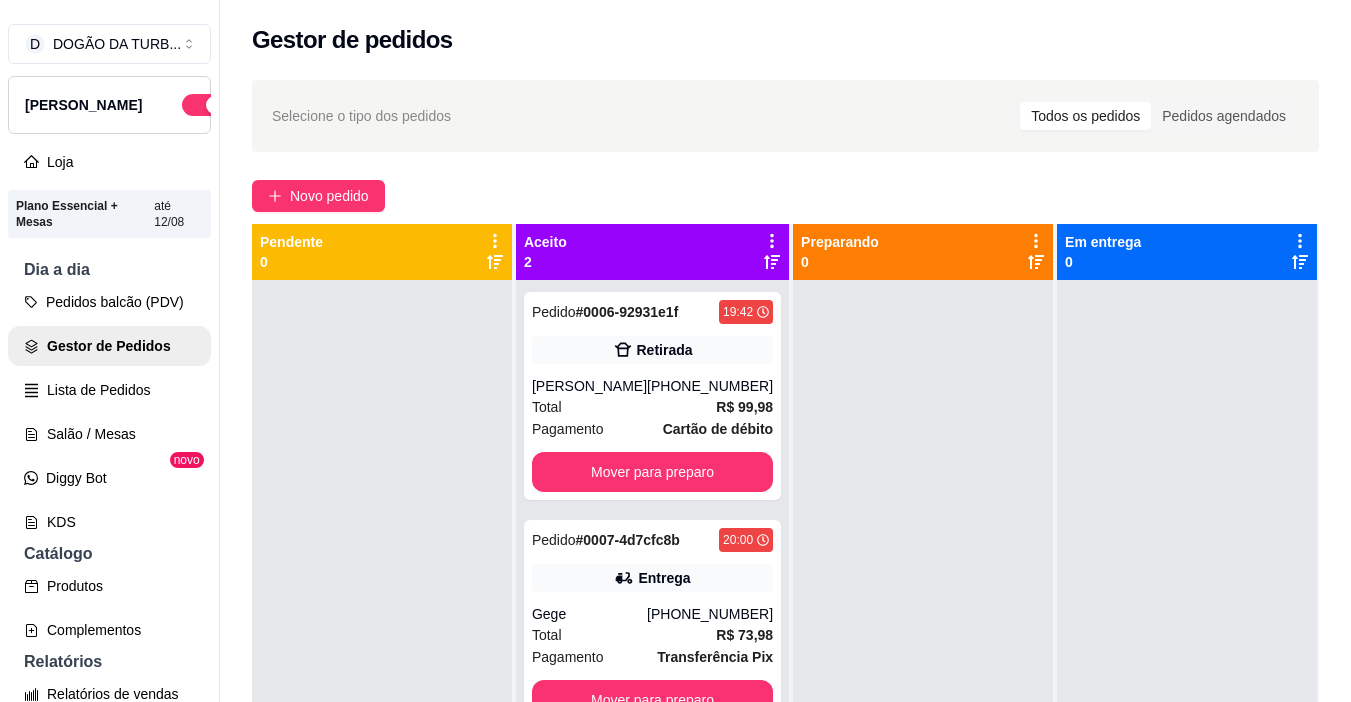 scroll, scrollTop: 56, scrollLeft: 0, axis: vertical 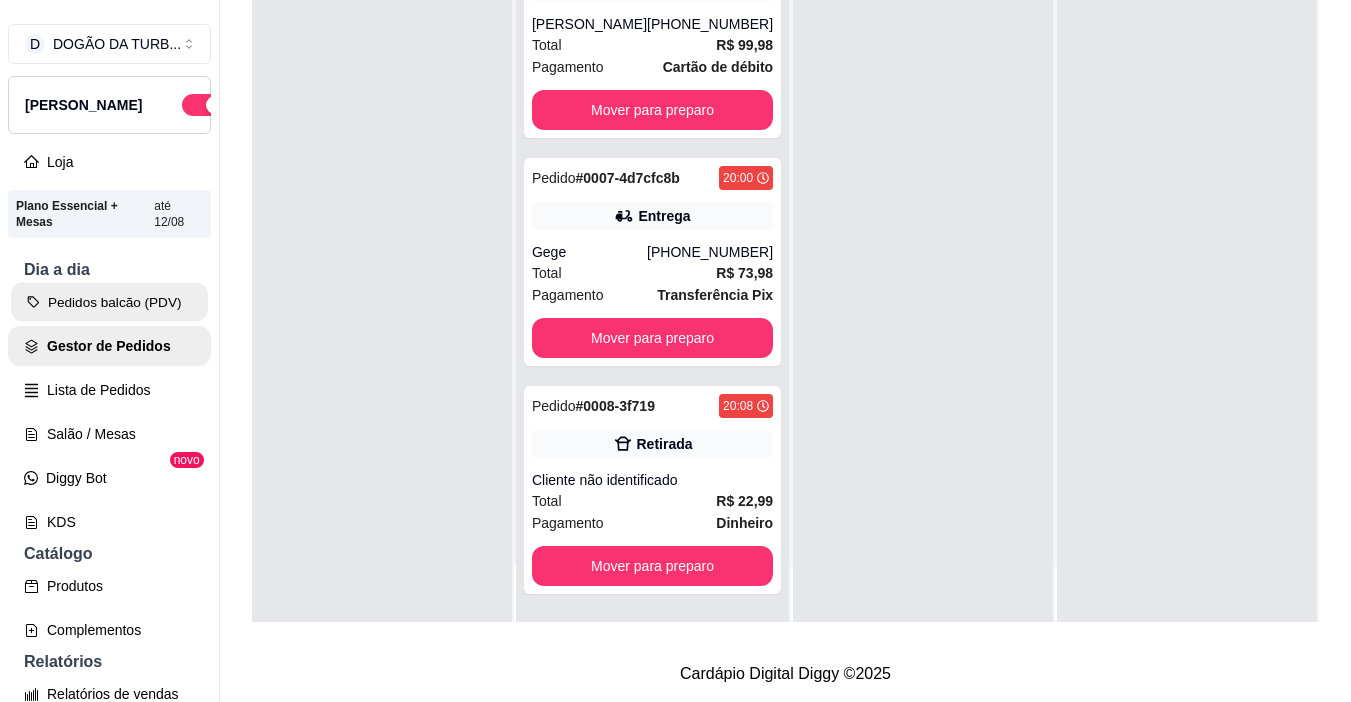 click on "Pedidos balcão (PDV)" at bounding box center [109, 302] 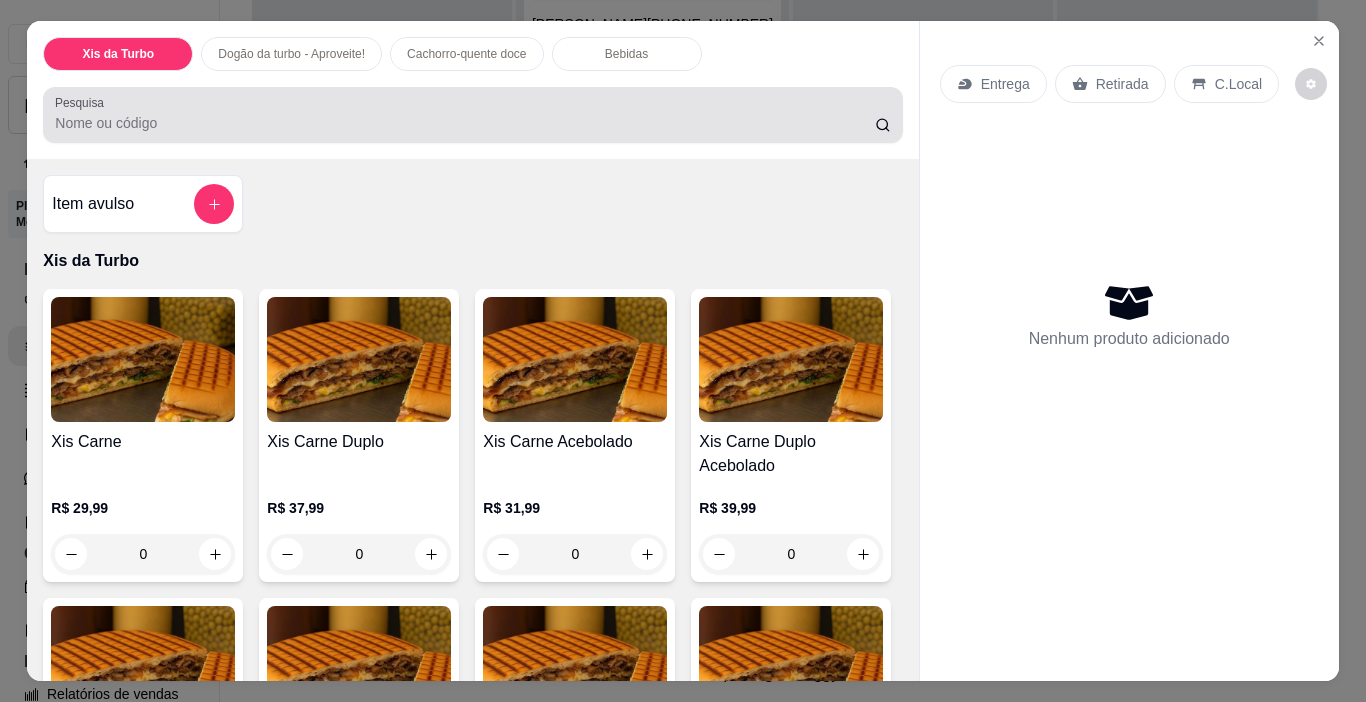 click on "Pesquisa" at bounding box center (465, 123) 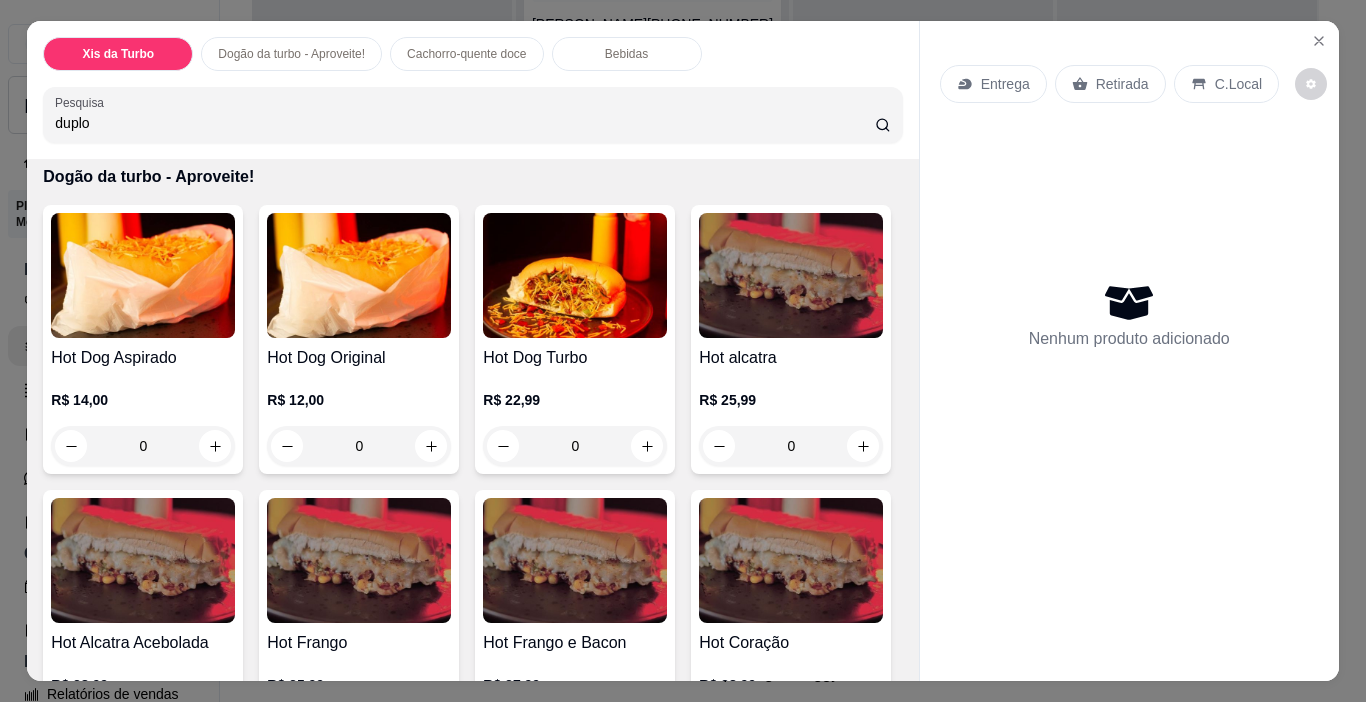scroll, scrollTop: 1600, scrollLeft: 0, axis: vertical 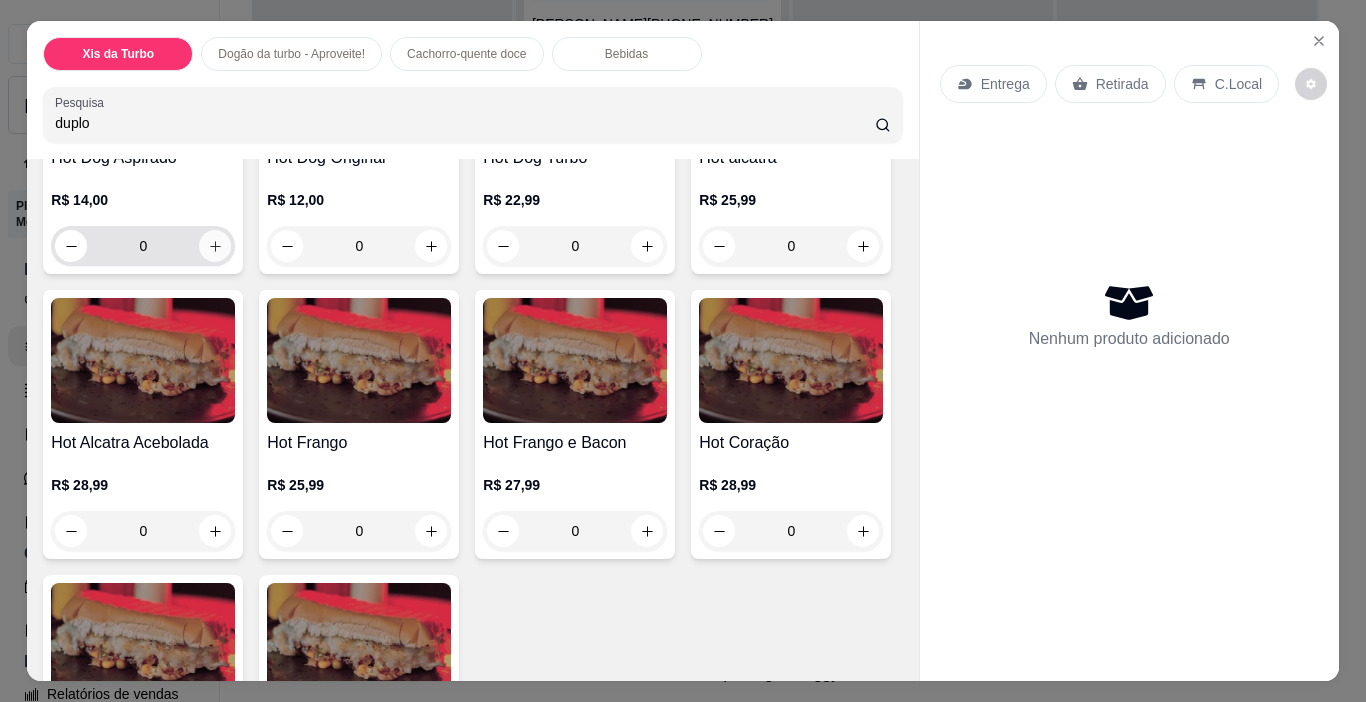 type on "duplo" 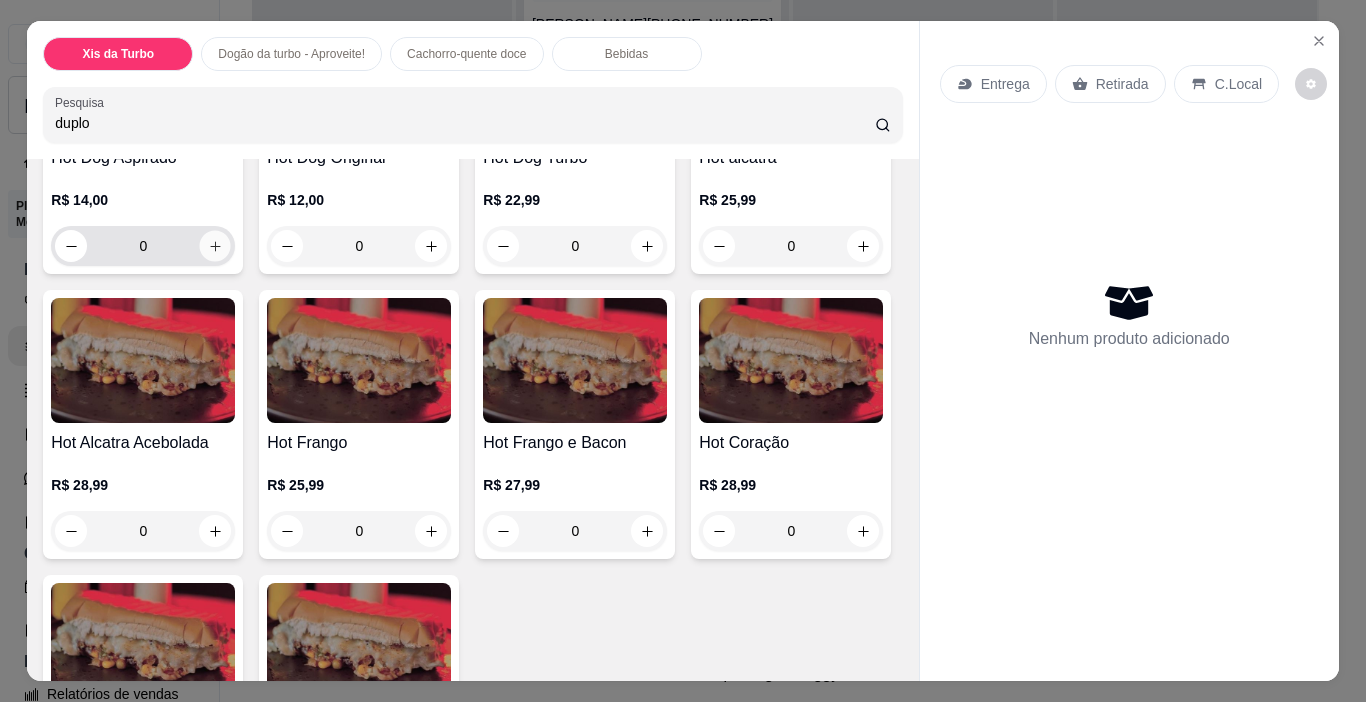 click 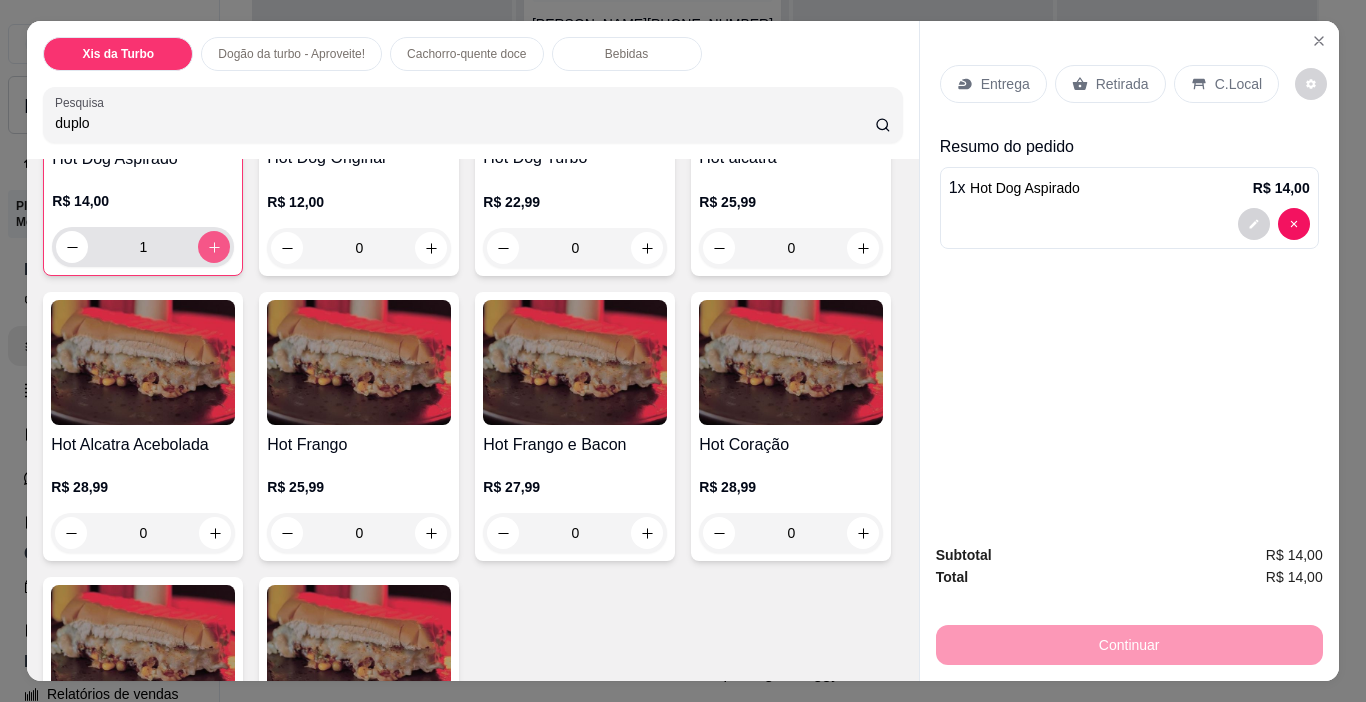 click at bounding box center [214, 247] 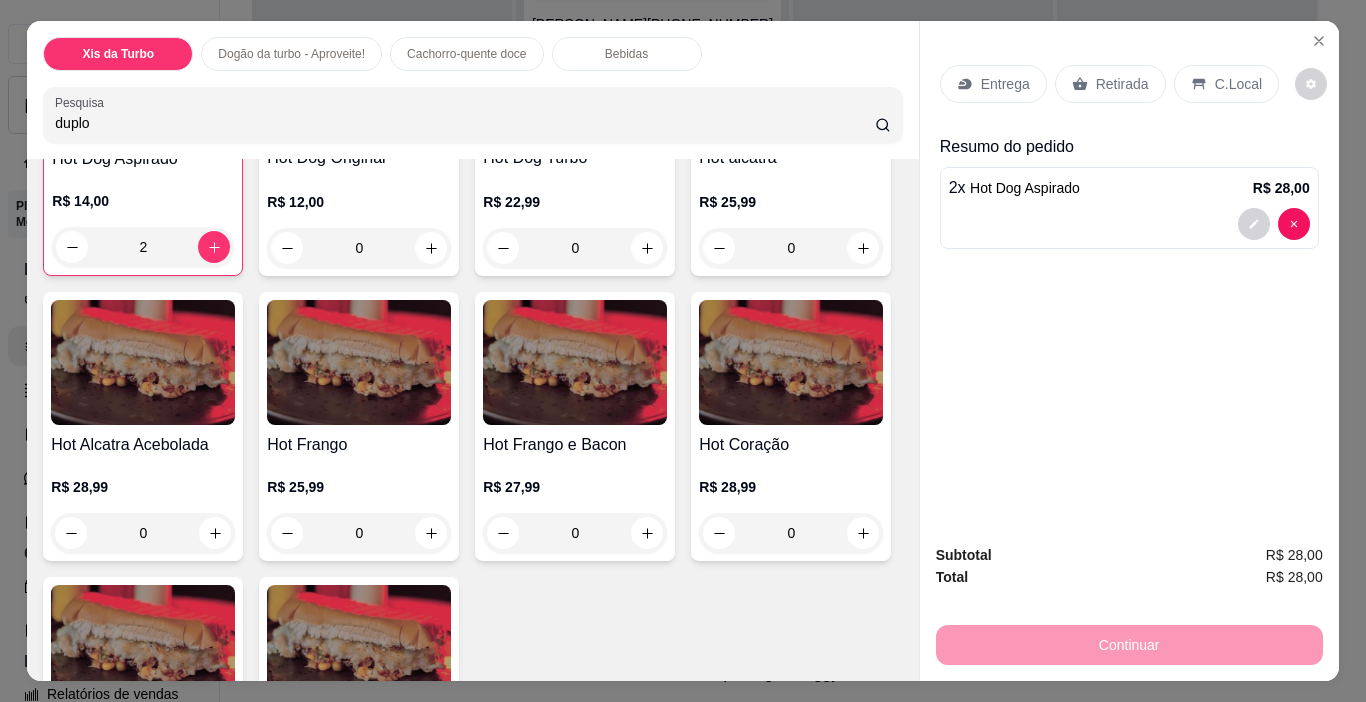 click at bounding box center (143, 76) 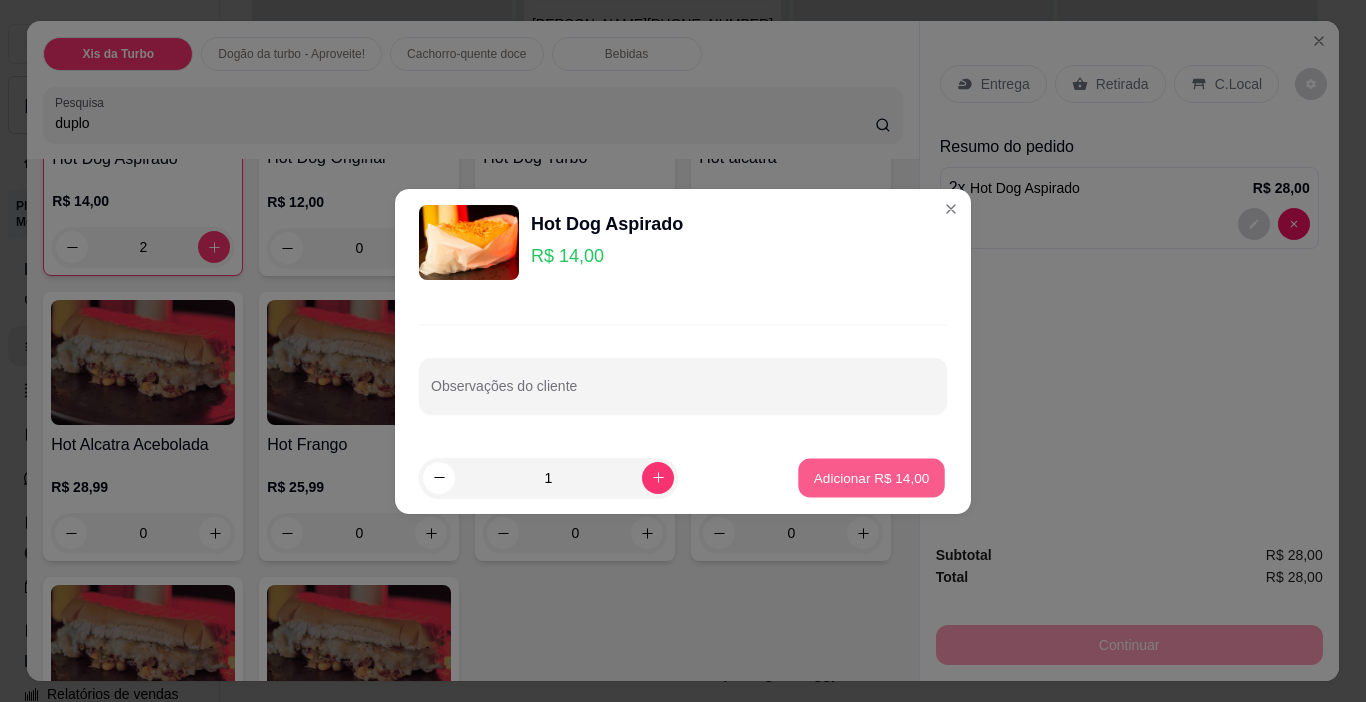 click on "Adicionar   R$ 14,00" at bounding box center (872, 477) 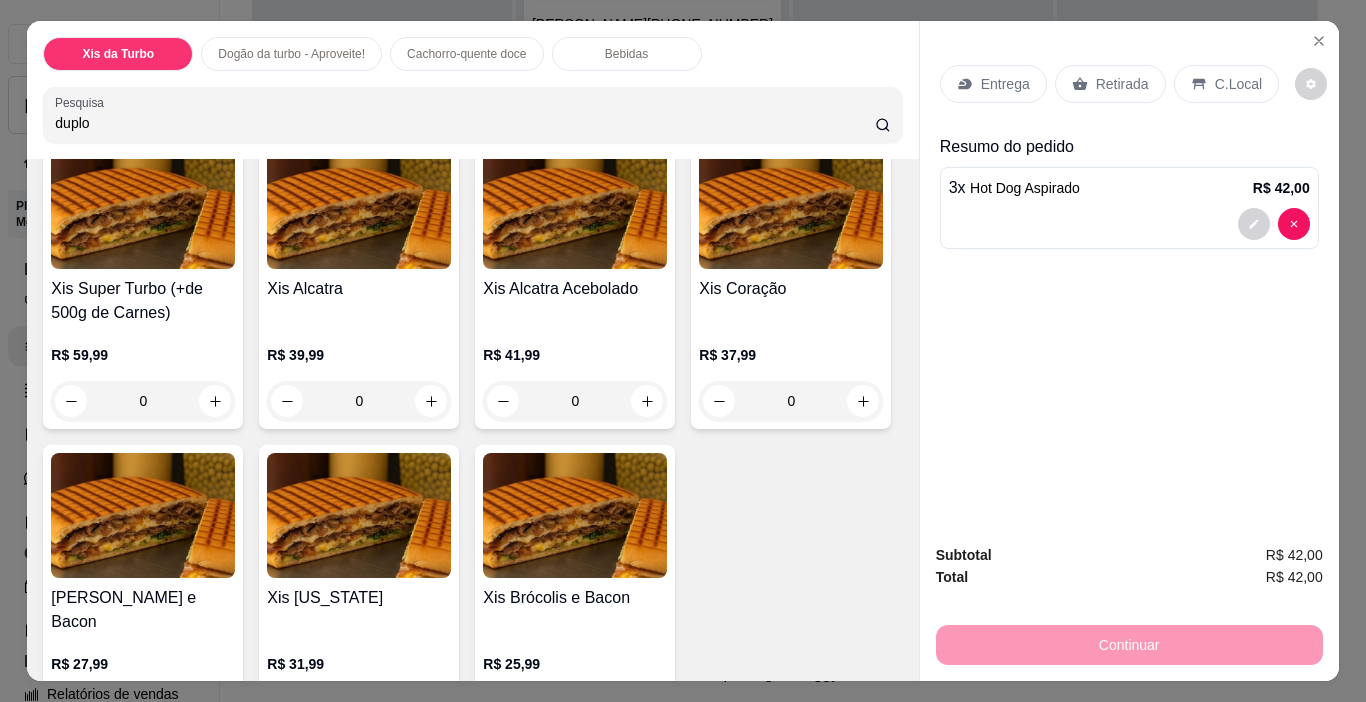 scroll, scrollTop: 211, scrollLeft: 0, axis: vertical 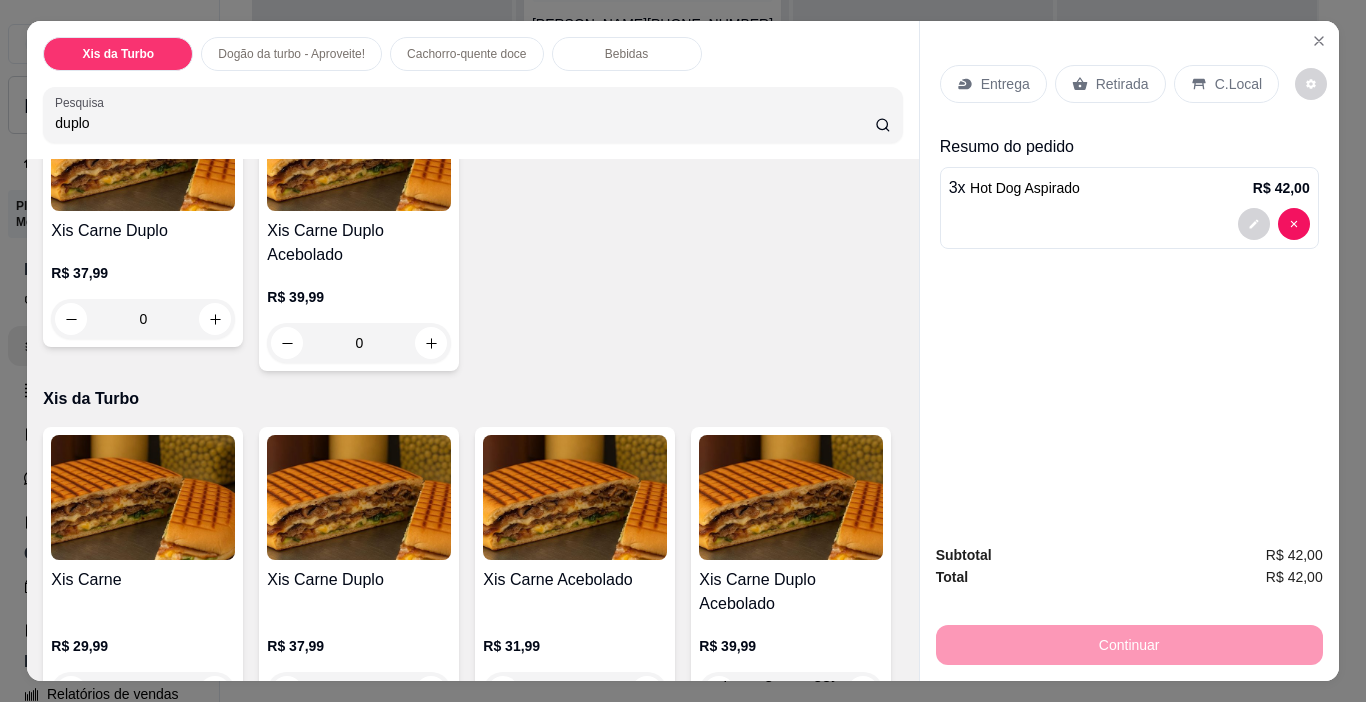 click on "C.Local" at bounding box center (1226, 84) 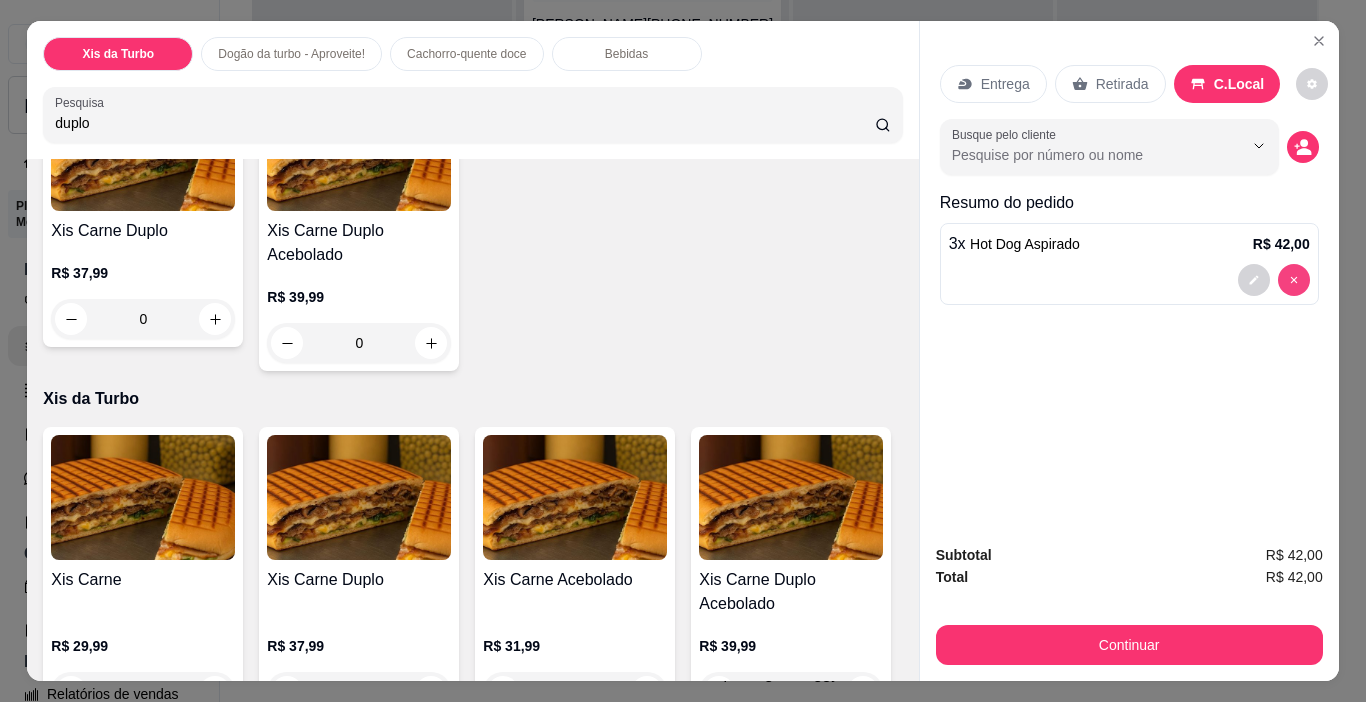 type on "0" 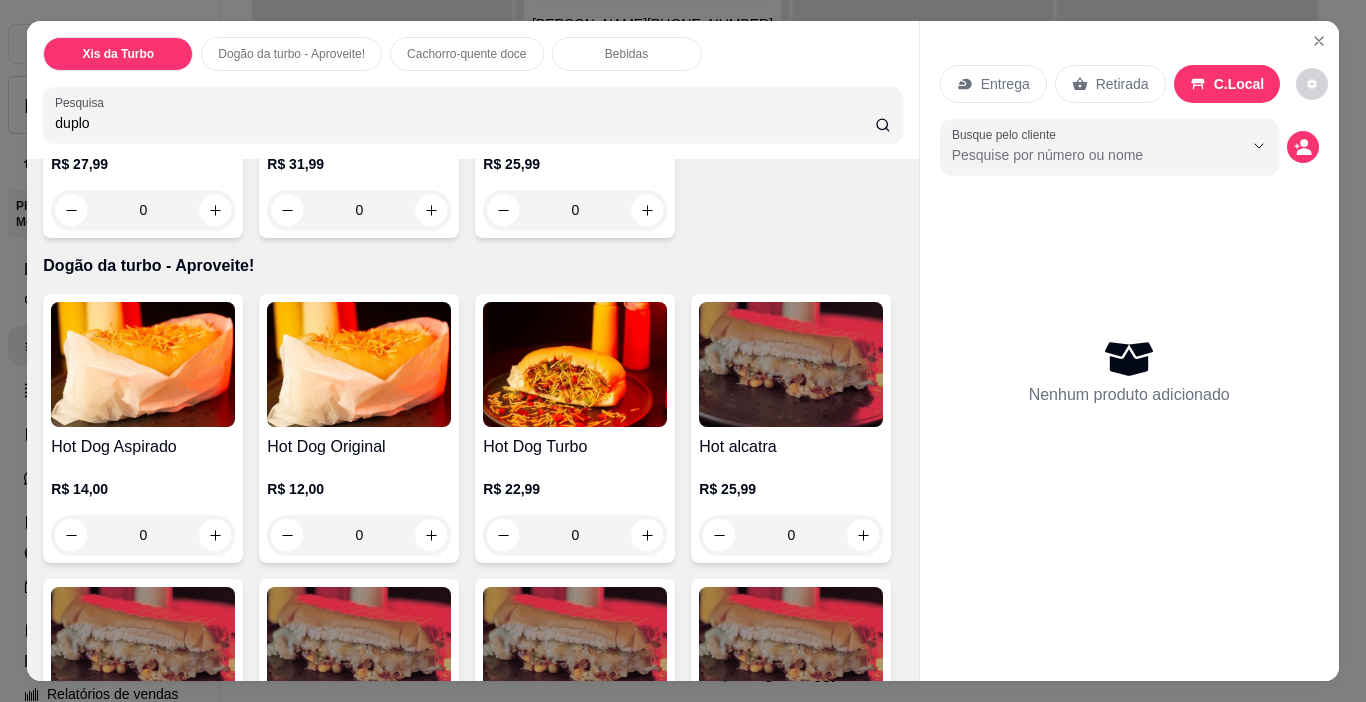 scroll, scrollTop: 1611, scrollLeft: 0, axis: vertical 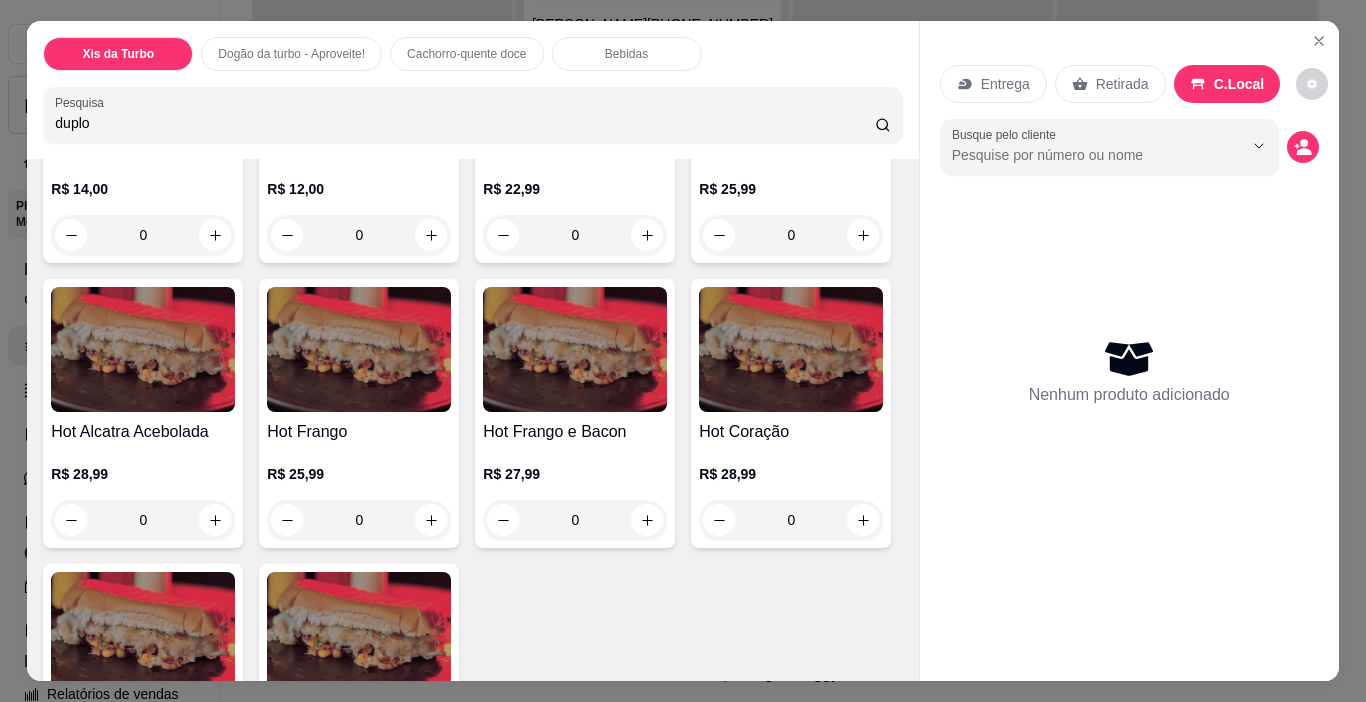 click at bounding box center (143, 64) 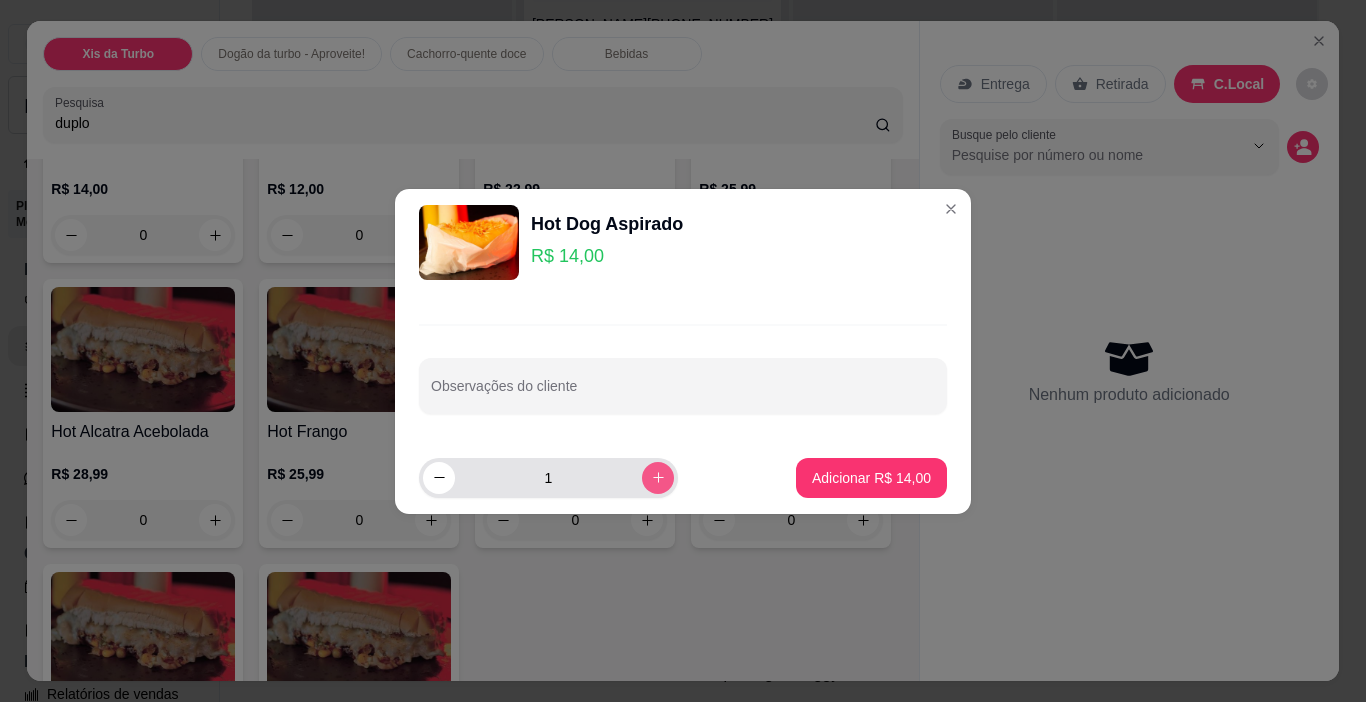 click 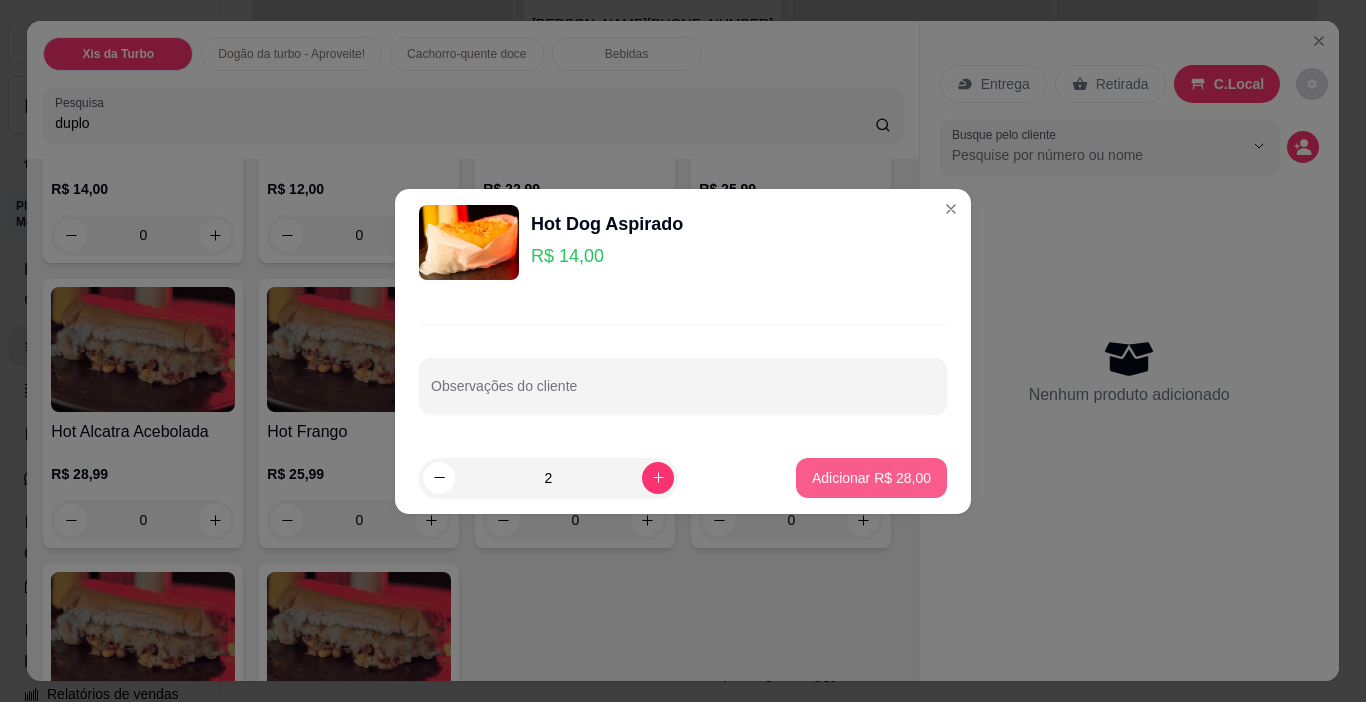 click on "Adicionar   R$ 28,00" at bounding box center (871, 478) 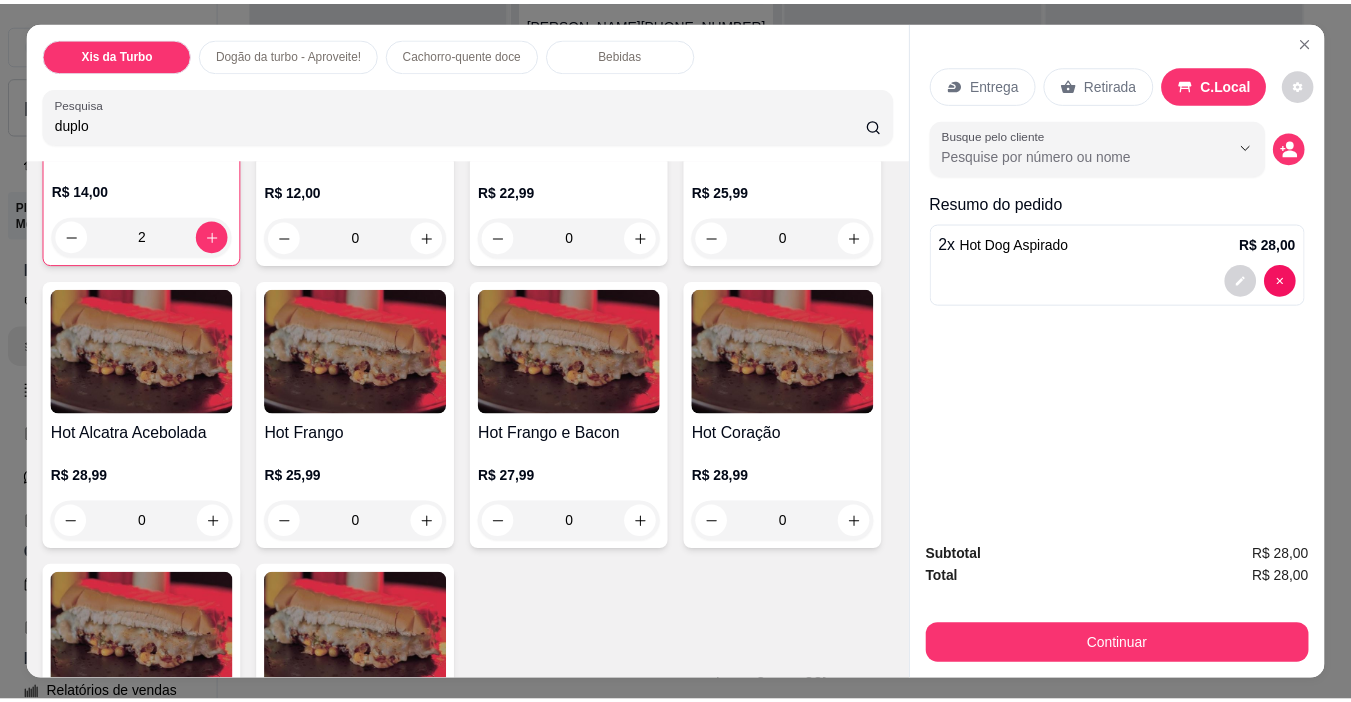 scroll, scrollTop: 50, scrollLeft: 0, axis: vertical 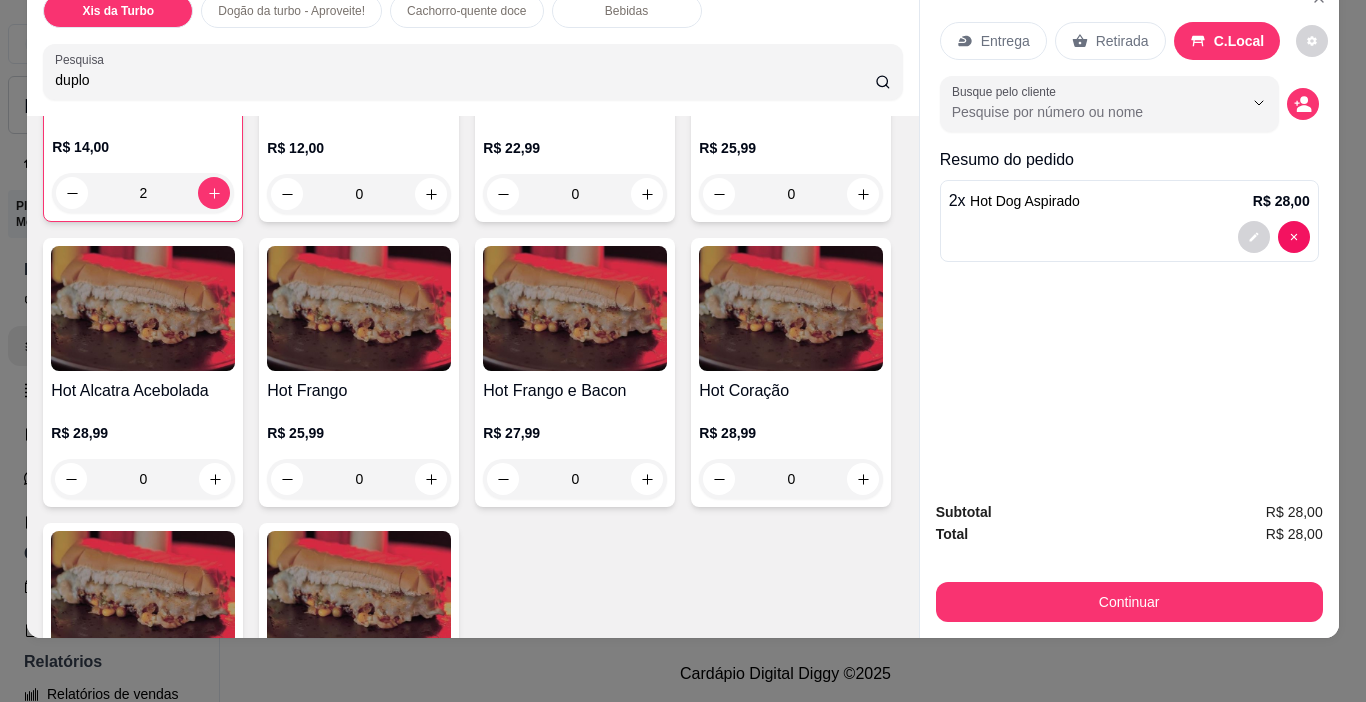 click at bounding box center [143, 22] 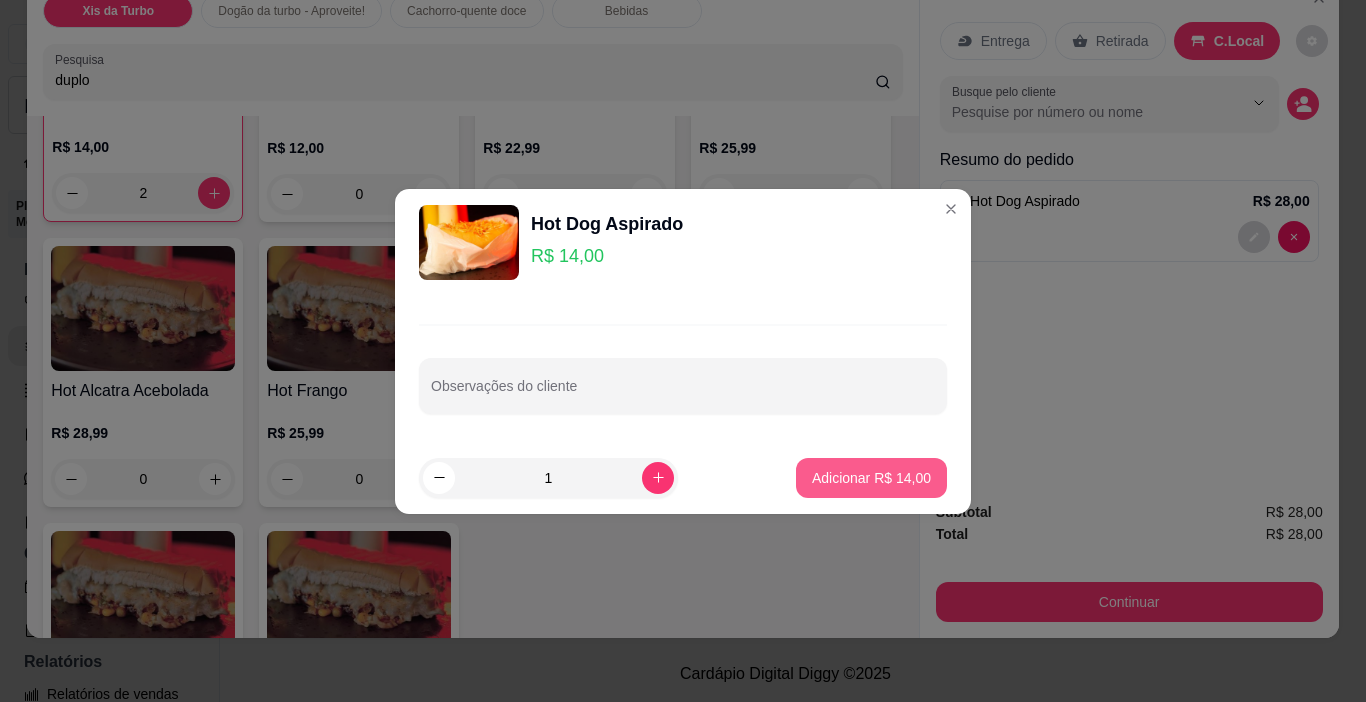 click on "Adicionar   R$ 14,00" at bounding box center [871, 478] 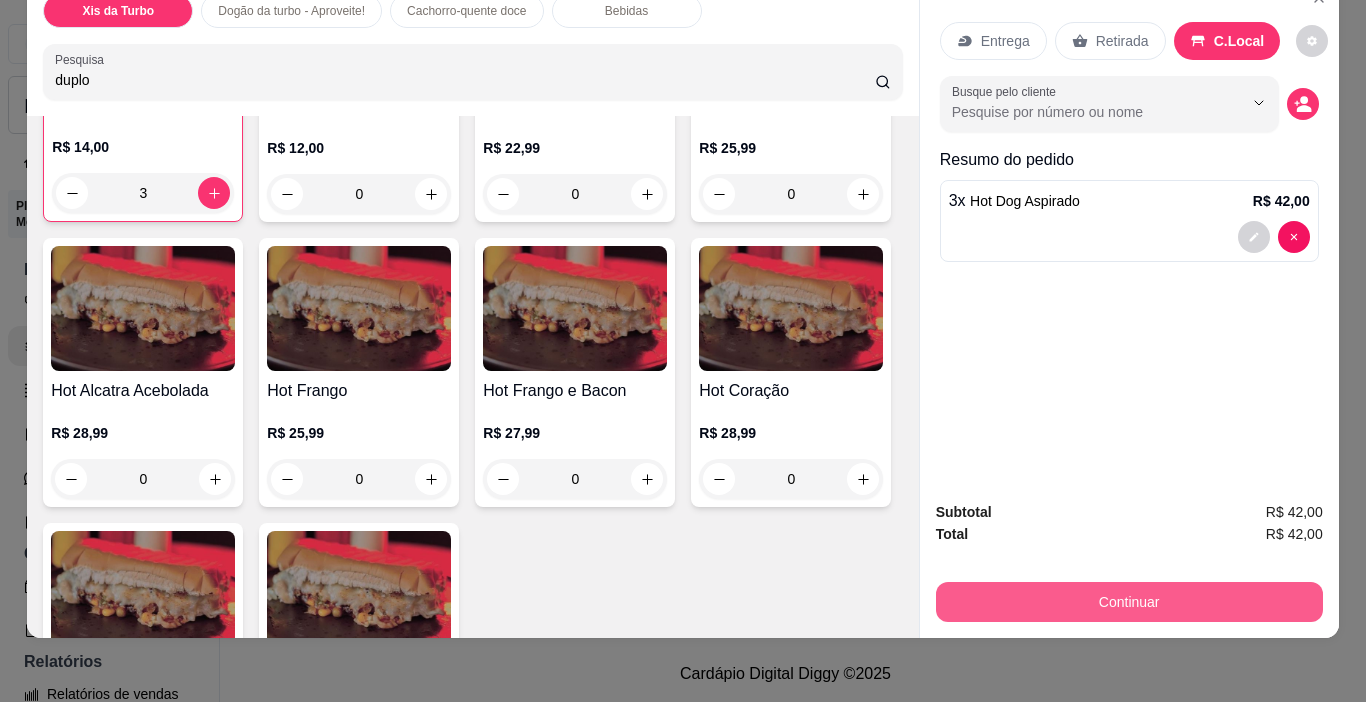 click on "Continuar" at bounding box center (1129, 602) 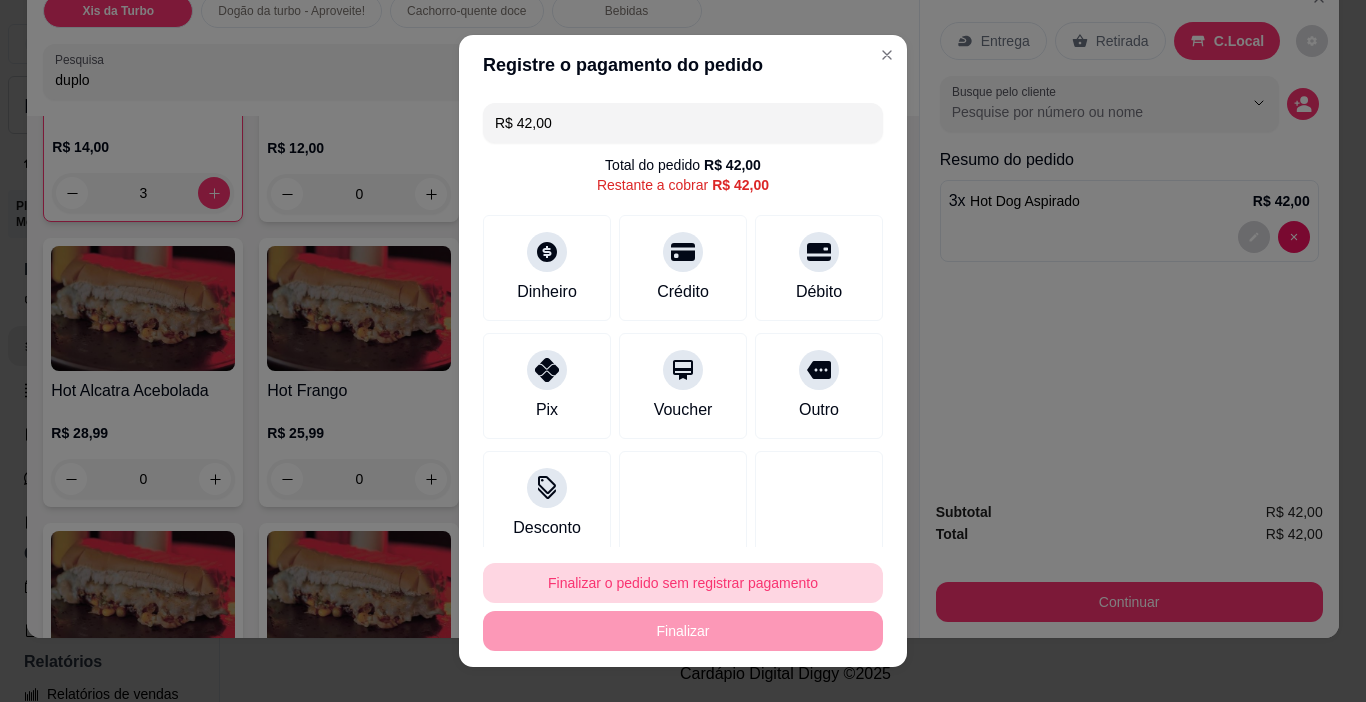 click on "Finalizar o pedido sem registrar pagamento" at bounding box center (683, 583) 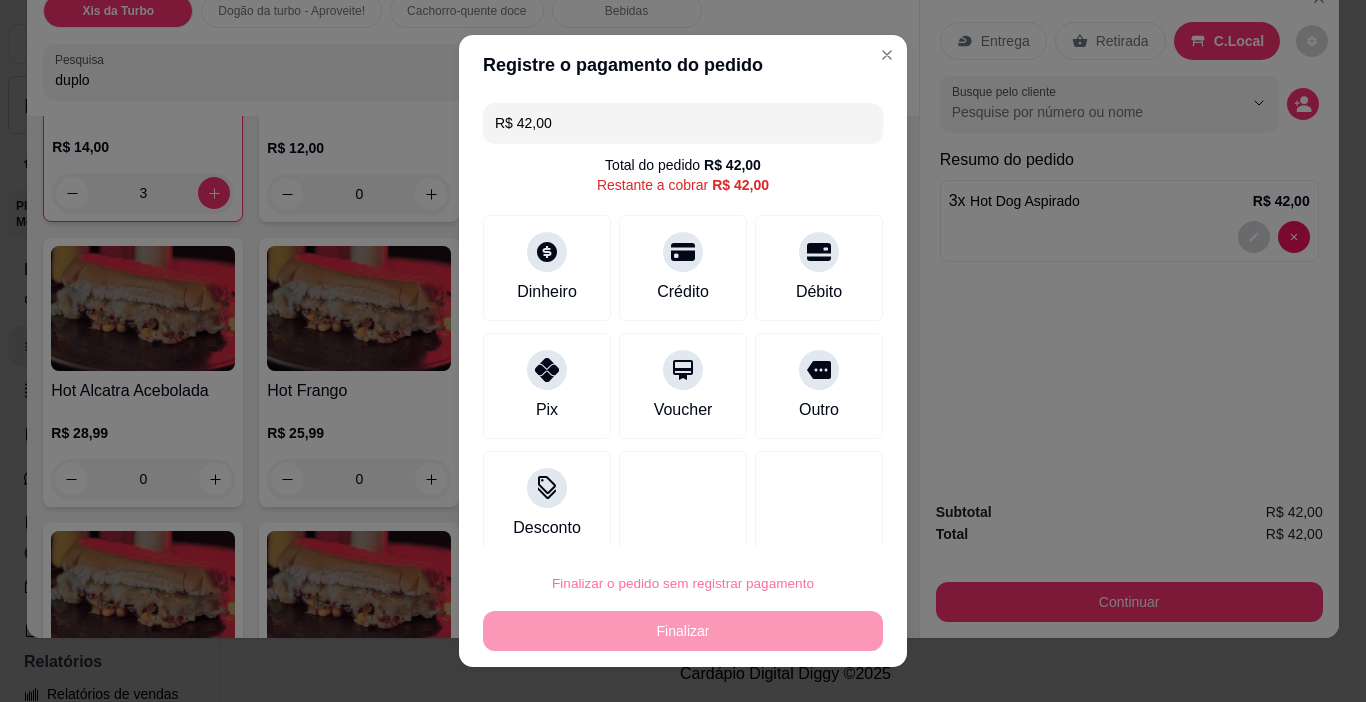 click on "Confirmar" at bounding box center [796, 526] 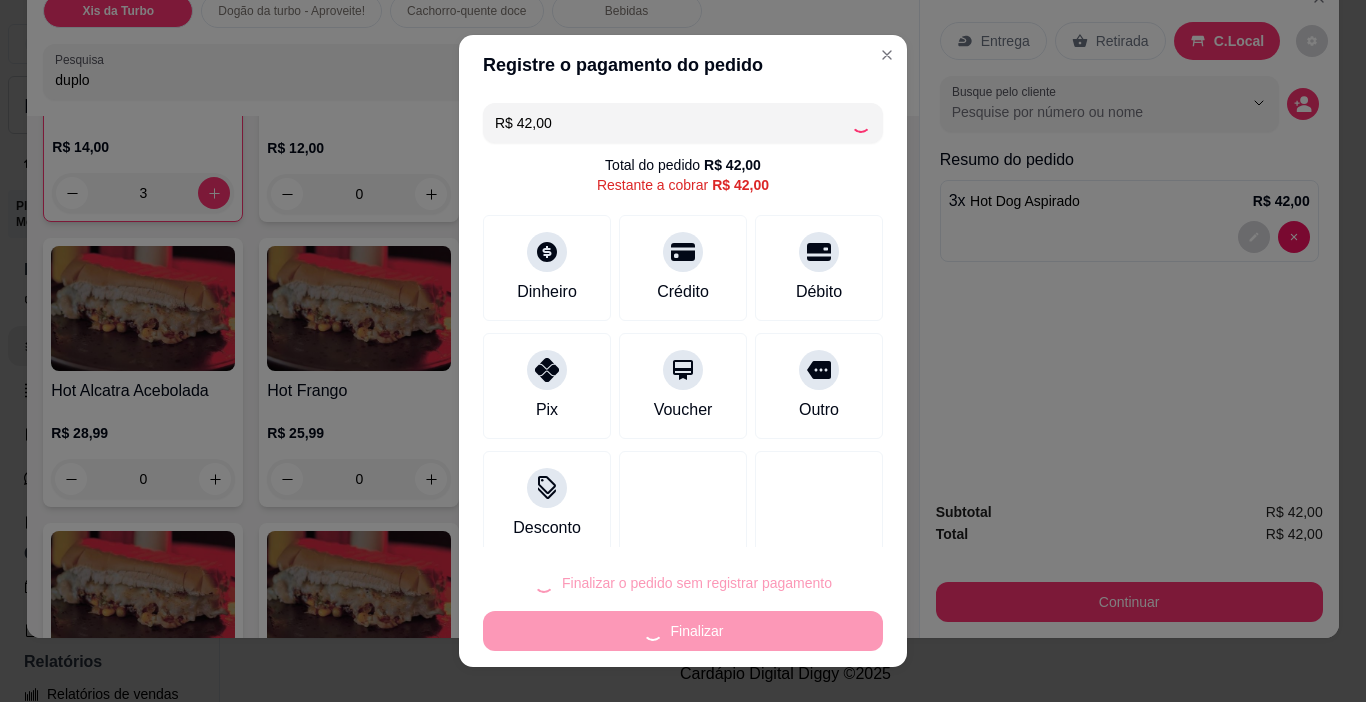 type on "0" 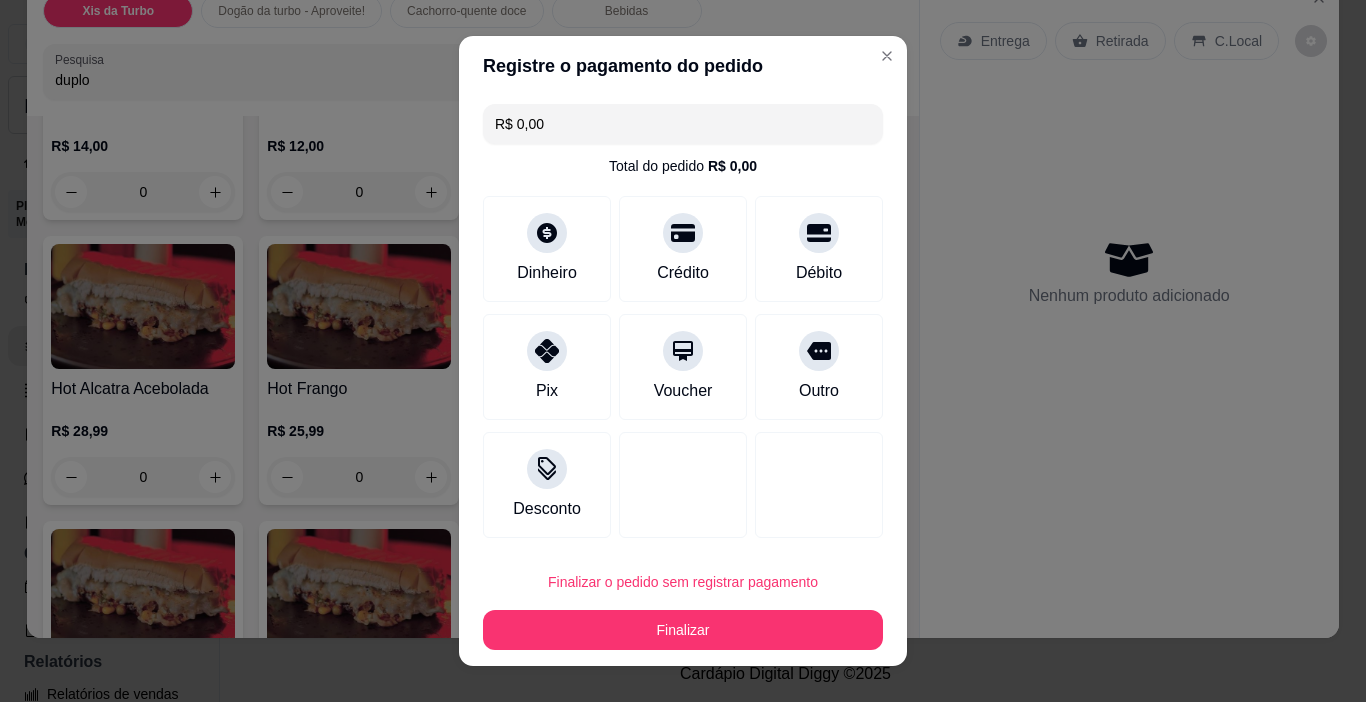 type on "R$ 0,00" 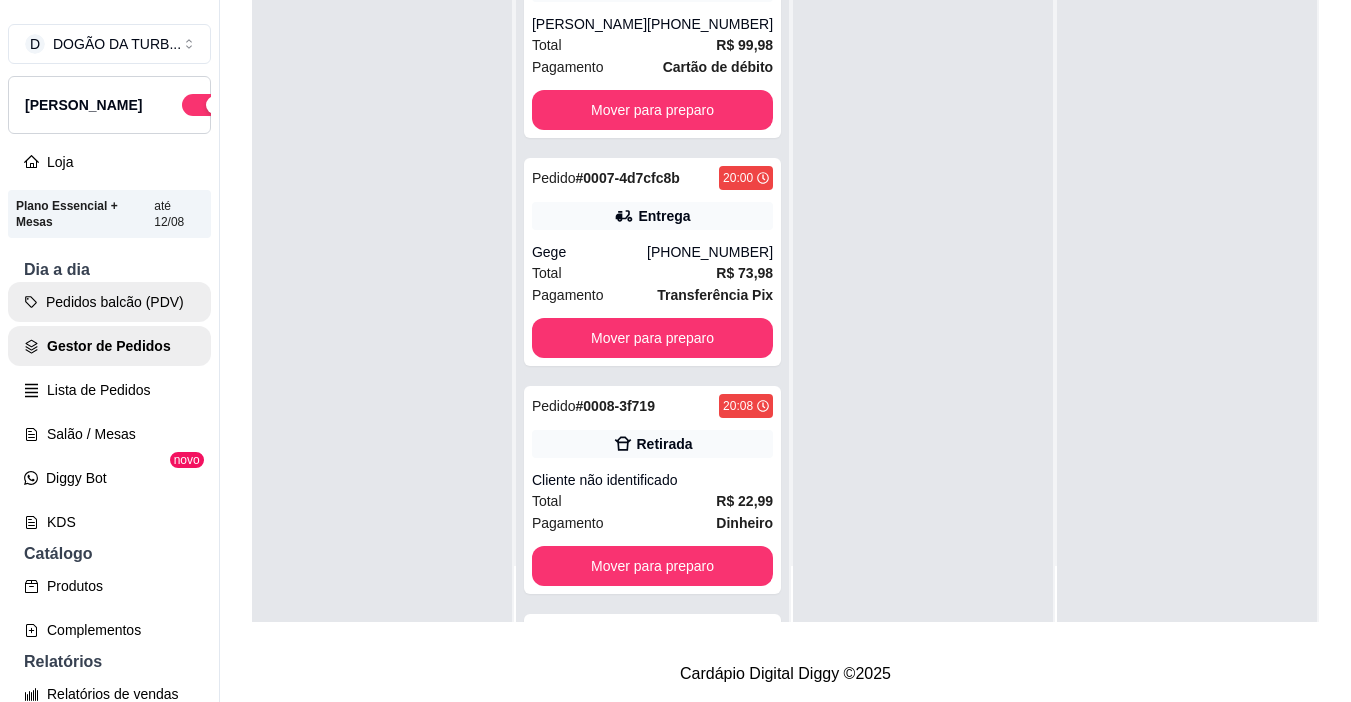 click on "Pedidos balcão (PDV)" at bounding box center (109, 302) 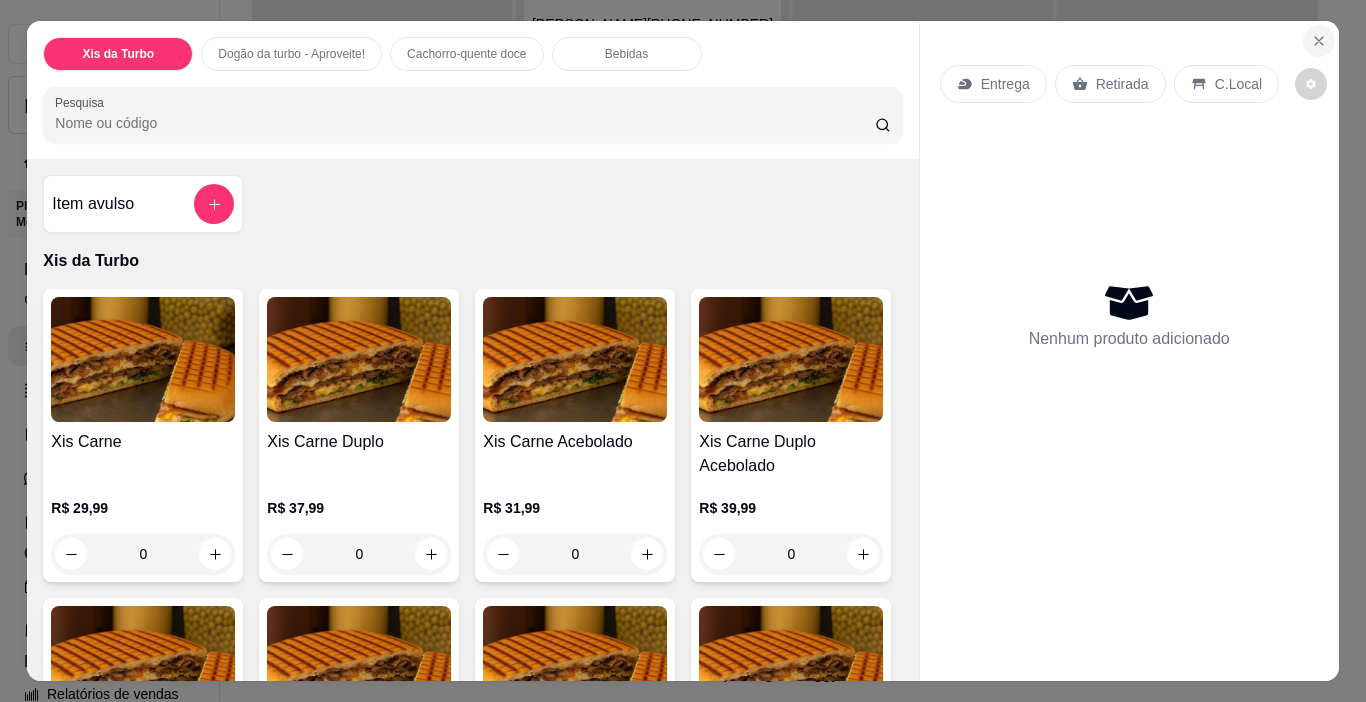 click 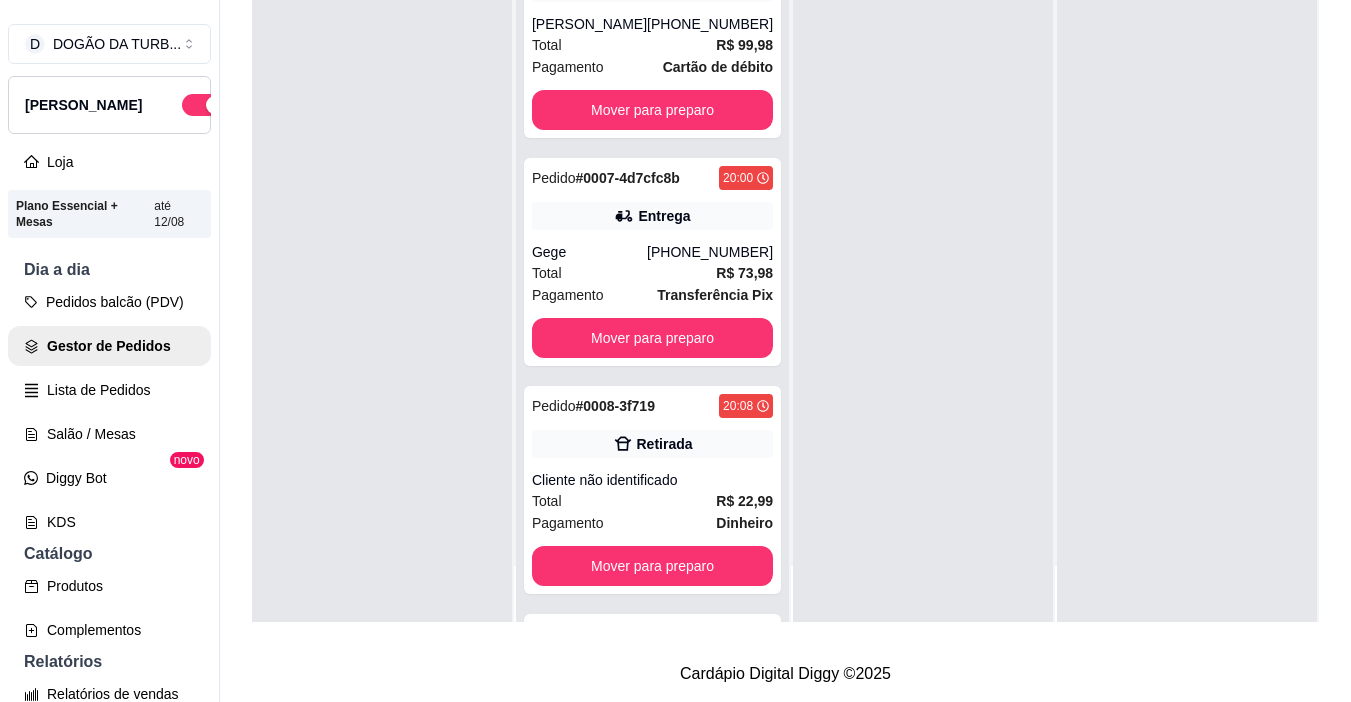 scroll, scrollTop: 32, scrollLeft: 0, axis: vertical 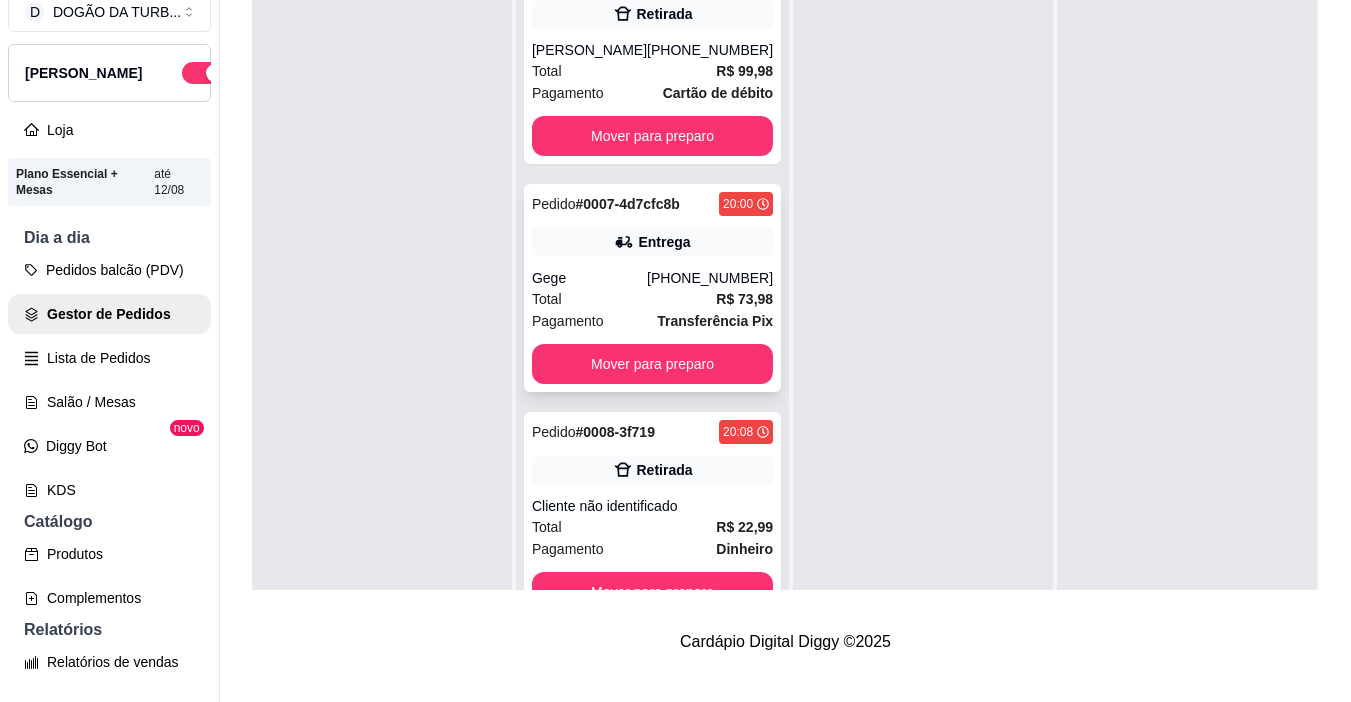 click on "Gege" at bounding box center [589, 278] 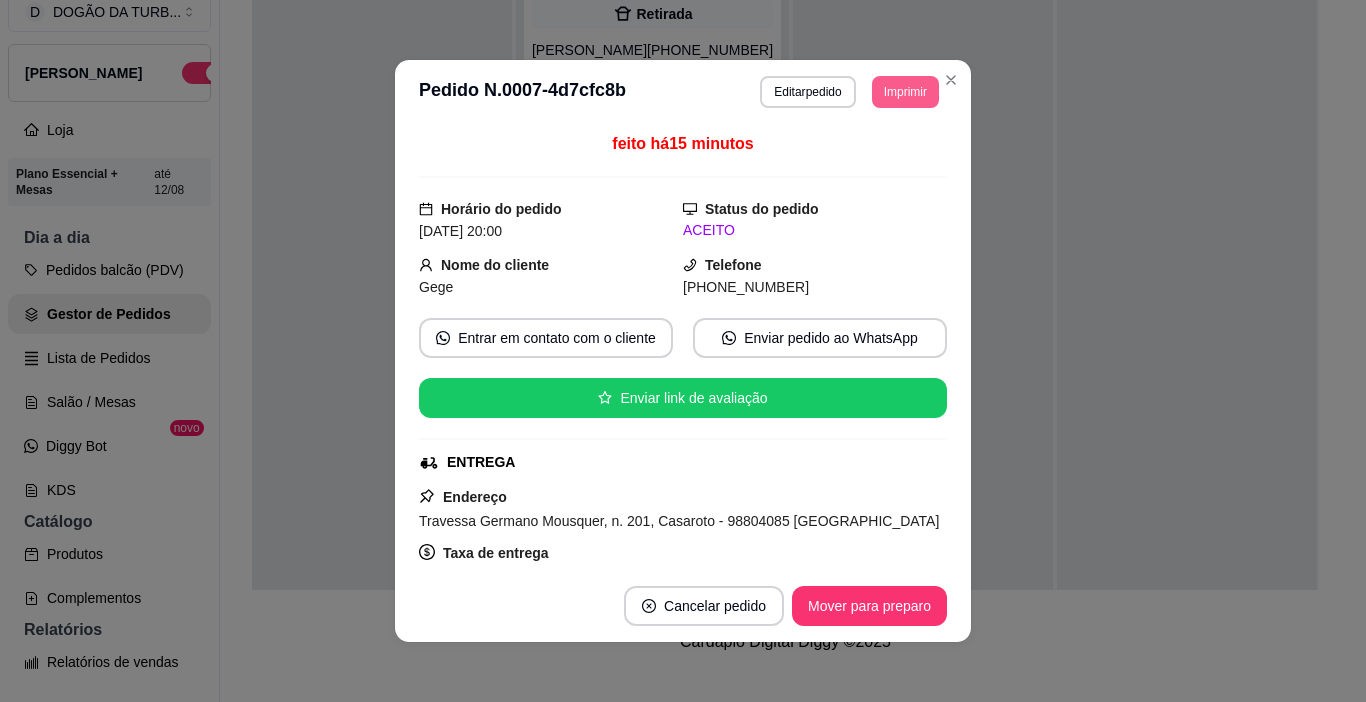 click on "Imprimir" at bounding box center [905, 92] 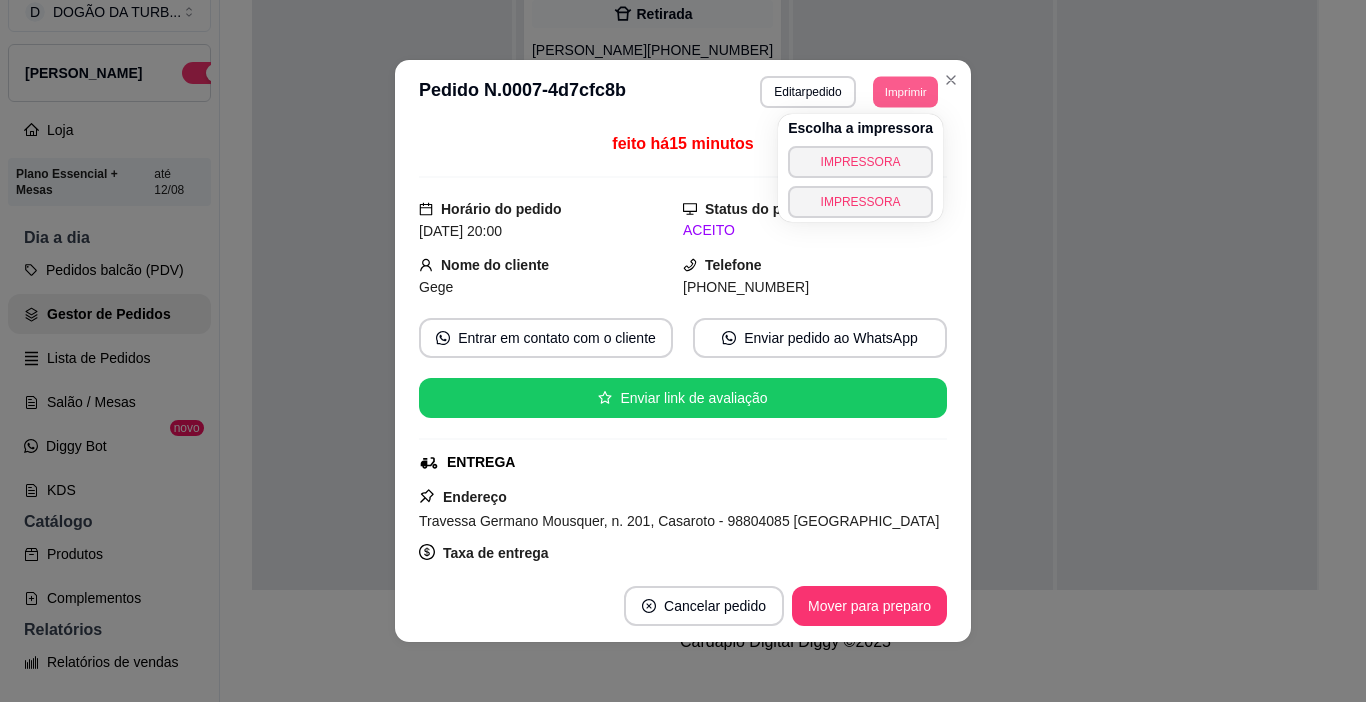 click on "Imprimir" at bounding box center (905, 91) 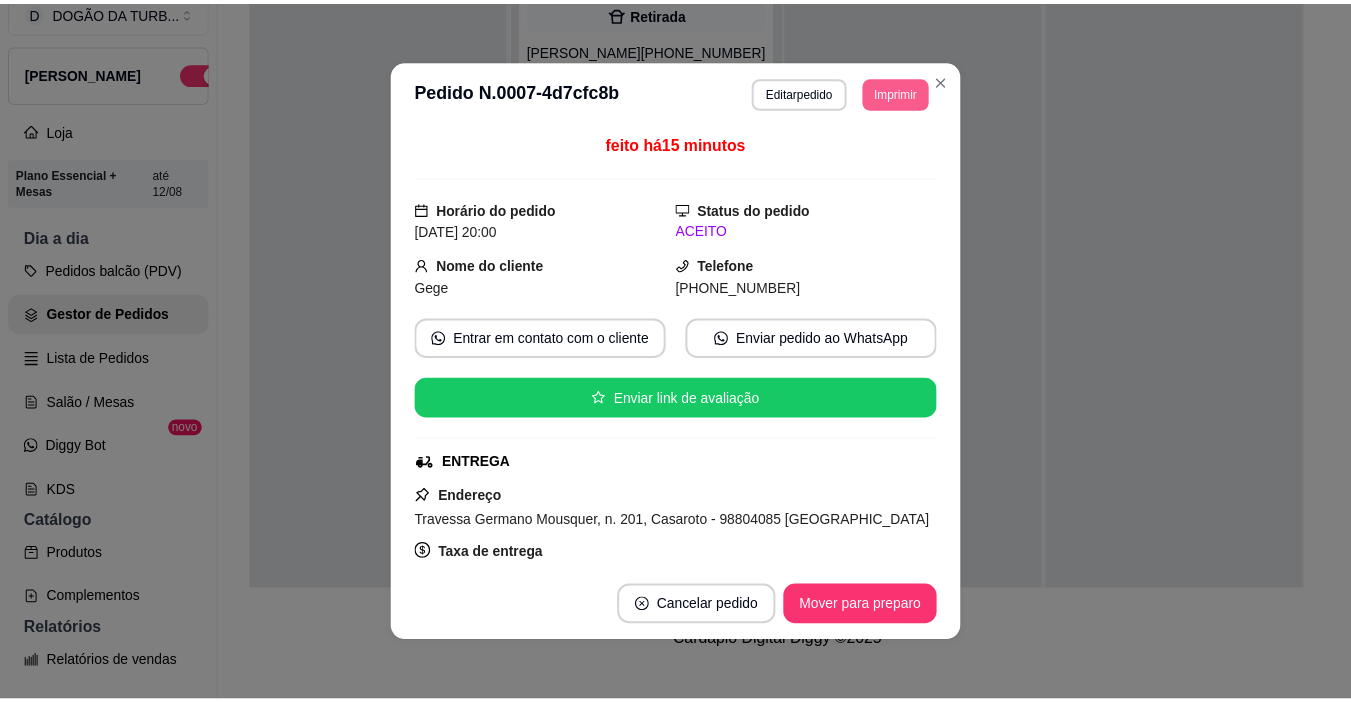 scroll, scrollTop: 4, scrollLeft: 0, axis: vertical 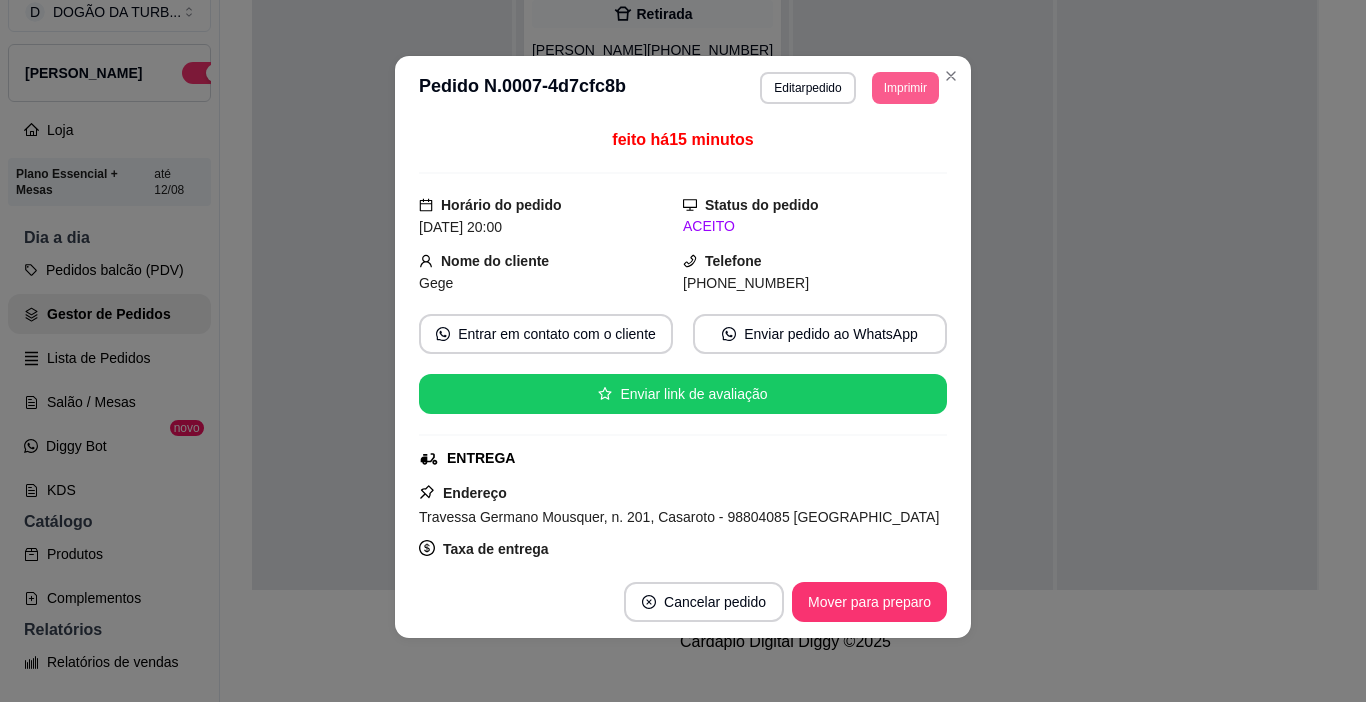click on "Imprimir" at bounding box center [905, 88] 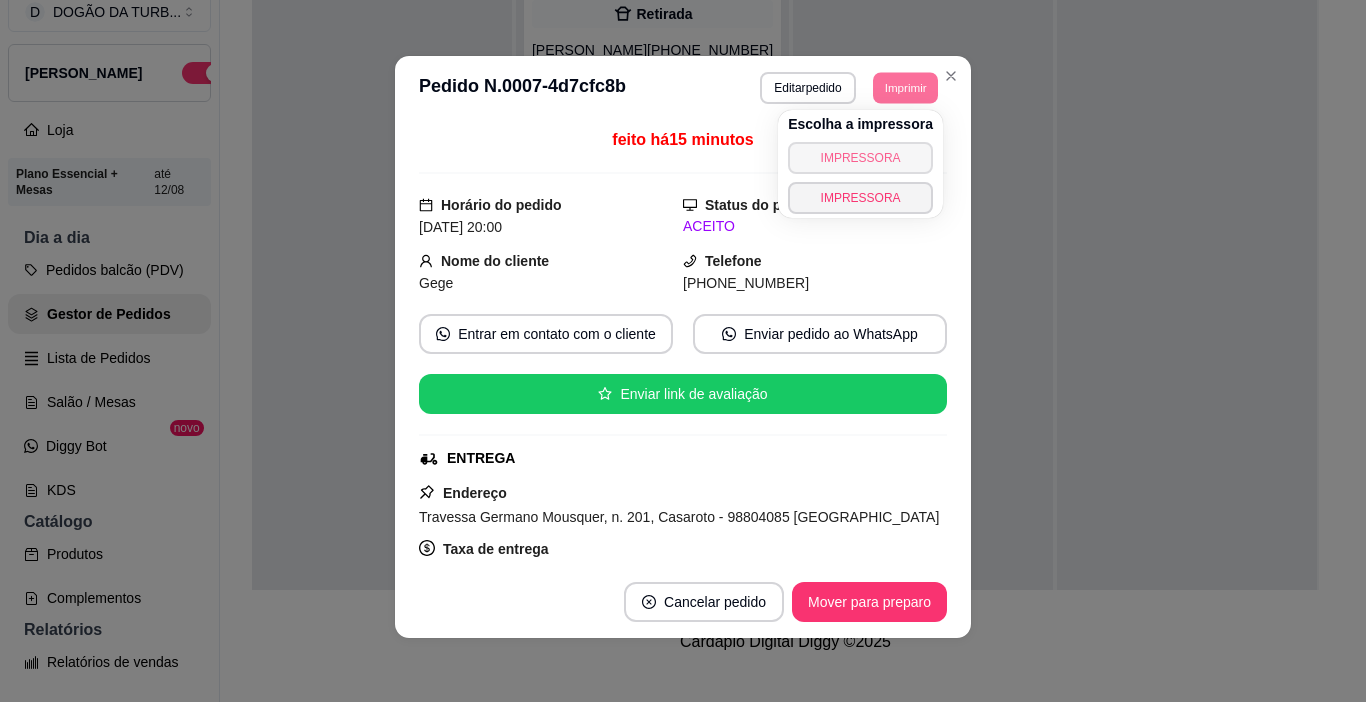 click on "IMPRESSORA" at bounding box center [860, 158] 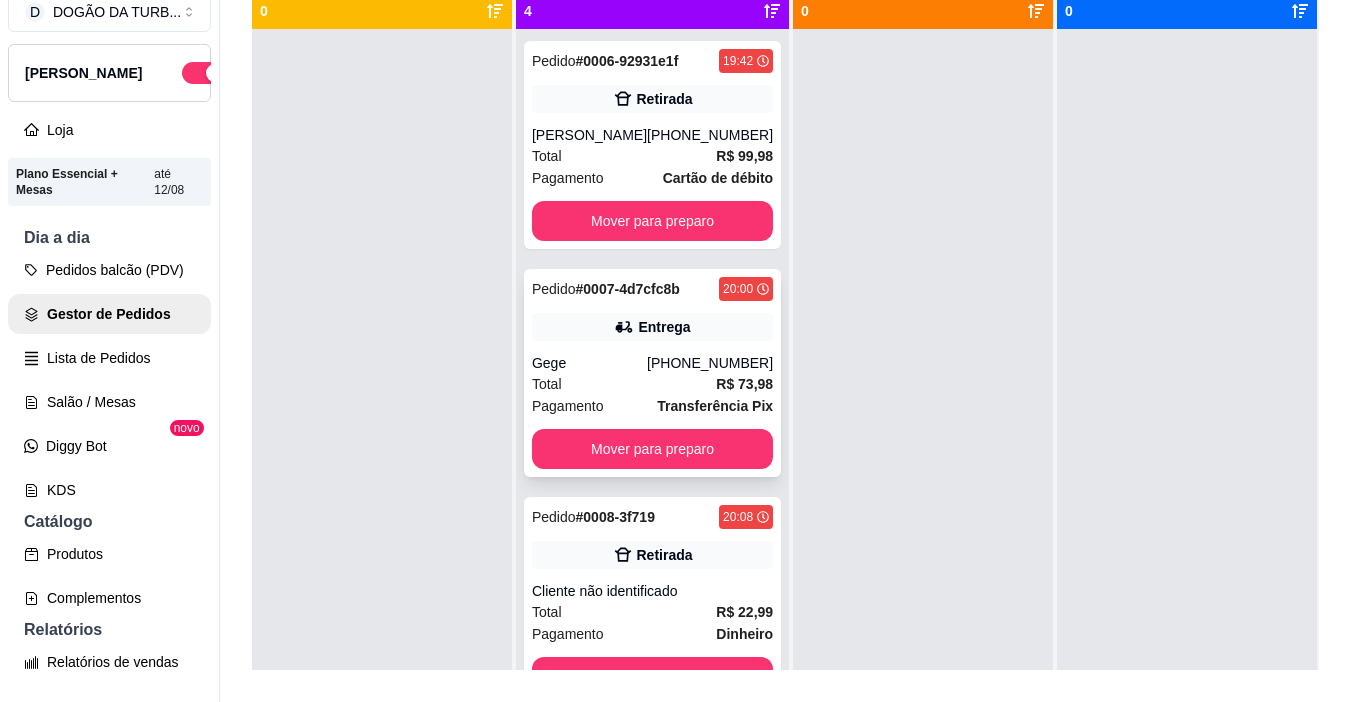 scroll, scrollTop: 319, scrollLeft: 0, axis: vertical 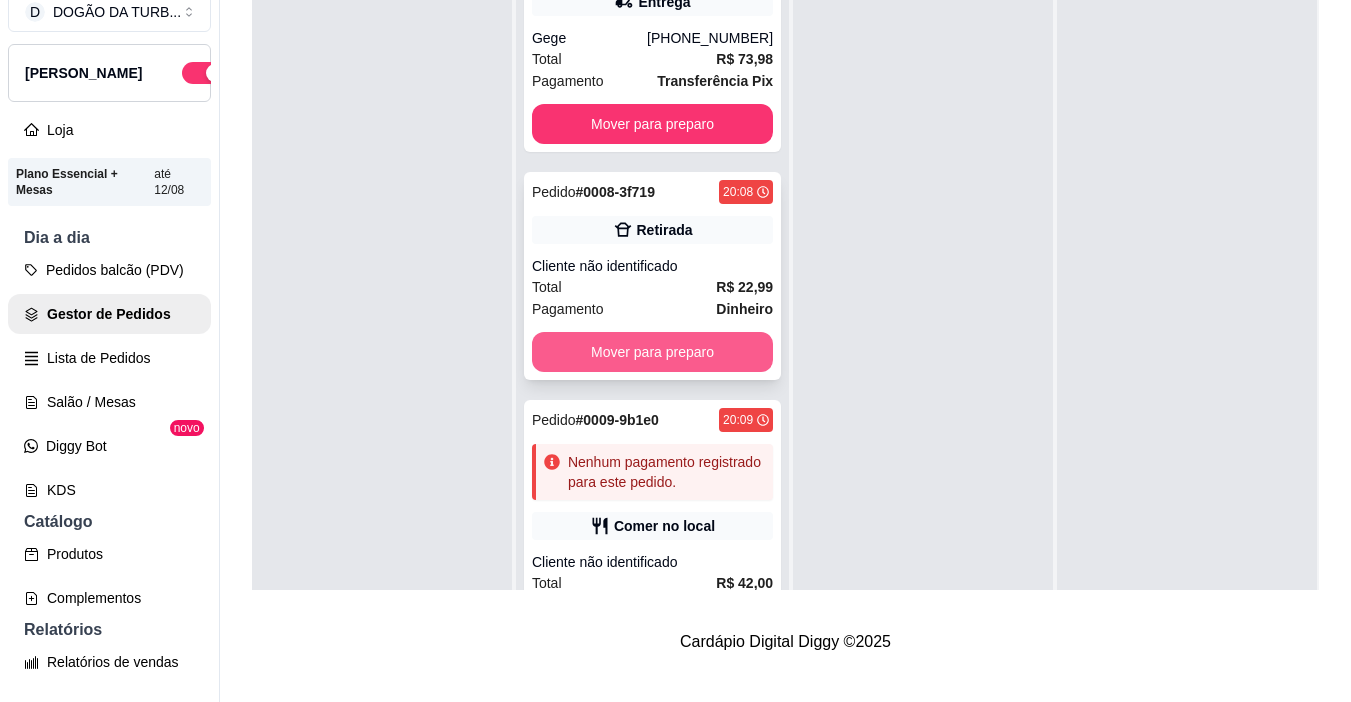 click on "Mover para preparo" at bounding box center [652, 352] 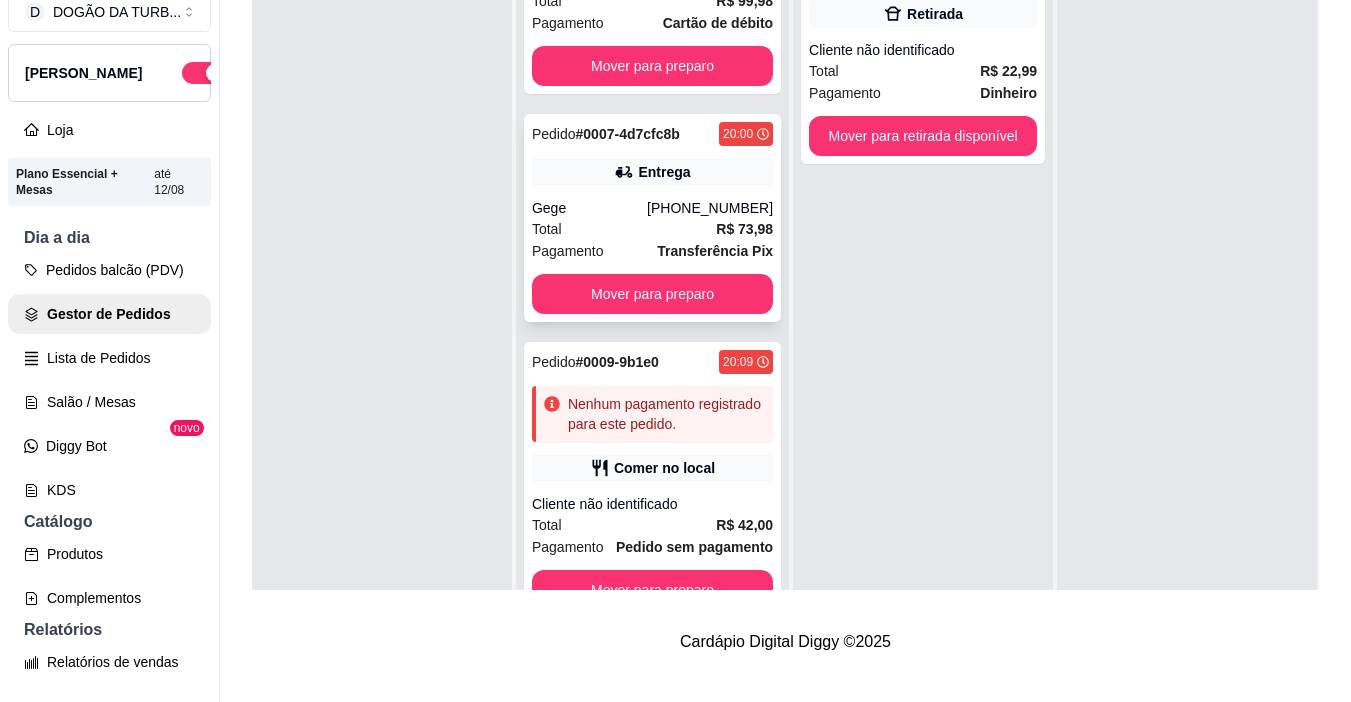 scroll, scrollTop: 0, scrollLeft: 0, axis: both 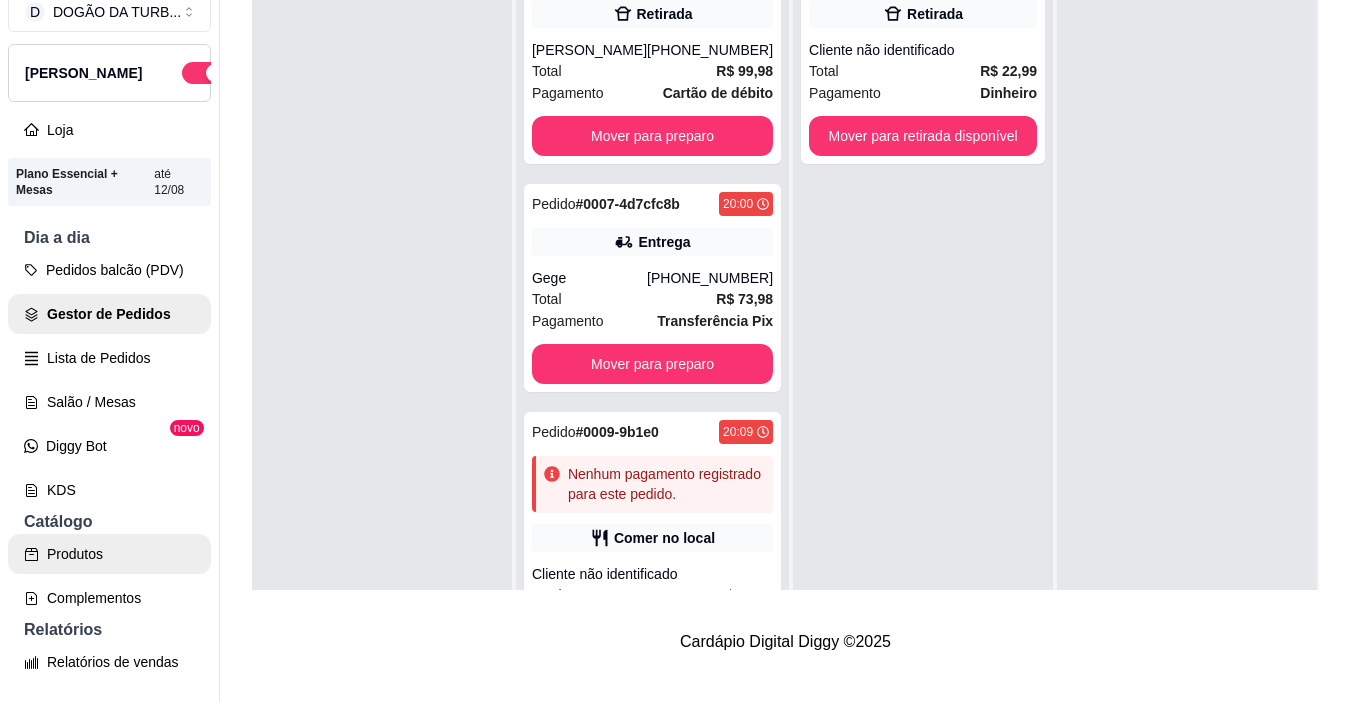 click on "Produtos" at bounding box center [109, 554] 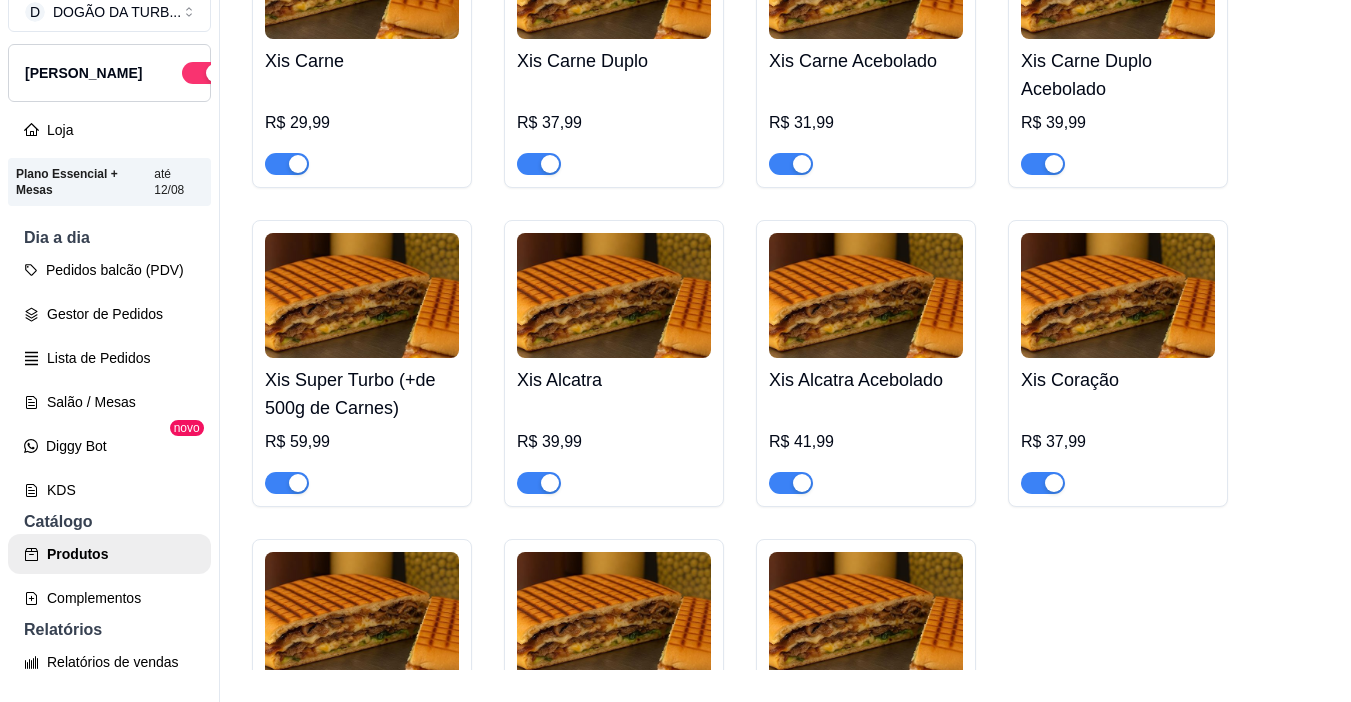 scroll, scrollTop: 0, scrollLeft: 0, axis: both 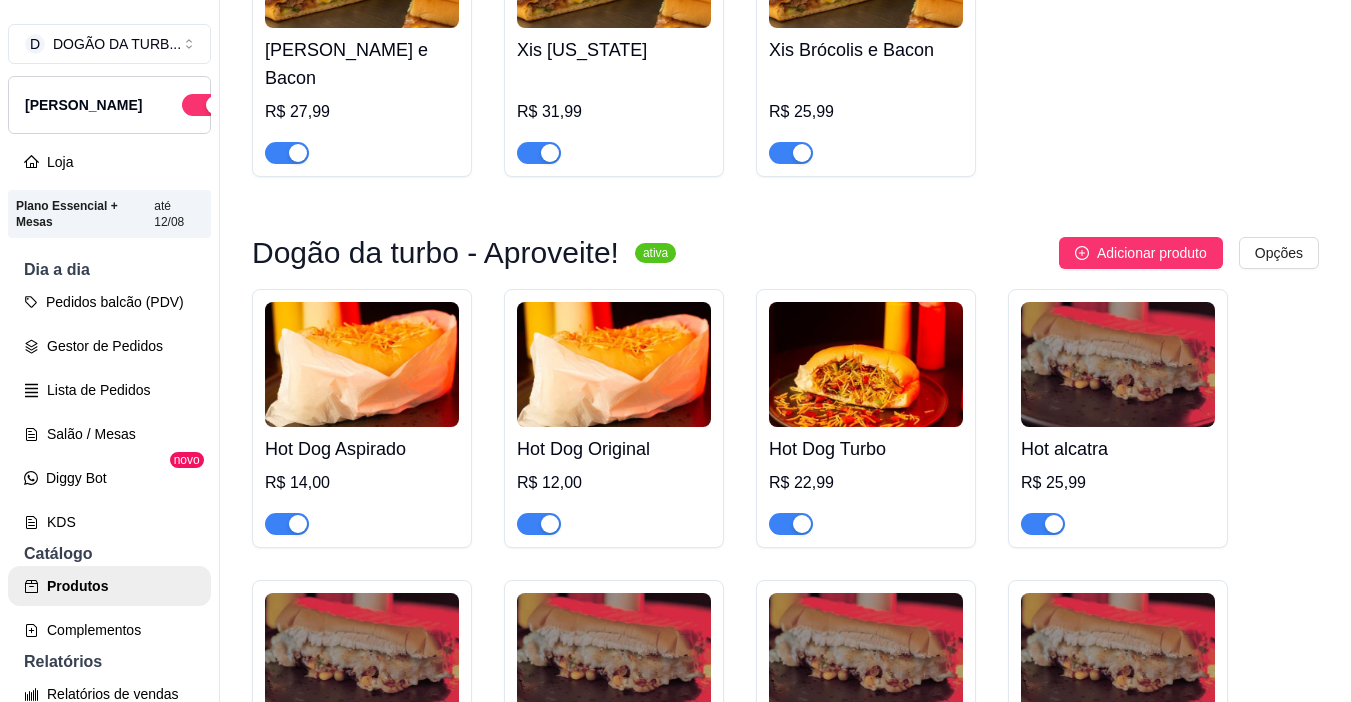 click at bounding box center [866, 364] 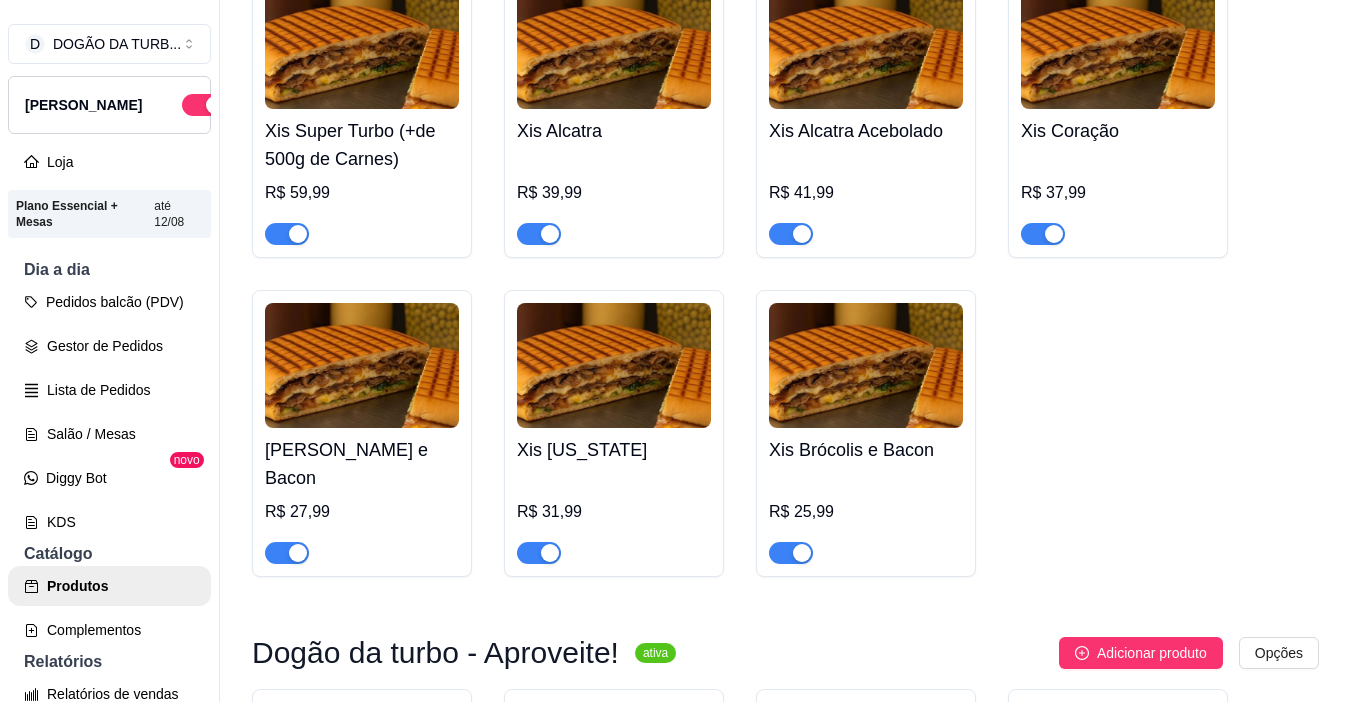 scroll, scrollTop: 400, scrollLeft: 0, axis: vertical 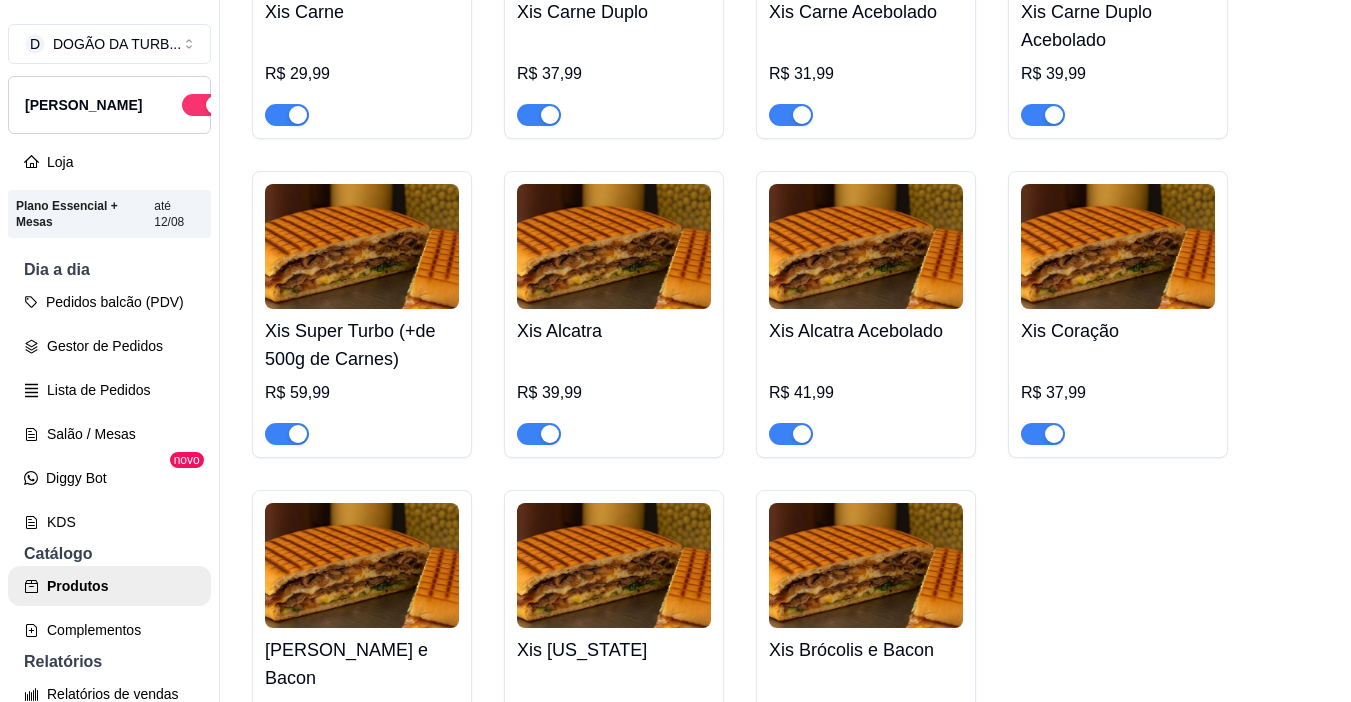 click at bounding box center (362, 246) 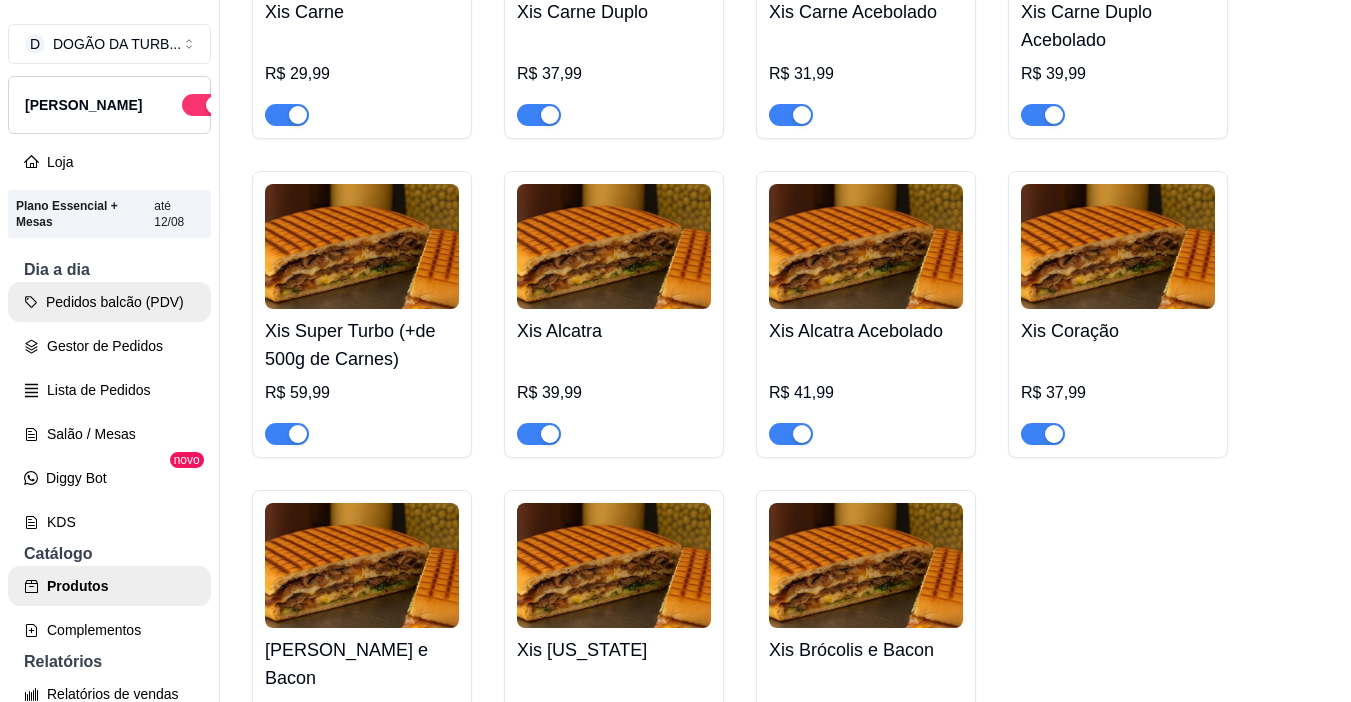click on "Pedidos balcão (PDV)" at bounding box center (109, 302) 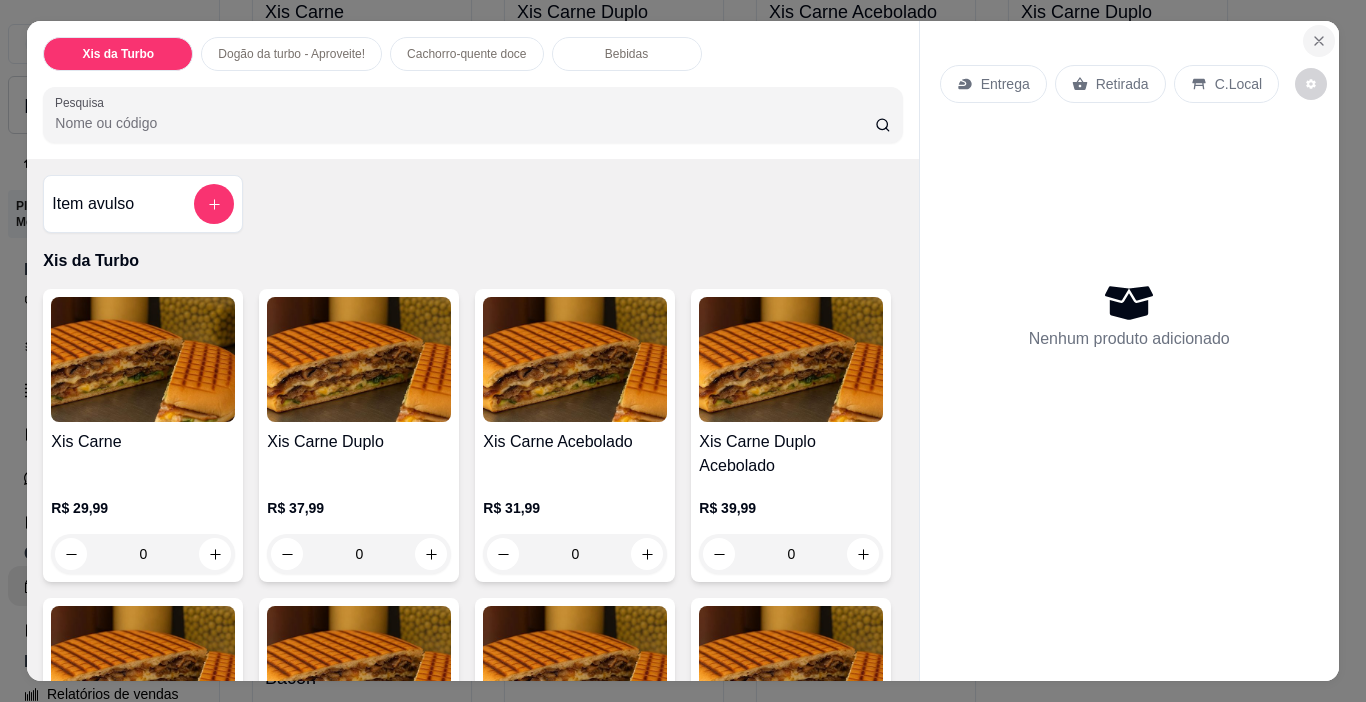 click 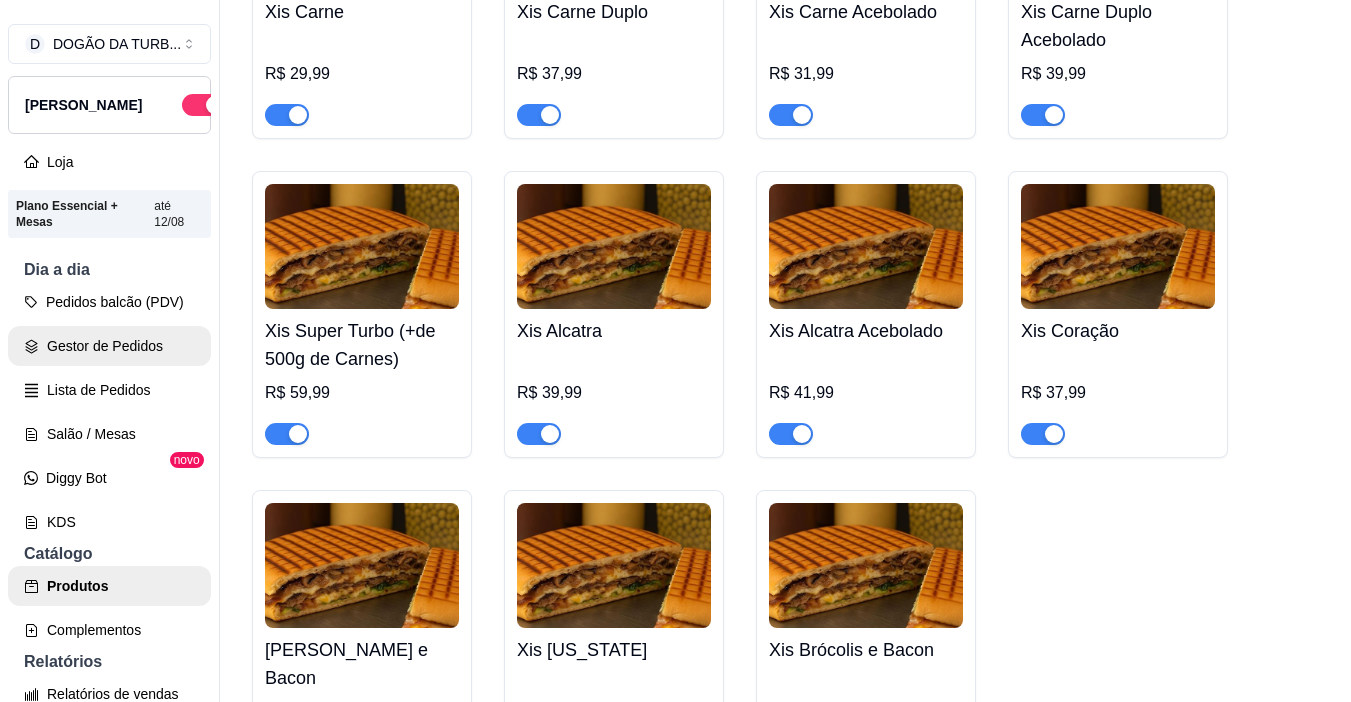 click on "Gestor de Pedidos" at bounding box center [109, 346] 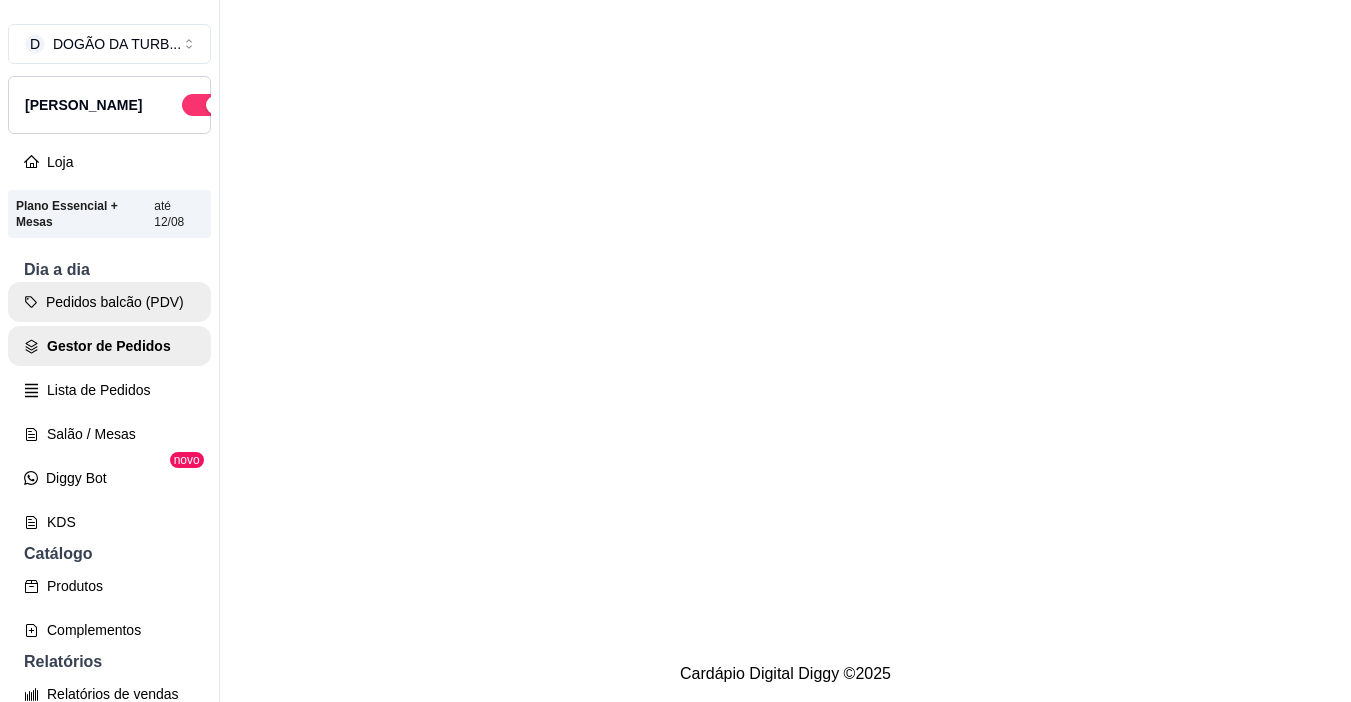 scroll, scrollTop: 0, scrollLeft: 0, axis: both 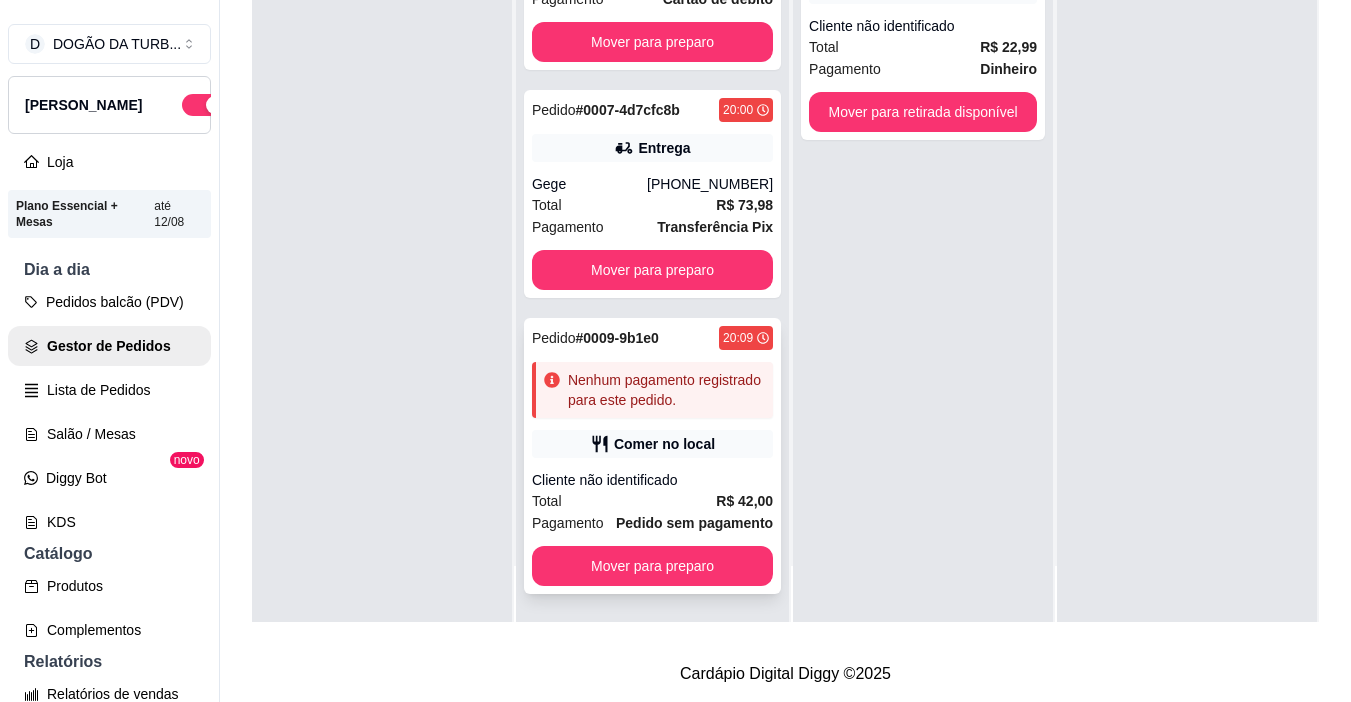 click on "Cliente não identificado" at bounding box center [652, 480] 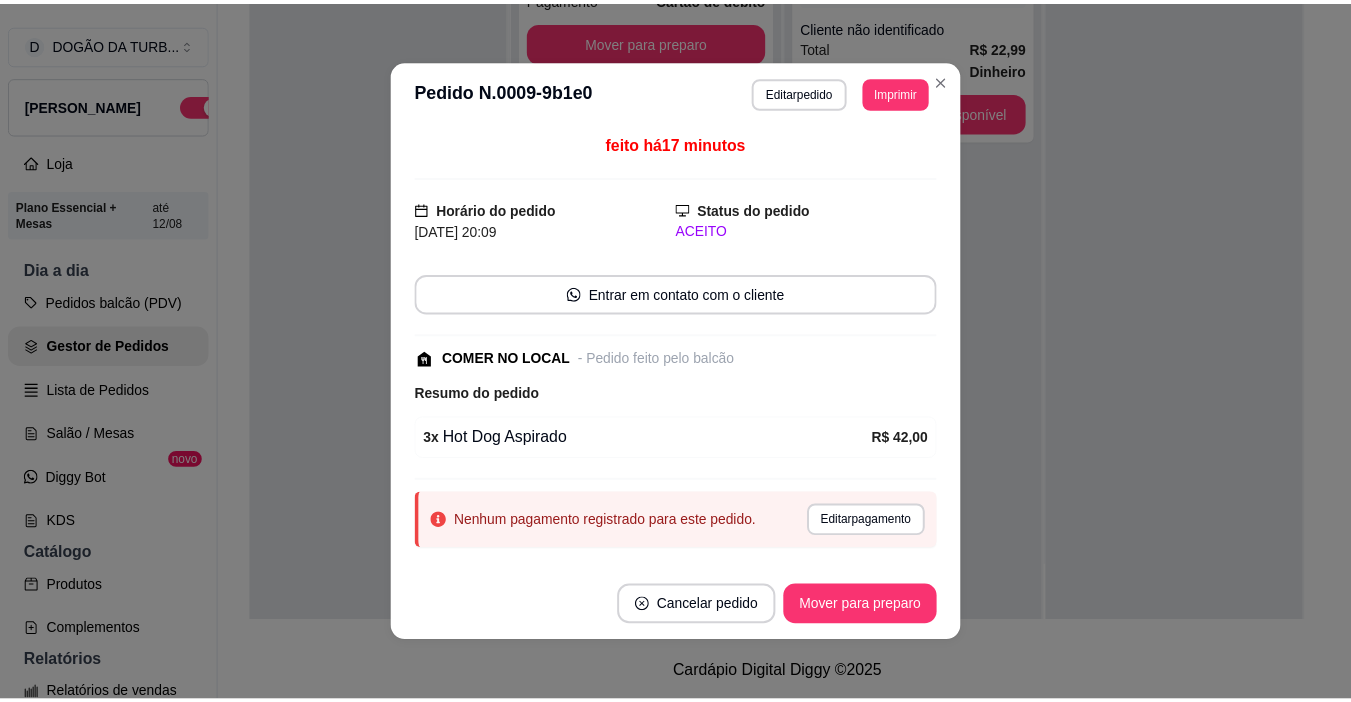 scroll, scrollTop: 43, scrollLeft: 0, axis: vertical 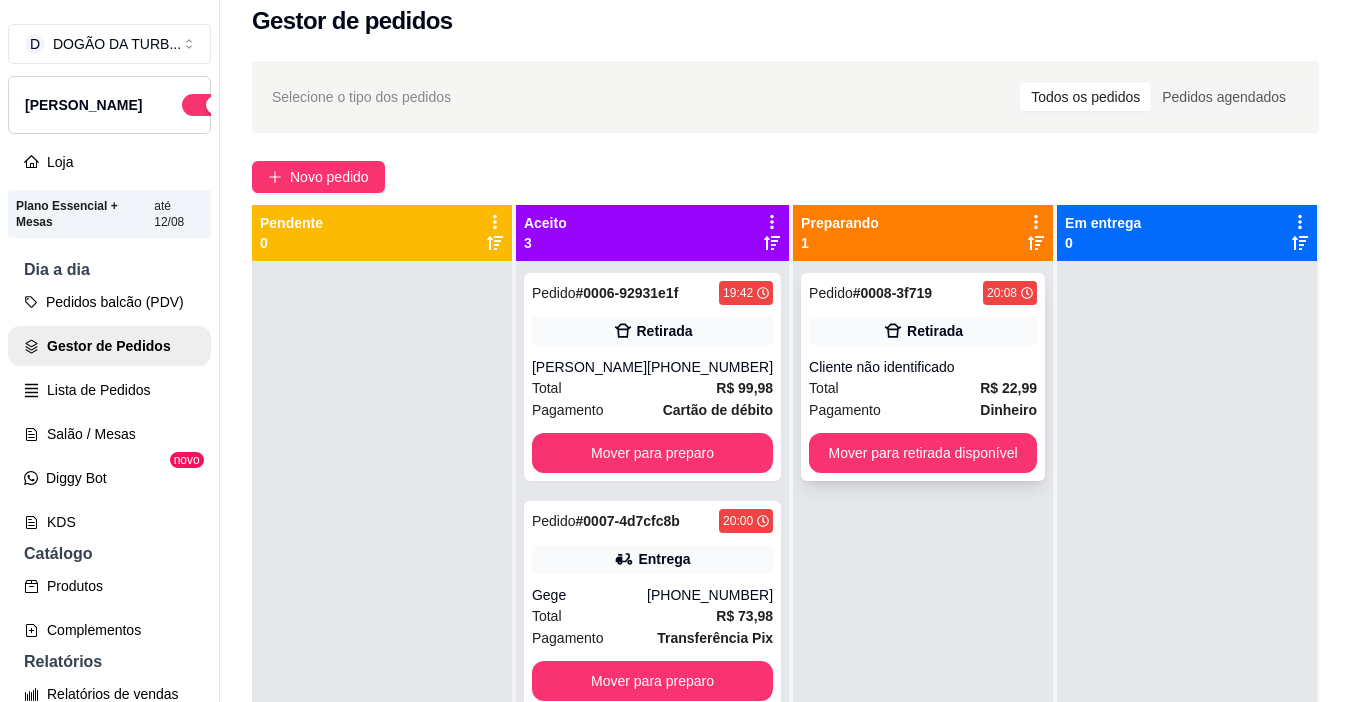 click on "Pedido  # 0008-3f719 20:08 Retirada Cliente não identificado Total R$ 22,99 Pagamento Dinheiro Mover para retirada disponível" at bounding box center [923, 377] 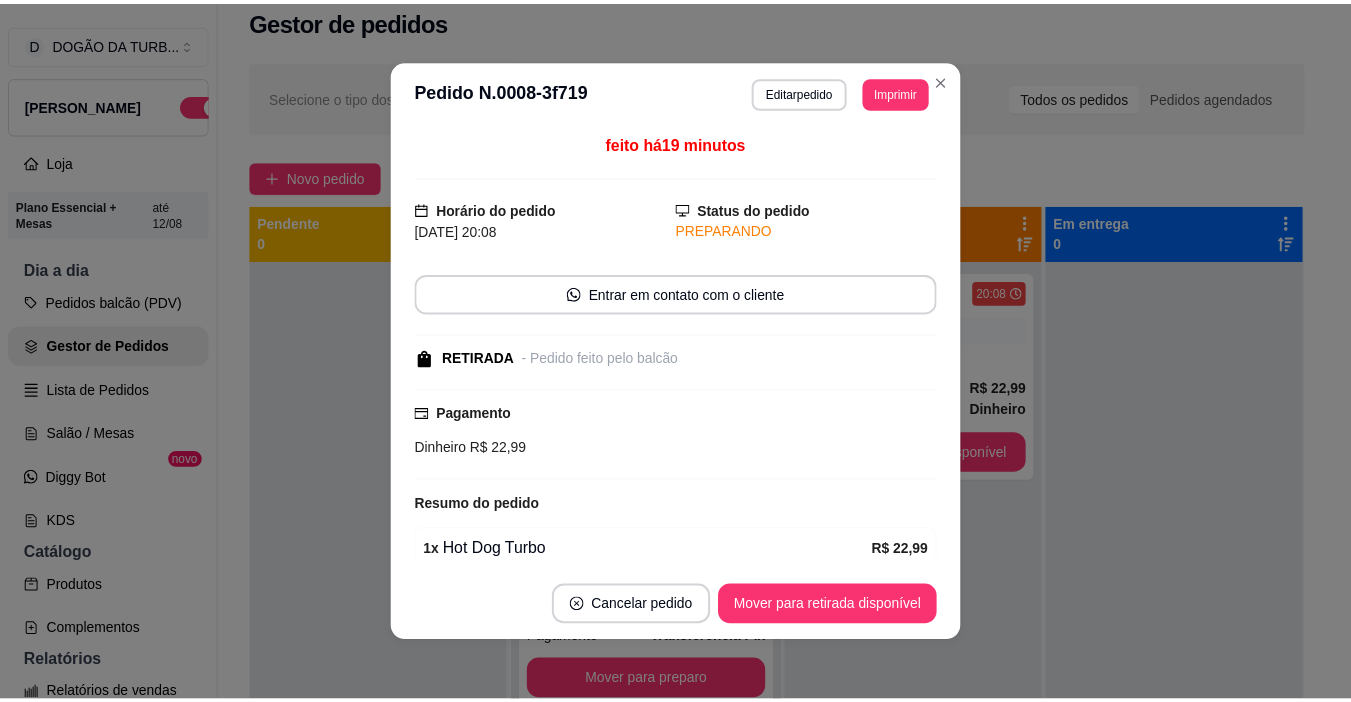 scroll, scrollTop: 4, scrollLeft: 0, axis: vertical 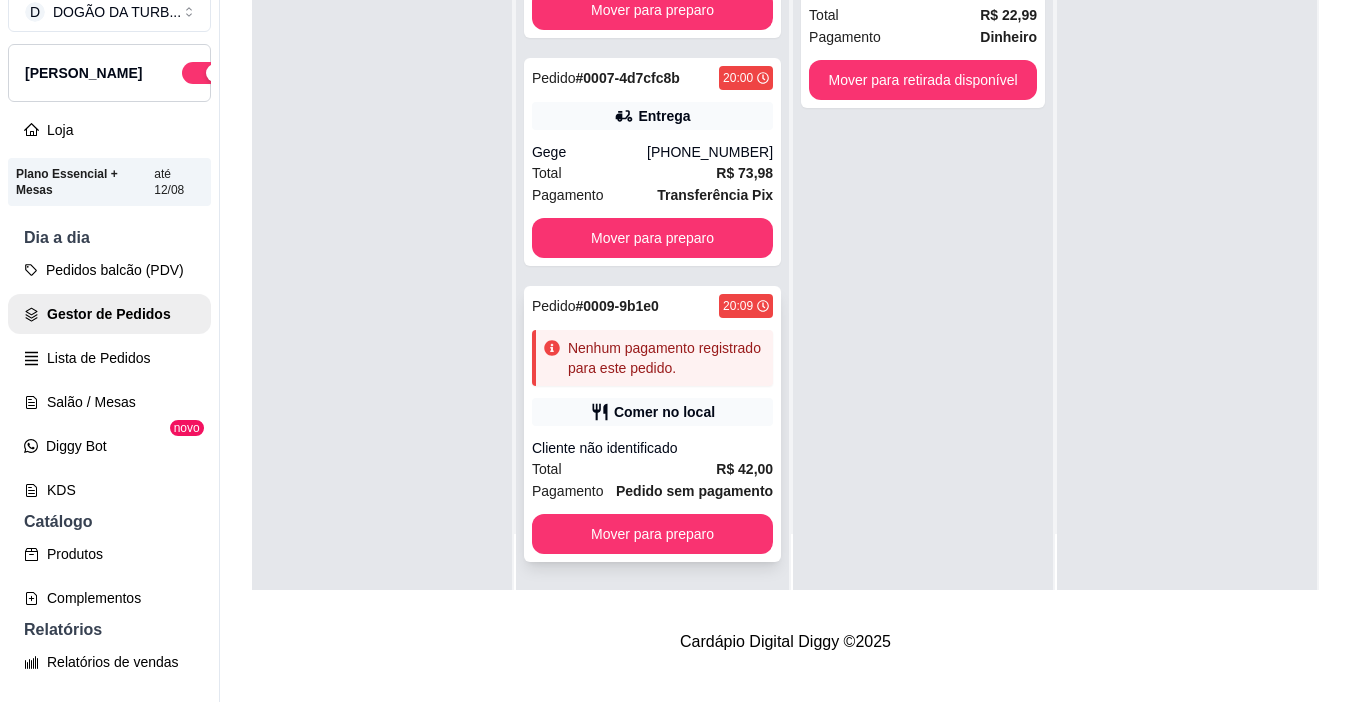 click on "Pedido  # 0009-9b1e0 20:09 Nenhum pagamento registrado para este pedido. Comer no local Cliente não identificado Total R$ 42,00 Pagamento Pedido sem pagamento Mover para preparo" at bounding box center (652, 424) 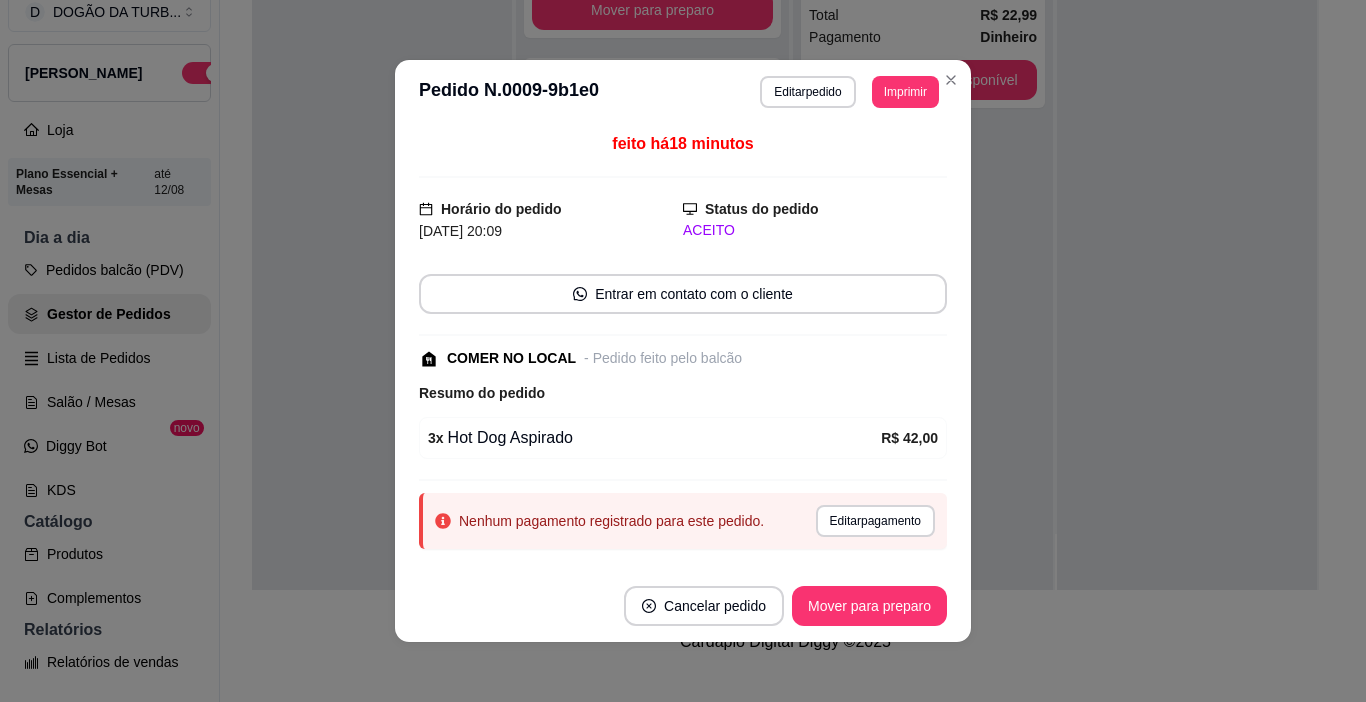 scroll, scrollTop: 43, scrollLeft: 0, axis: vertical 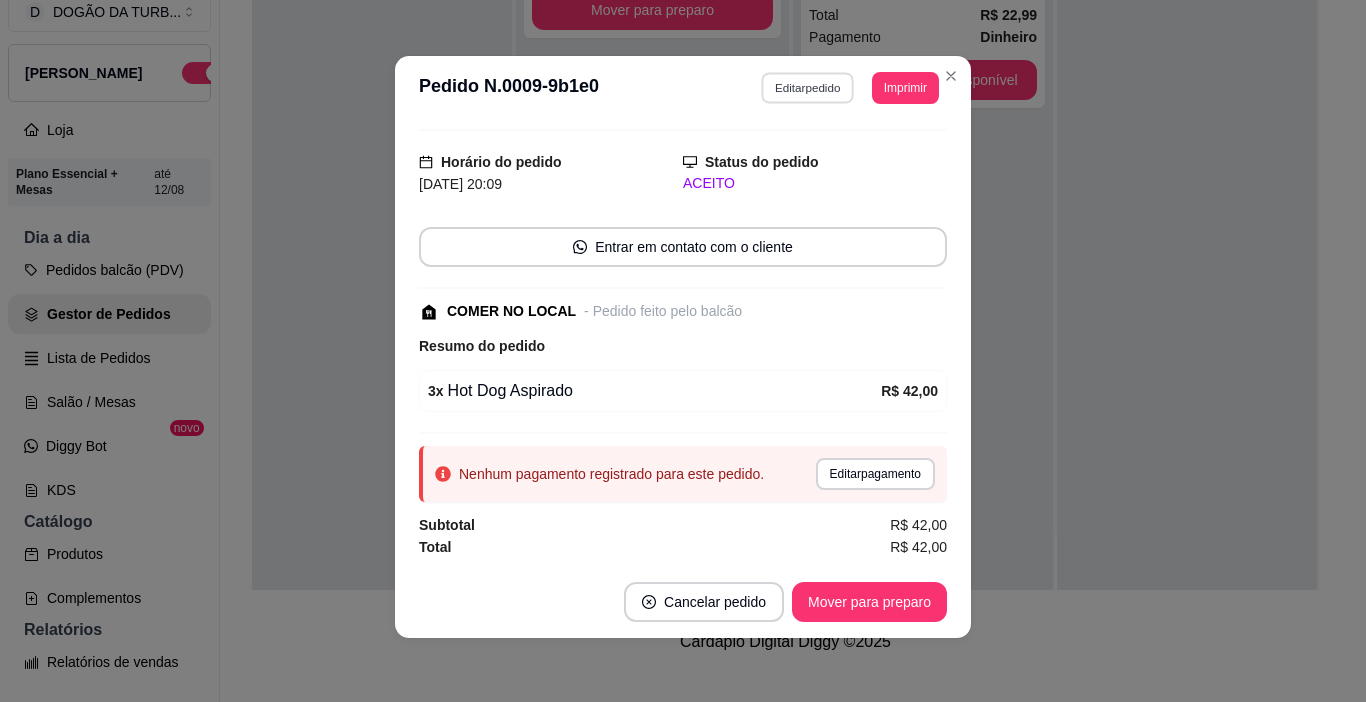 click on "Editar  pedido" at bounding box center [808, 87] 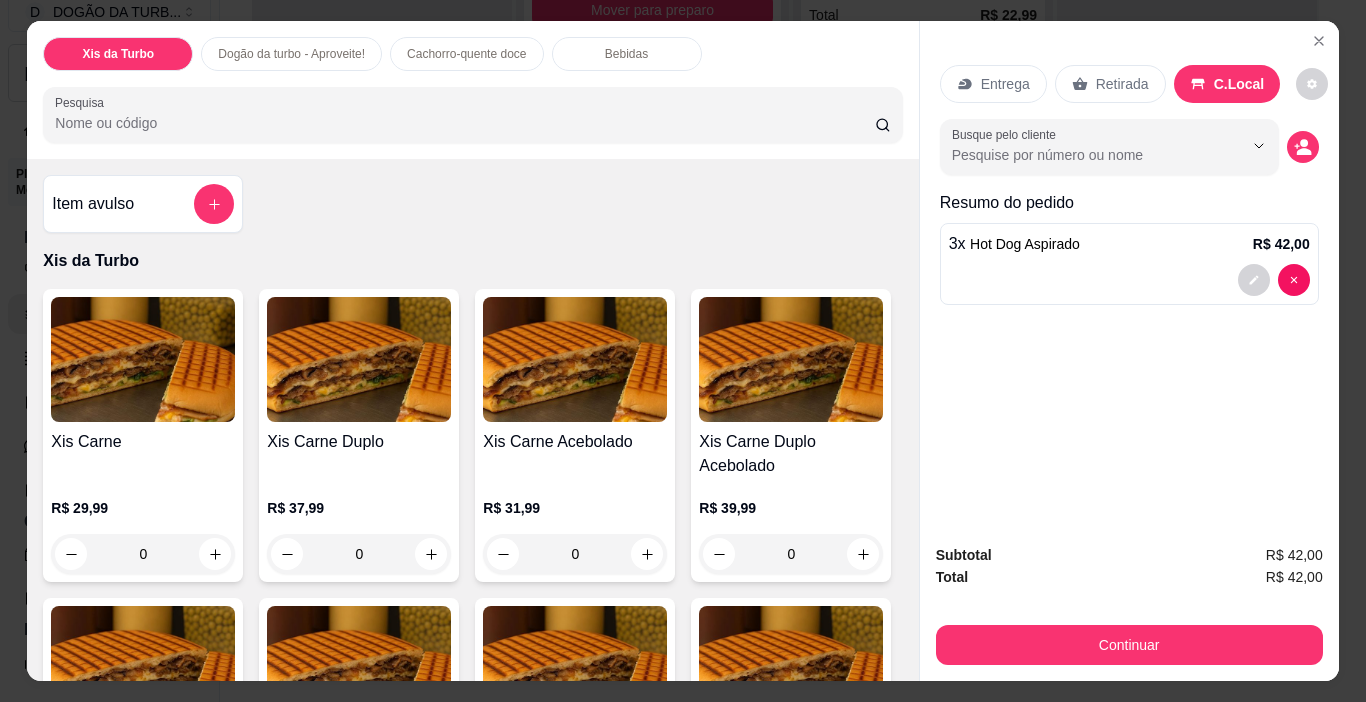 click on "Bebidas" at bounding box center [627, 54] 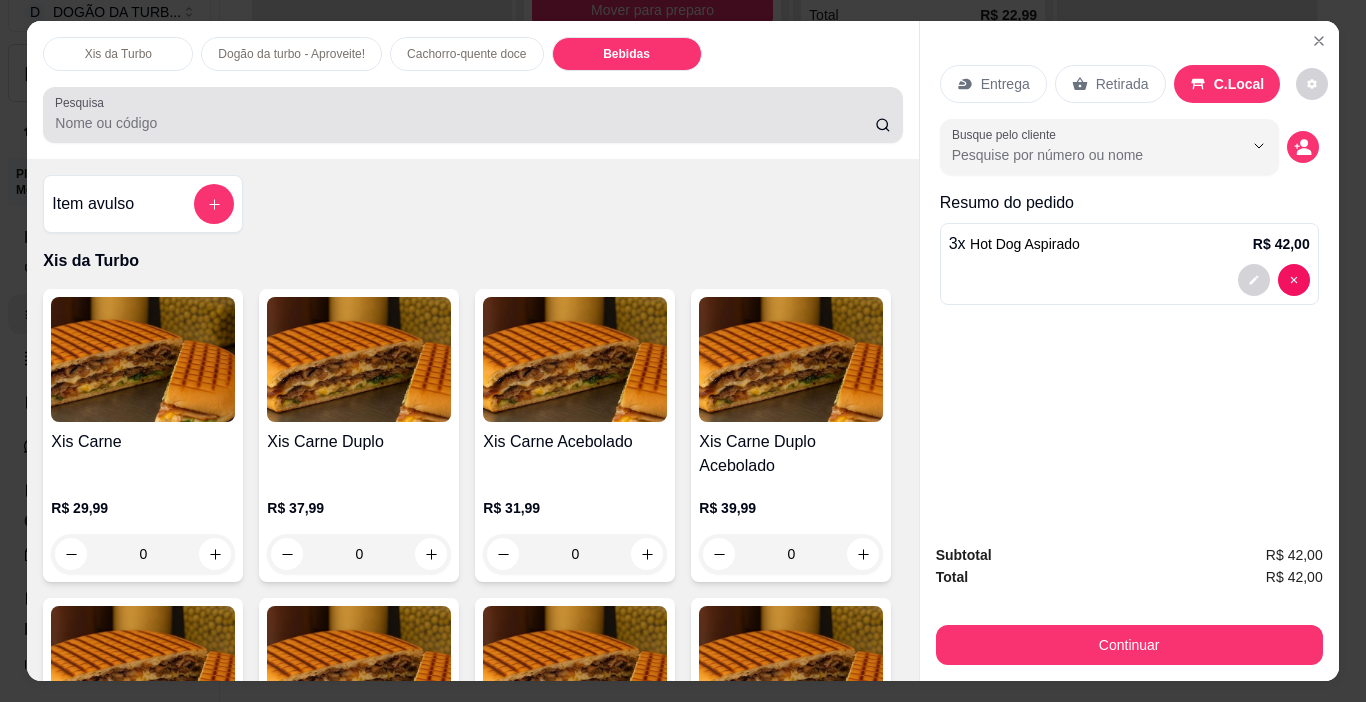 scroll, scrollTop: 2825, scrollLeft: 0, axis: vertical 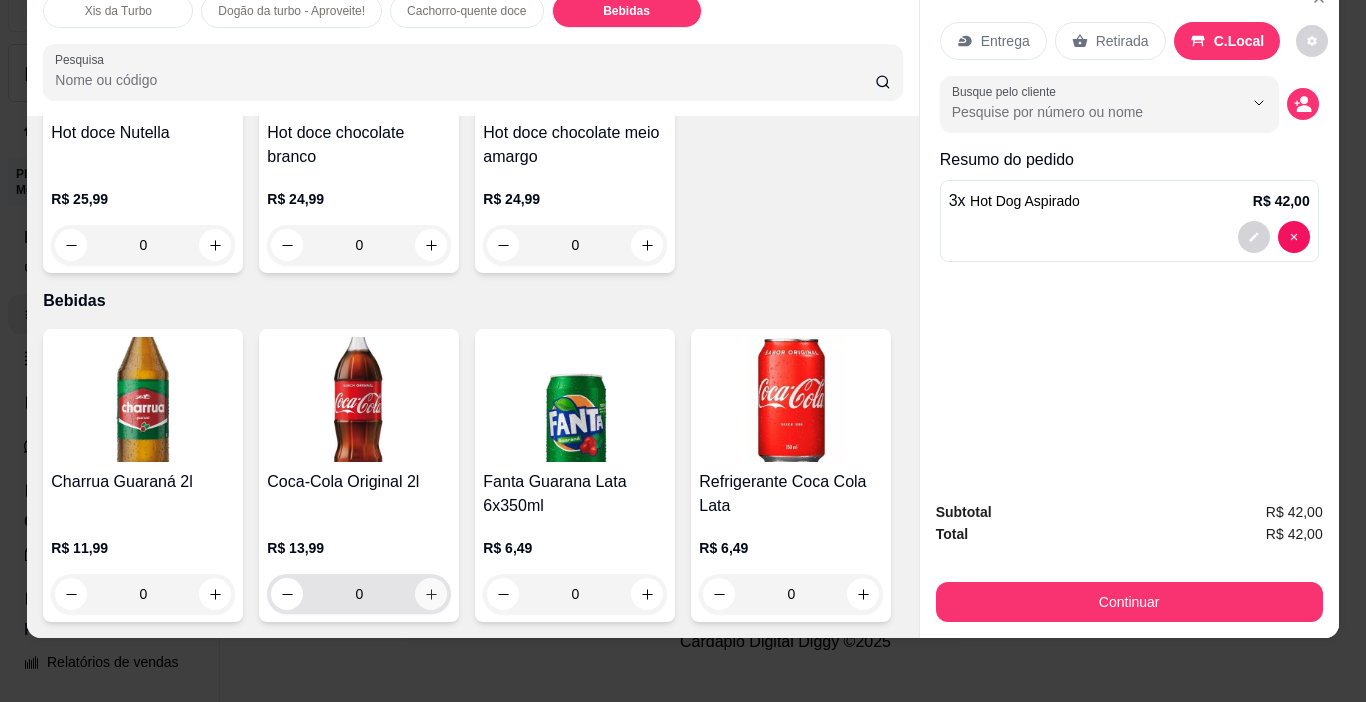 click 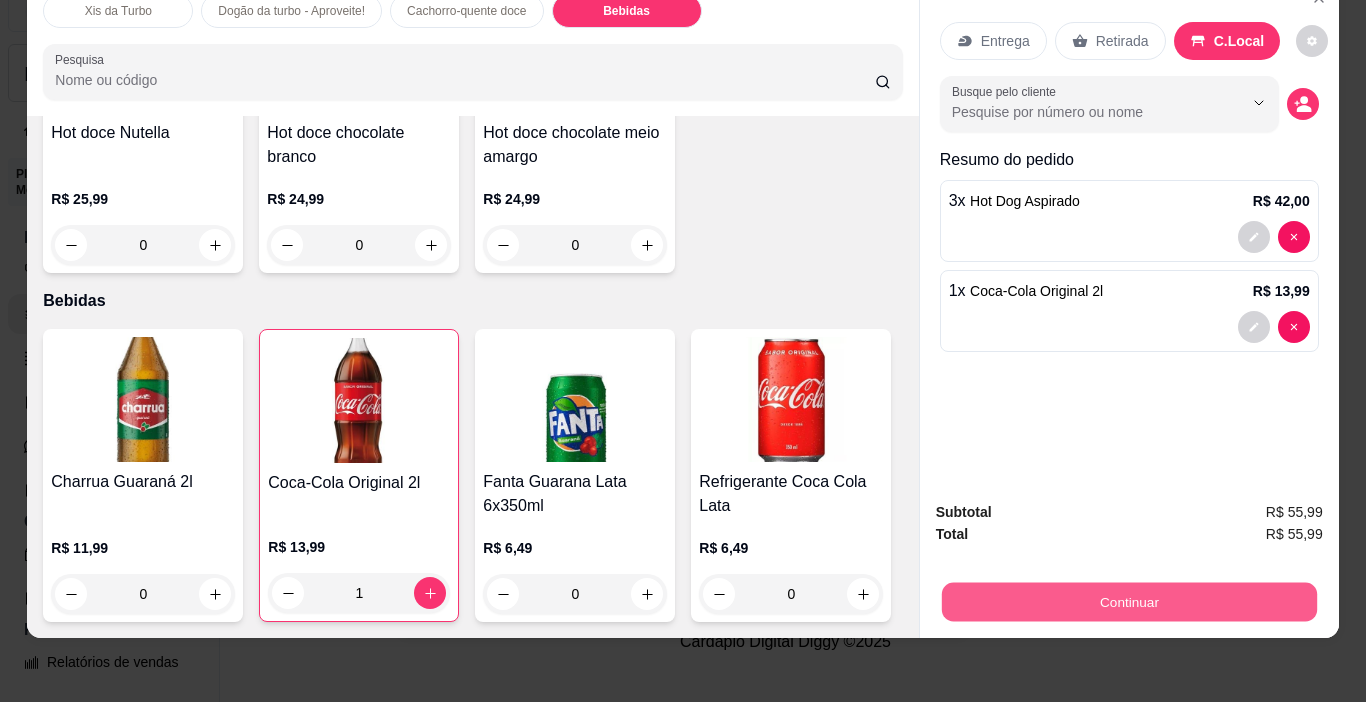 click on "Continuar" at bounding box center [1128, 602] 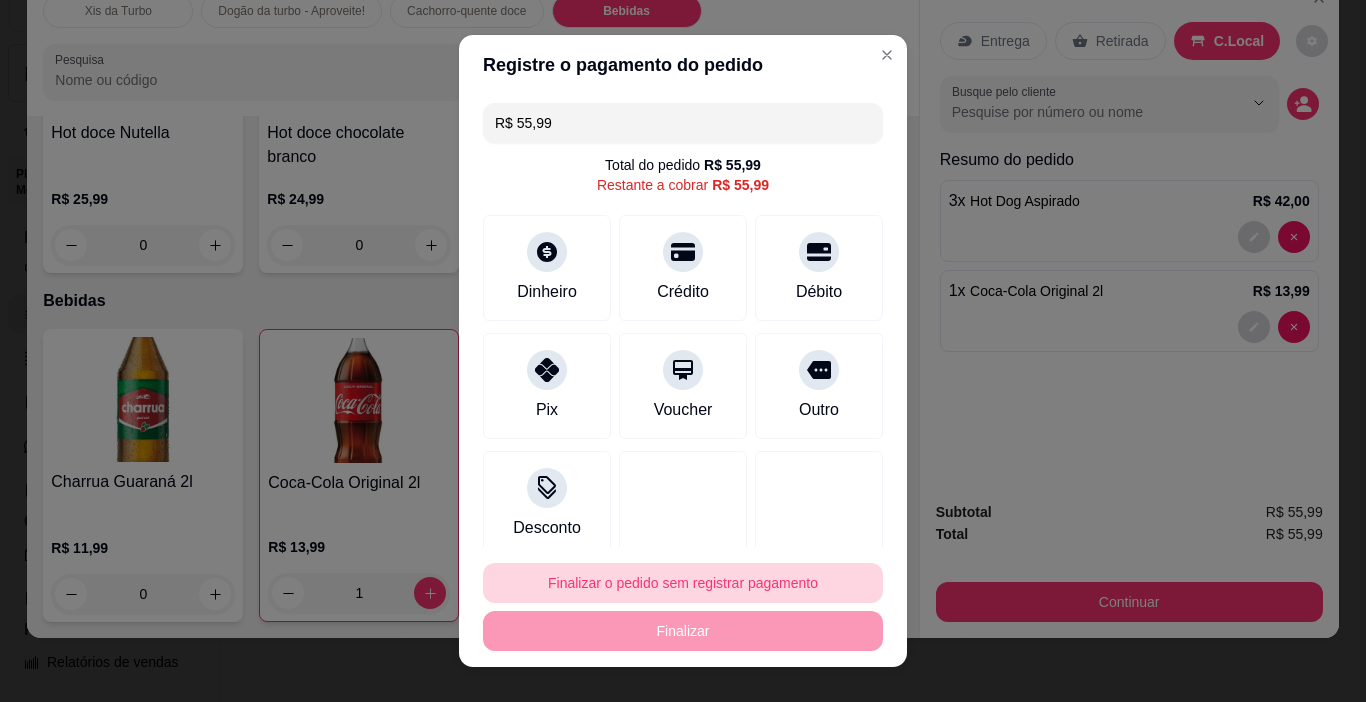 click on "Finalizar o pedido sem registrar pagamento" at bounding box center [683, 583] 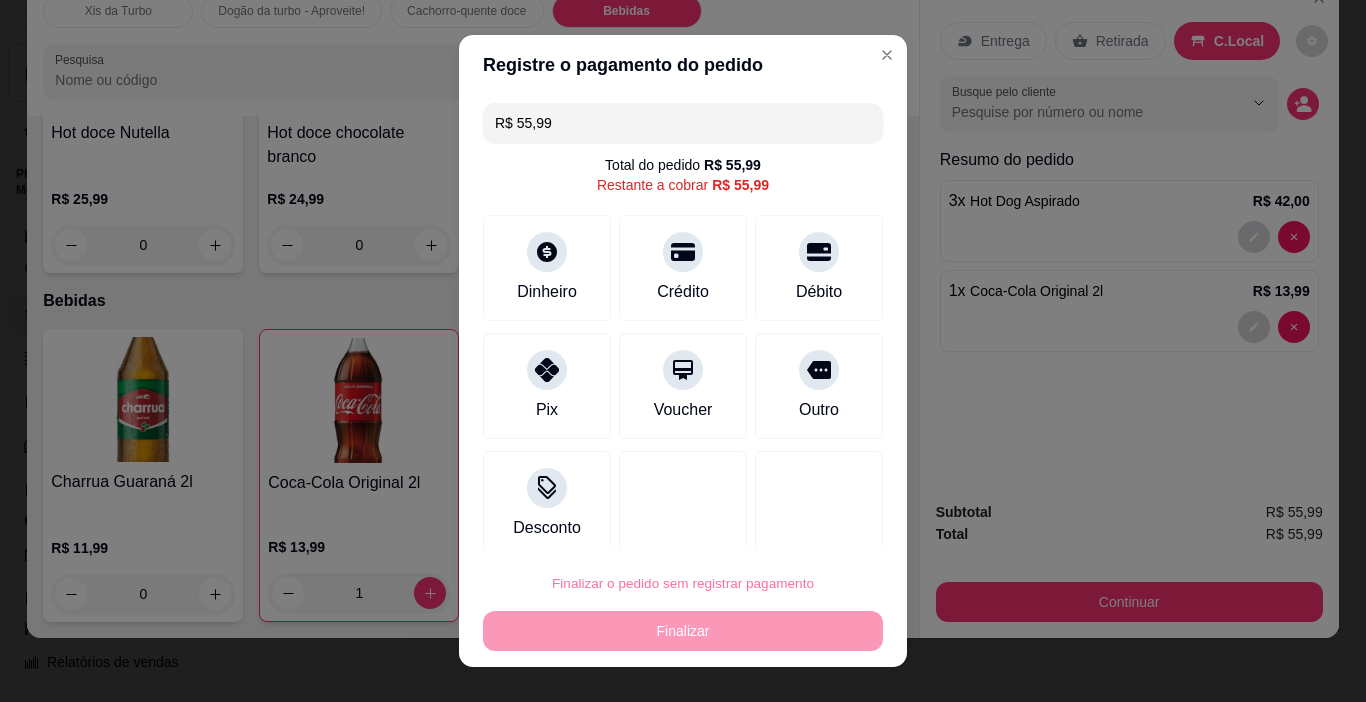 click on "Confirmar" at bounding box center [797, 526] 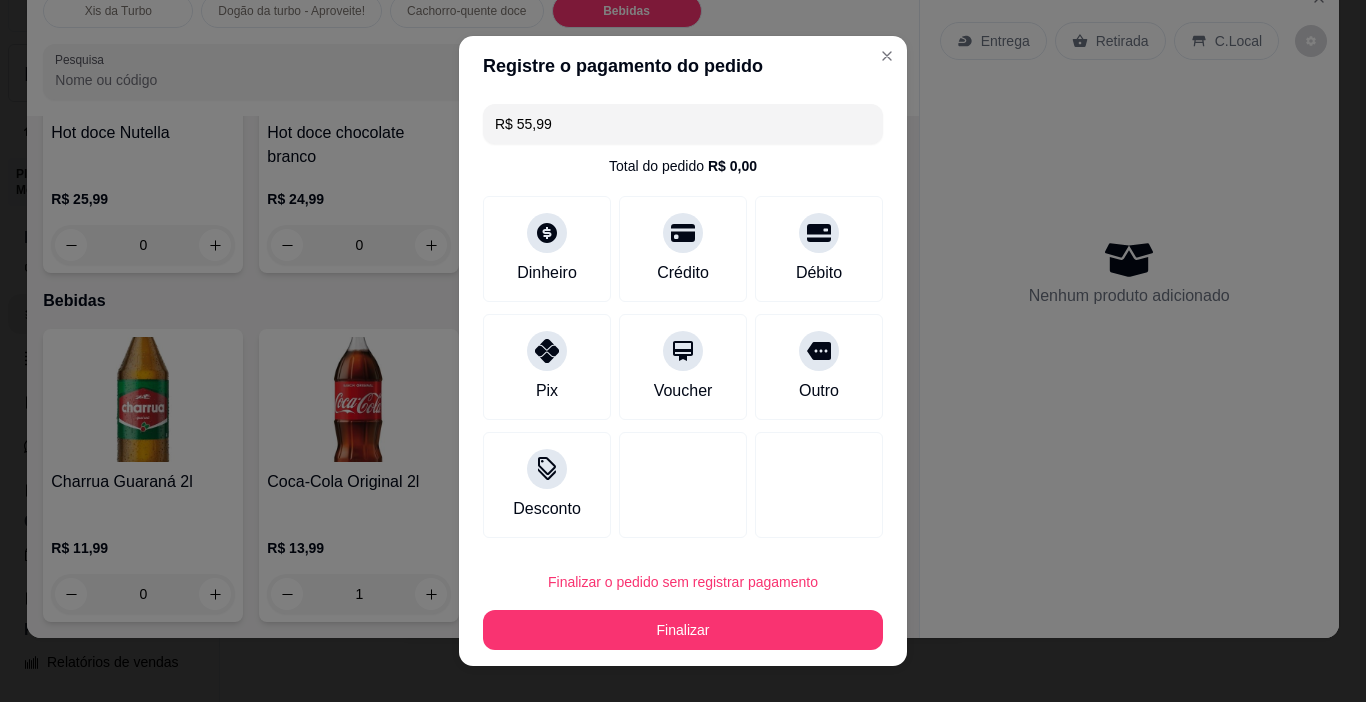 type on "0" 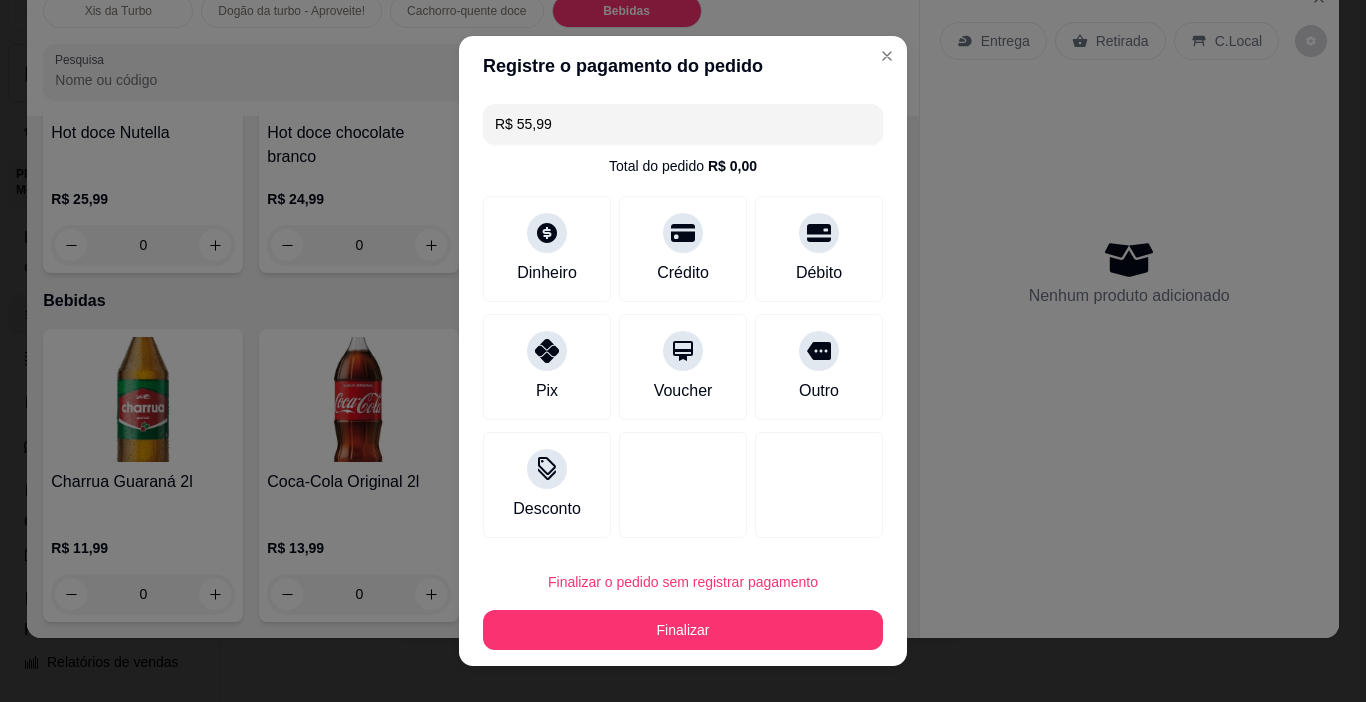 type on "R$ 0,00" 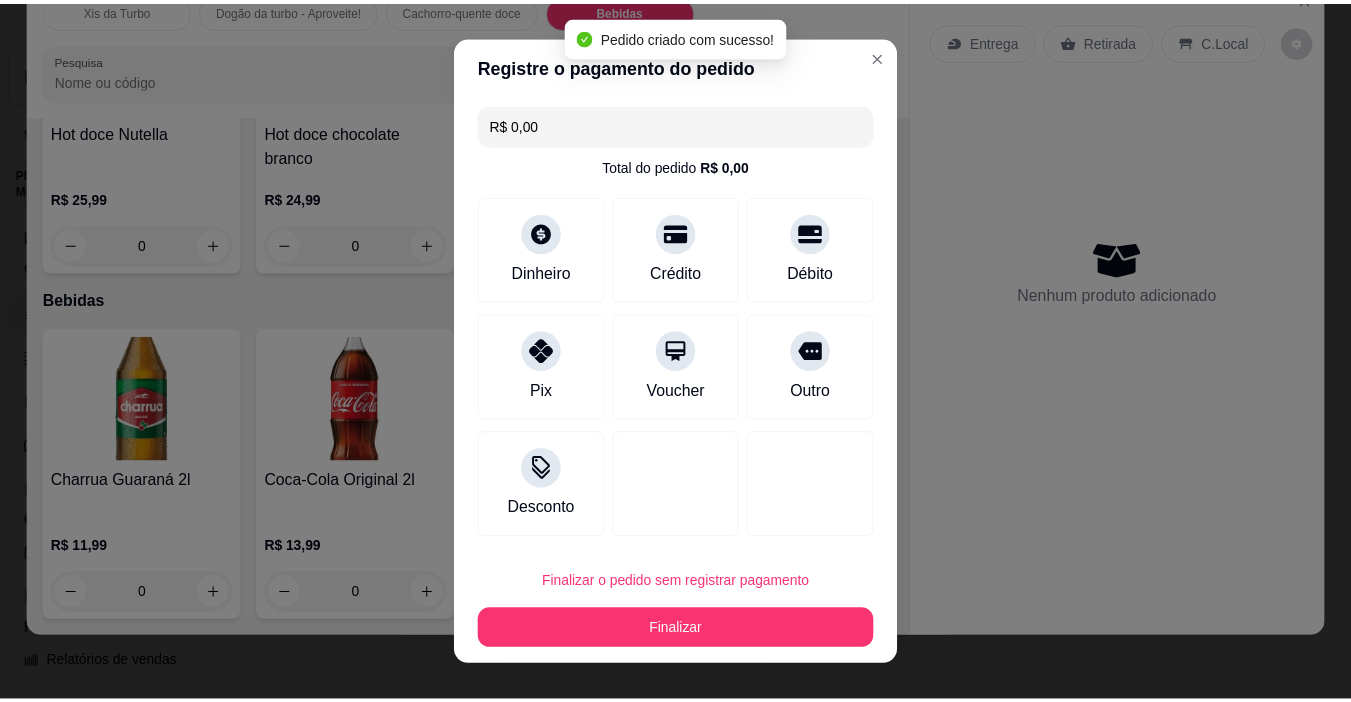 scroll, scrollTop: 2823, scrollLeft: 0, axis: vertical 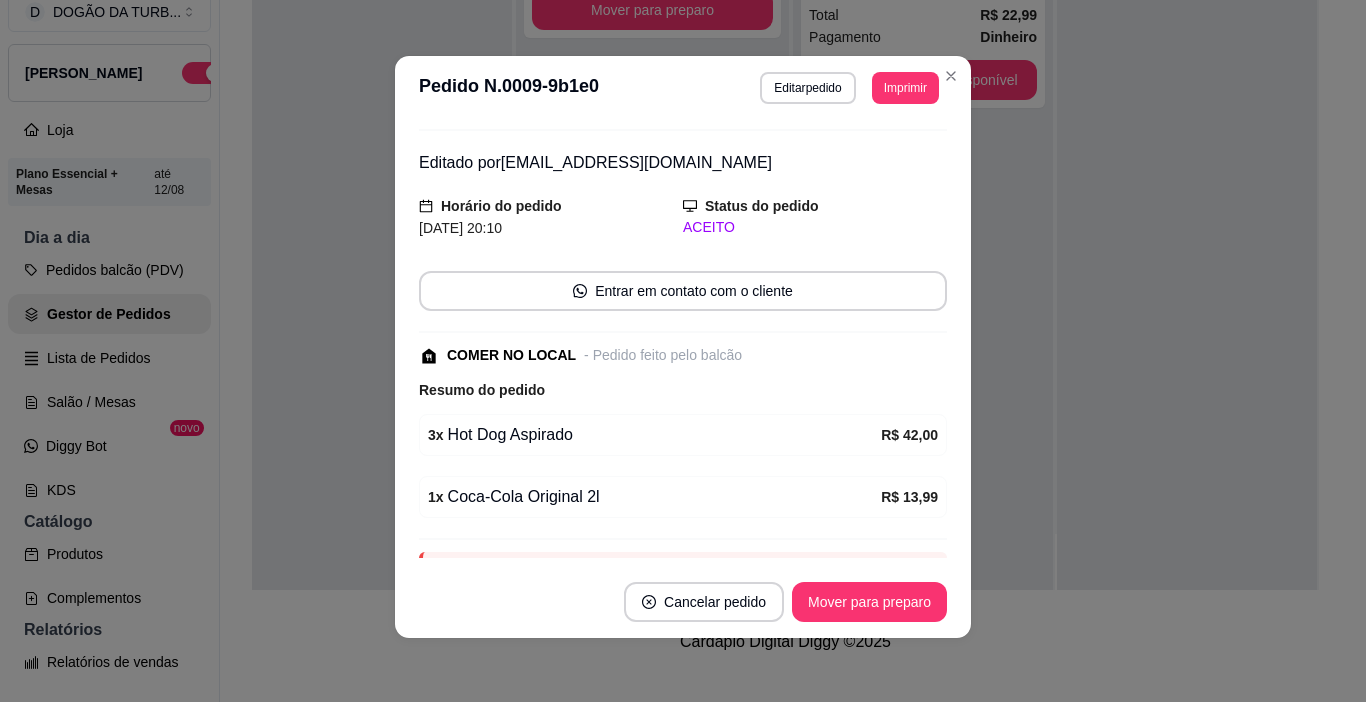 click on "**********" at bounding box center [683, 88] 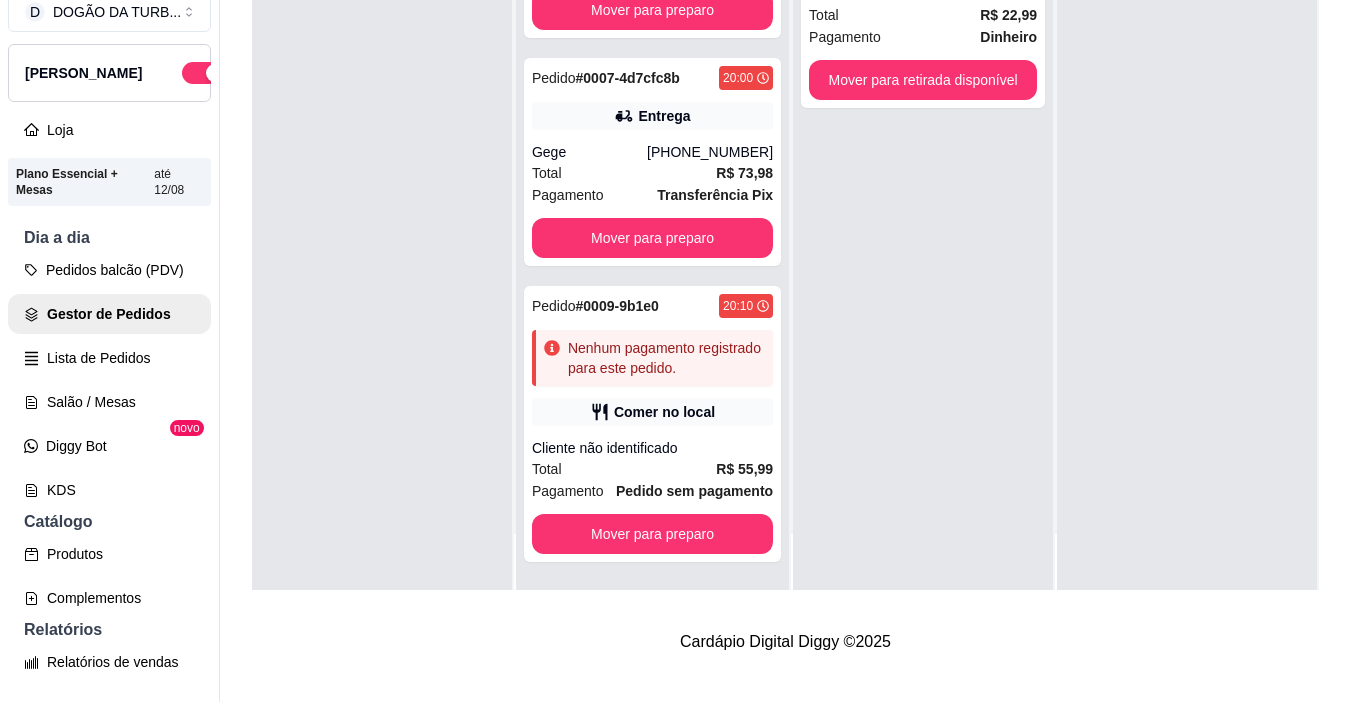 scroll, scrollTop: 0, scrollLeft: 0, axis: both 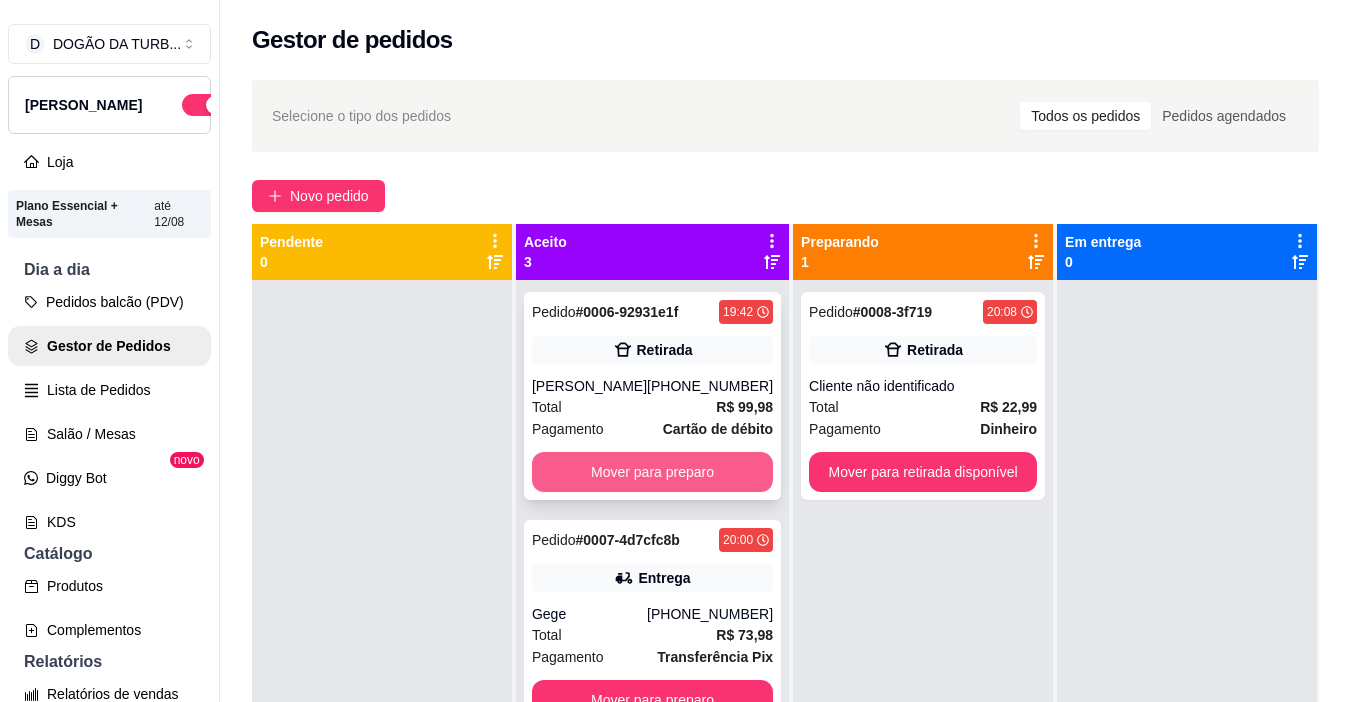 click on "Mover para preparo" at bounding box center (652, 472) 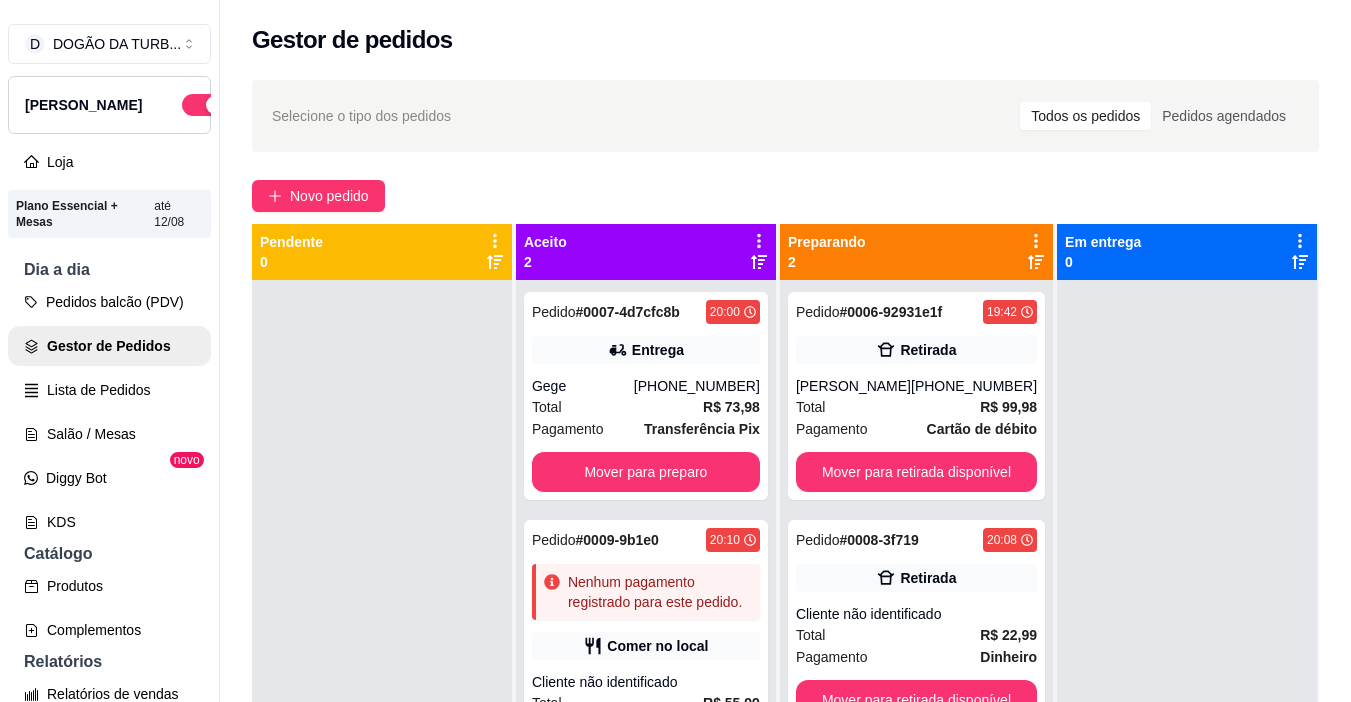 scroll, scrollTop: 56, scrollLeft: 0, axis: vertical 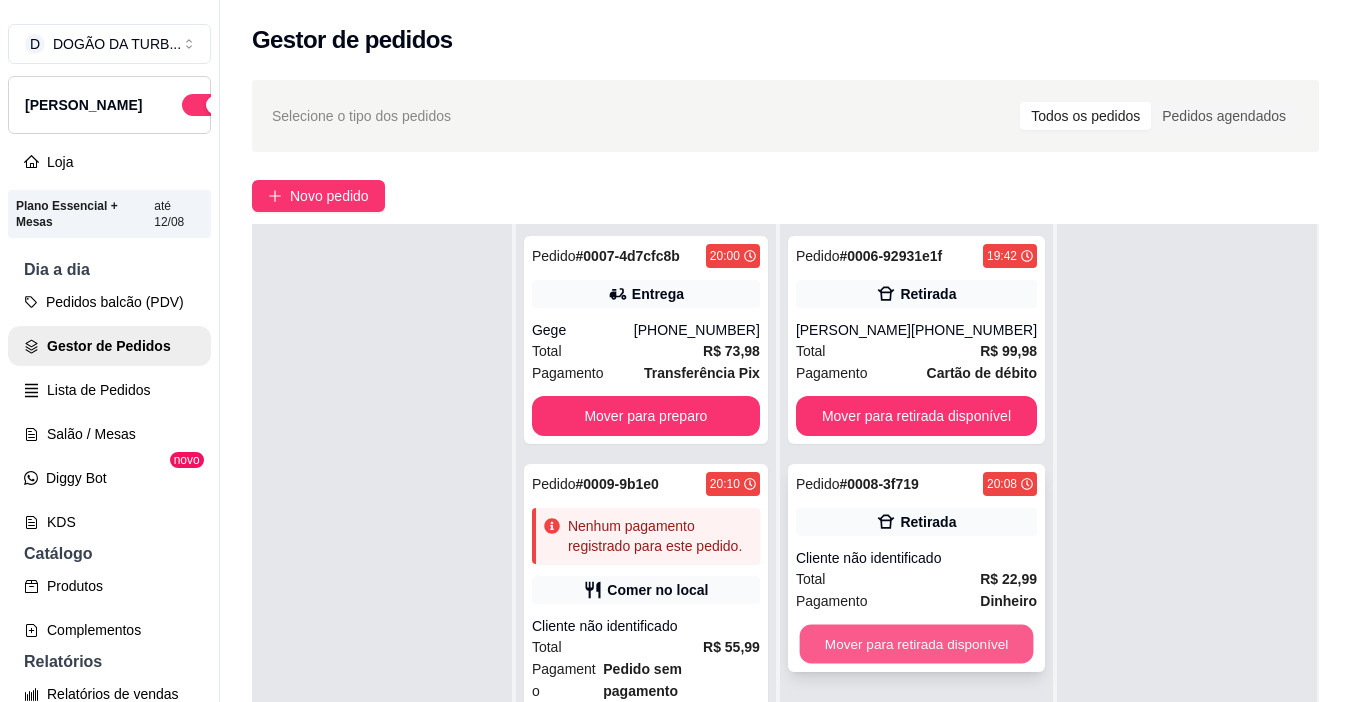 click on "Mover para retirada disponível" at bounding box center [916, 644] 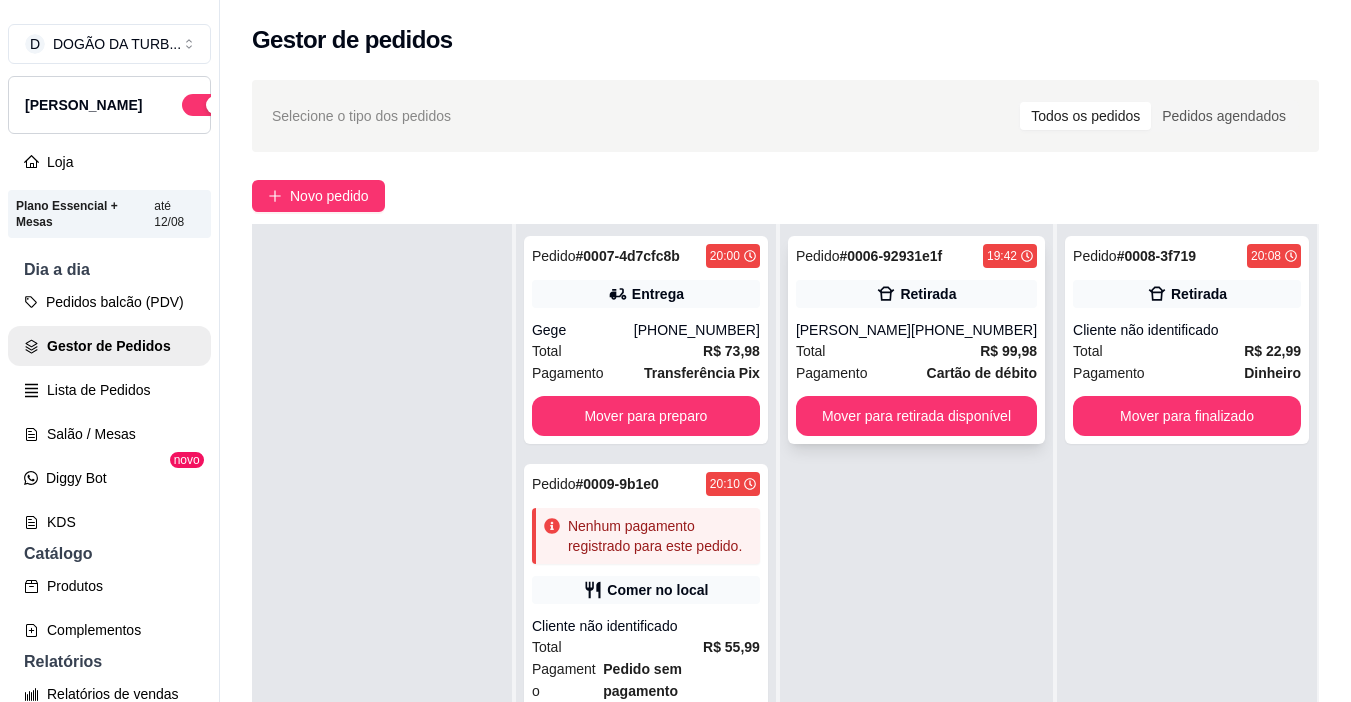 drag, startPoint x: 934, startPoint y: 369, endPoint x: 938, endPoint y: 385, distance: 16.492422 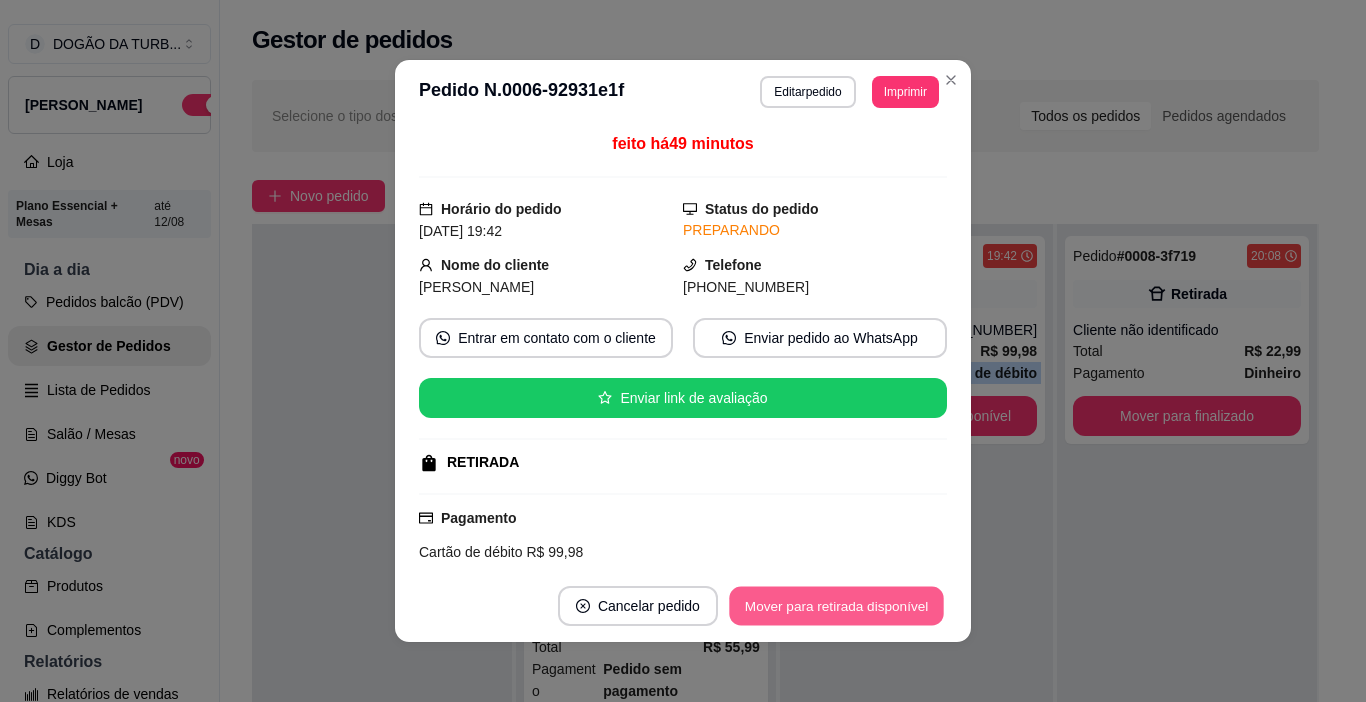 click on "Mover para retirada disponível" at bounding box center (836, 606) 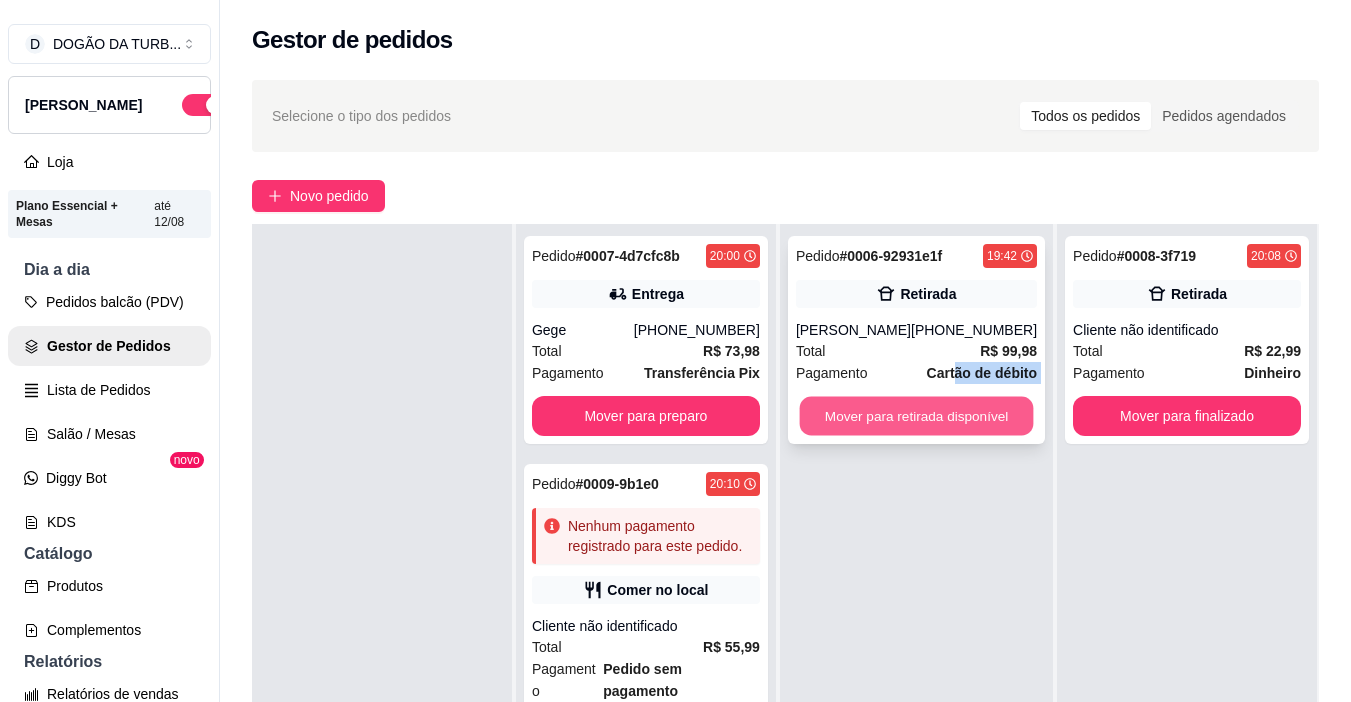 click on "Mover para retirada disponível" at bounding box center [916, 416] 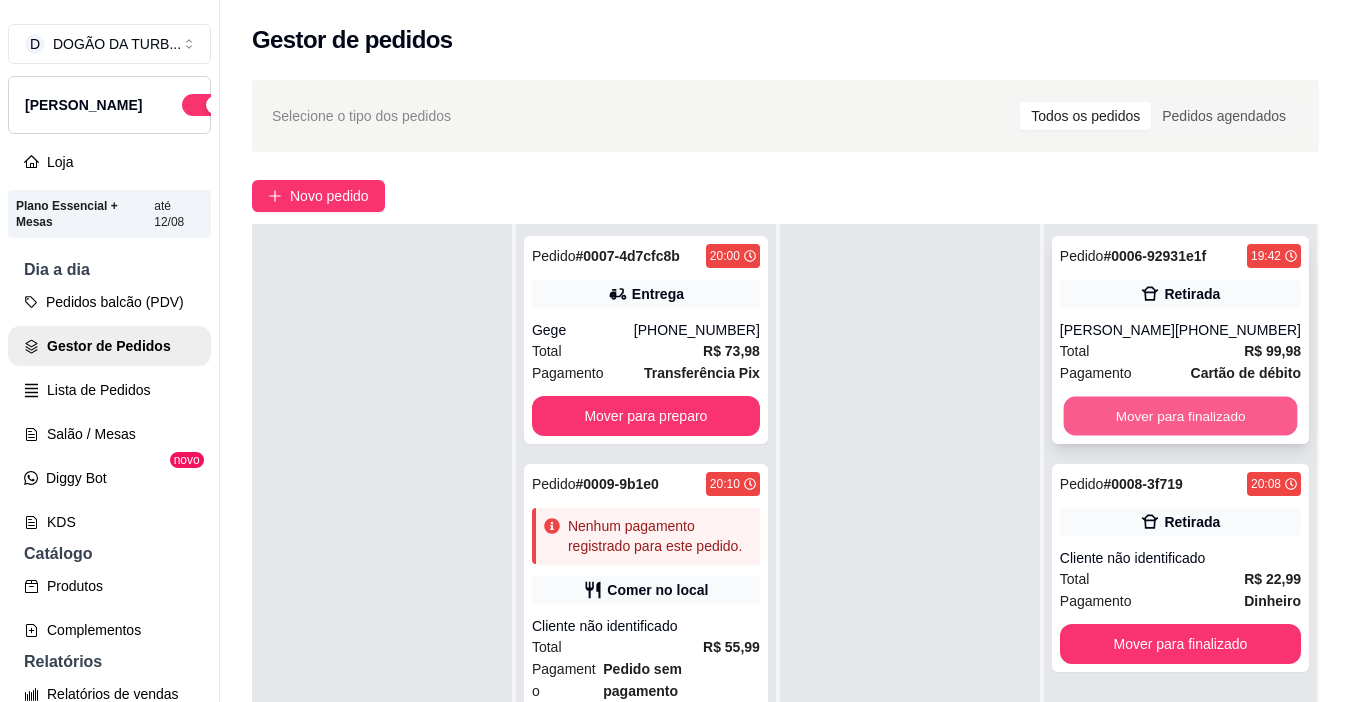 click on "Mover para finalizado" at bounding box center (1180, 416) 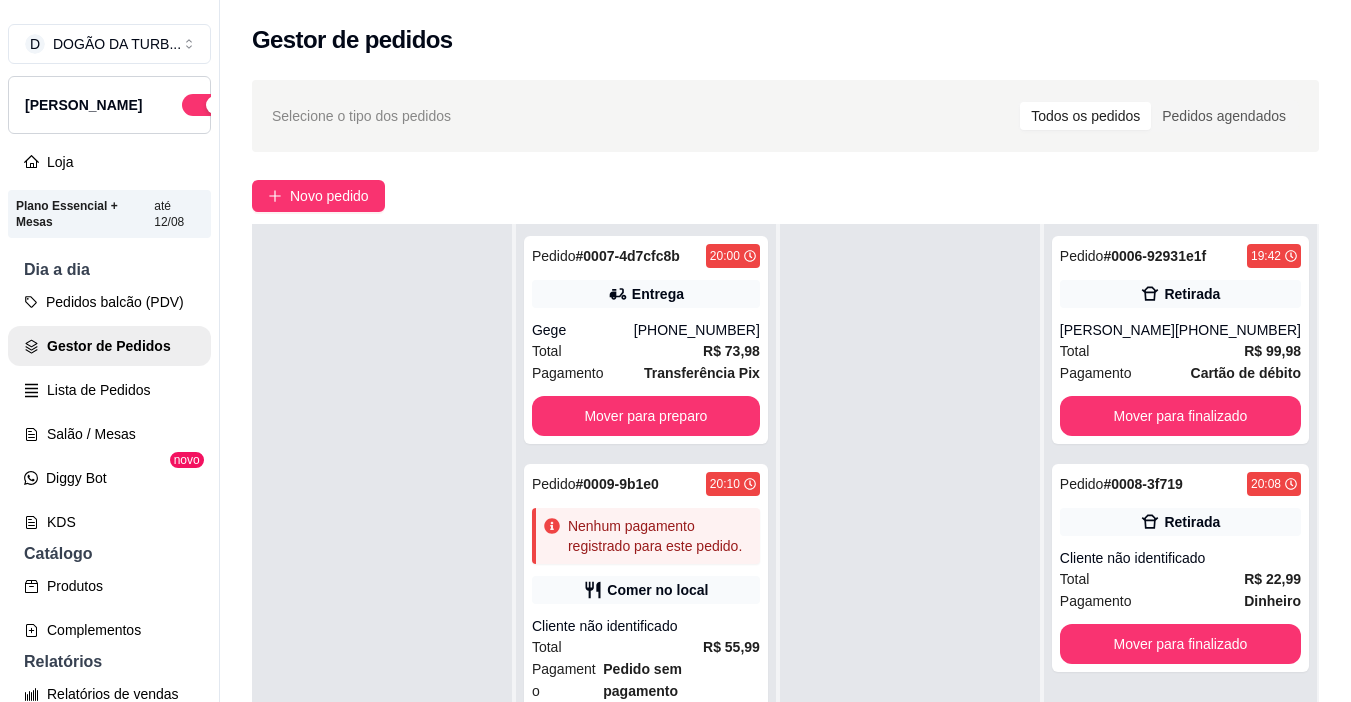 scroll, scrollTop: 300, scrollLeft: 0, axis: vertical 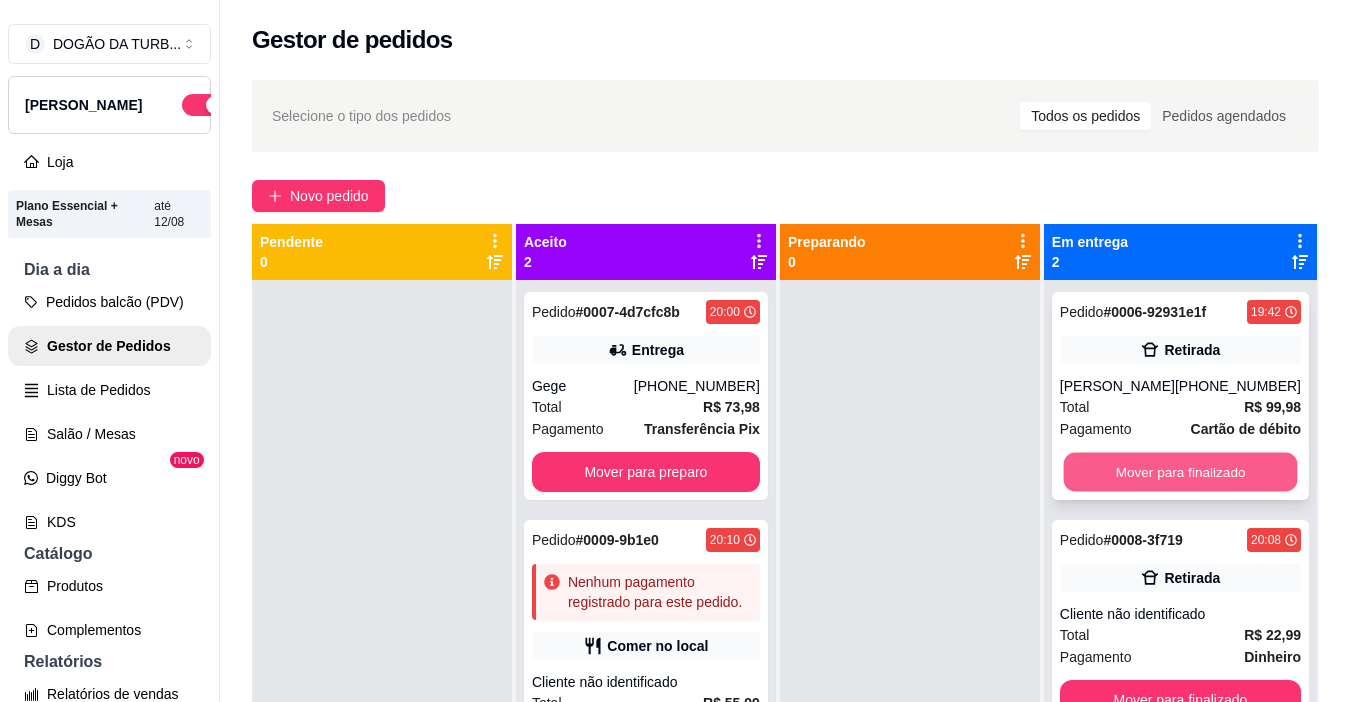 click on "Mover para finalizado" at bounding box center [1180, 472] 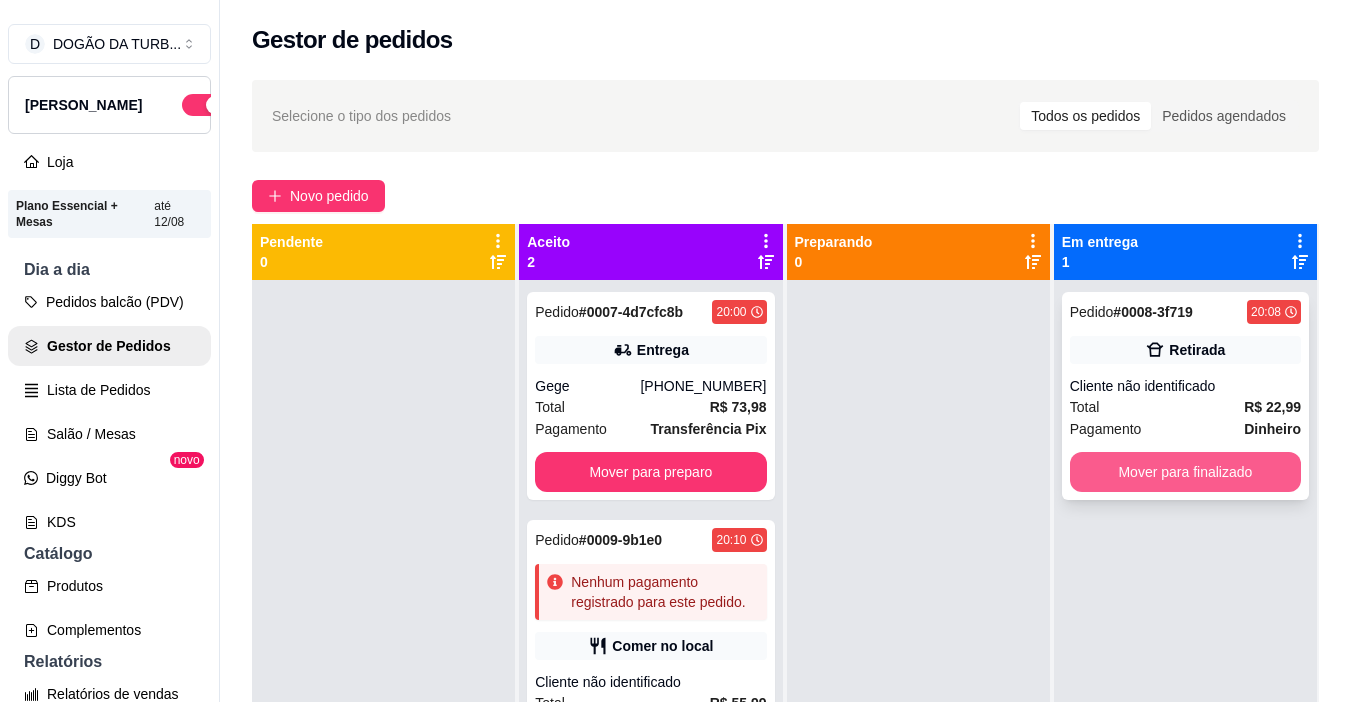 click on "Mover para finalizado" at bounding box center (1185, 472) 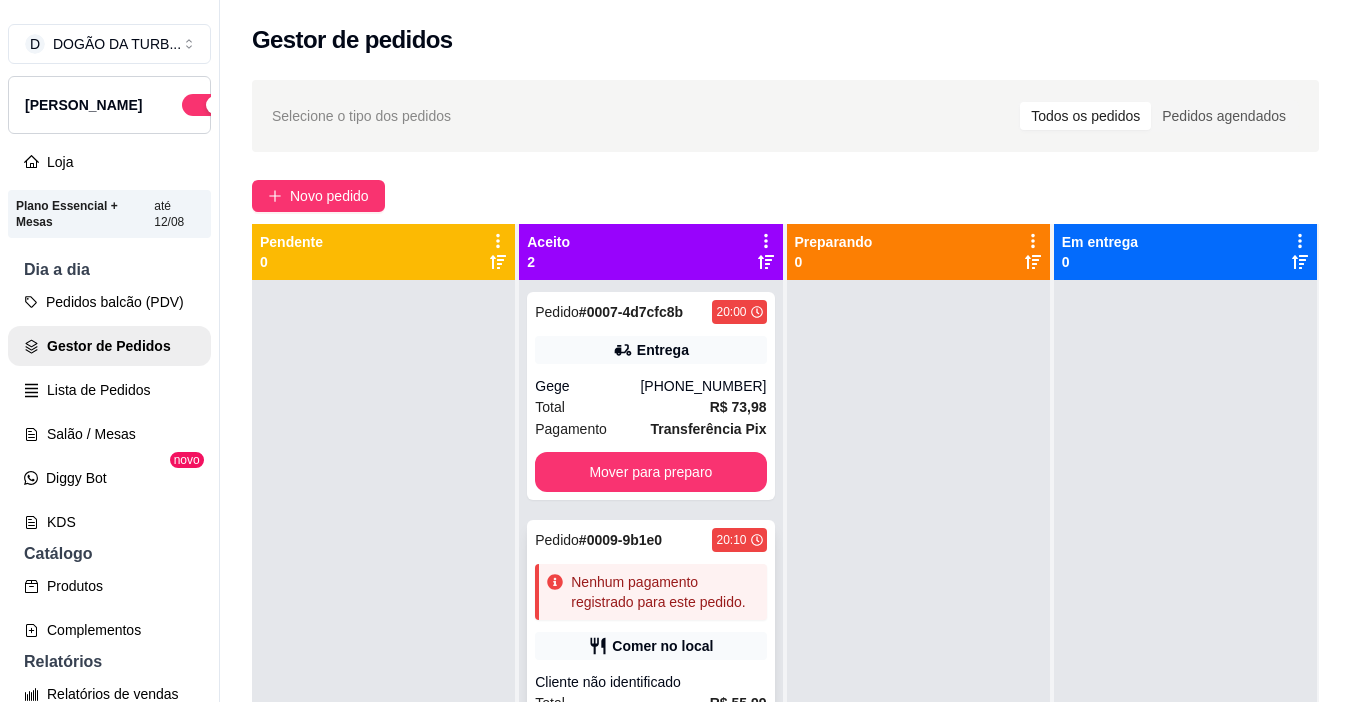 scroll, scrollTop: 56, scrollLeft: 0, axis: vertical 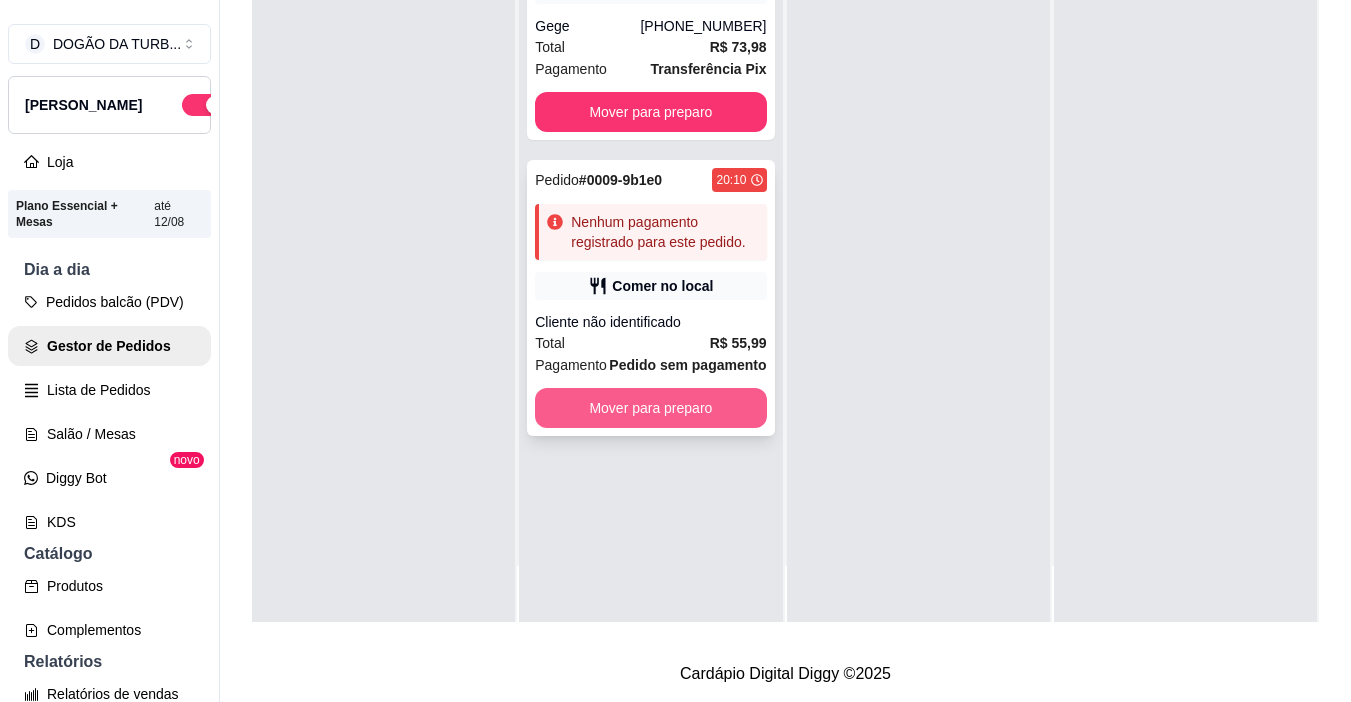 click on "Mover para preparo" at bounding box center [650, 408] 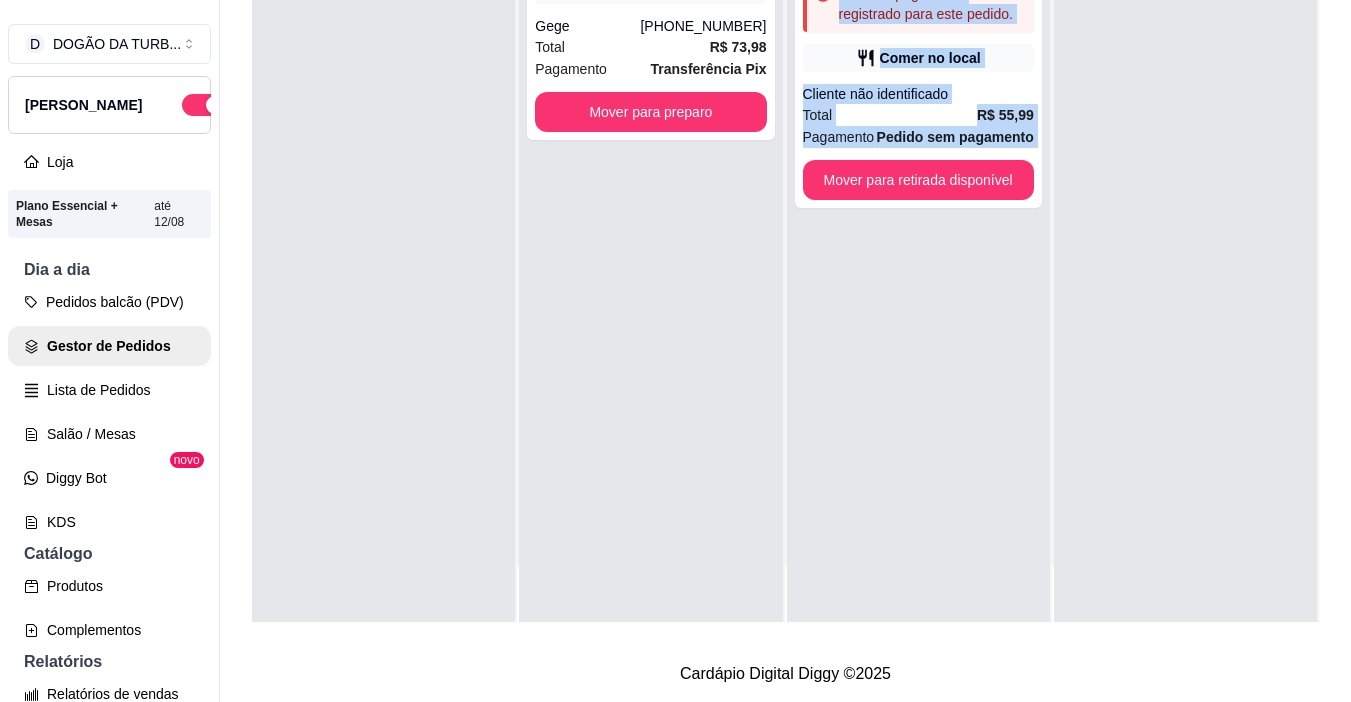 scroll, scrollTop: 0, scrollLeft: 0, axis: both 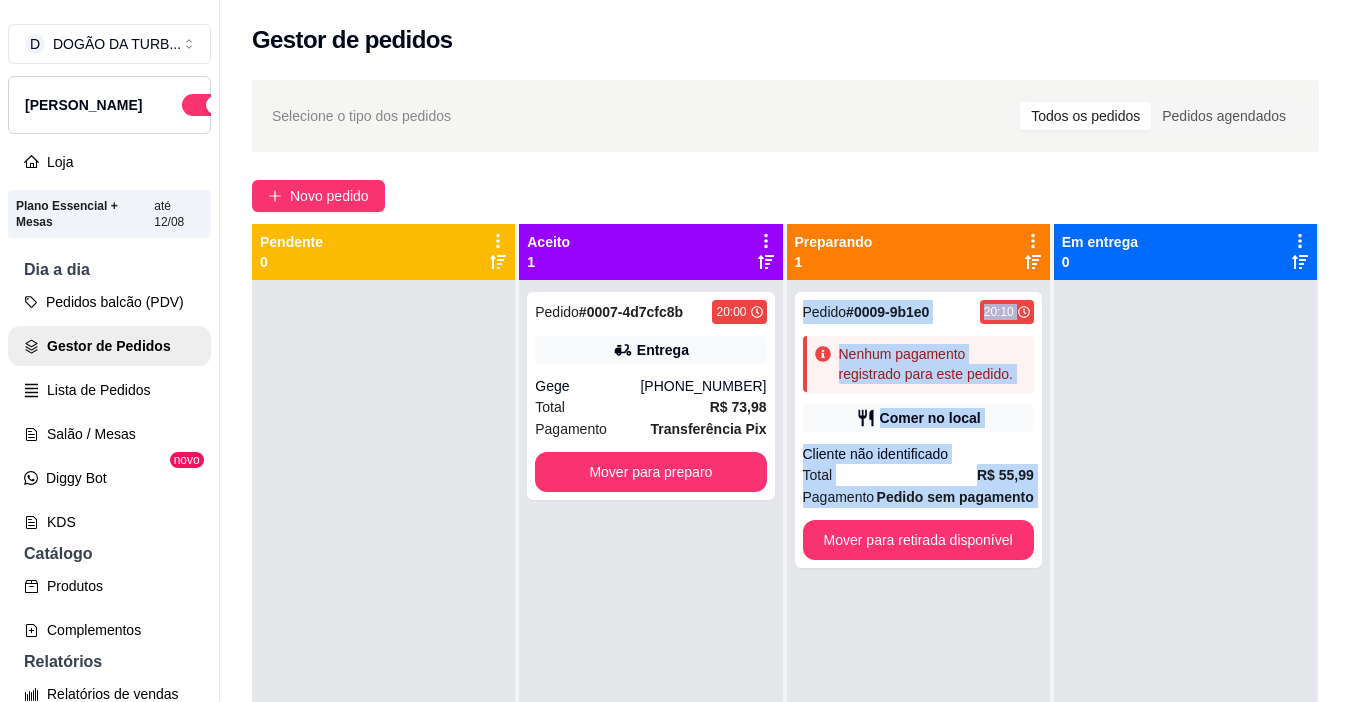 click on "Pedido  # 0009-9b1e0 20:10 Nenhum pagamento registrado para este pedido. Comer no local Cliente não identificado Total R$ 55,99 Pagamento Pedido sem pagamento Mover para retirada disponível" at bounding box center [918, 631] 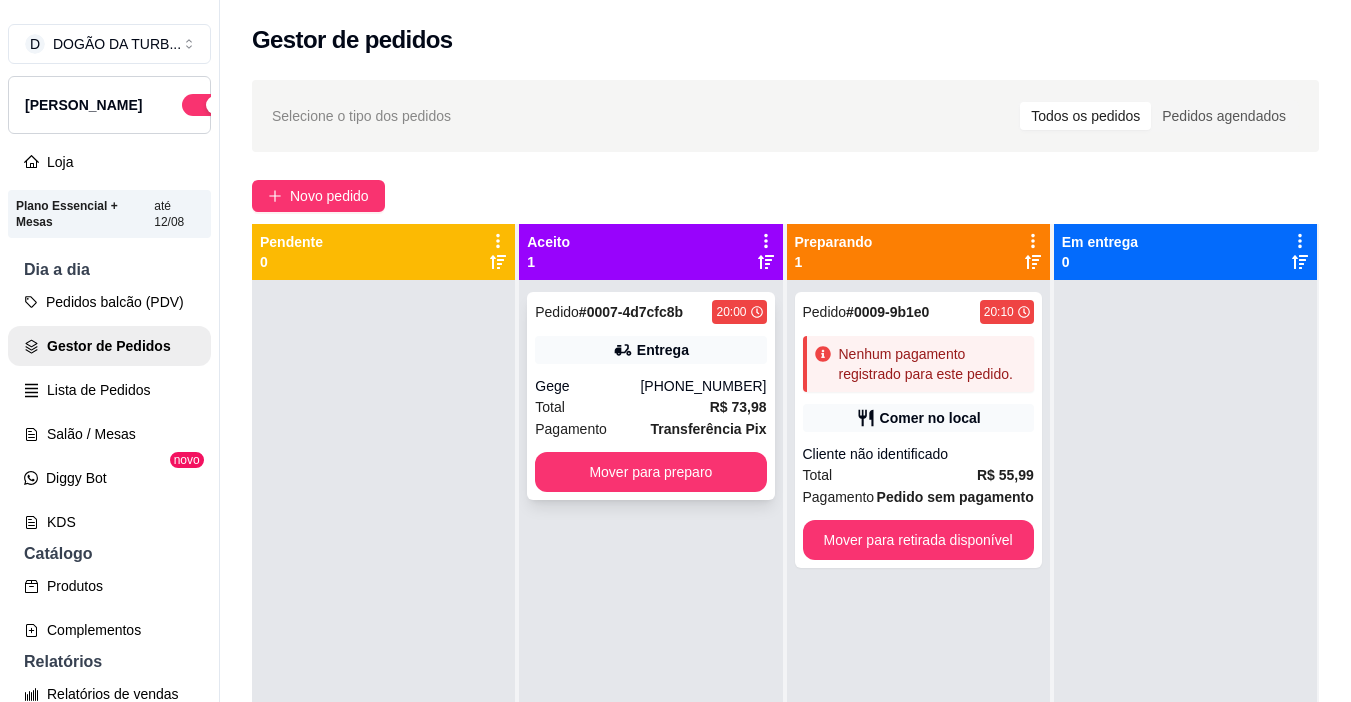 click on "Entrega" at bounding box center (650, 350) 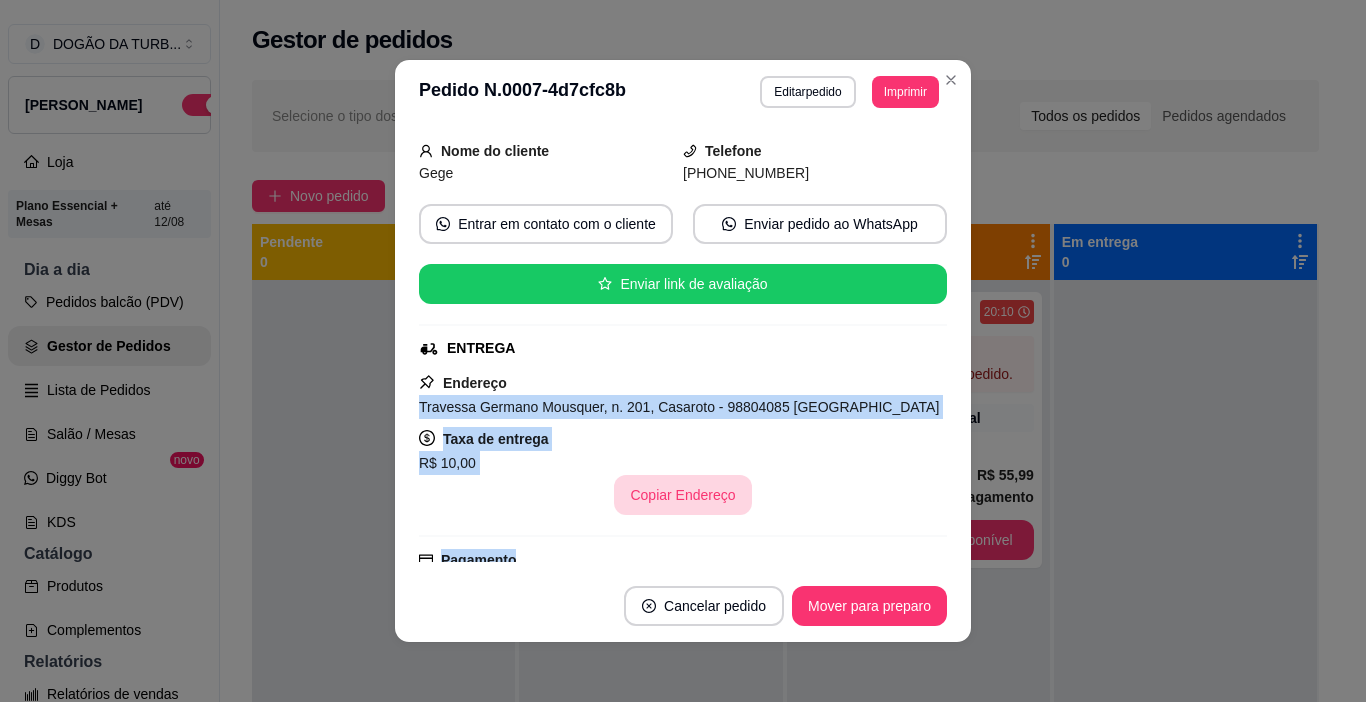 scroll, scrollTop: 132, scrollLeft: 0, axis: vertical 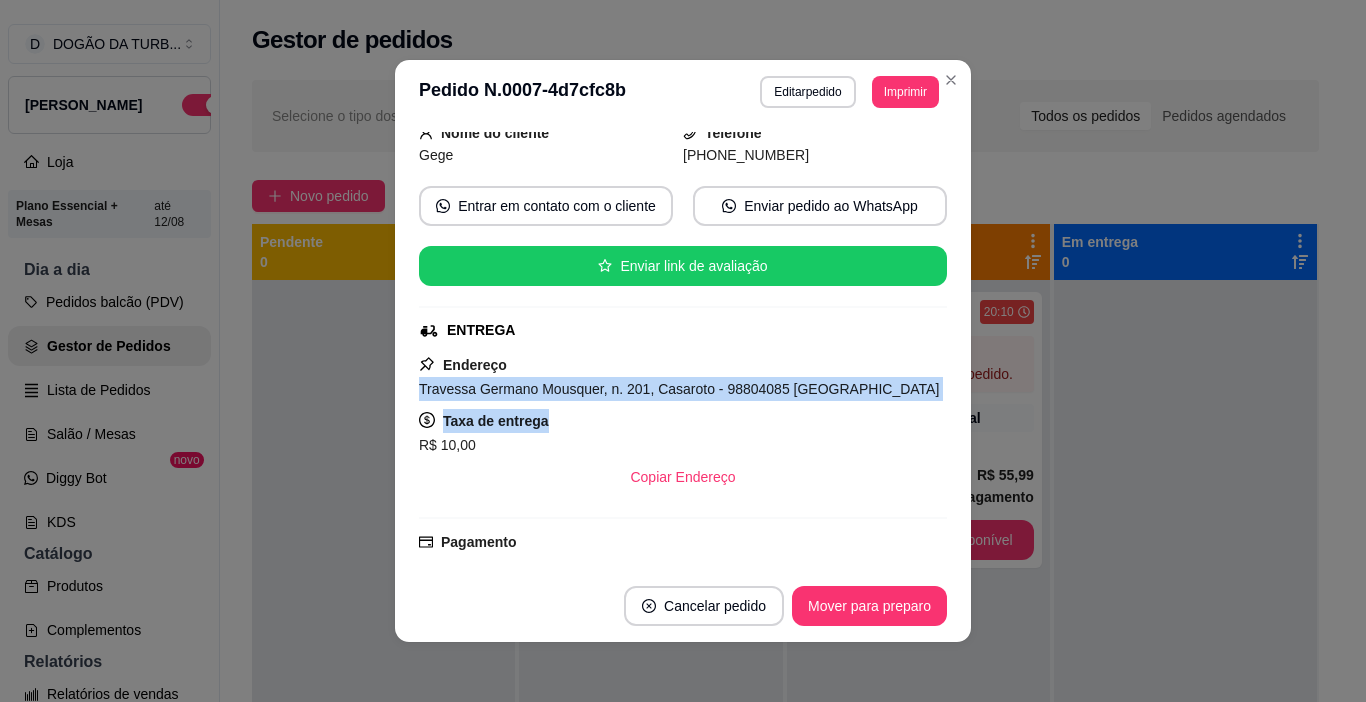 drag, startPoint x: 405, startPoint y: 513, endPoint x: 923, endPoint y: 430, distance: 524.6075 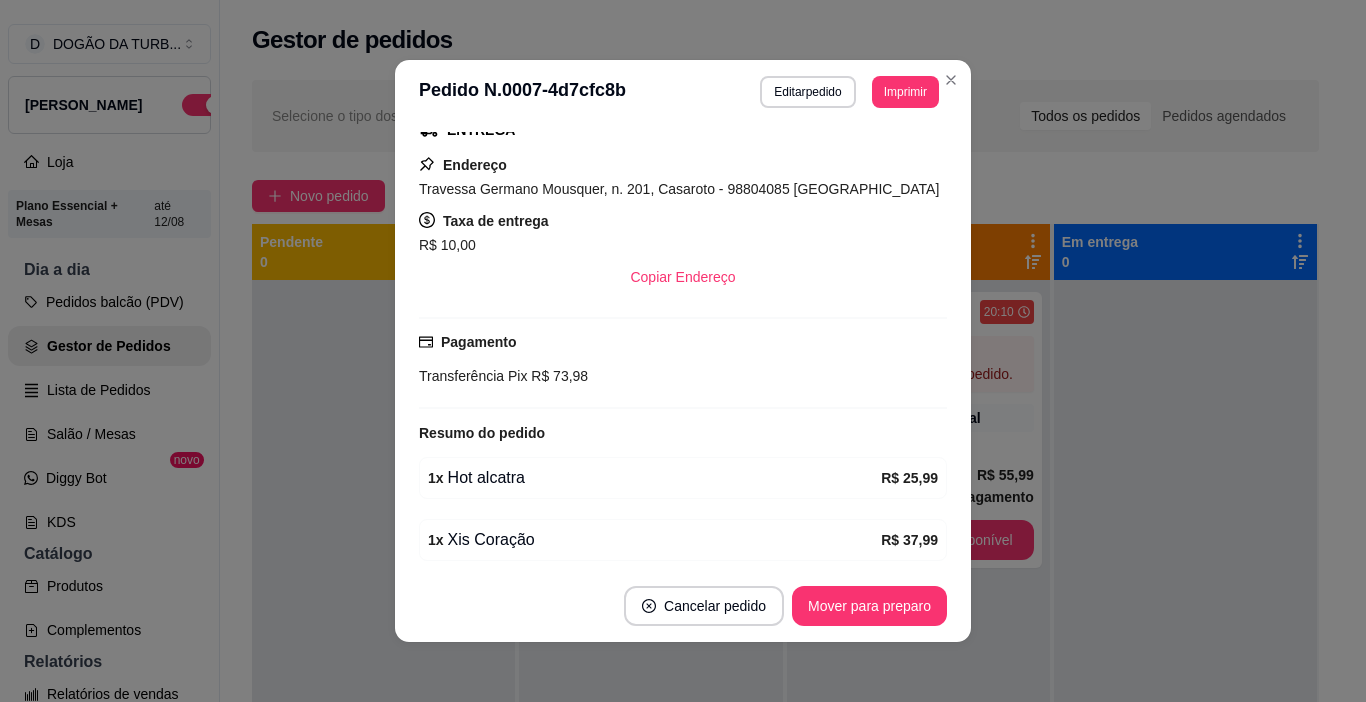 scroll, scrollTop: 431, scrollLeft: 0, axis: vertical 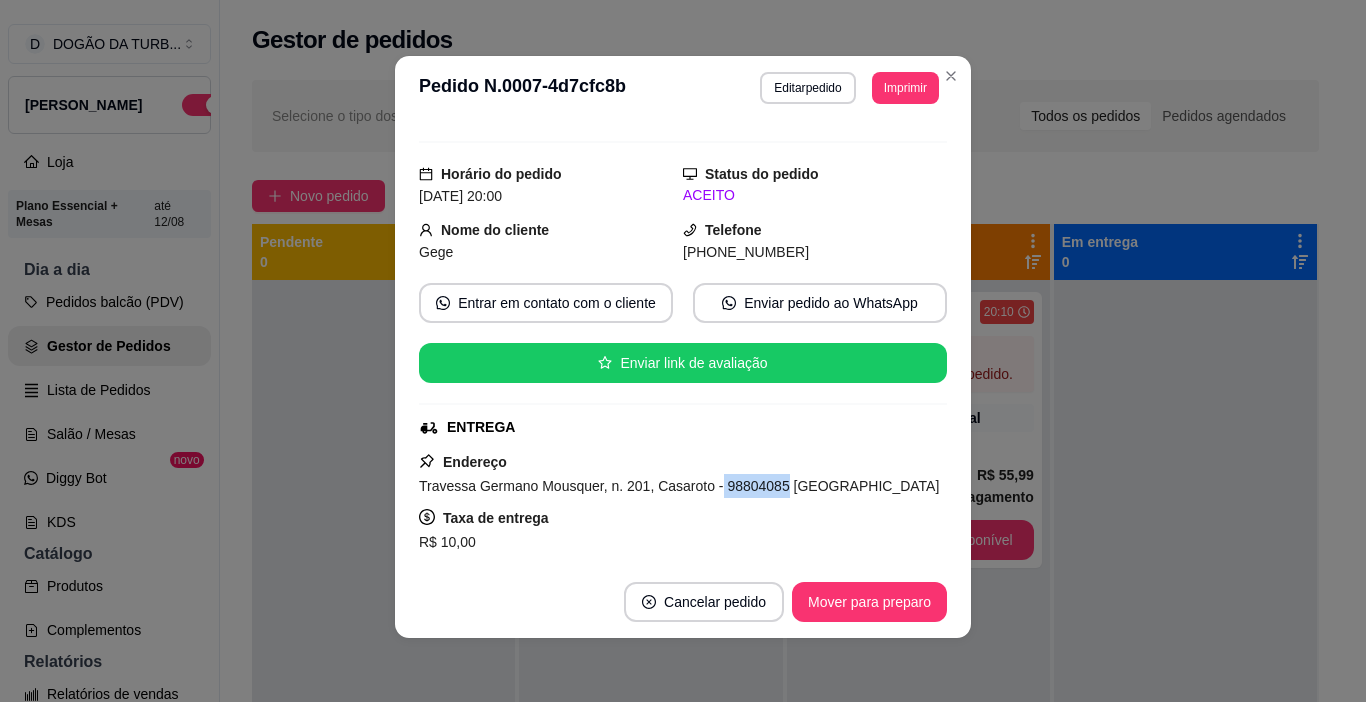 drag, startPoint x: 706, startPoint y: 486, endPoint x: 769, endPoint y: 478, distance: 63.505905 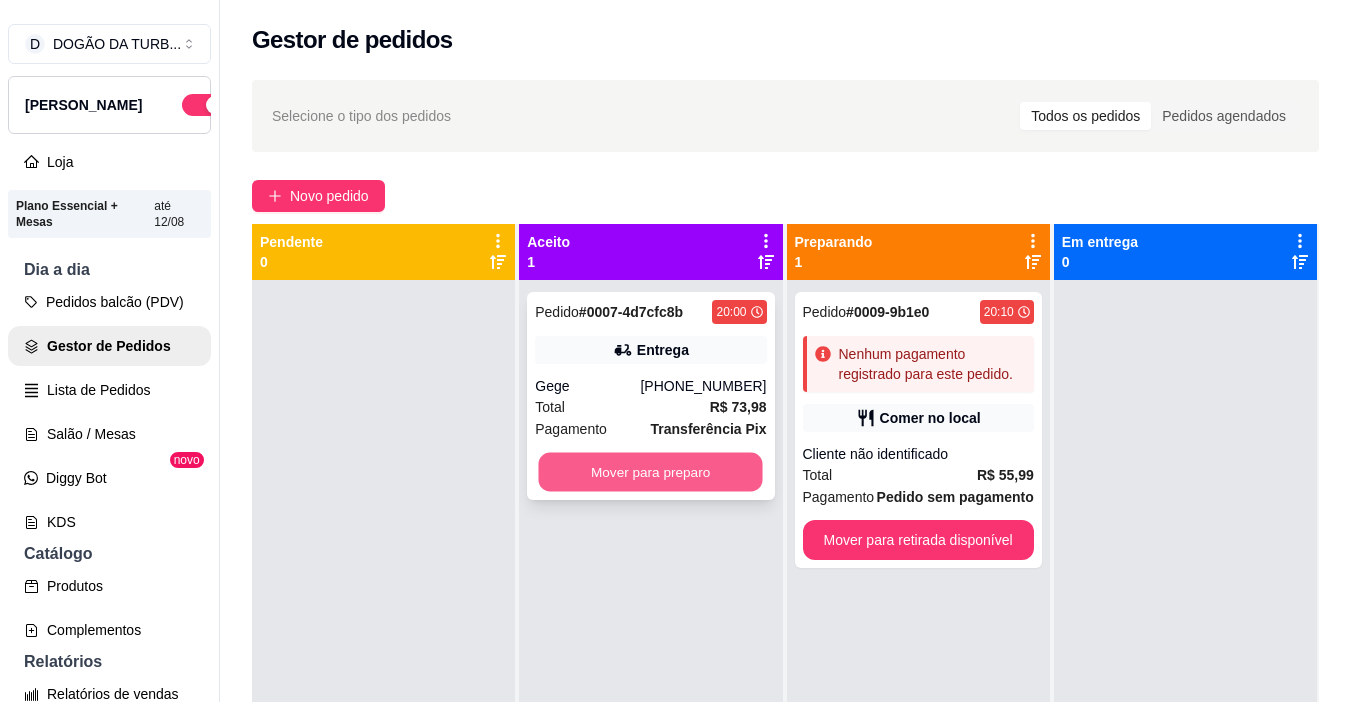 click on "Mover para preparo" at bounding box center [651, 472] 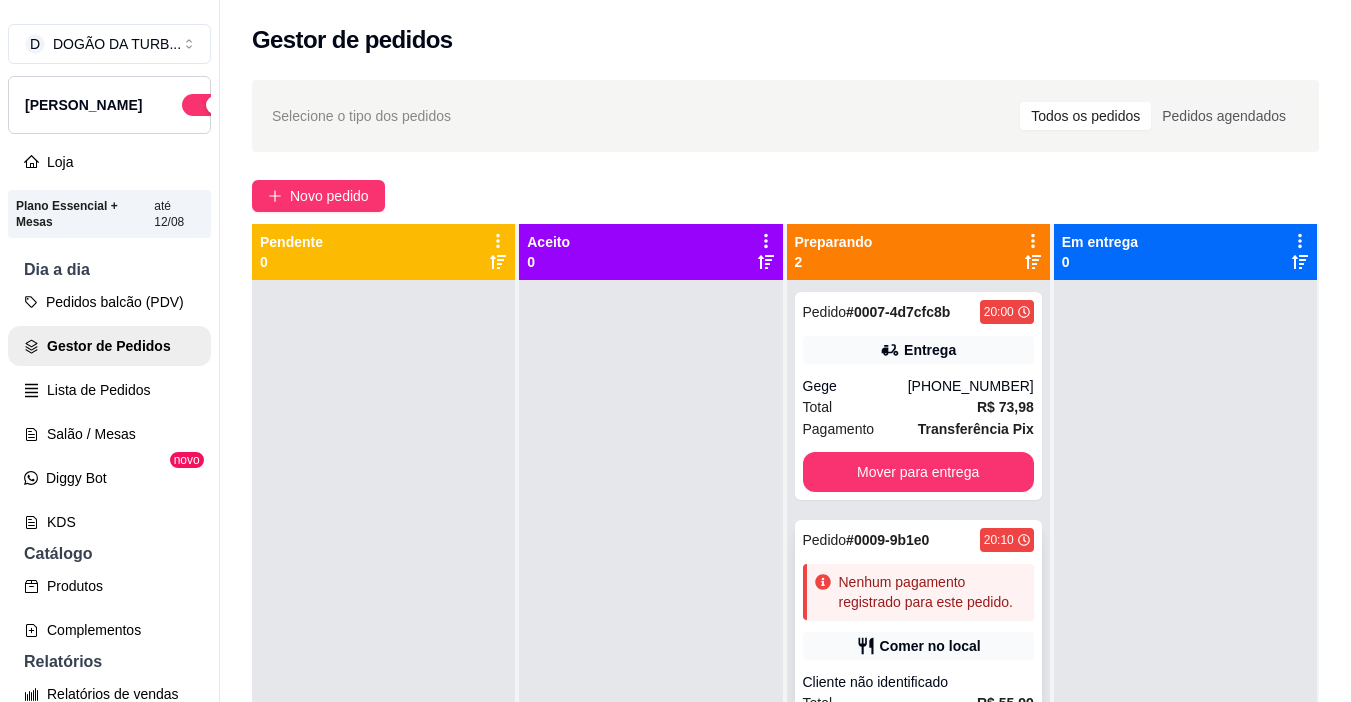 click on "Nenhum pagamento registrado para este pedido." at bounding box center (932, 592) 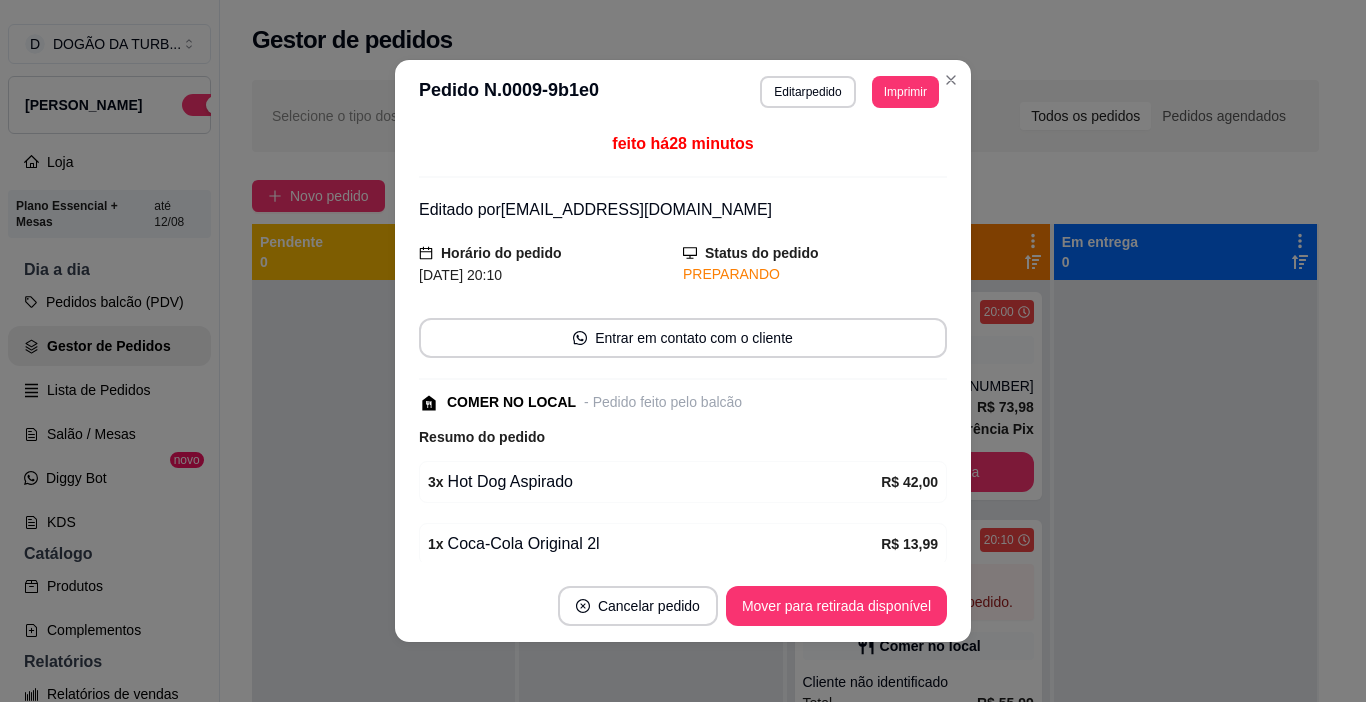 scroll, scrollTop: 149, scrollLeft: 0, axis: vertical 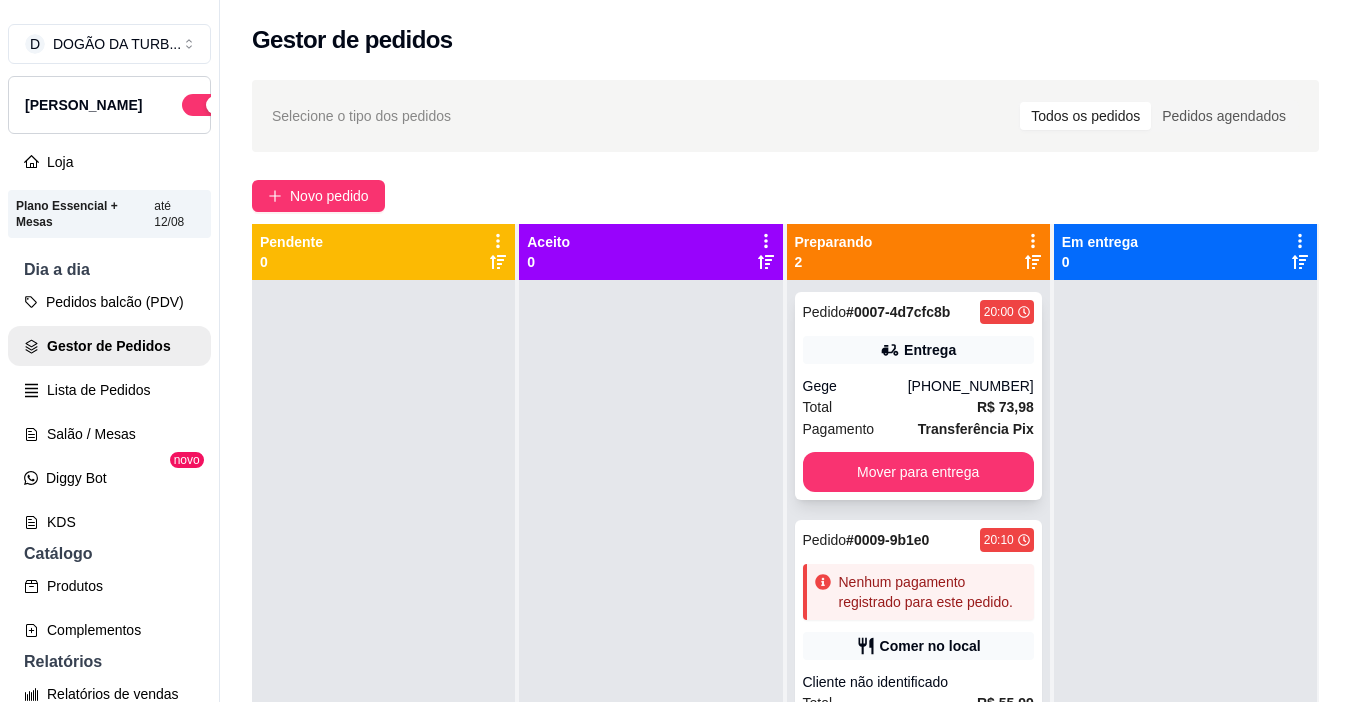 click on "Gege" at bounding box center (855, 386) 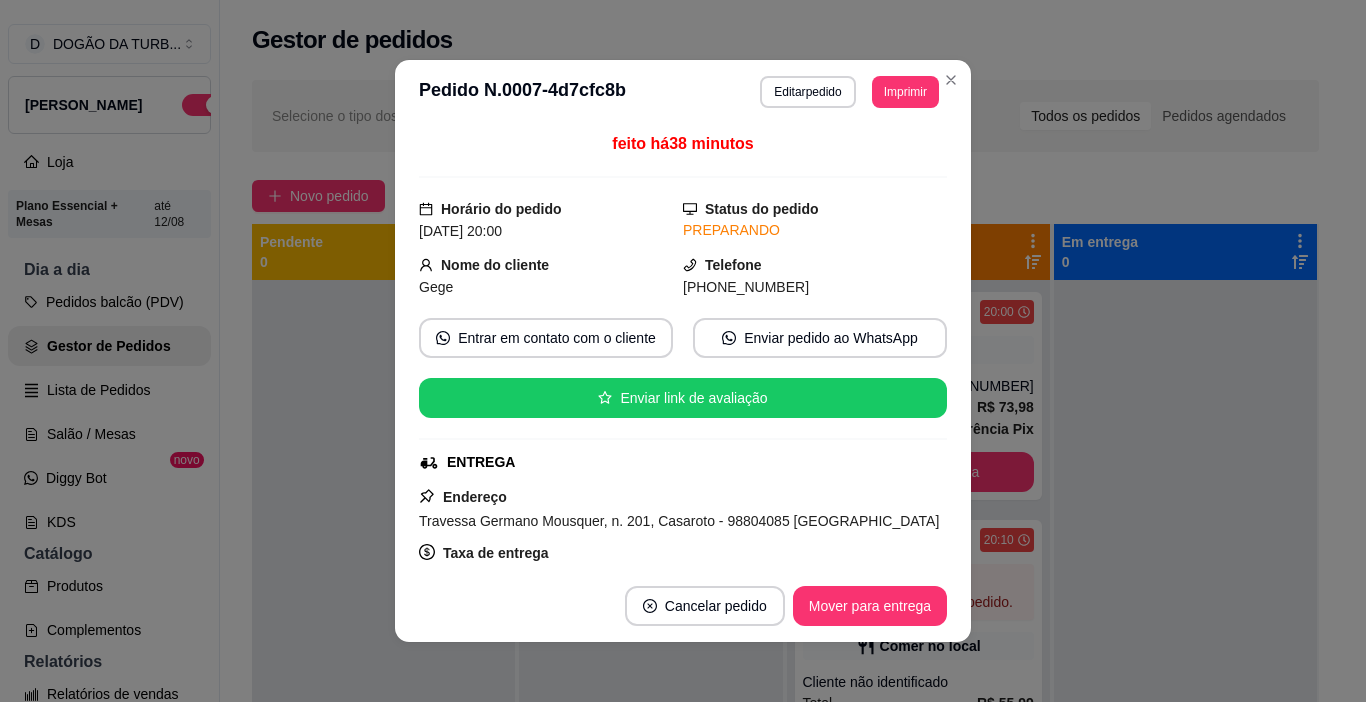 scroll, scrollTop: 200, scrollLeft: 0, axis: vertical 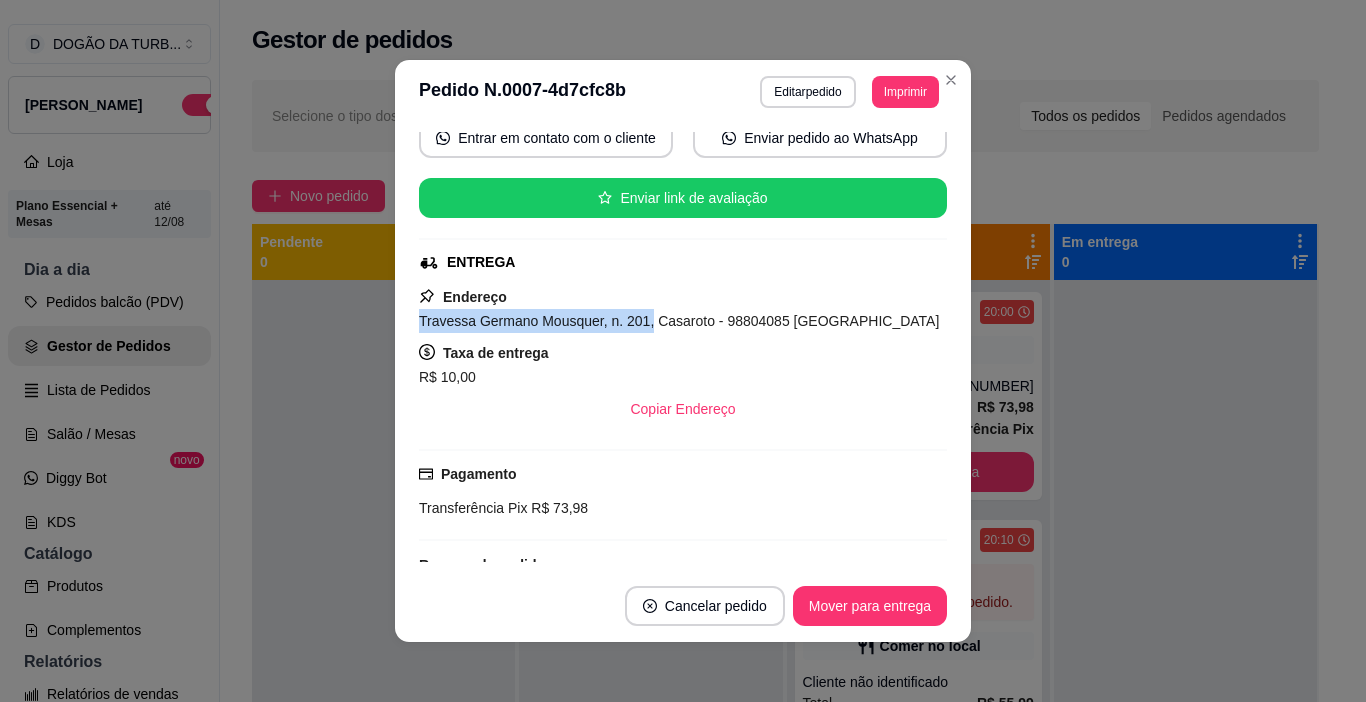 drag, startPoint x: 414, startPoint y: 320, endPoint x: 639, endPoint y: 323, distance: 225.02 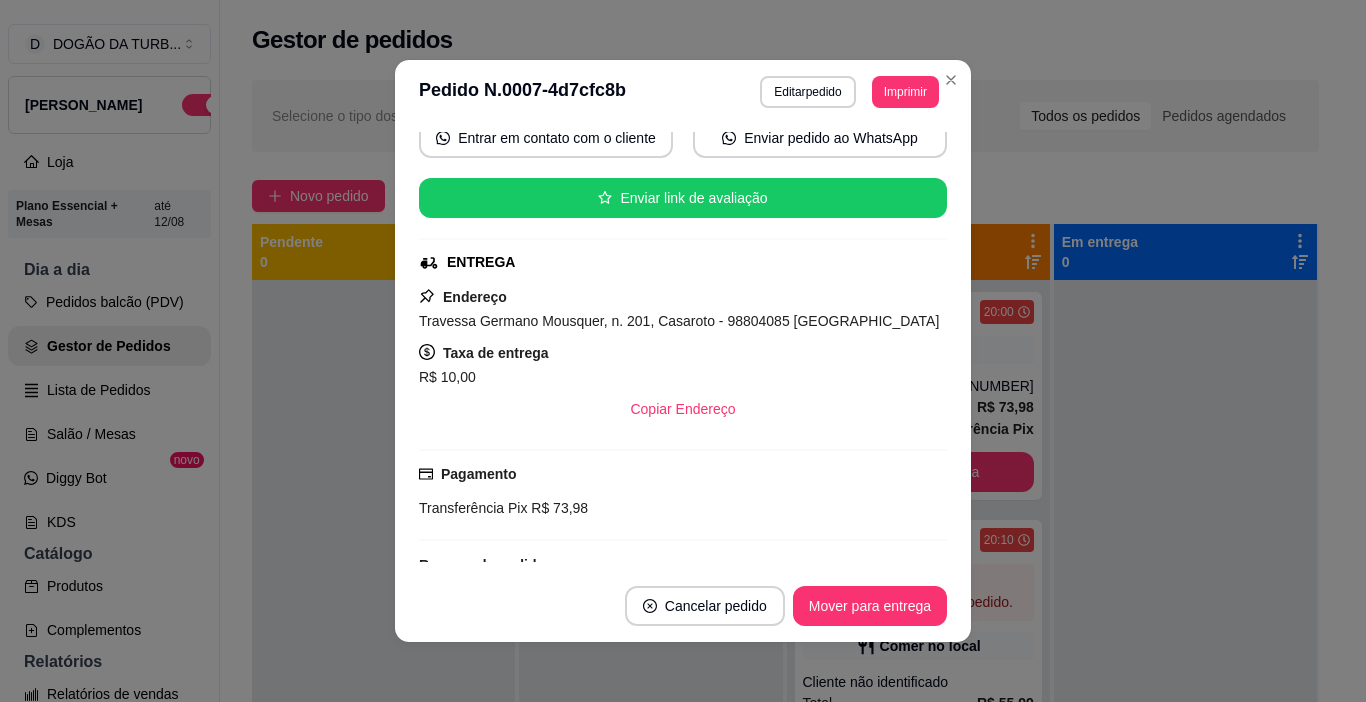 click on "Taxa de entrega  R$ 10,00" at bounding box center (683, 365) 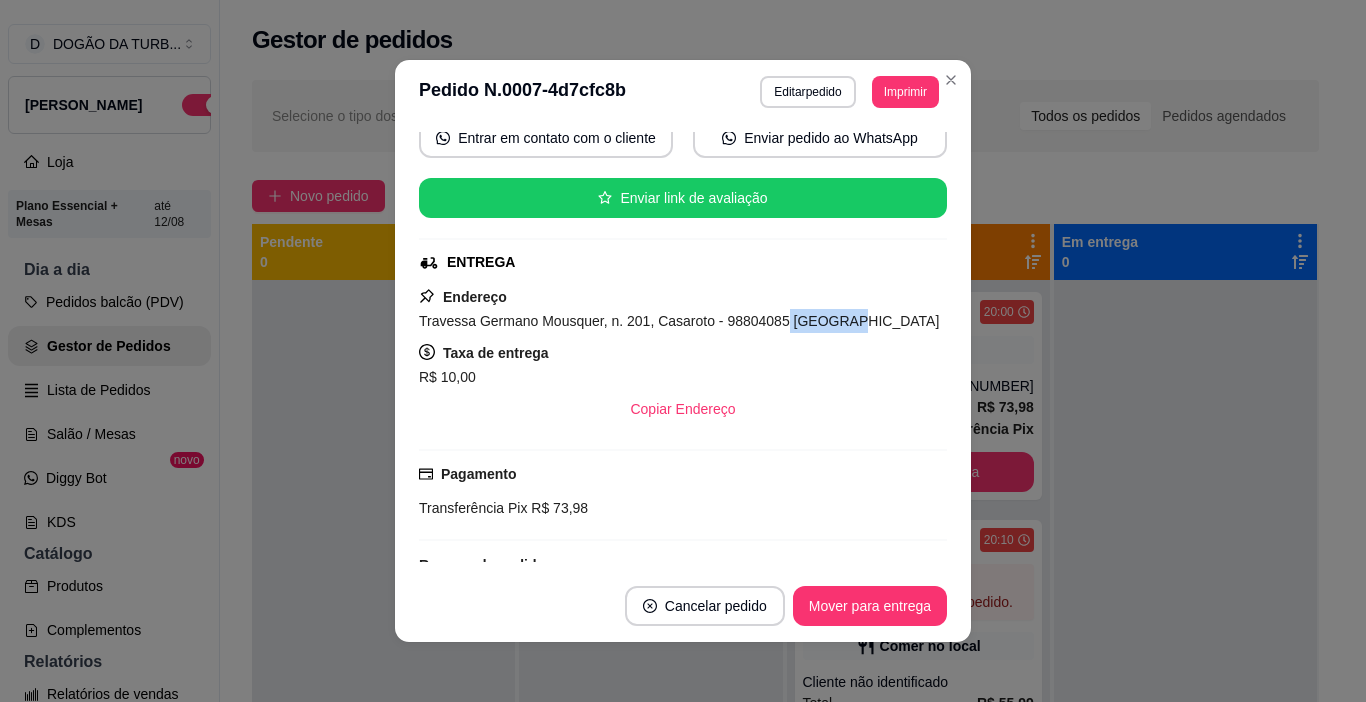 drag, startPoint x: 772, startPoint y: 319, endPoint x: 839, endPoint y: 318, distance: 67.00746 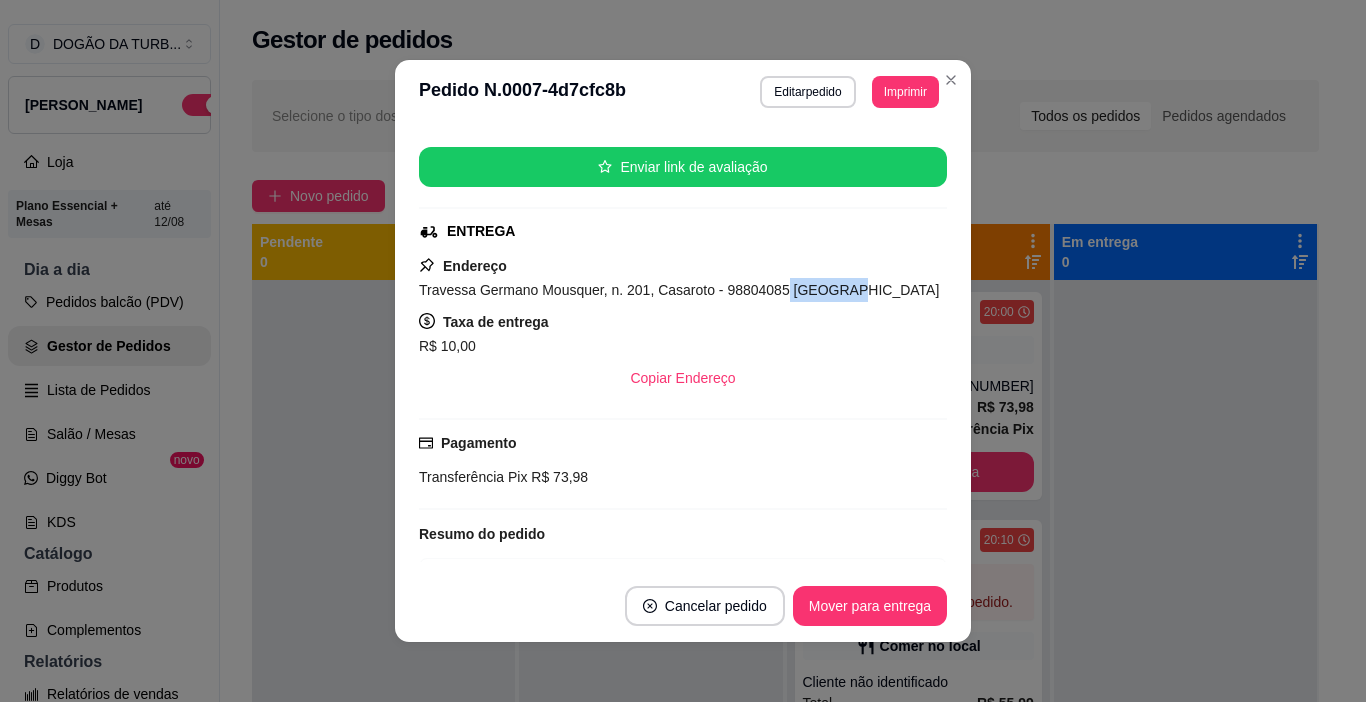 scroll, scrollTop: 31, scrollLeft: 0, axis: vertical 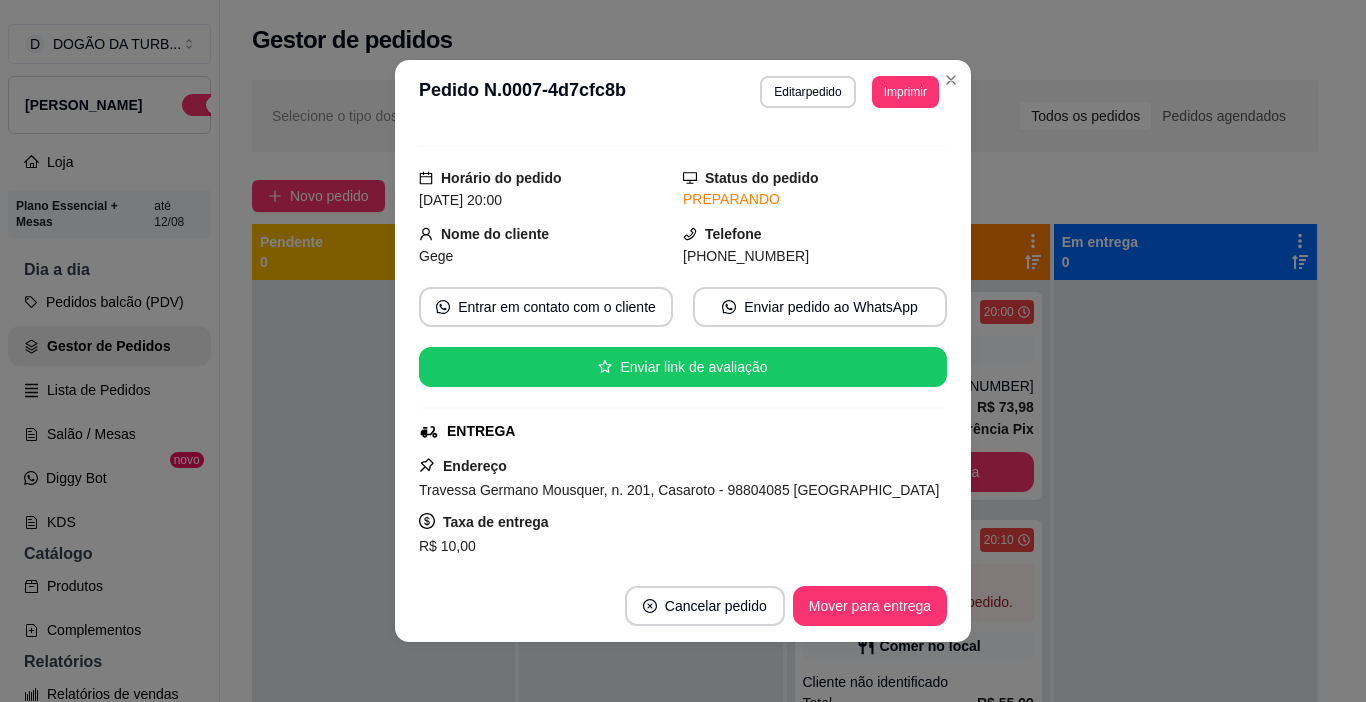 click on "Taxa de entrega  R$ 10,00" at bounding box center [683, 534] 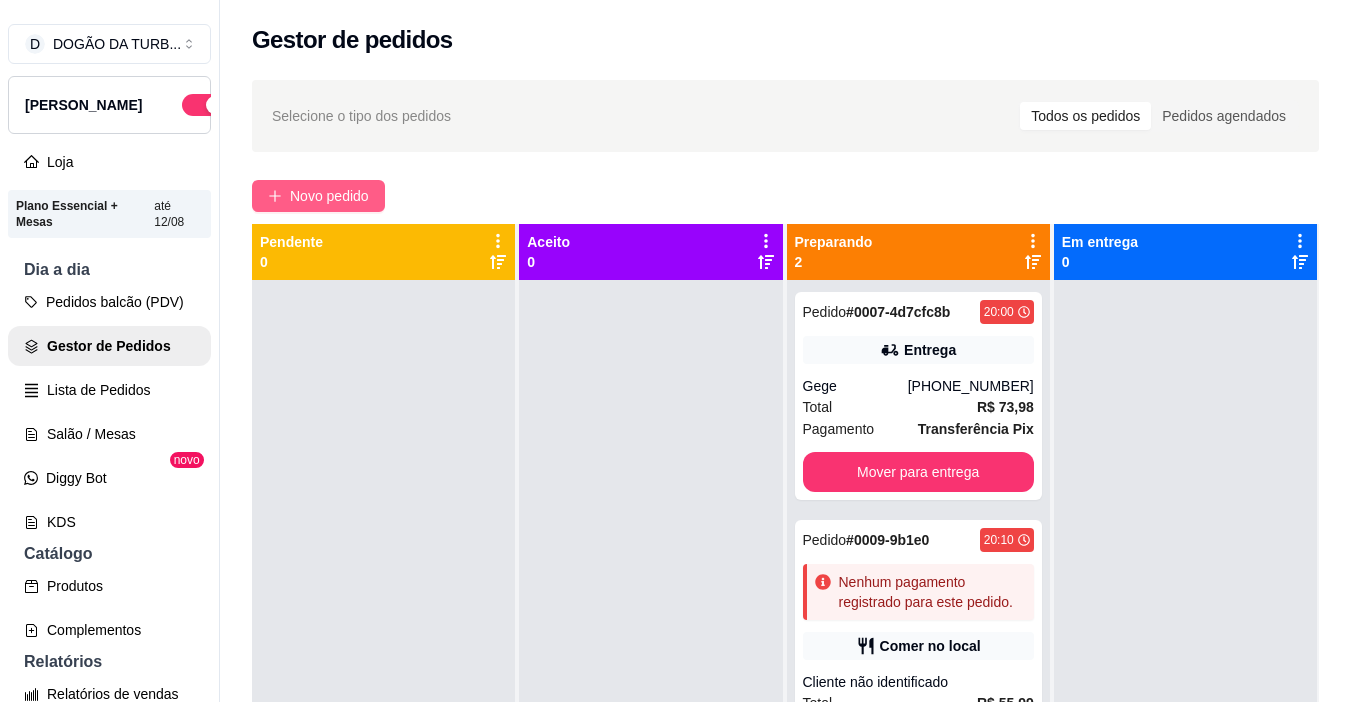 click on "Novo pedido" at bounding box center (318, 196) 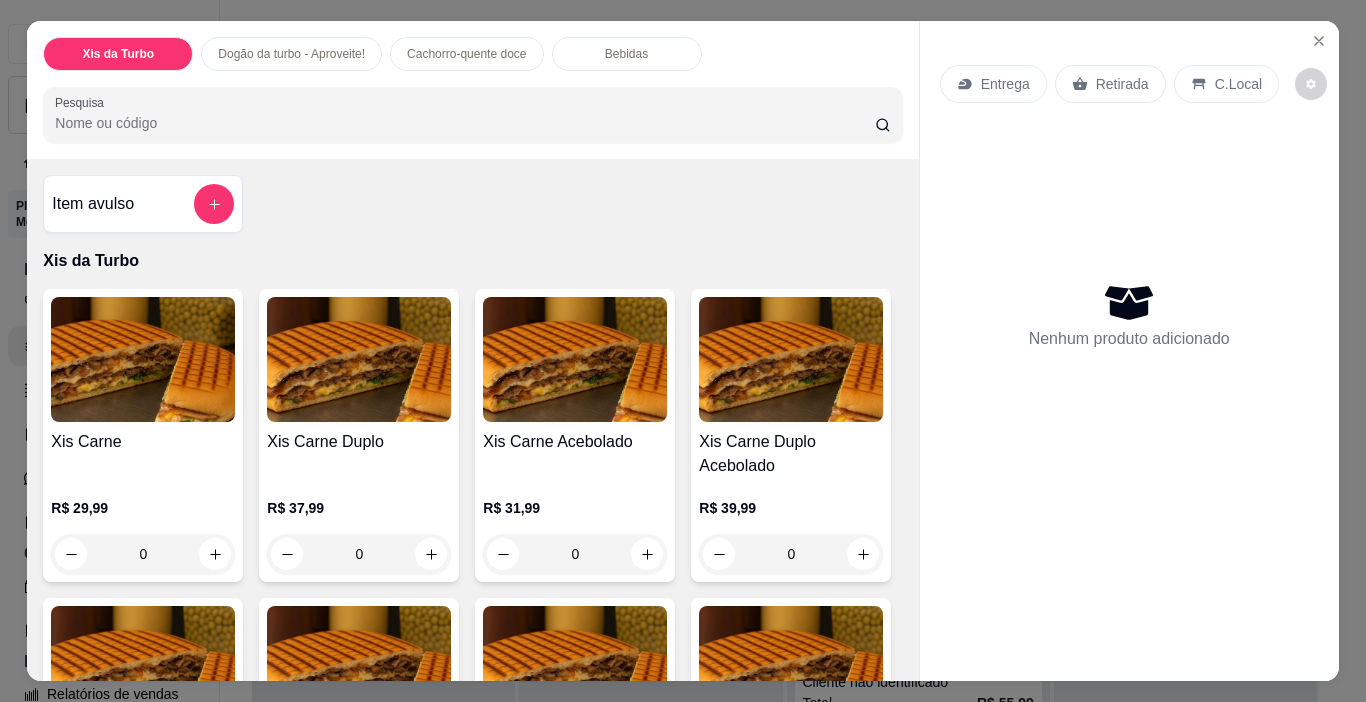 click at bounding box center (359, 359) 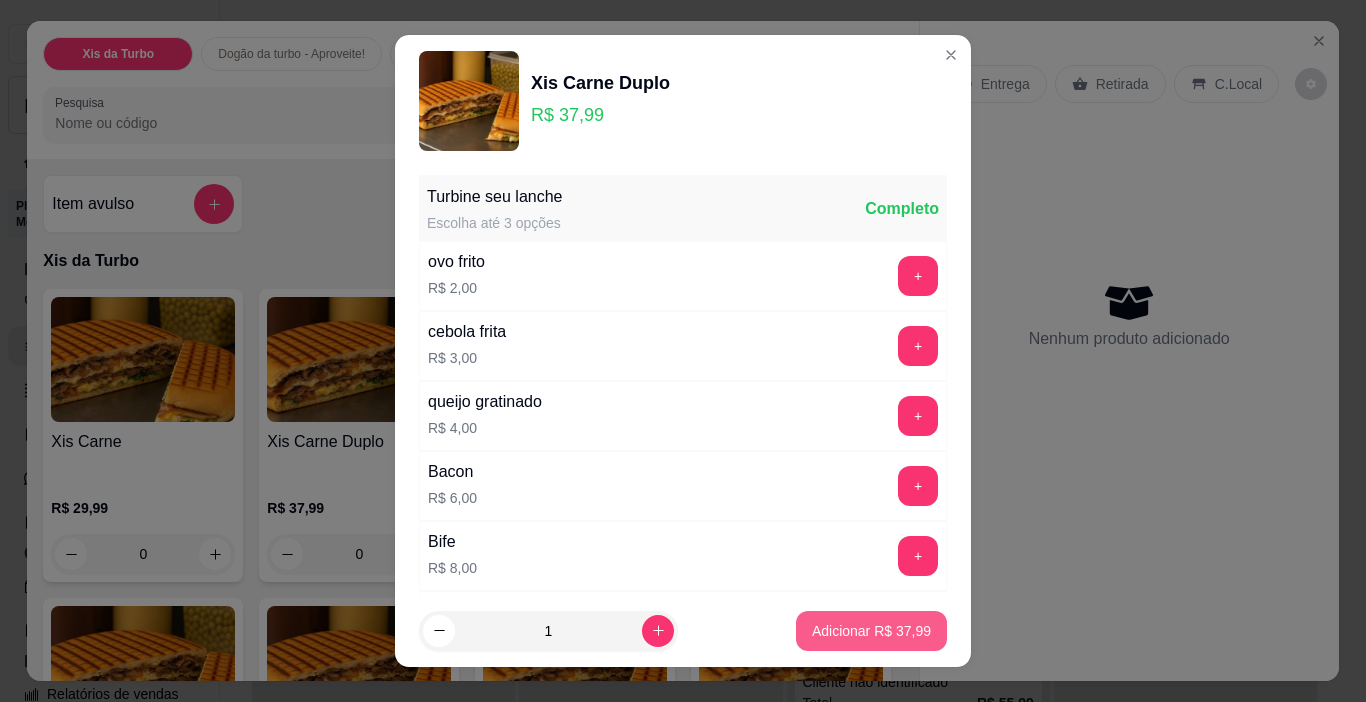 click on "Adicionar   R$ 37,99" at bounding box center [871, 631] 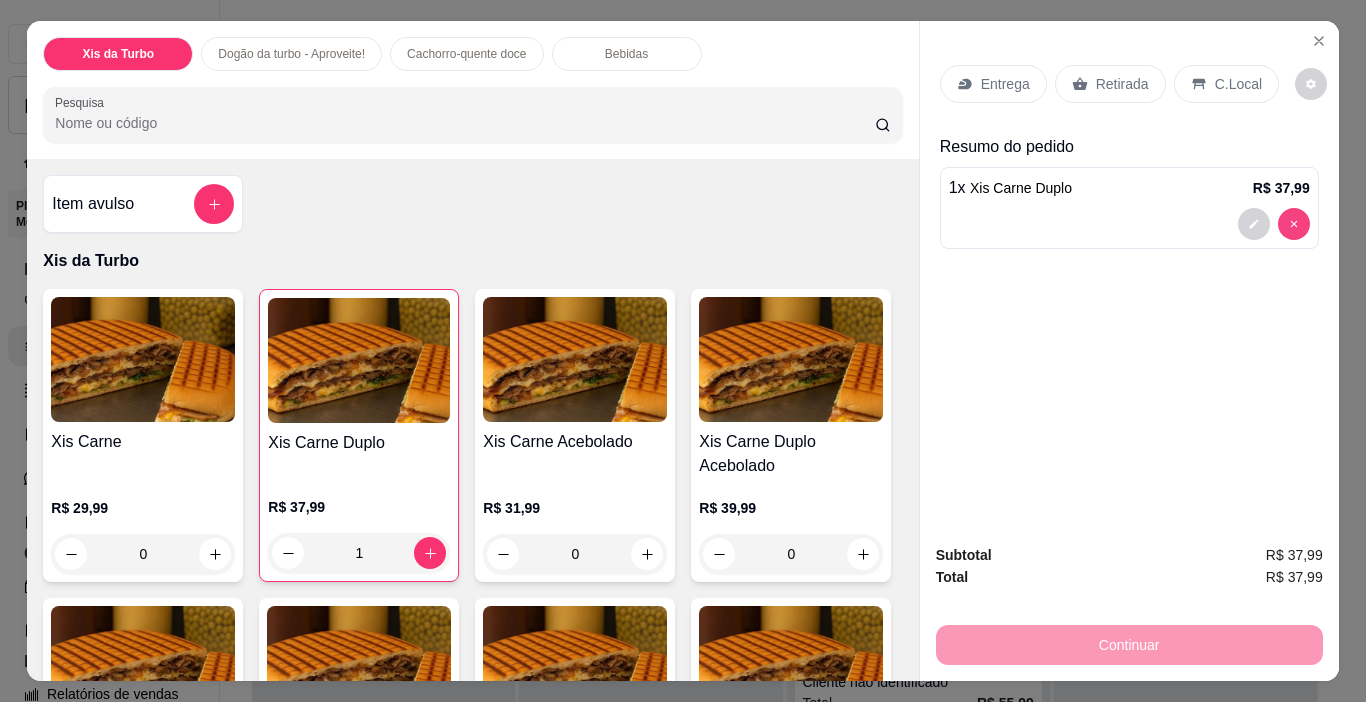 type on "0" 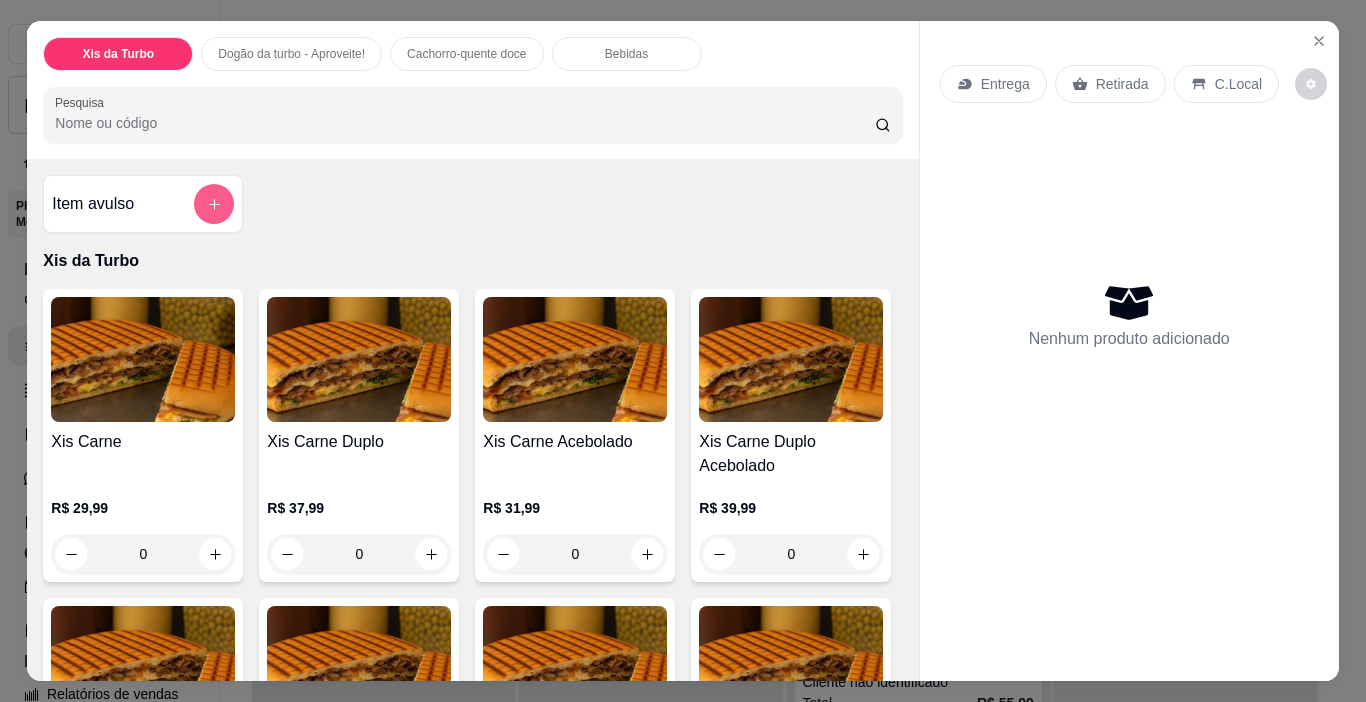 click at bounding box center (214, 204) 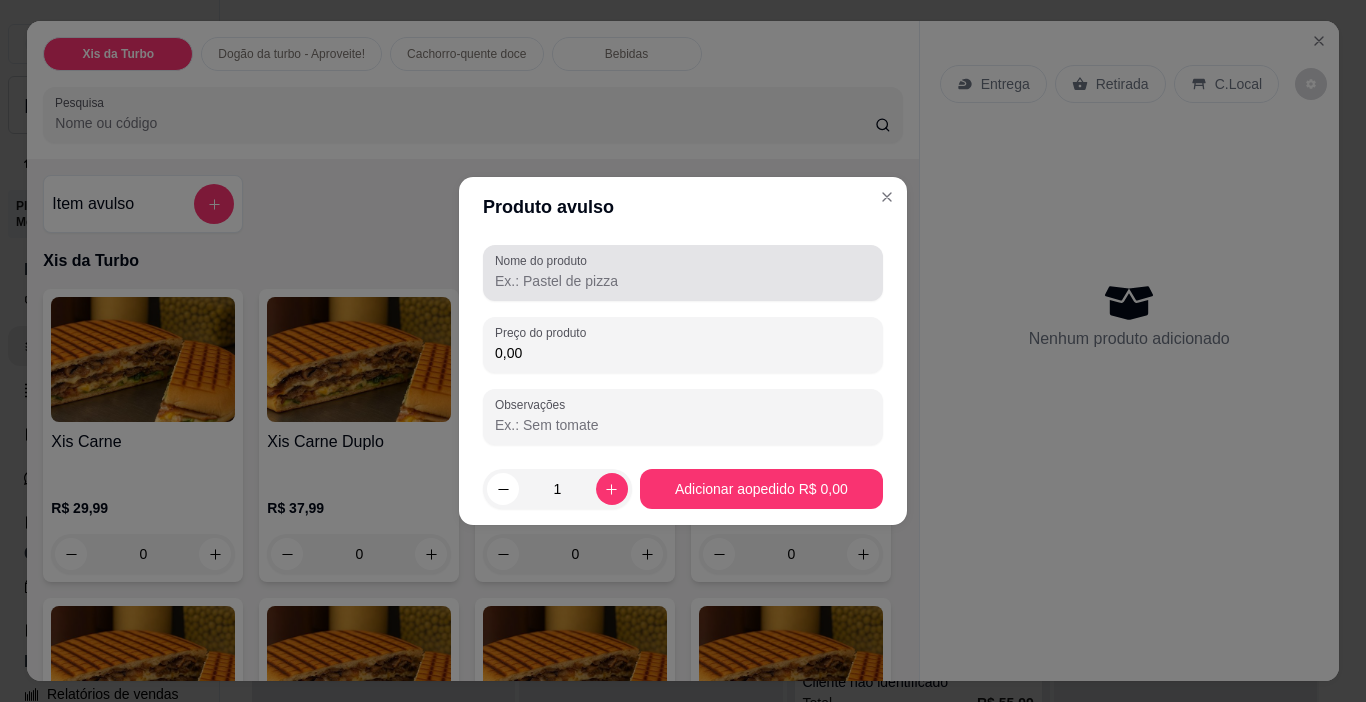 click at bounding box center [683, 273] 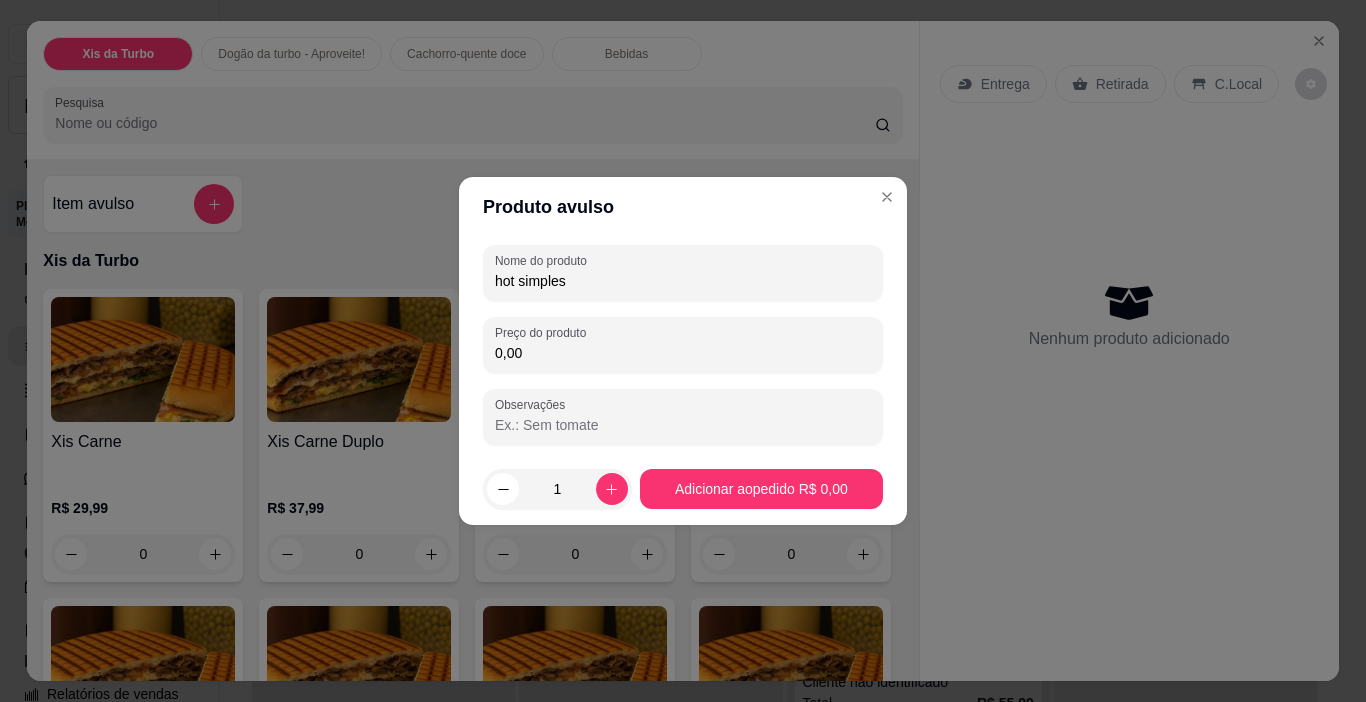 type on "hot simples" 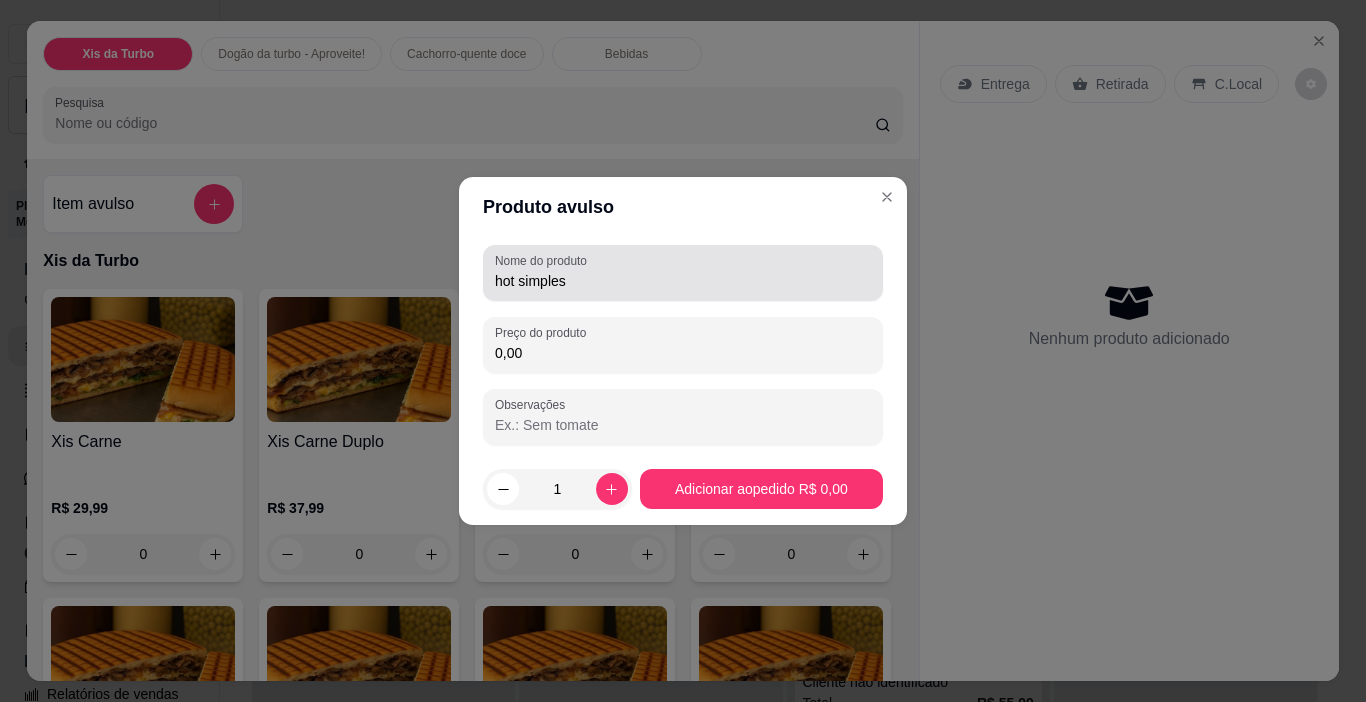 click on "hot simples" at bounding box center [683, 273] 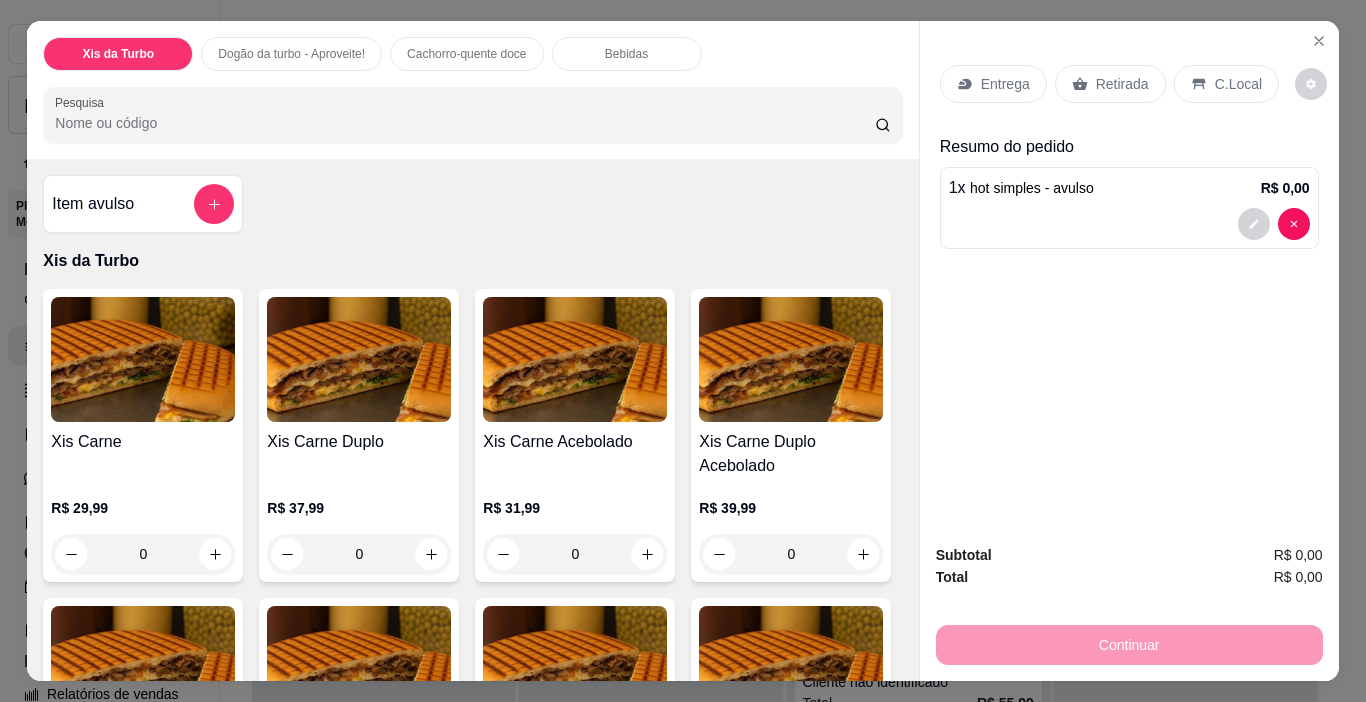 click on "1 x   hot simples - avulso R$ 0,00" at bounding box center (1129, 188) 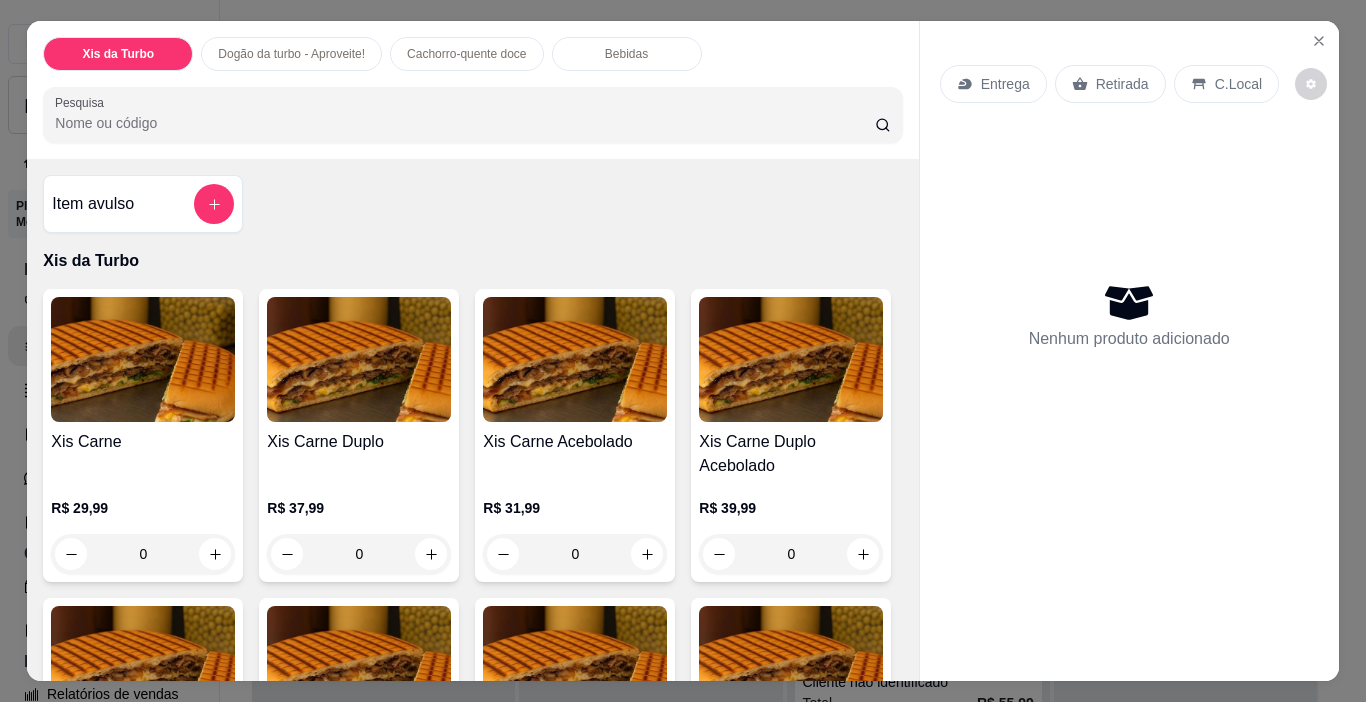 click on "Pesquisa" at bounding box center [465, 123] 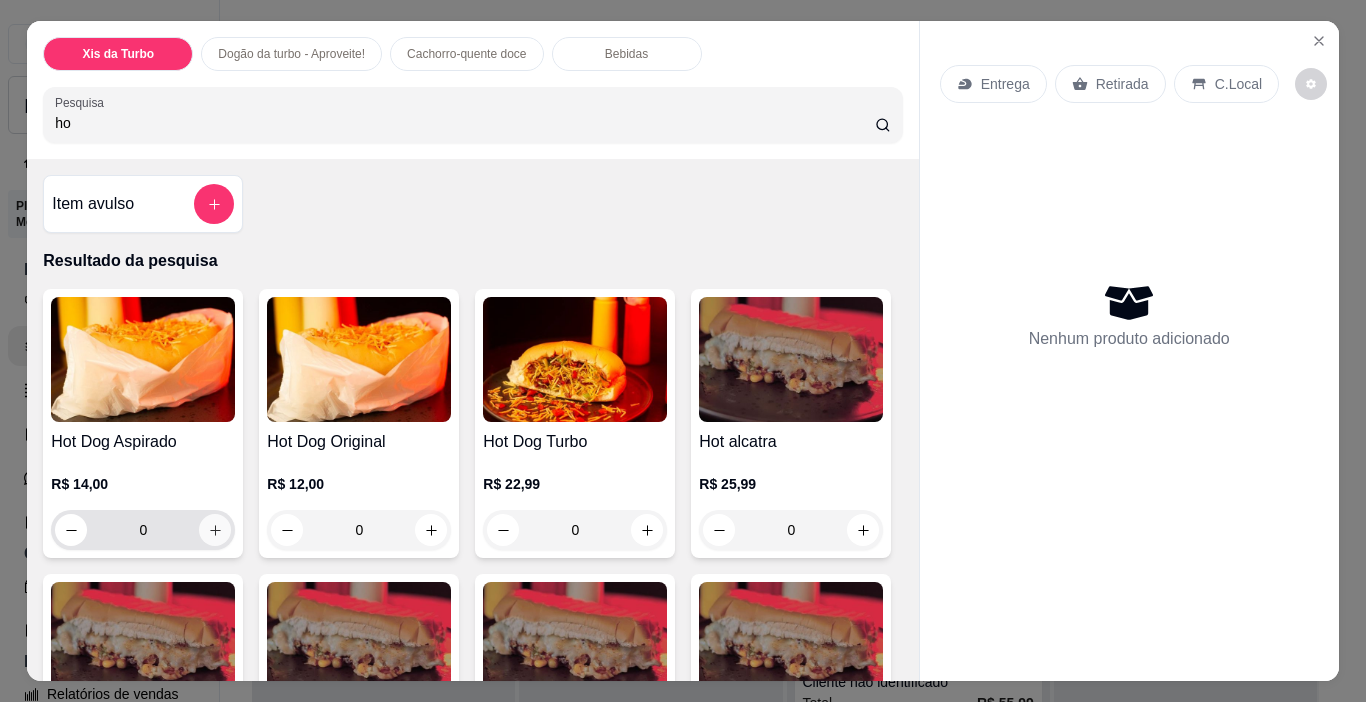 type on "ho" 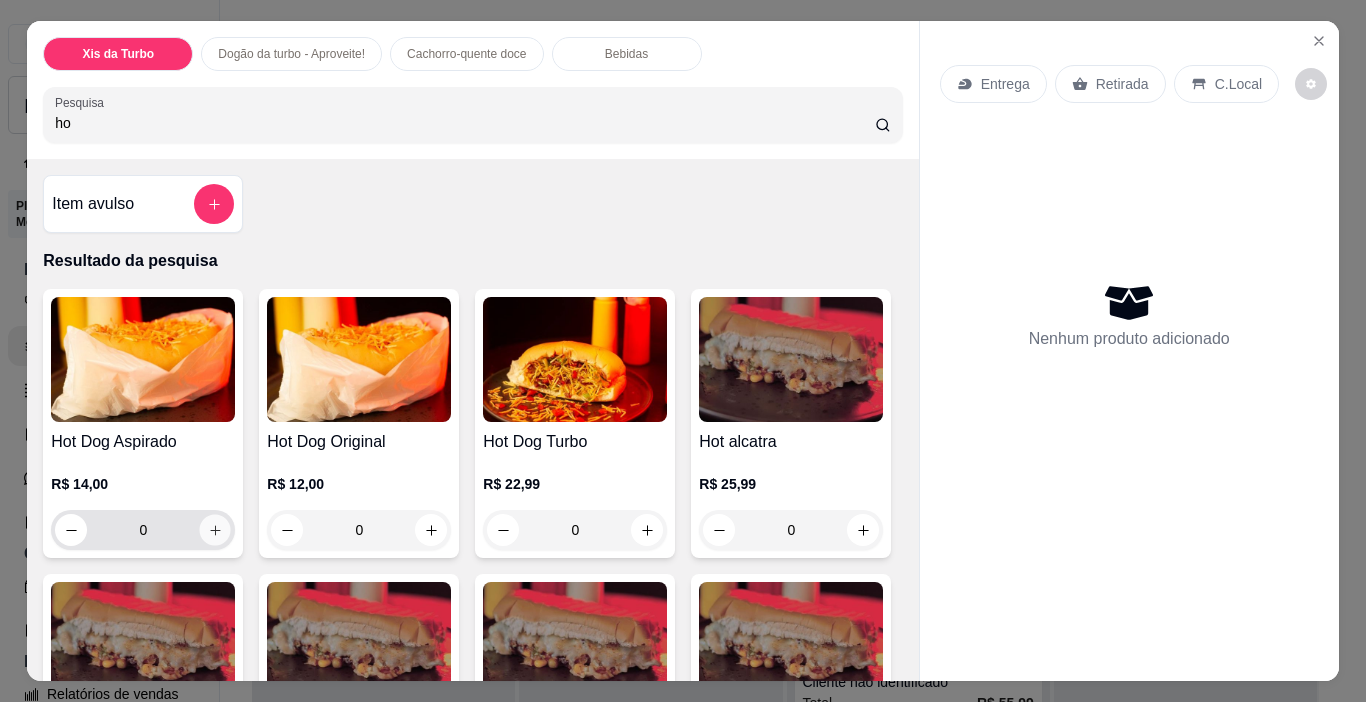 click 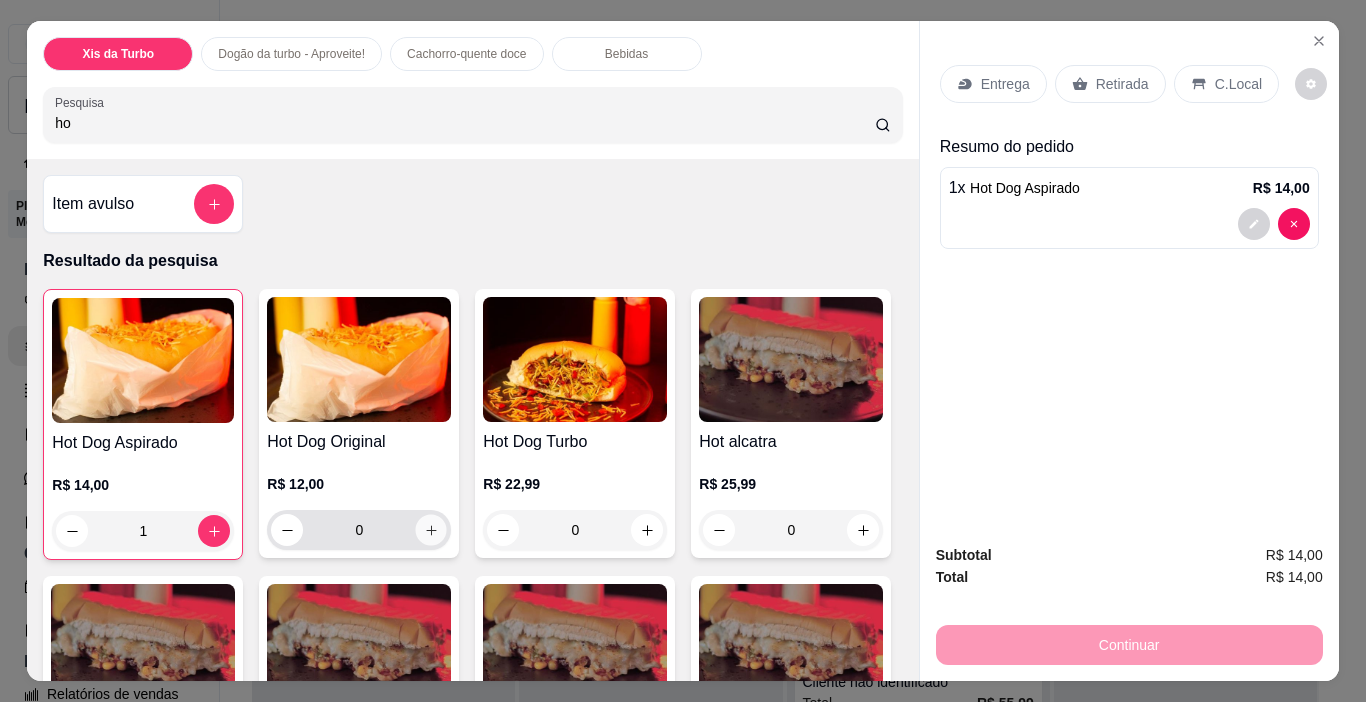 click at bounding box center (431, 530) 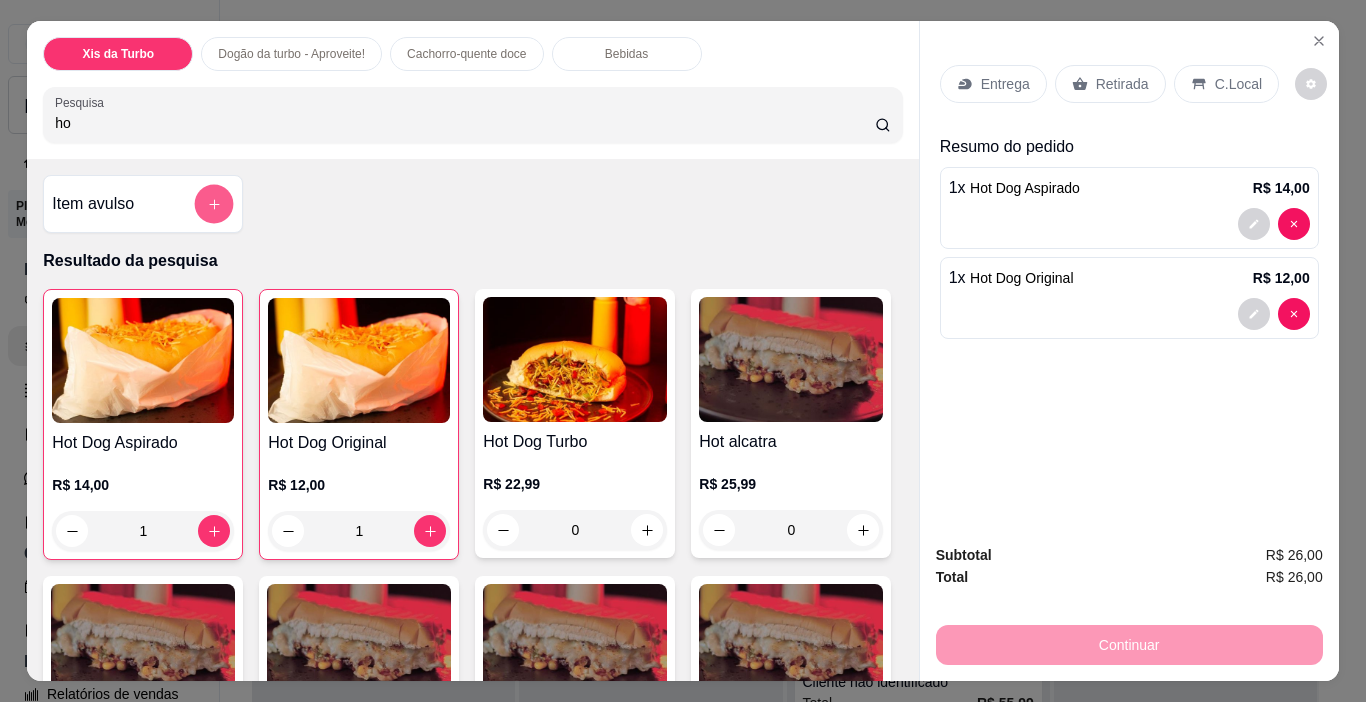click at bounding box center [214, 204] 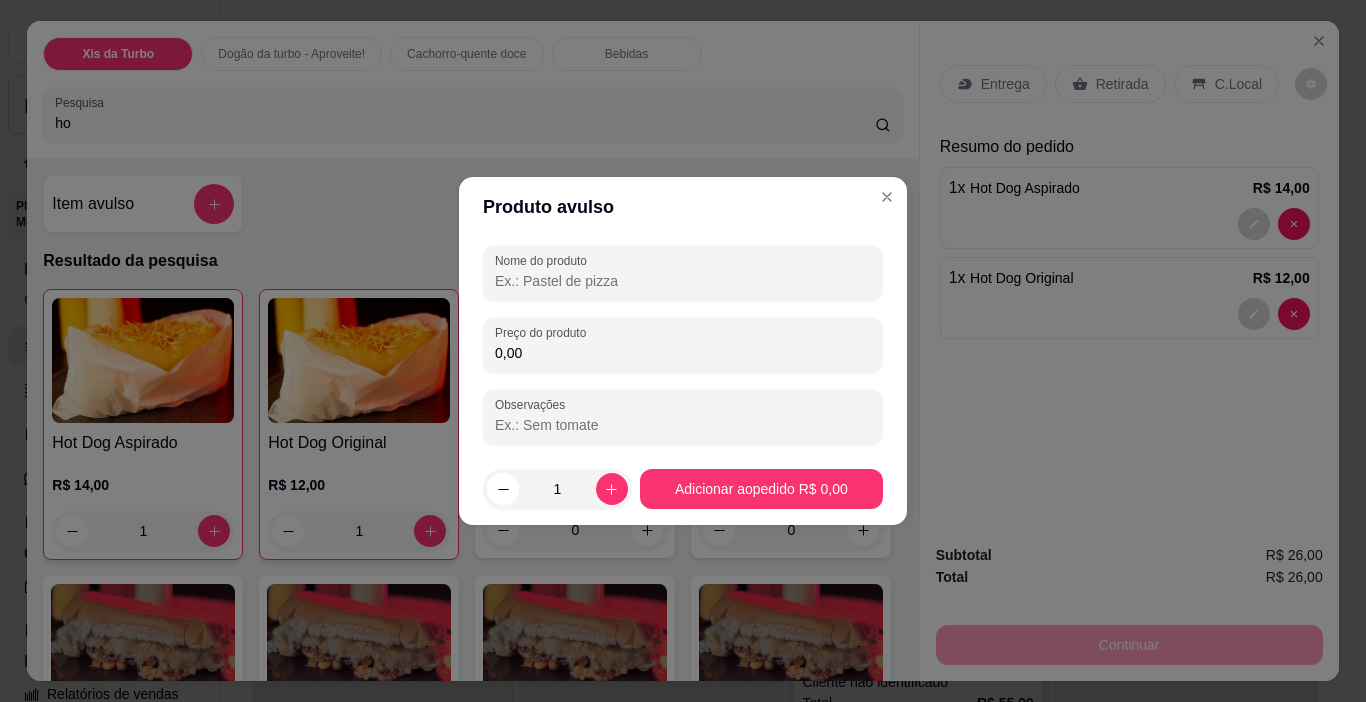 click on "Nome do produto" at bounding box center [683, 281] 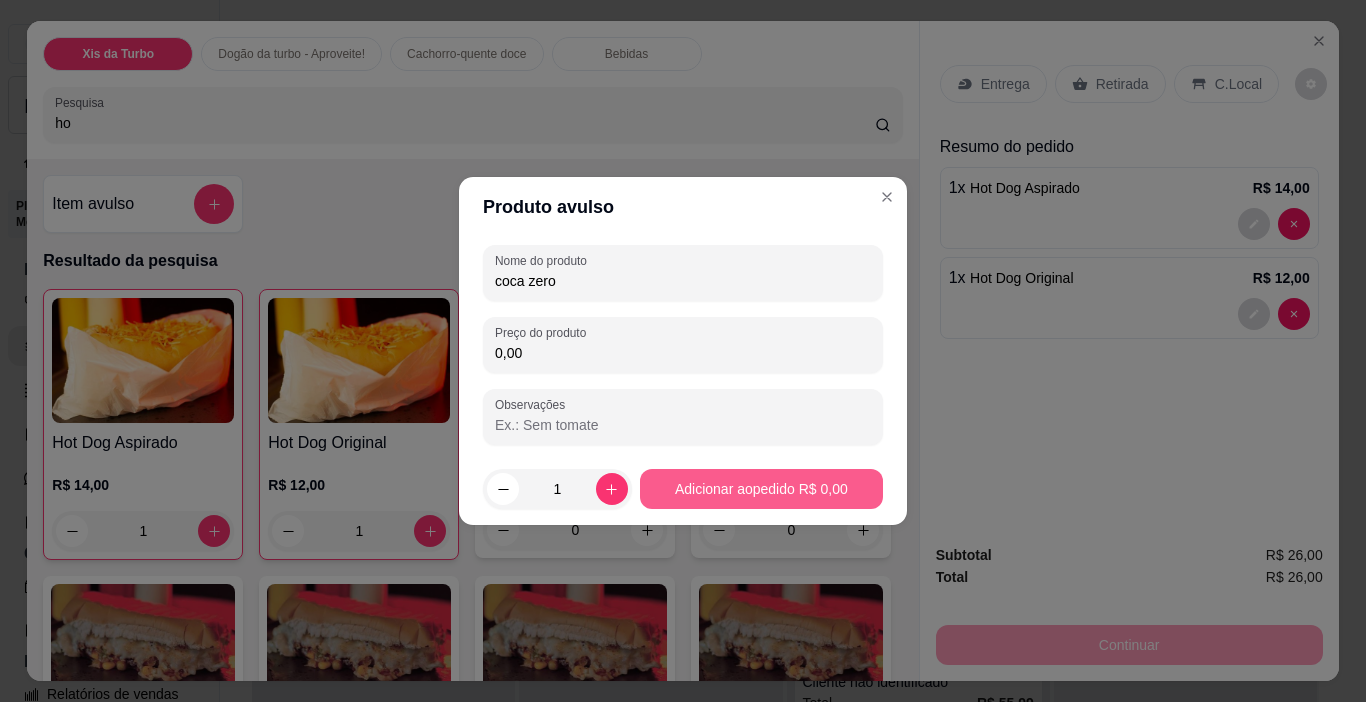 type on "coca zero" 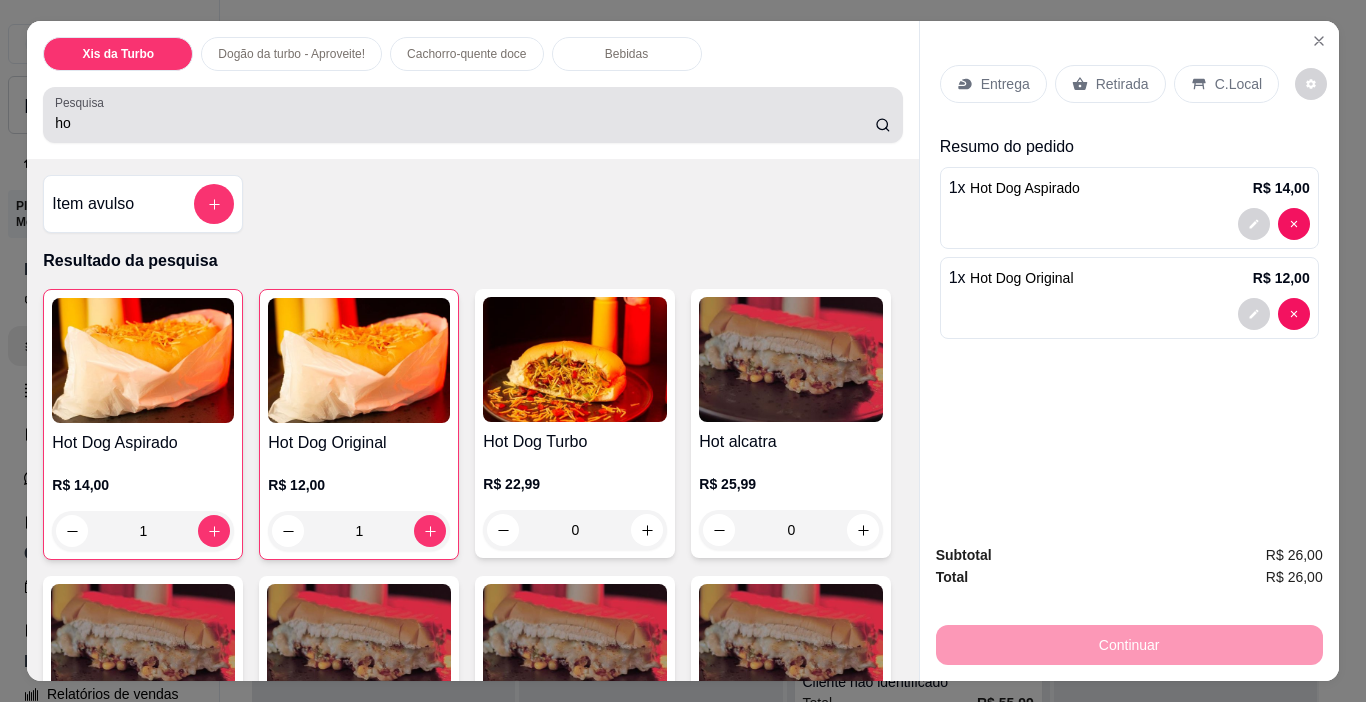 click on "ho" at bounding box center [472, 115] 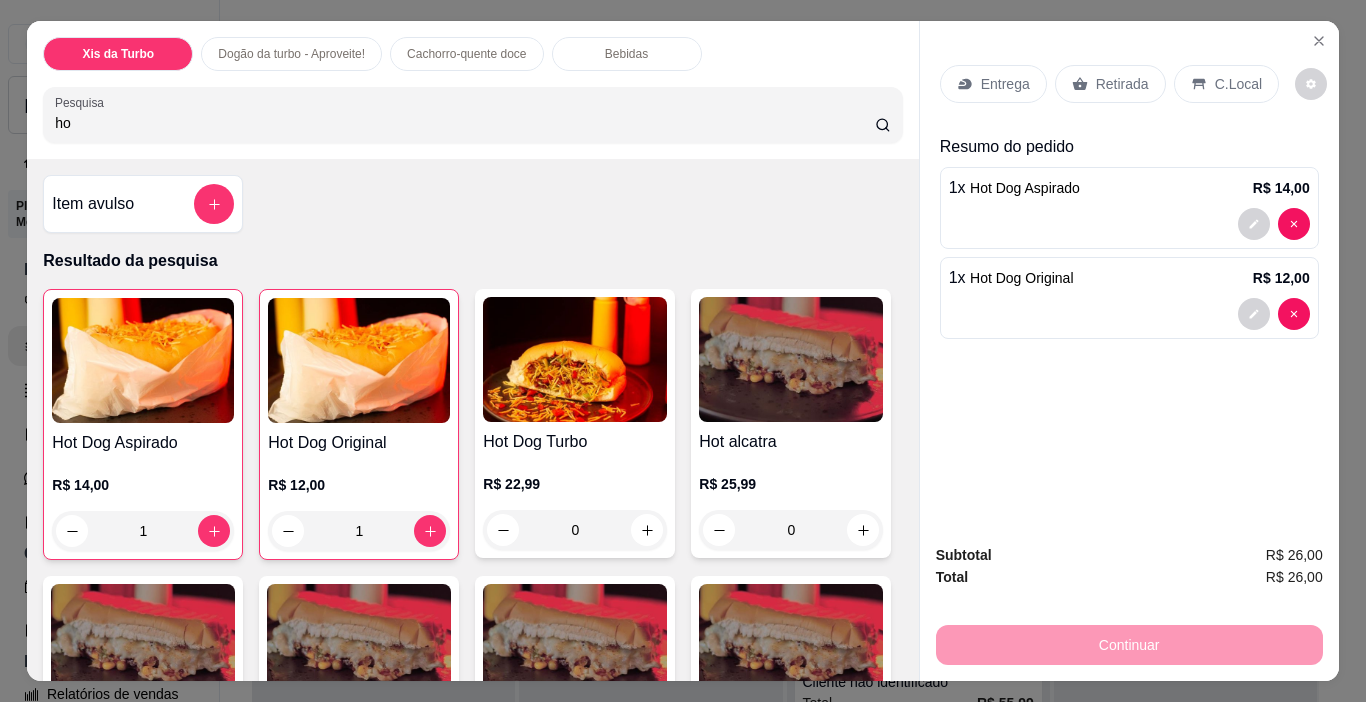 type on "h" 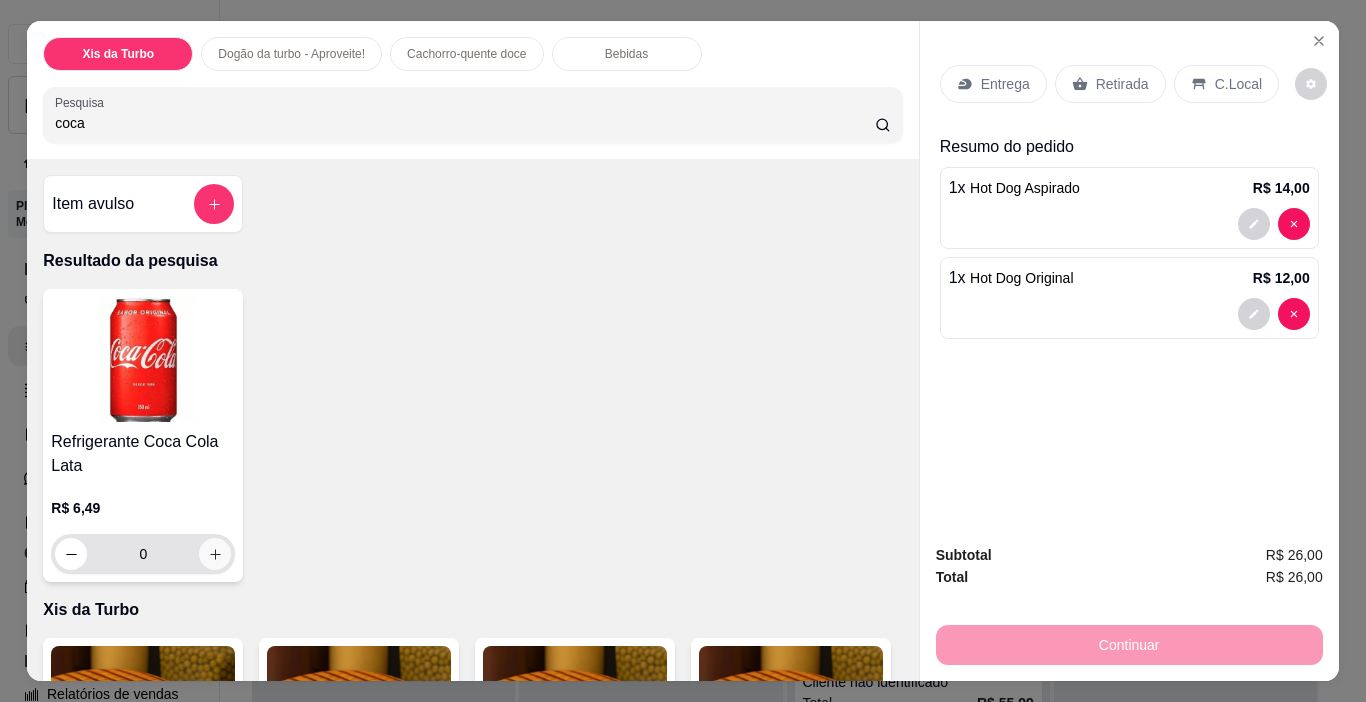 type on "coca" 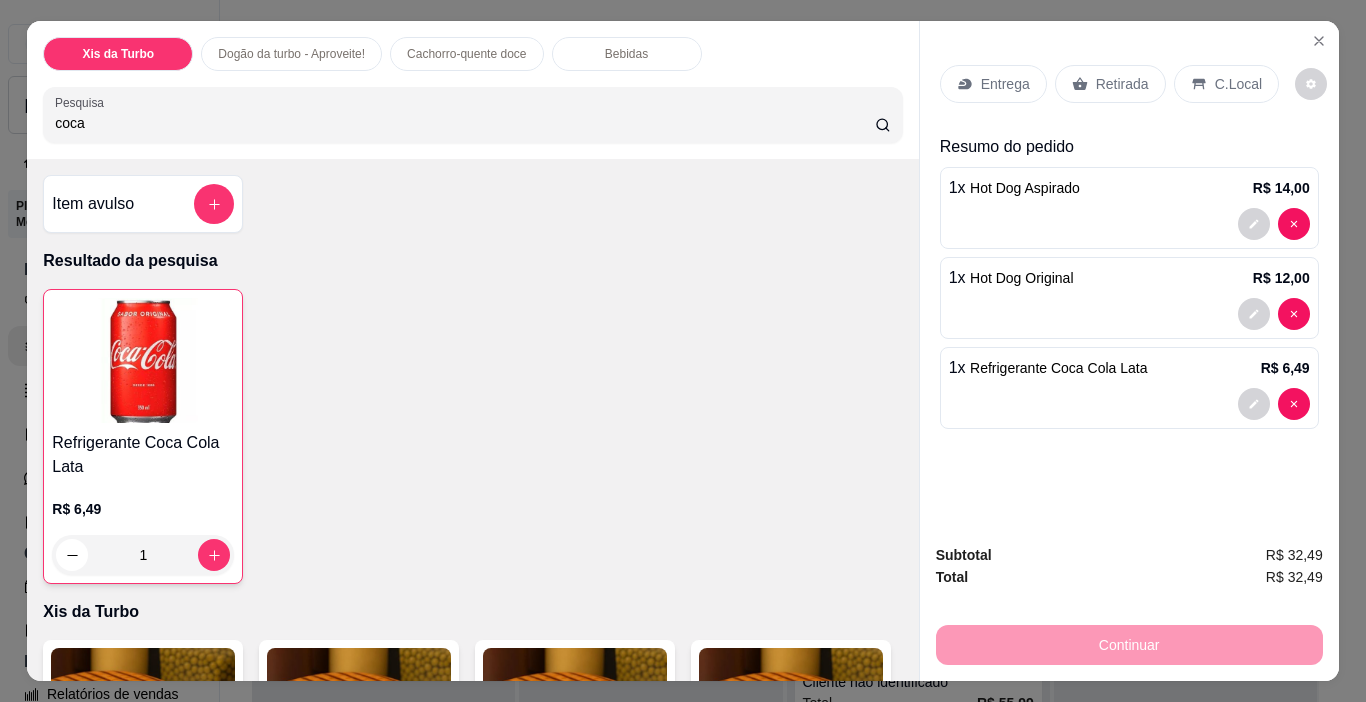scroll, scrollTop: 100, scrollLeft: 0, axis: vertical 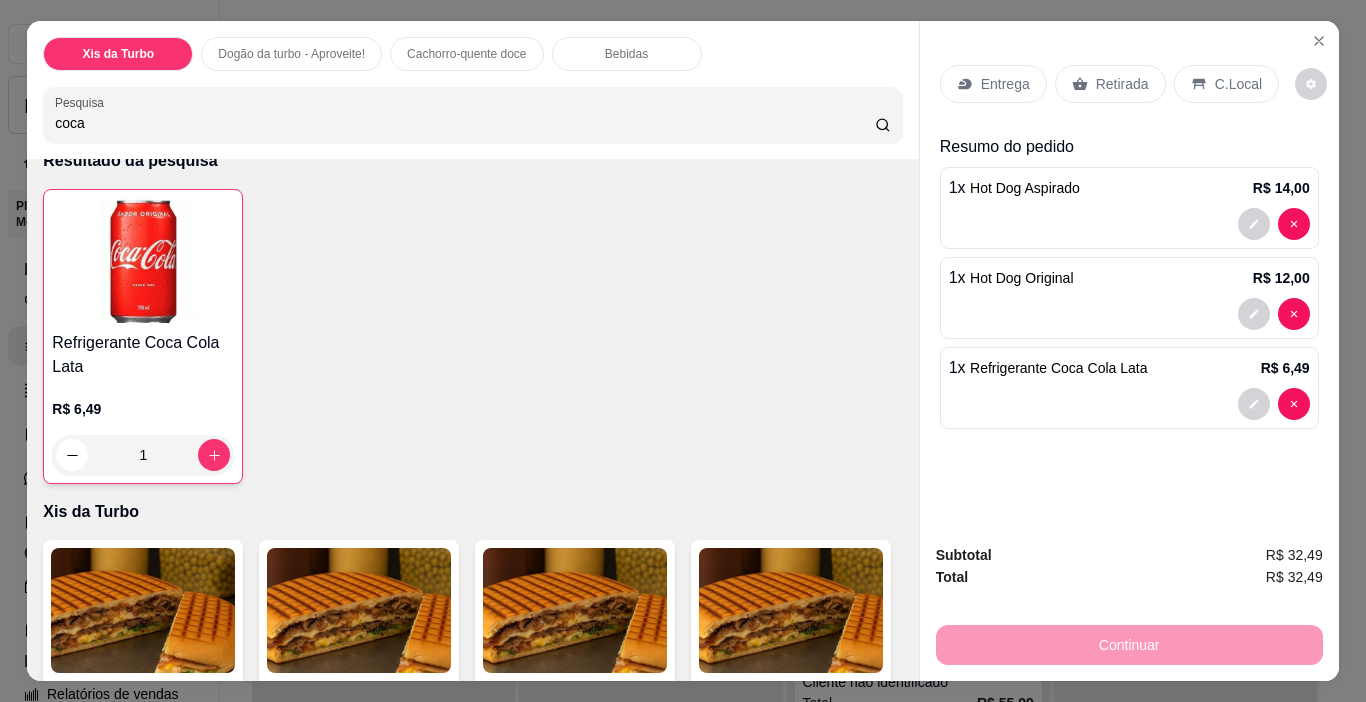 click on "Bebidas" at bounding box center [626, 54] 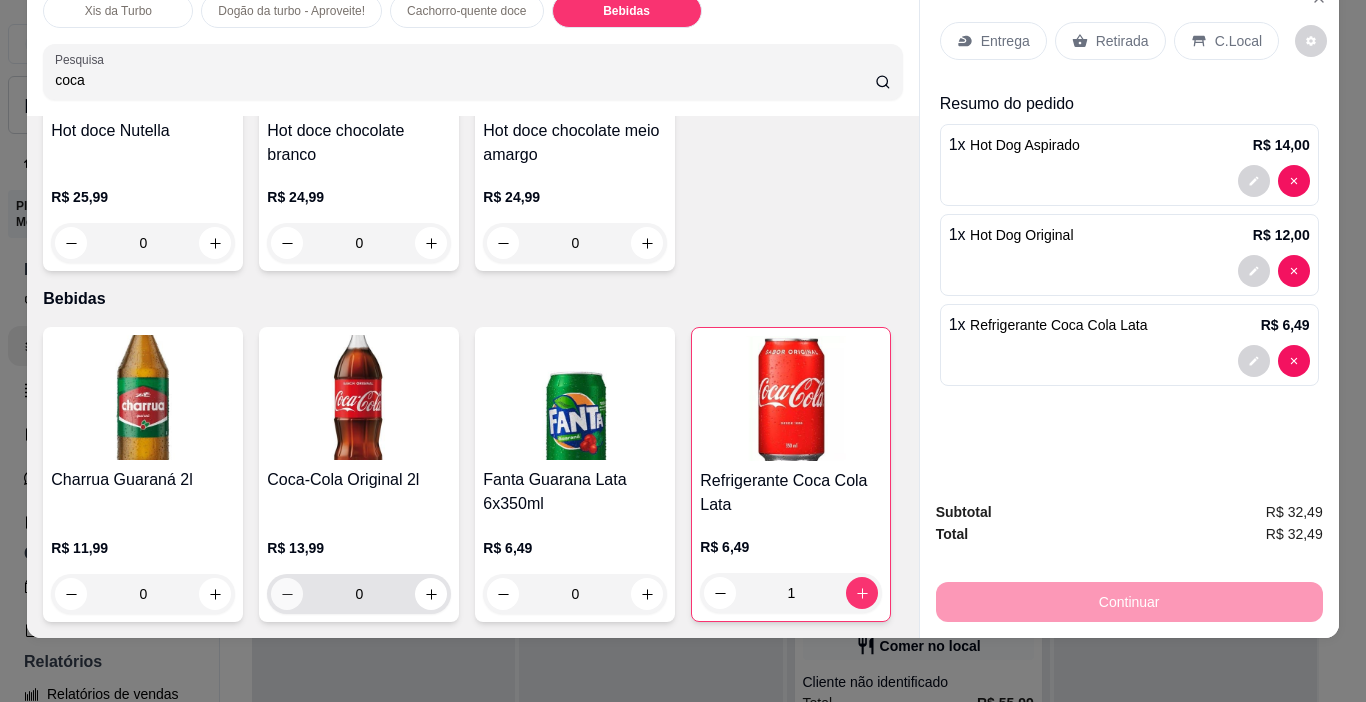 scroll, scrollTop: 3314, scrollLeft: 0, axis: vertical 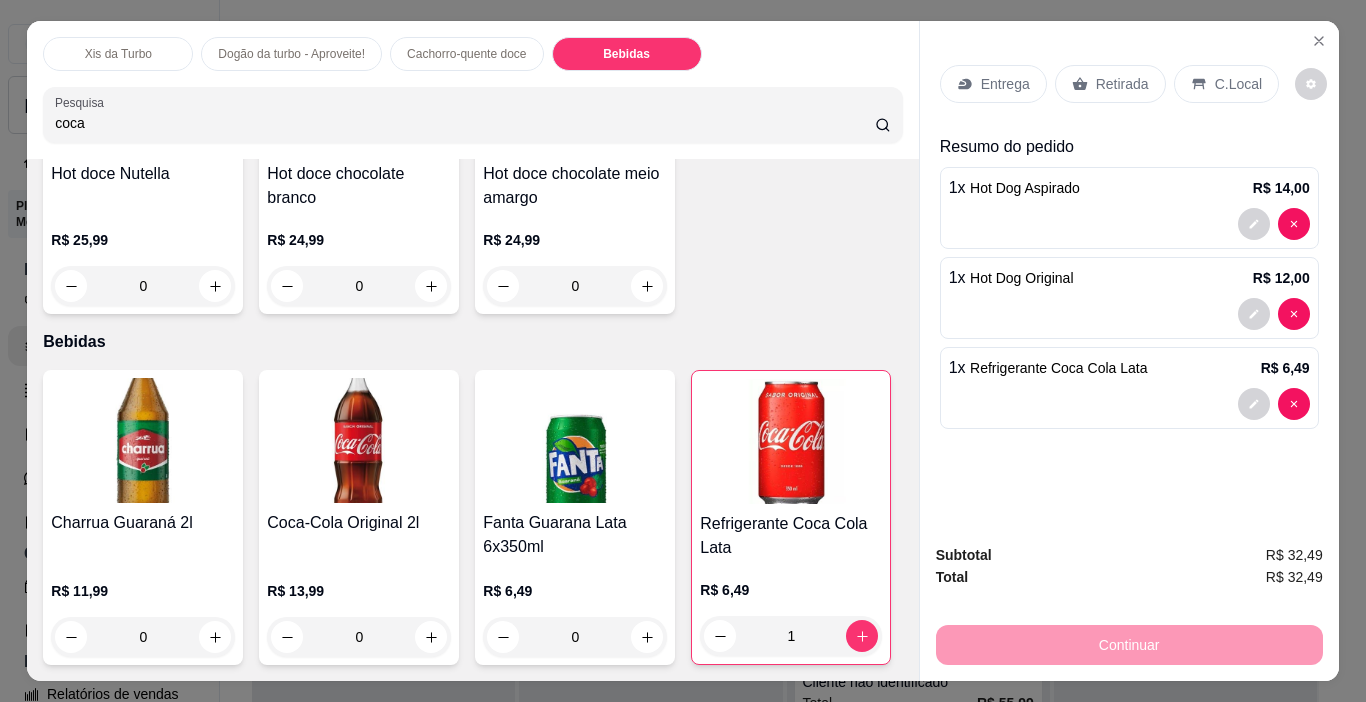 click on "Continuar" at bounding box center (1129, 642) 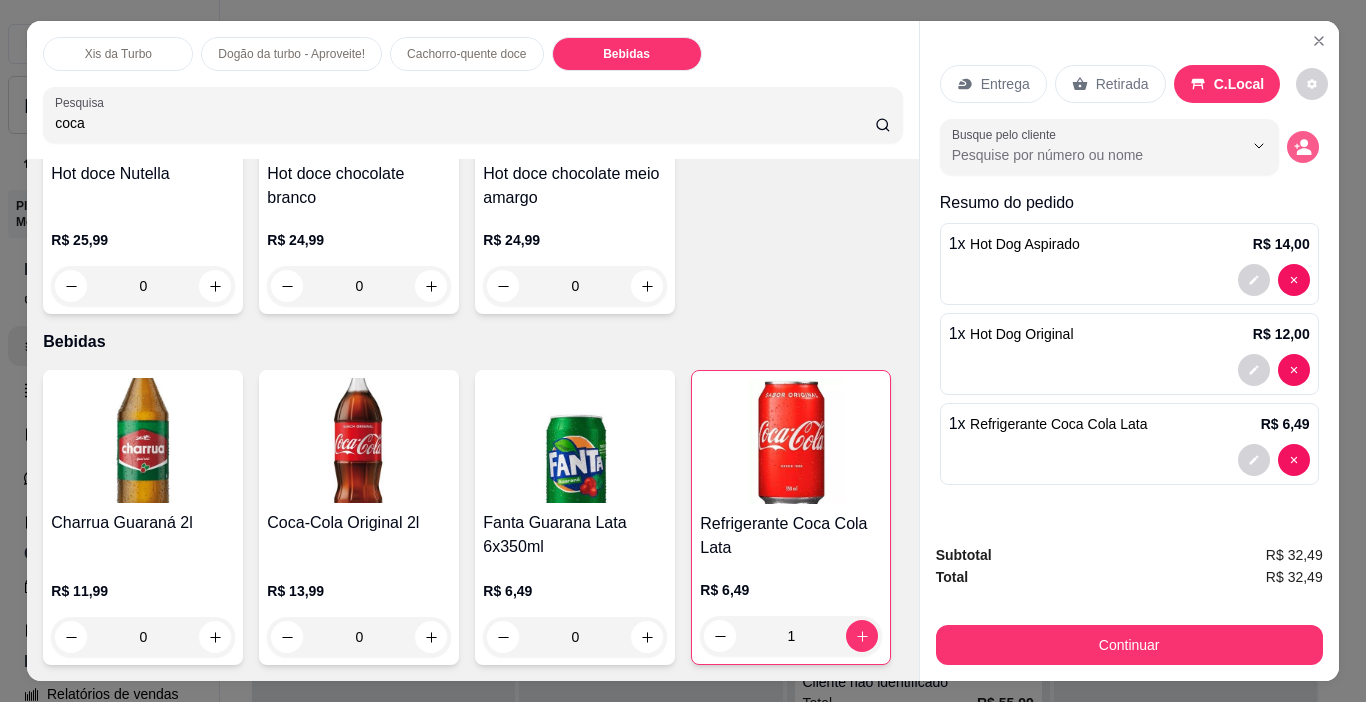 click at bounding box center (1303, 147) 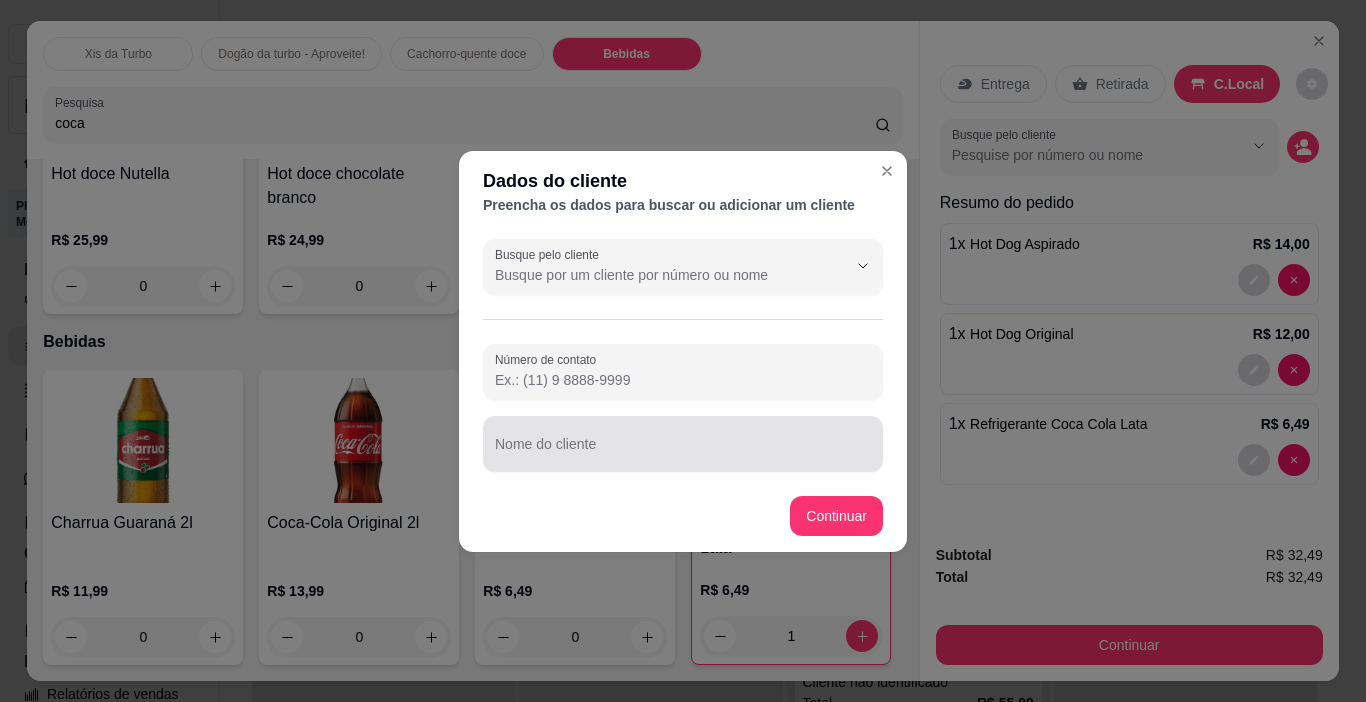click at bounding box center (683, 444) 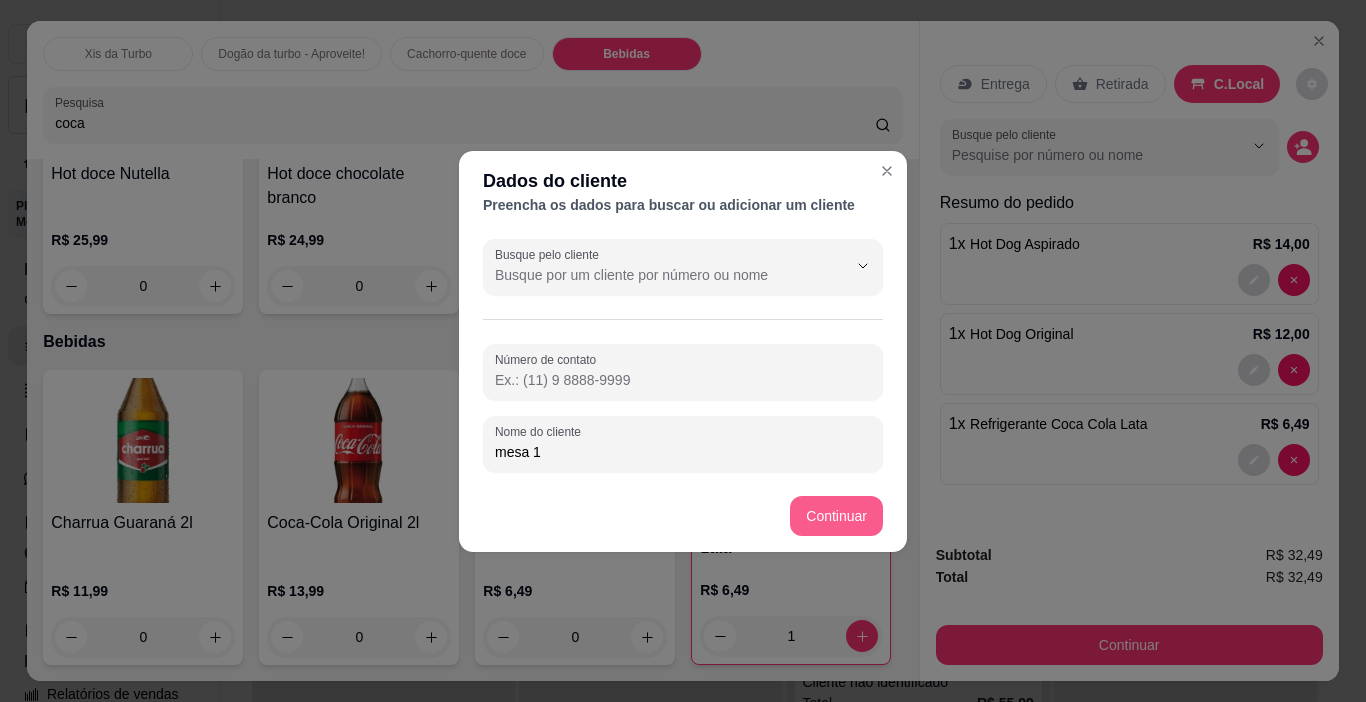 type on "mesa 1" 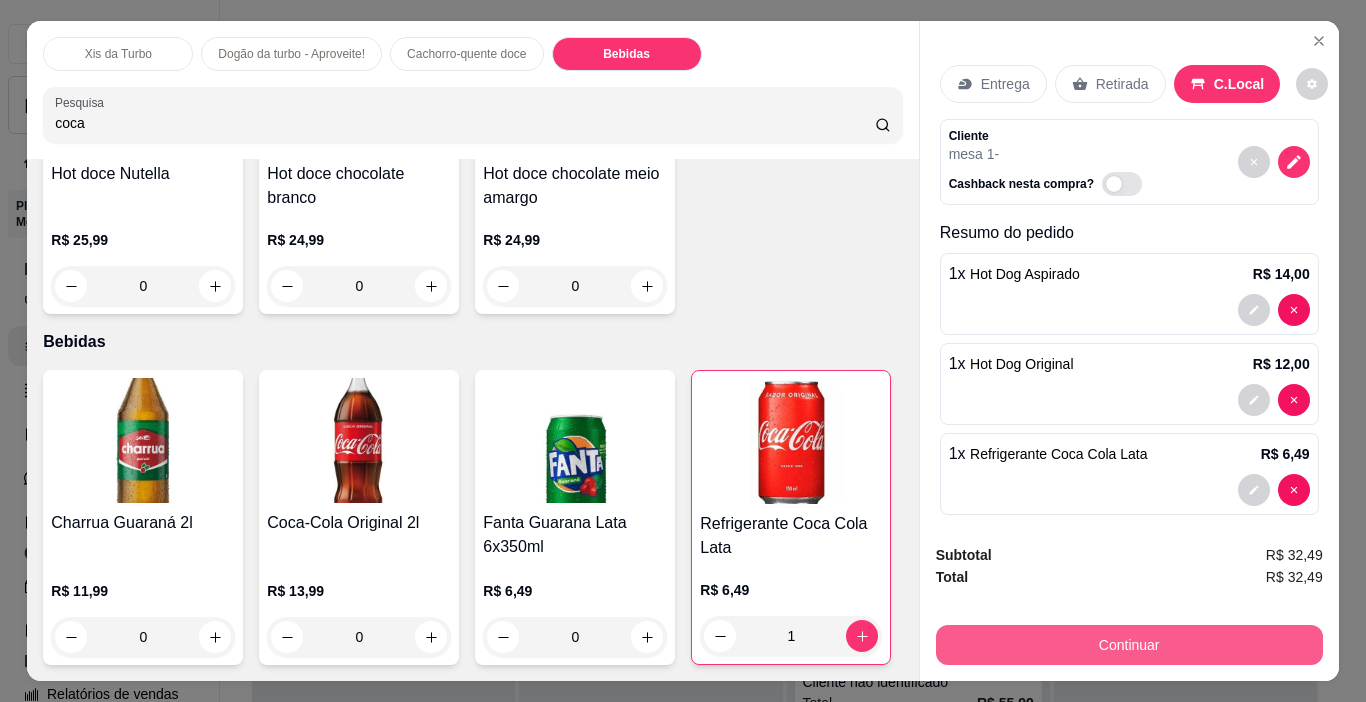 click on "Continuar" at bounding box center (1129, 645) 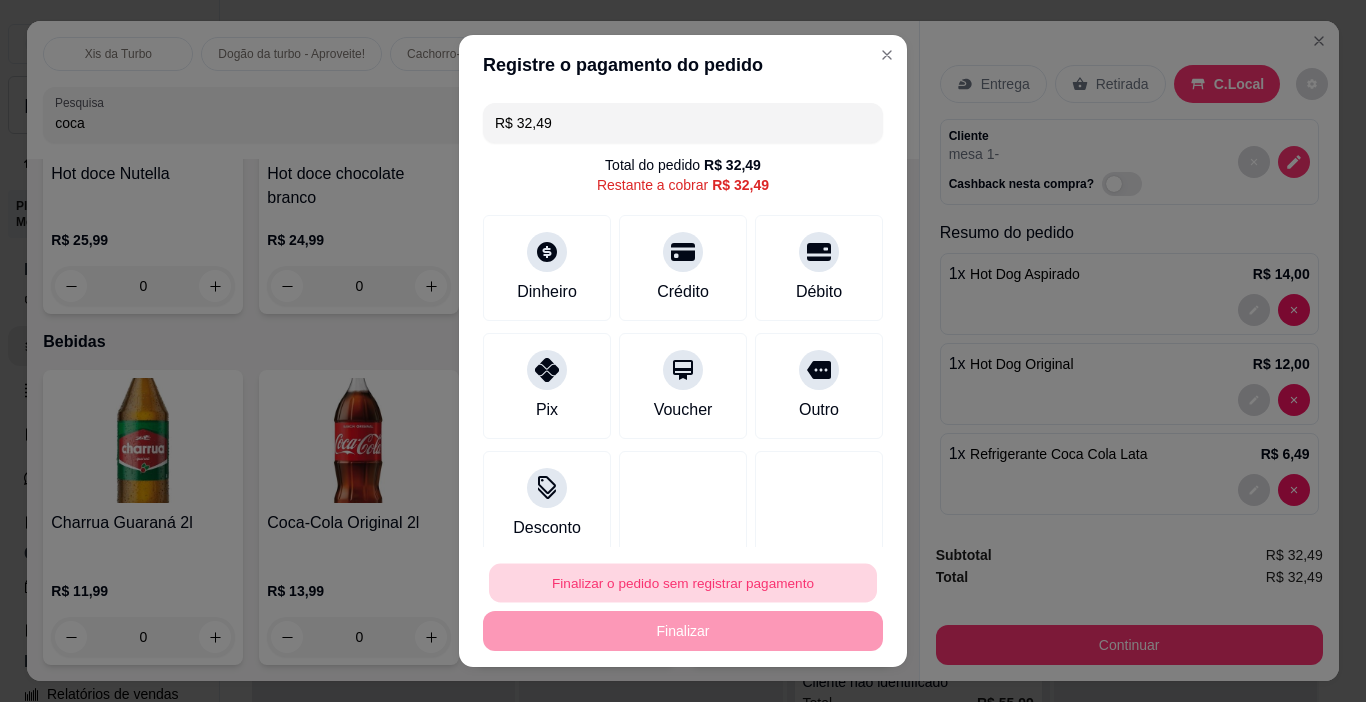 click on "Finalizar o pedido sem registrar pagamento" at bounding box center [683, 583] 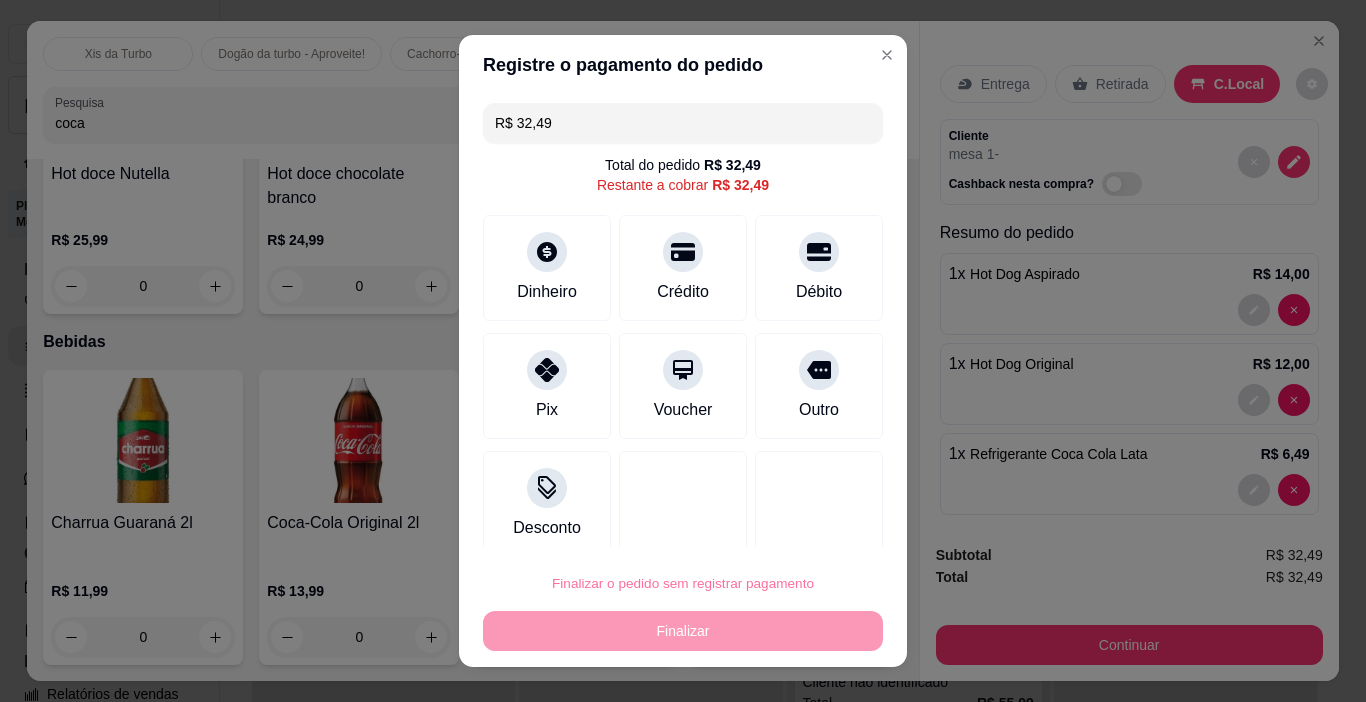 click on "Confirmar" at bounding box center (797, 526) 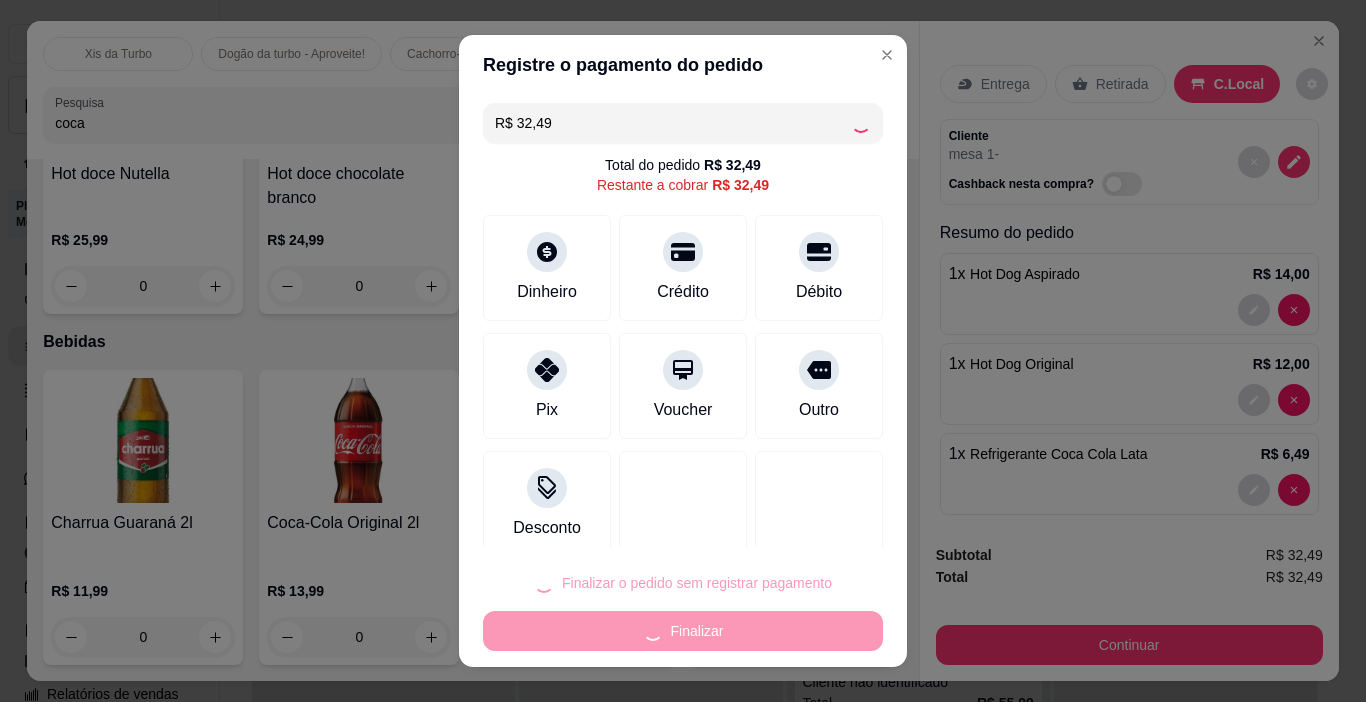 type on "0" 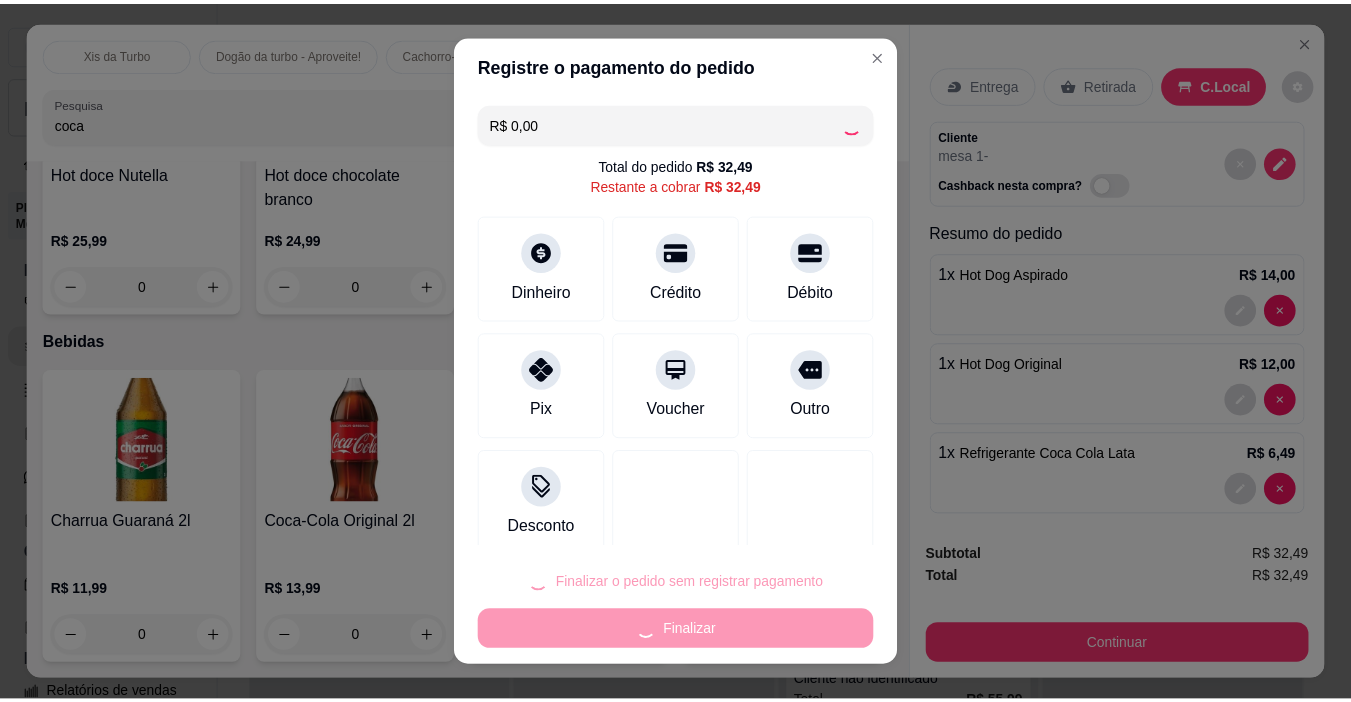 scroll, scrollTop: 3308, scrollLeft: 0, axis: vertical 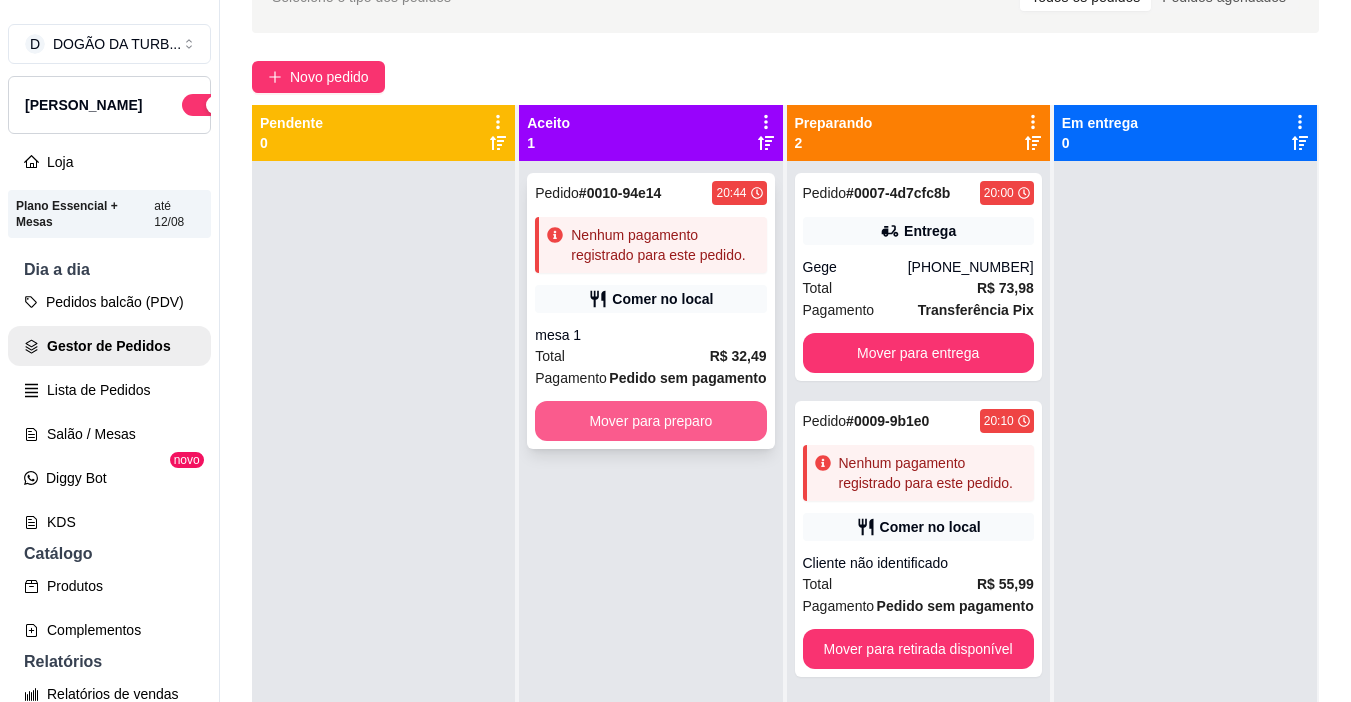 click on "Mover para preparo" at bounding box center (650, 421) 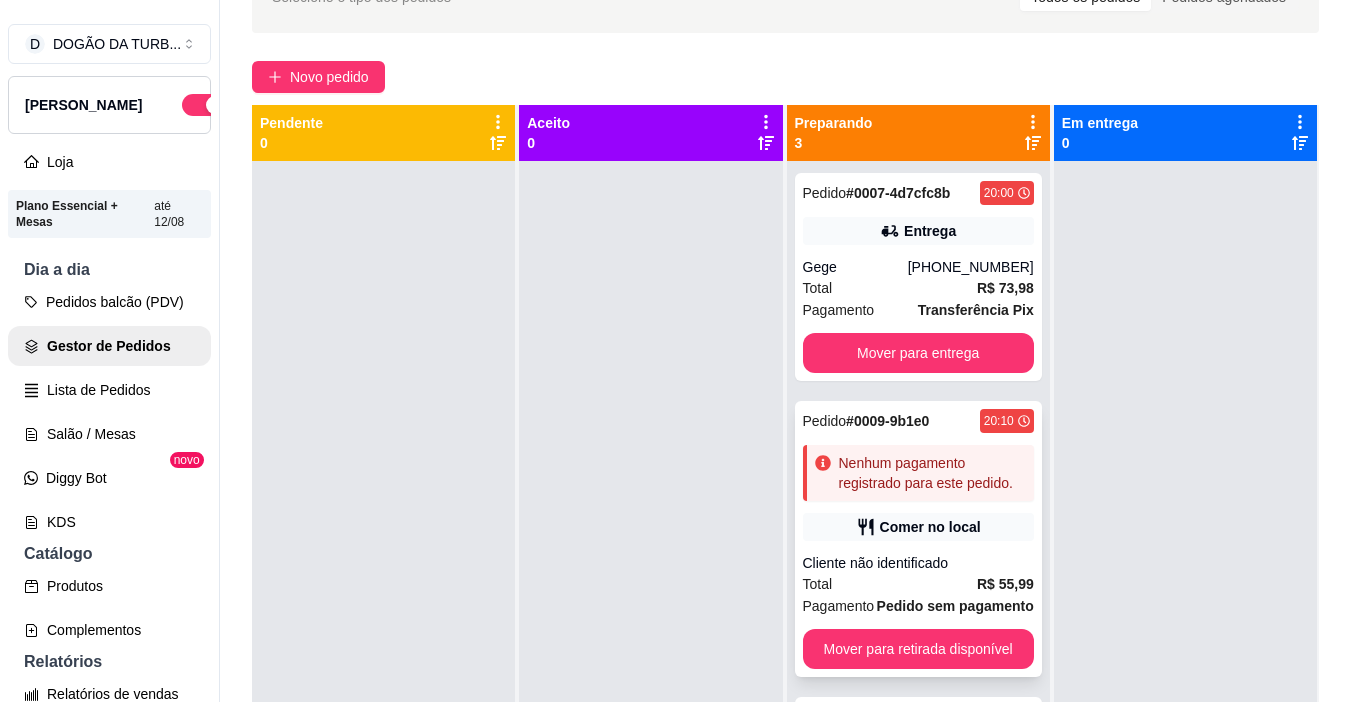 scroll, scrollTop: 138, scrollLeft: 0, axis: vertical 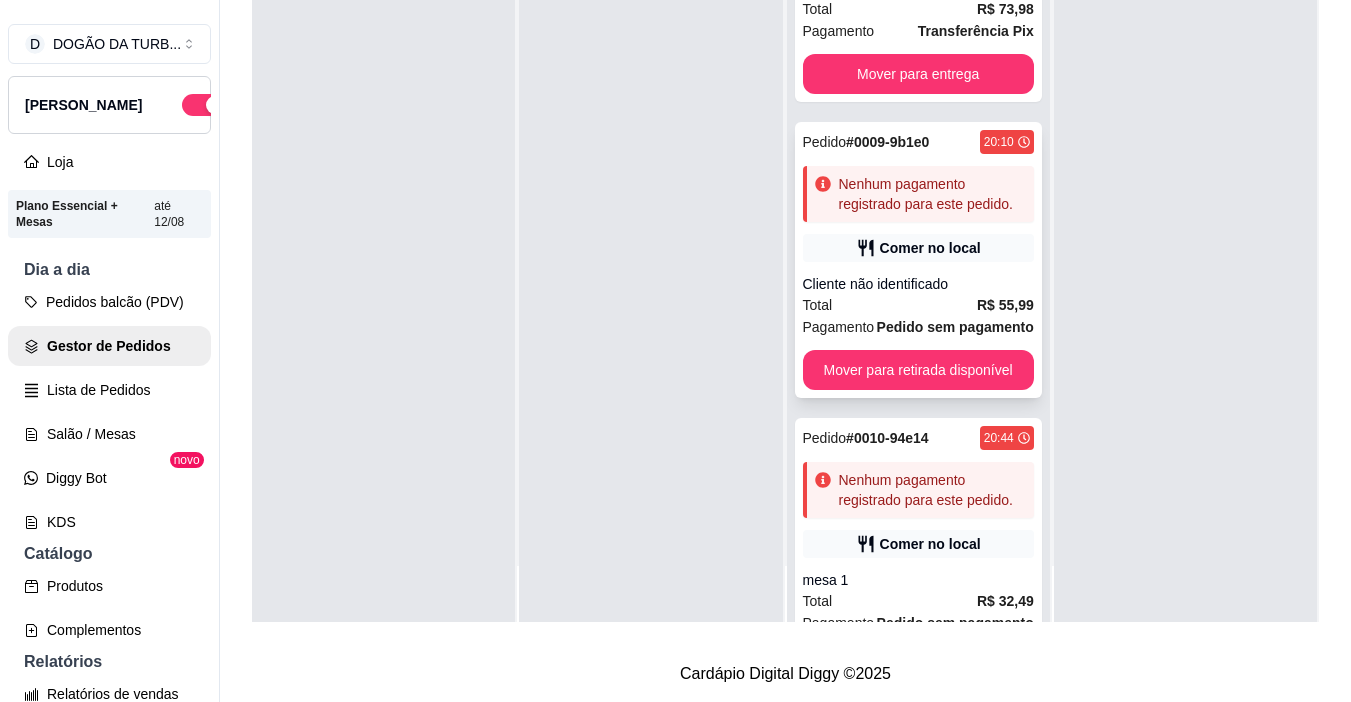 click on "Cliente não identificado" at bounding box center (918, 284) 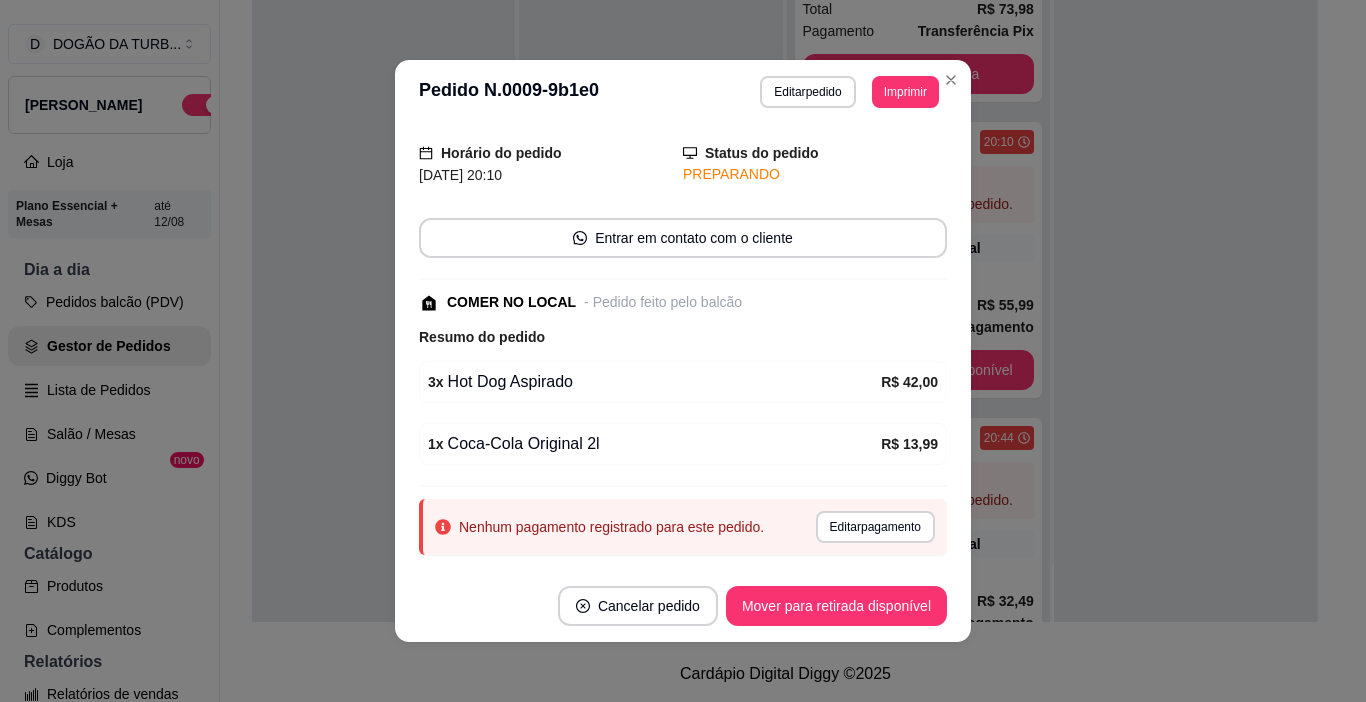 scroll, scrollTop: 0, scrollLeft: 0, axis: both 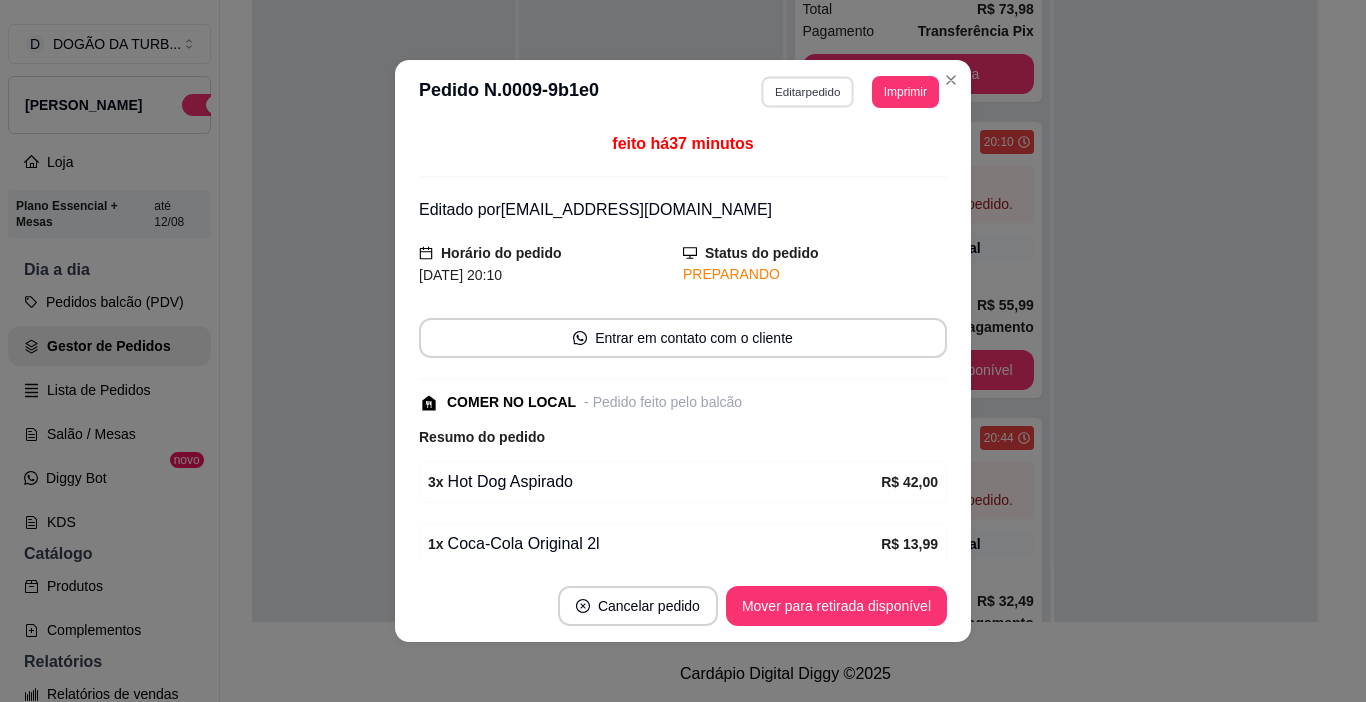 click on "Editar  pedido" at bounding box center (808, 91) 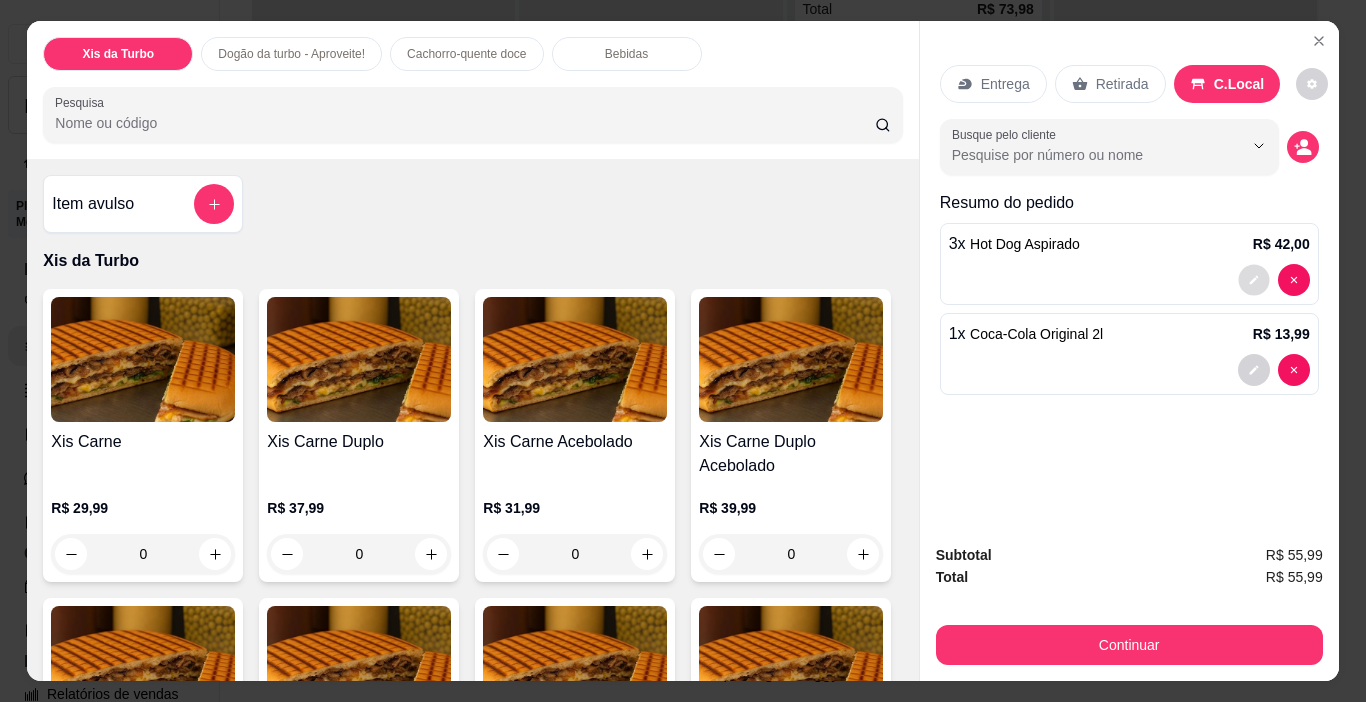click 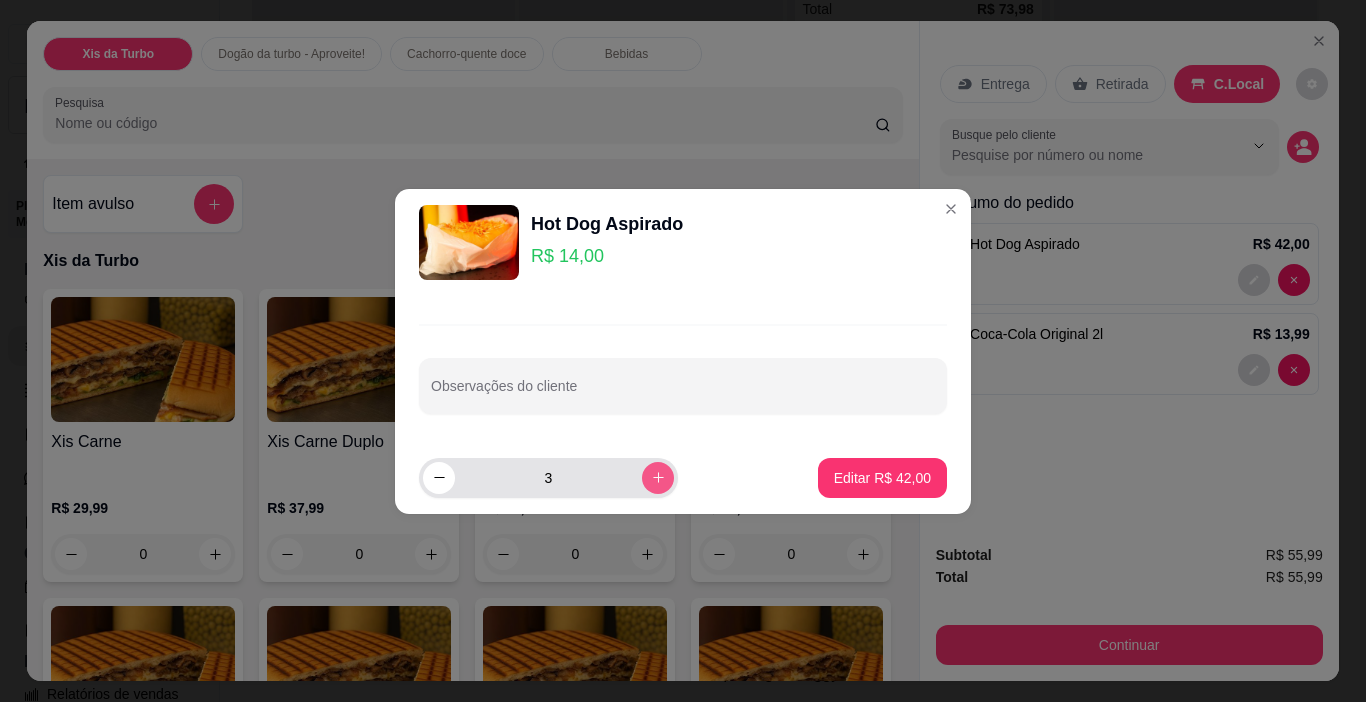 click at bounding box center (658, 478) 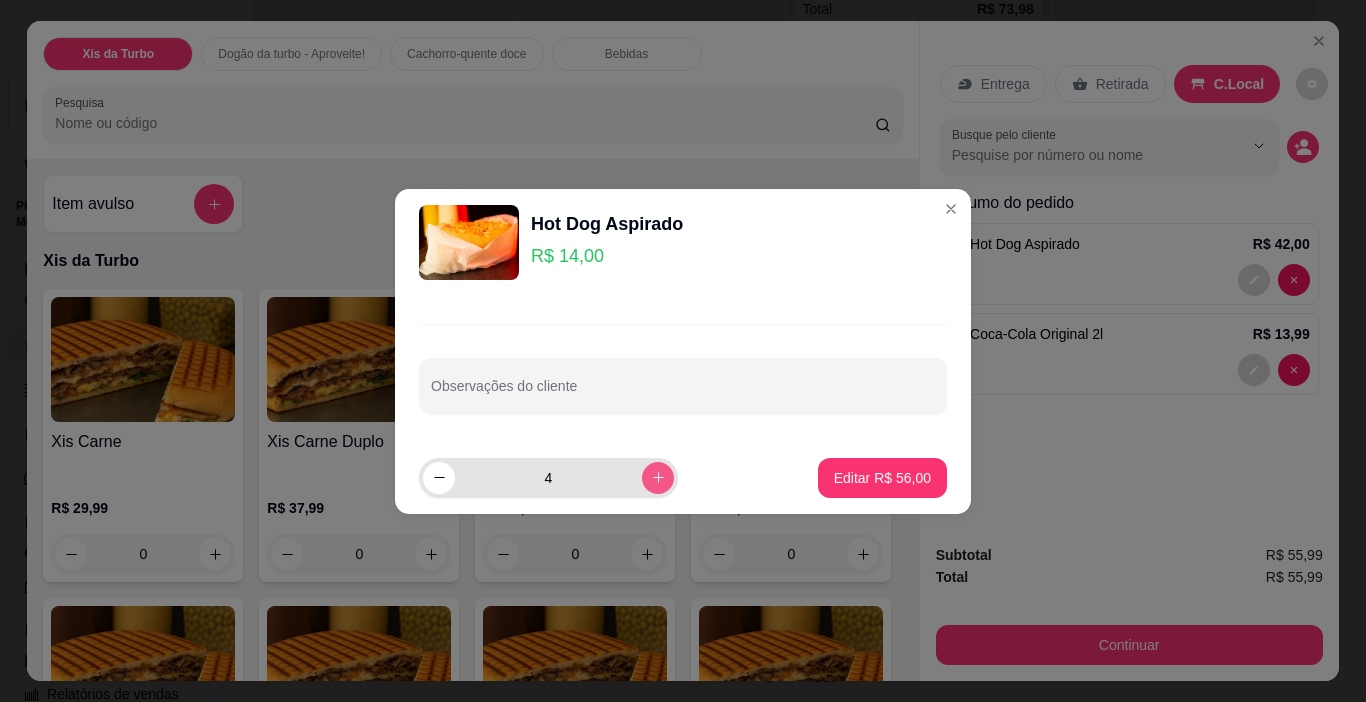 click at bounding box center [658, 478] 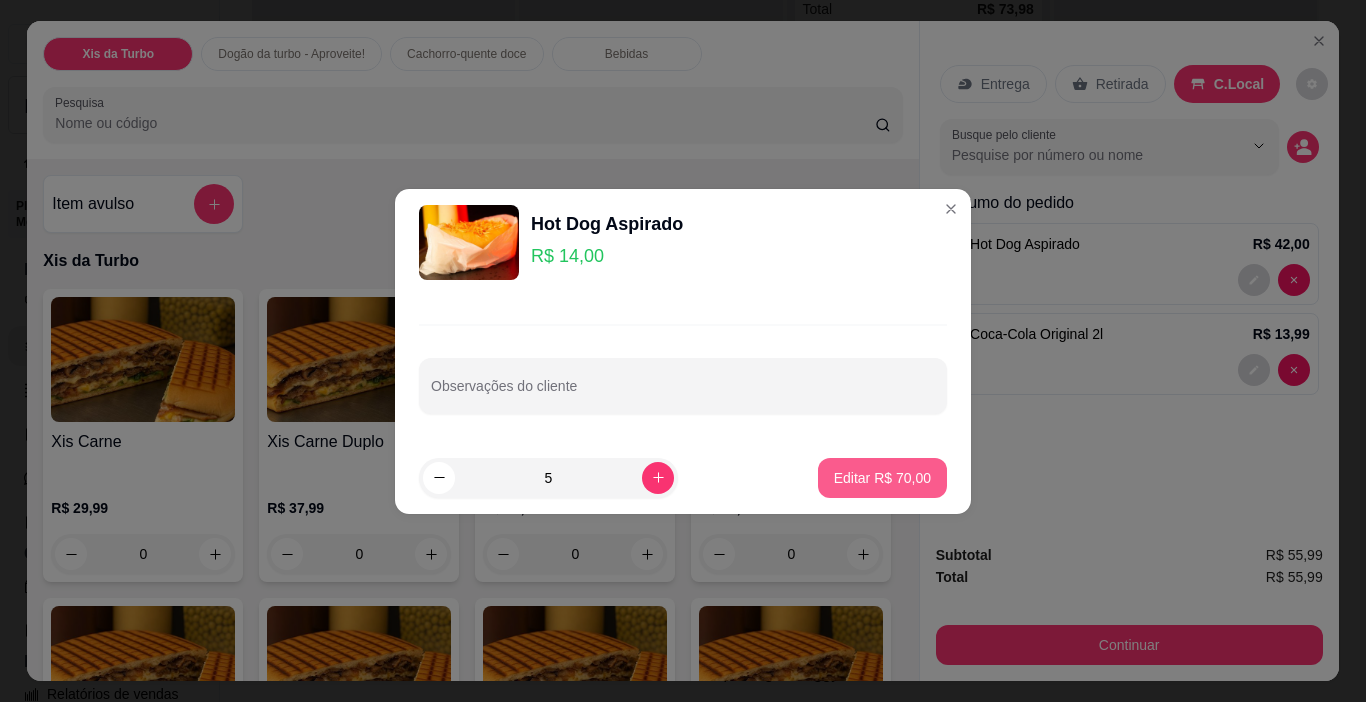 click on "Editar   R$ 70,00" at bounding box center (882, 478) 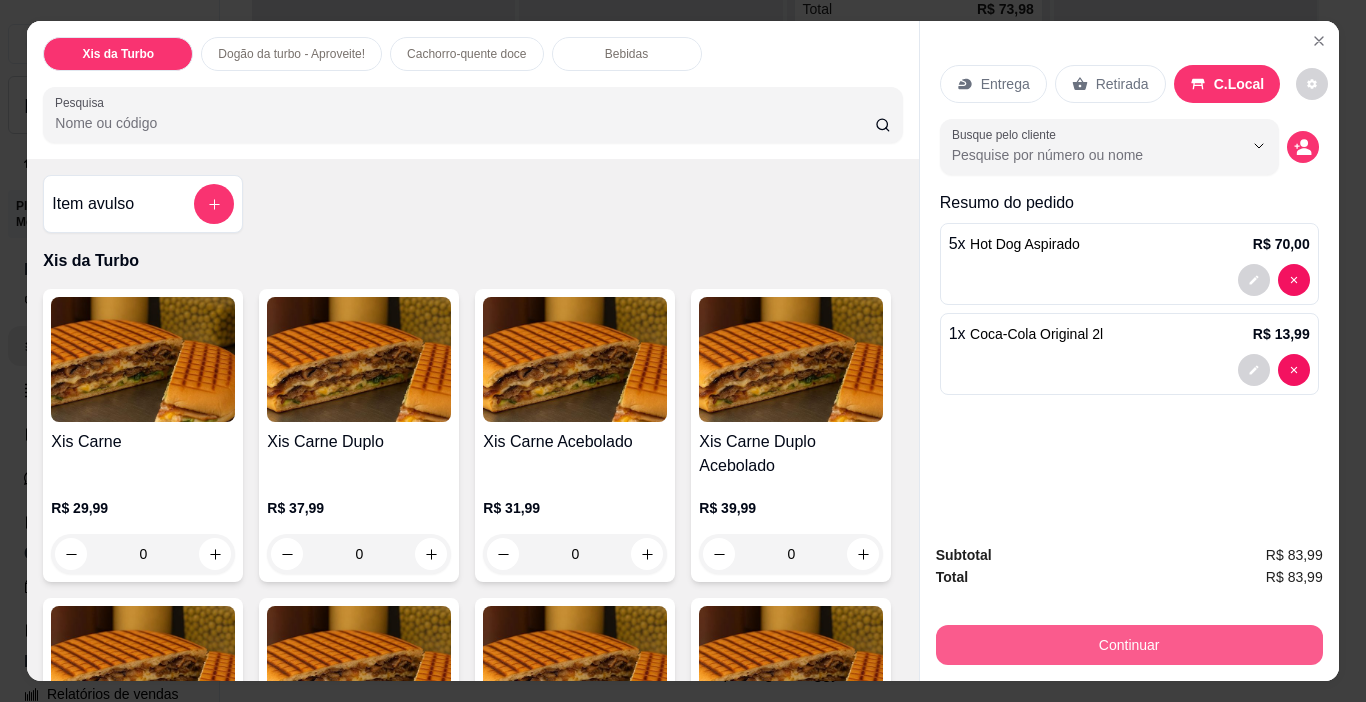 click on "Continuar" at bounding box center (1129, 645) 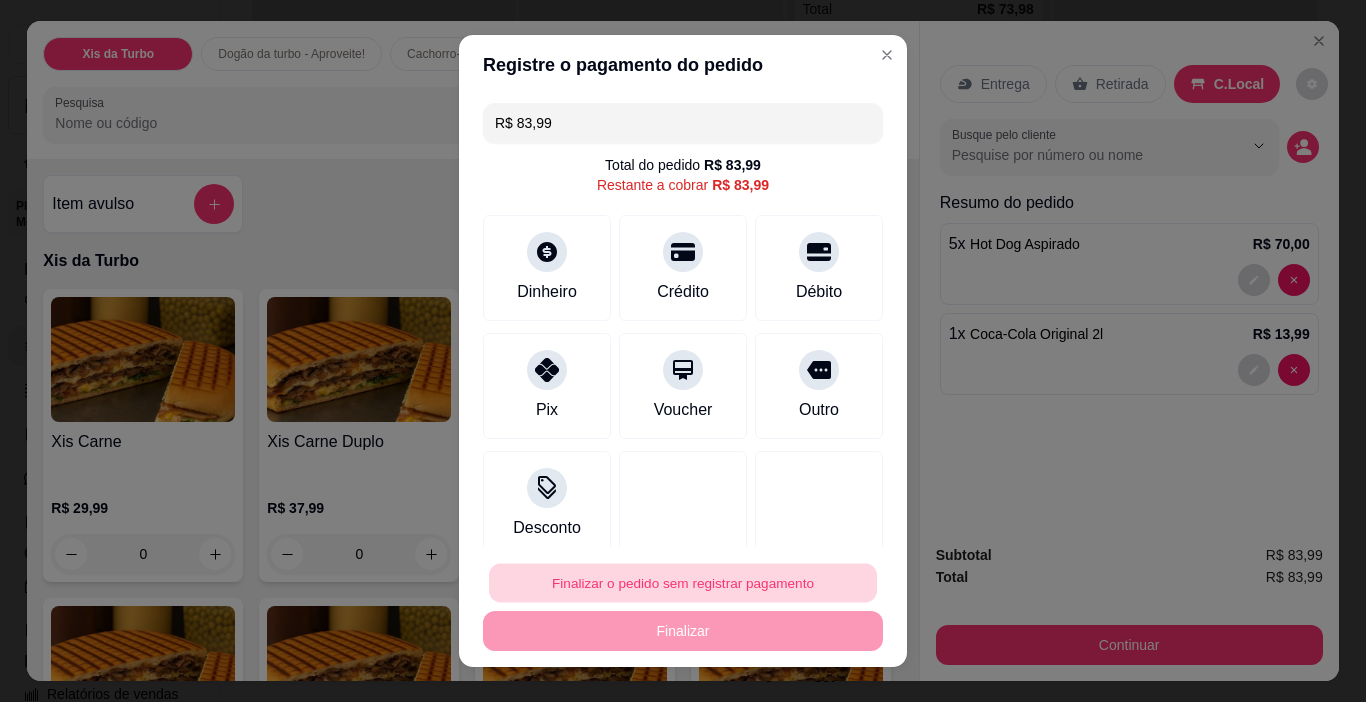 click on "Finalizar o pedido sem registrar pagamento" at bounding box center [683, 583] 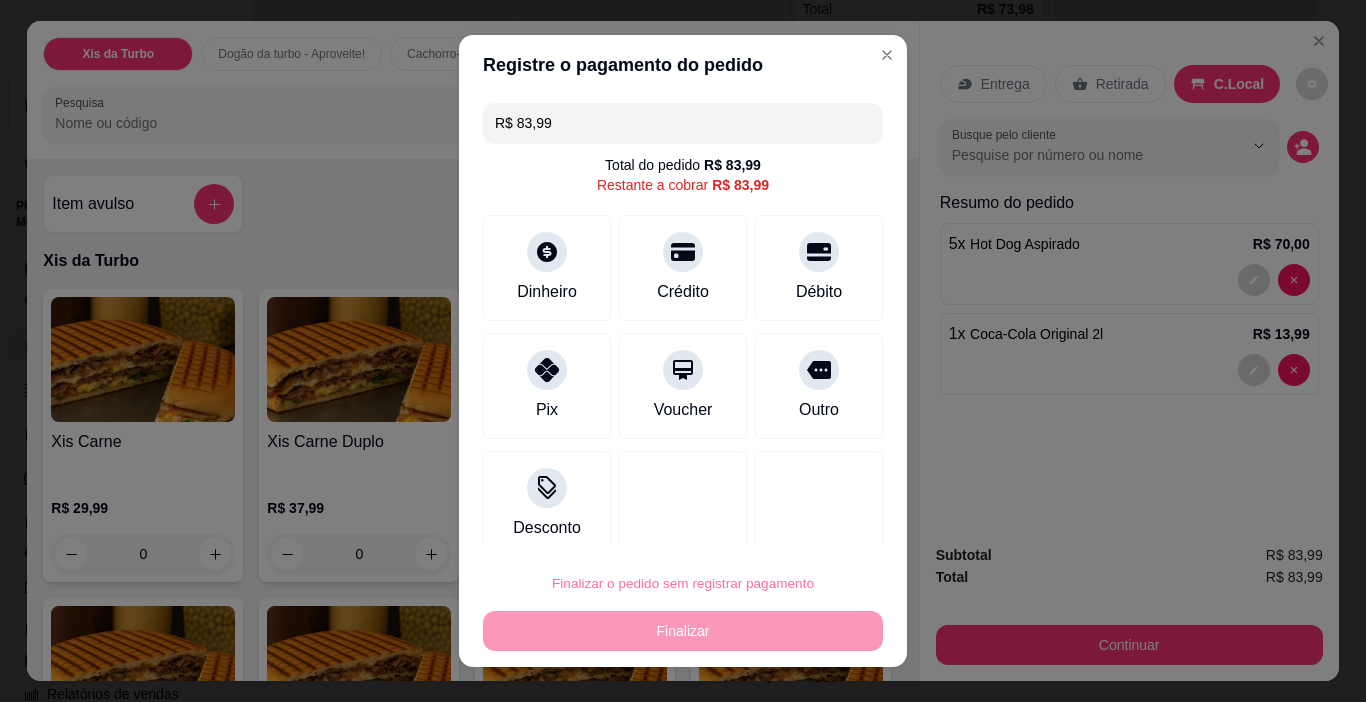 click on "Confirmar" at bounding box center (796, 526) 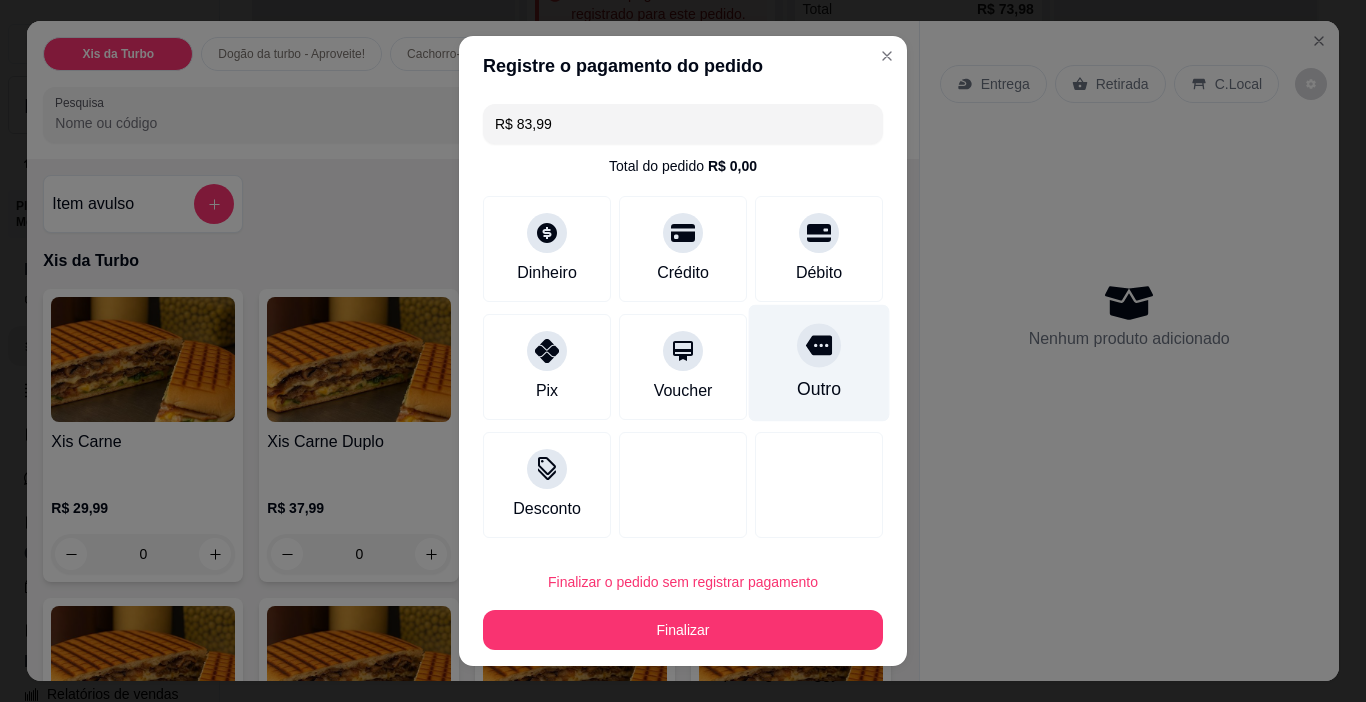 type on "0" 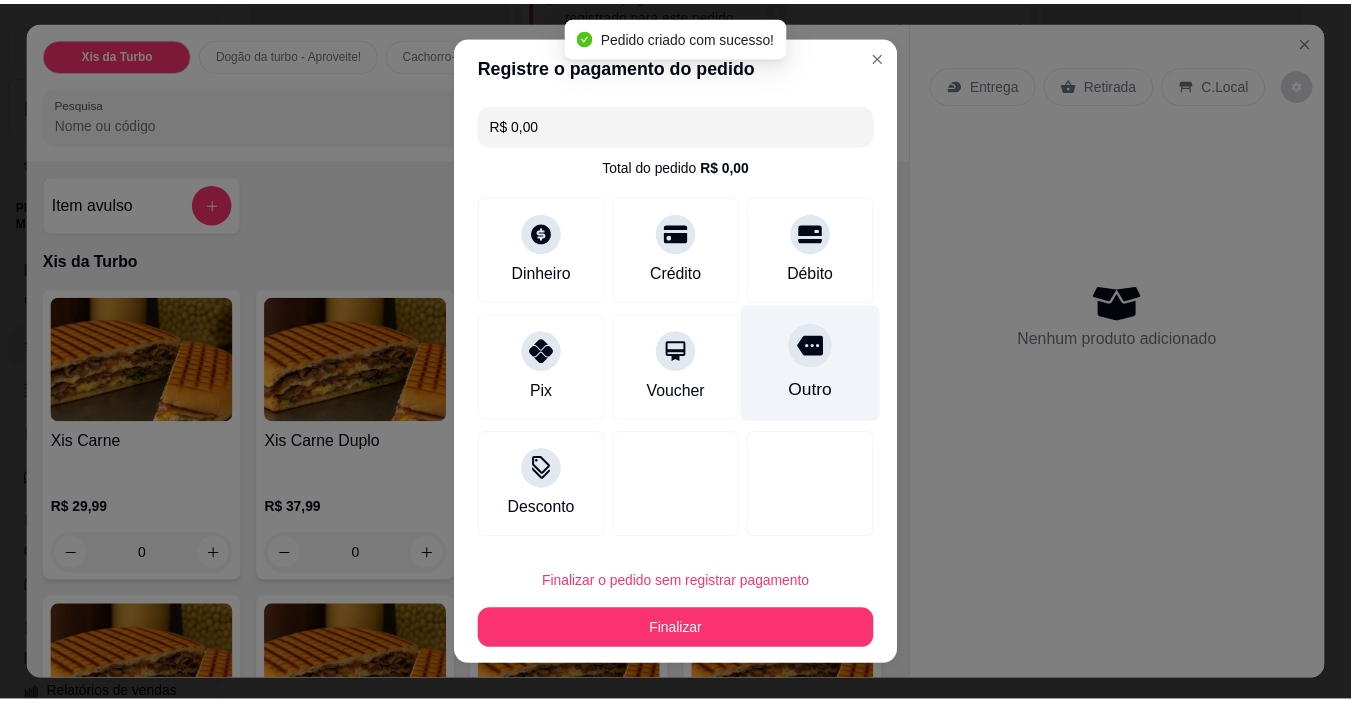 scroll, scrollTop: 0, scrollLeft: 0, axis: both 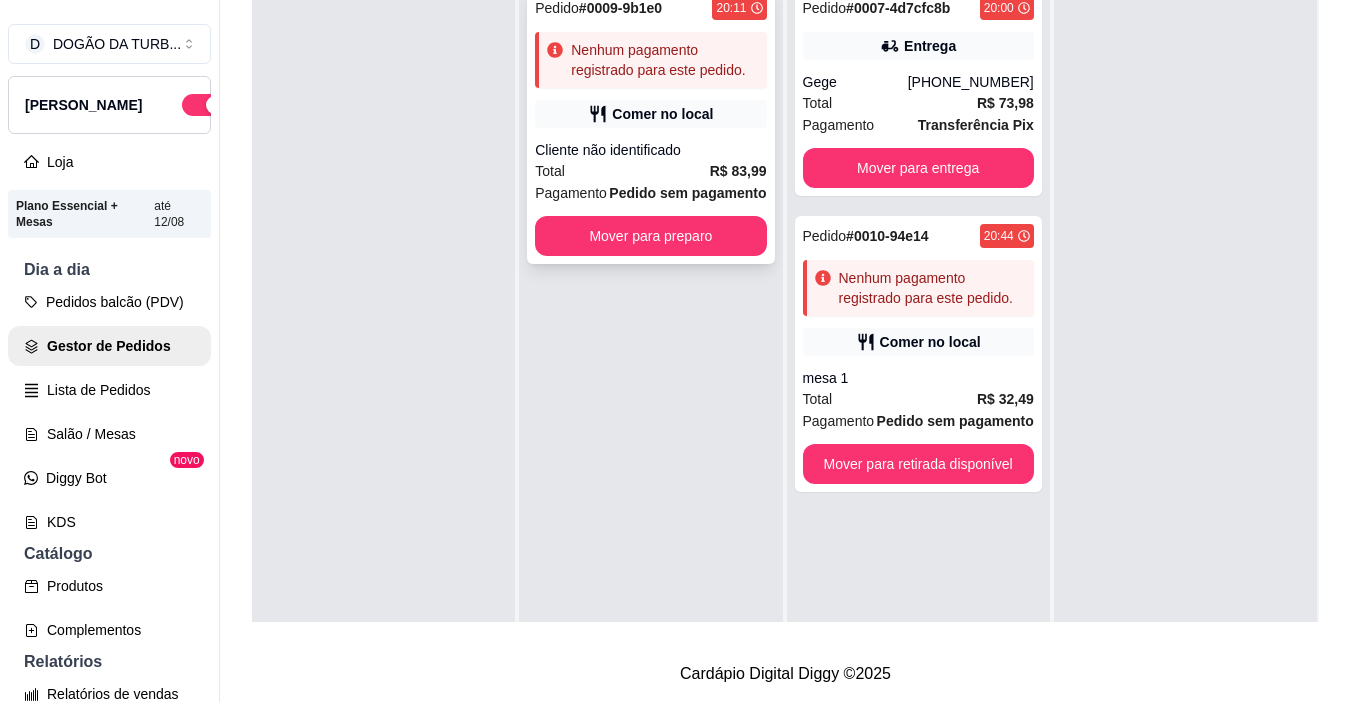 click on "Cliente não identificado" at bounding box center (650, 150) 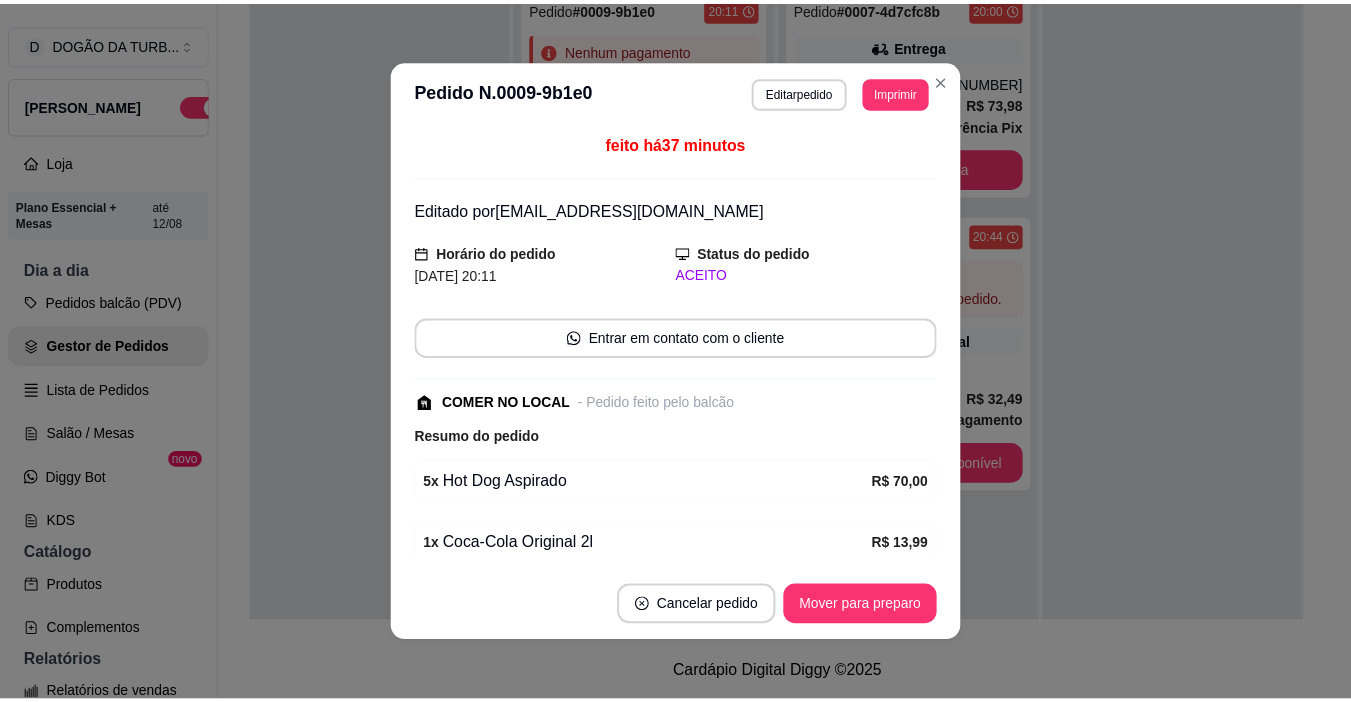 scroll, scrollTop: 149, scrollLeft: 0, axis: vertical 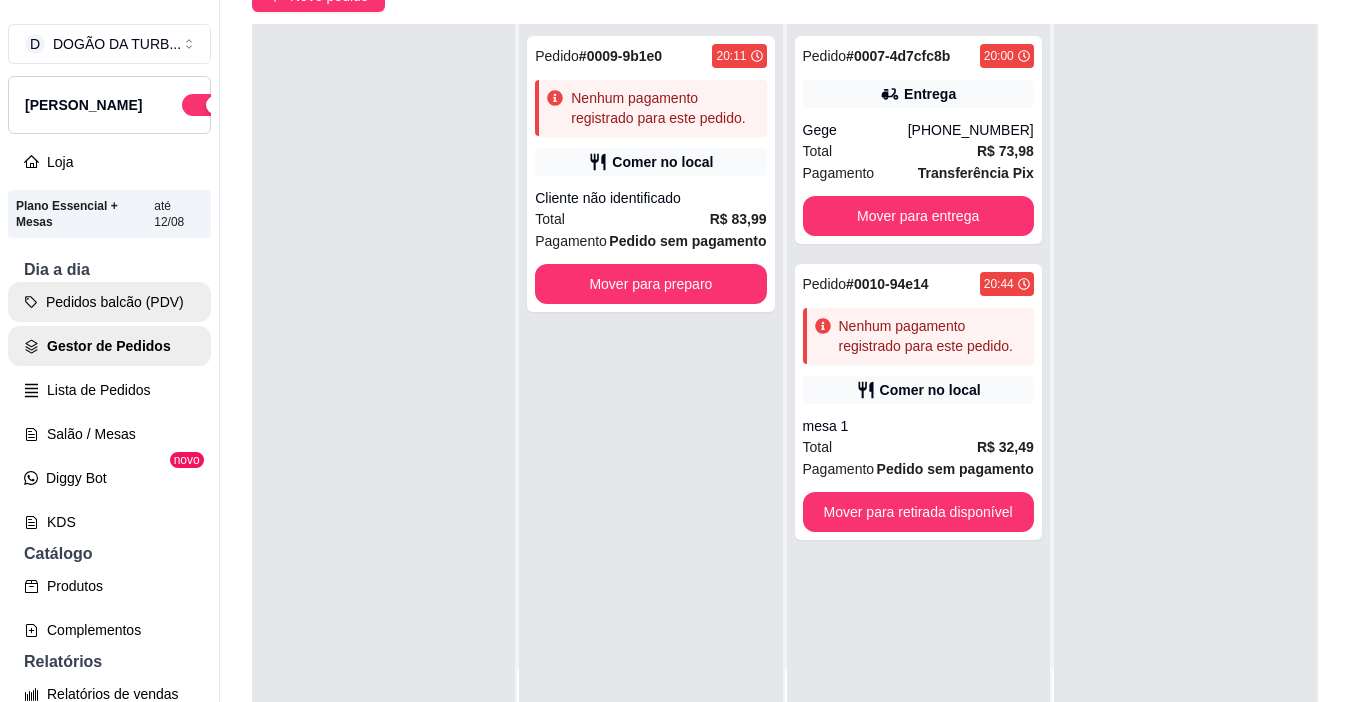 click on "Pedidos balcão (PDV)" at bounding box center [109, 302] 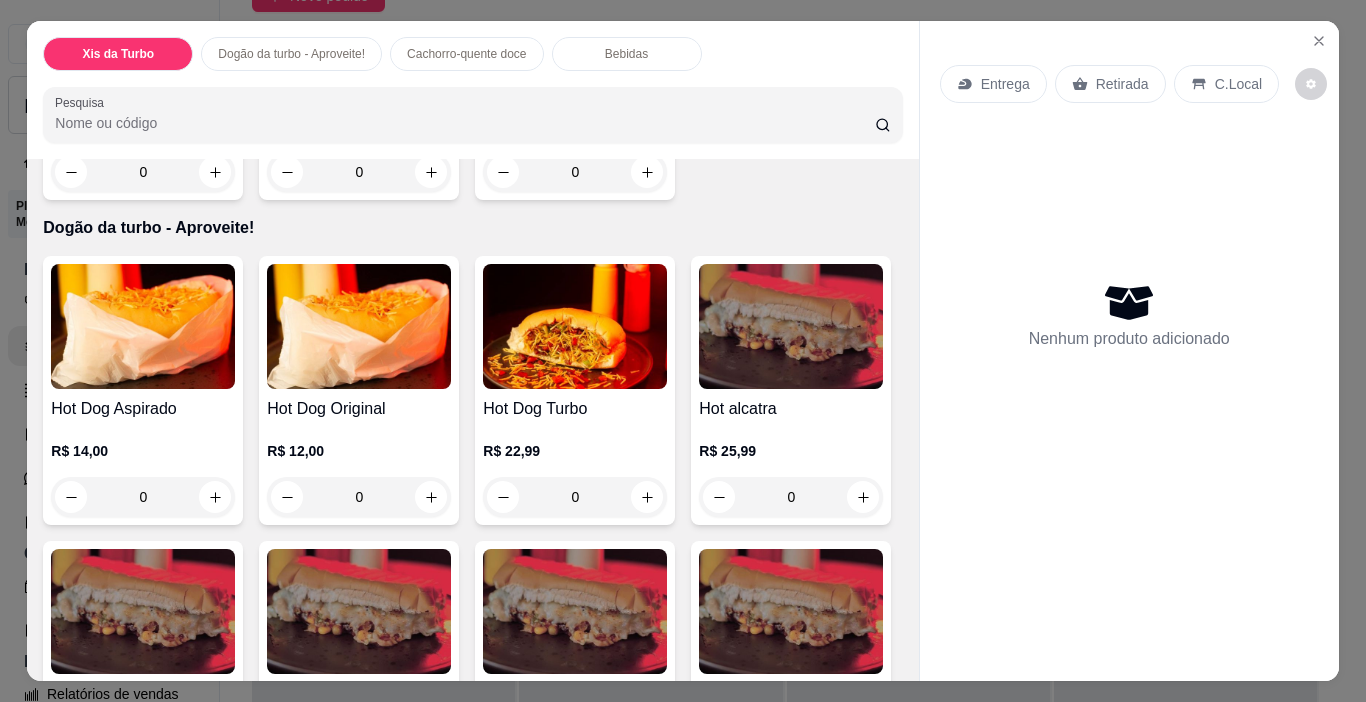 scroll, scrollTop: 1200, scrollLeft: 0, axis: vertical 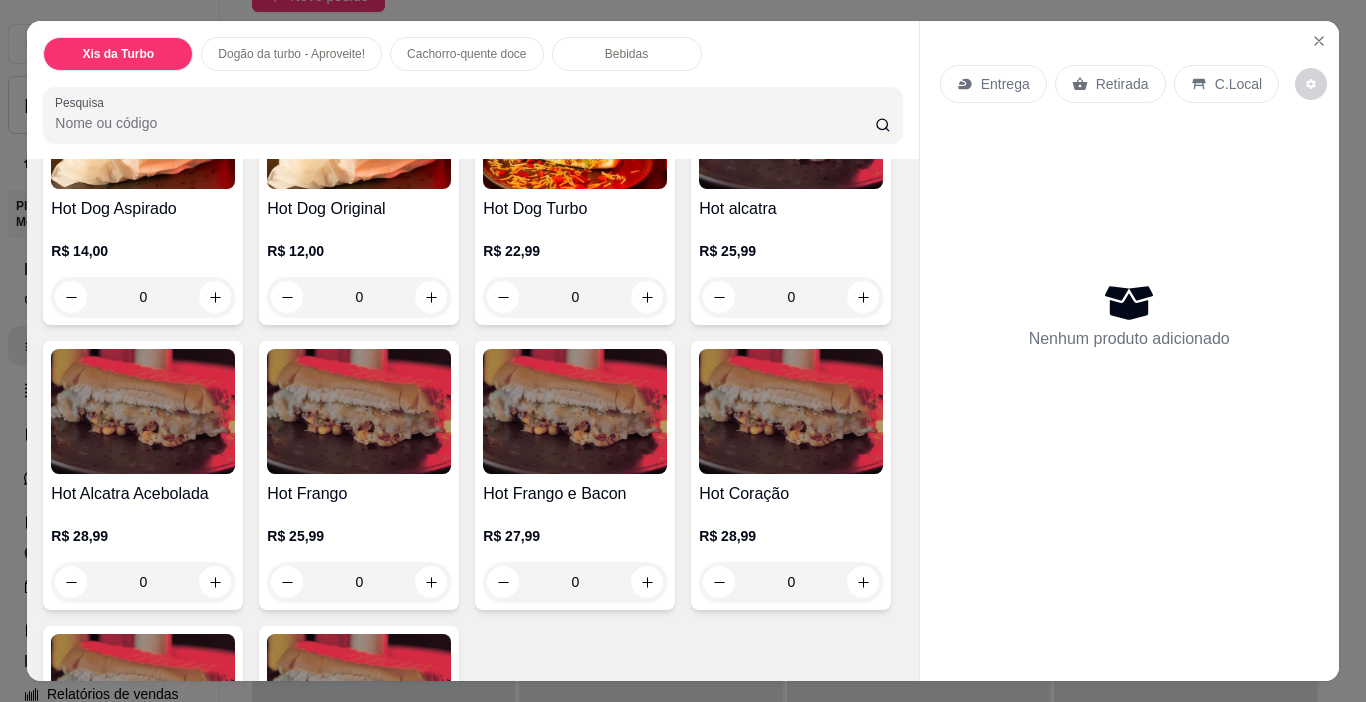 click at bounding box center [575, 126] 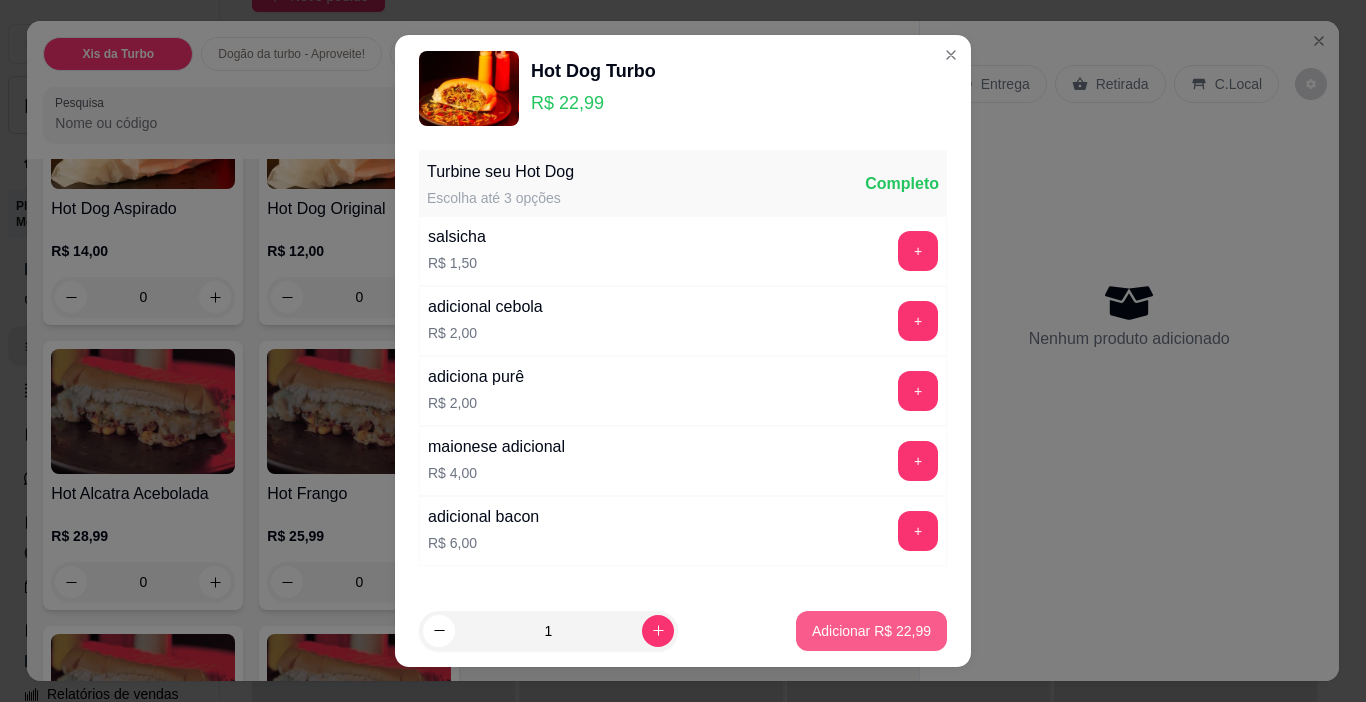 click on "Adicionar   R$ 22,99" at bounding box center [871, 631] 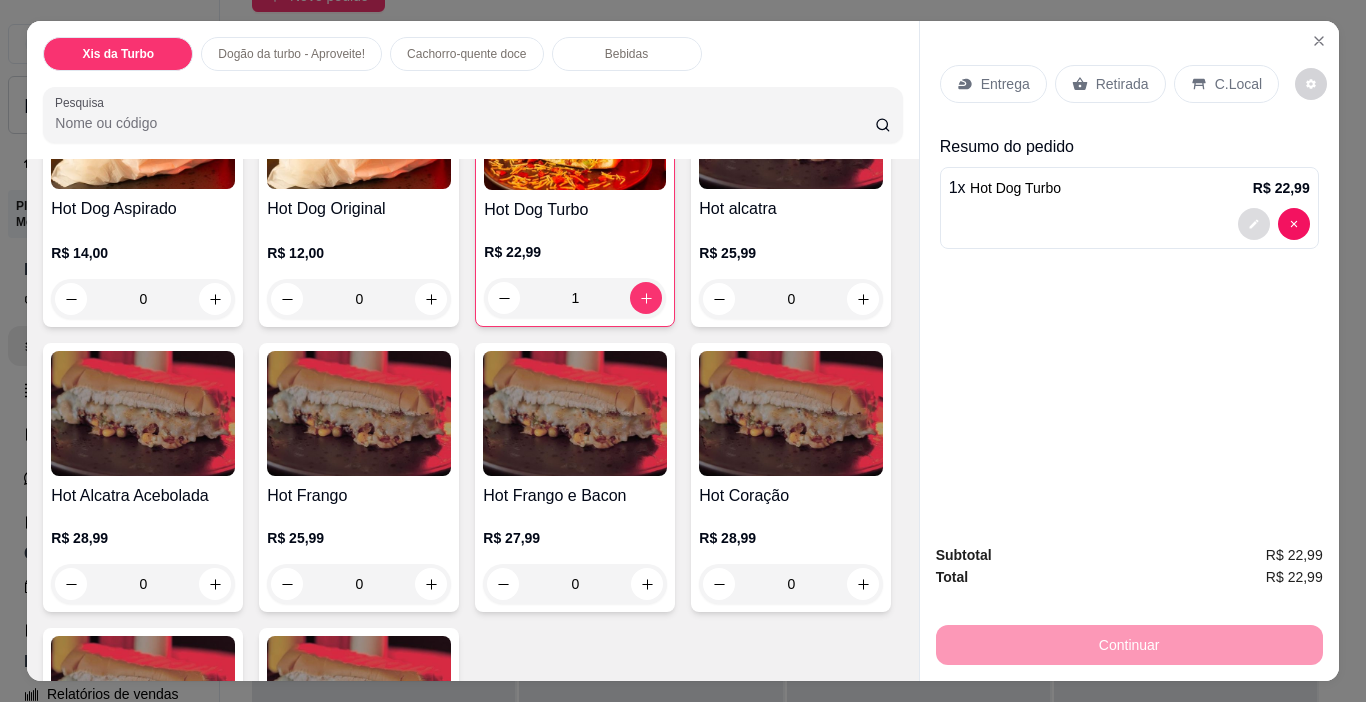 click at bounding box center (1254, 224) 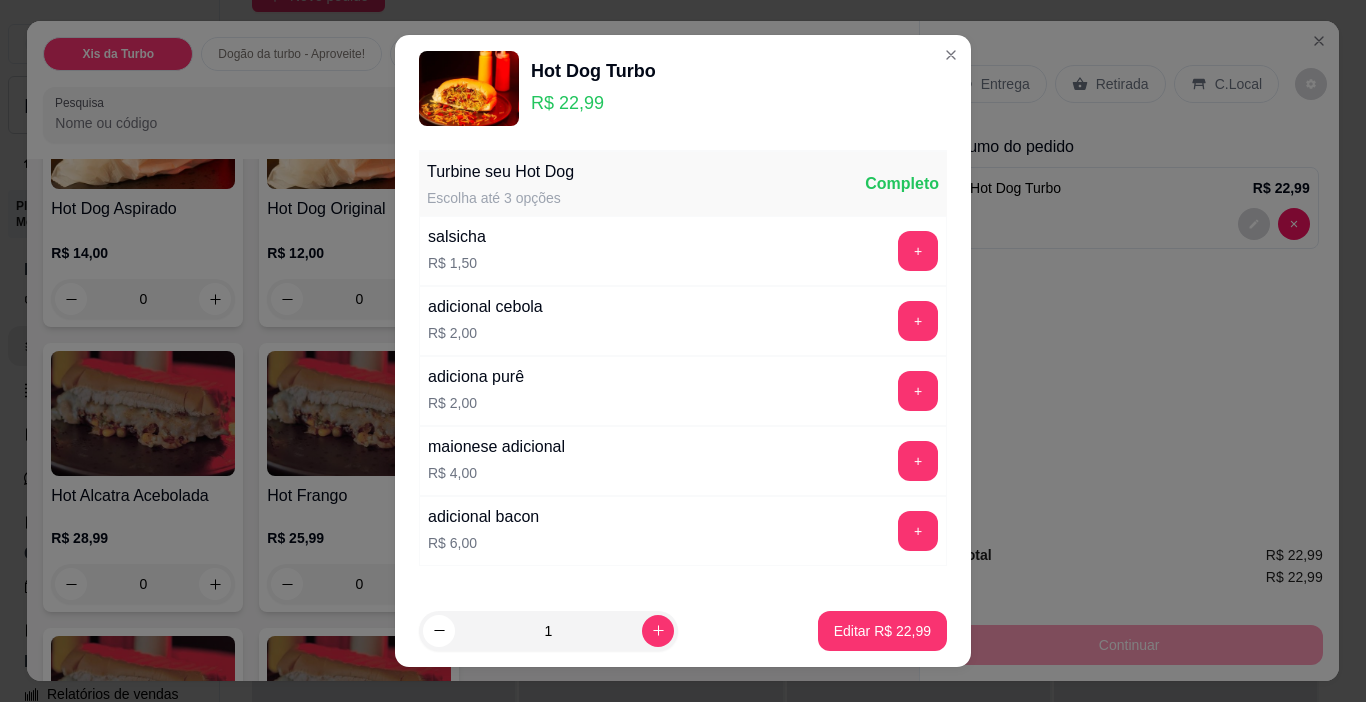 scroll, scrollTop: 121, scrollLeft: 0, axis: vertical 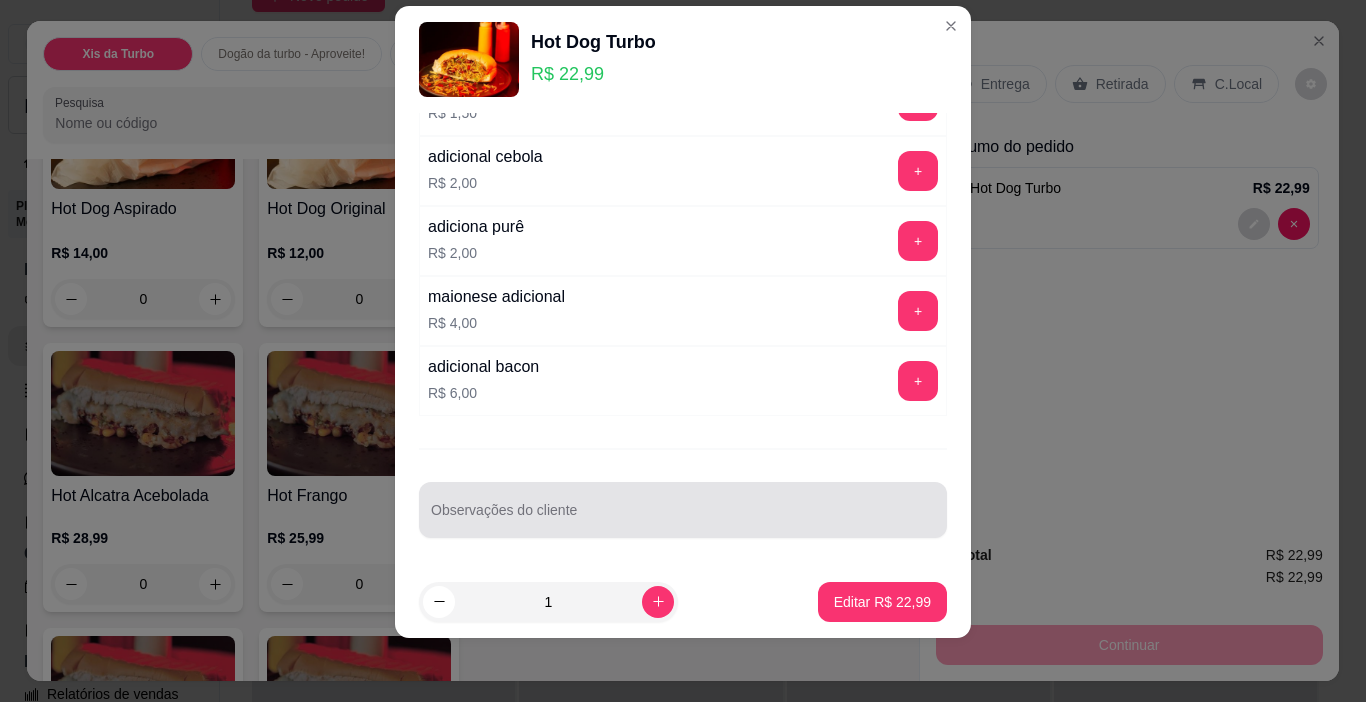 click at bounding box center [683, 510] 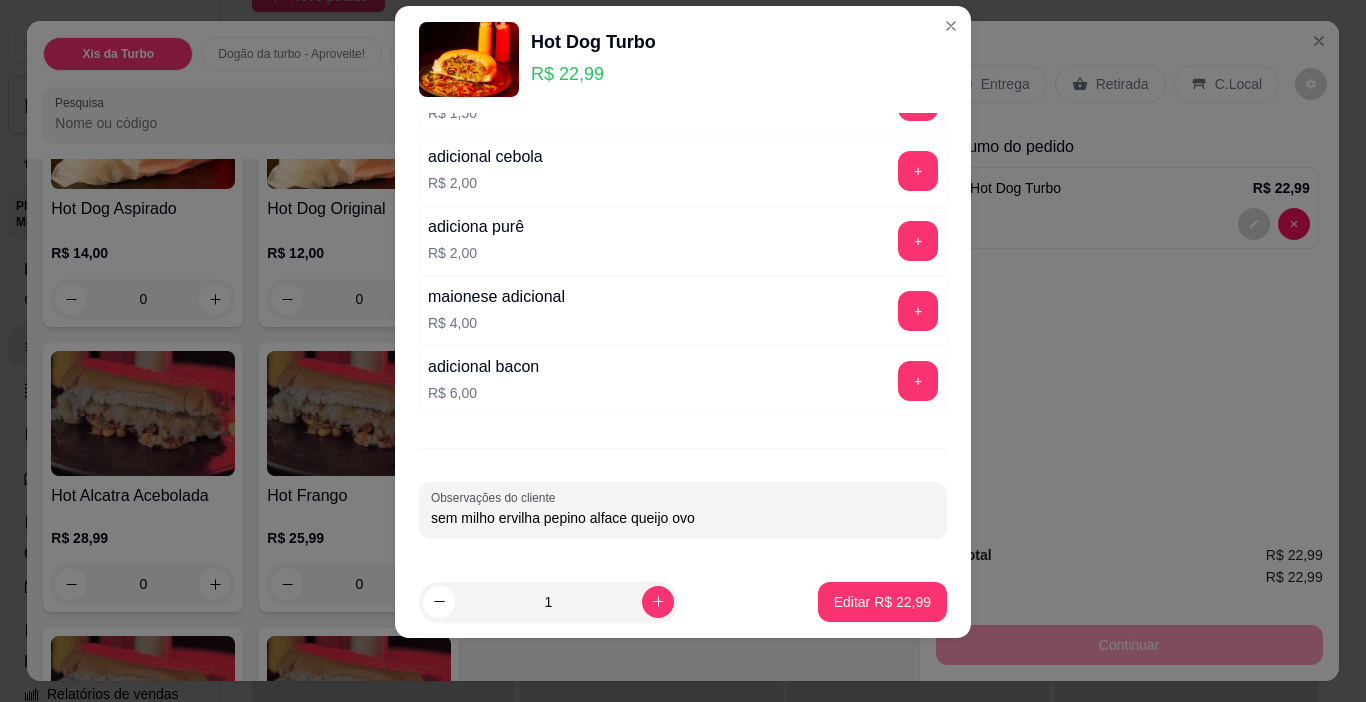 type on "sem milho ervilha pepino alface queijo ovo" 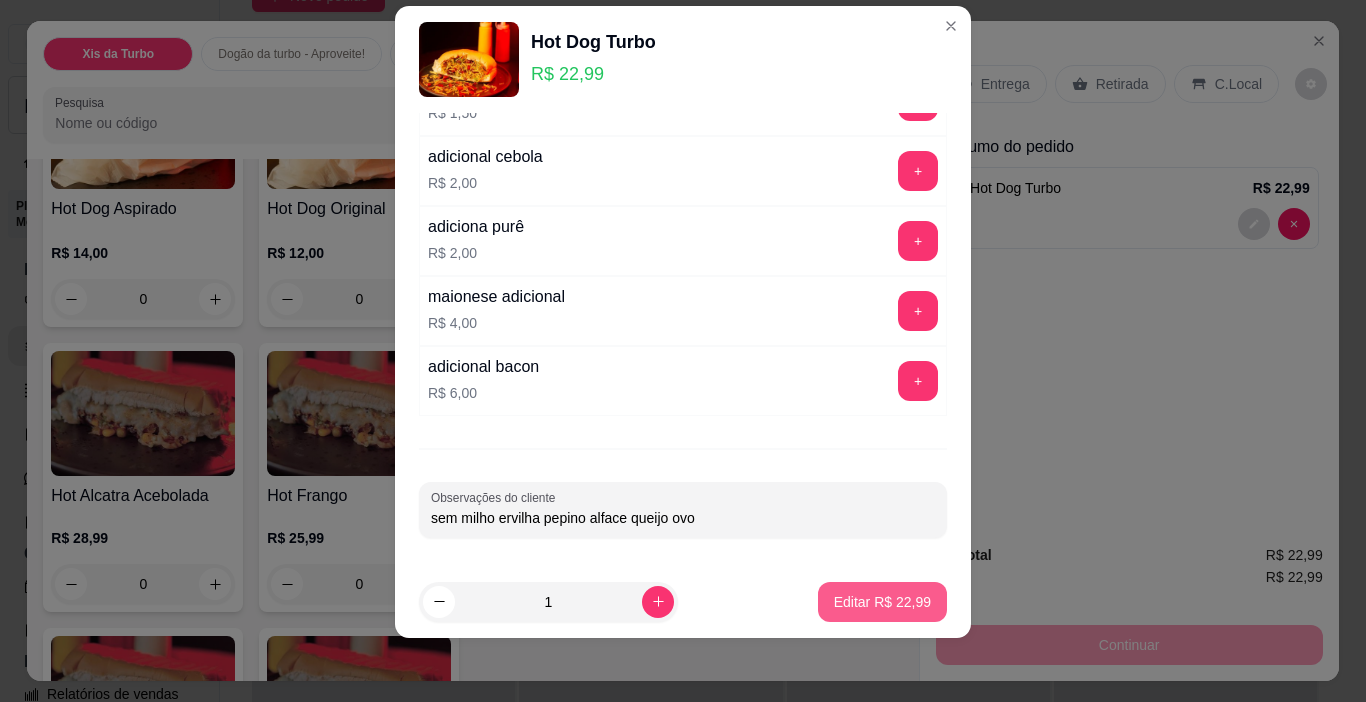 click on "Editar   R$ 22,99" at bounding box center (882, 602) 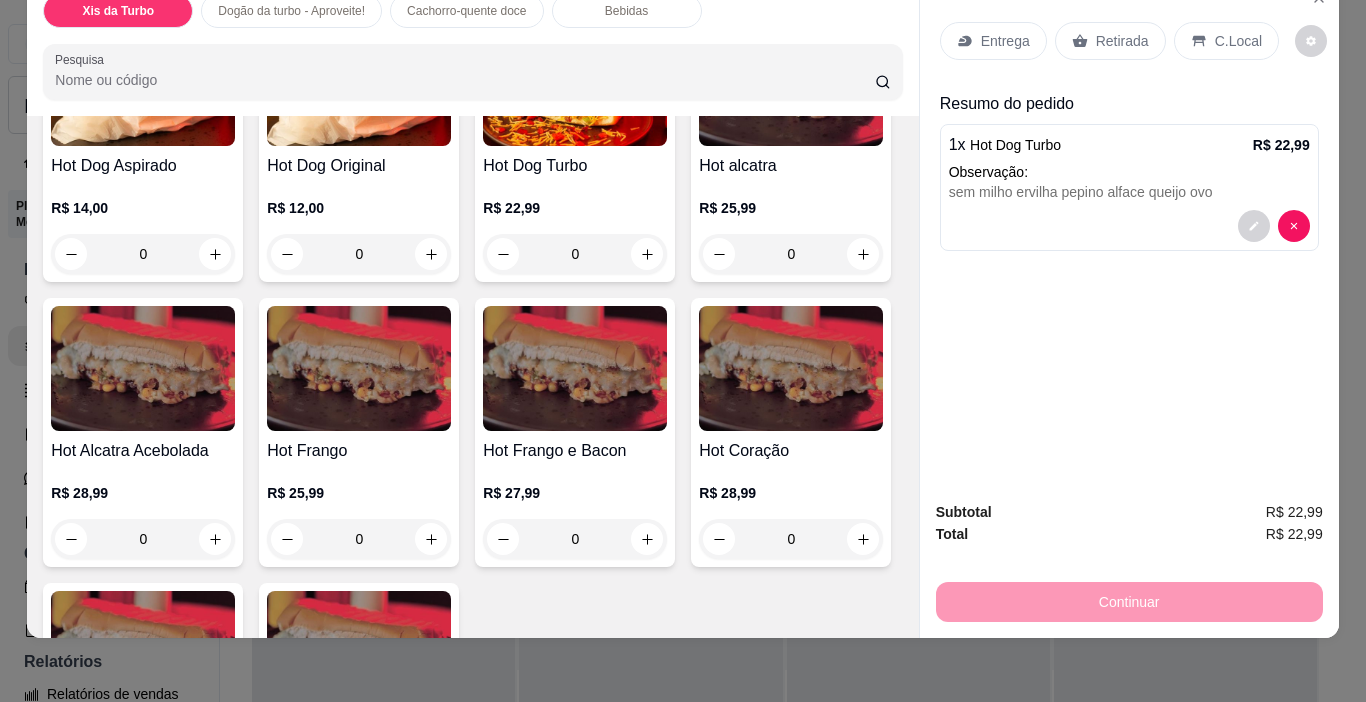 scroll, scrollTop: 0, scrollLeft: 0, axis: both 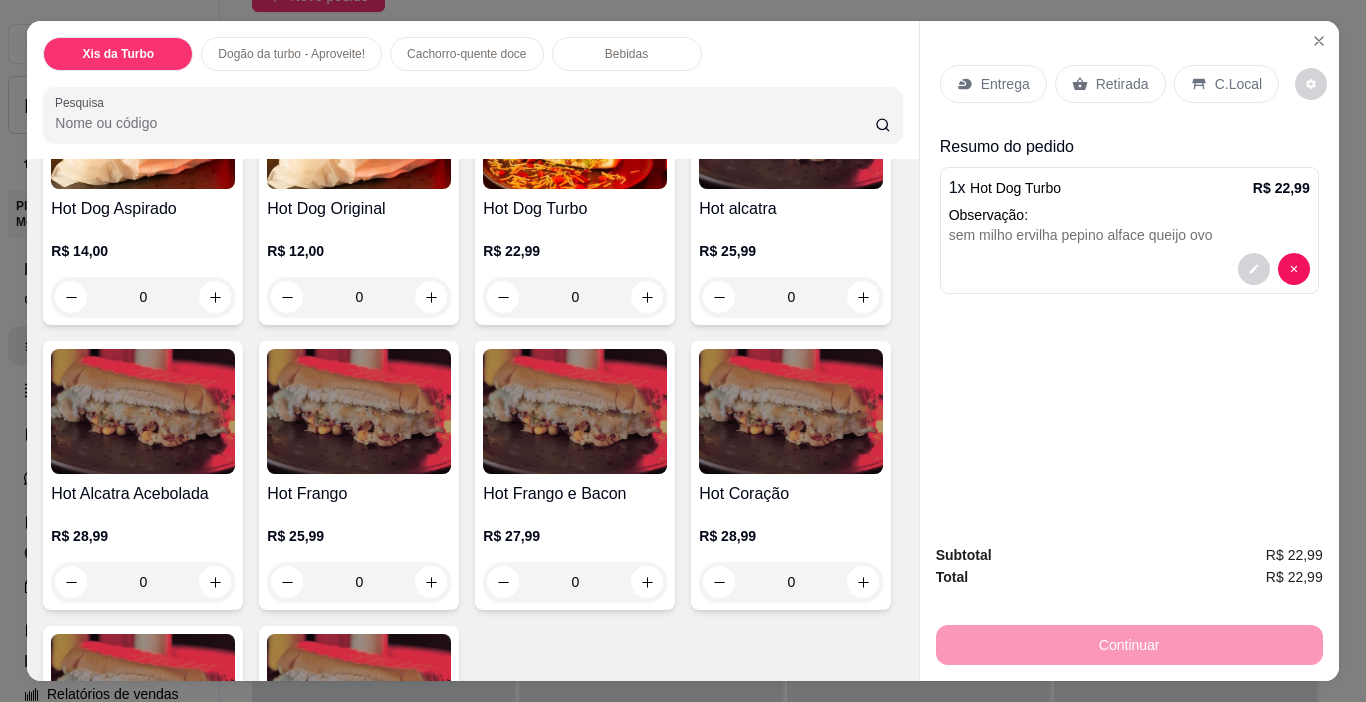 click on "Retirada" at bounding box center (1122, 84) 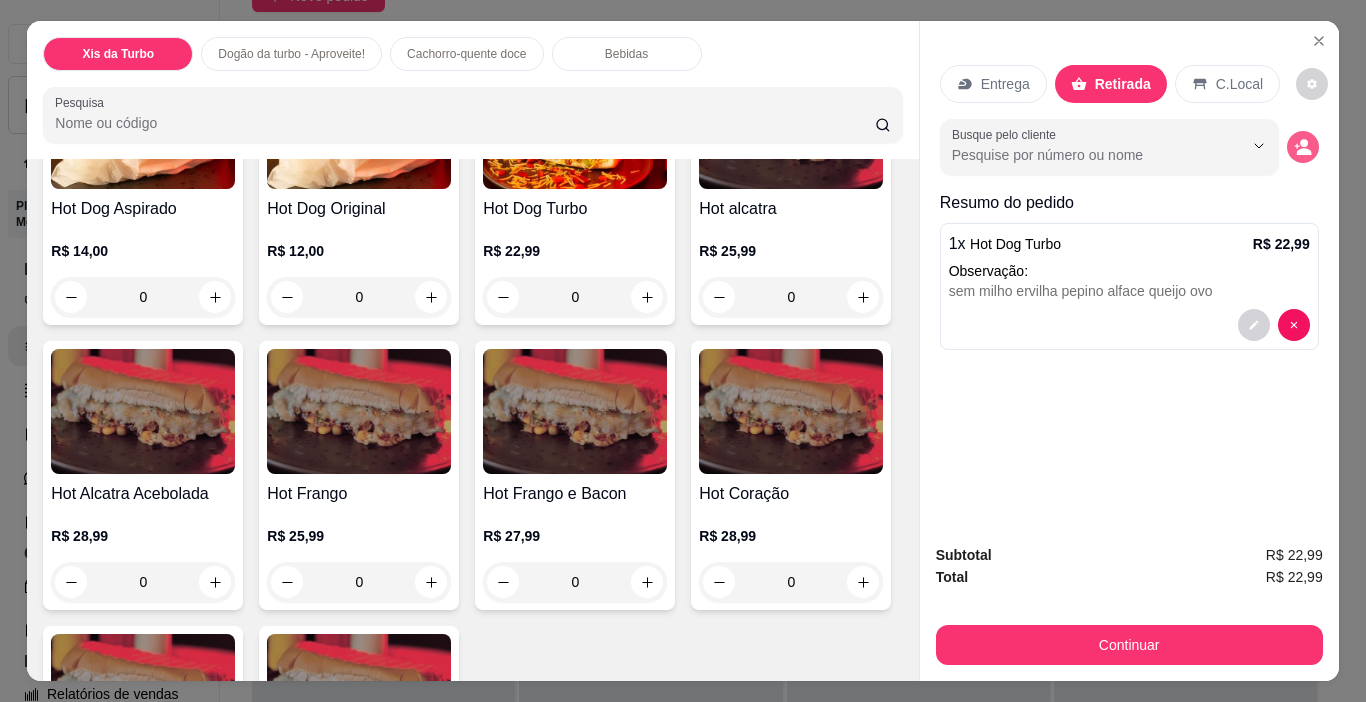 click 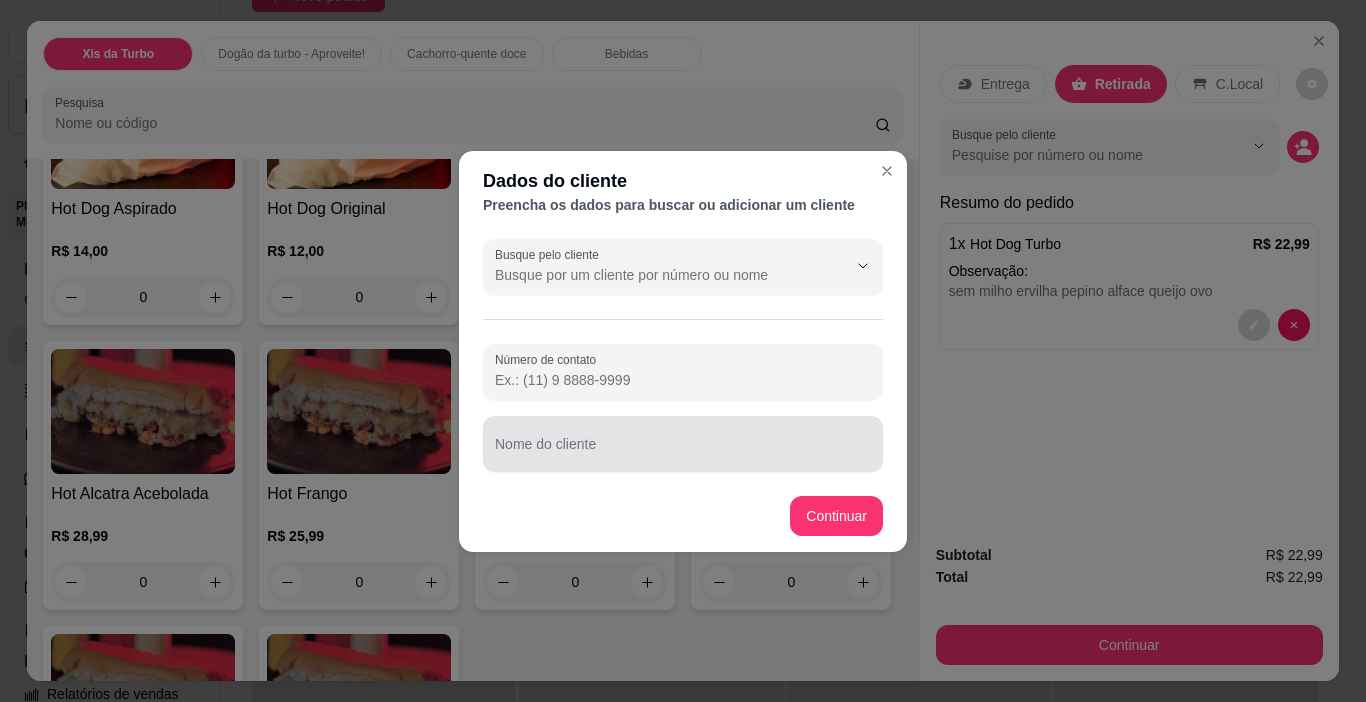 click on "Nome do cliente" at bounding box center [683, 452] 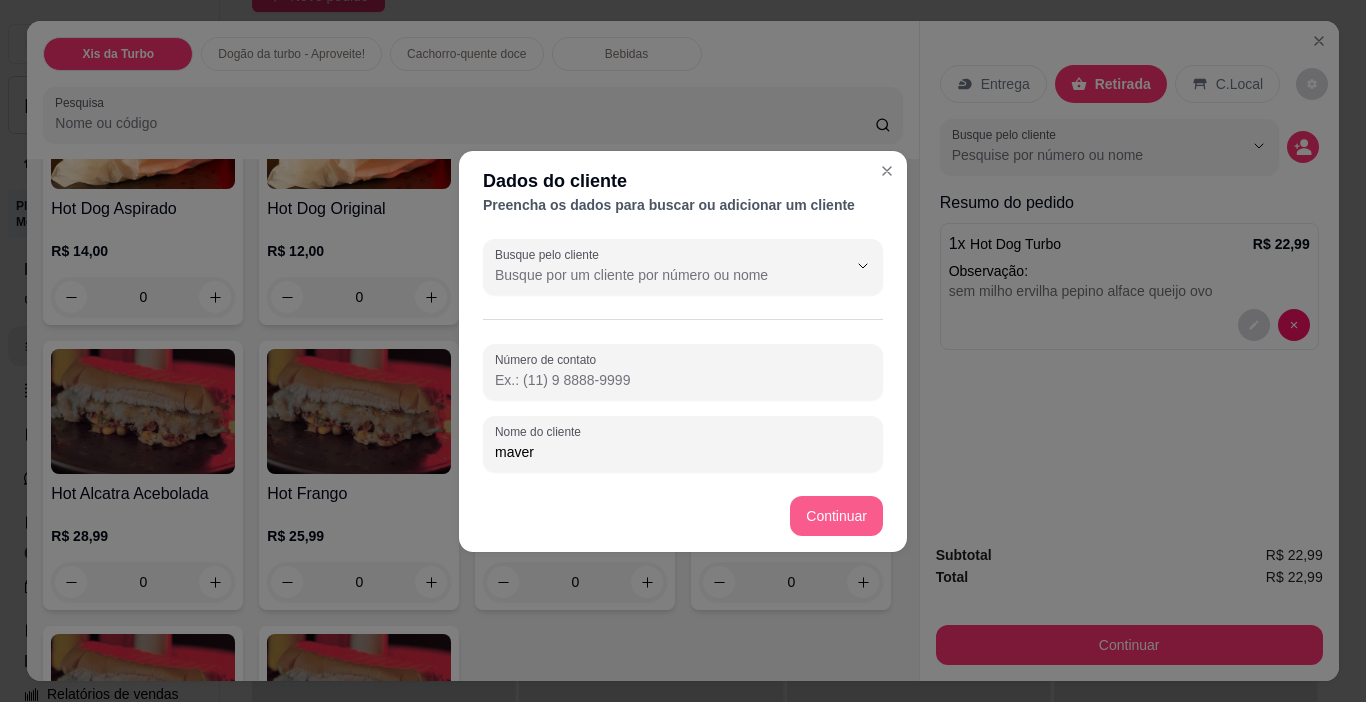 type on "maver" 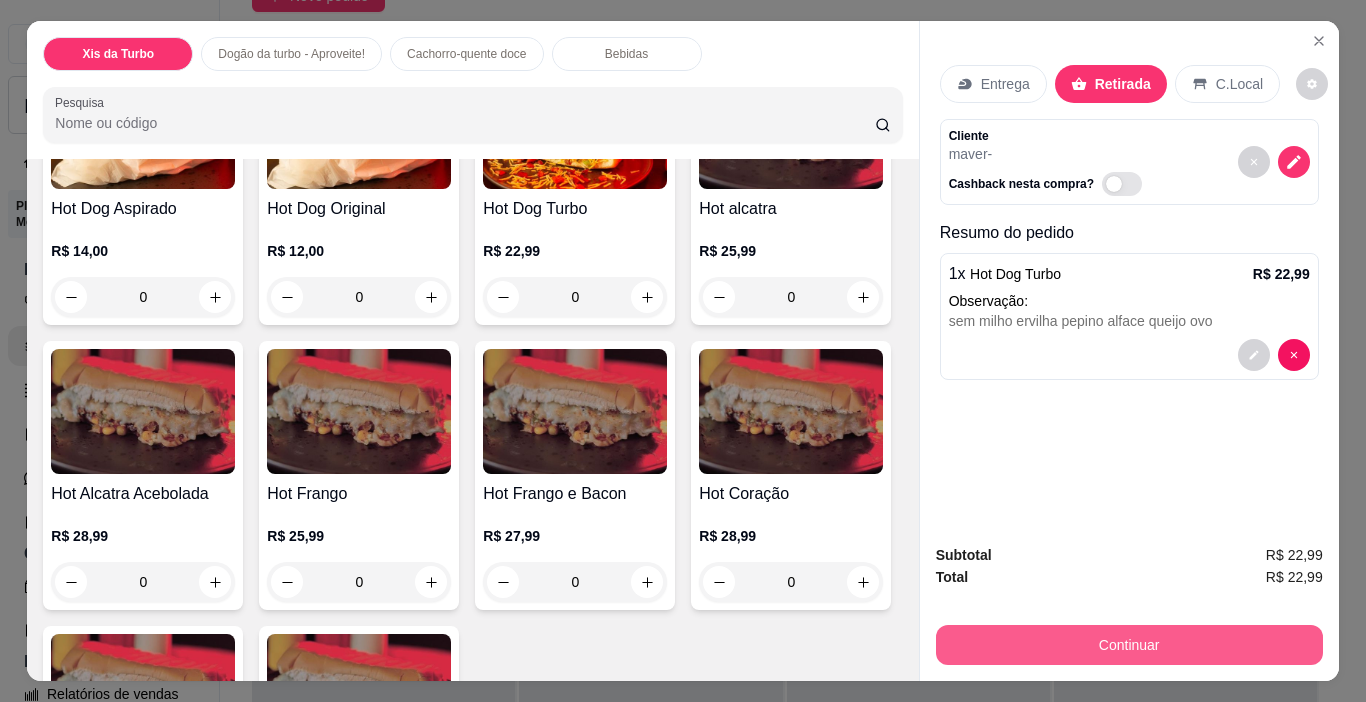 click on "Continuar" at bounding box center [1129, 645] 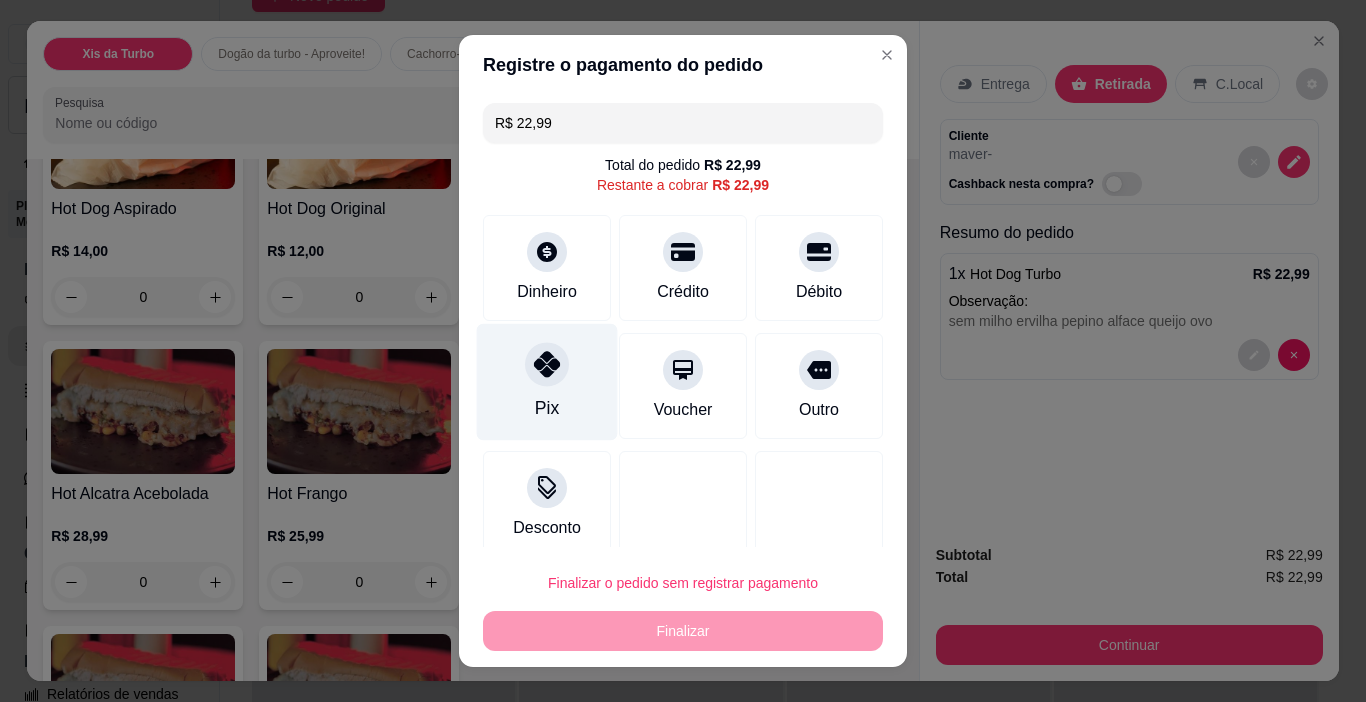 click 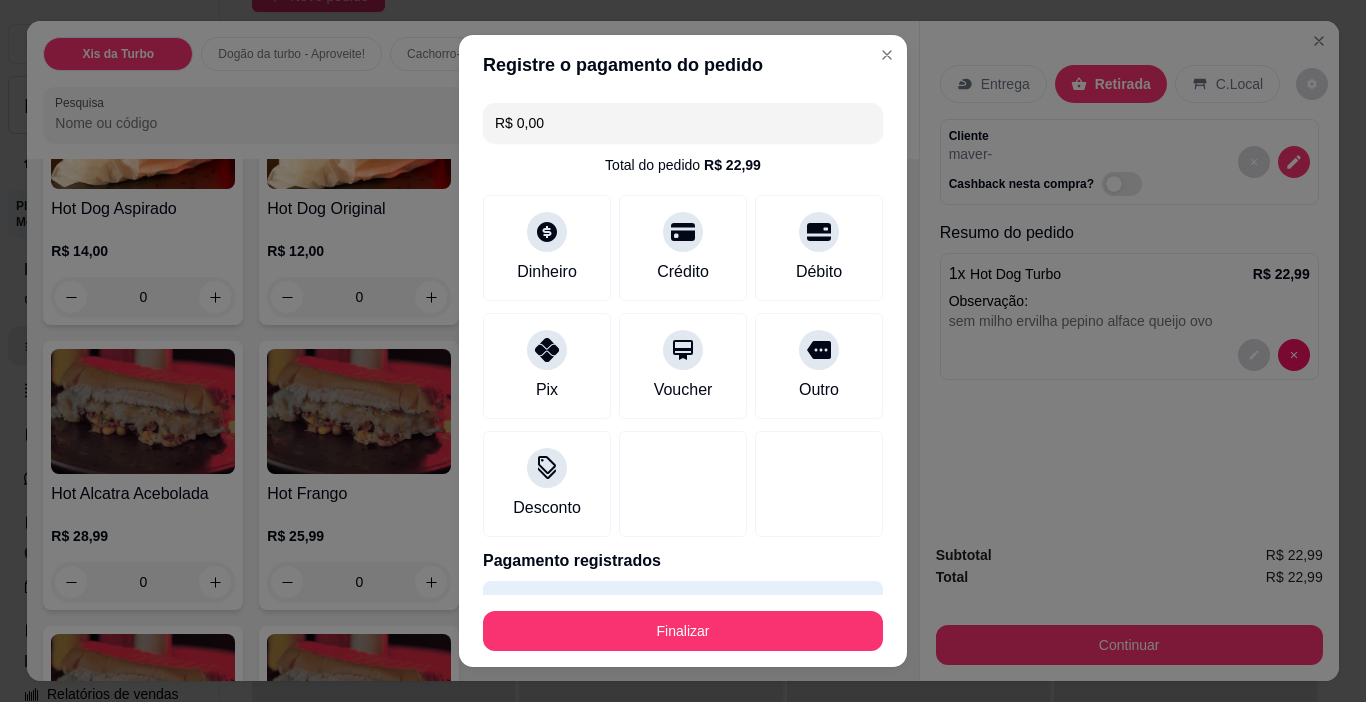 scroll, scrollTop: 54, scrollLeft: 0, axis: vertical 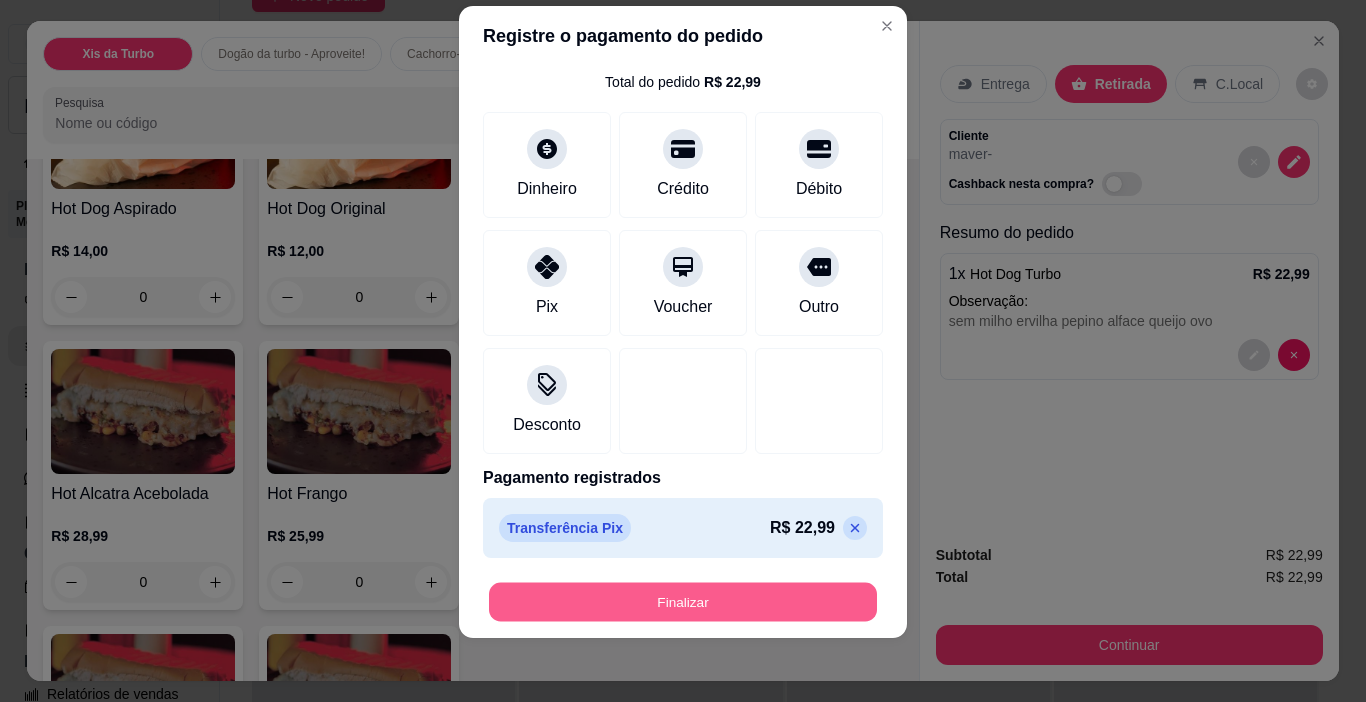 click on "Finalizar" at bounding box center [683, 602] 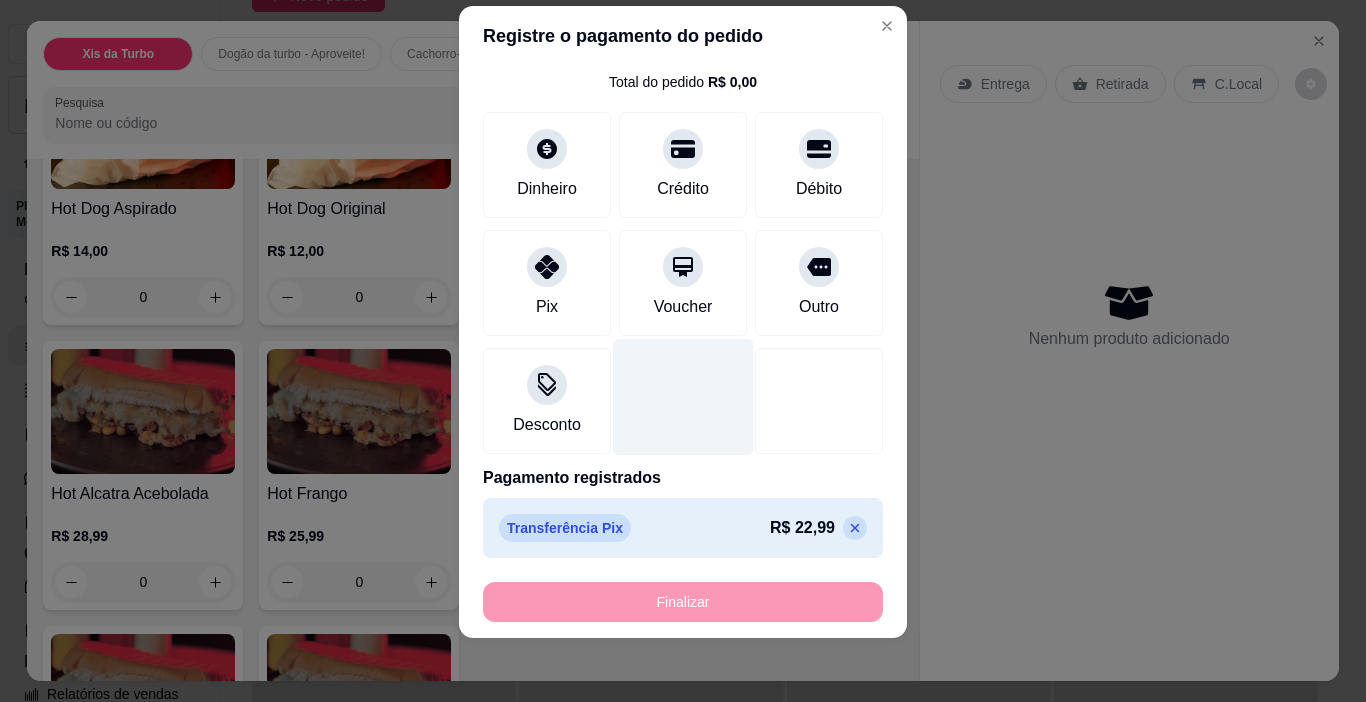 type on "-R$ 22,99" 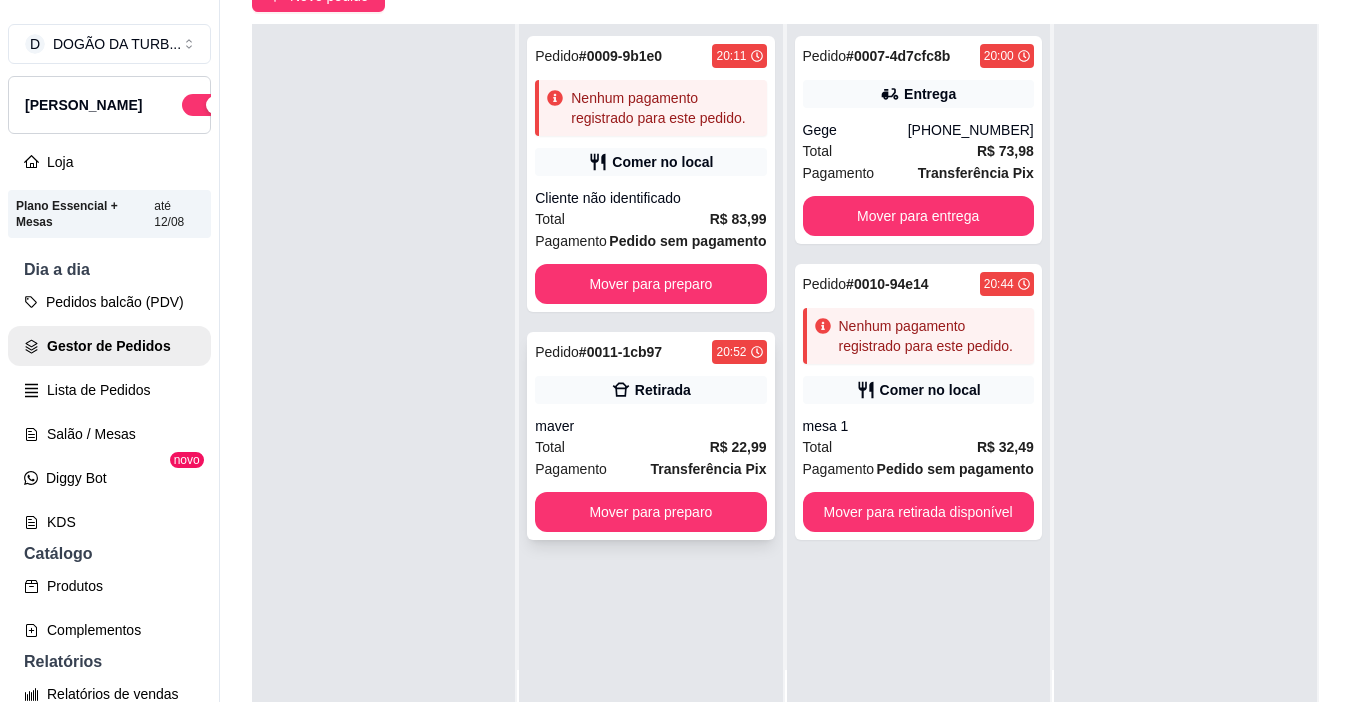 scroll, scrollTop: 0, scrollLeft: 0, axis: both 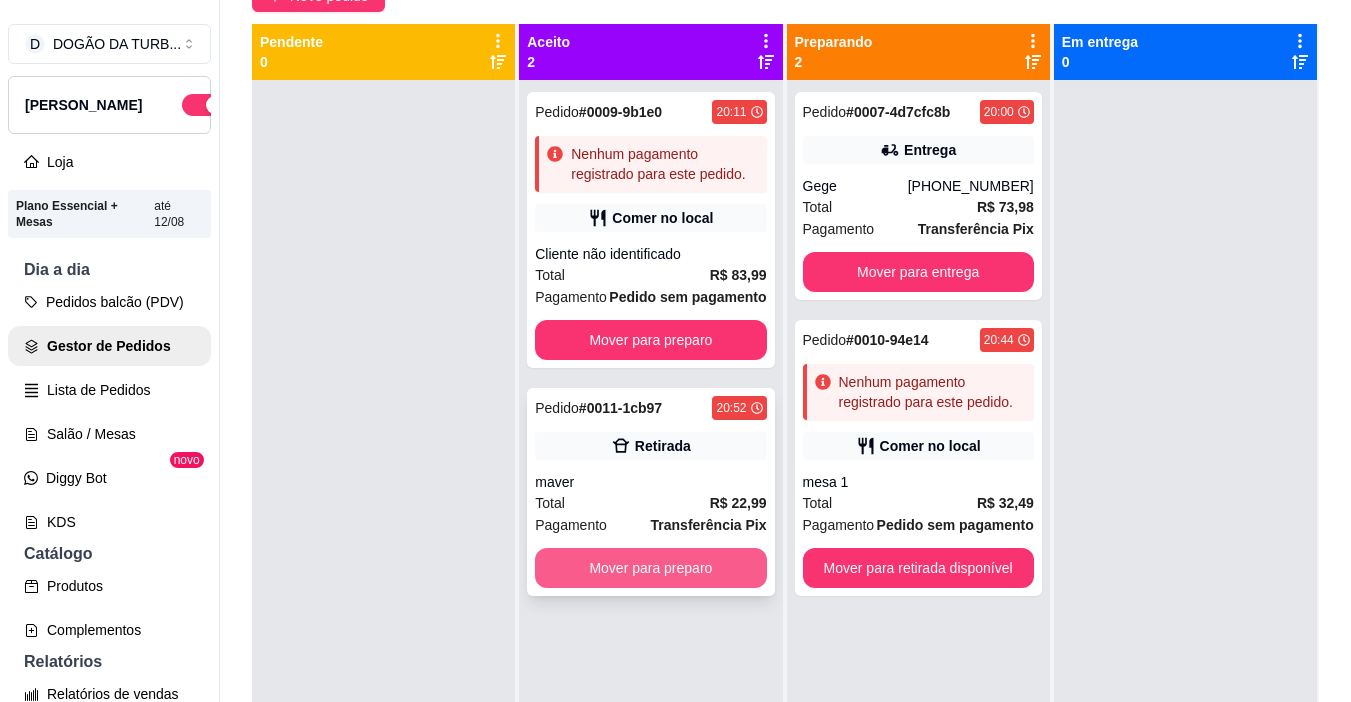 click on "Mover para preparo" at bounding box center (650, 568) 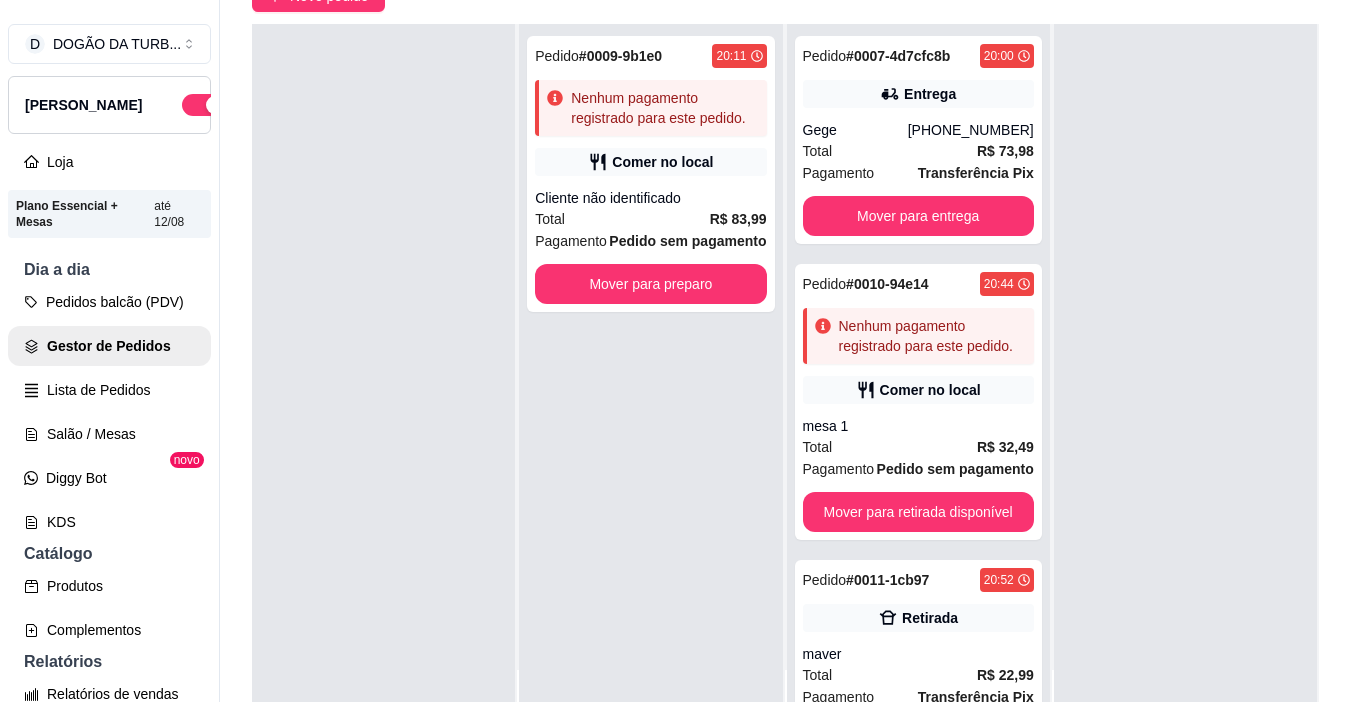 scroll, scrollTop: 0, scrollLeft: 0, axis: both 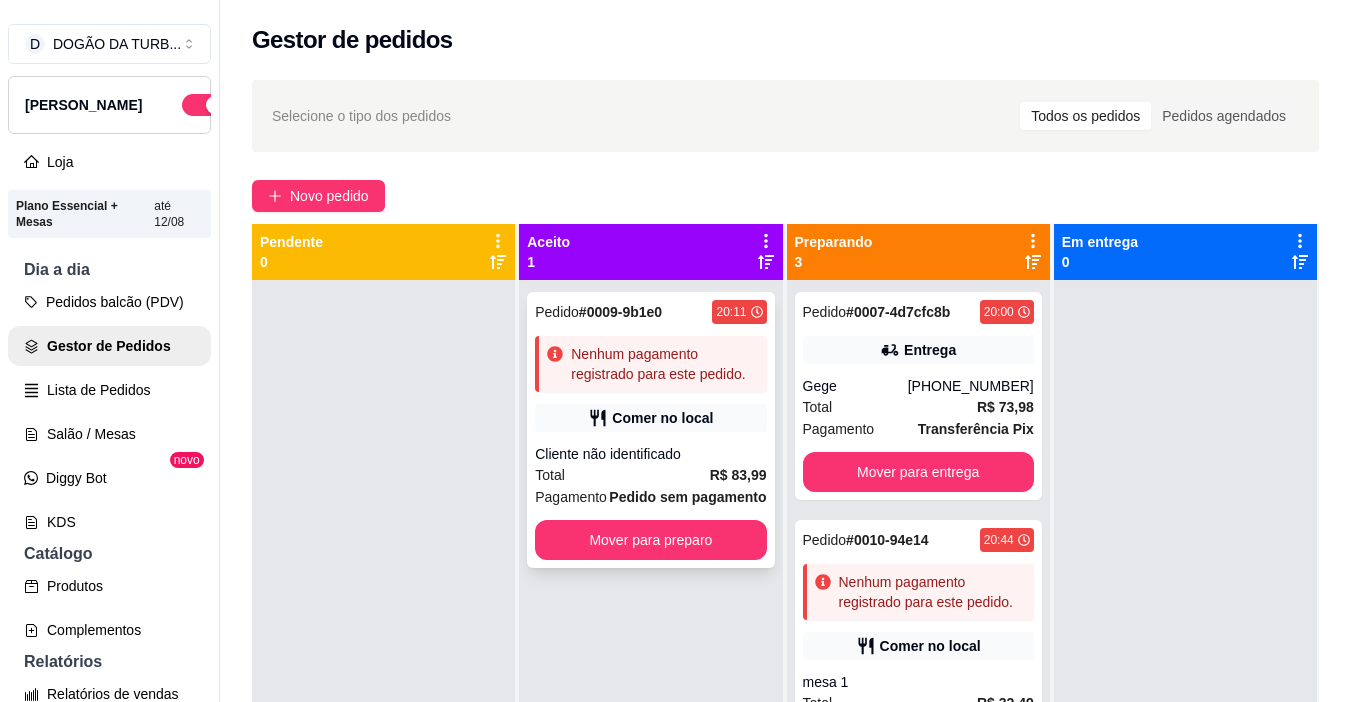 click on "Pedido  # 0009-9b1e0 20:11 Nenhum pagamento registrado para este pedido. Comer no local Cliente não identificado Total R$ 83,99 Pagamento Pedido sem pagamento Mover para preparo" at bounding box center [650, 430] 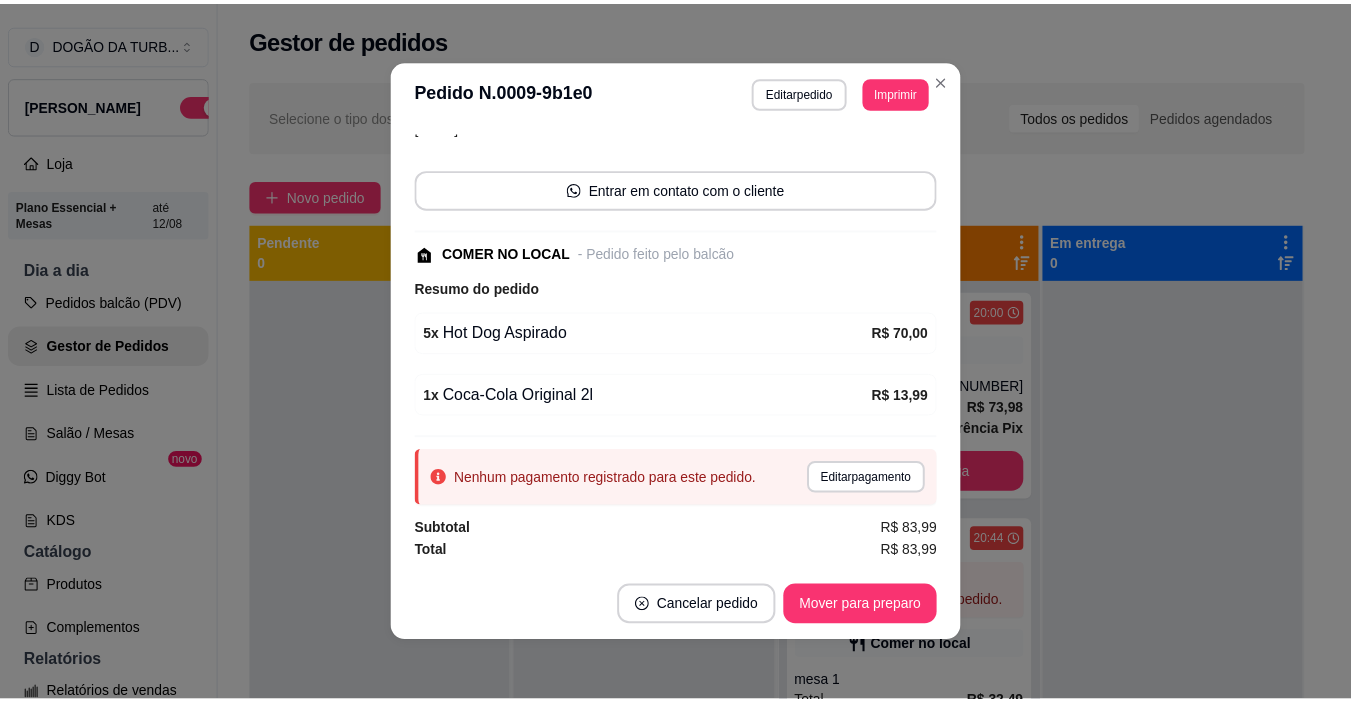 scroll, scrollTop: 0, scrollLeft: 0, axis: both 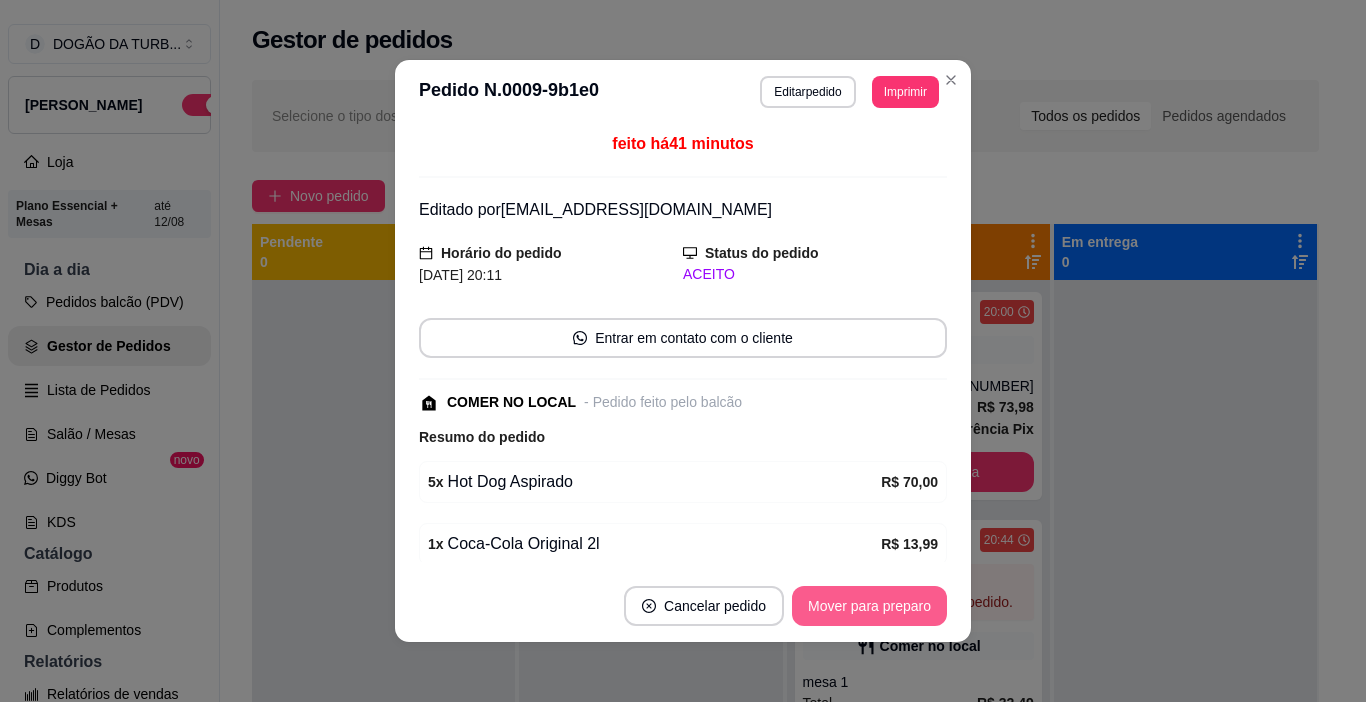click on "Mover para preparo" at bounding box center [869, 606] 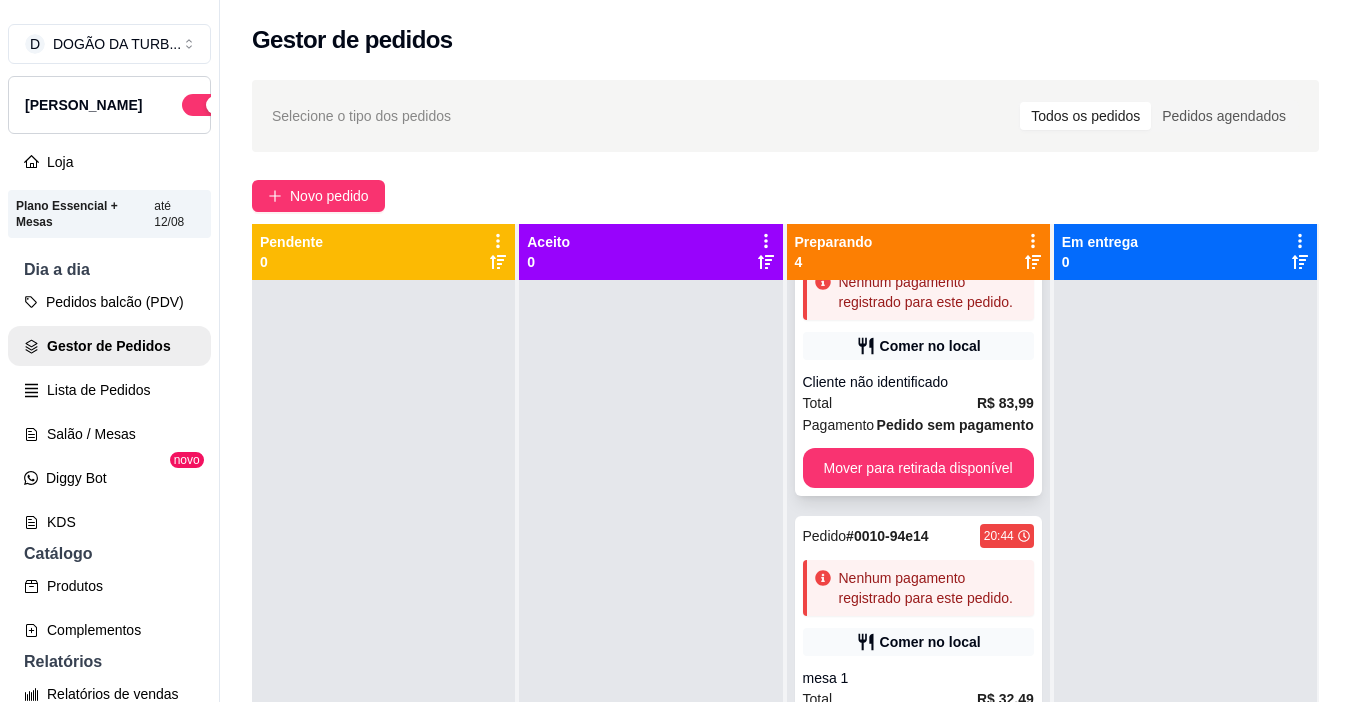 scroll, scrollTop: 366, scrollLeft: 0, axis: vertical 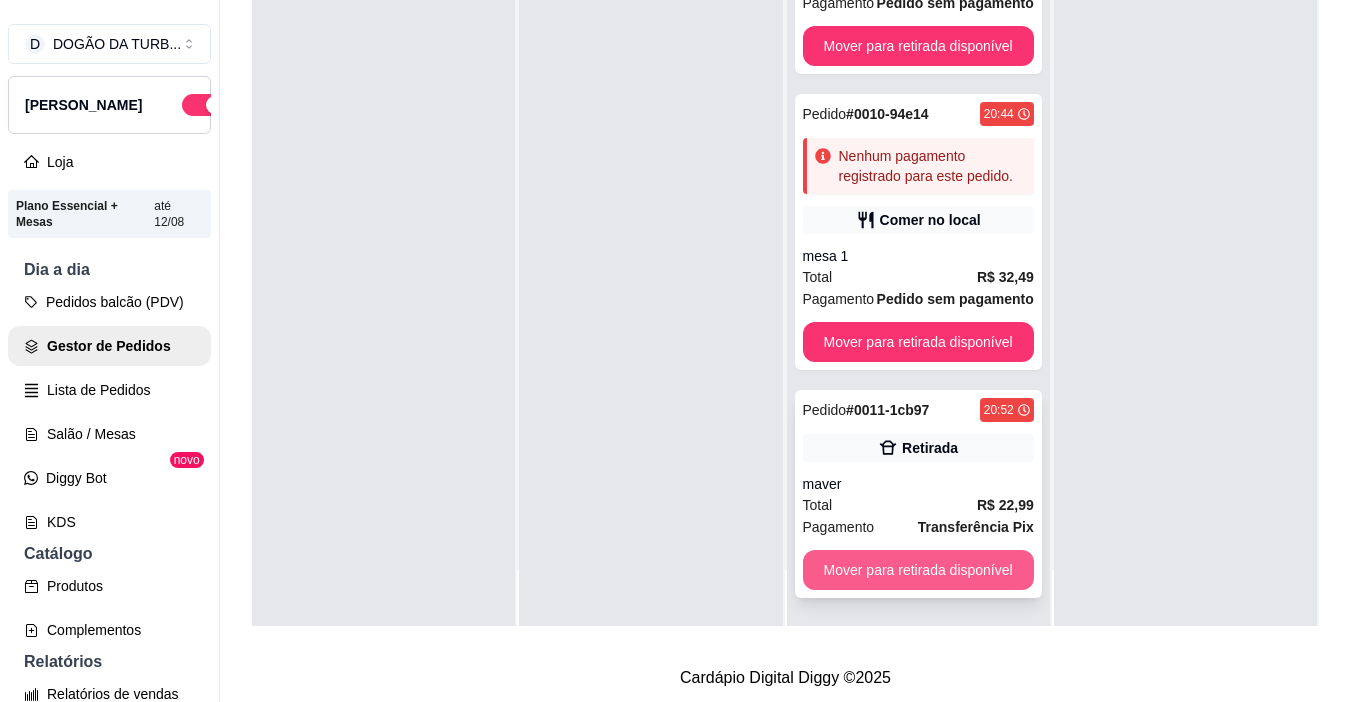 click on "Mover para retirada disponível" at bounding box center [918, 570] 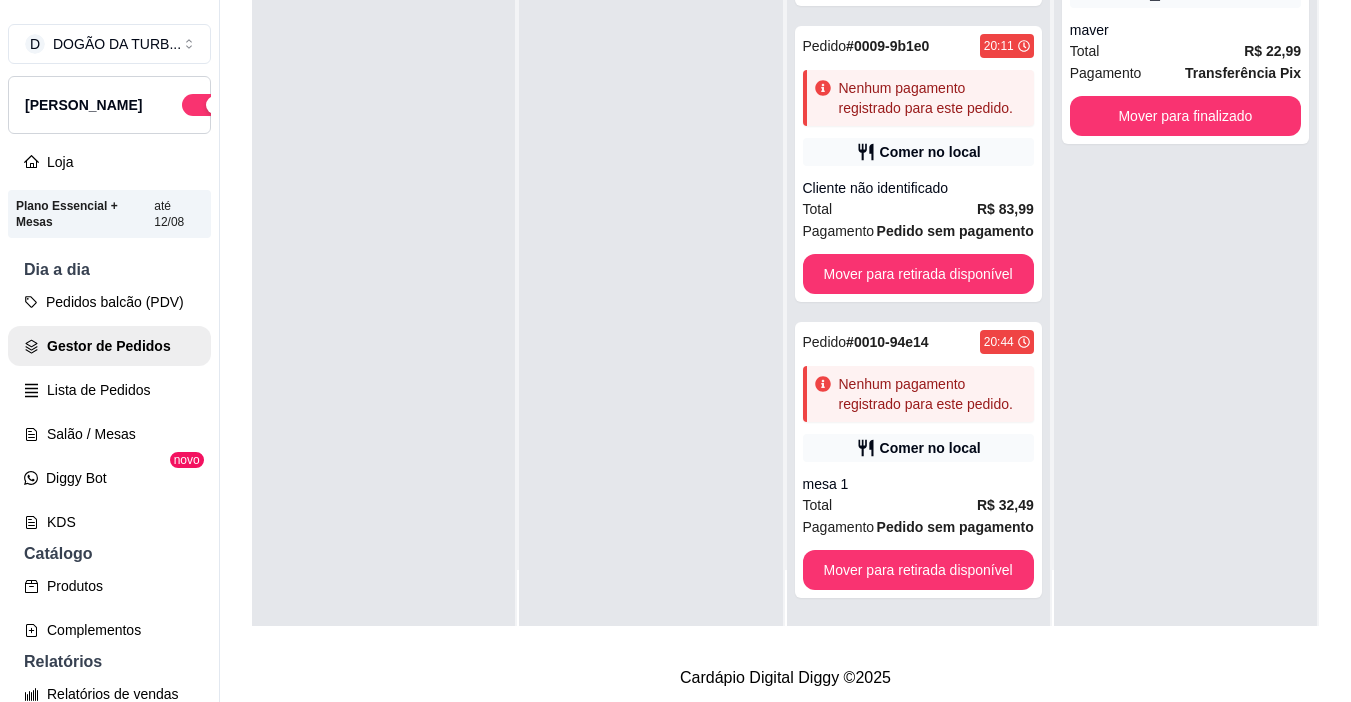 scroll, scrollTop: 138, scrollLeft: 0, axis: vertical 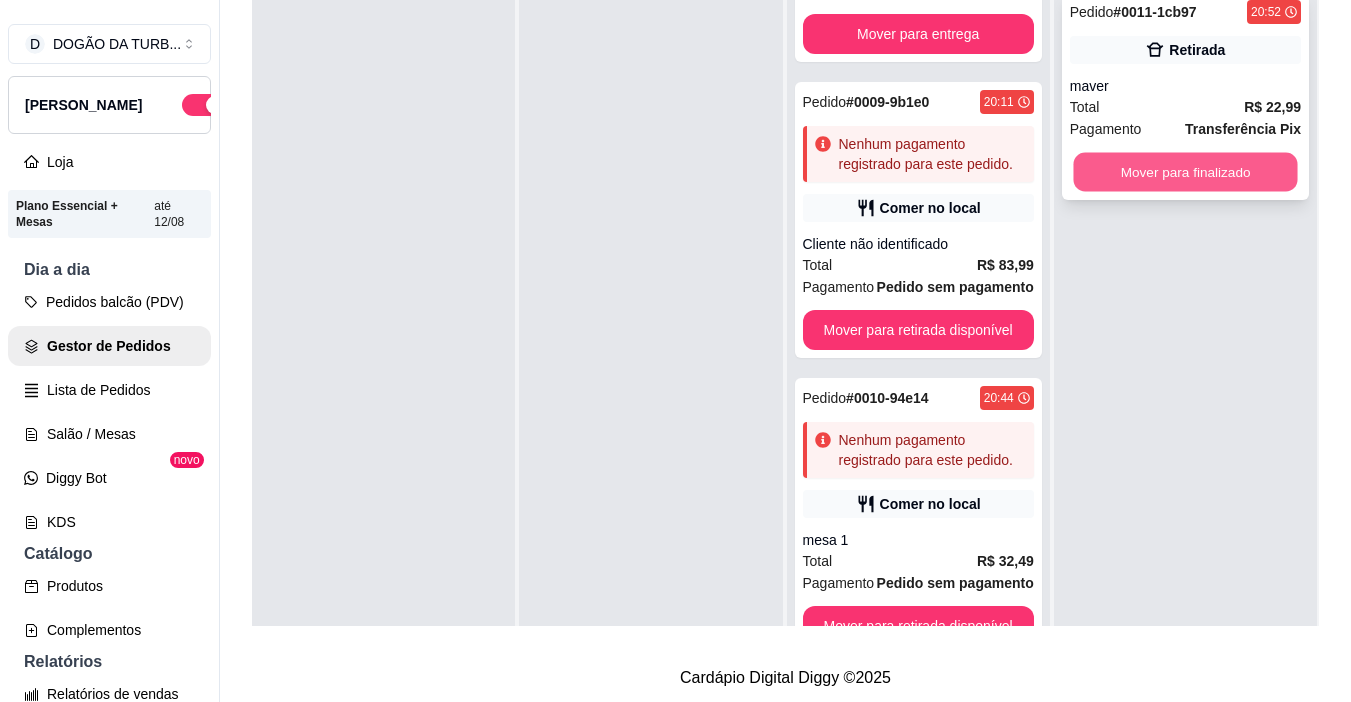 click on "Mover para finalizado" at bounding box center (1185, 172) 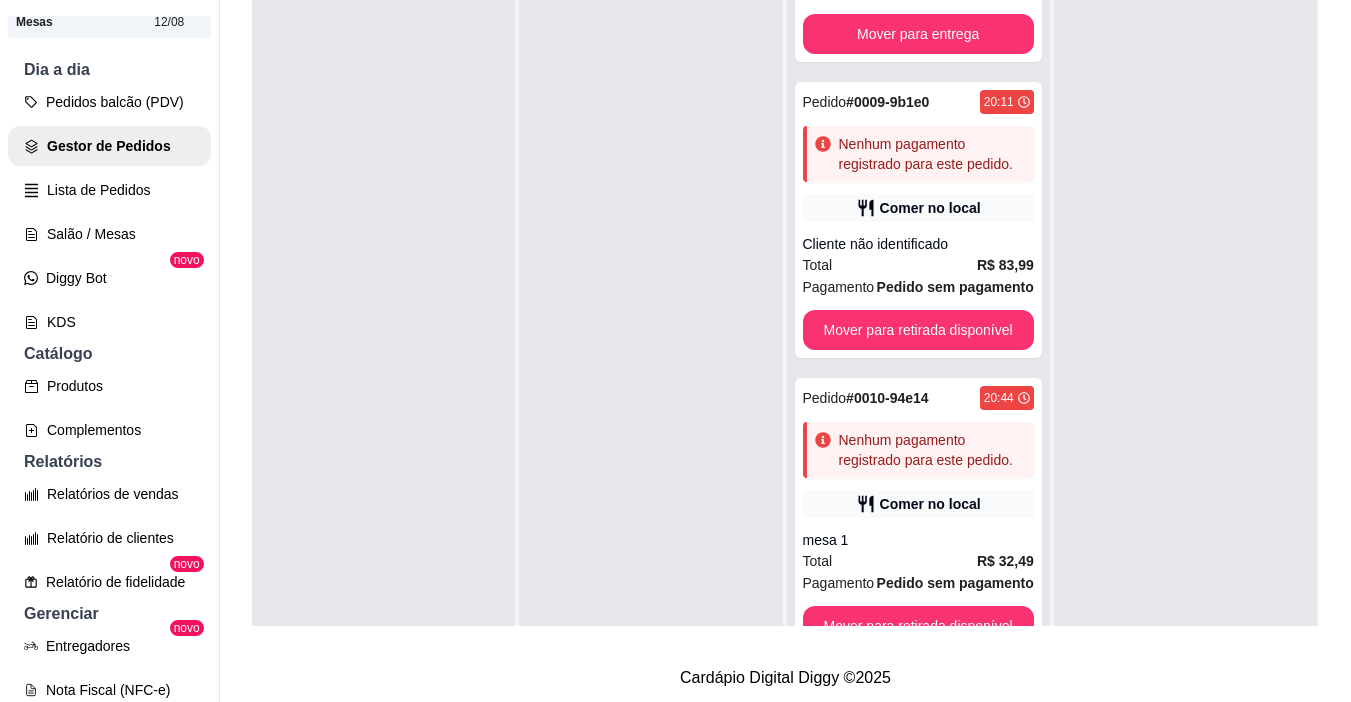 scroll, scrollTop: 300, scrollLeft: 0, axis: vertical 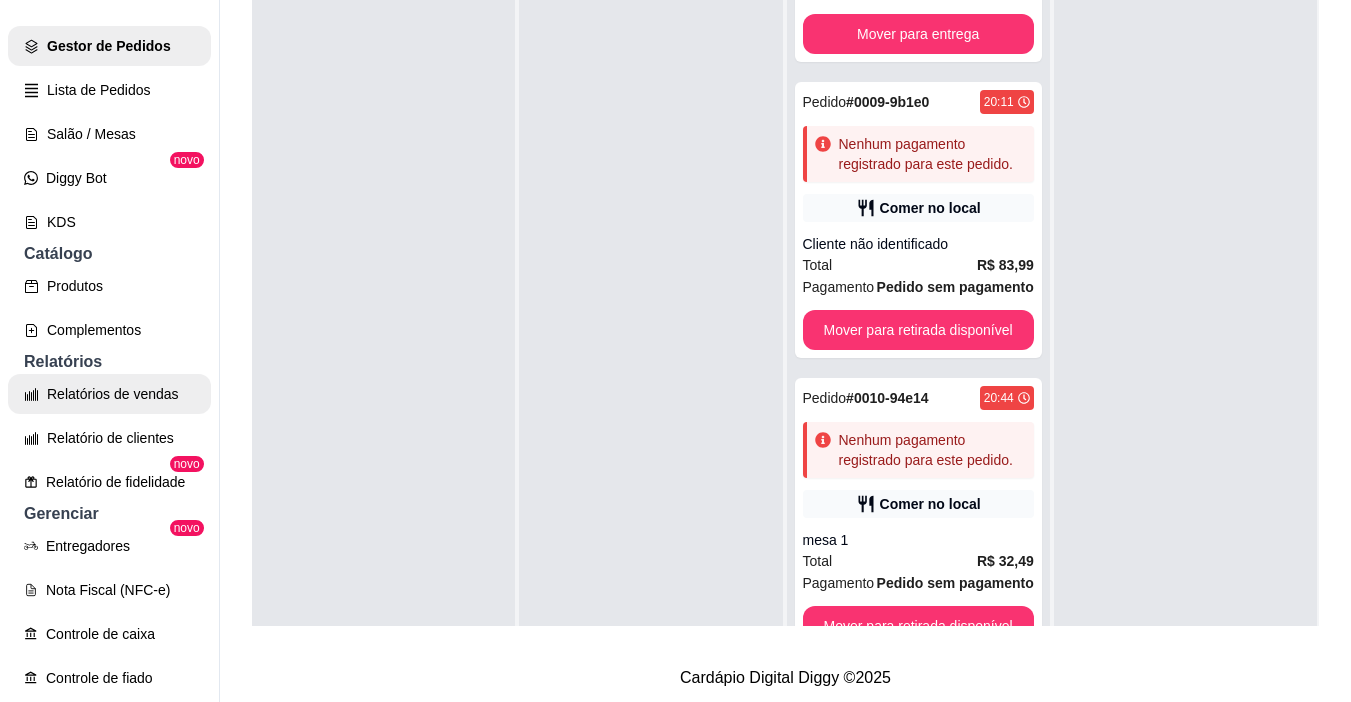 click on "Relatórios de vendas" at bounding box center [109, 394] 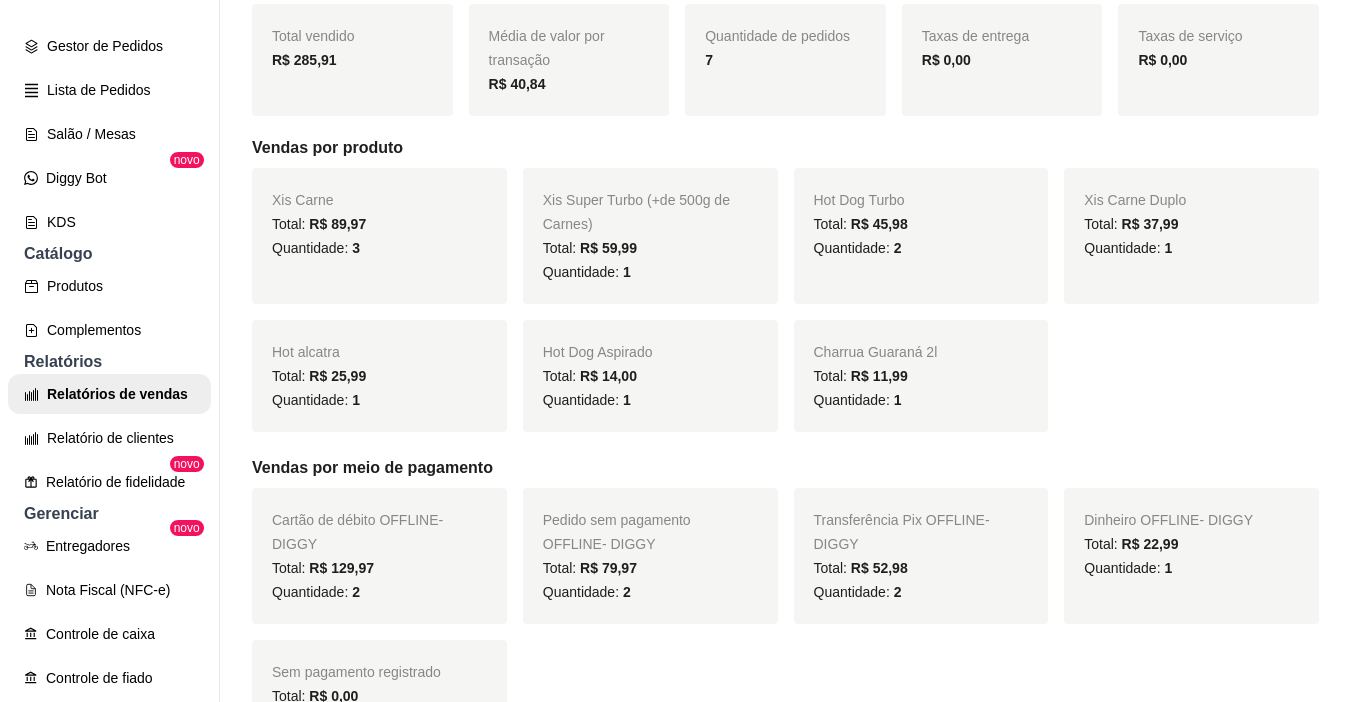 scroll, scrollTop: 400, scrollLeft: 0, axis: vertical 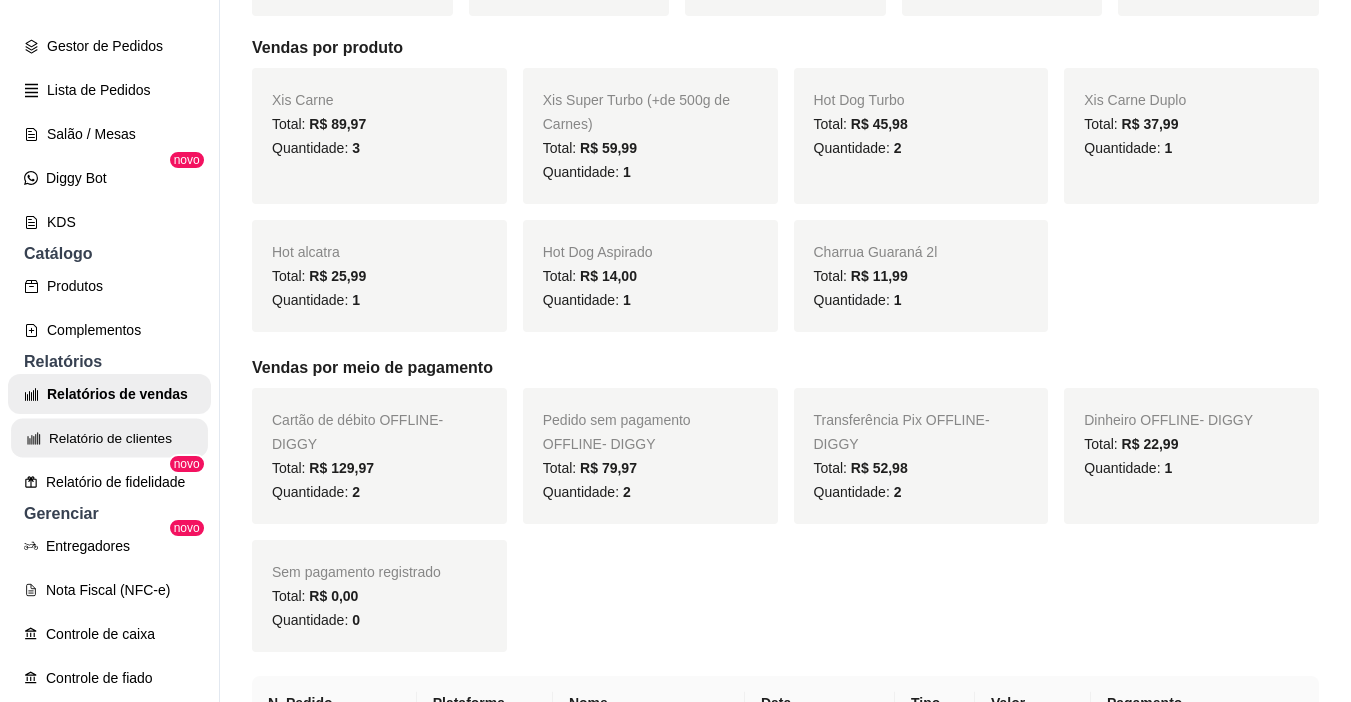click on "Relatório de clientes" at bounding box center (109, 438) 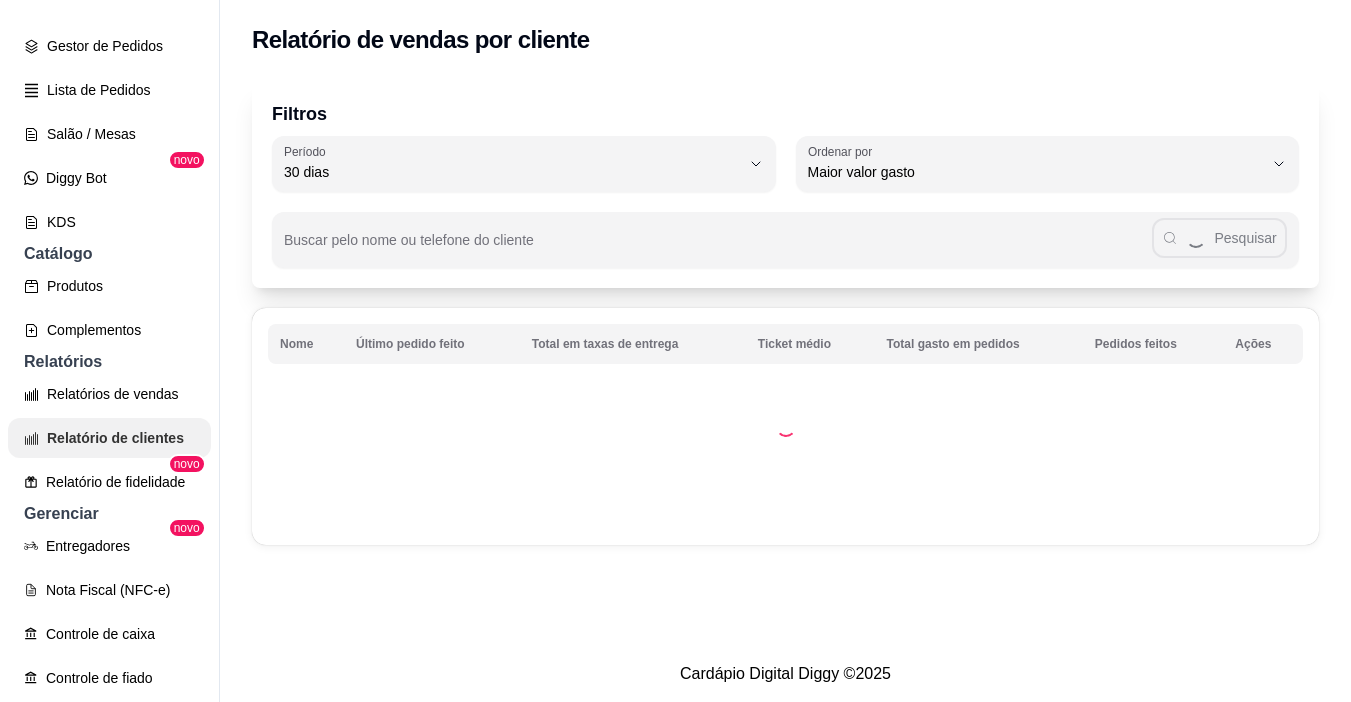 scroll, scrollTop: 0, scrollLeft: 0, axis: both 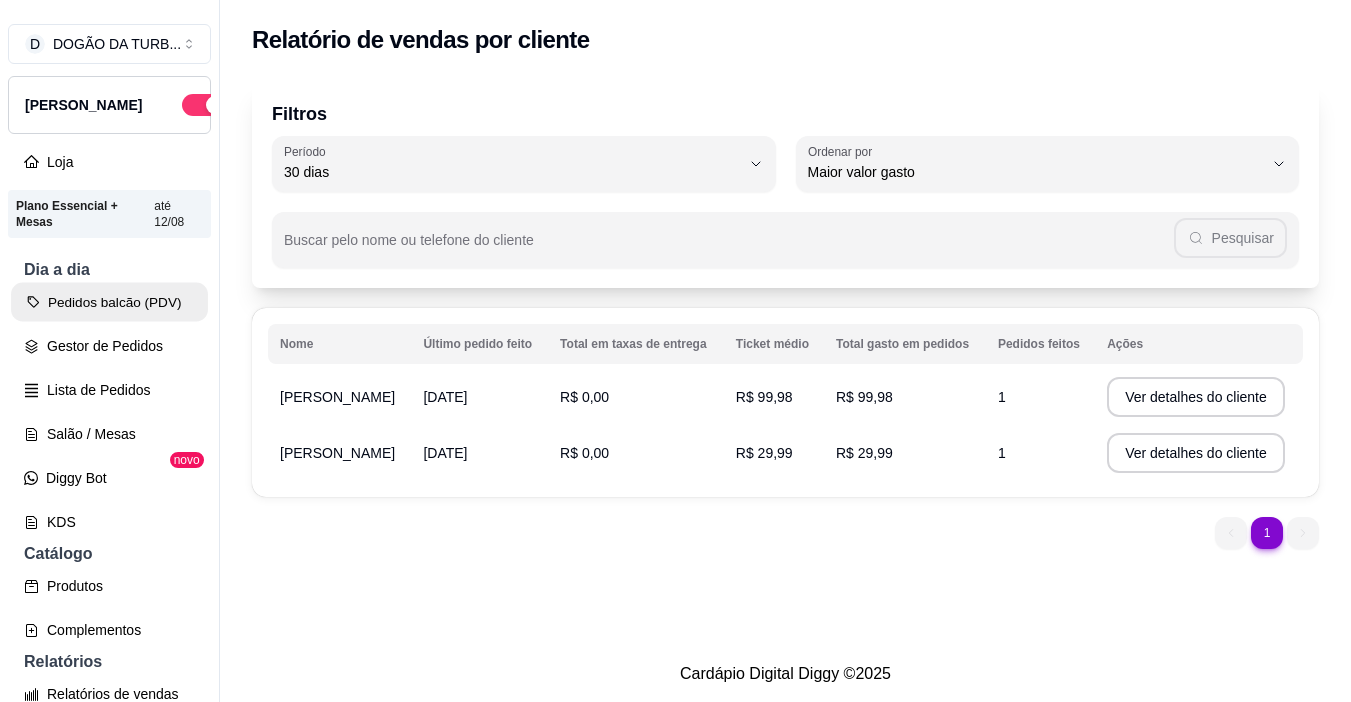 click on "Pedidos balcão (PDV)" at bounding box center [109, 302] 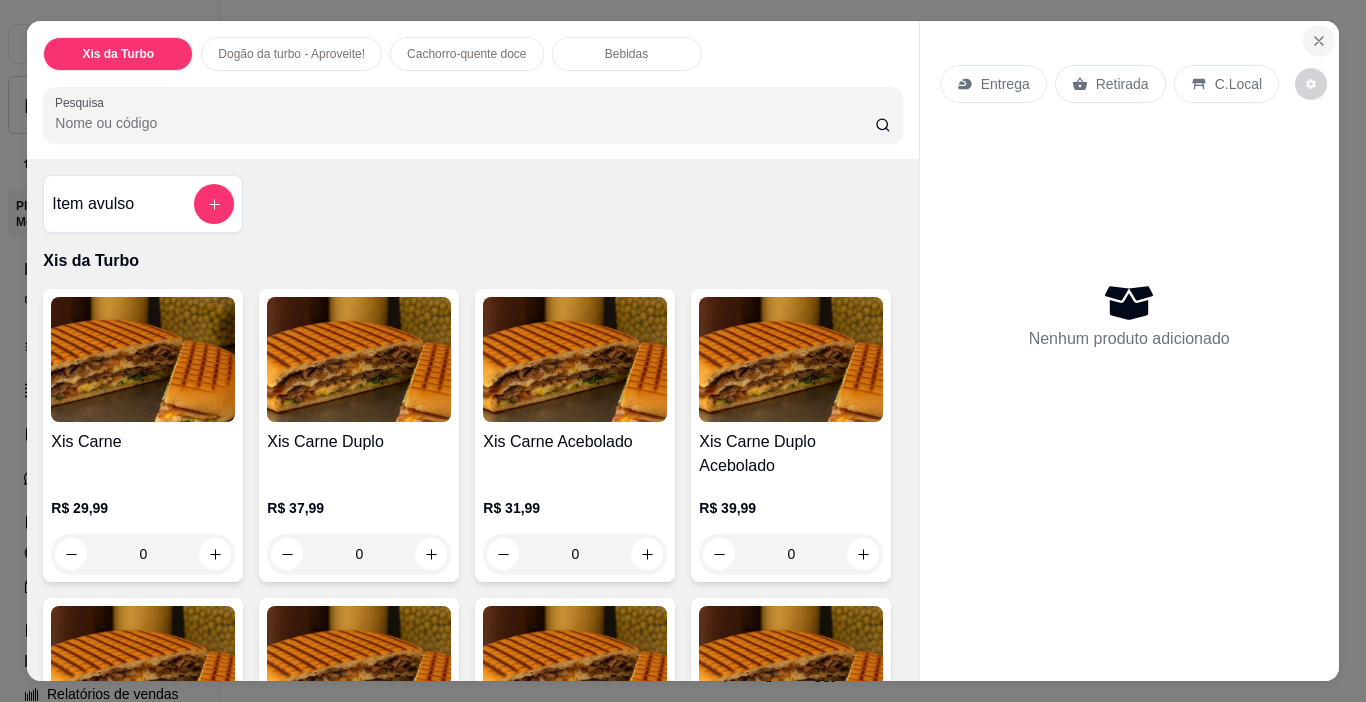 click 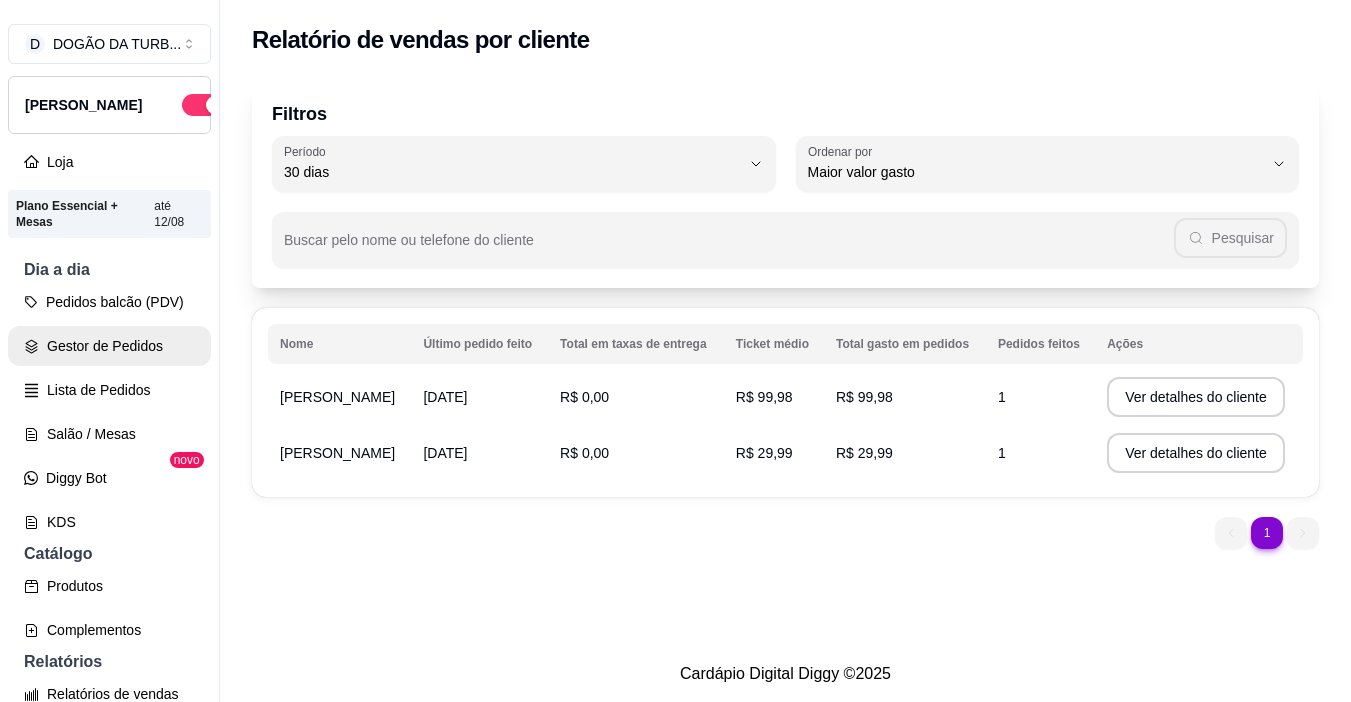 click on "Gestor de Pedidos" at bounding box center [109, 346] 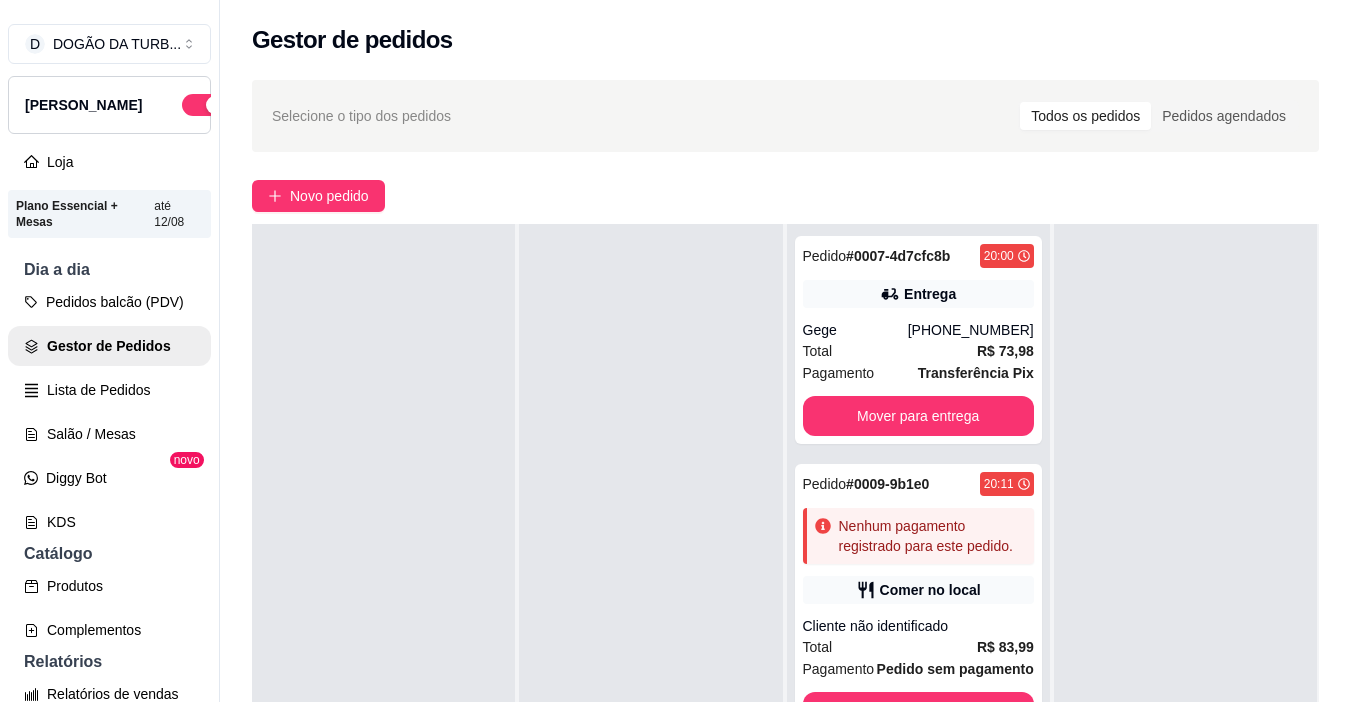 scroll, scrollTop: 0, scrollLeft: 0, axis: both 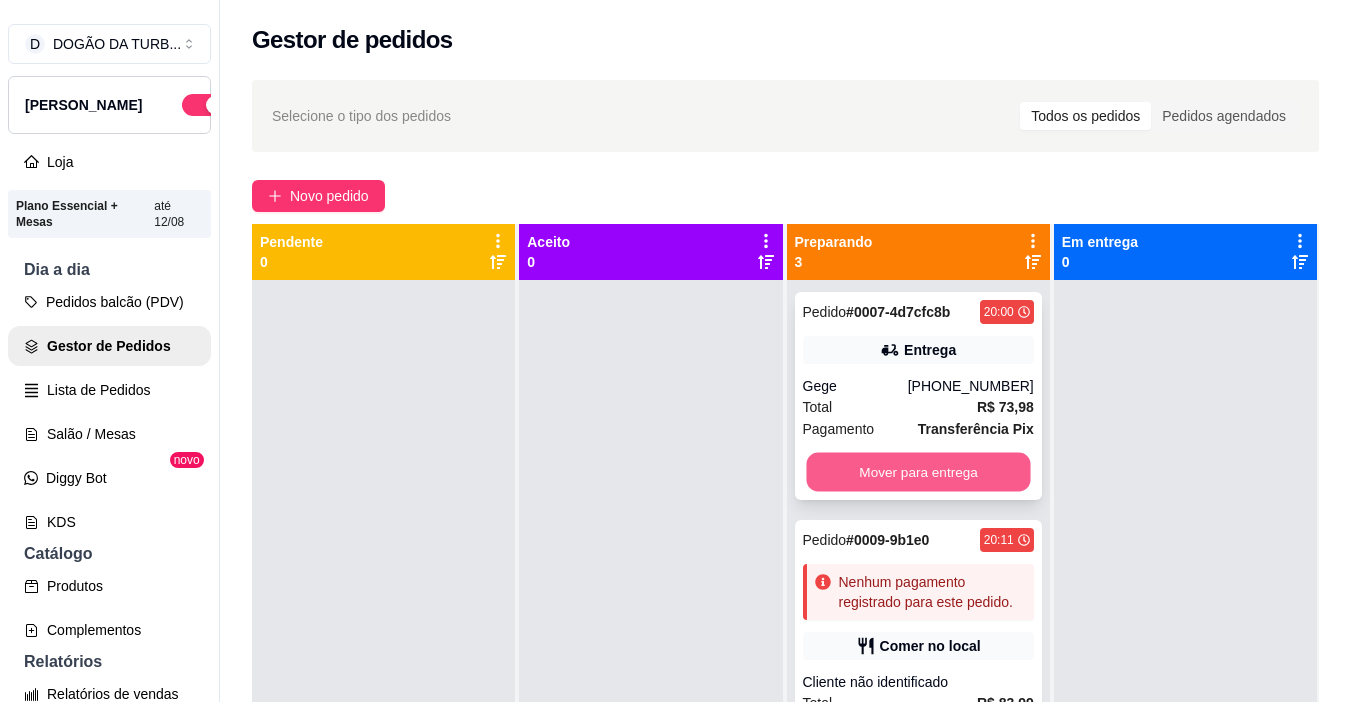 click on "Mover para entrega" at bounding box center [918, 472] 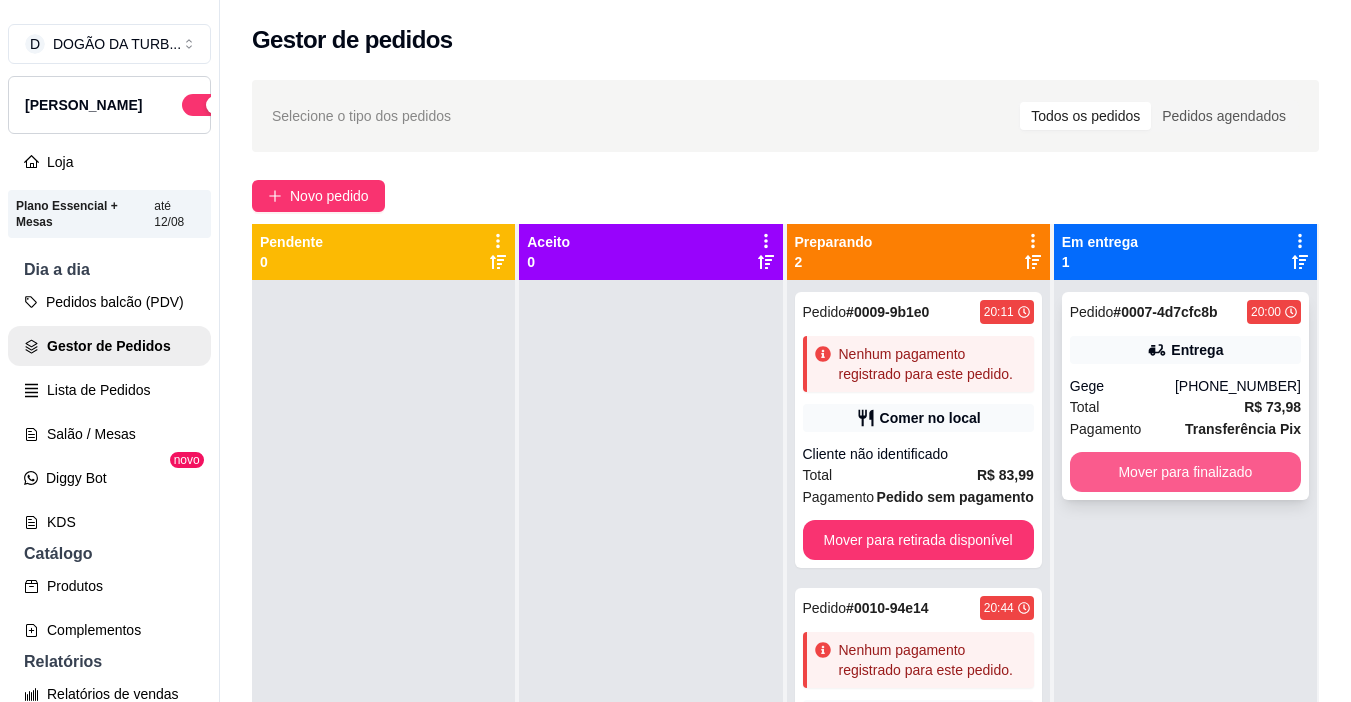 click on "Mover para finalizado" at bounding box center (1185, 472) 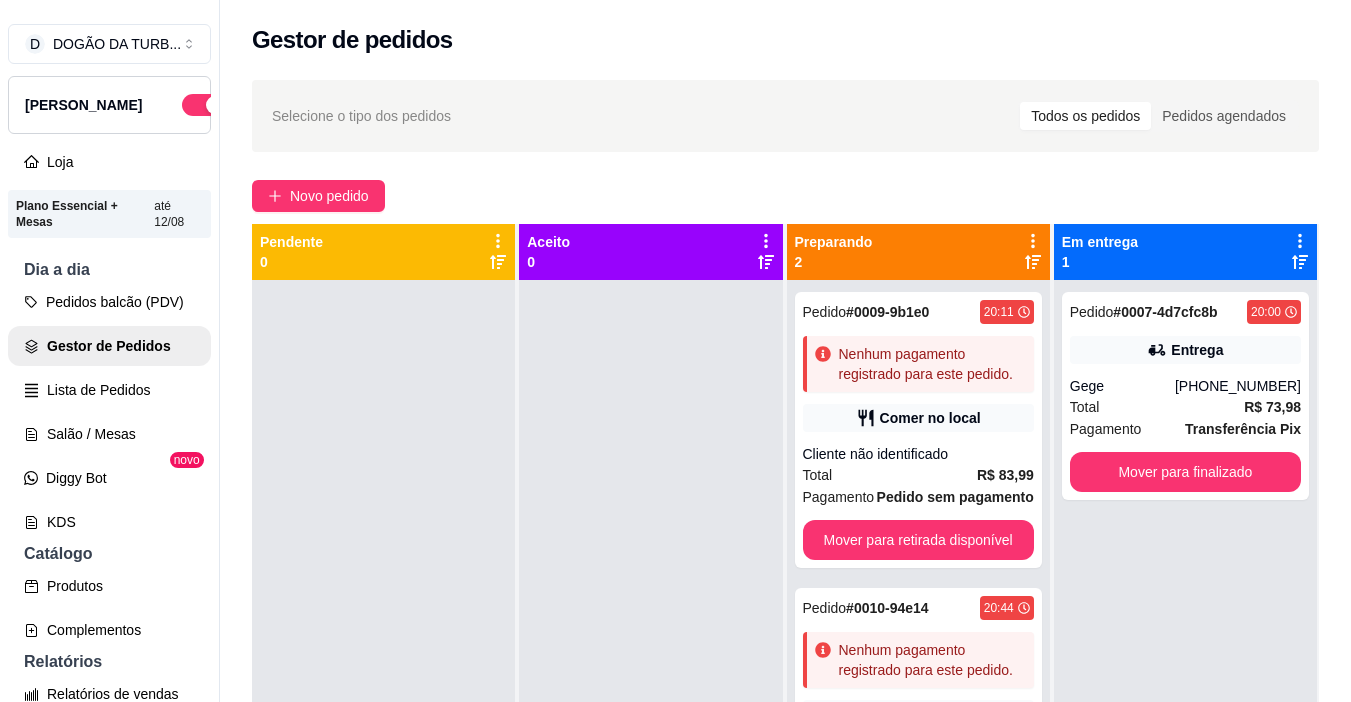 click at bounding box center (650, 631) 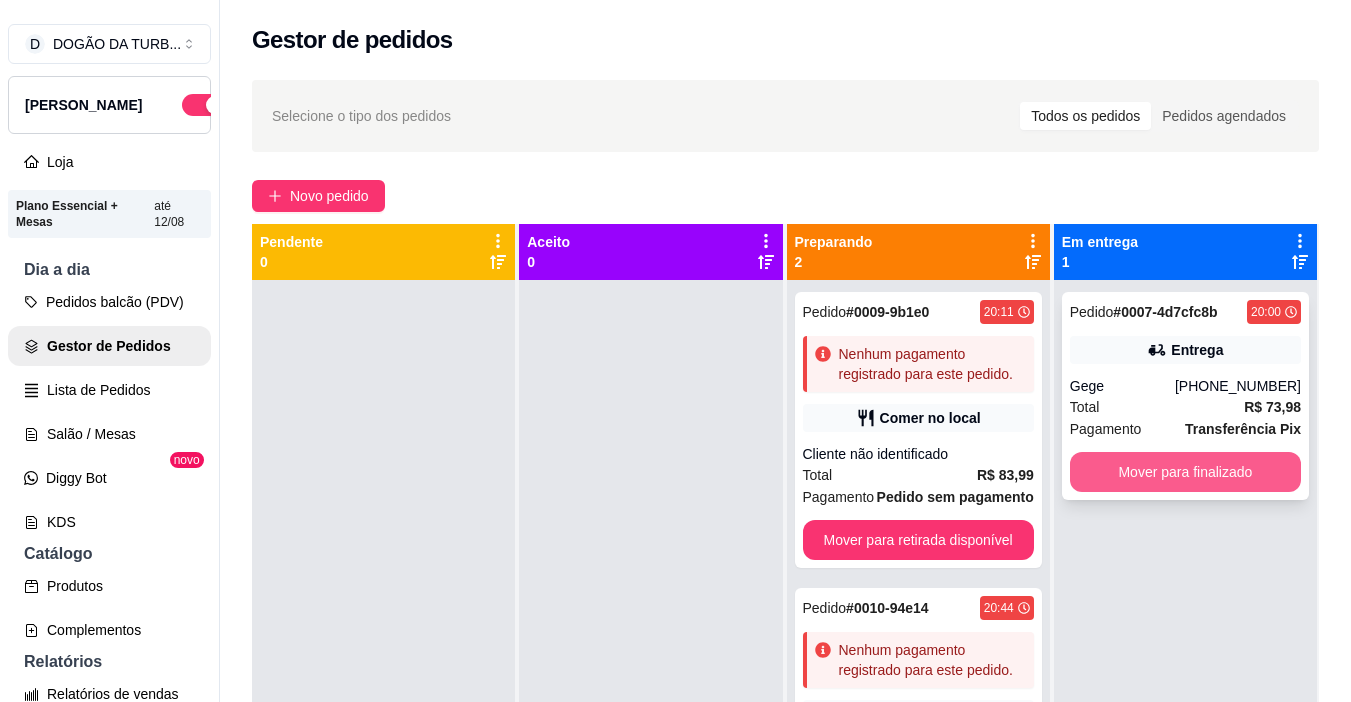 click on "Mover para finalizado" at bounding box center (1185, 472) 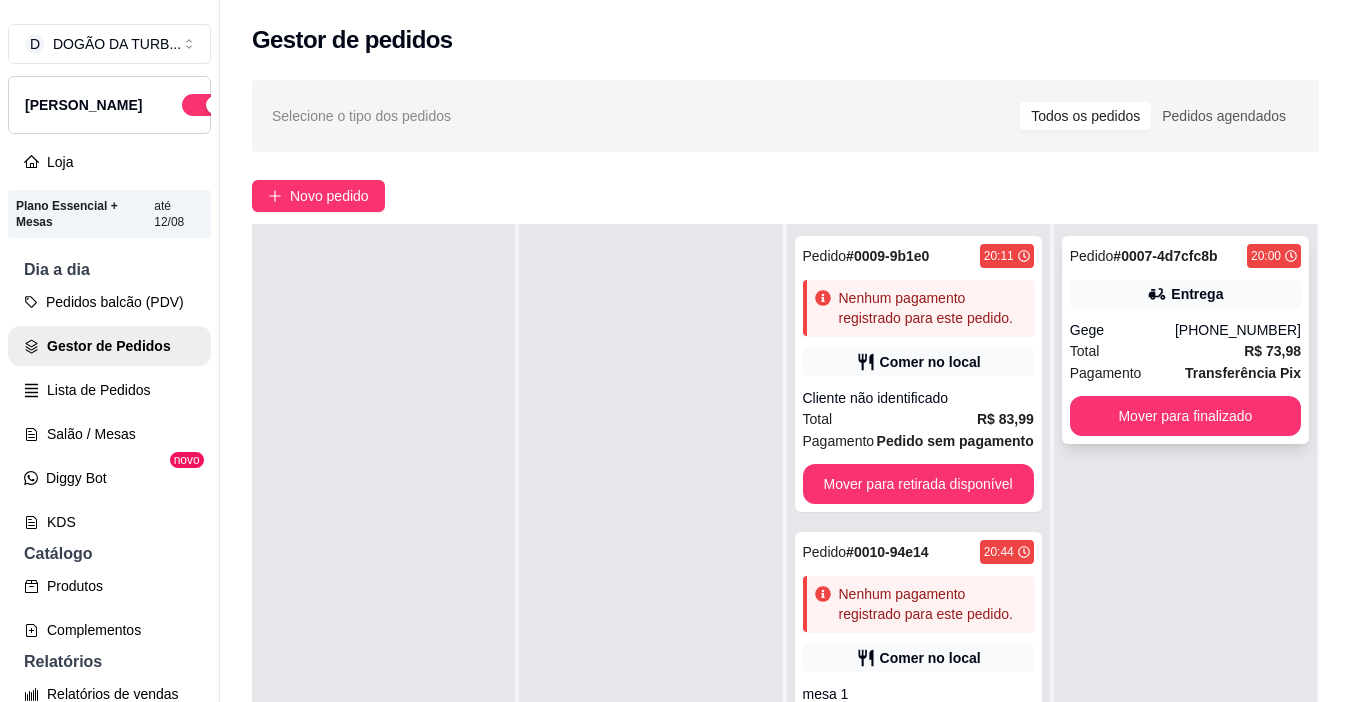 scroll, scrollTop: 0, scrollLeft: 0, axis: both 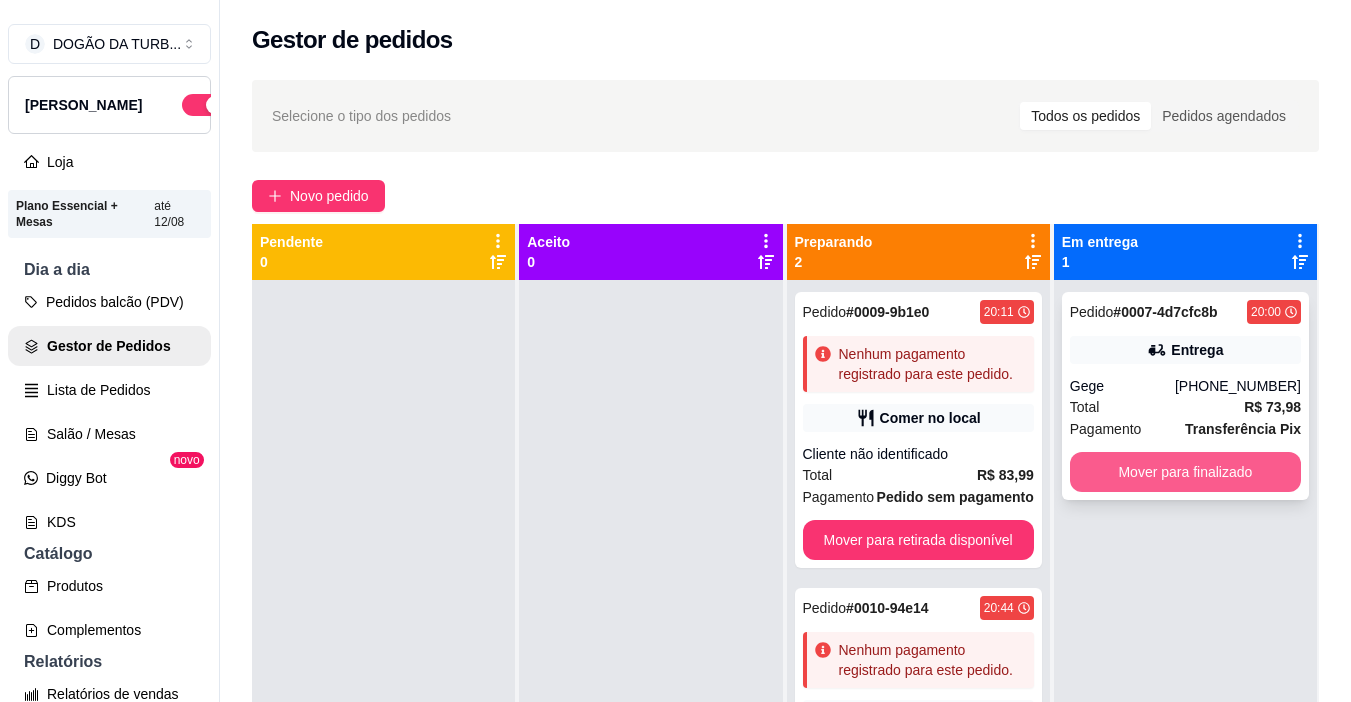 click on "Mover para finalizado" at bounding box center (1185, 472) 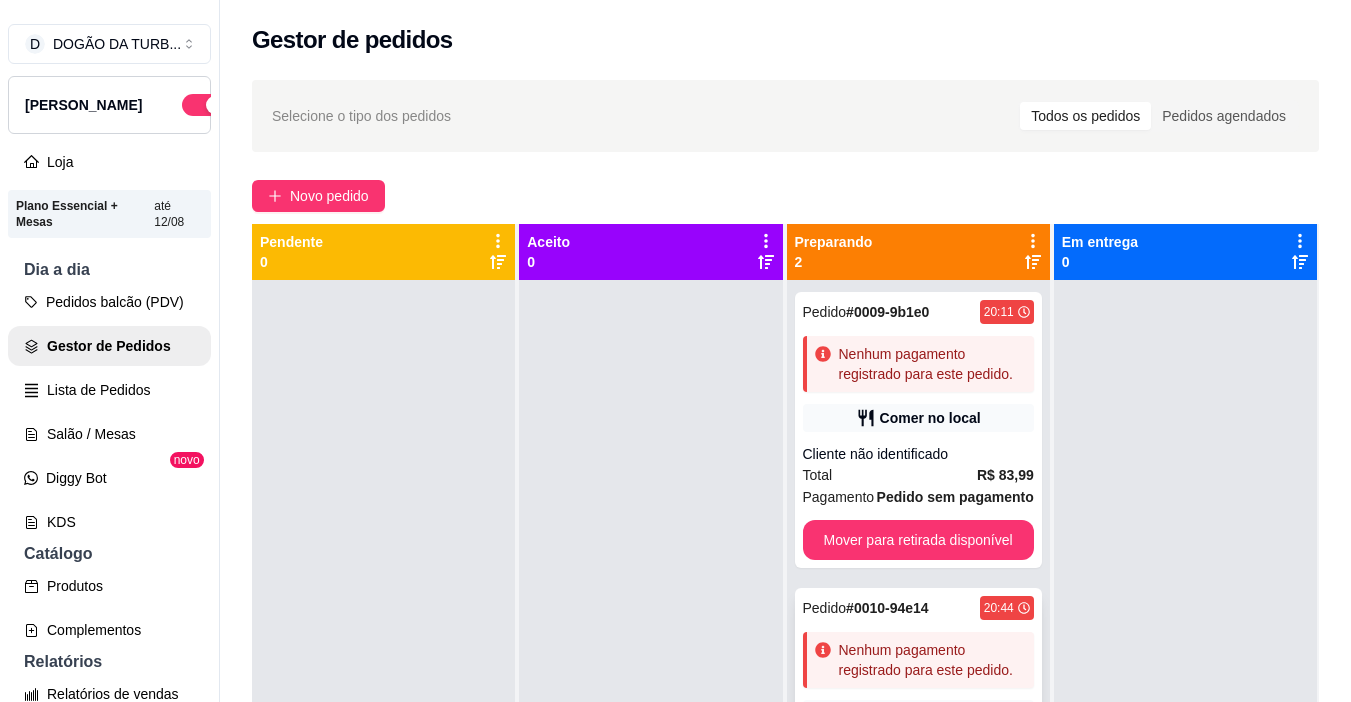 scroll, scrollTop: 56, scrollLeft: 0, axis: vertical 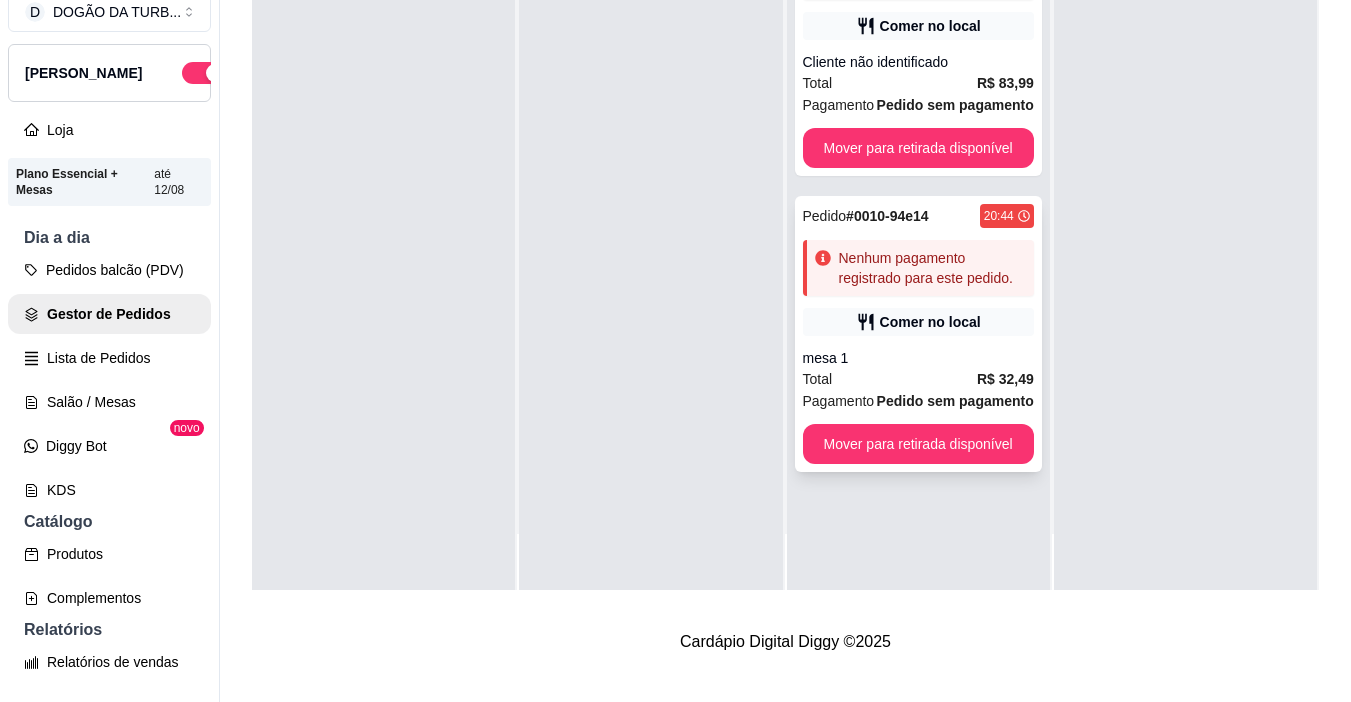 click on "Pedido  # 0010-94e14 20:44 Nenhum pagamento registrado para este pedido. Comer no local mesa 1 Total R$ 32,49 Pagamento Pedido sem pagamento Mover para retirada disponível" at bounding box center (918, 334) 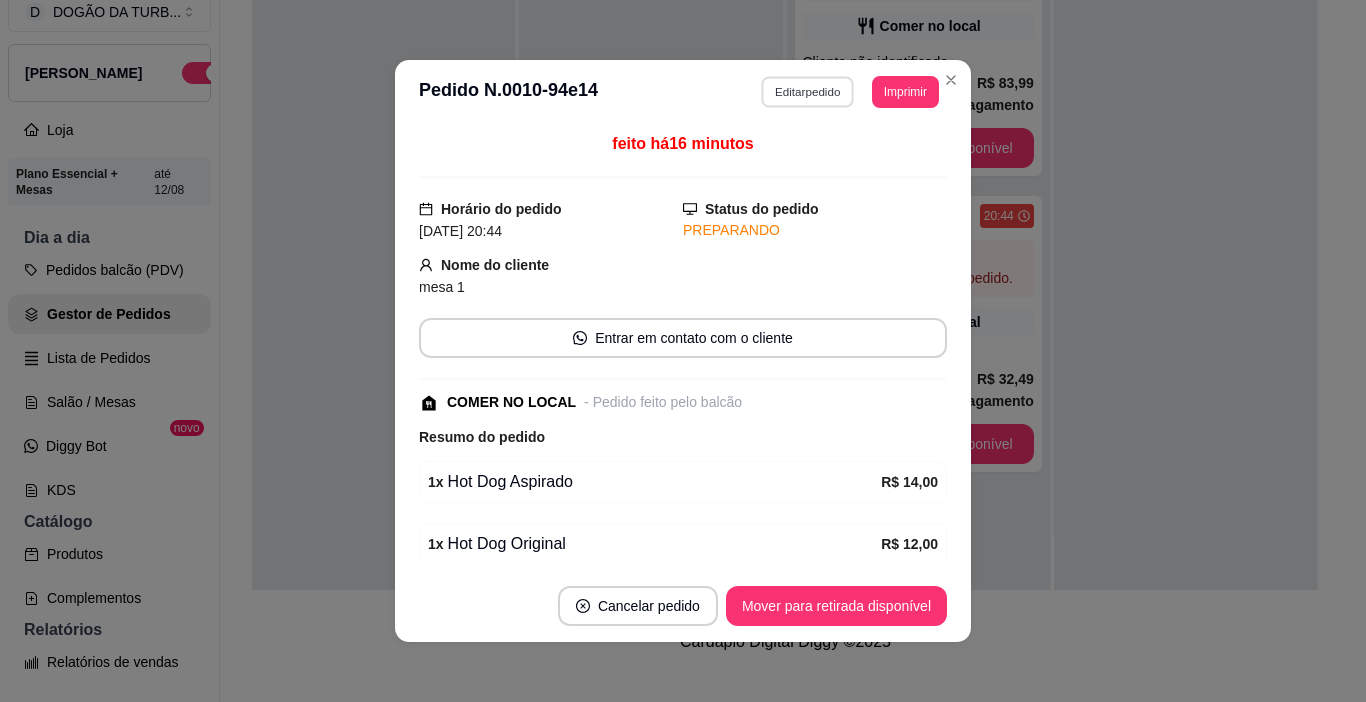 click on "Editar  pedido" at bounding box center (808, 91) 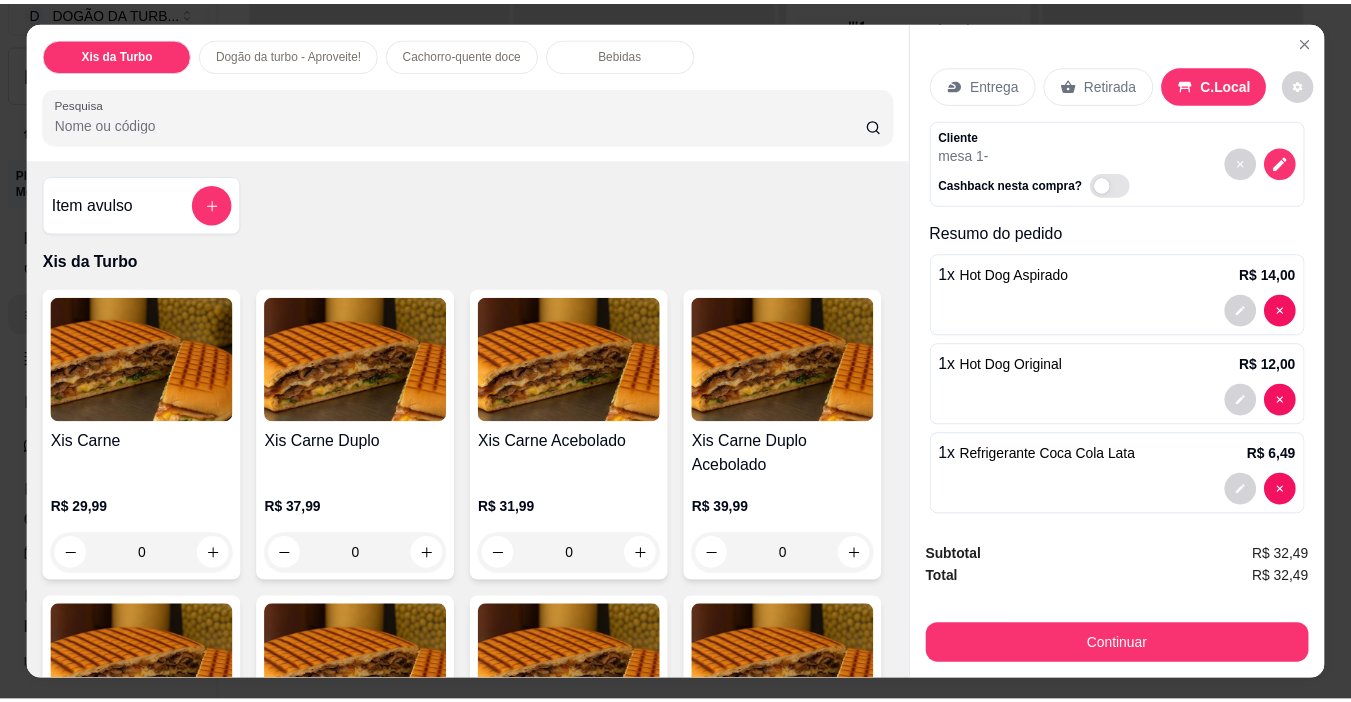 scroll, scrollTop: 15, scrollLeft: 0, axis: vertical 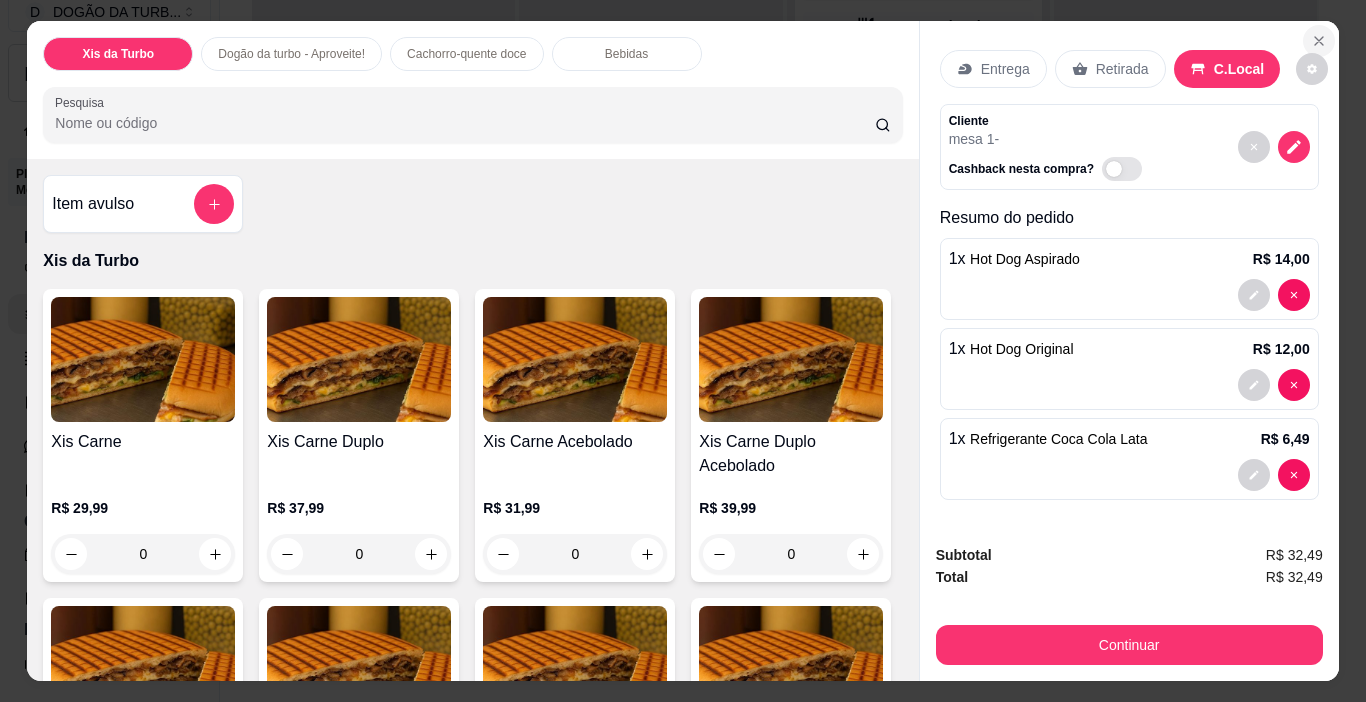 click 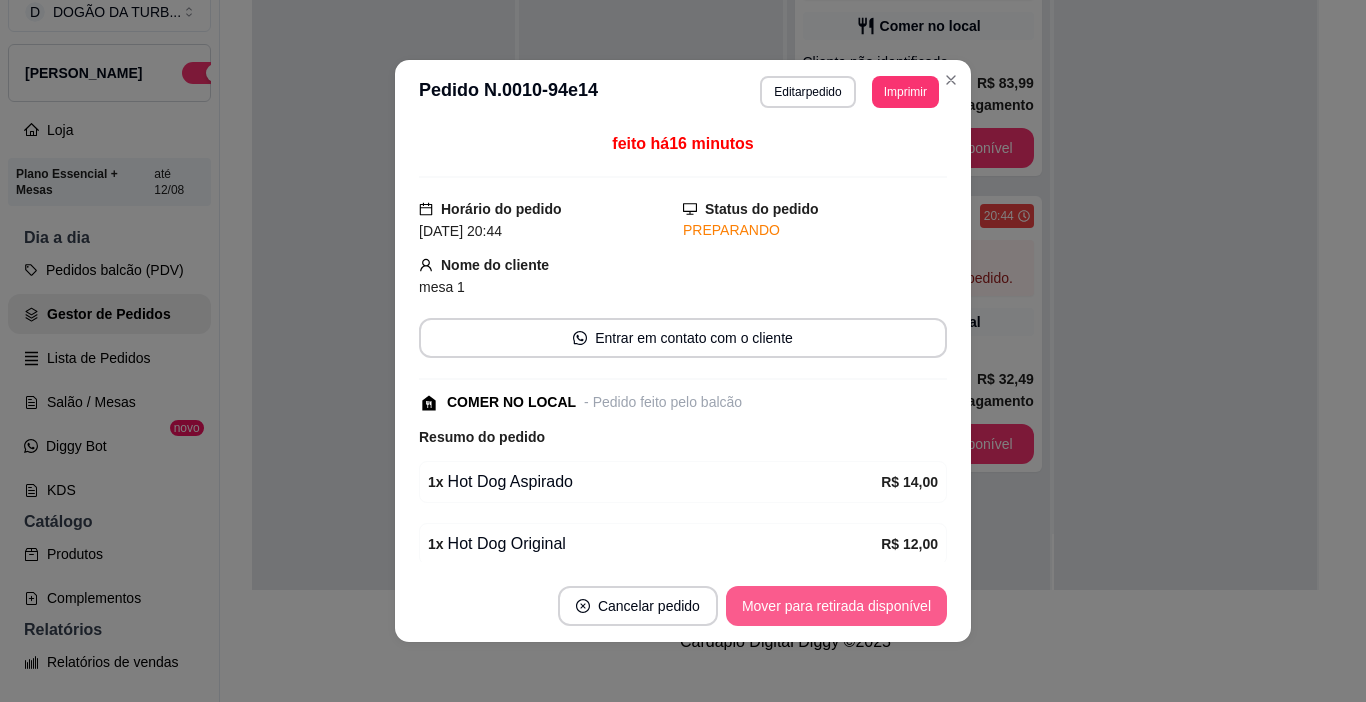click on "Mover para retirada disponível" at bounding box center (836, 606) 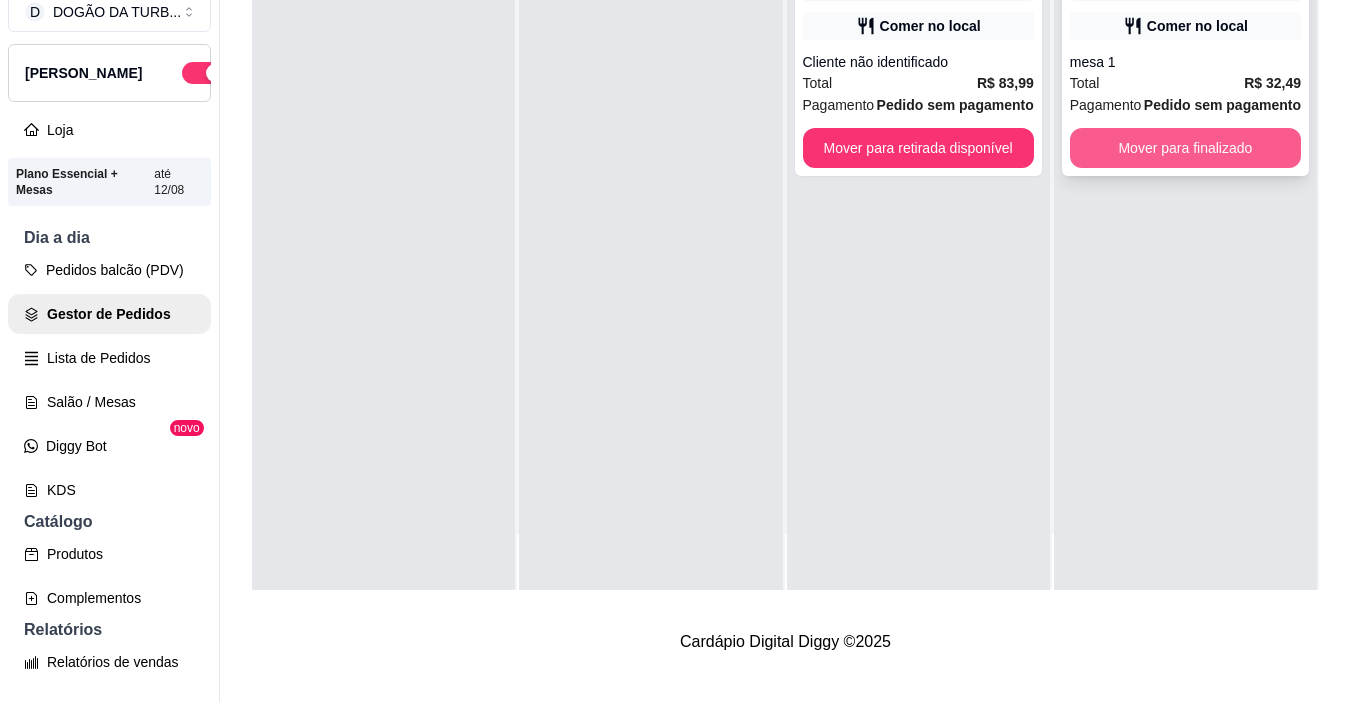 click on "Mover para finalizado" at bounding box center [1185, 148] 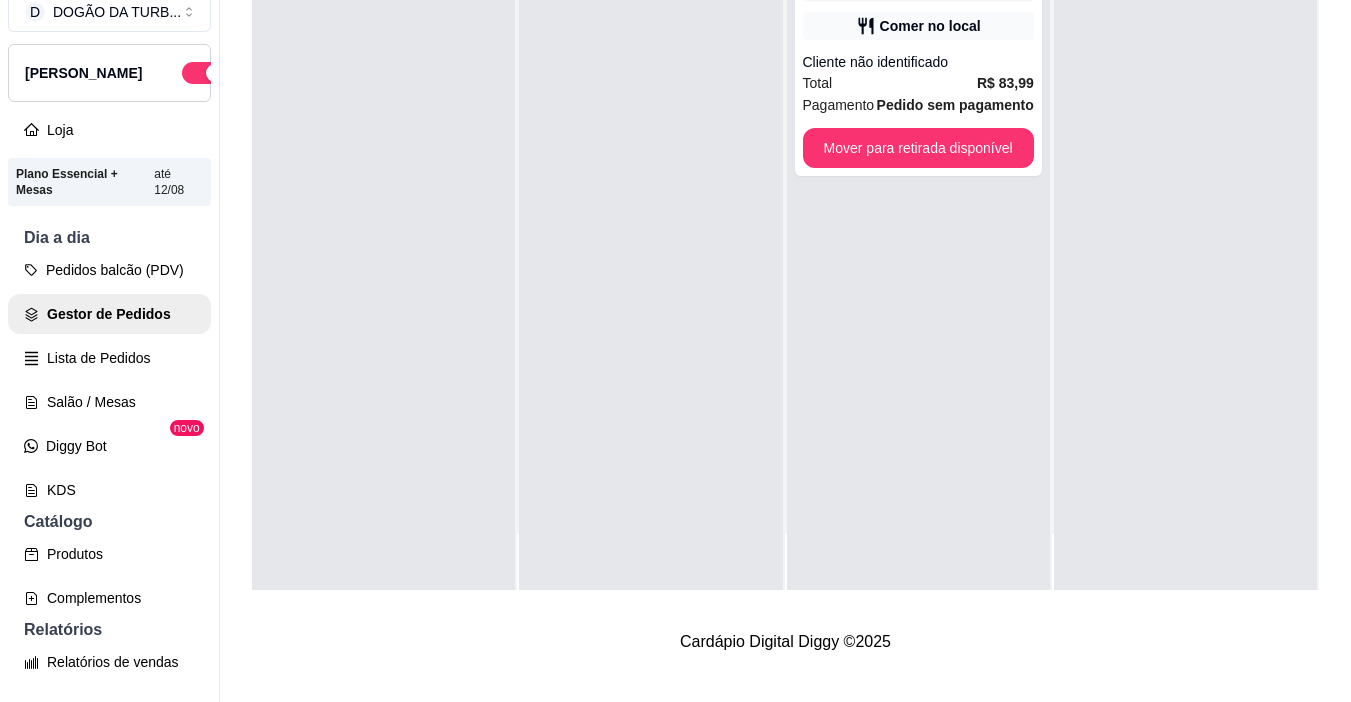 scroll, scrollTop: 0, scrollLeft: 0, axis: both 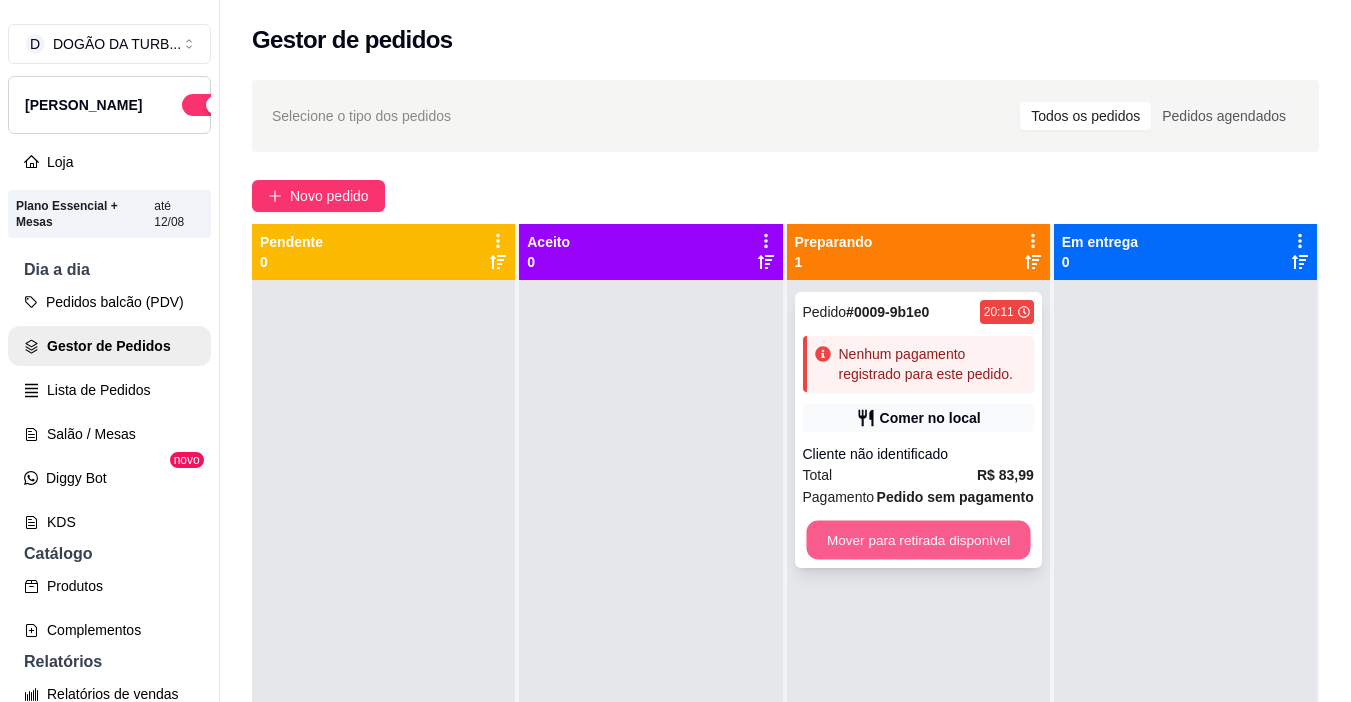 click on "Mover para retirada disponível" at bounding box center (918, 540) 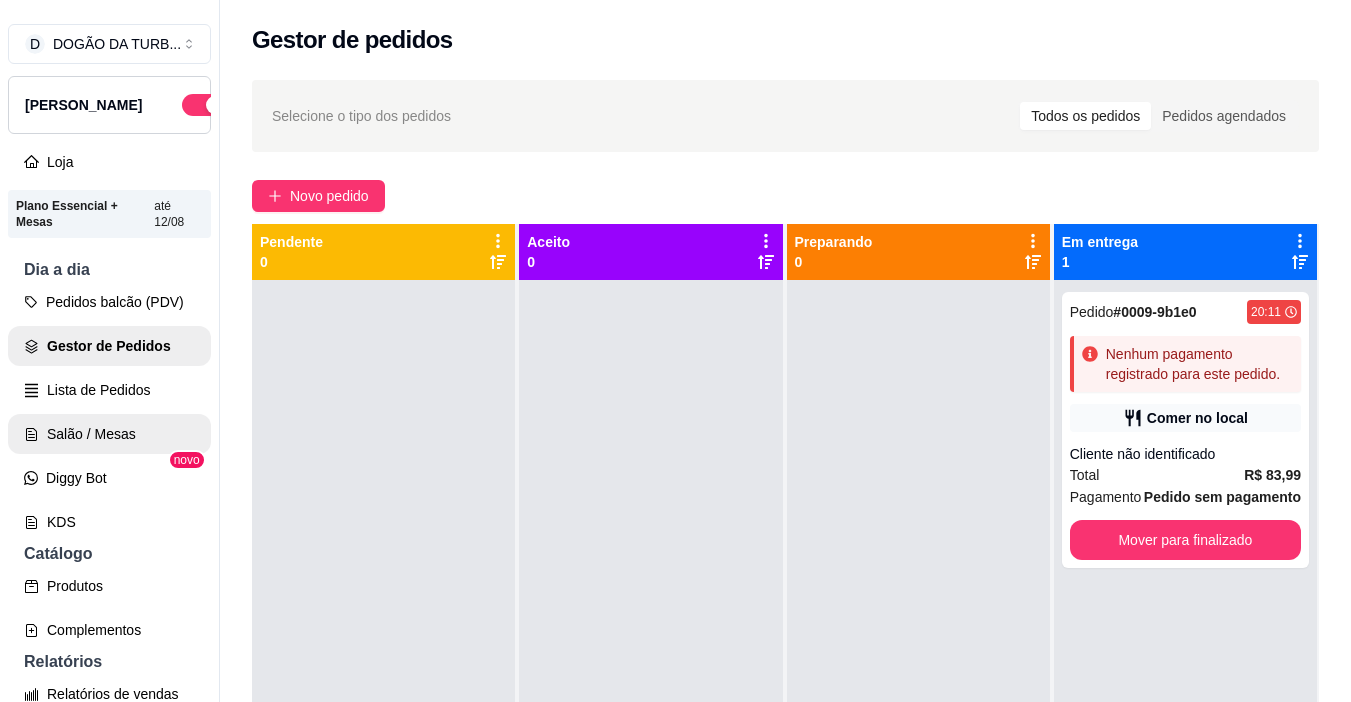 scroll, scrollTop: 300, scrollLeft: 0, axis: vertical 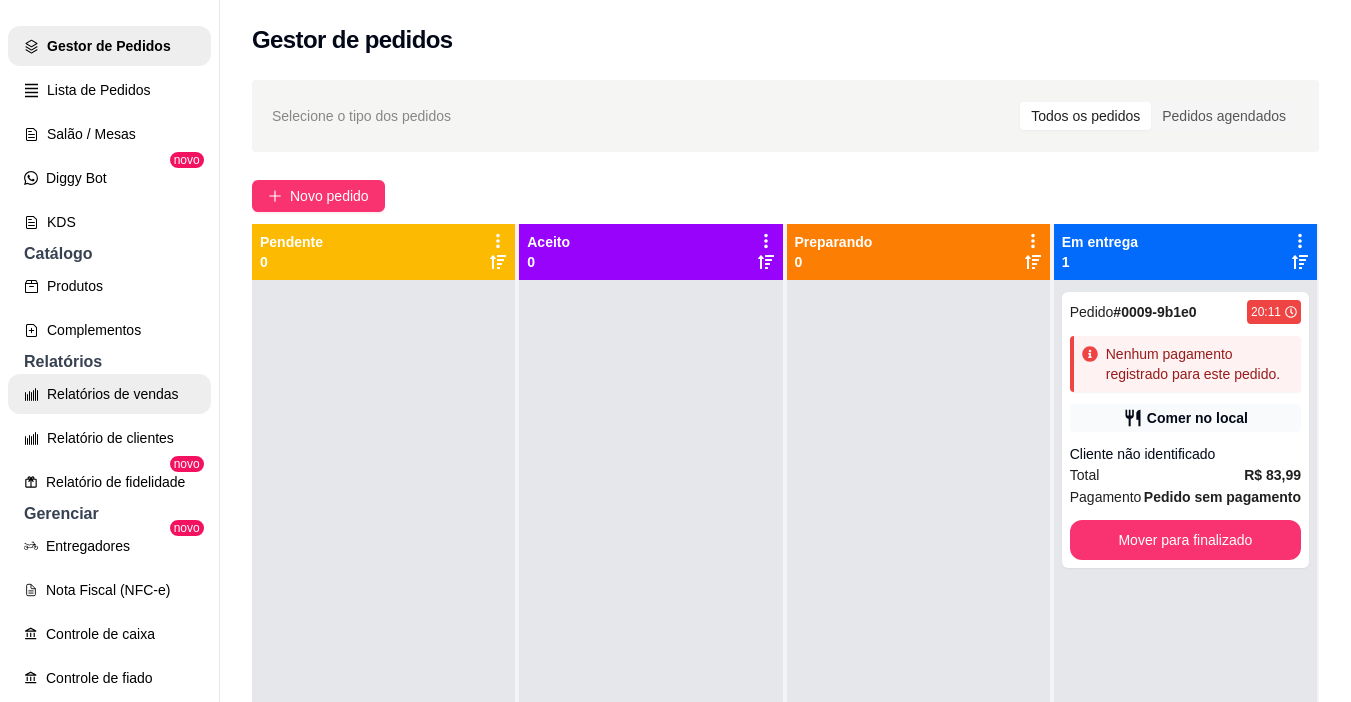 click on "Relatórios de vendas" at bounding box center [109, 394] 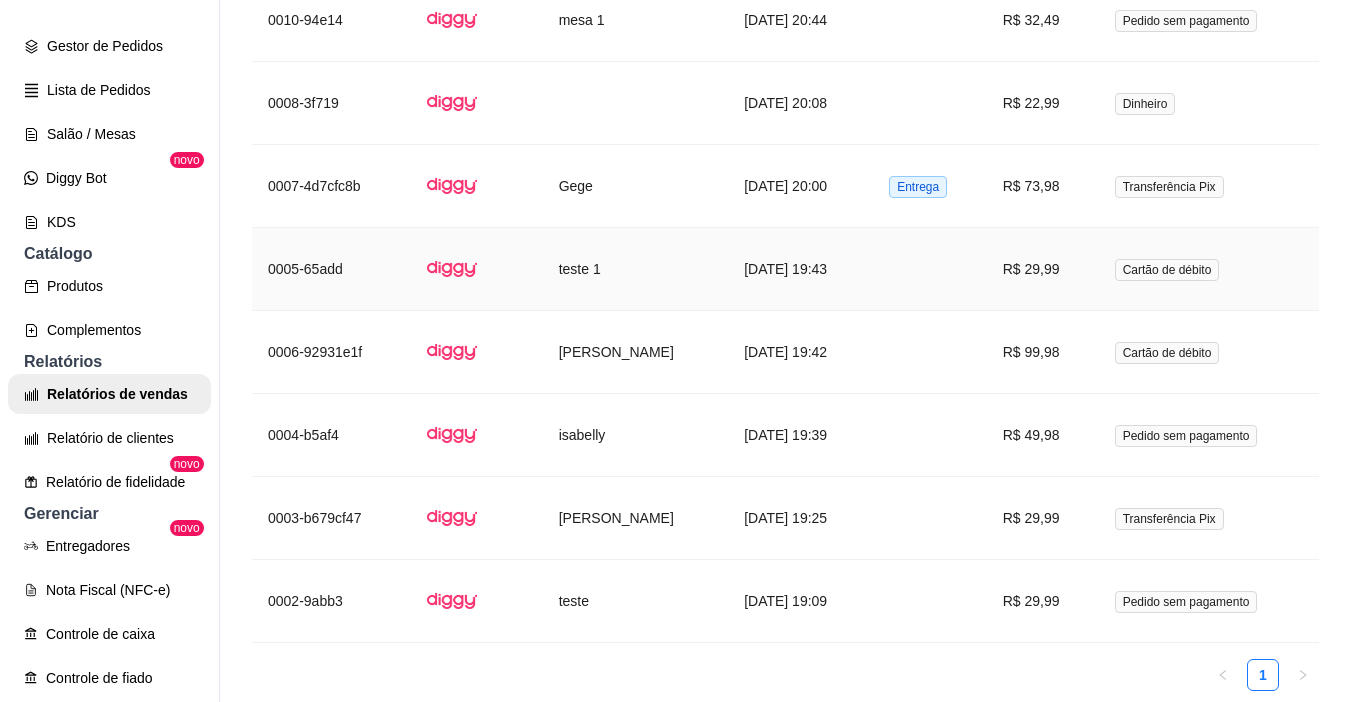 scroll, scrollTop: 1163, scrollLeft: 0, axis: vertical 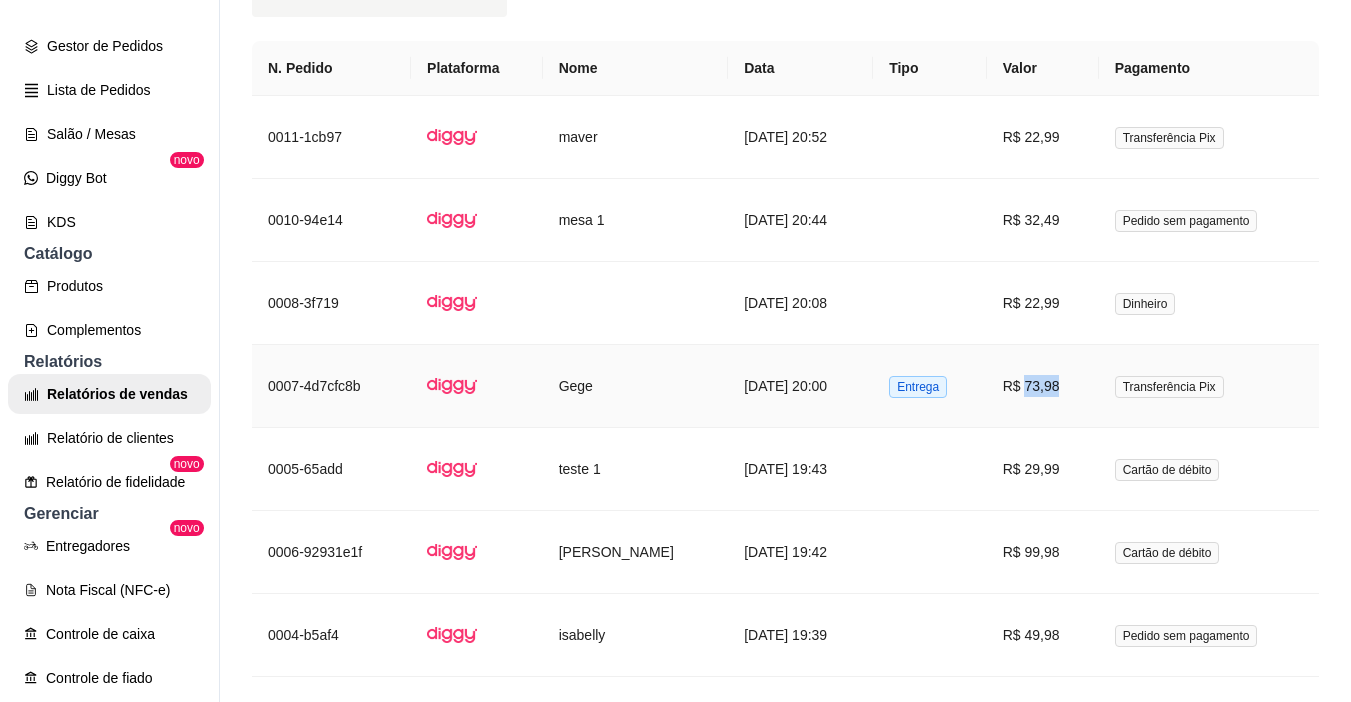 drag, startPoint x: 1007, startPoint y: 389, endPoint x: 1039, endPoint y: 389, distance: 32 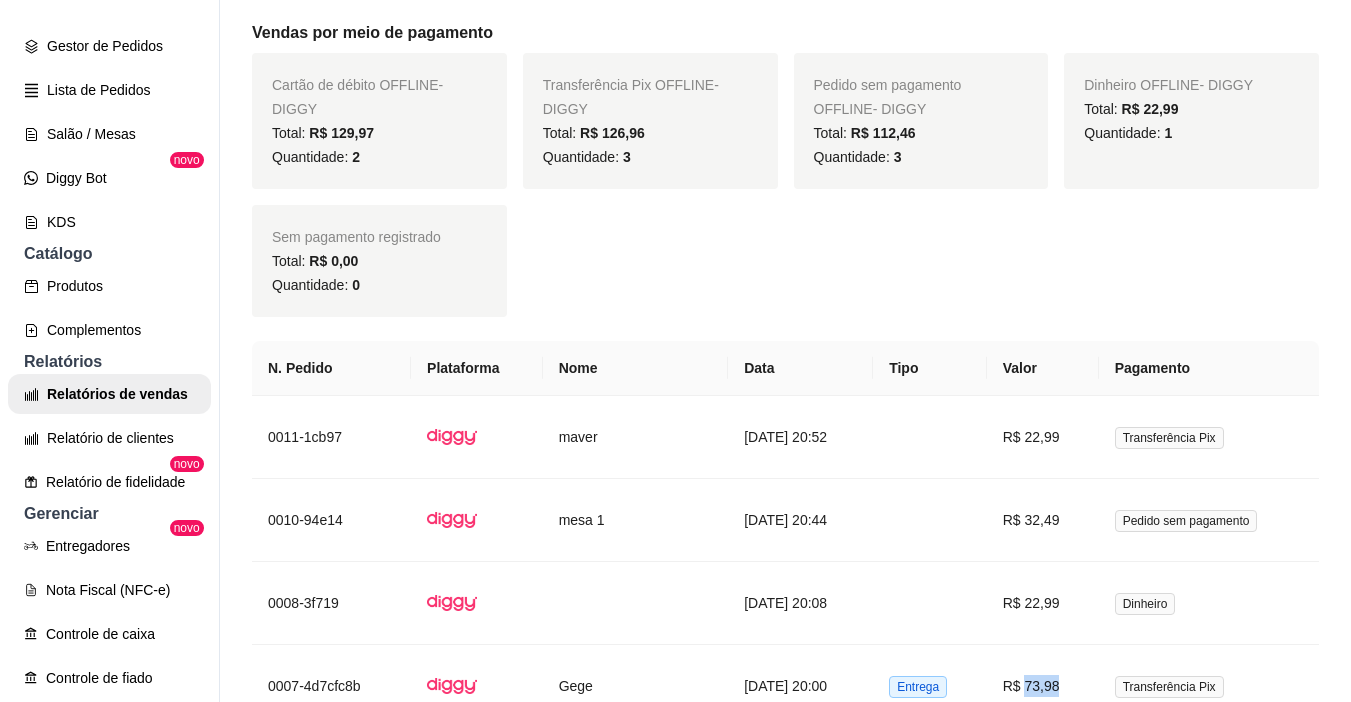 scroll, scrollTop: 563, scrollLeft: 0, axis: vertical 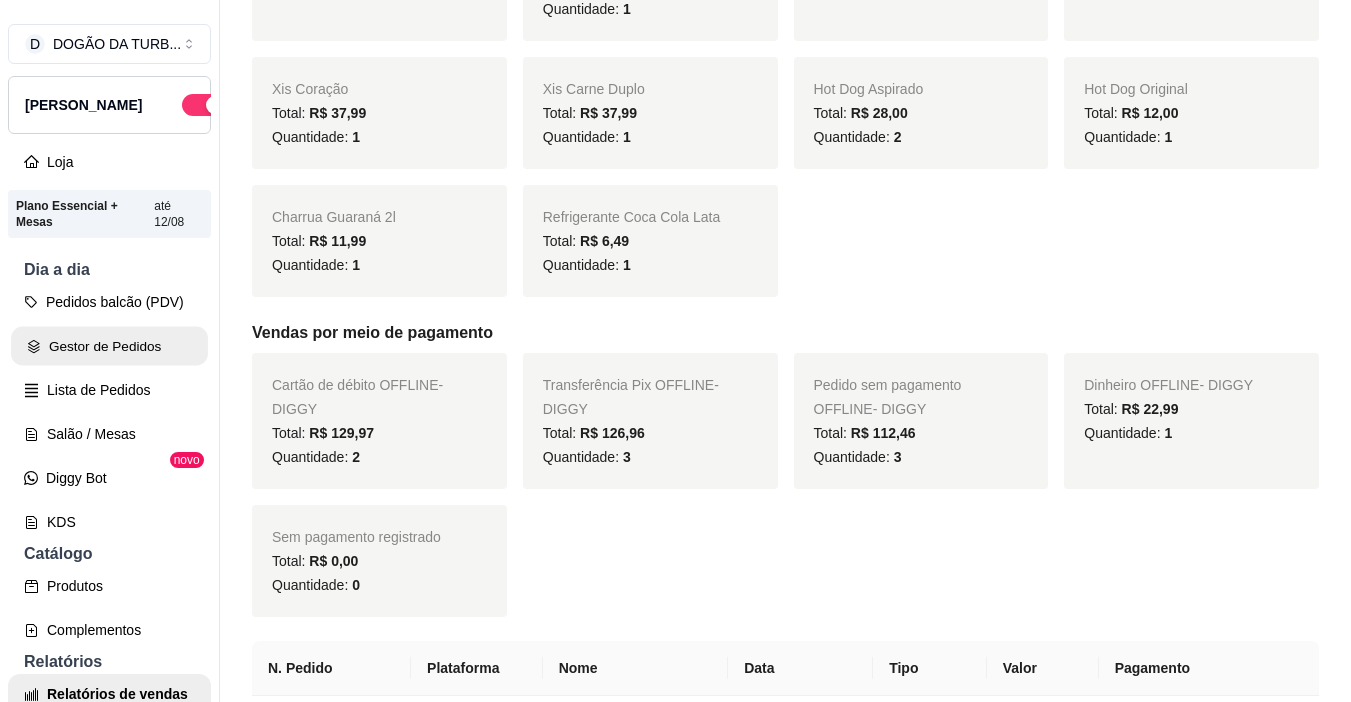 click on "Gestor de Pedidos" at bounding box center (109, 346) 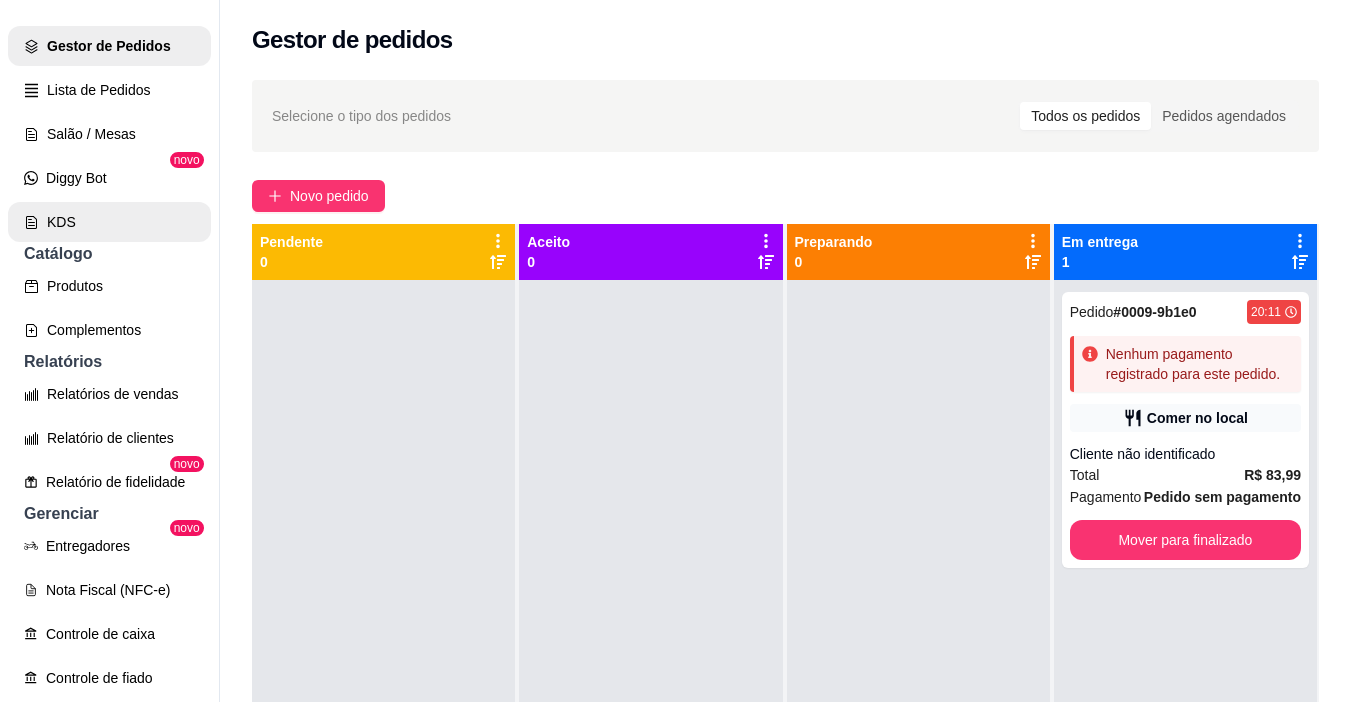 scroll, scrollTop: 200, scrollLeft: 0, axis: vertical 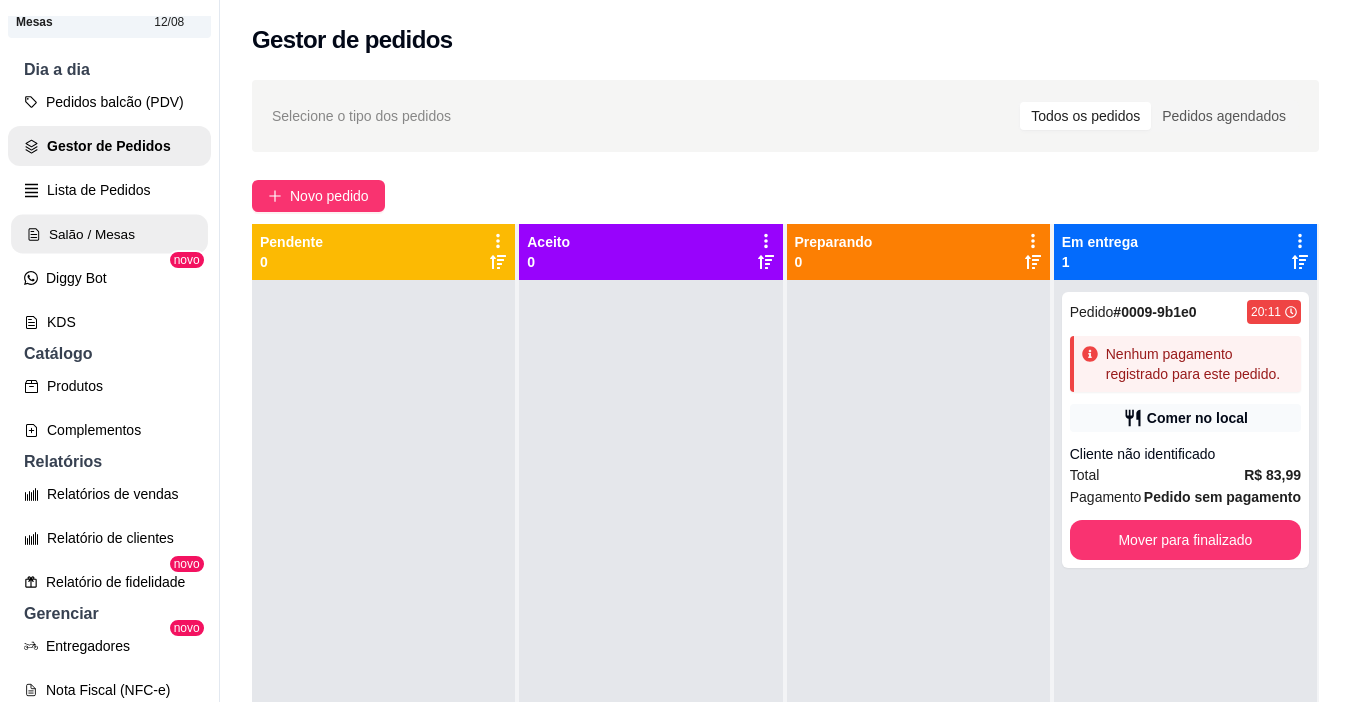 click on "Salão / Mesas" at bounding box center [109, 234] 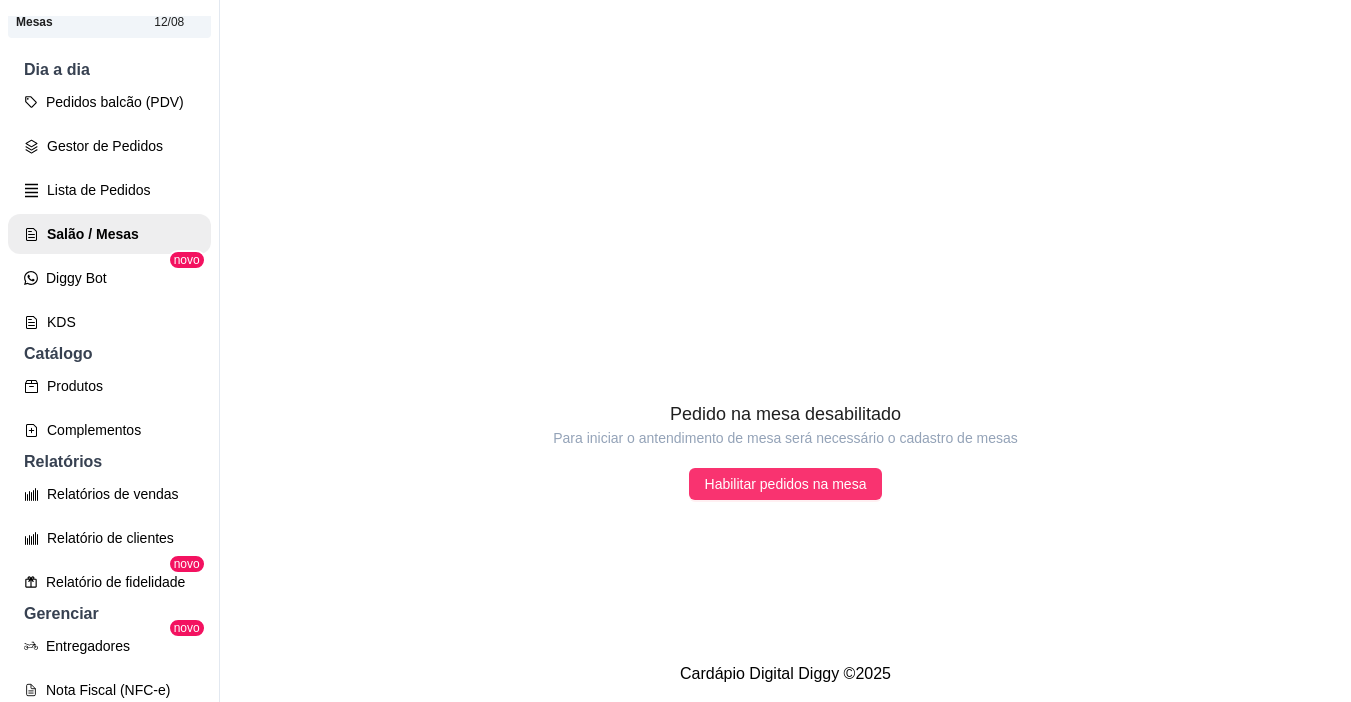 scroll, scrollTop: 32, scrollLeft: 0, axis: vertical 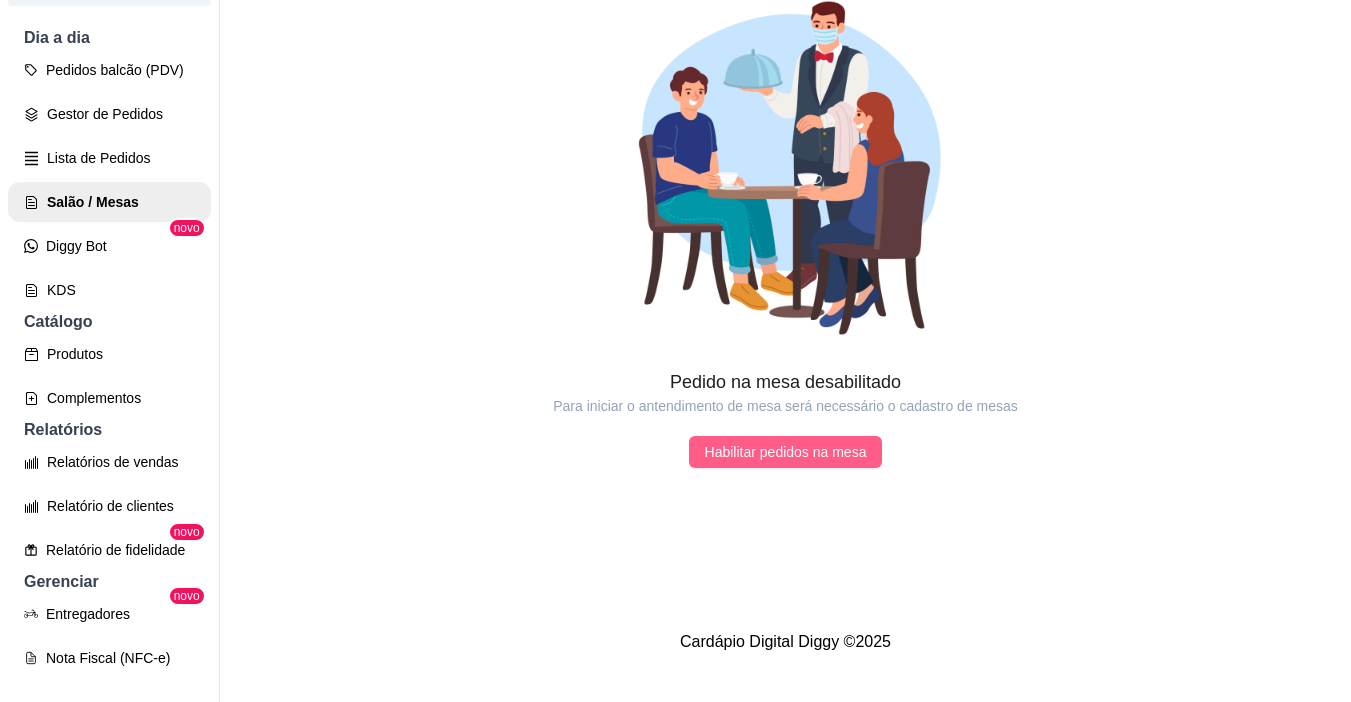 click on "Habilitar pedidos na mesa" at bounding box center (786, 452) 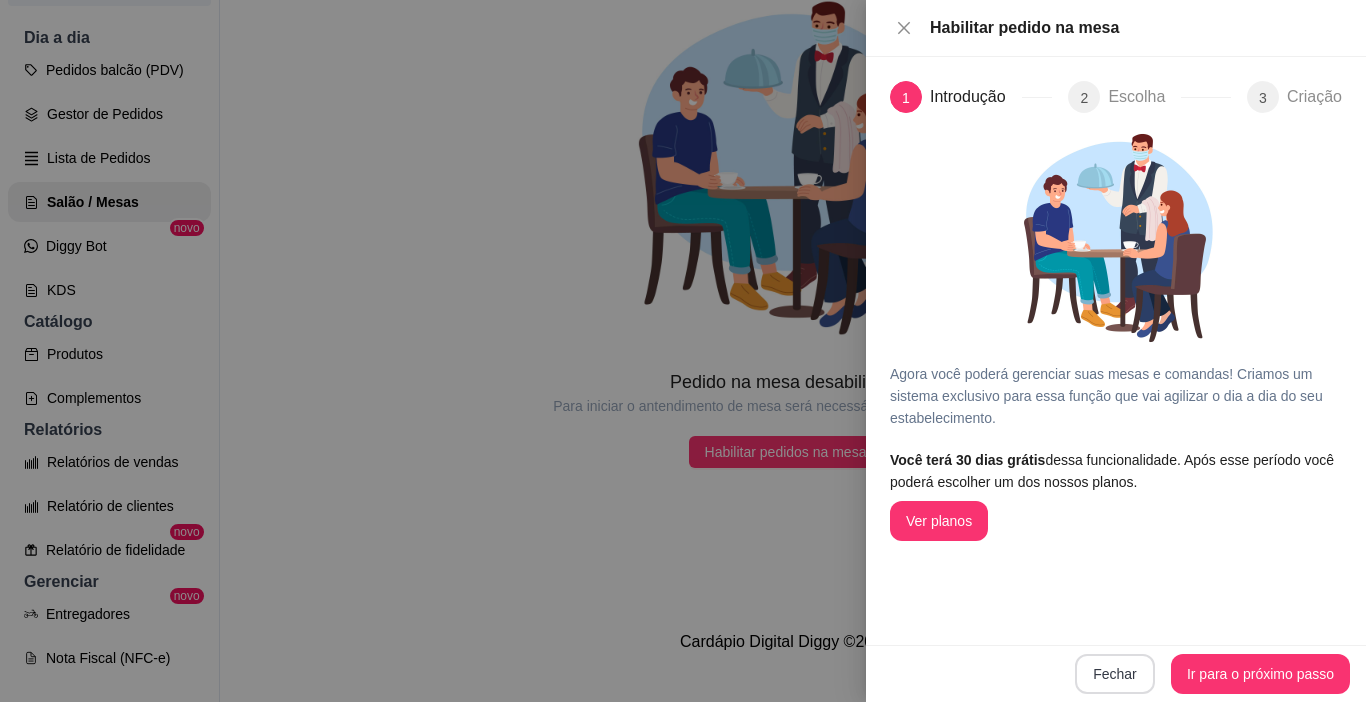 click on "Fechar" at bounding box center (1115, 674) 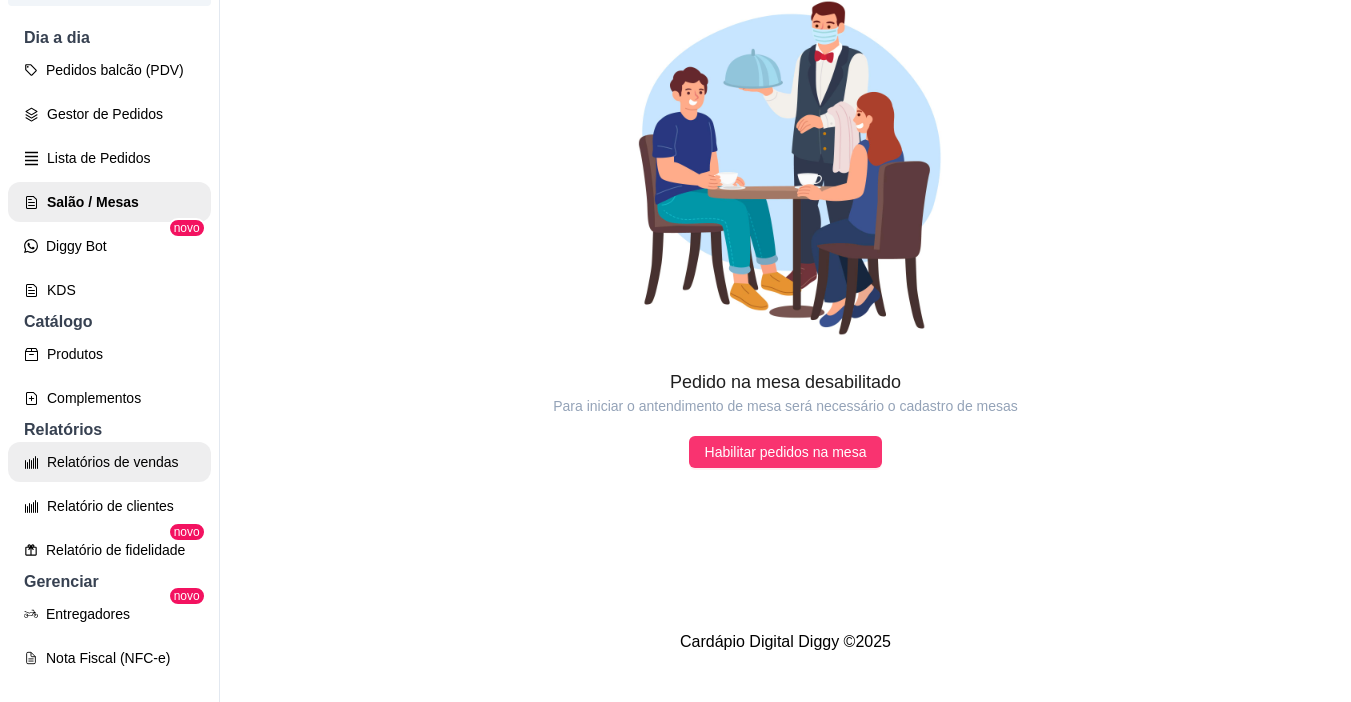 scroll, scrollTop: 300, scrollLeft: 0, axis: vertical 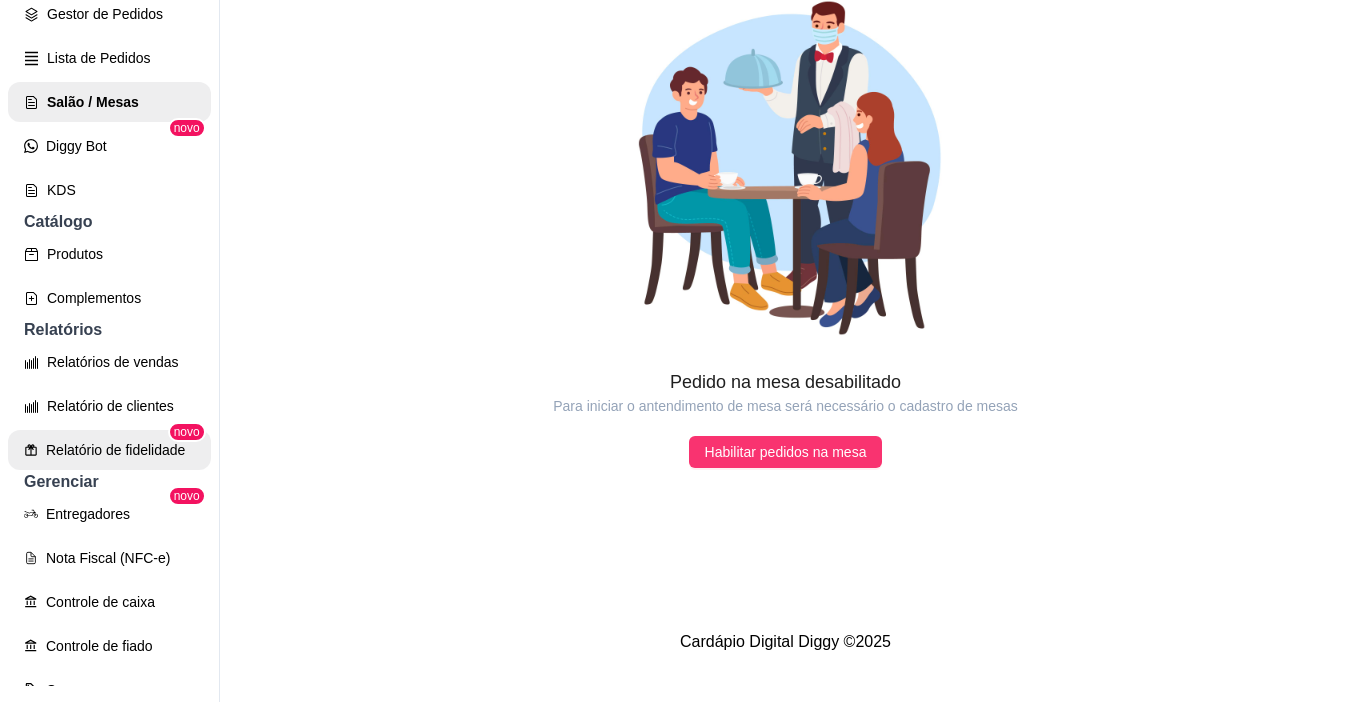 click on "Relatório de fidelidade" at bounding box center (109, 450) 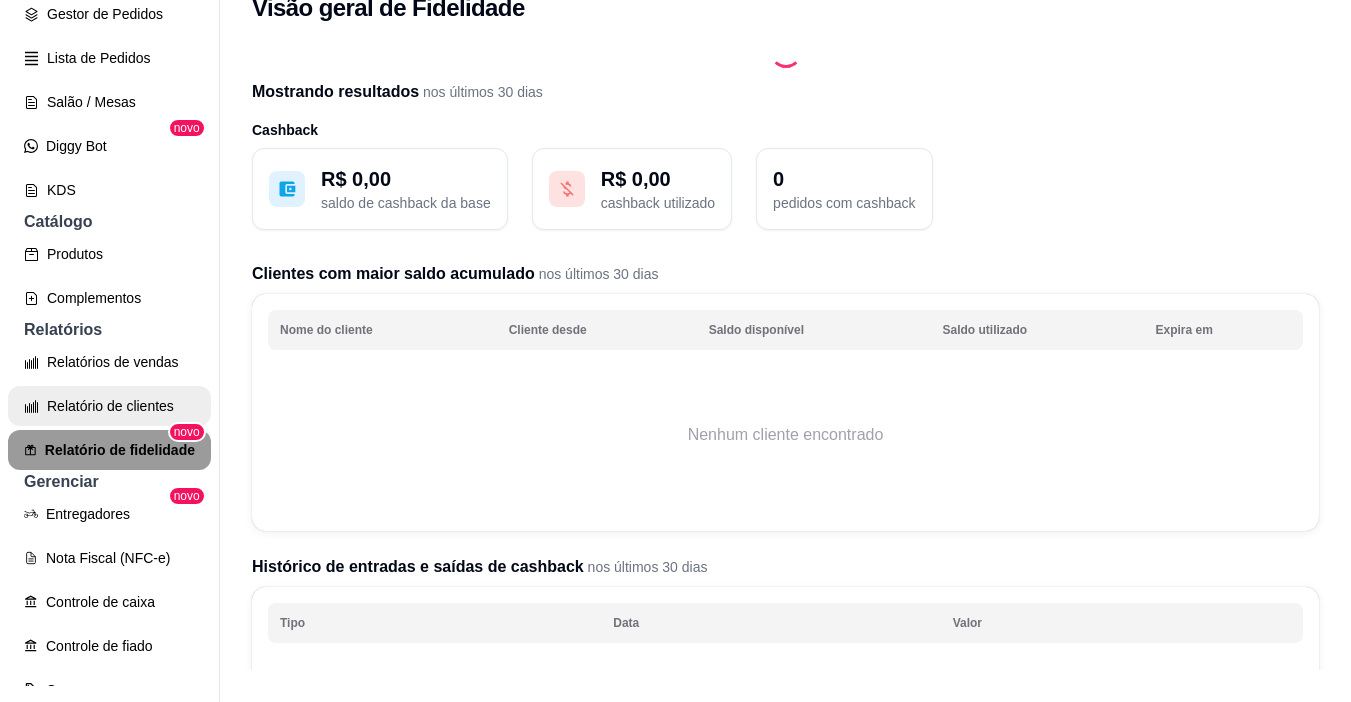 scroll, scrollTop: 0, scrollLeft: 0, axis: both 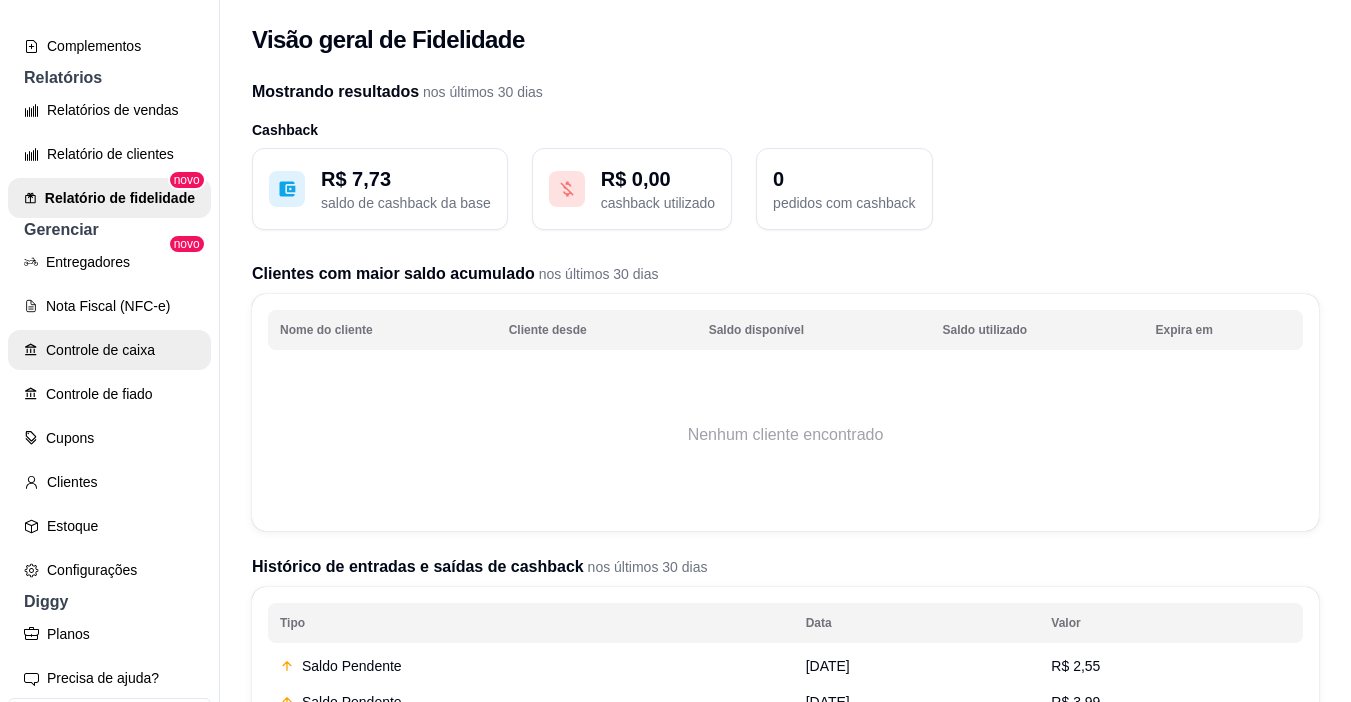 click on "Controle de caixa" at bounding box center [109, 350] 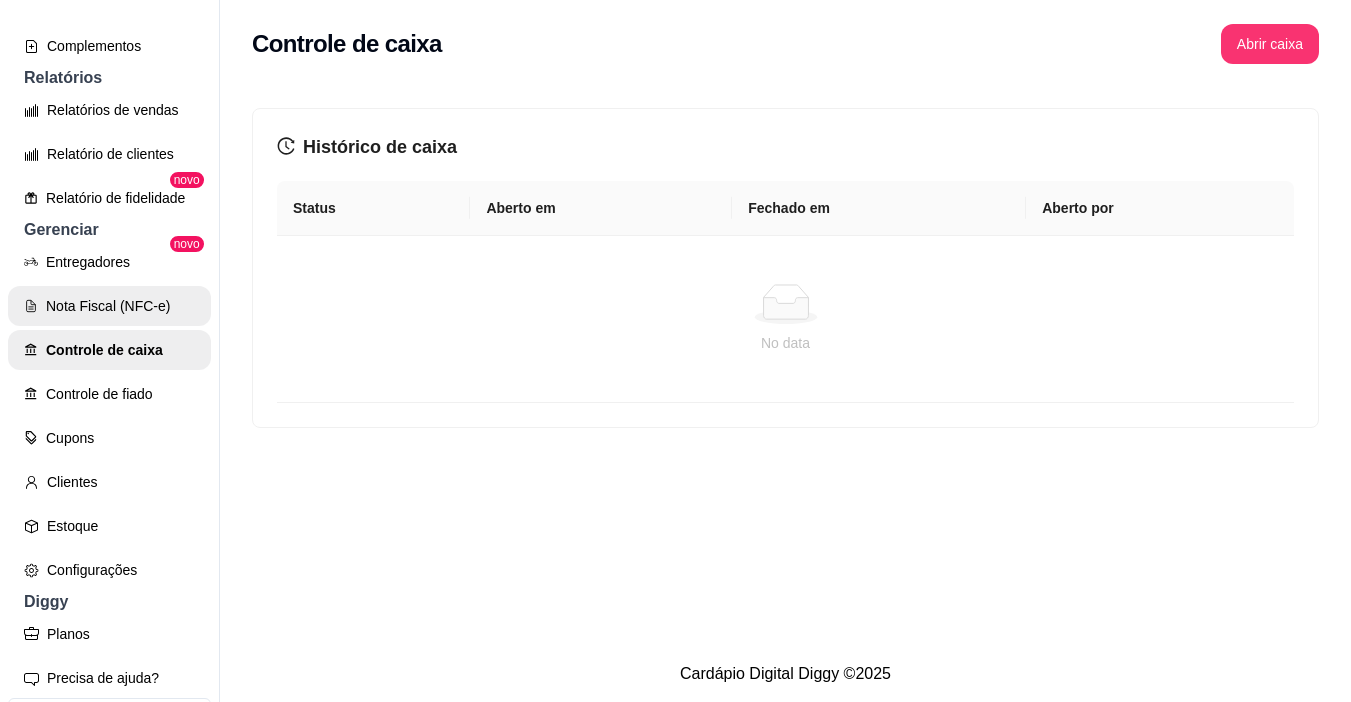 click on "Nota Fiscal (NFC-e)" at bounding box center [109, 306] 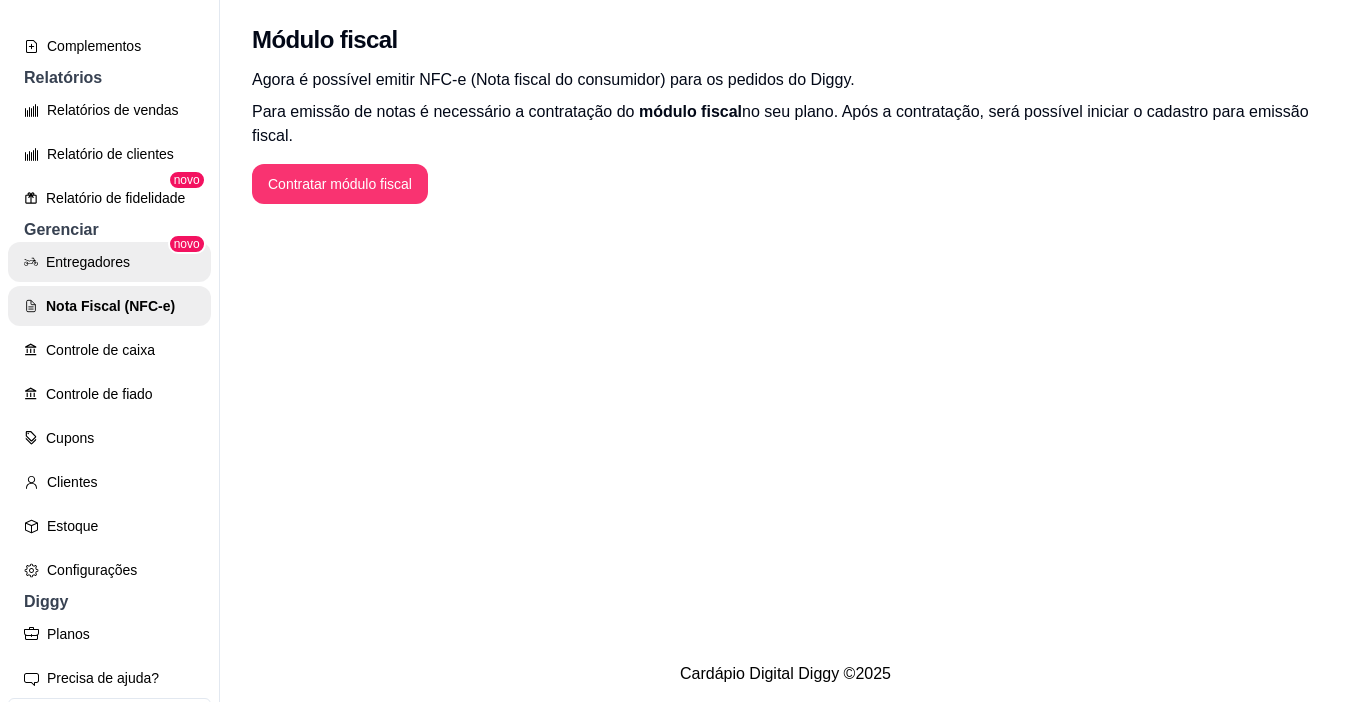 click on "Entregadores" at bounding box center [109, 262] 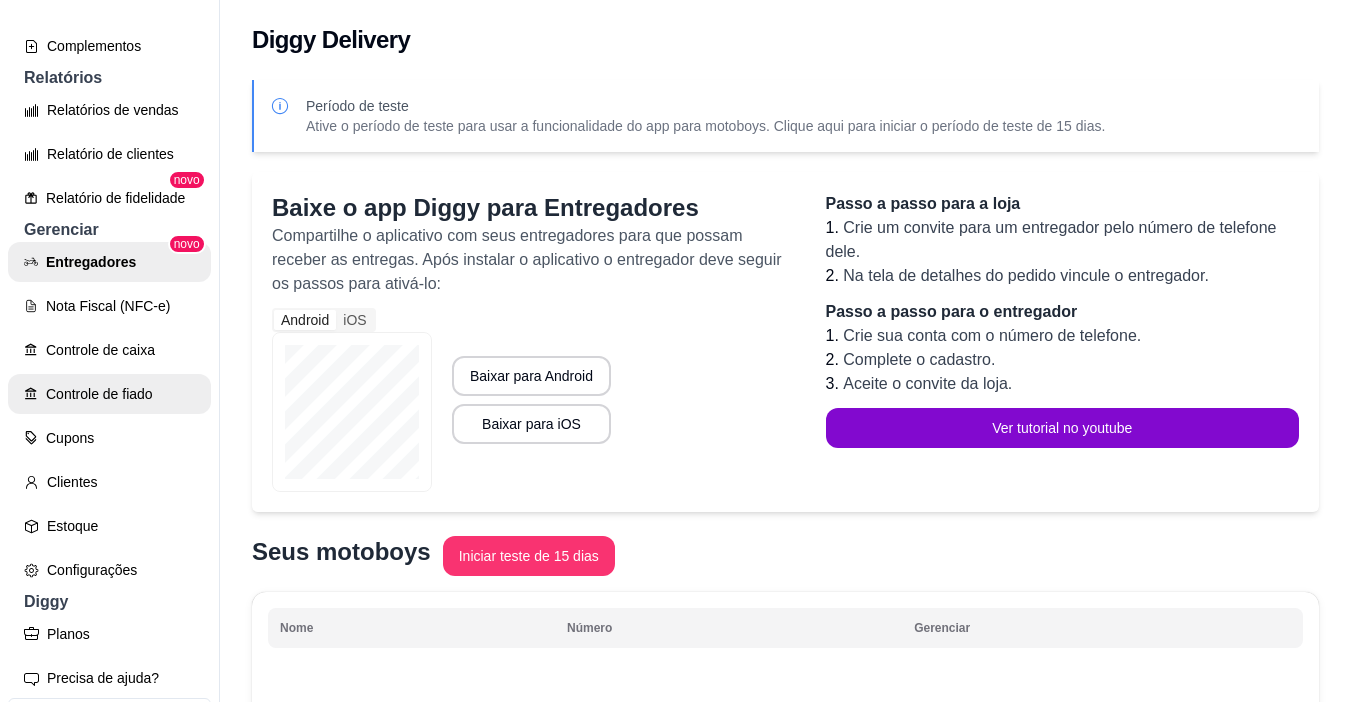 scroll, scrollTop: 484, scrollLeft: 0, axis: vertical 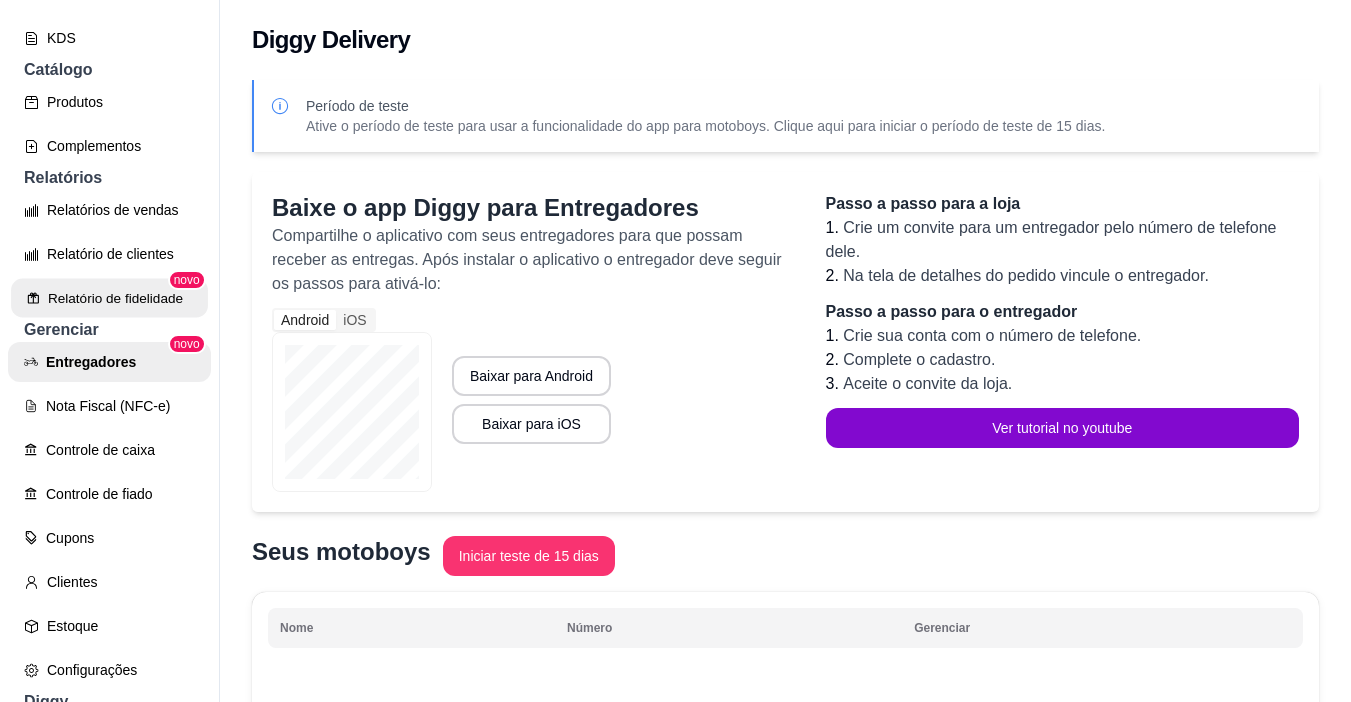 click on "Relatório de fidelidade" at bounding box center (109, 298) 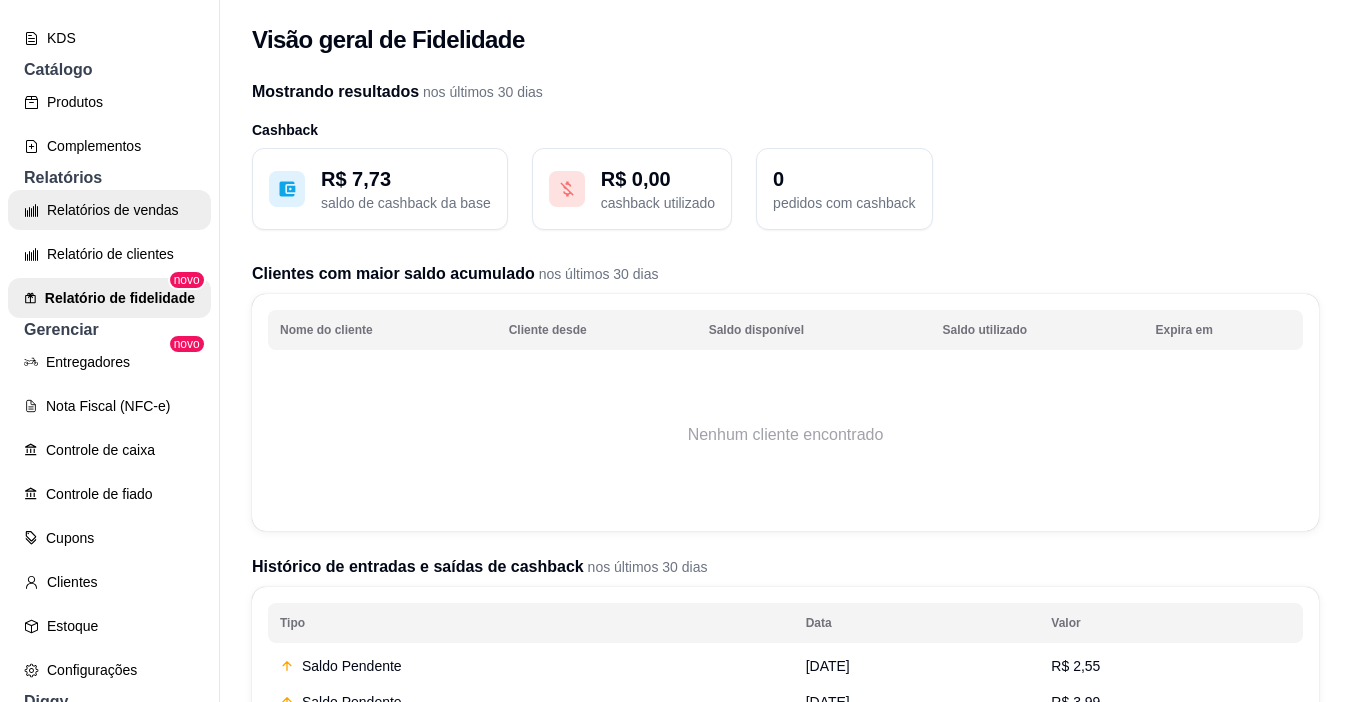 click on "Relatórios de vendas" at bounding box center [109, 210] 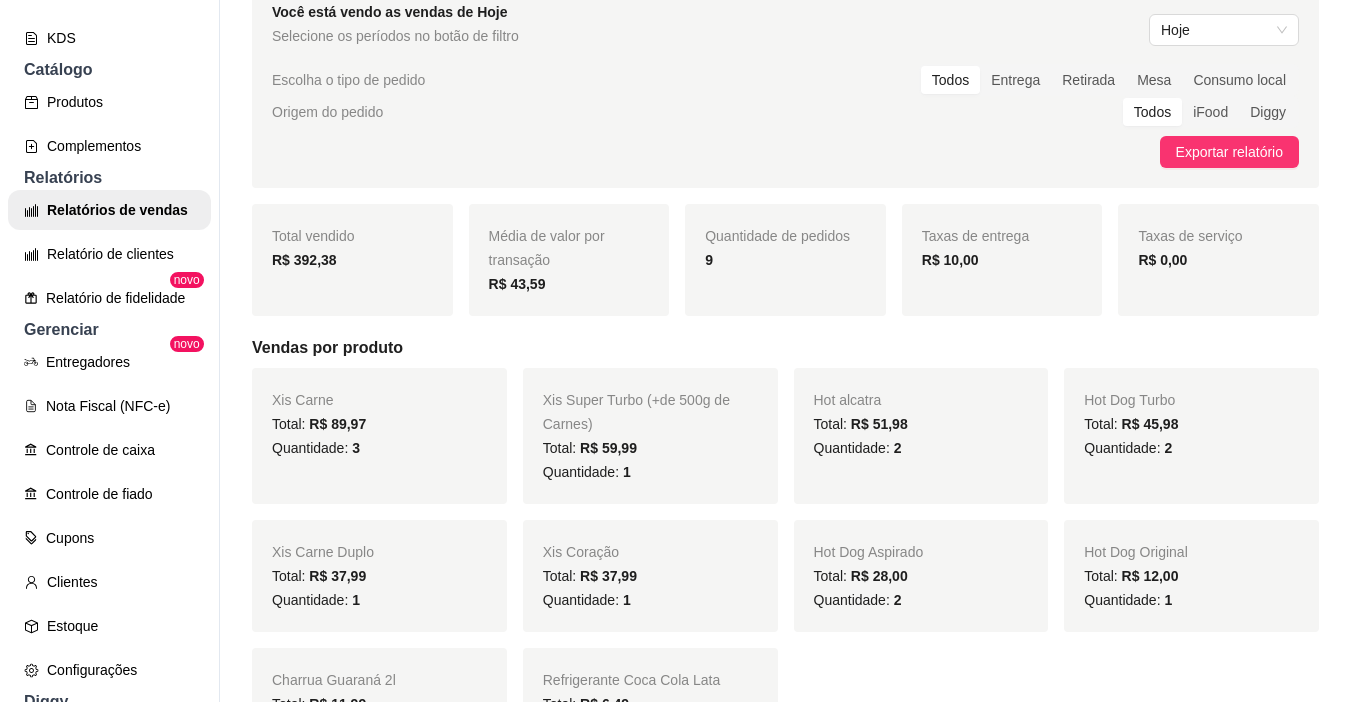 scroll, scrollTop: 0, scrollLeft: 0, axis: both 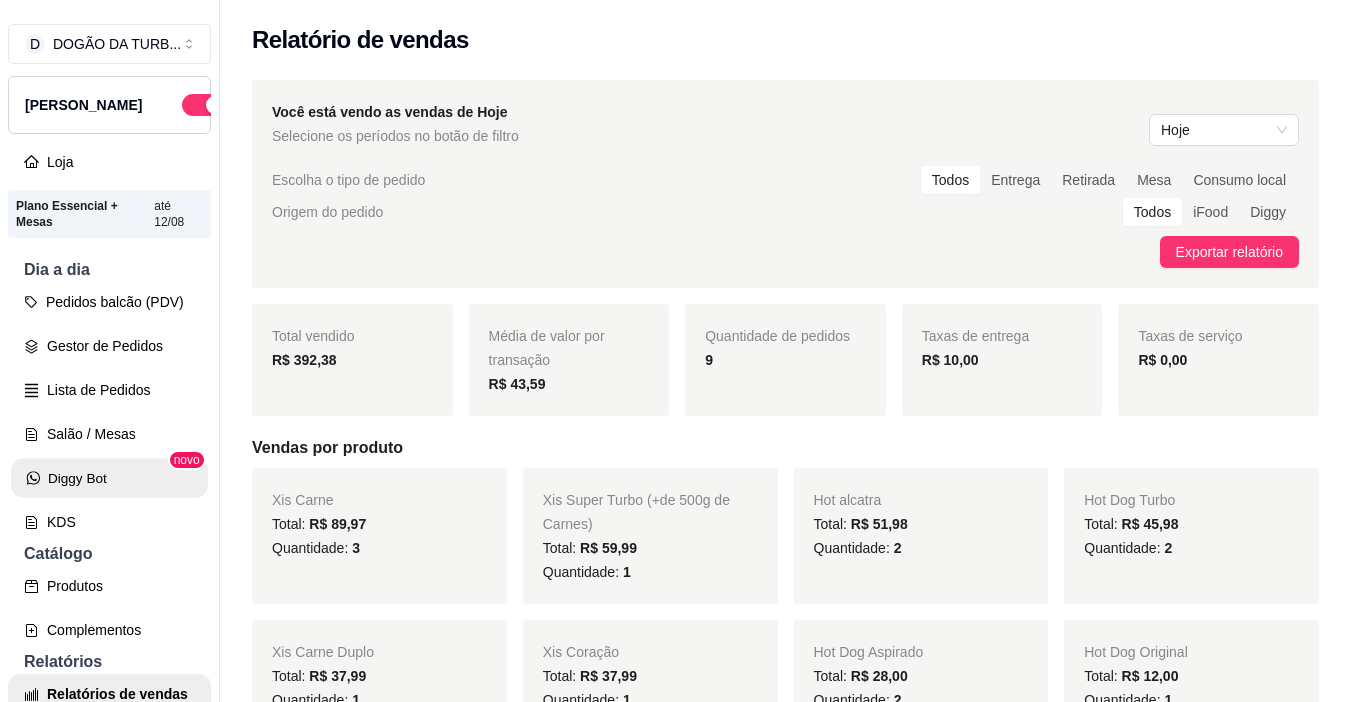 click on "Diggy Bot" at bounding box center (109, 478) 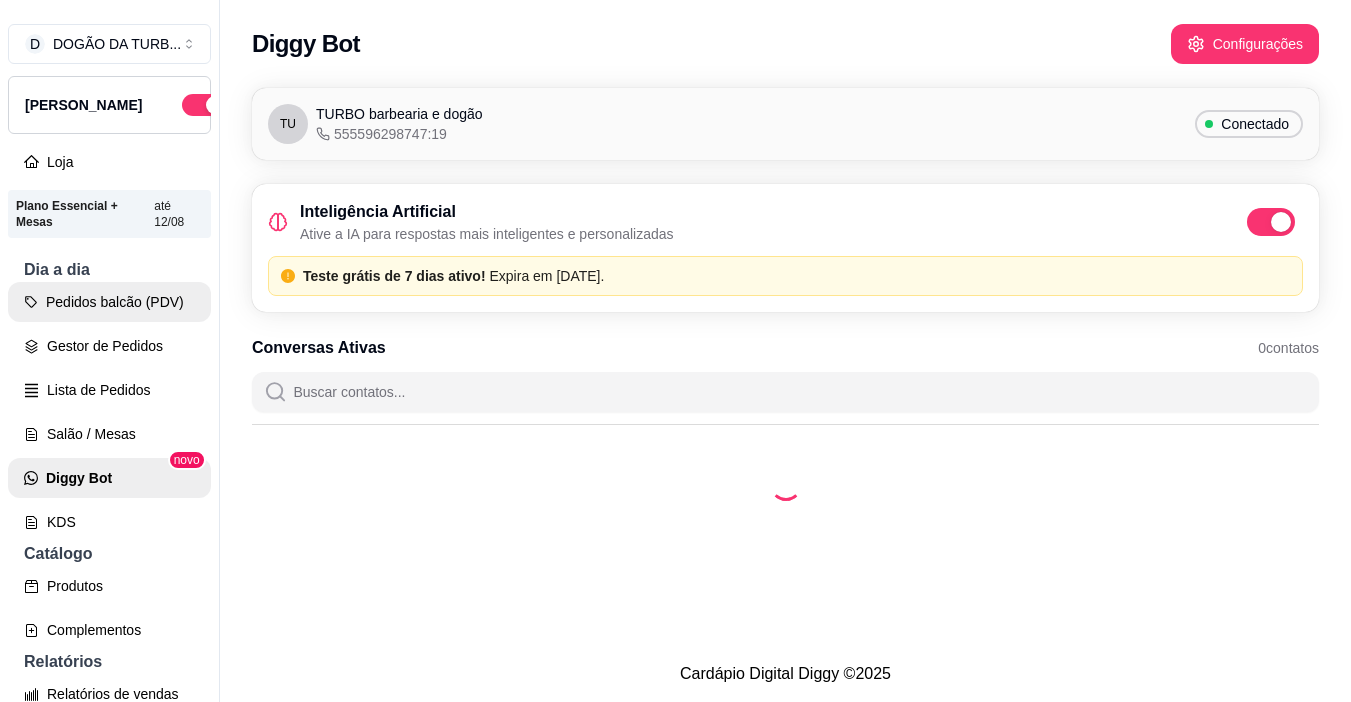 click on "Pedidos balcão (PDV)" at bounding box center (109, 302) 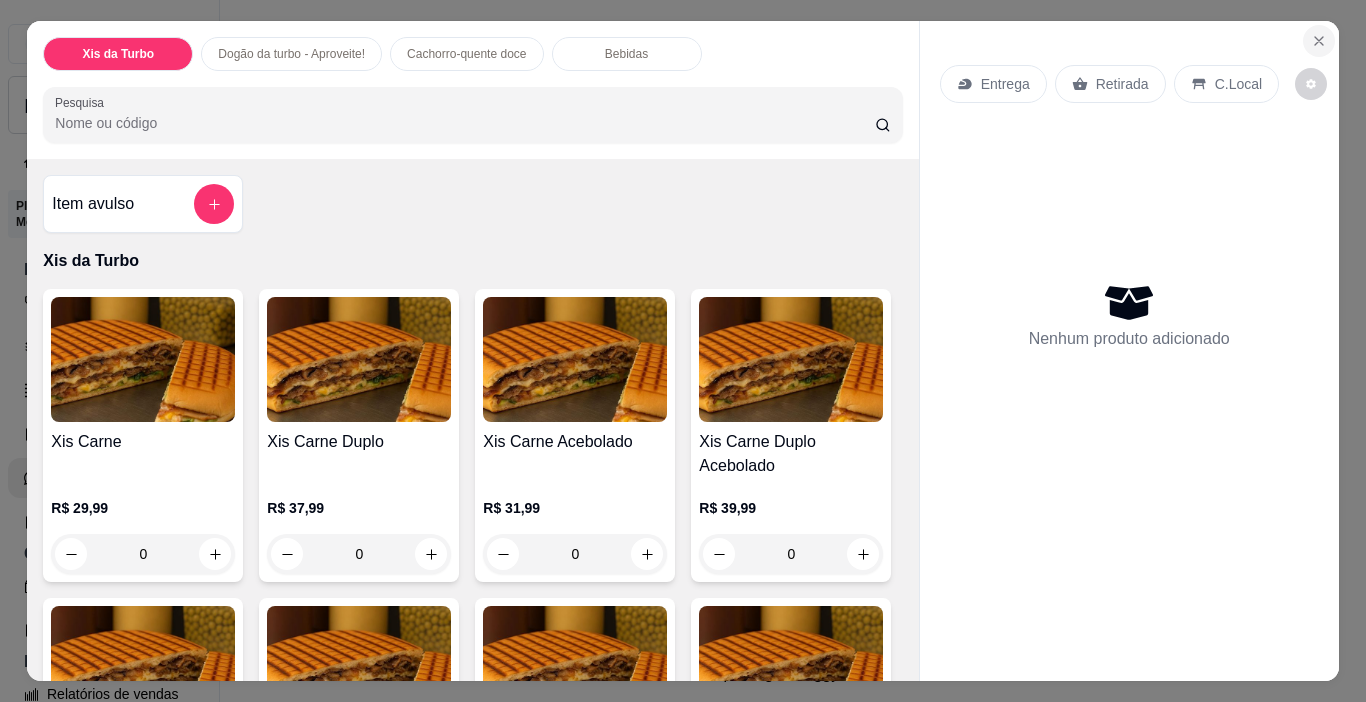 click at bounding box center (1319, 41) 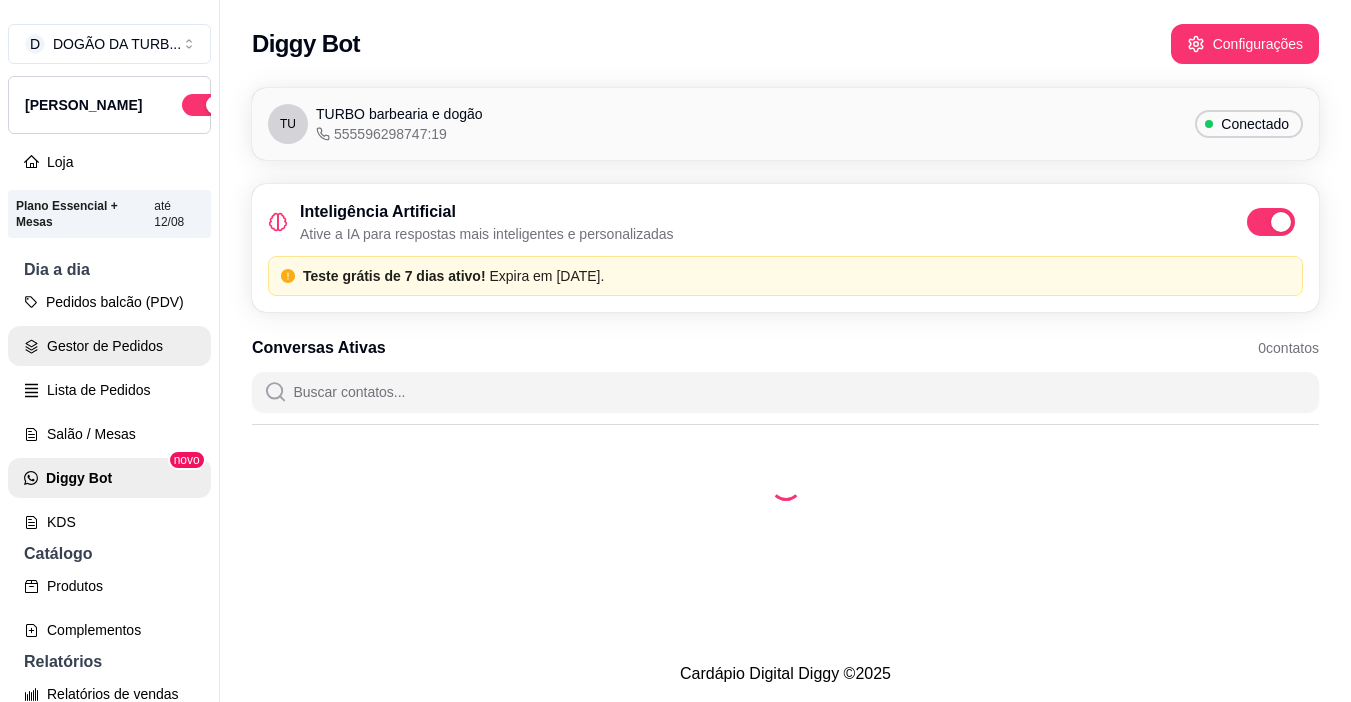 click on "Gestor de Pedidos" at bounding box center (109, 346) 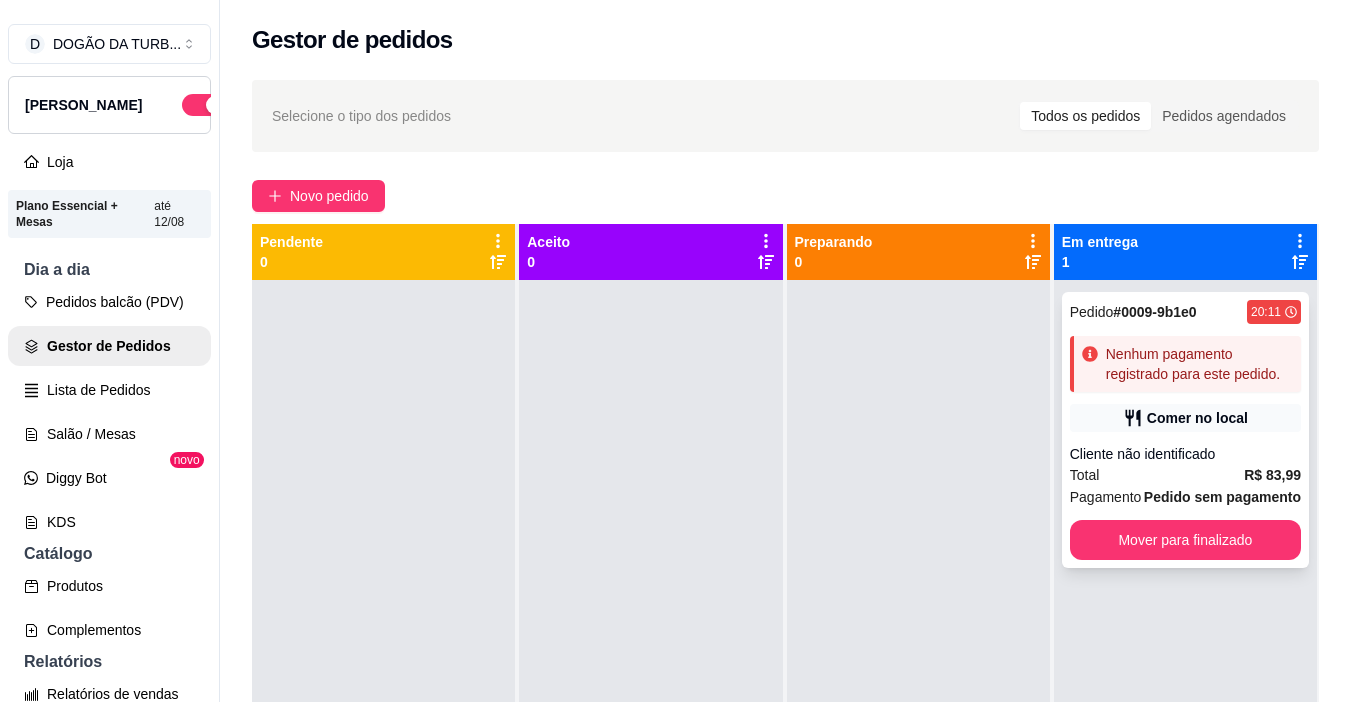 click on "Nenhum pagamento registrado para este pedido." at bounding box center [1185, 364] 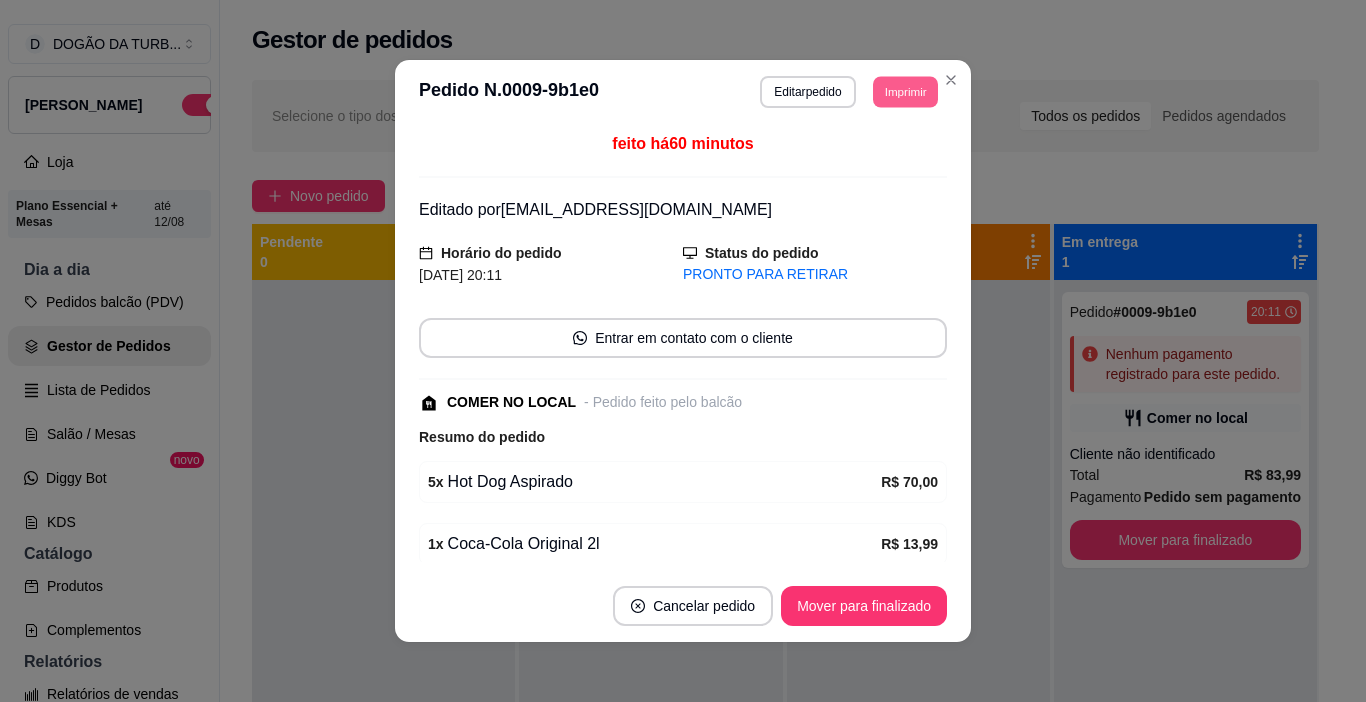 click on "Imprimir" at bounding box center [905, 91] 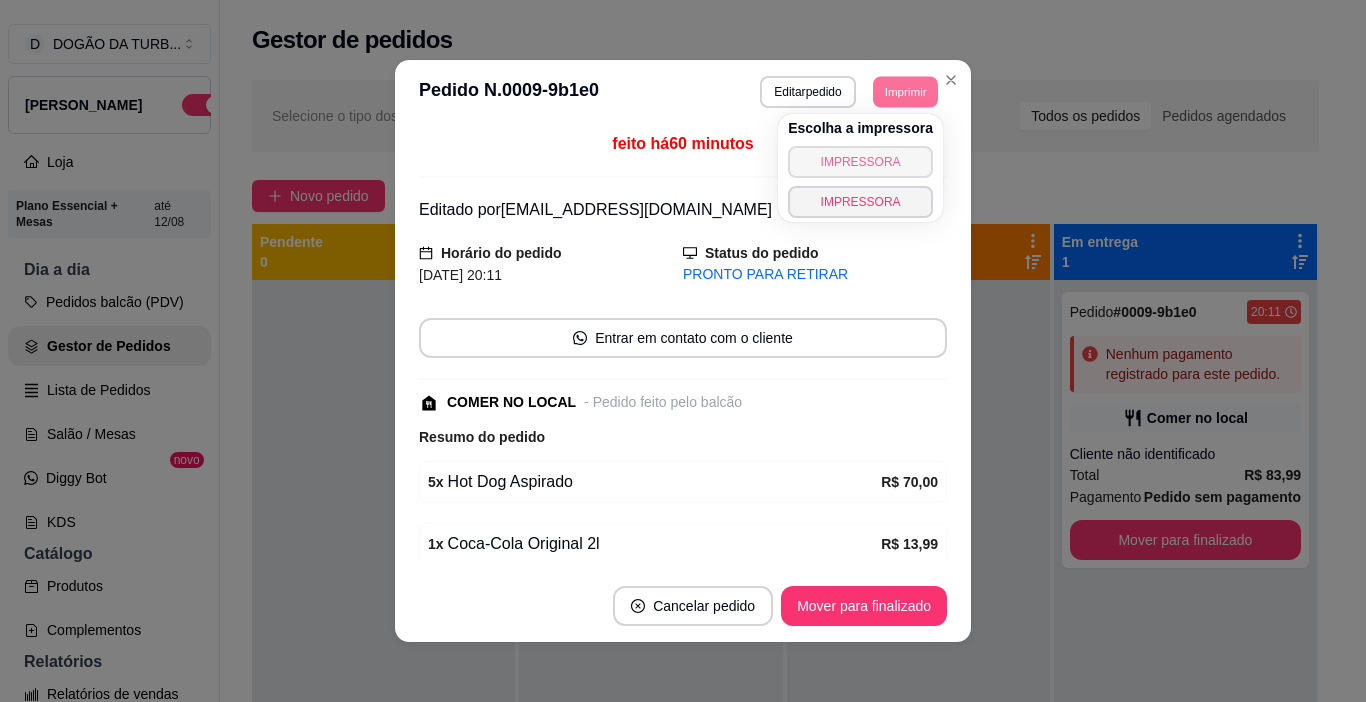 click on "IMPRESSORA" at bounding box center (860, 162) 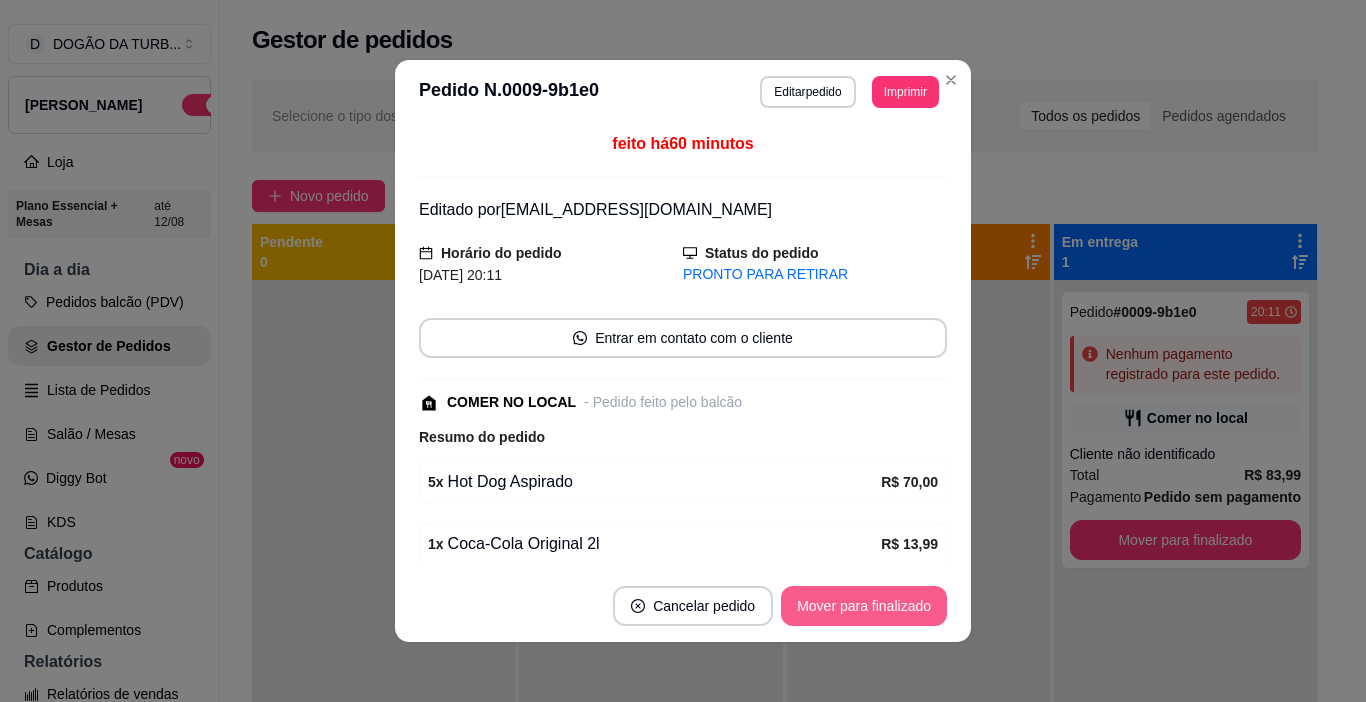 click on "Mover para finalizado" at bounding box center [864, 606] 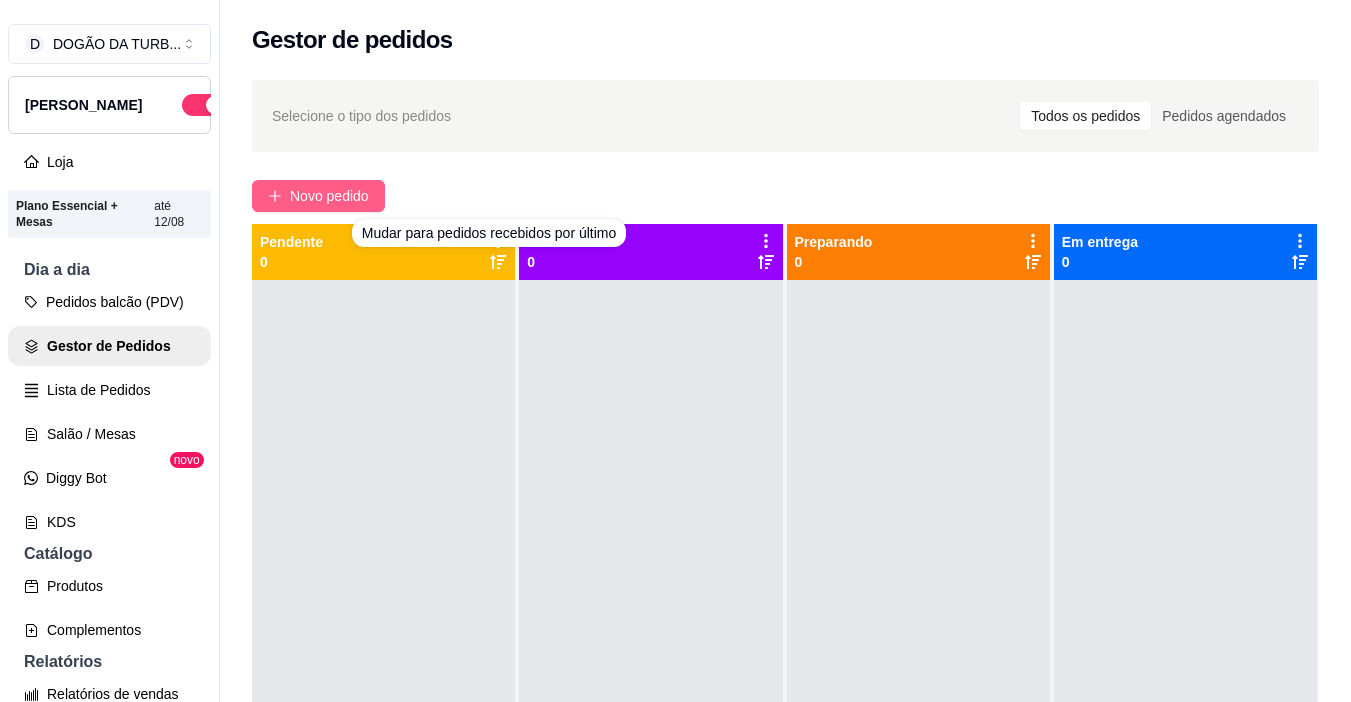 click on "Novo pedido" at bounding box center (329, 196) 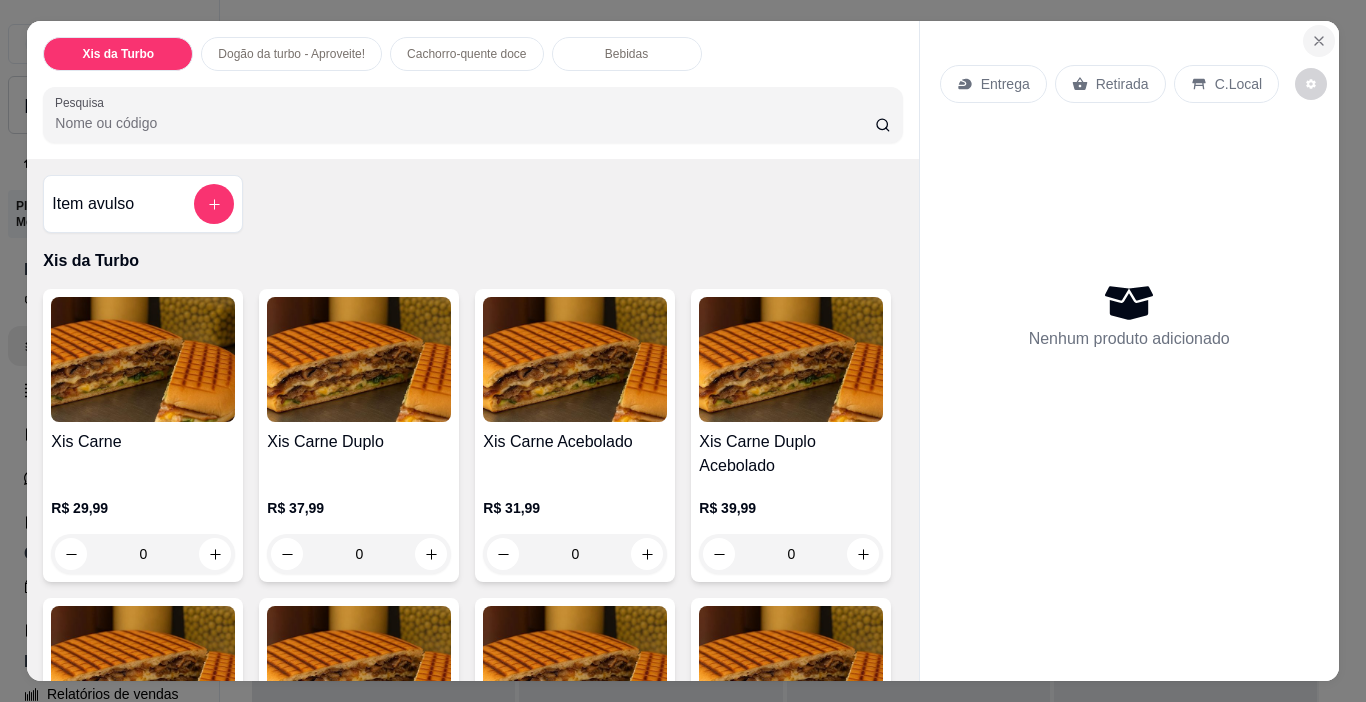 click 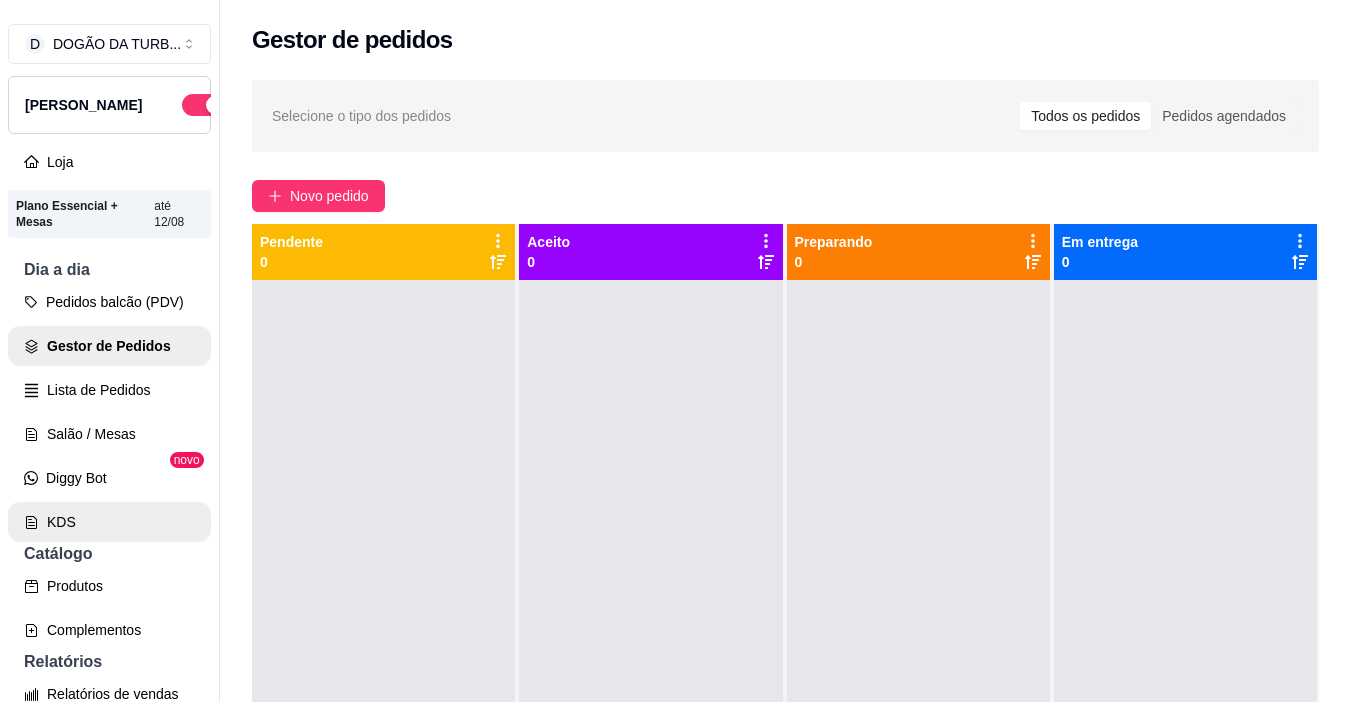 click on "KDS" at bounding box center [109, 522] 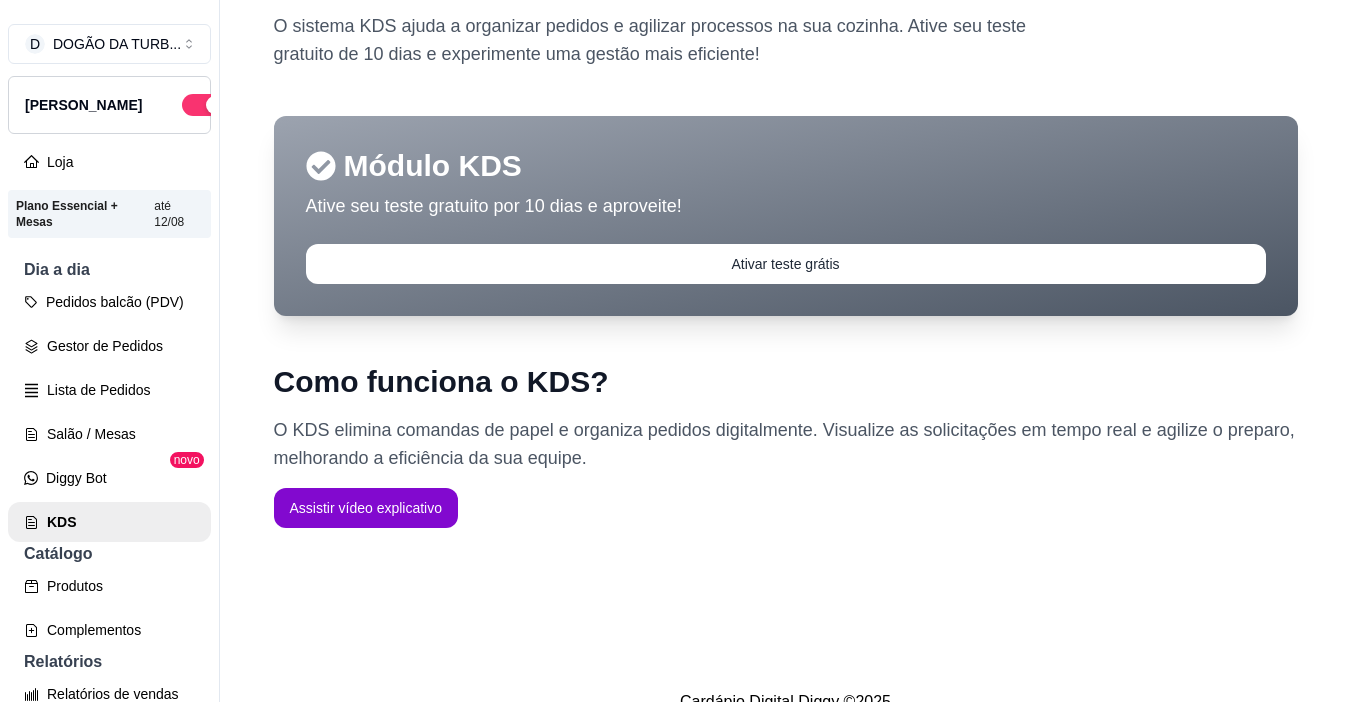 scroll, scrollTop: 143, scrollLeft: 0, axis: vertical 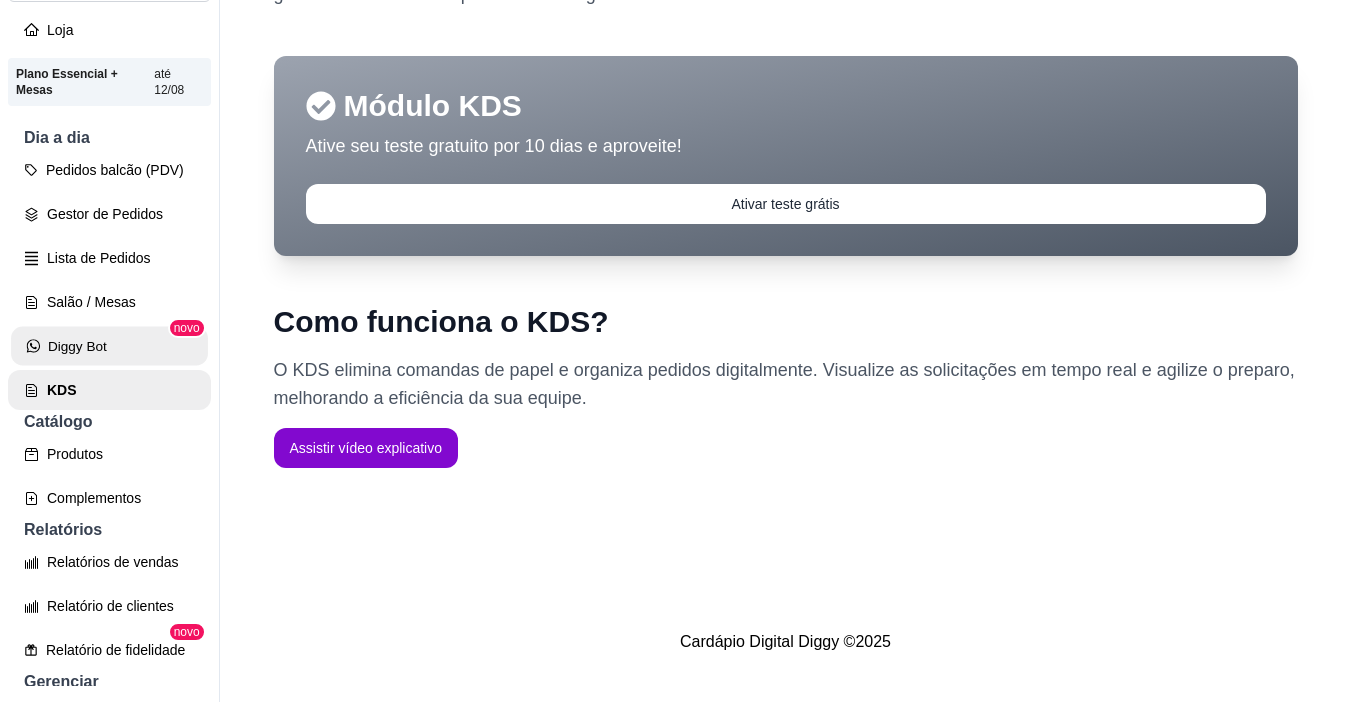 click on "Diggy Bot" at bounding box center [109, 346] 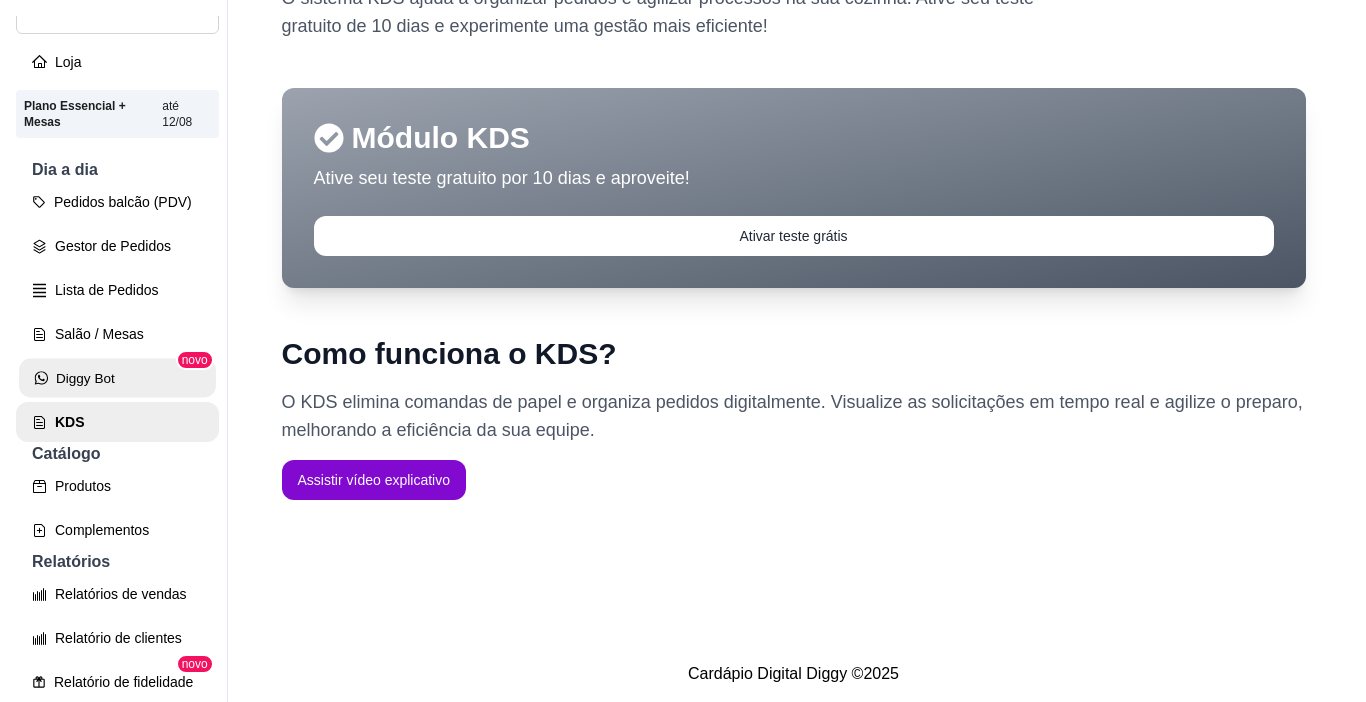 scroll, scrollTop: 0, scrollLeft: 0, axis: both 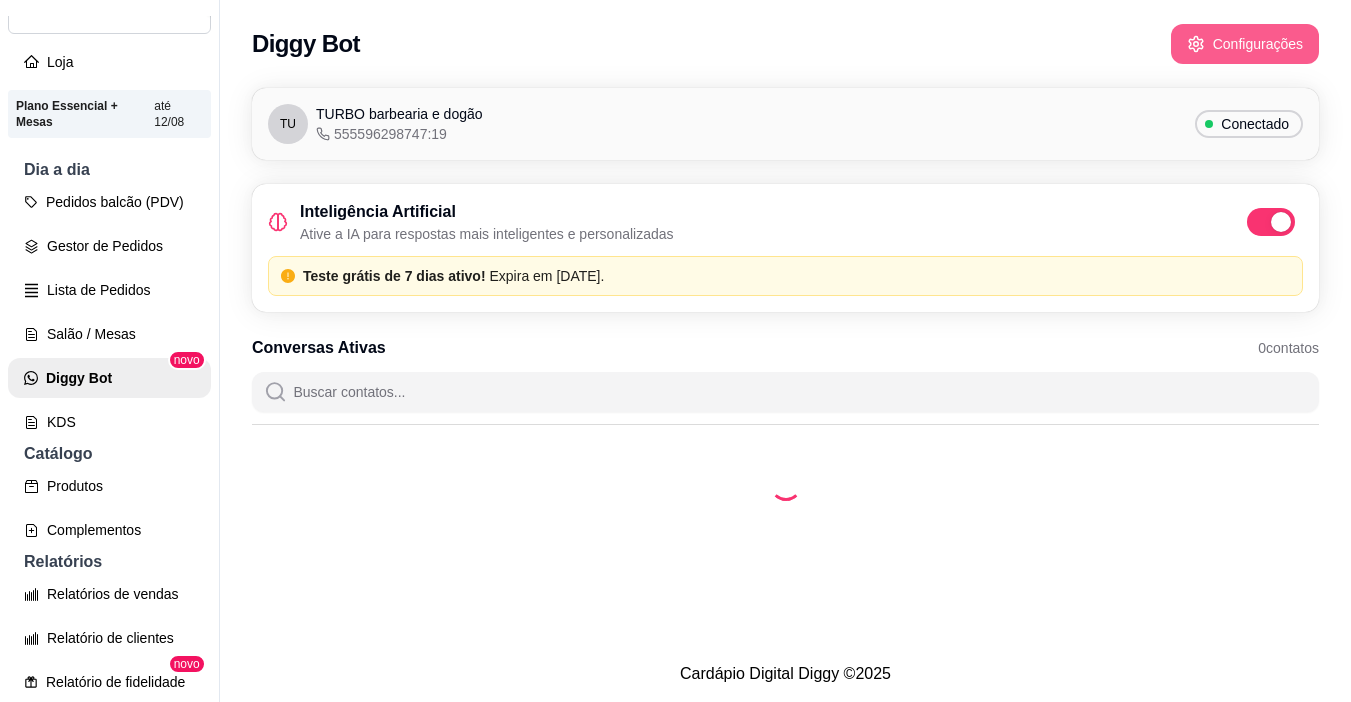 click on "Configurações" at bounding box center (1245, 44) 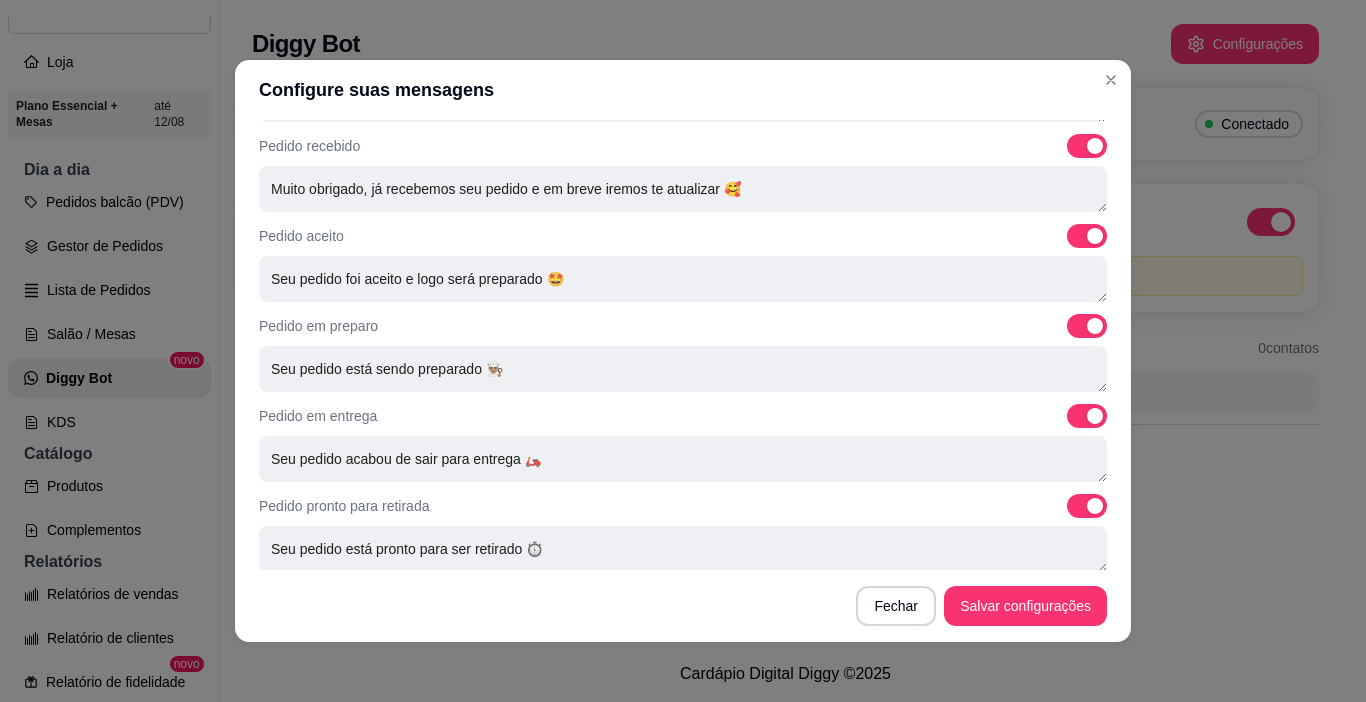 scroll, scrollTop: 710, scrollLeft: 0, axis: vertical 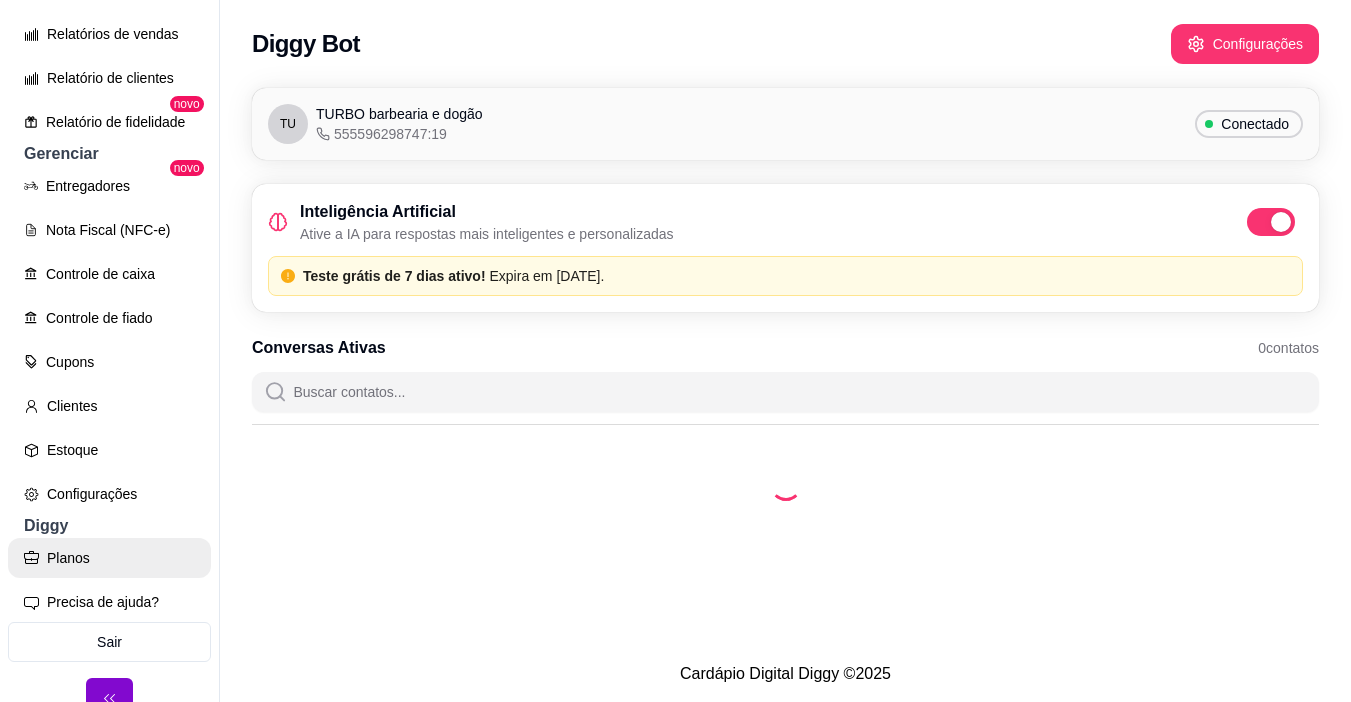 click on "Planos" at bounding box center (109, 558) 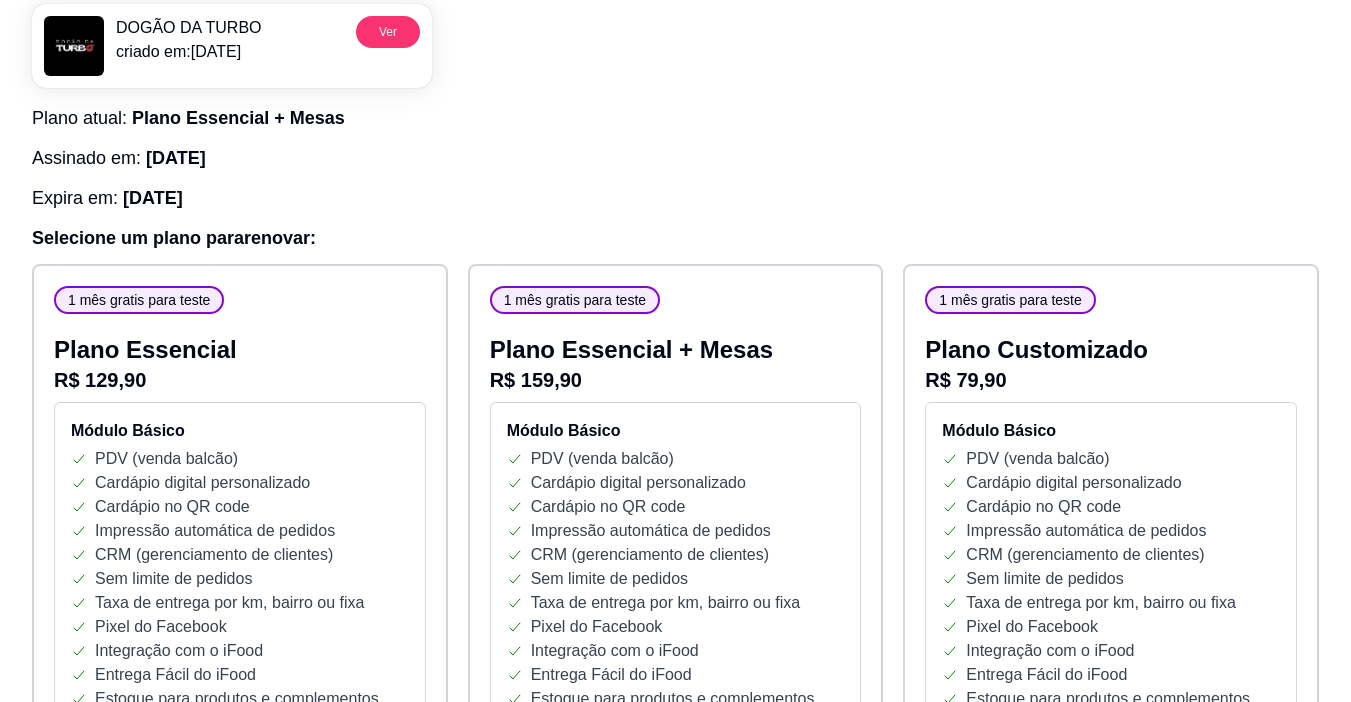 scroll, scrollTop: 0, scrollLeft: 0, axis: both 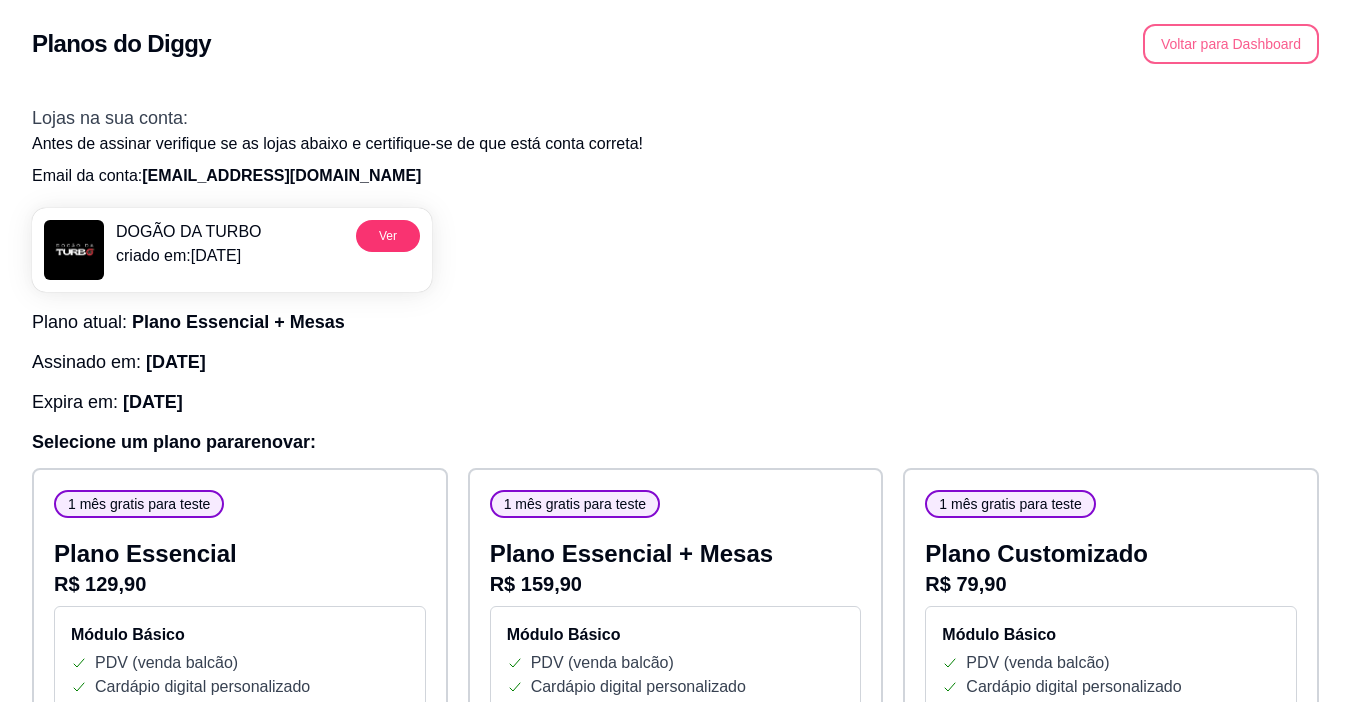 click on "Voltar para Dashboard" at bounding box center (1231, 44) 